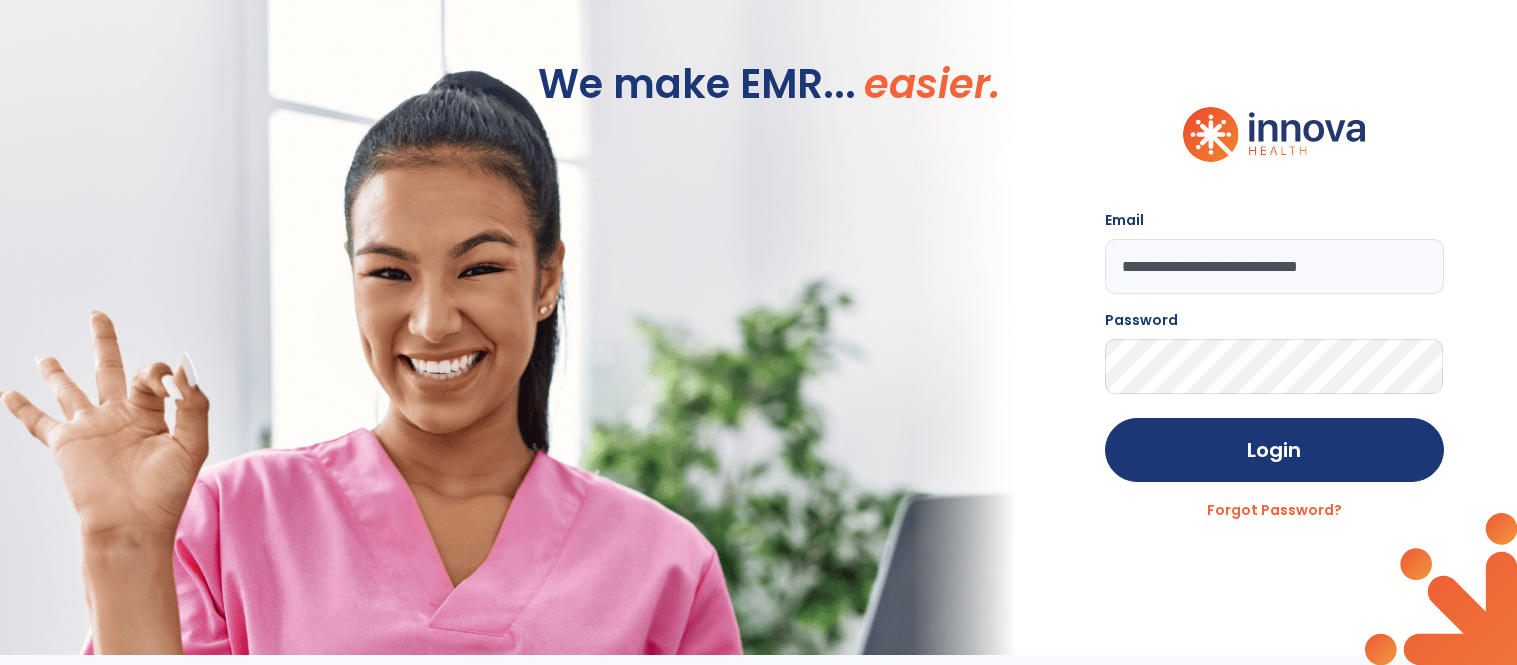 scroll, scrollTop: 0, scrollLeft: 0, axis: both 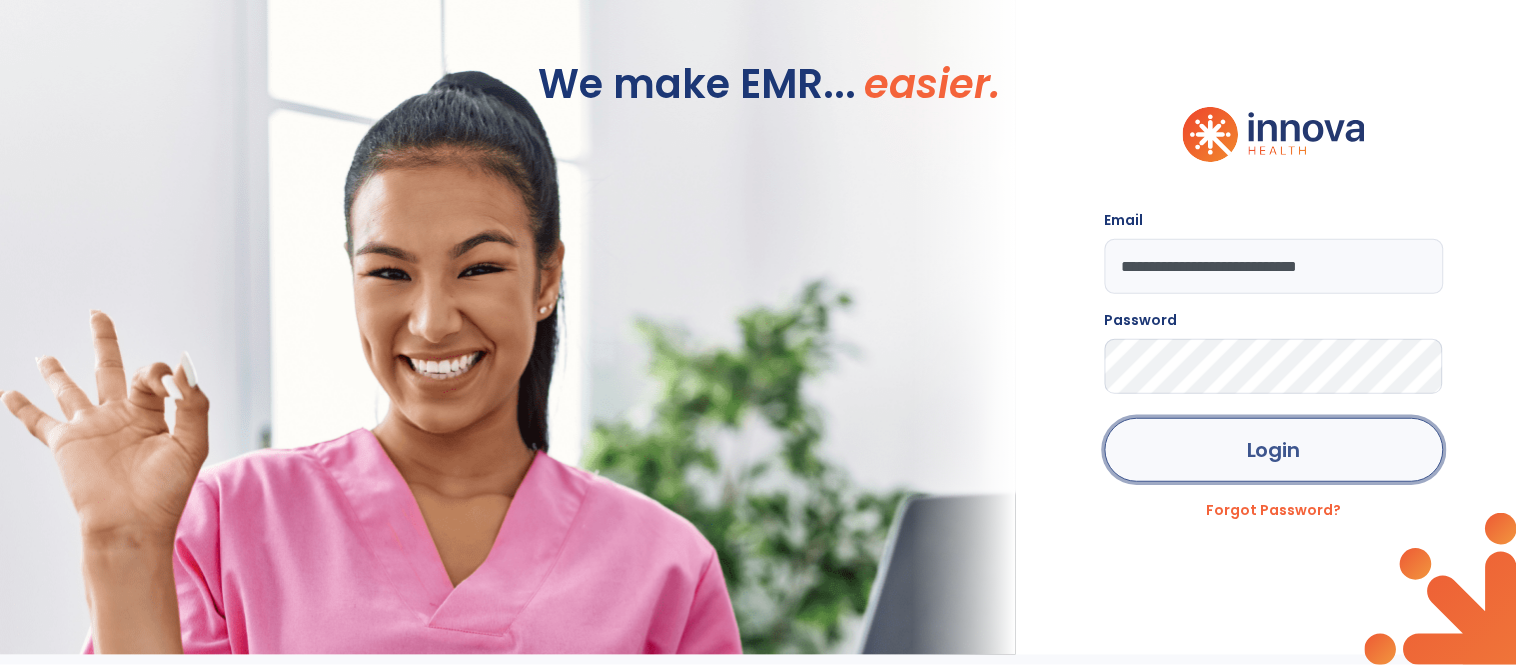 click on "Login" 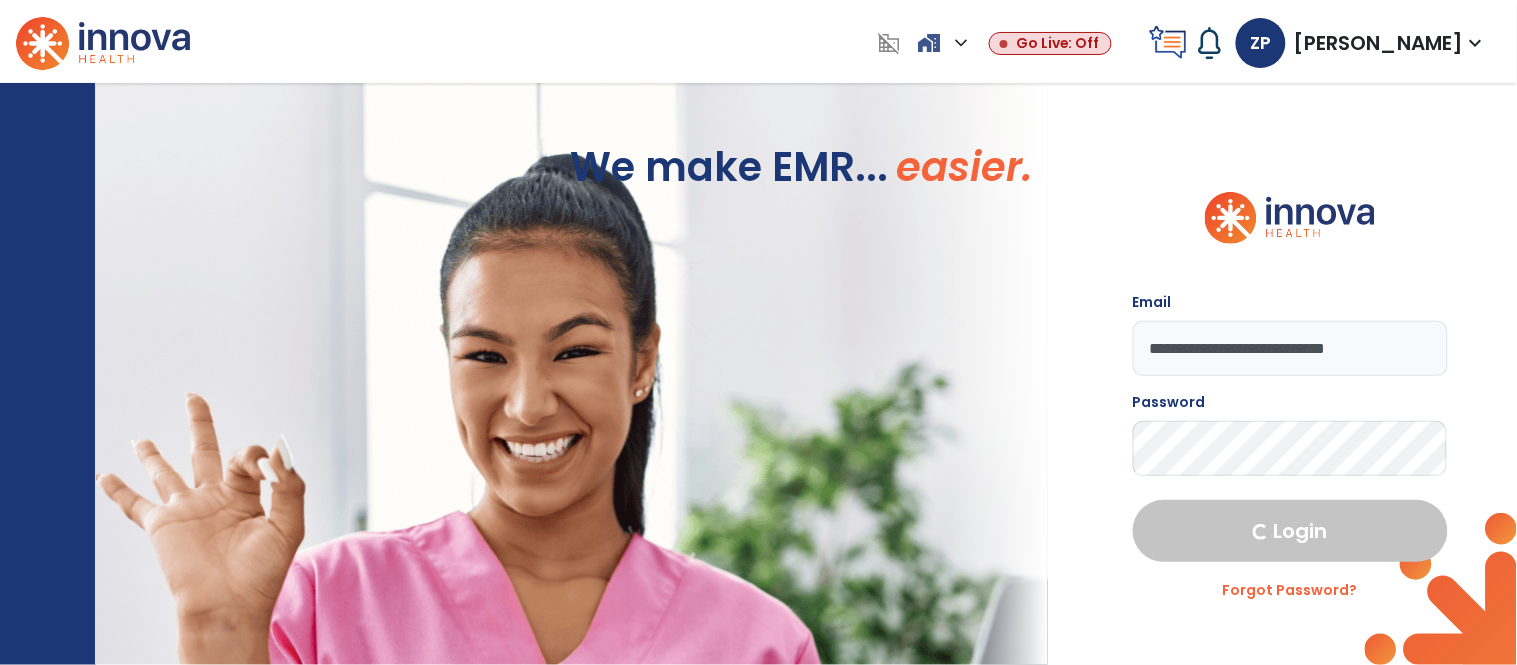 select on "****" 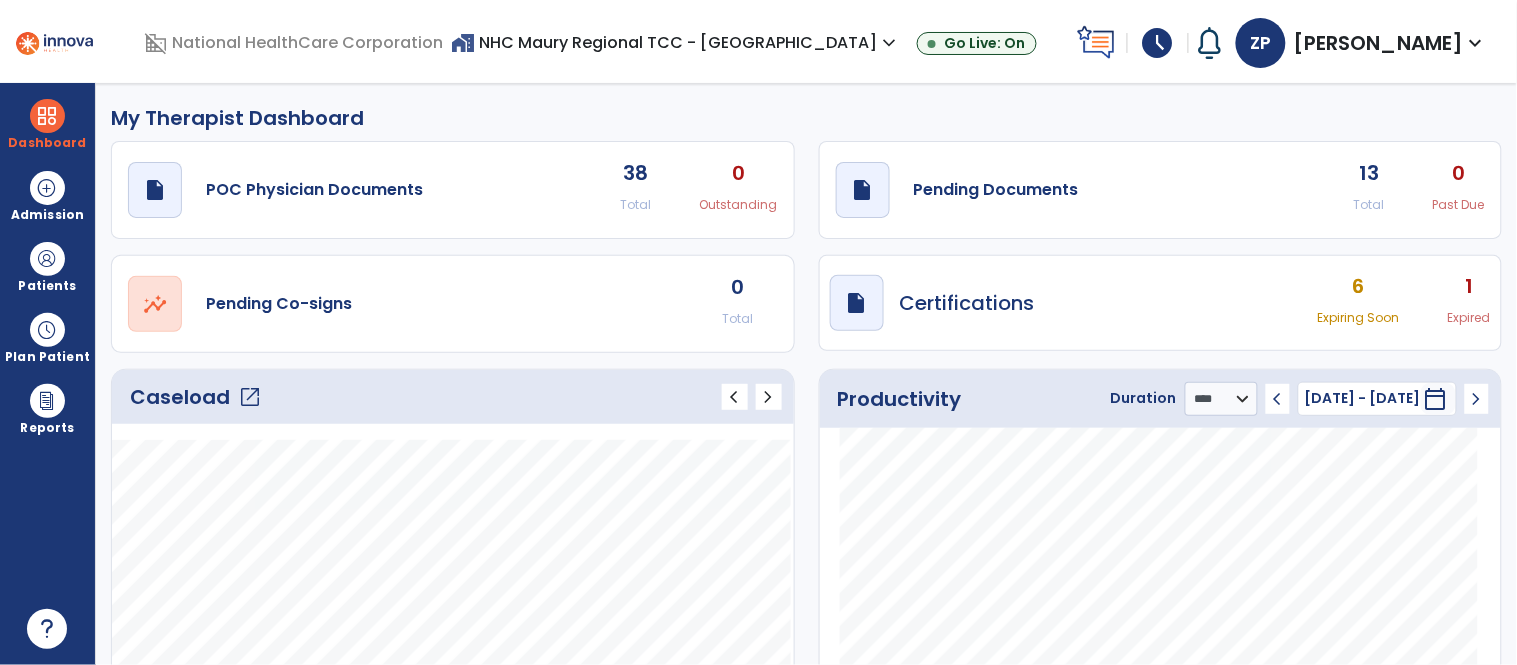 click on "draft   open_in_new  Pending Documents 13 Total 0 Past Due" 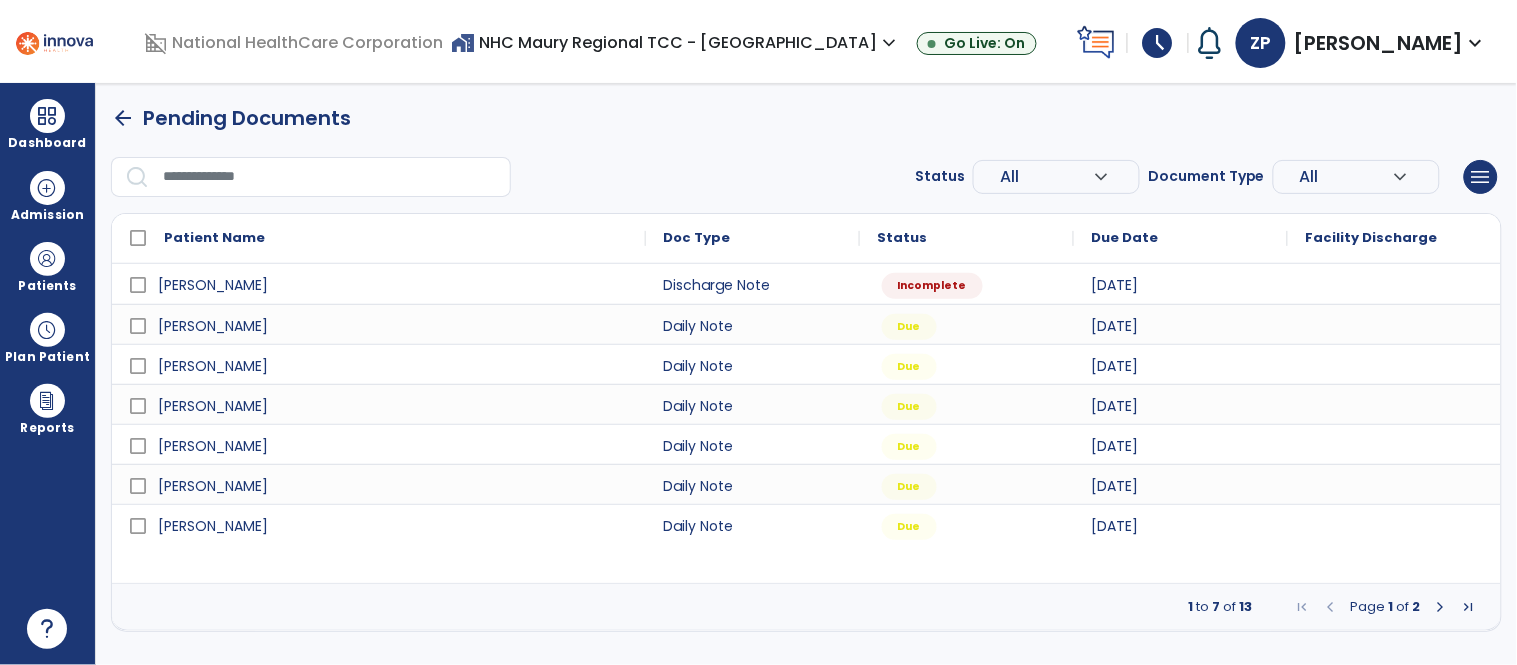 click at bounding box center [1441, 607] 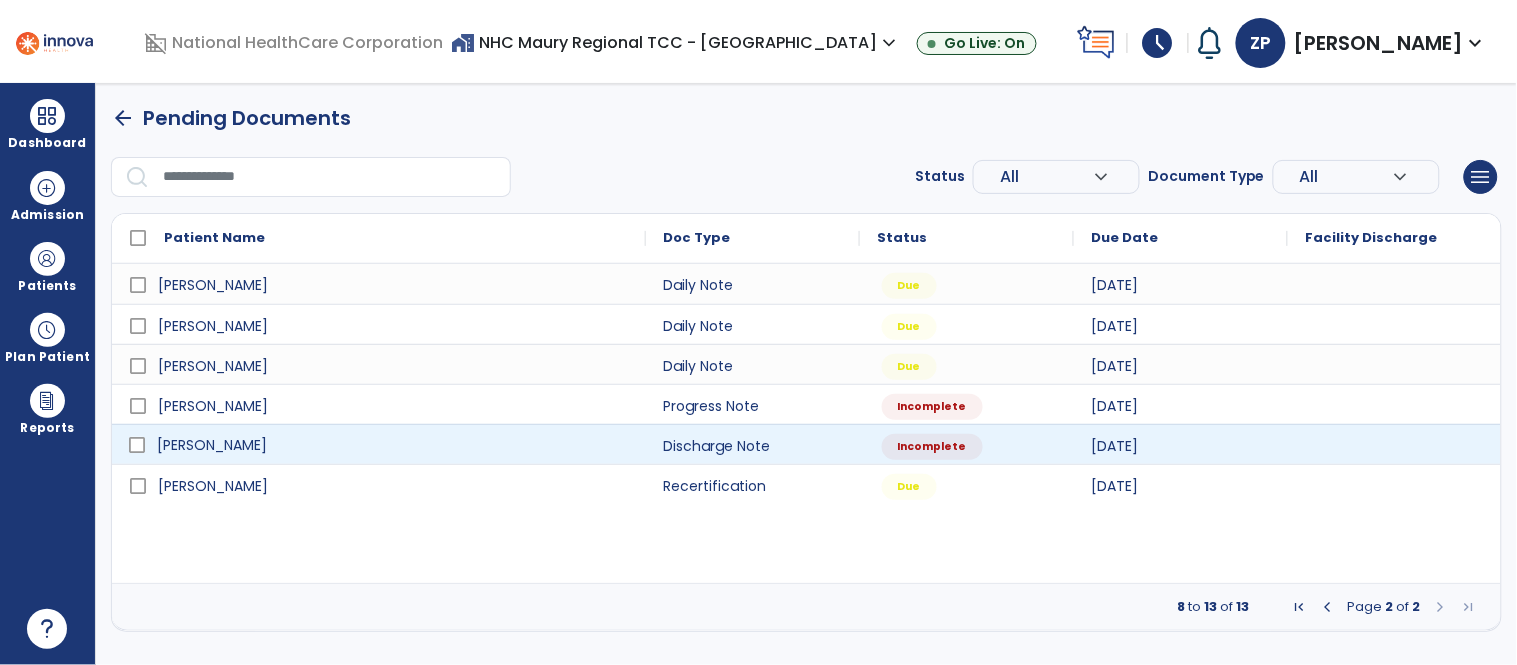 click on "[PERSON_NAME]" at bounding box center [393, 445] 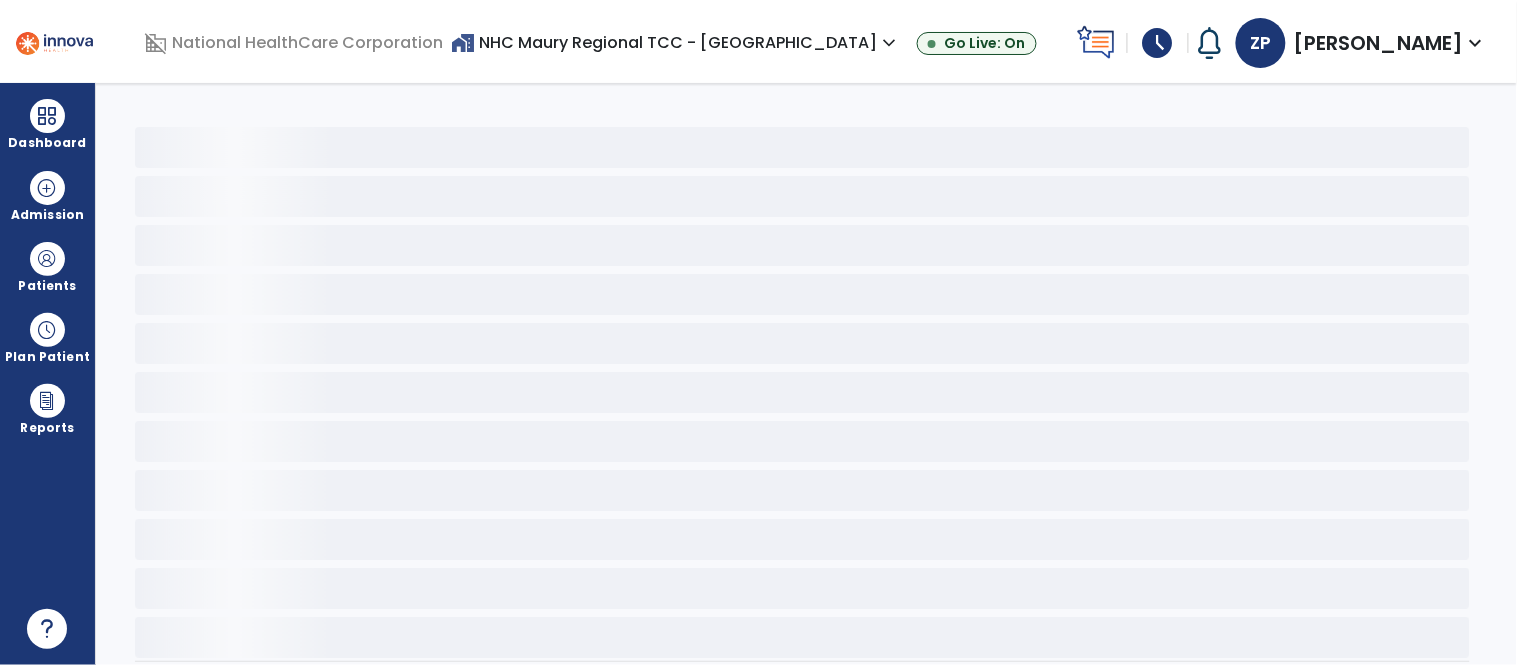 select on "****" 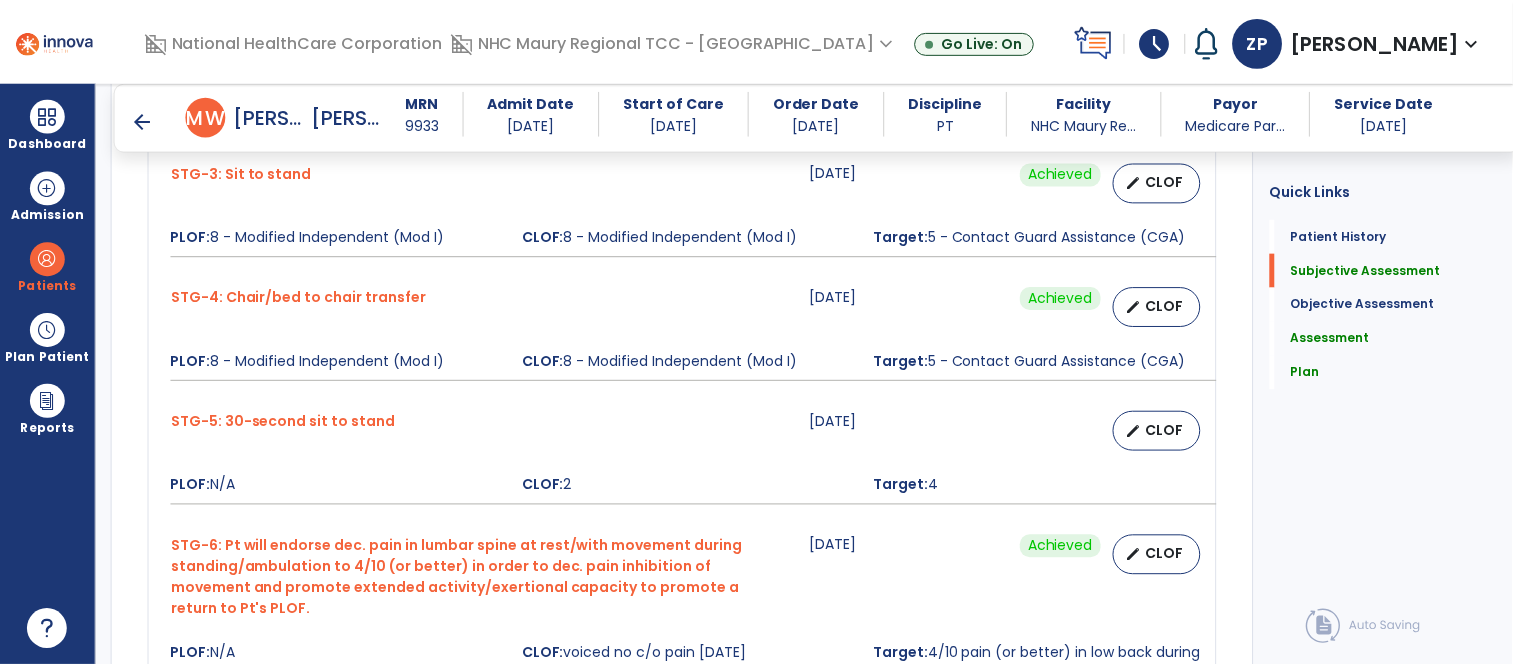 scroll, scrollTop: 1225, scrollLeft: 0, axis: vertical 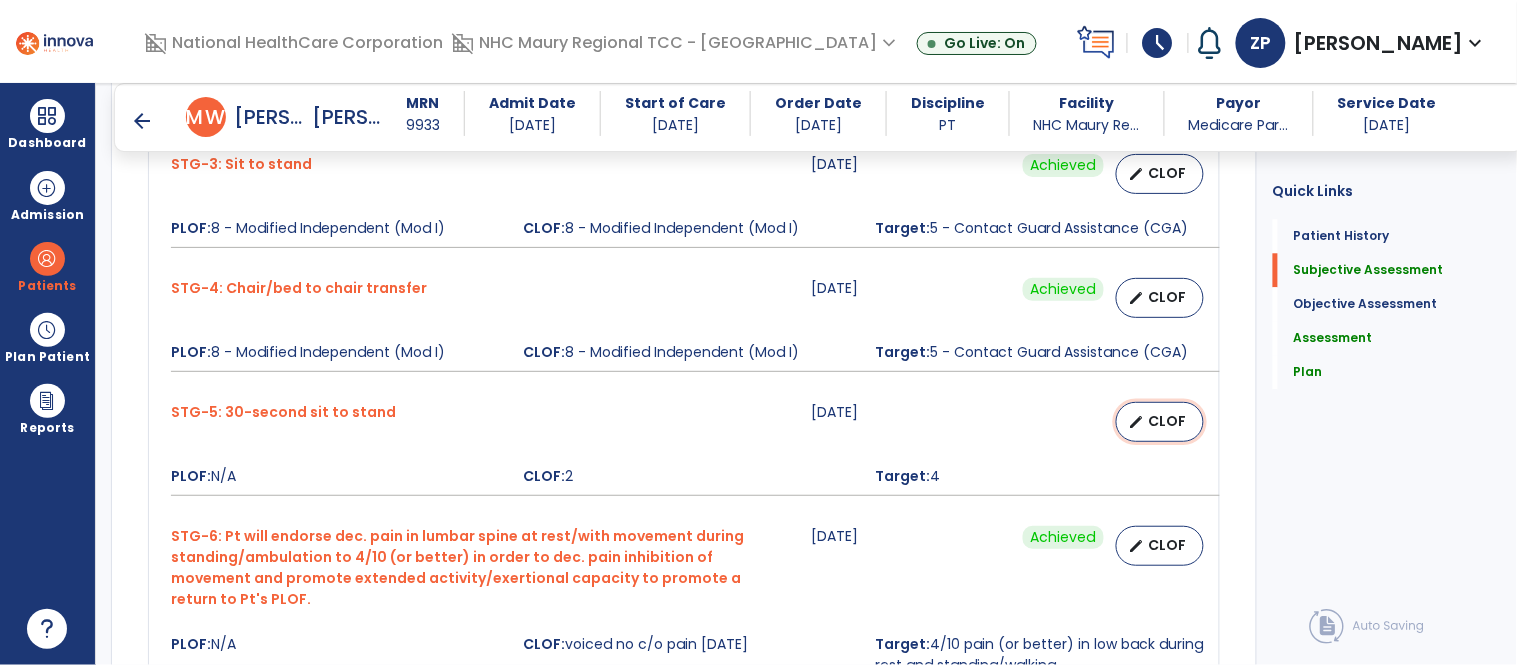 click on "CLOF" at bounding box center (1168, 421) 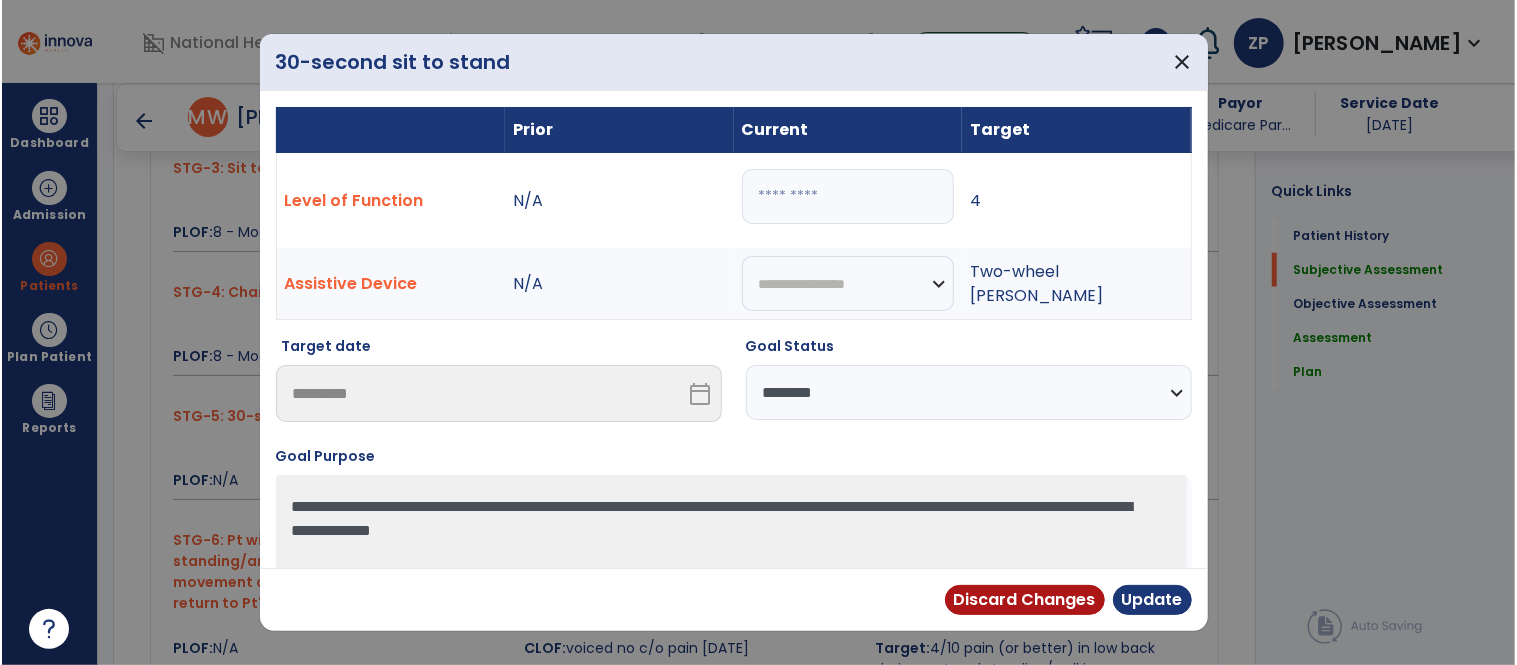 scroll, scrollTop: 1225, scrollLeft: 0, axis: vertical 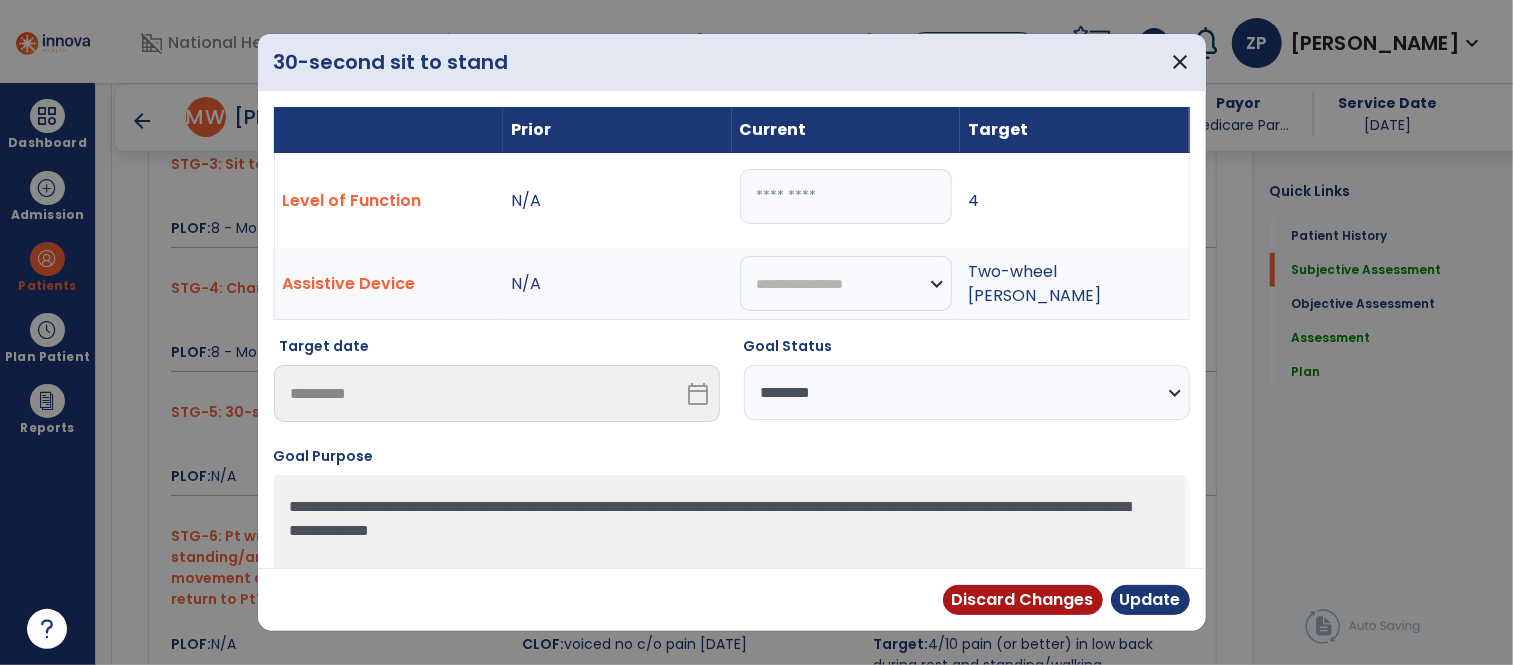 drag, startPoint x: 792, startPoint y: 196, endPoint x: 662, endPoint y: 211, distance: 130.86252 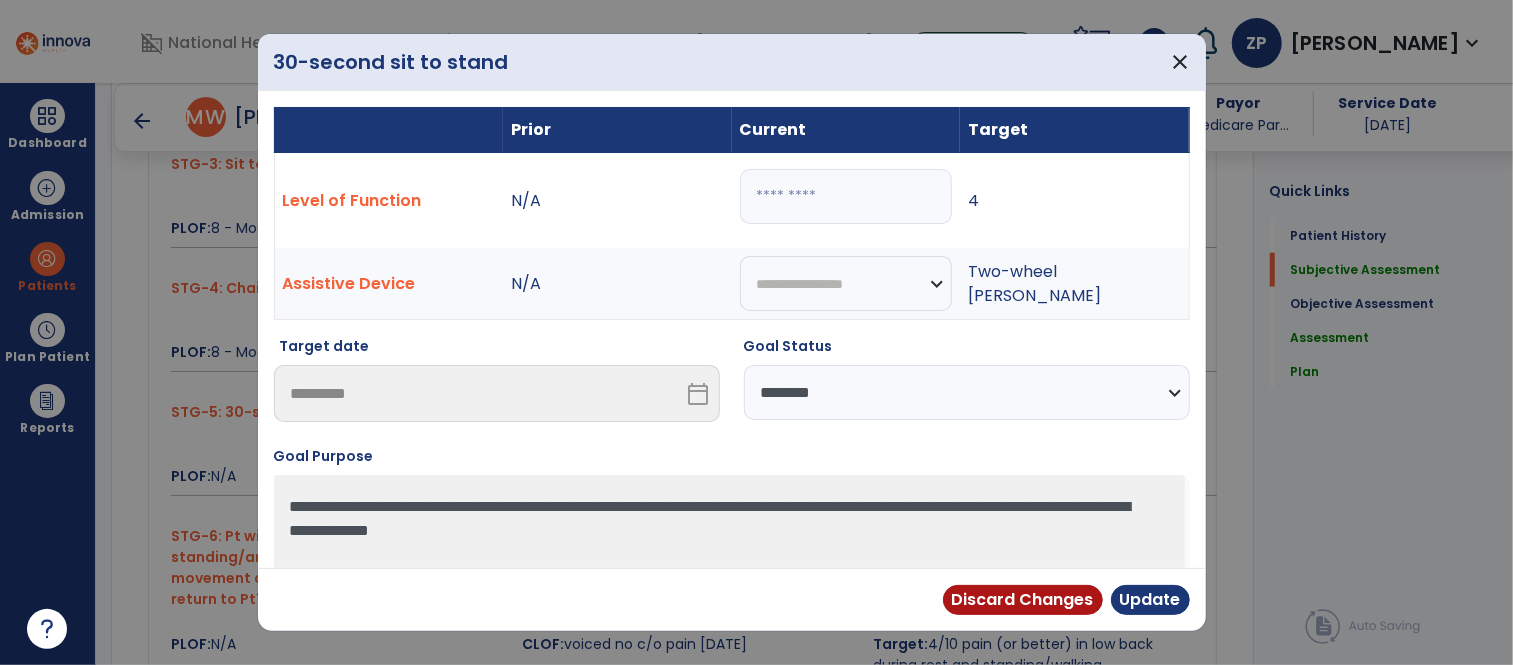 type on "*" 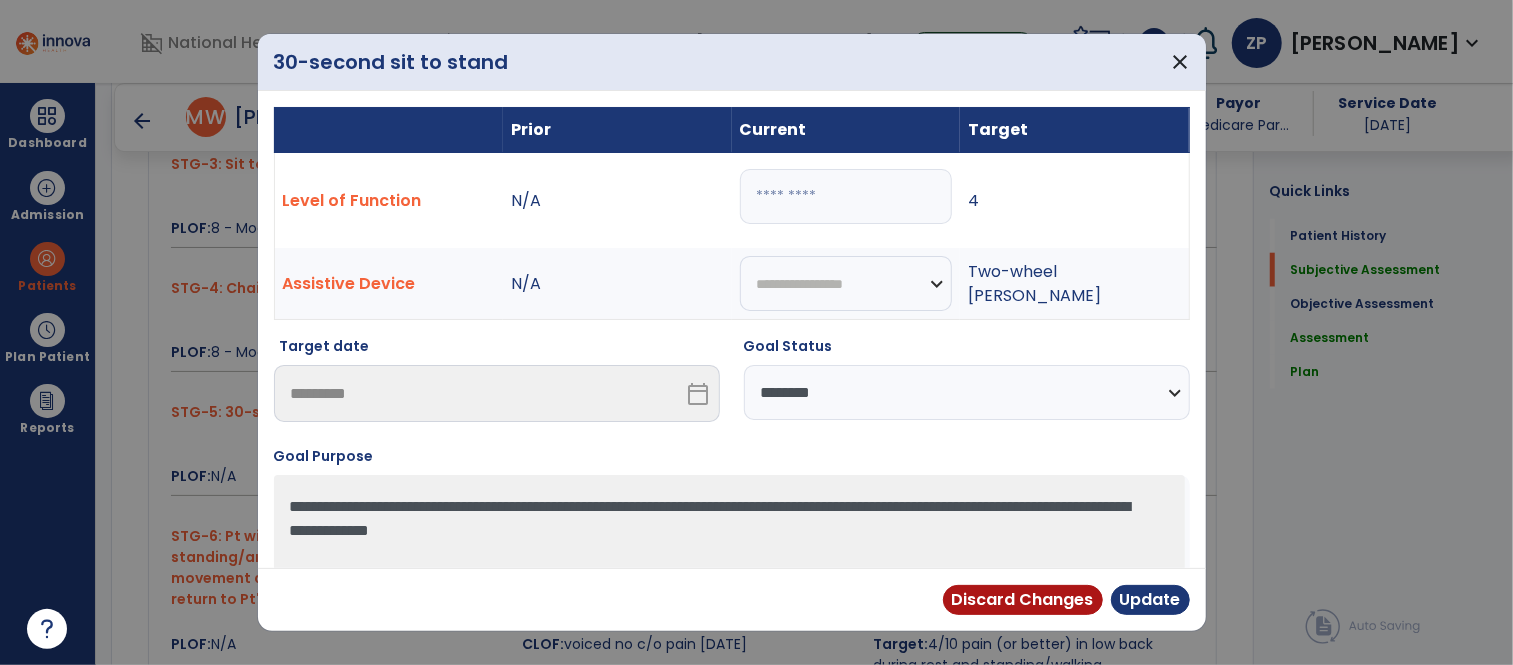 select on "********" 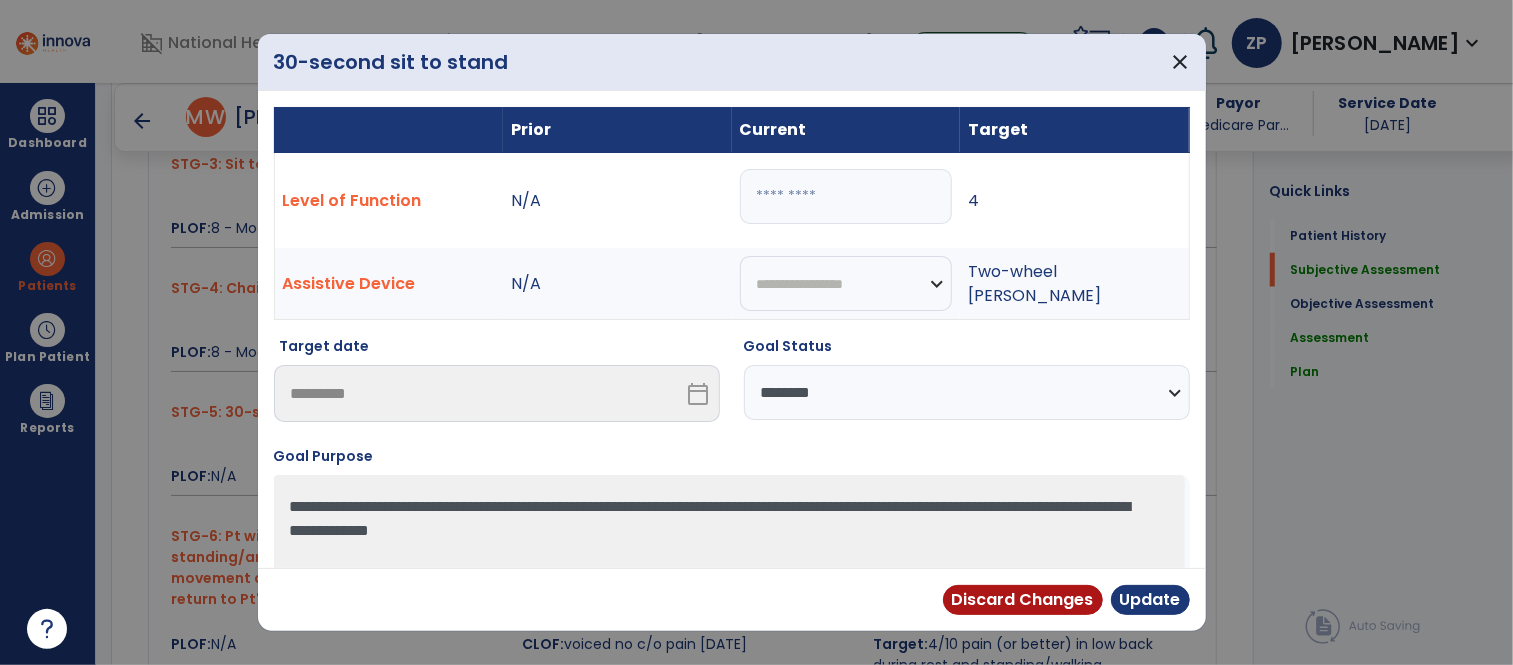click on "**********" at bounding box center [967, 392] 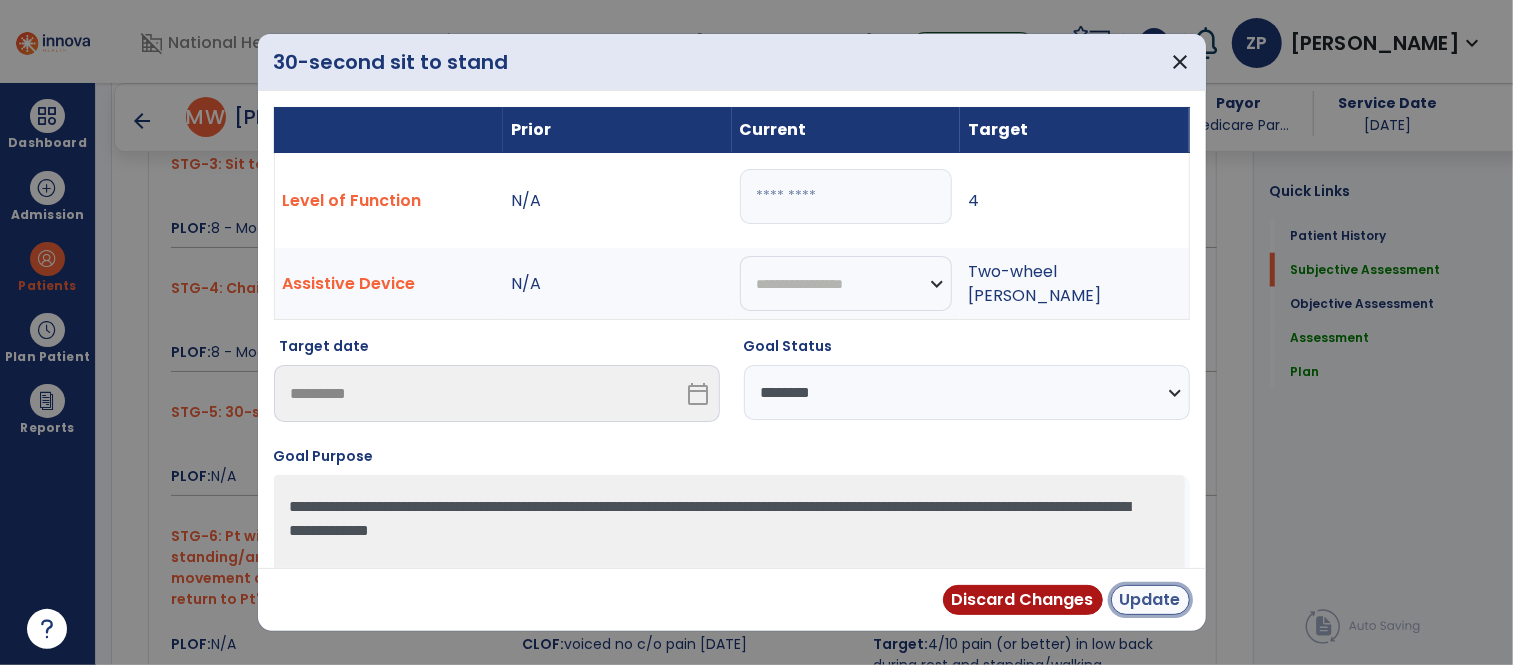 click on "Update" at bounding box center [1150, 600] 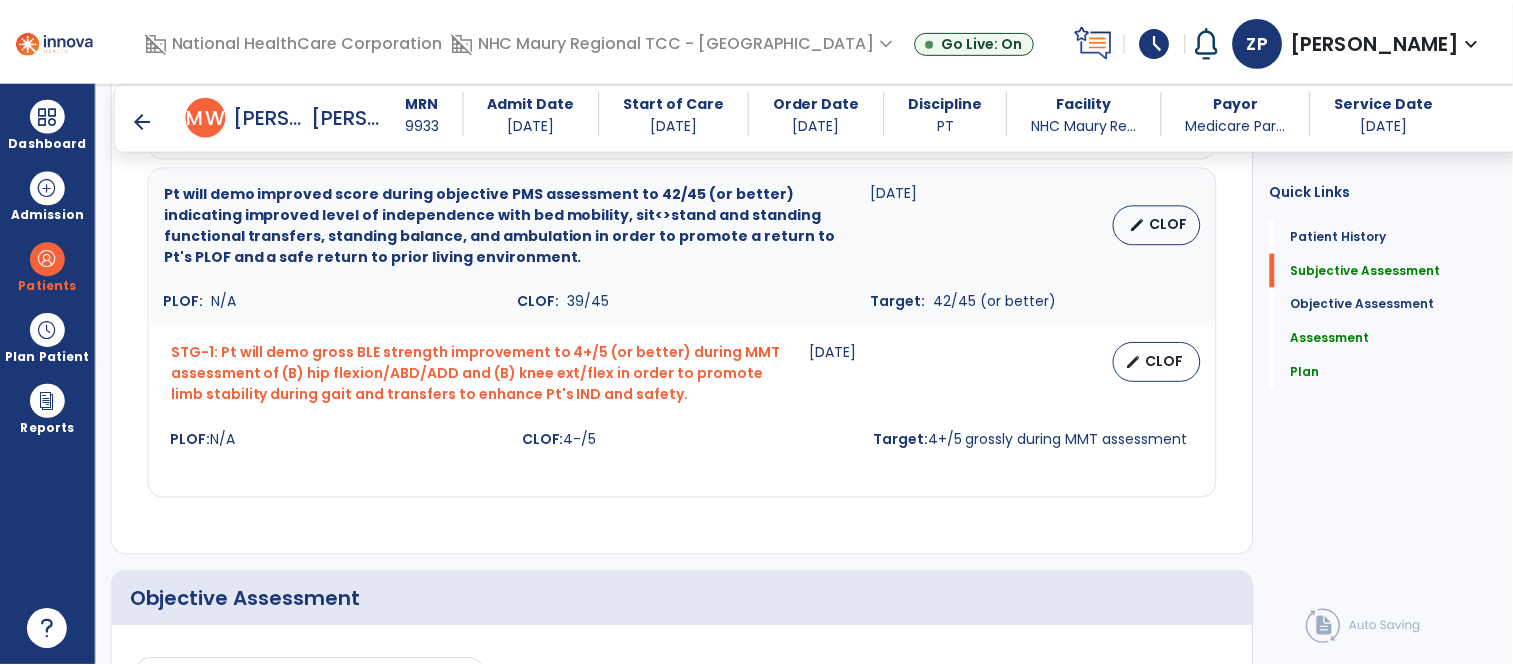 scroll, scrollTop: 2170, scrollLeft: 0, axis: vertical 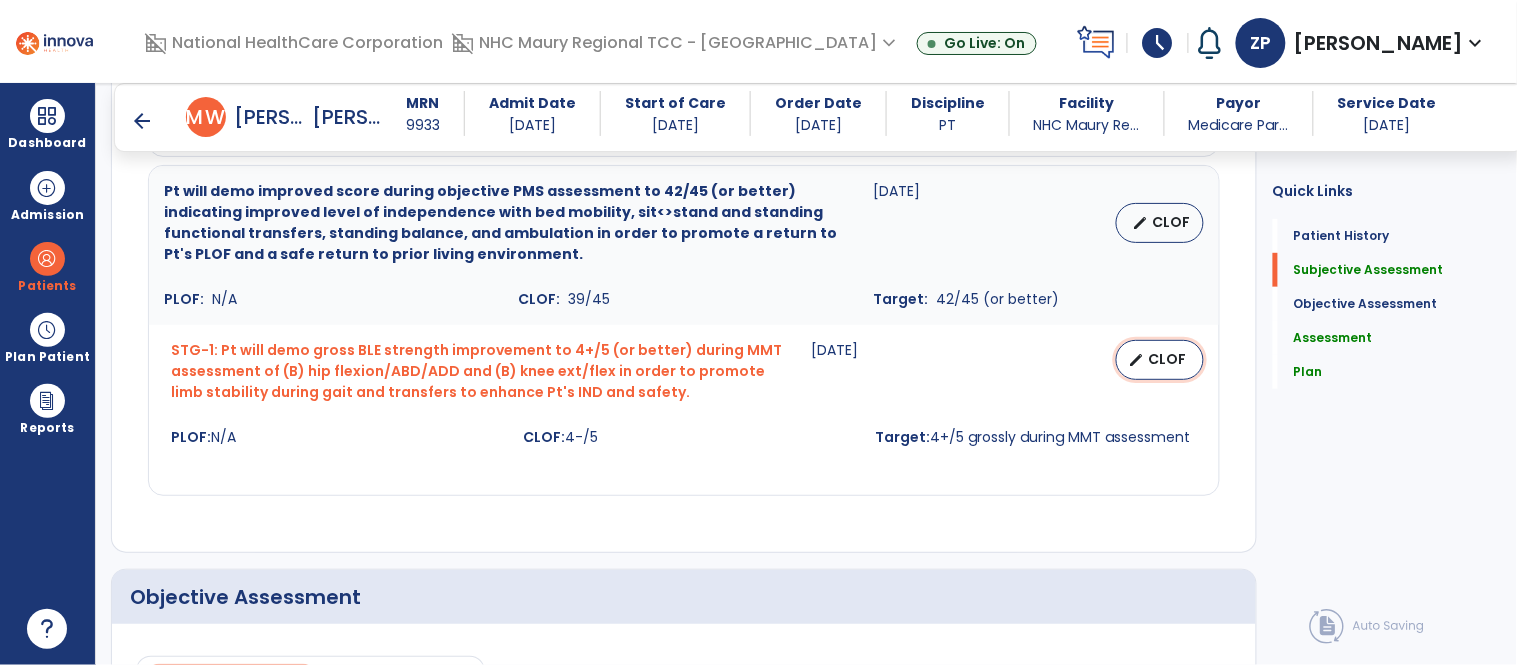 click on "edit   CLOF" at bounding box center [1160, 360] 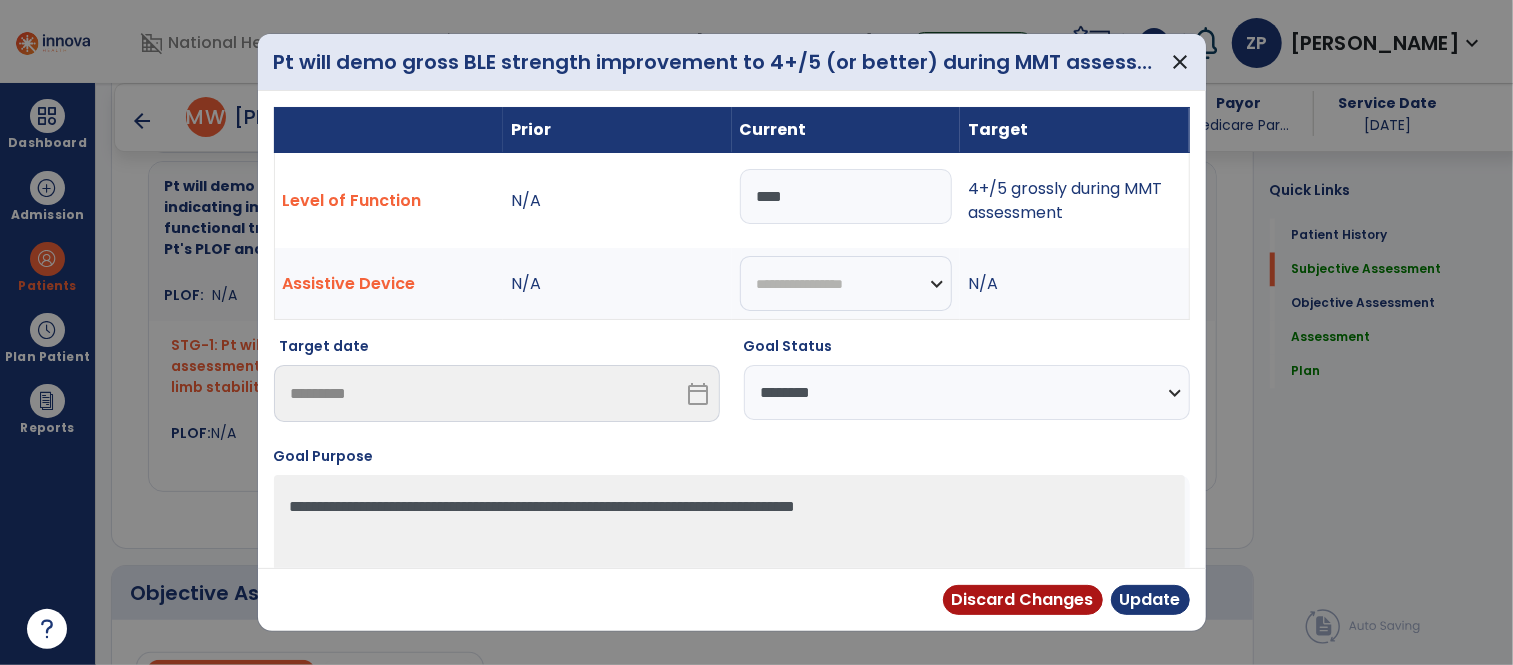 scroll, scrollTop: 2170, scrollLeft: 0, axis: vertical 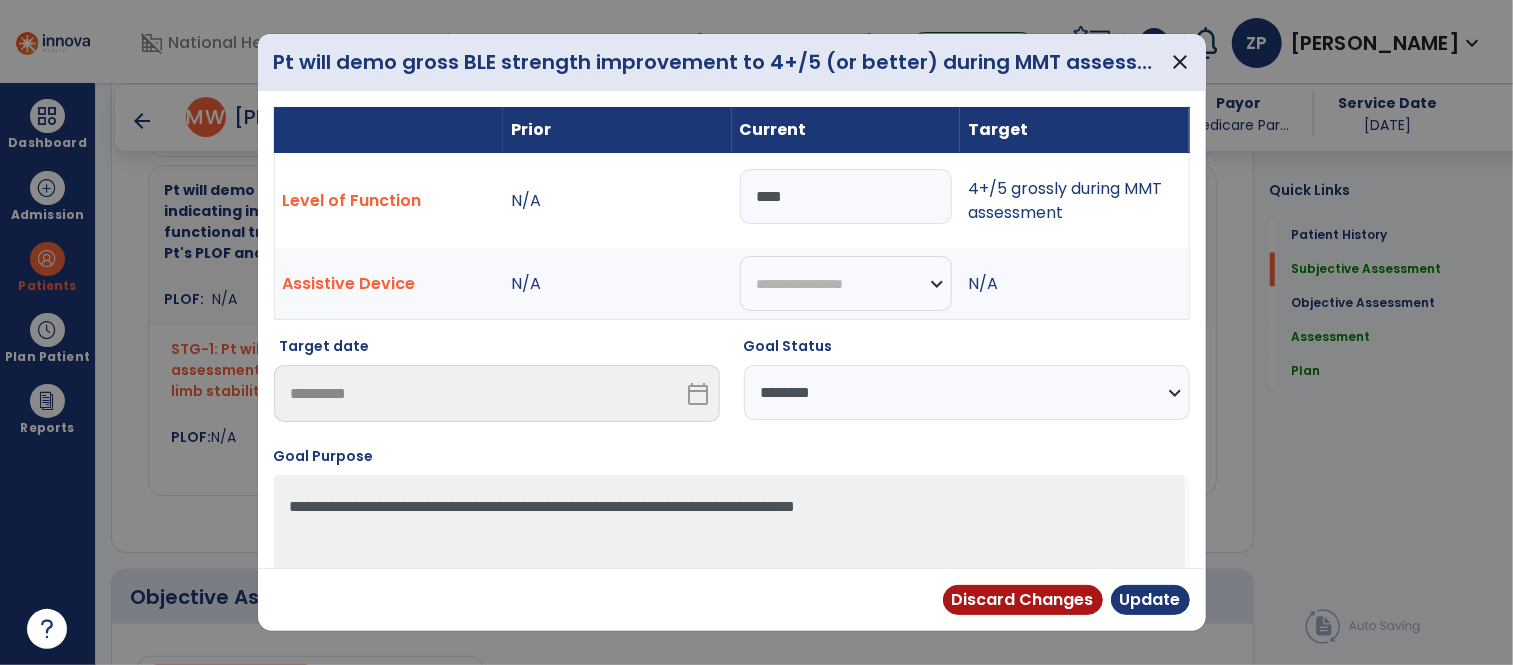 drag, startPoint x: 805, startPoint y: 216, endPoint x: 717, endPoint y: 208, distance: 88.362885 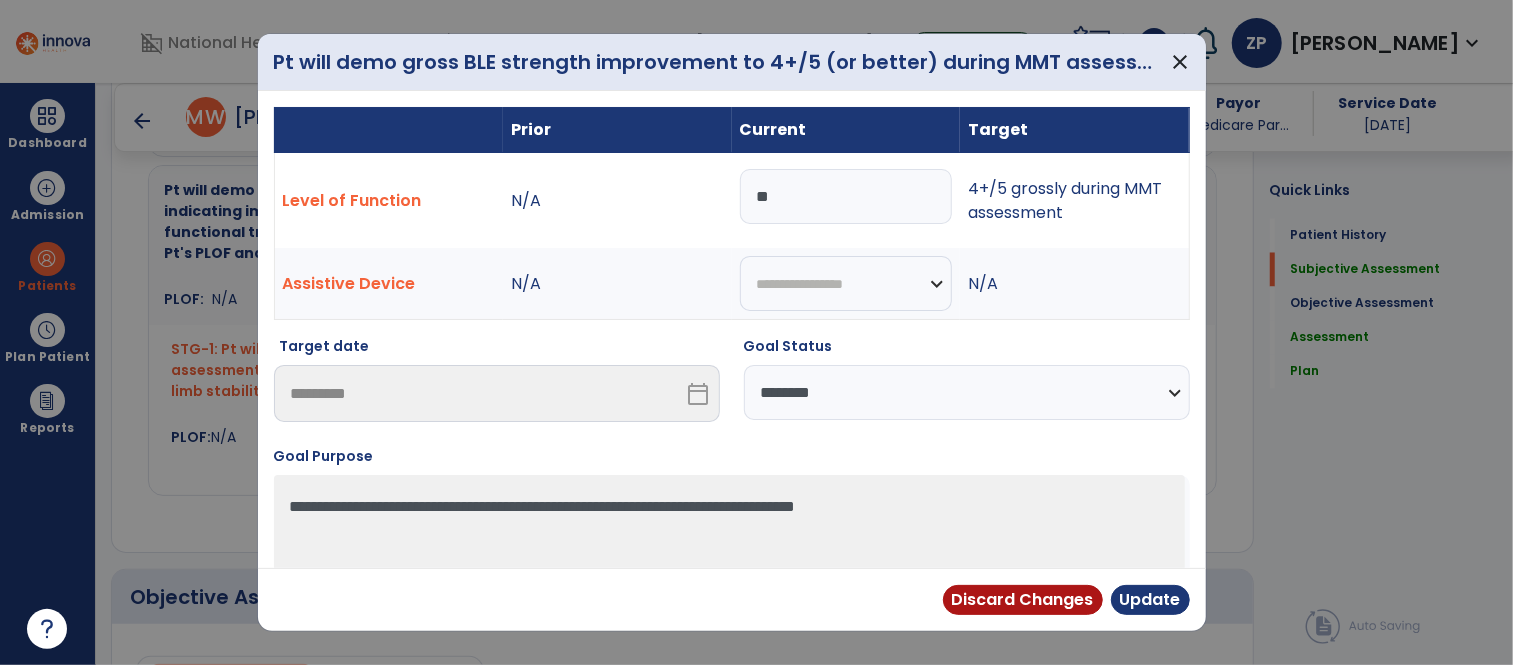 type on "*" 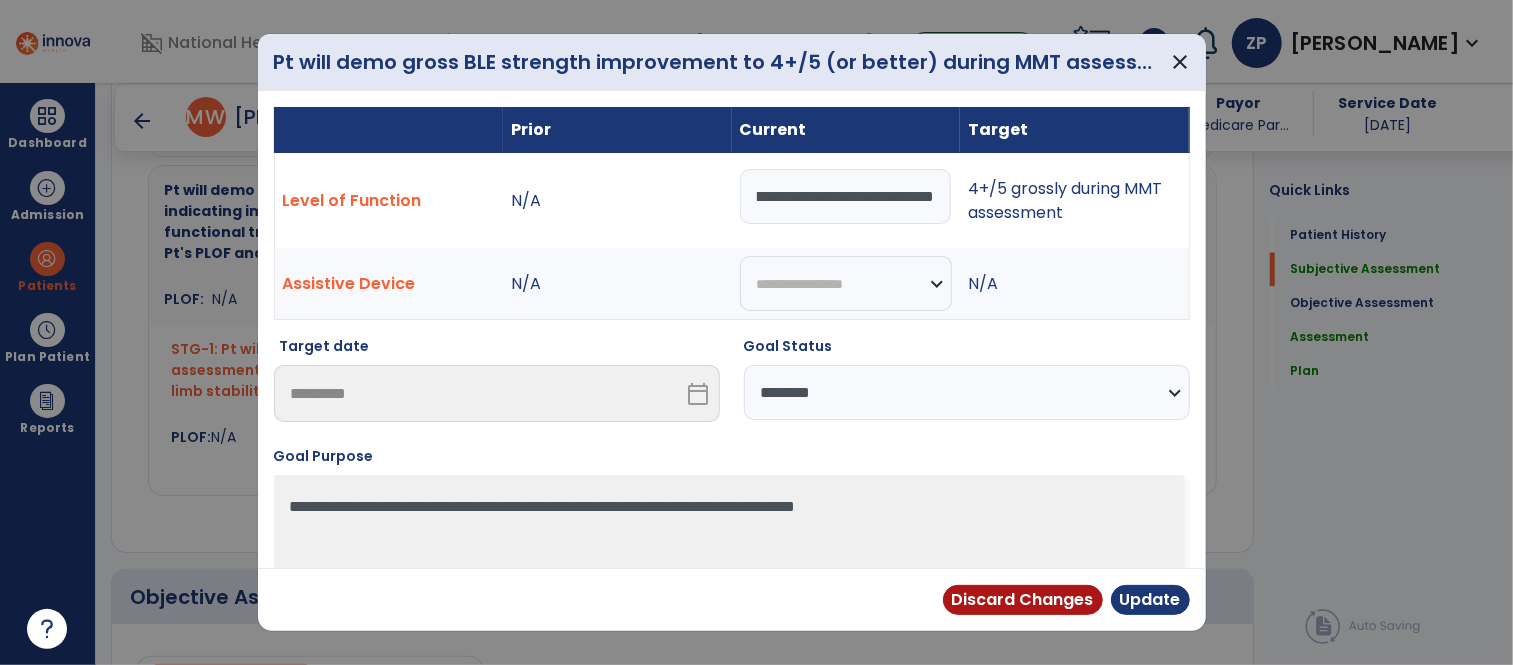 scroll, scrollTop: 0, scrollLeft: 180, axis: horizontal 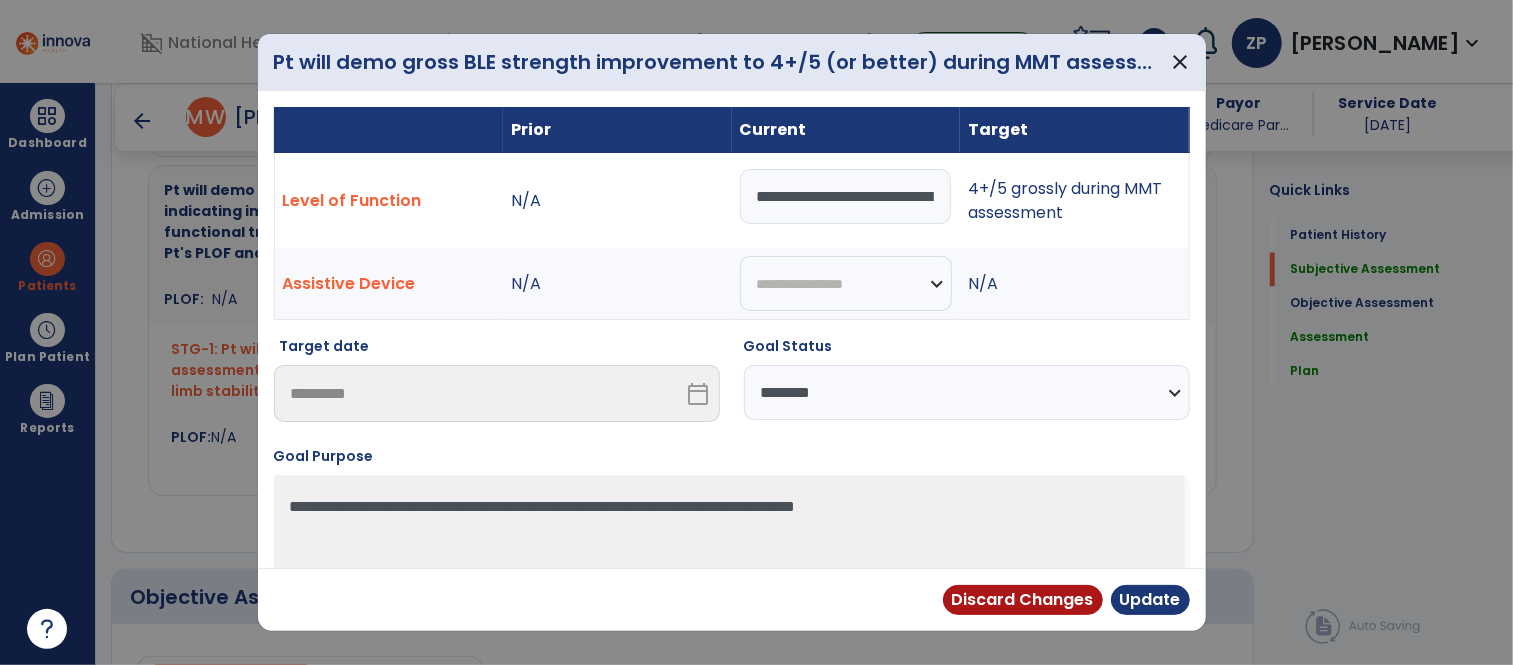 select on "********" 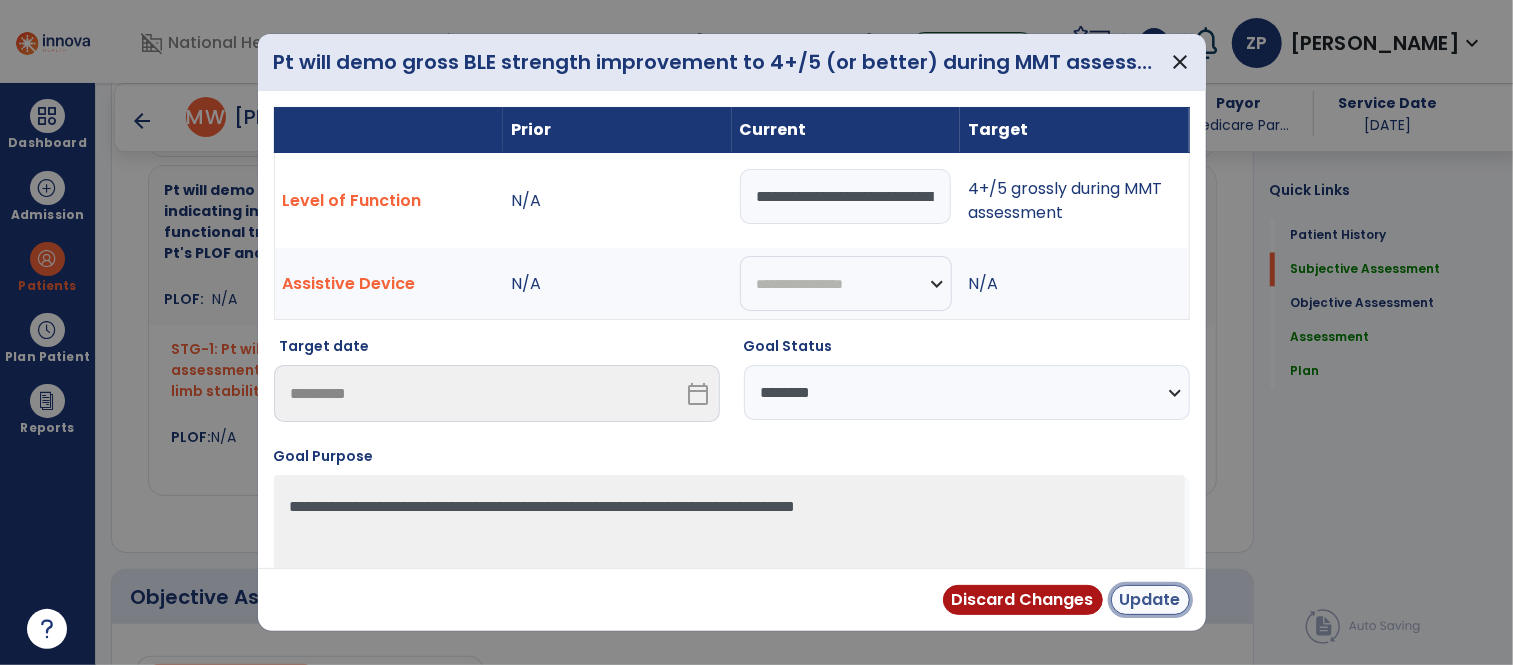 click on "Update" at bounding box center (1150, 600) 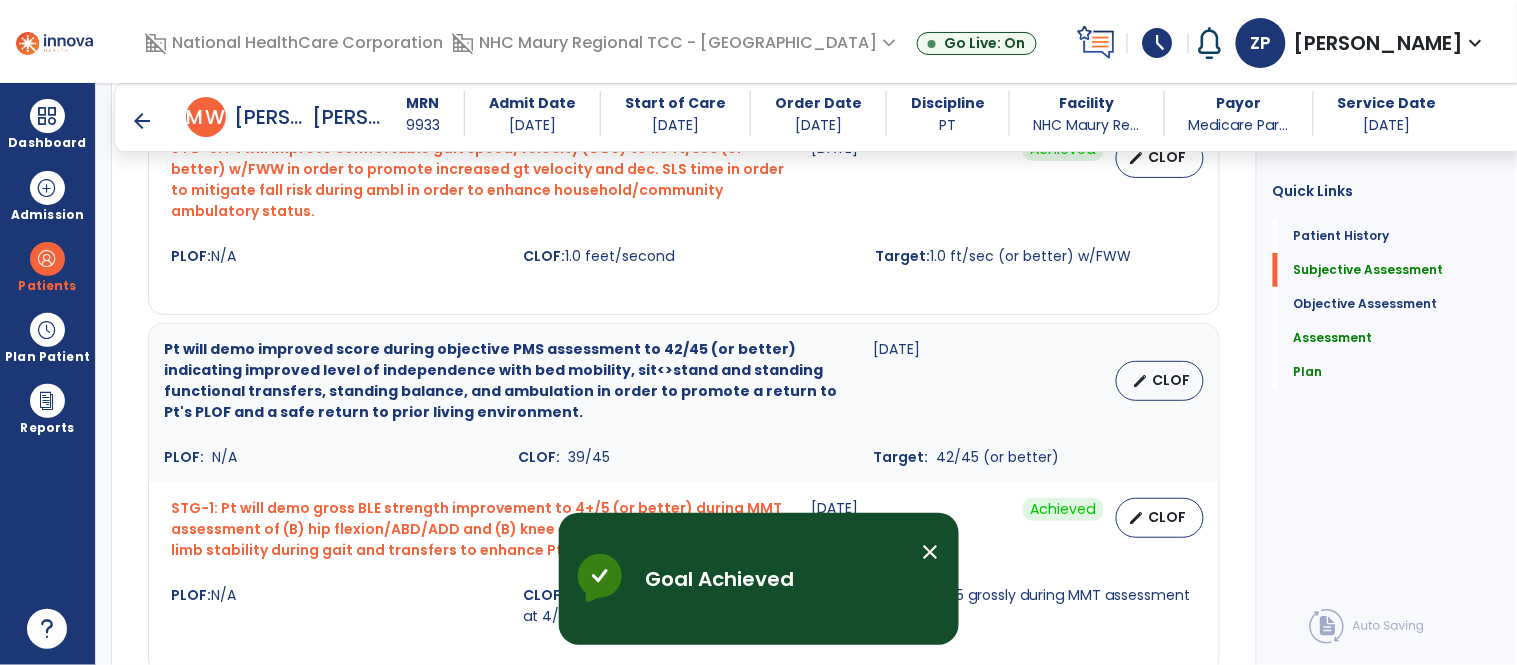scroll, scrollTop: 2010, scrollLeft: 0, axis: vertical 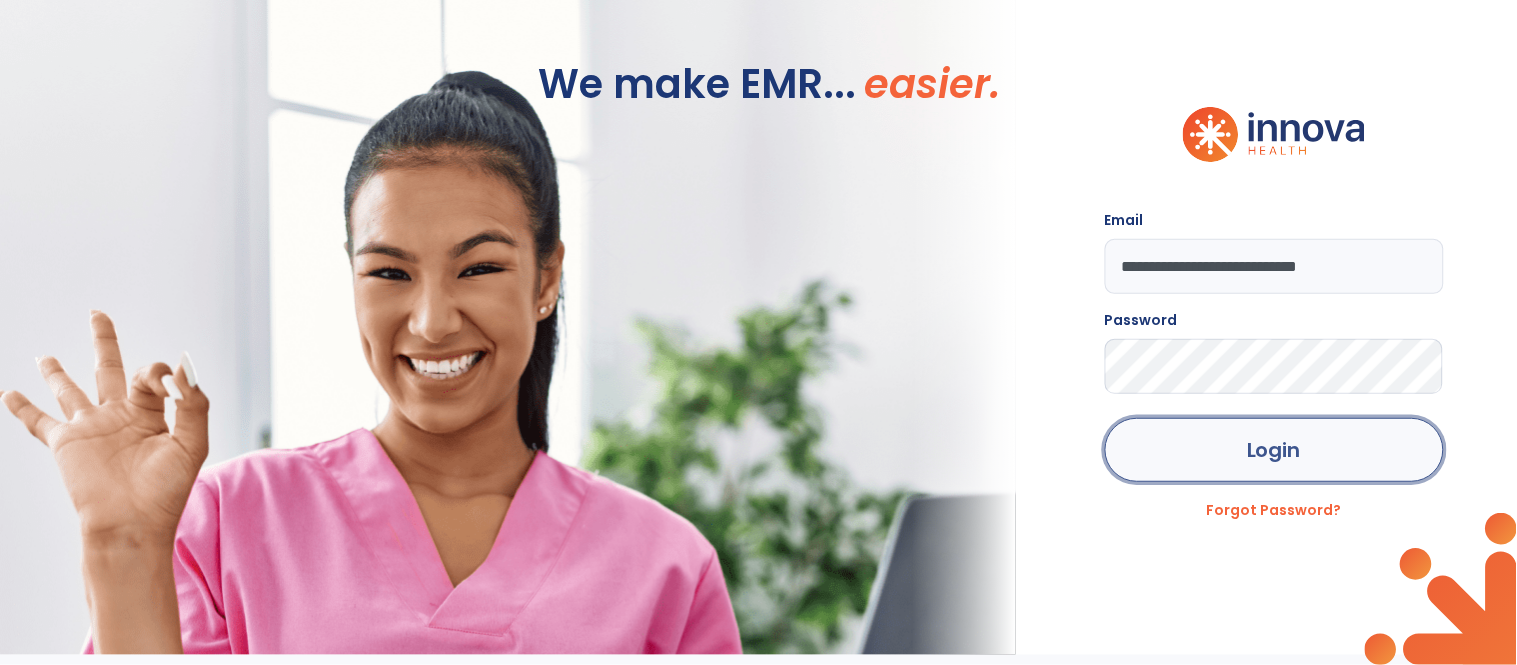 click on "Login" 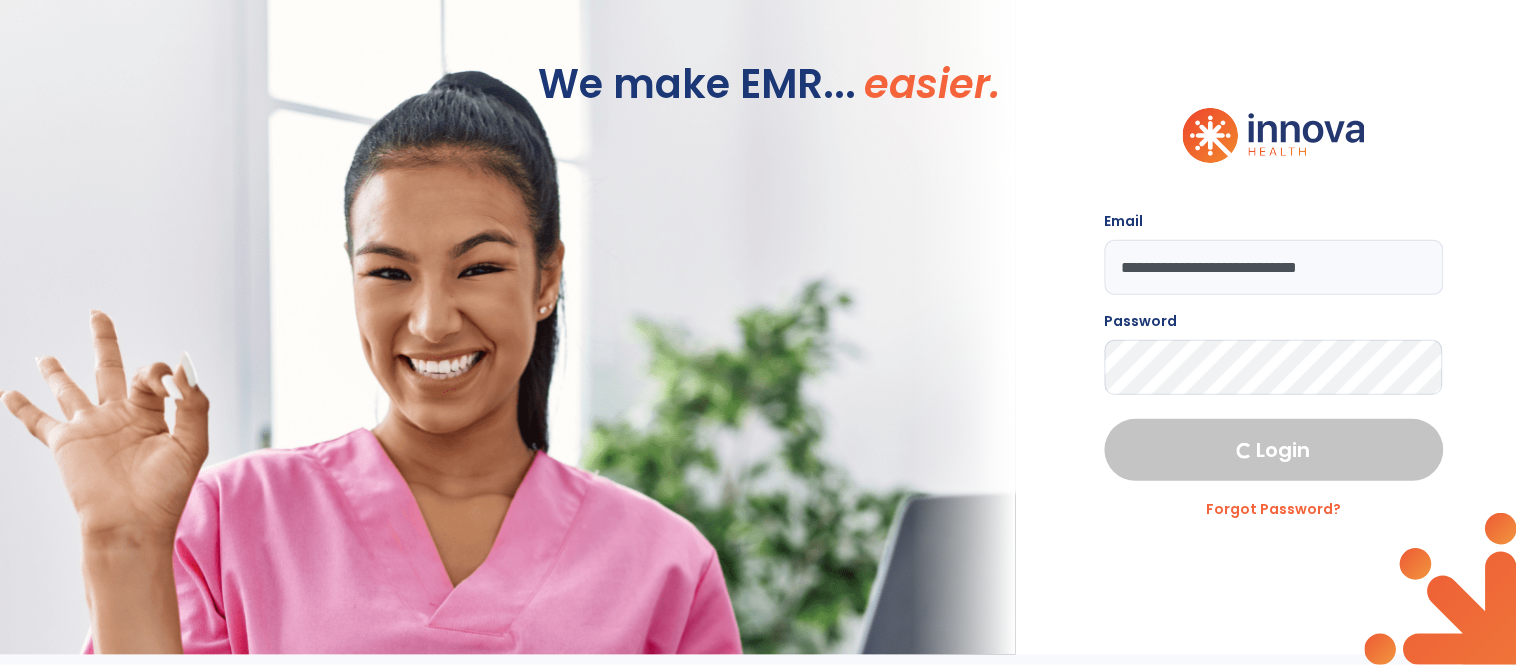 select on "****" 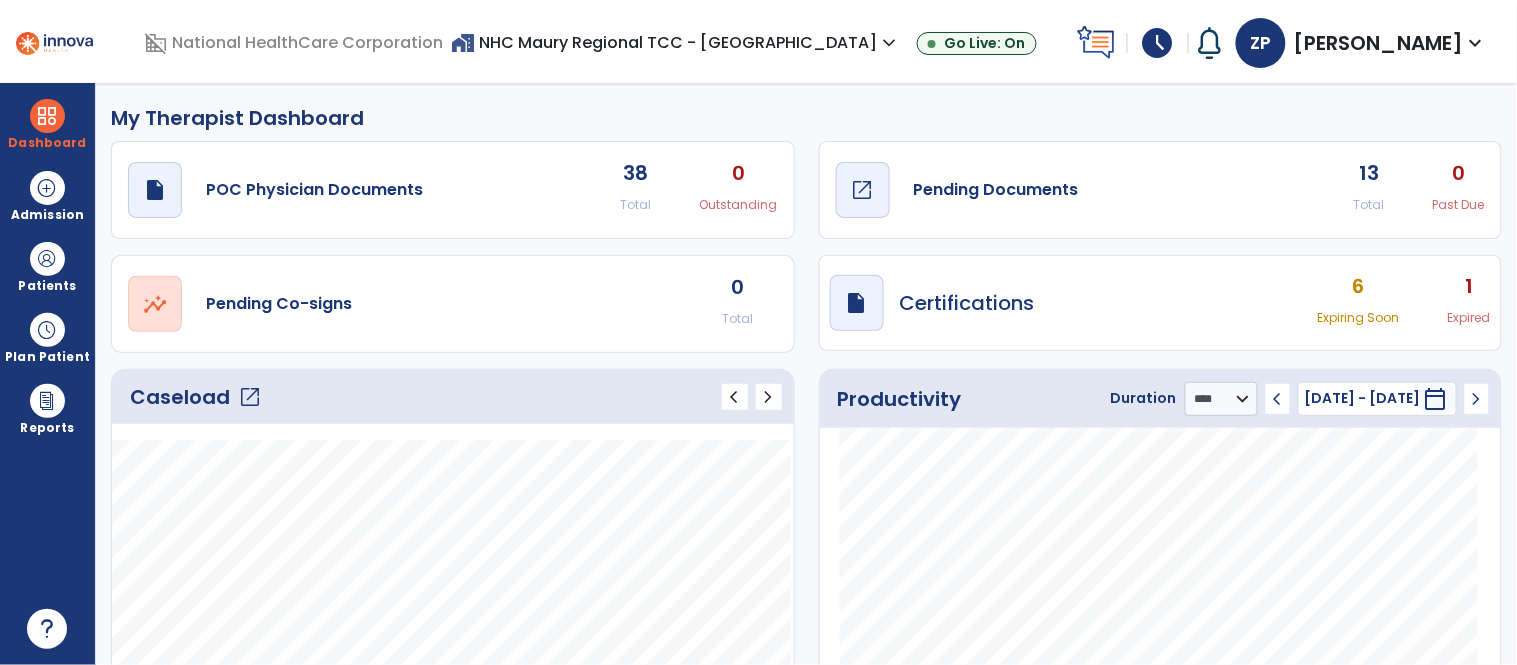 click on "draft   open_in_new  Pending Documents" 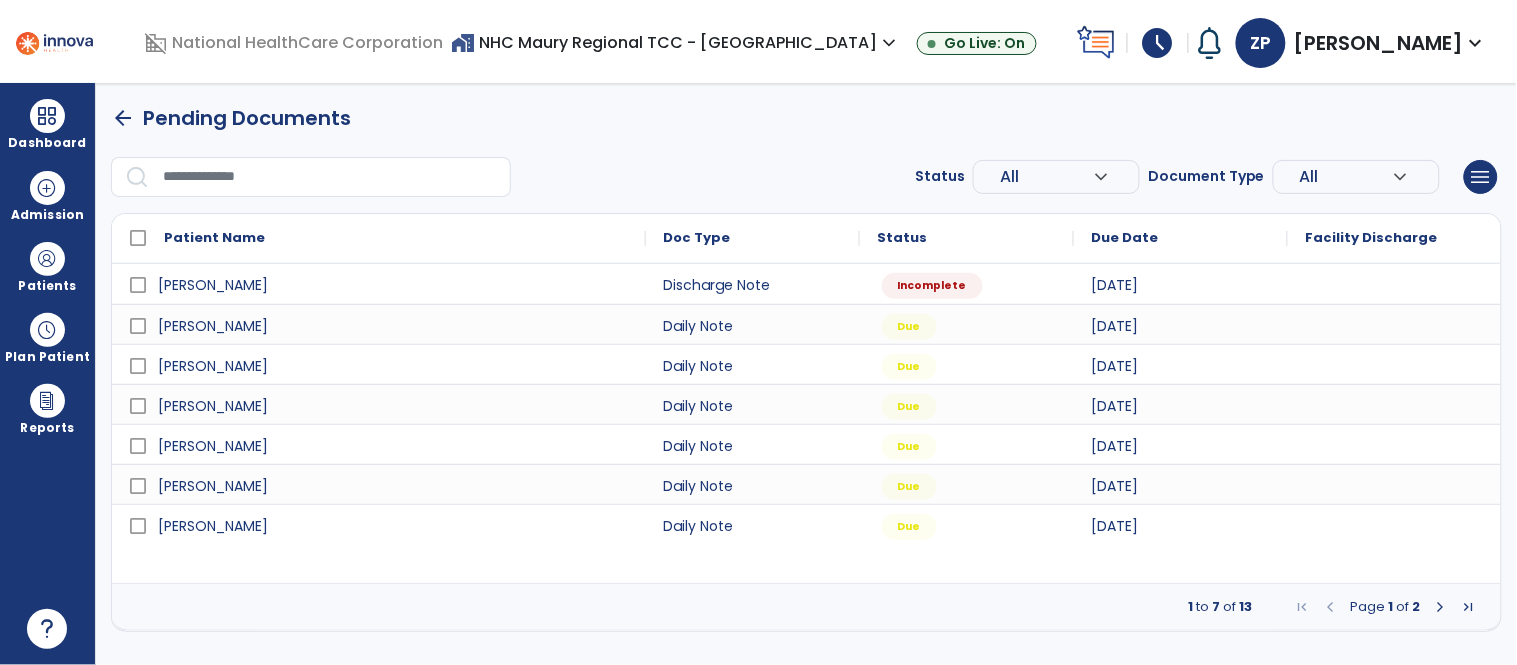click at bounding box center (1441, 607) 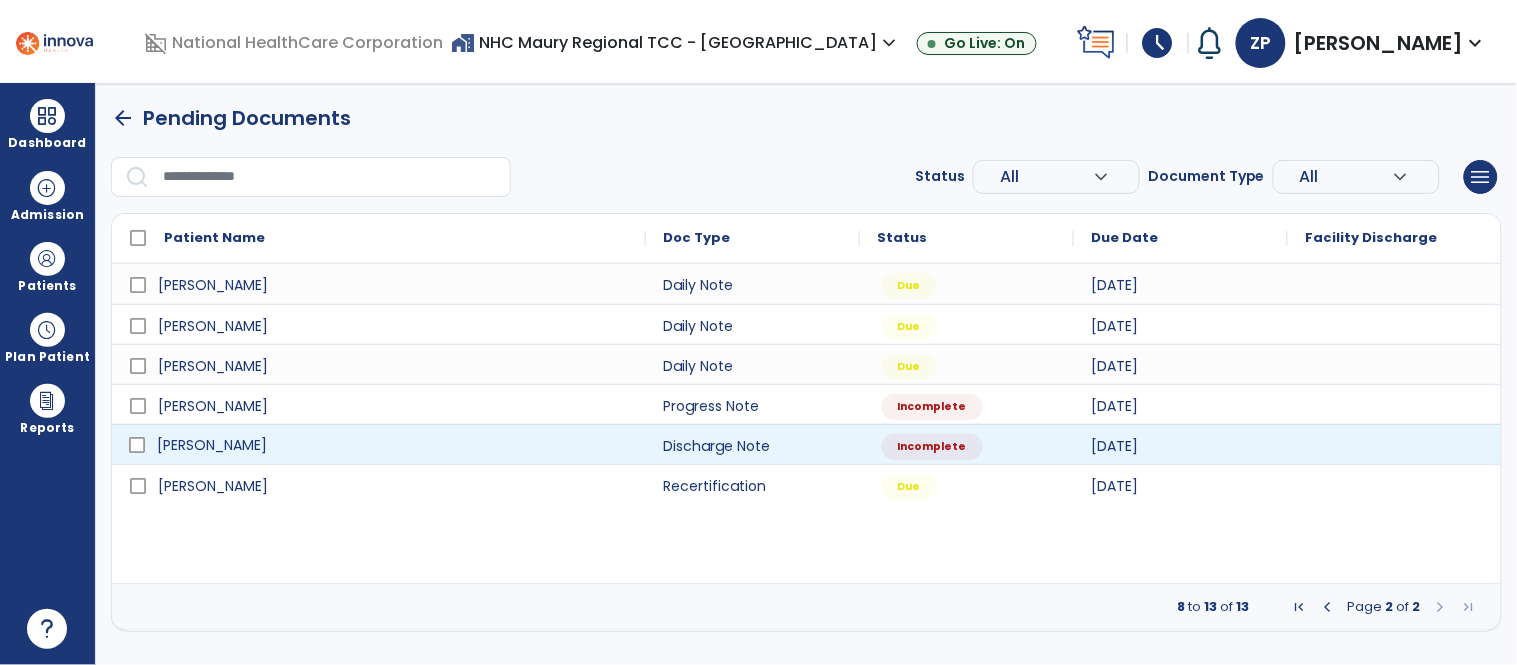 click on "Murphy, William" at bounding box center (393, 445) 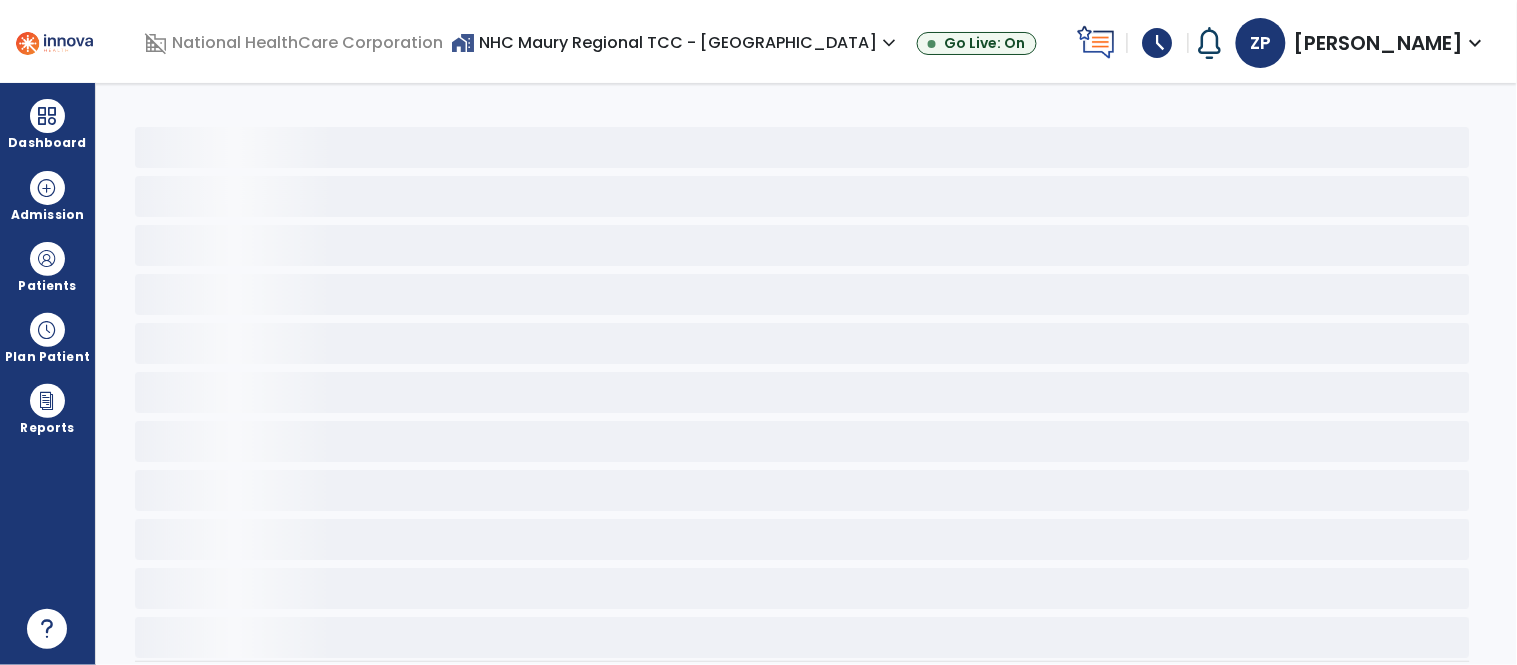 click 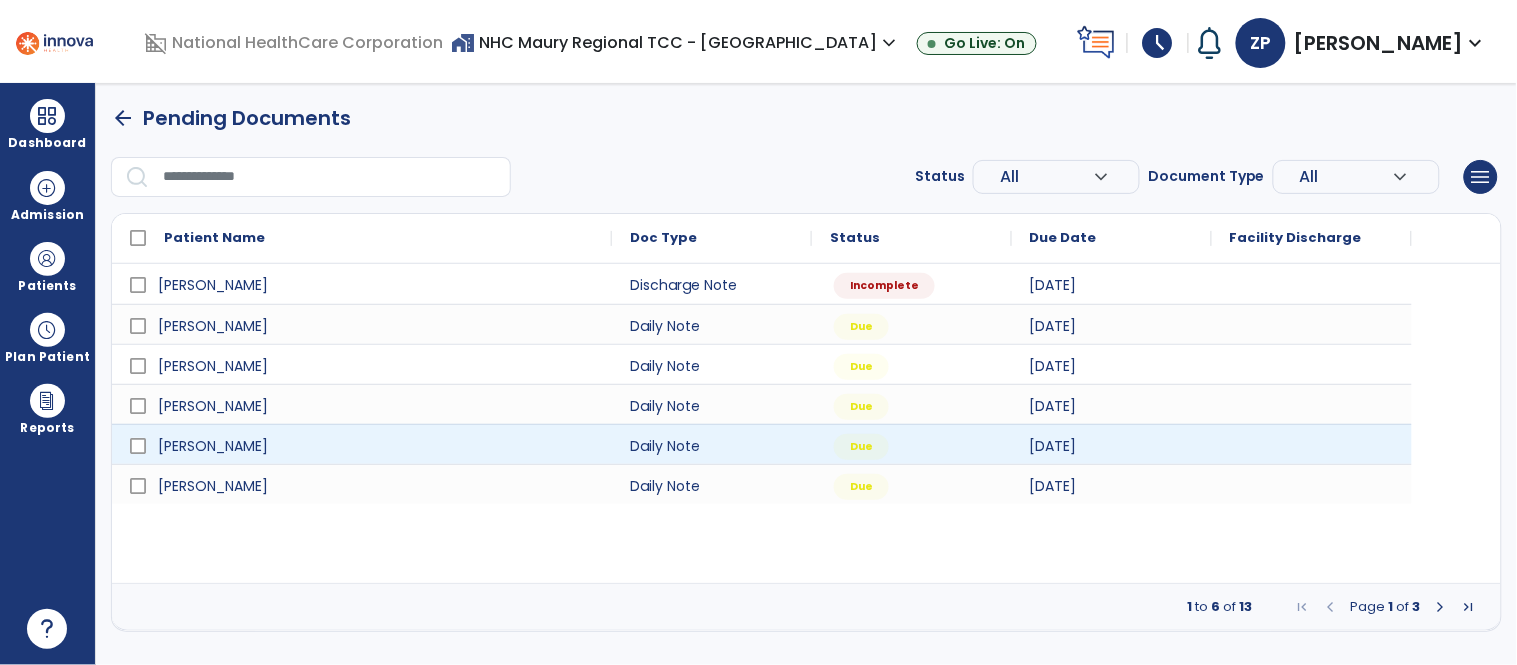 select on "****" 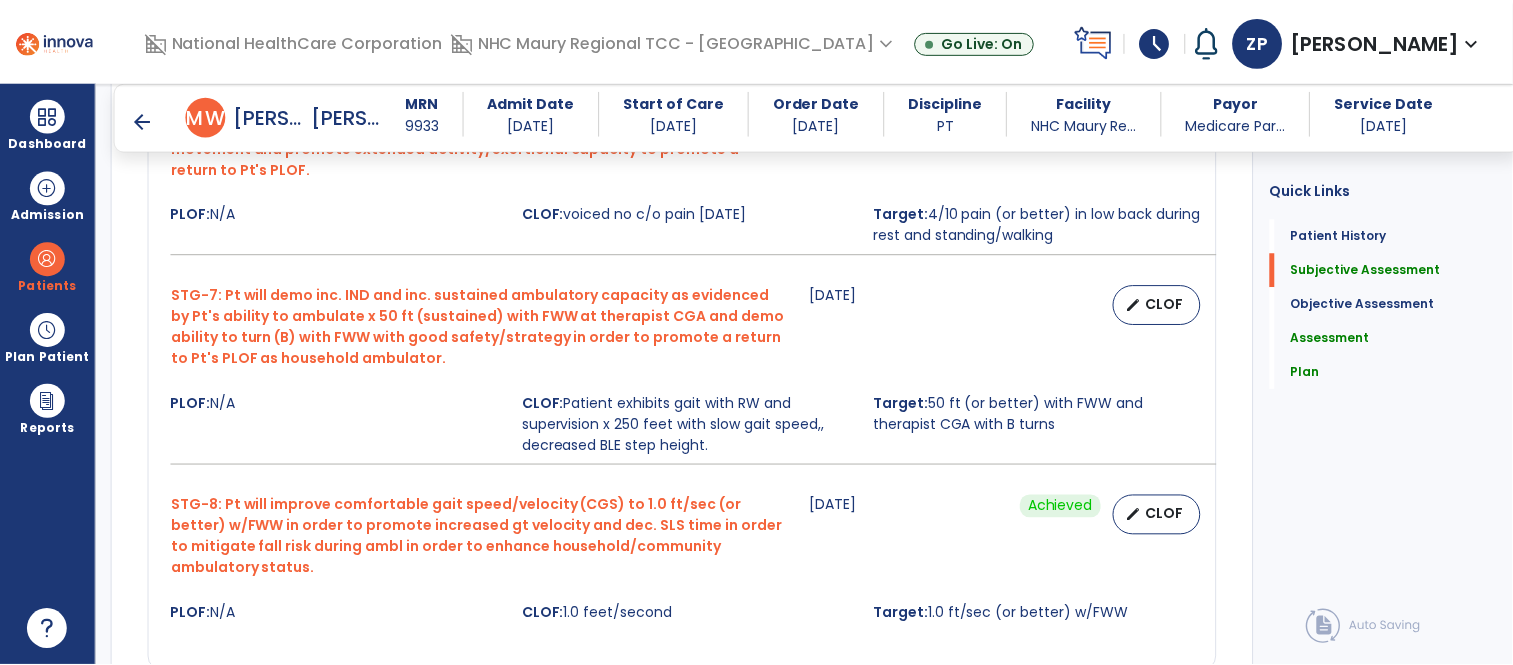 scroll, scrollTop: 1655, scrollLeft: 0, axis: vertical 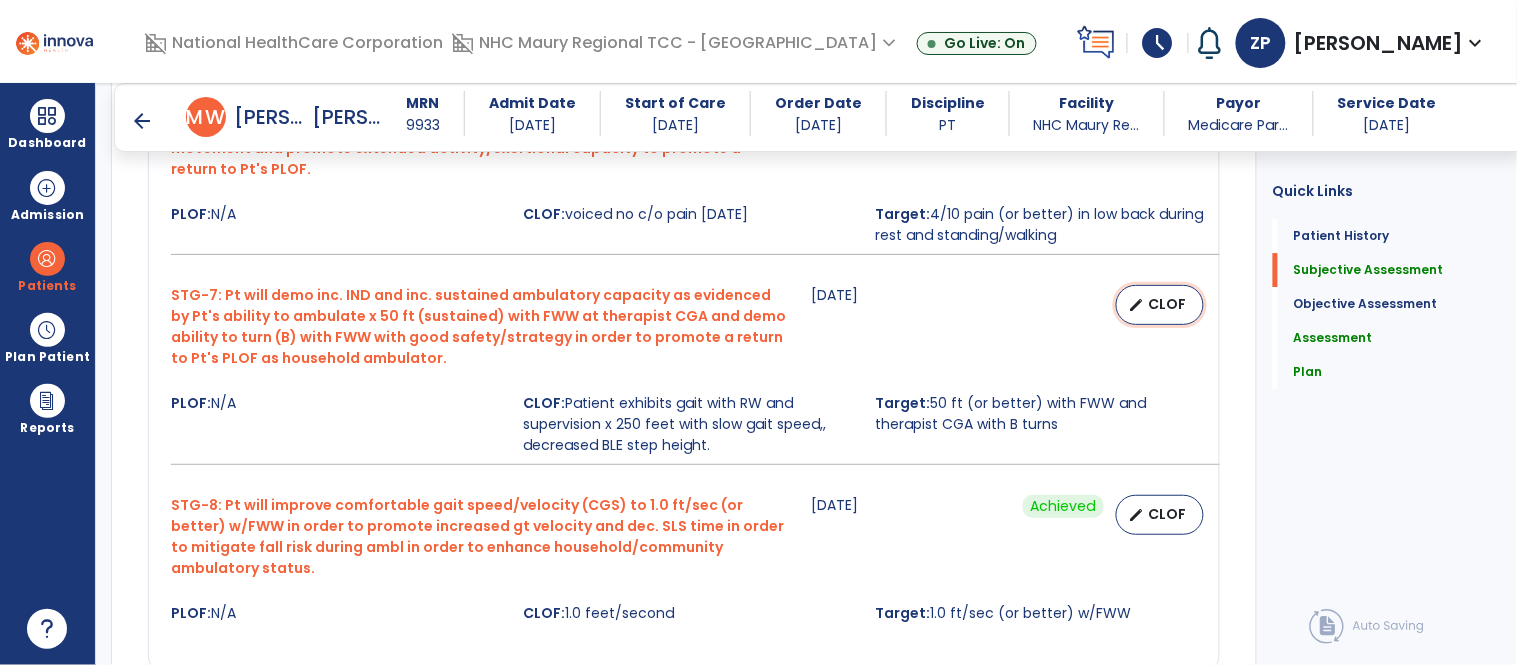 click on "edit" at bounding box center [1137, 305] 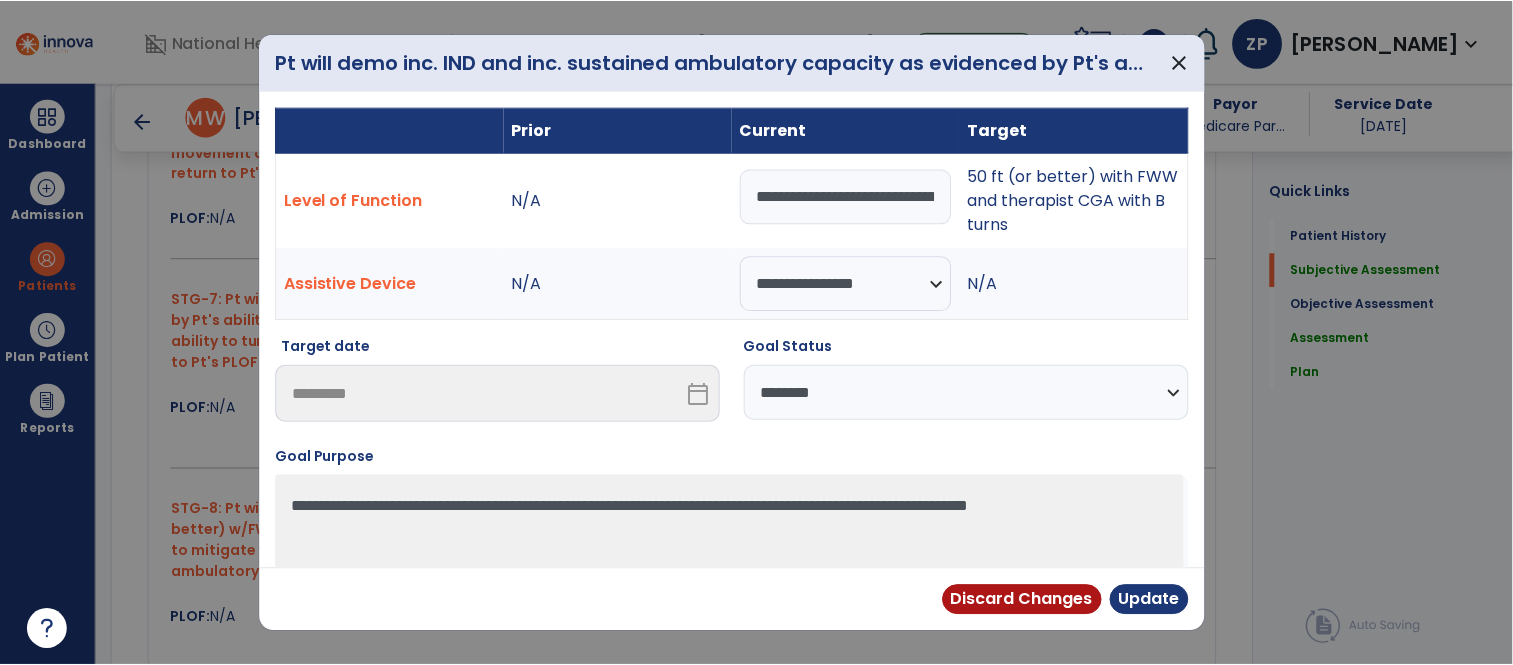 scroll, scrollTop: 1655, scrollLeft: 0, axis: vertical 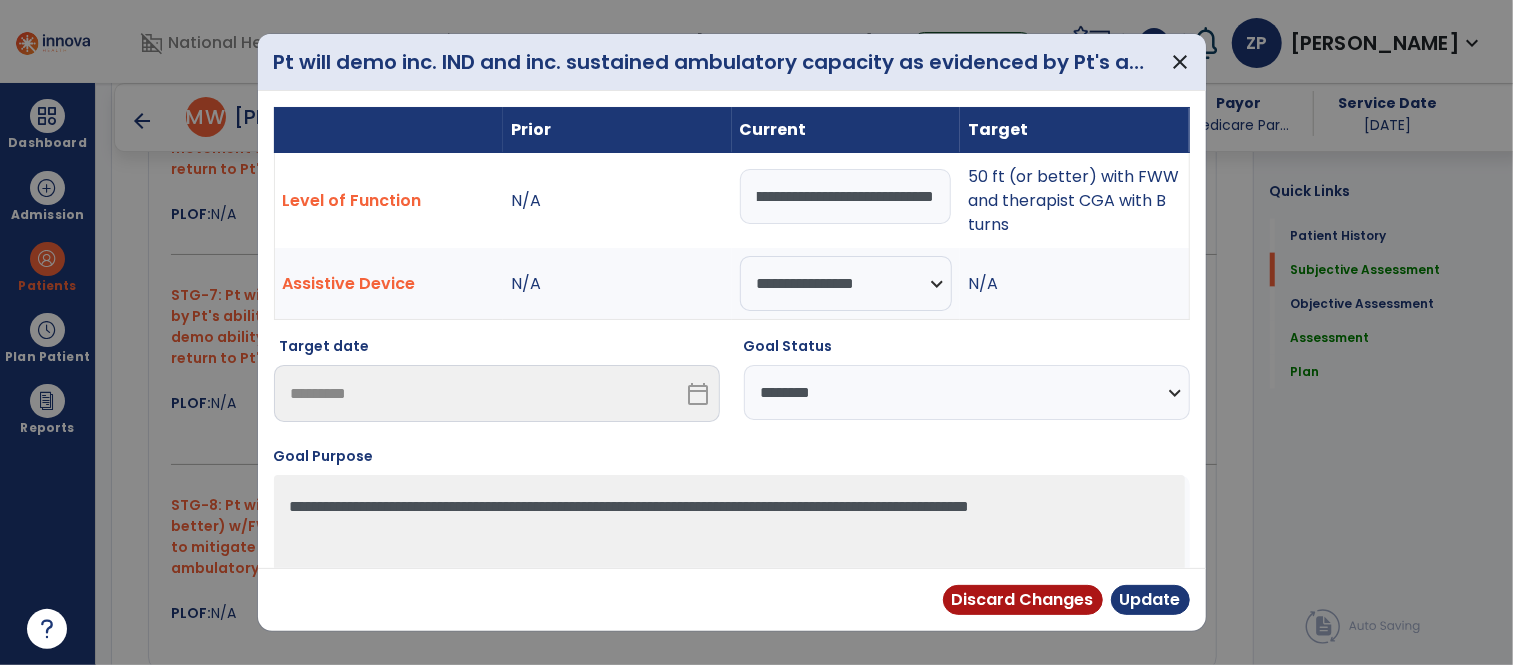 drag, startPoint x: 755, startPoint y: 198, endPoint x: 1036, endPoint y: 221, distance: 281.9397 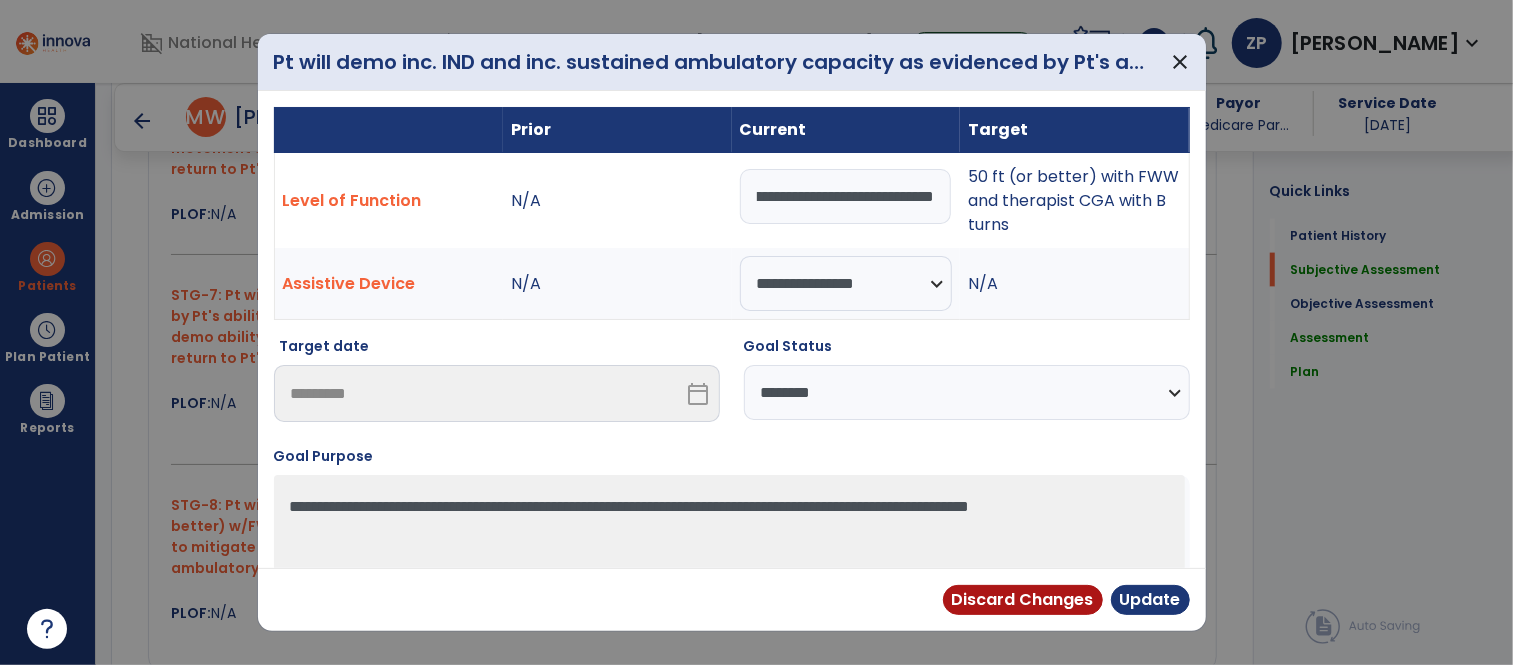 scroll, scrollTop: 0, scrollLeft: 361, axis: horizontal 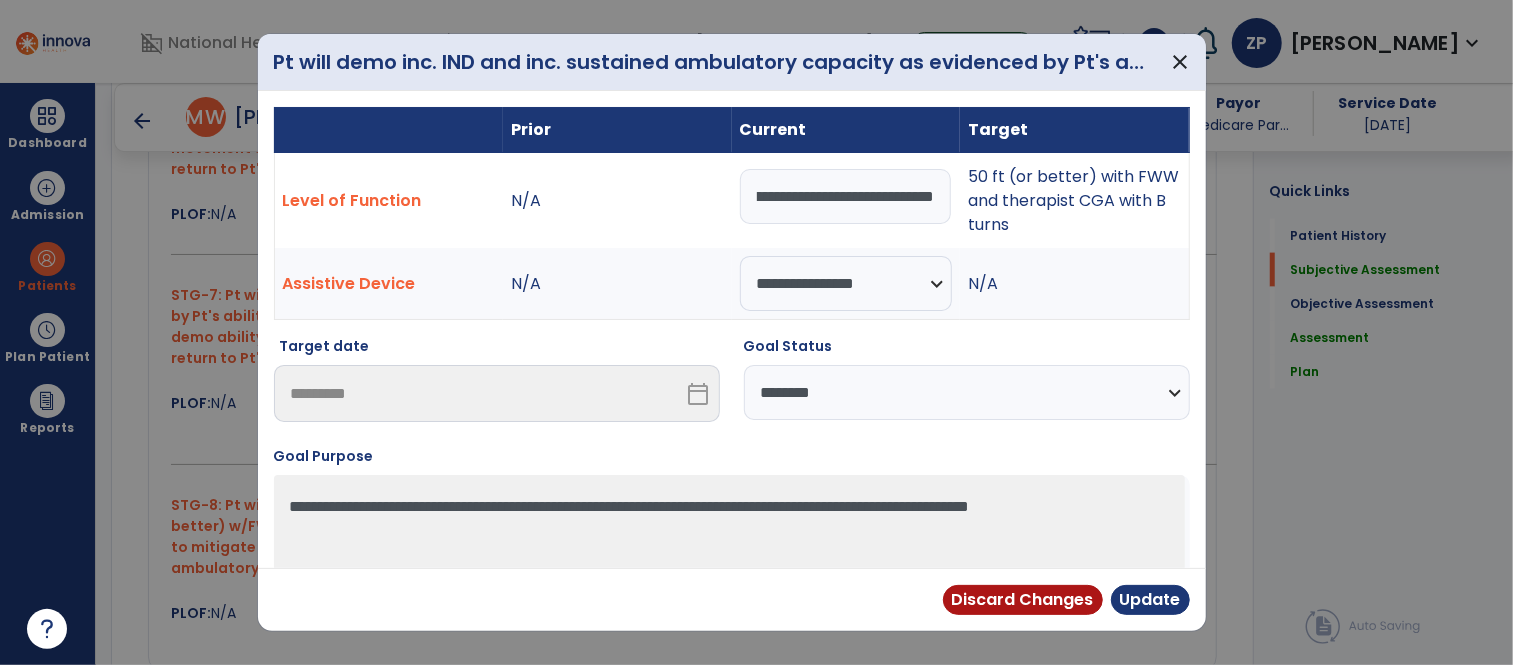 click on "**********" at bounding box center [846, 196] 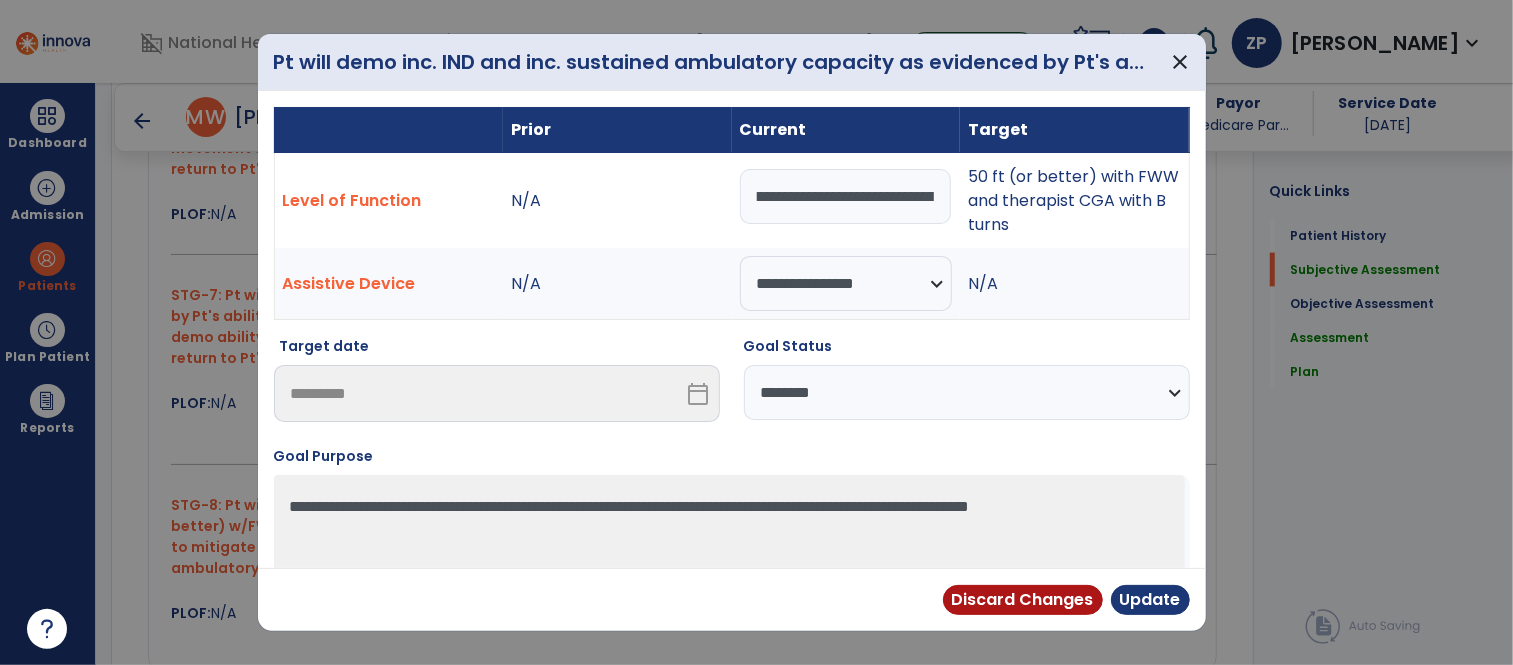 scroll, scrollTop: 0, scrollLeft: 203, axis: horizontal 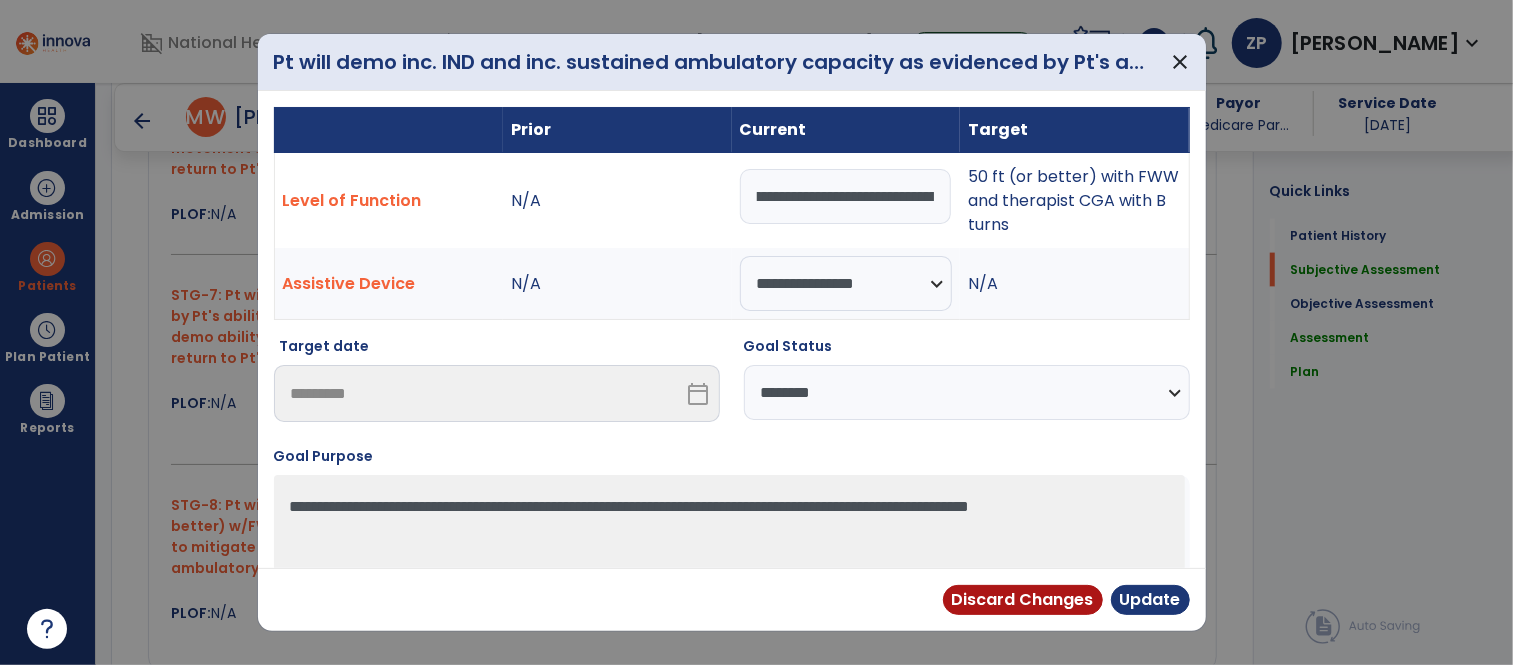 type on "**********" 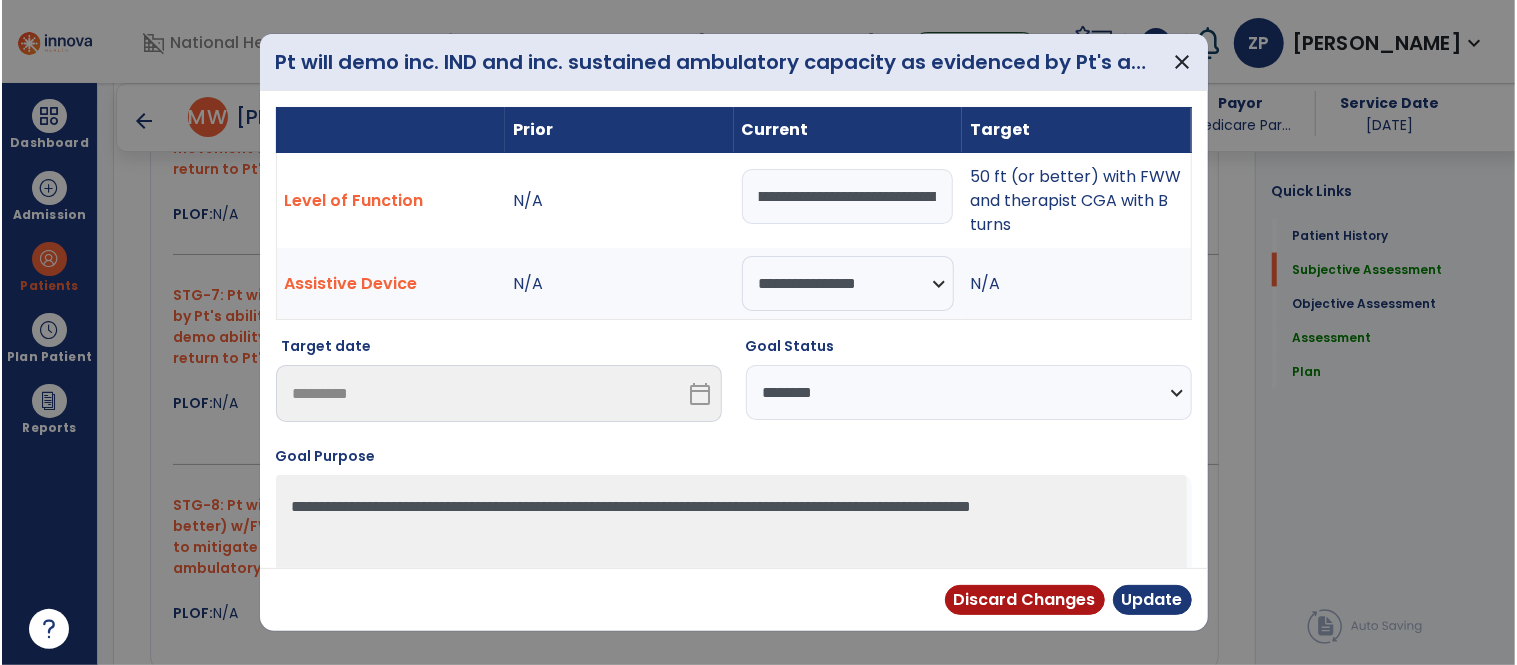 scroll, scrollTop: 0, scrollLeft: 0, axis: both 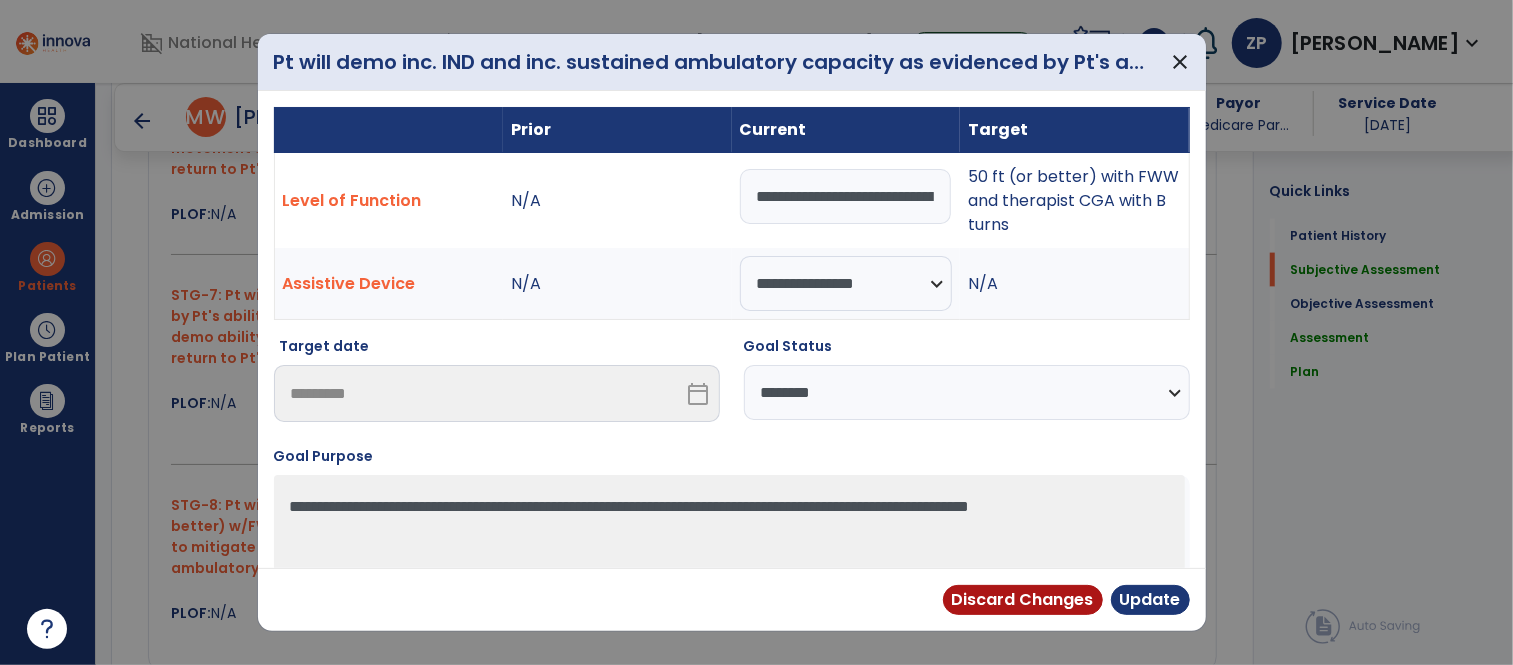 select on "********" 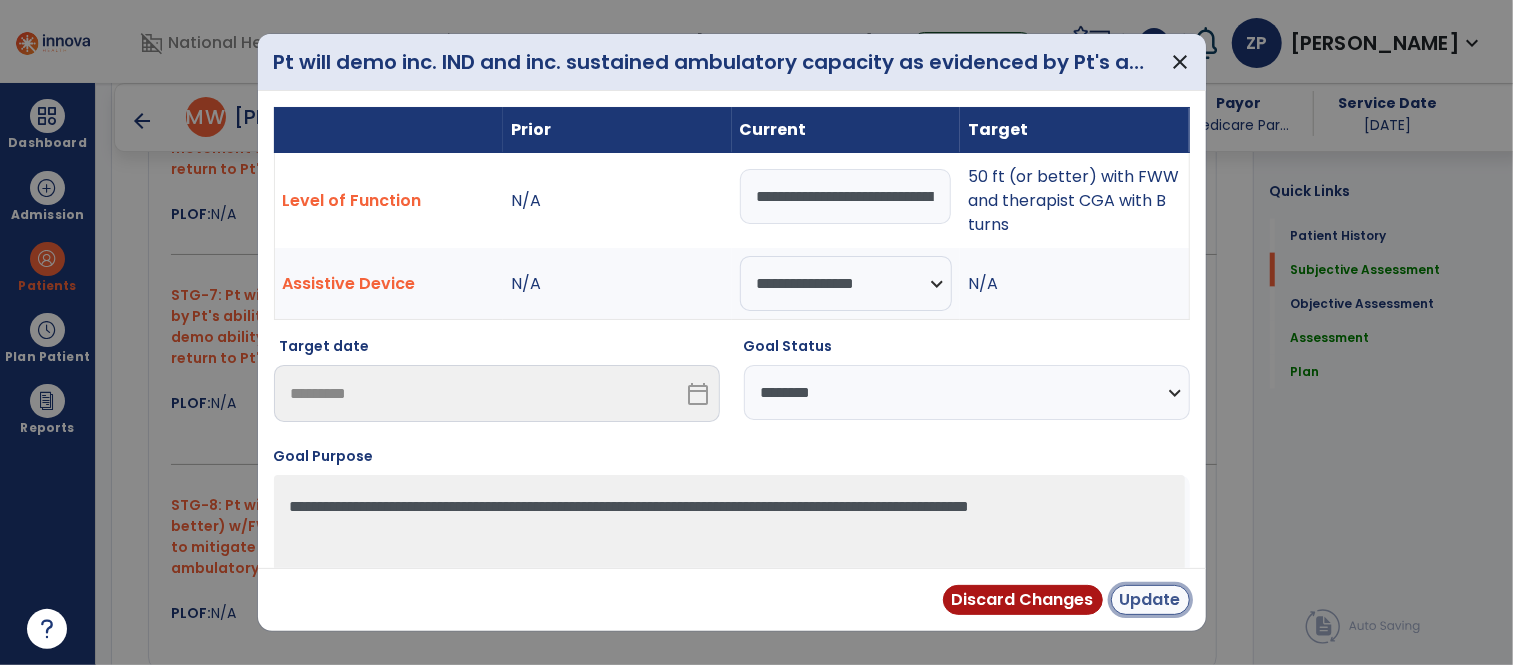 click on "Update" at bounding box center (1150, 600) 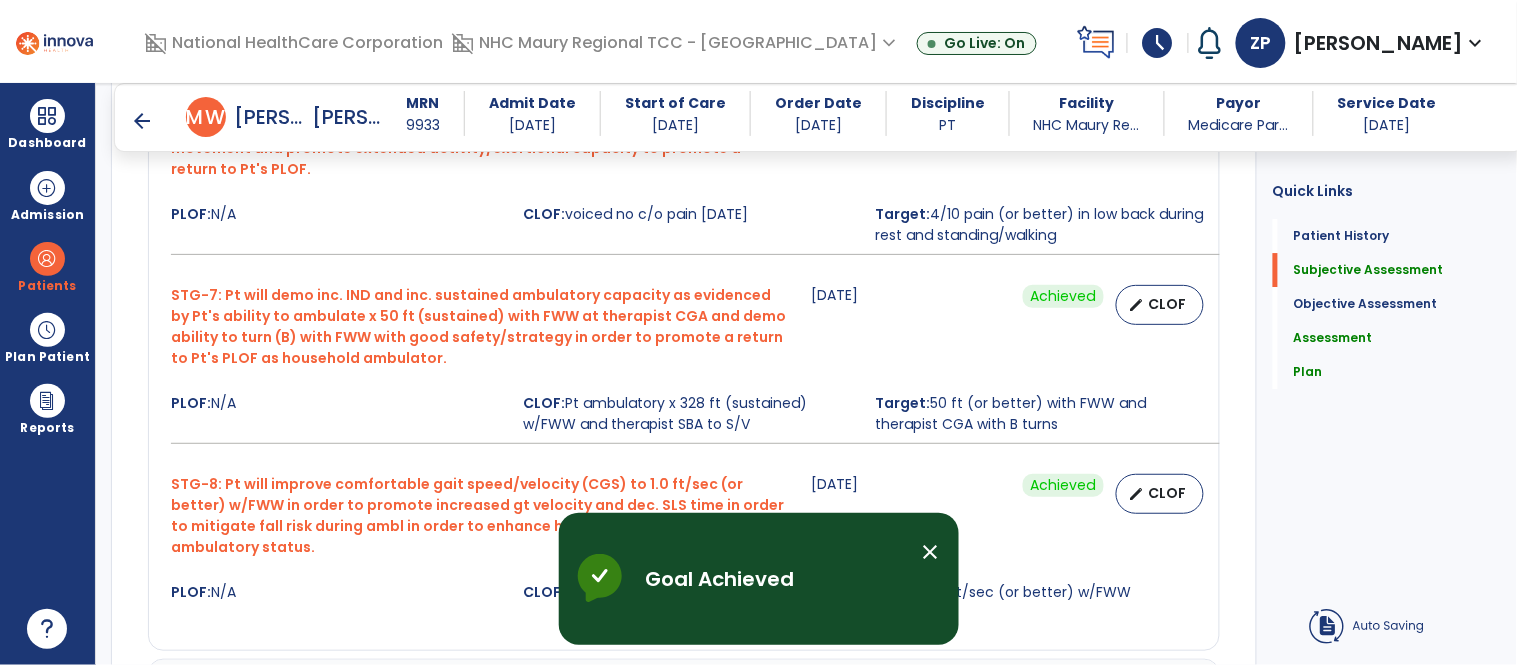 click on "close" at bounding box center [931, 552] 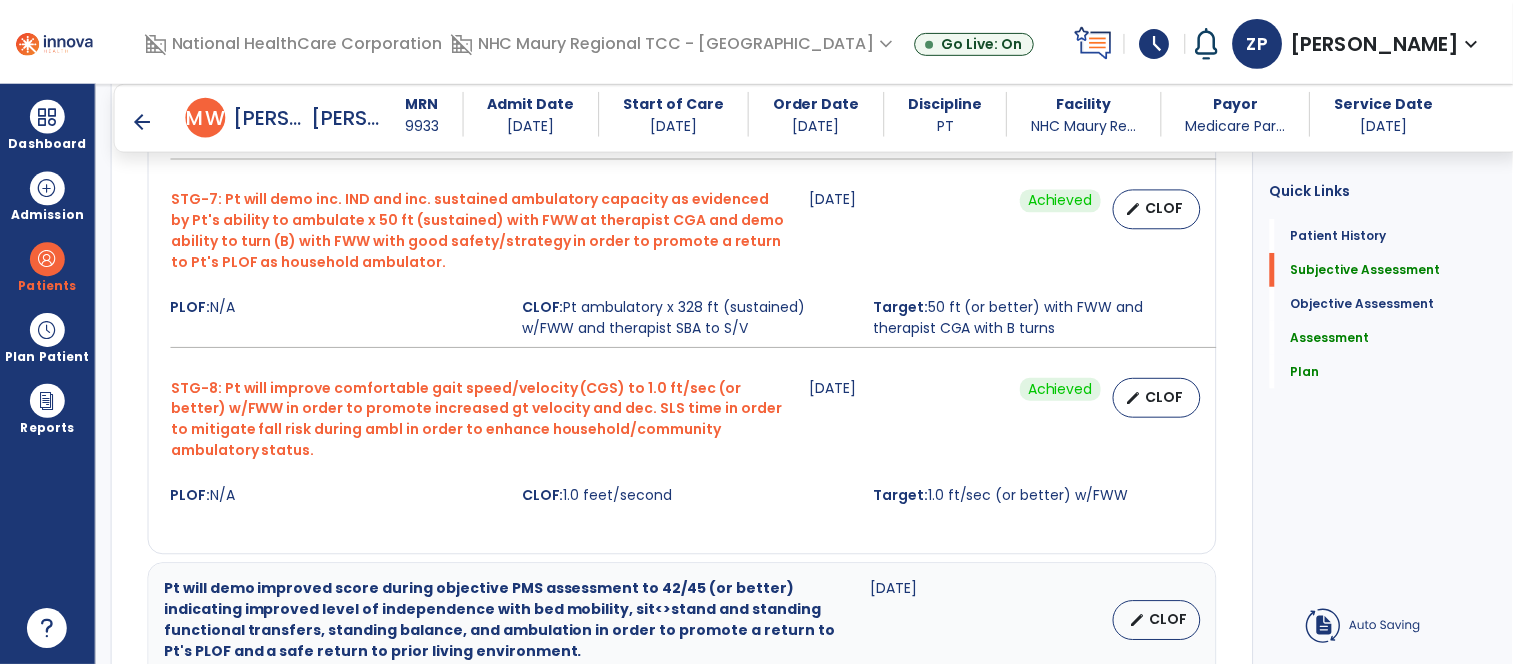 scroll, scrollTop: 1760, scrollLeft: 0, axis: vertical 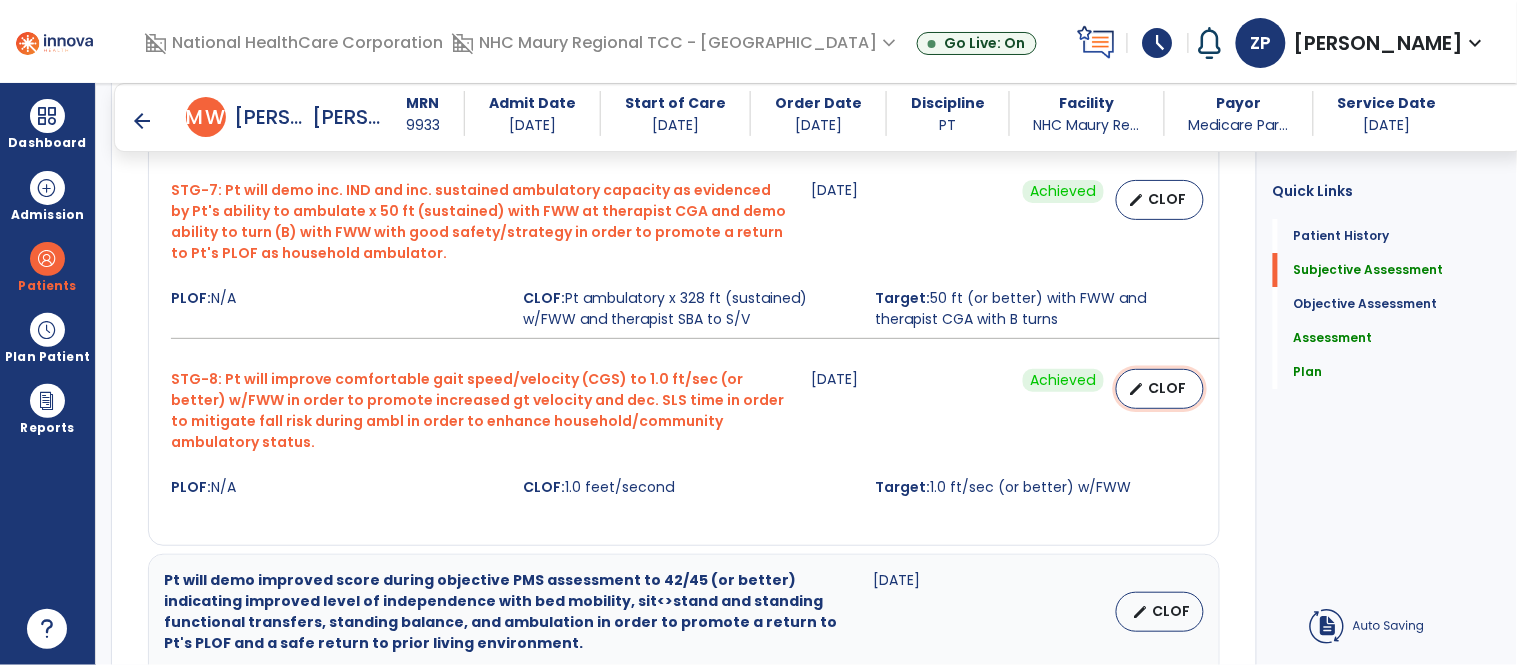 click on "edit   CLOF" at bounding box center (1160, 389) 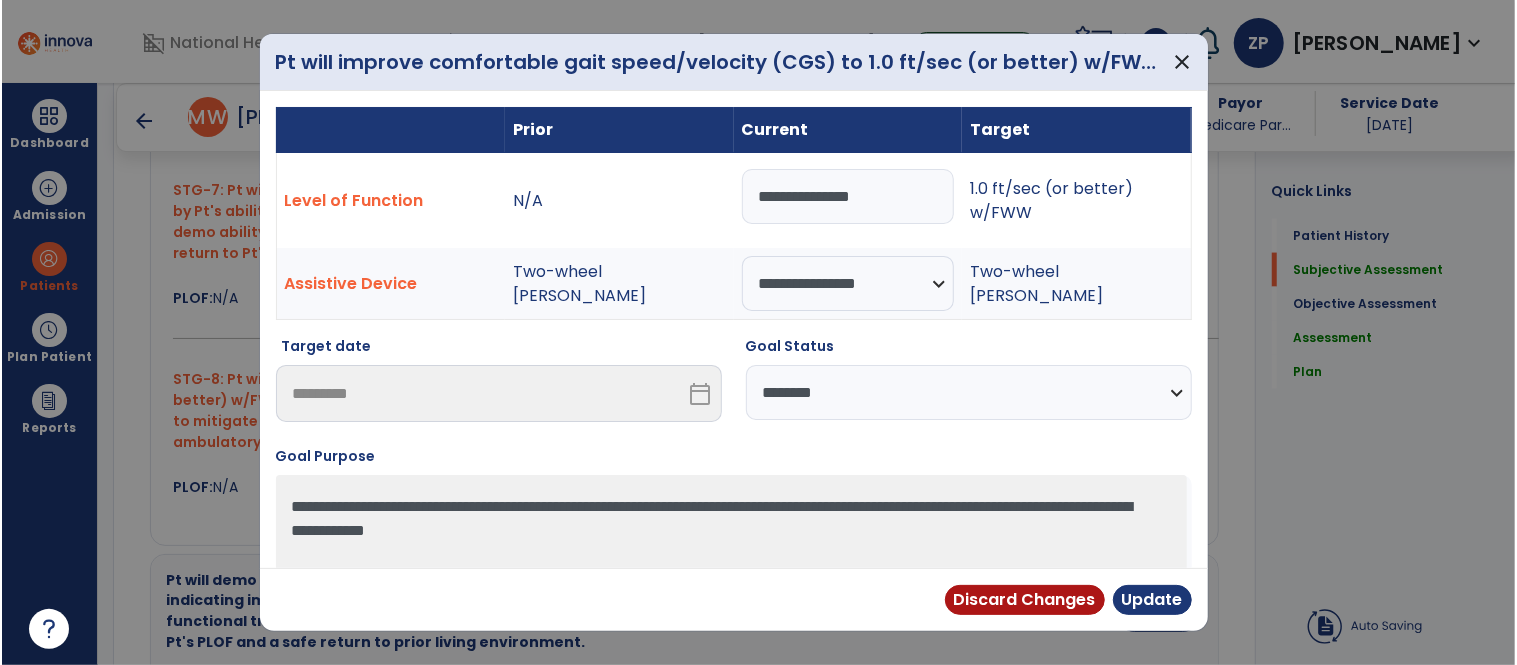 scroll, scrollTop: 1760, scrollLeft: 0, axis: vertical 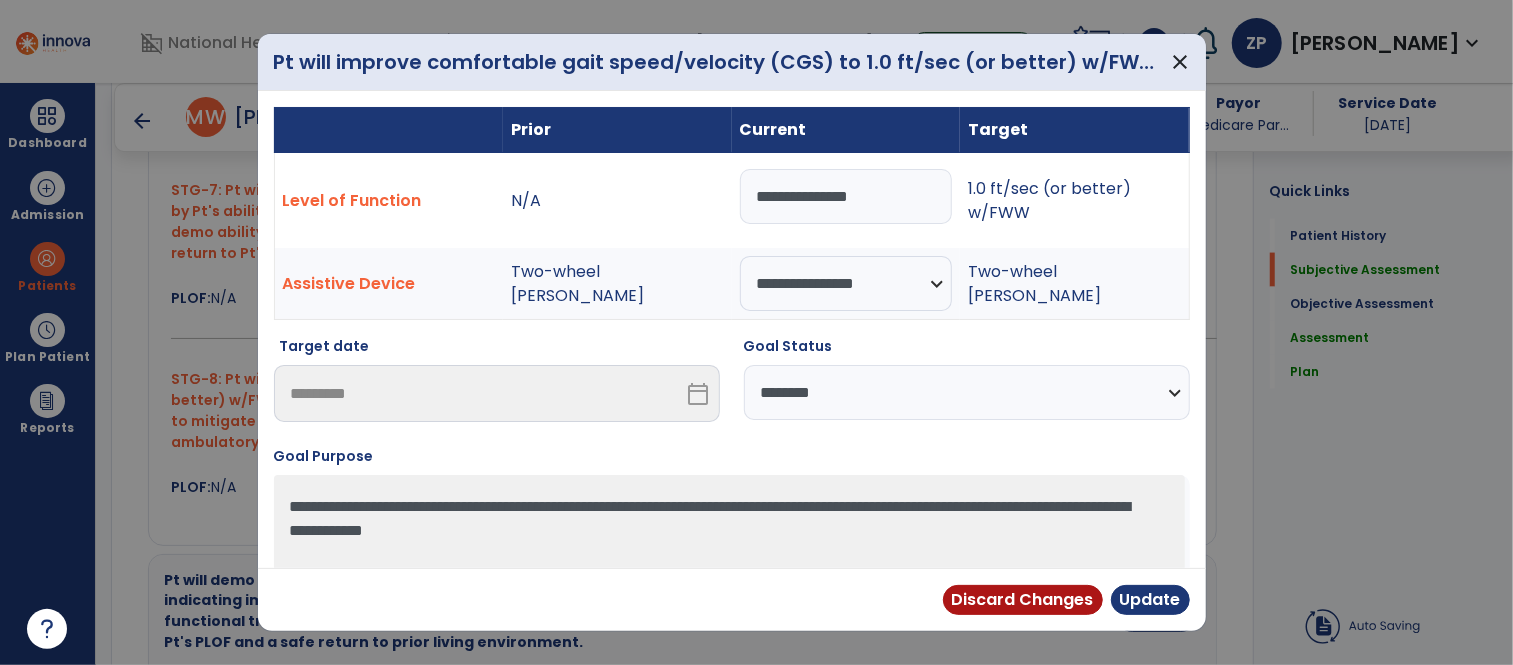 drag, startPoint x: 892, startPoint y: 210, endPoint x: 762, endPoint y: 192, distance: 131.24023 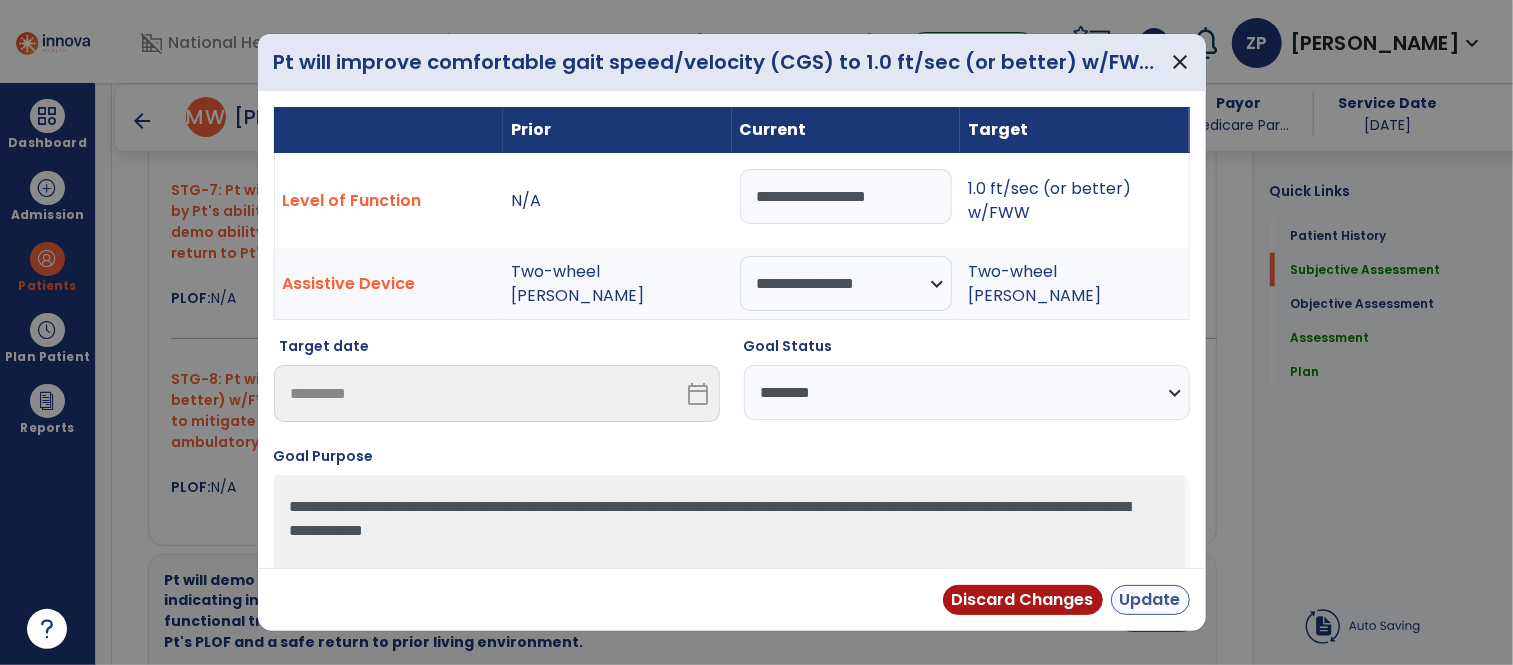 type on "**********" 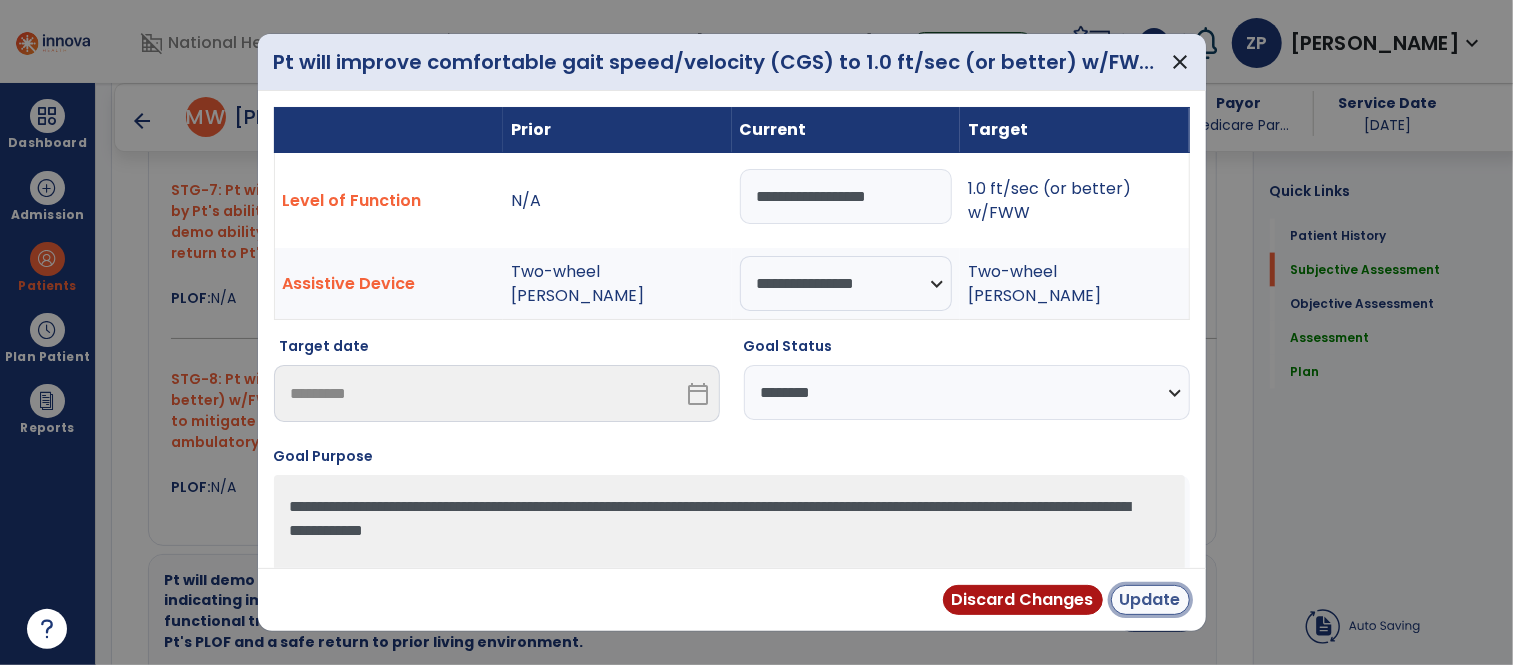 click on "Update" at bounding box center (1150, 600) 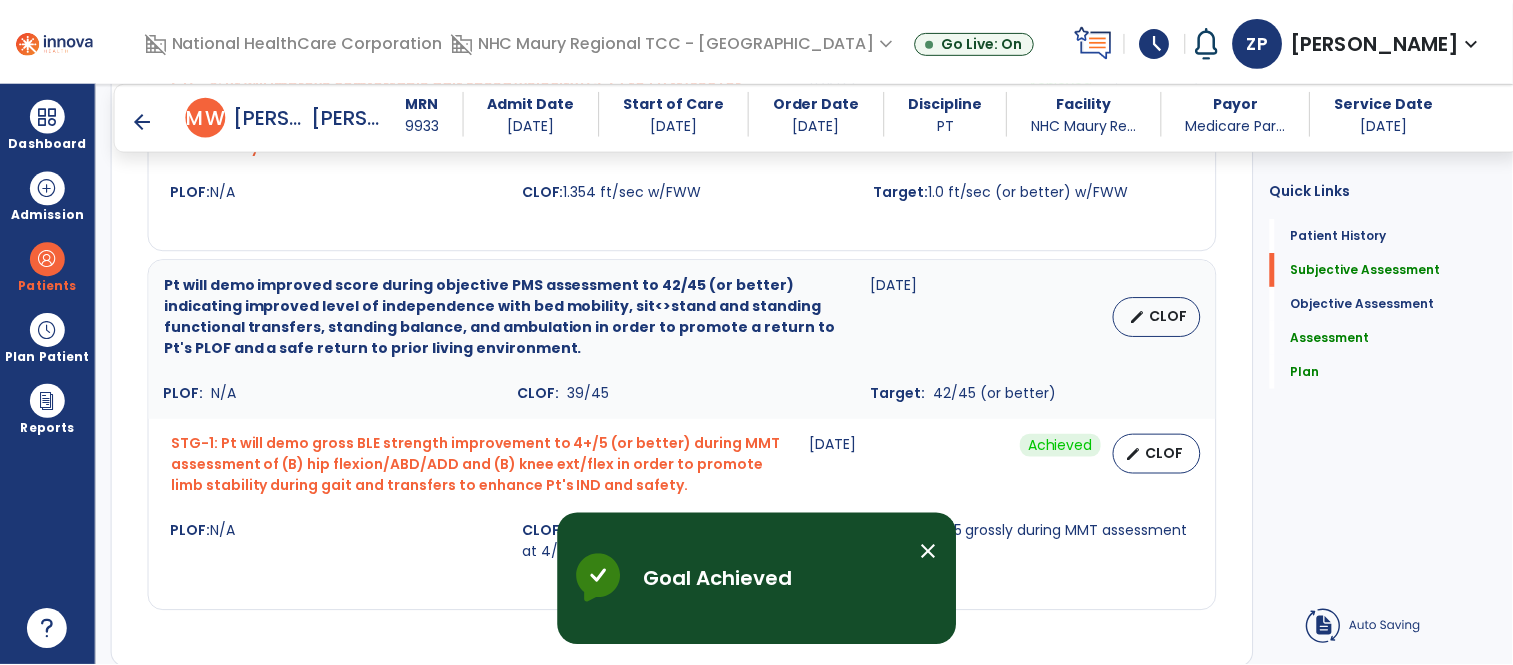 scroll, scrollTop: 2056, scrollLeft: 0, axis: vertical 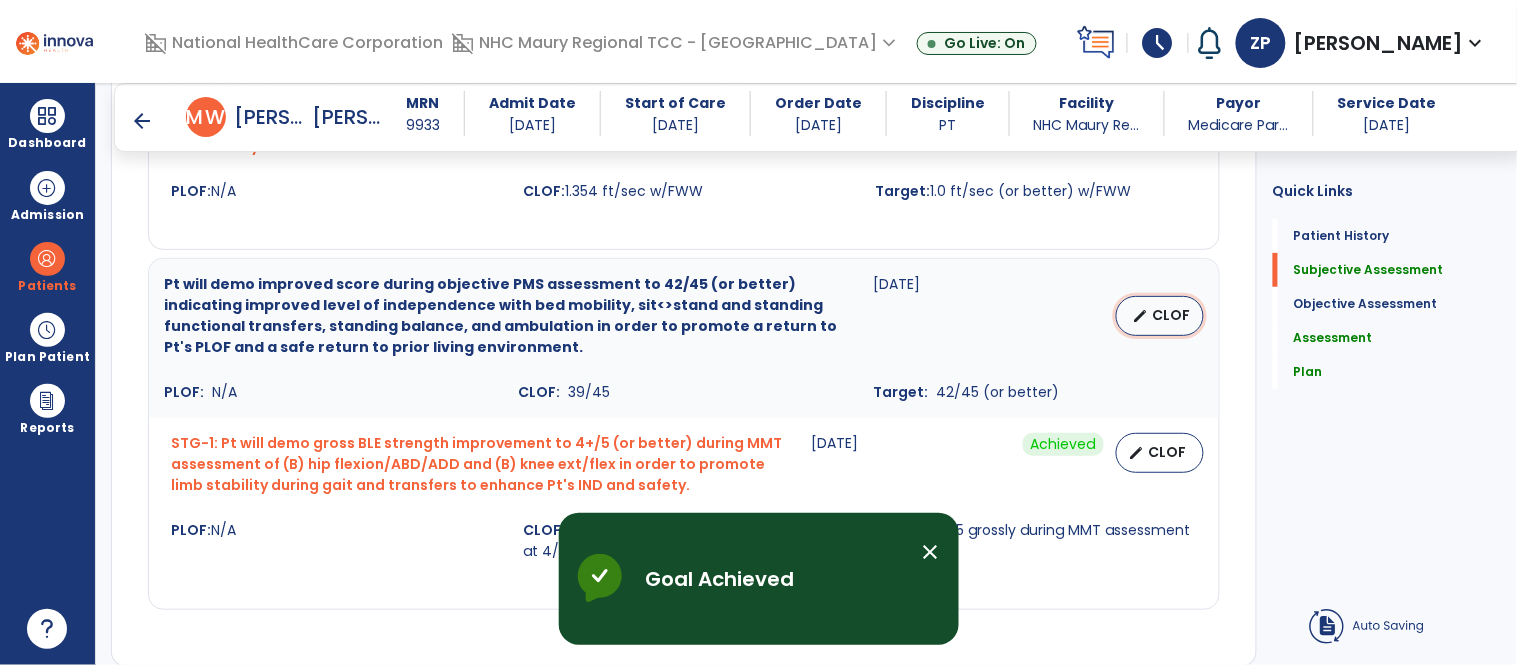click on "edit   CLOF" at bounding box center (1160, 316) 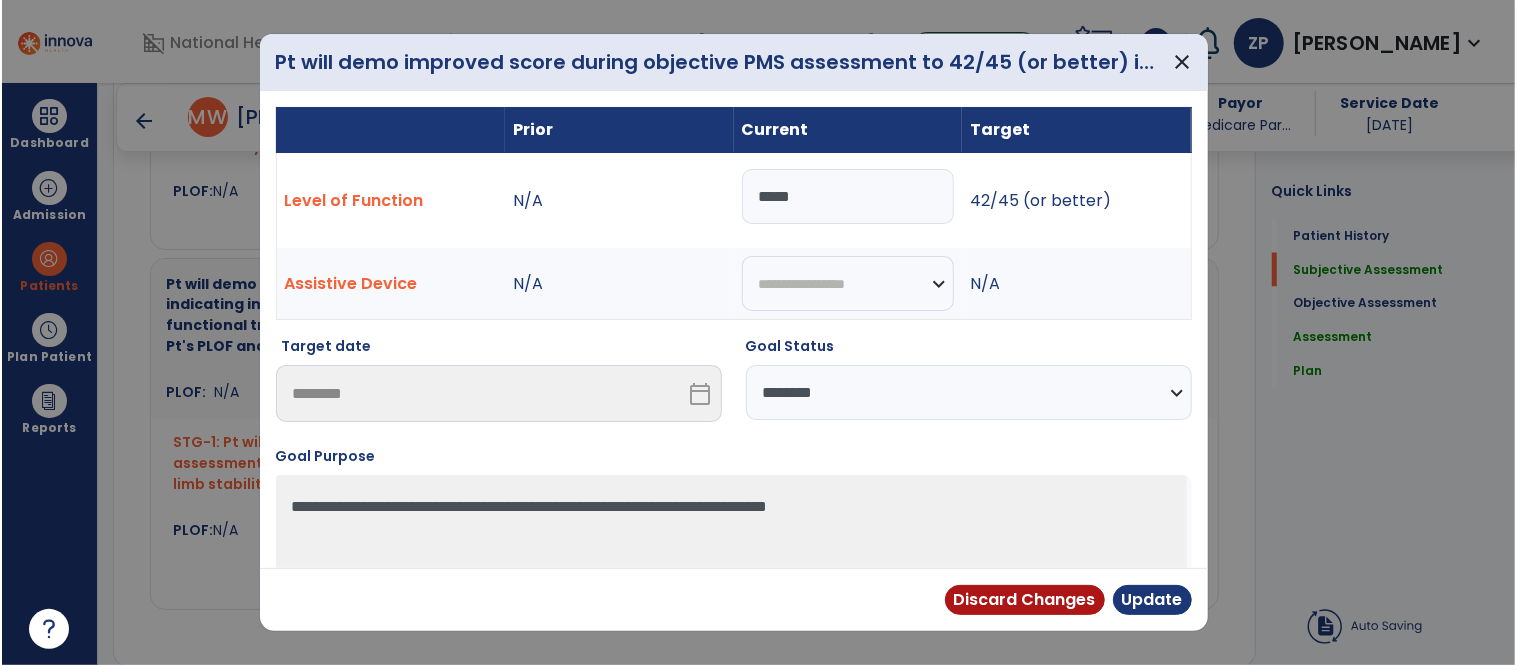scroll, scrollTop: 2056, scrollLeft: 0, axis: vertical 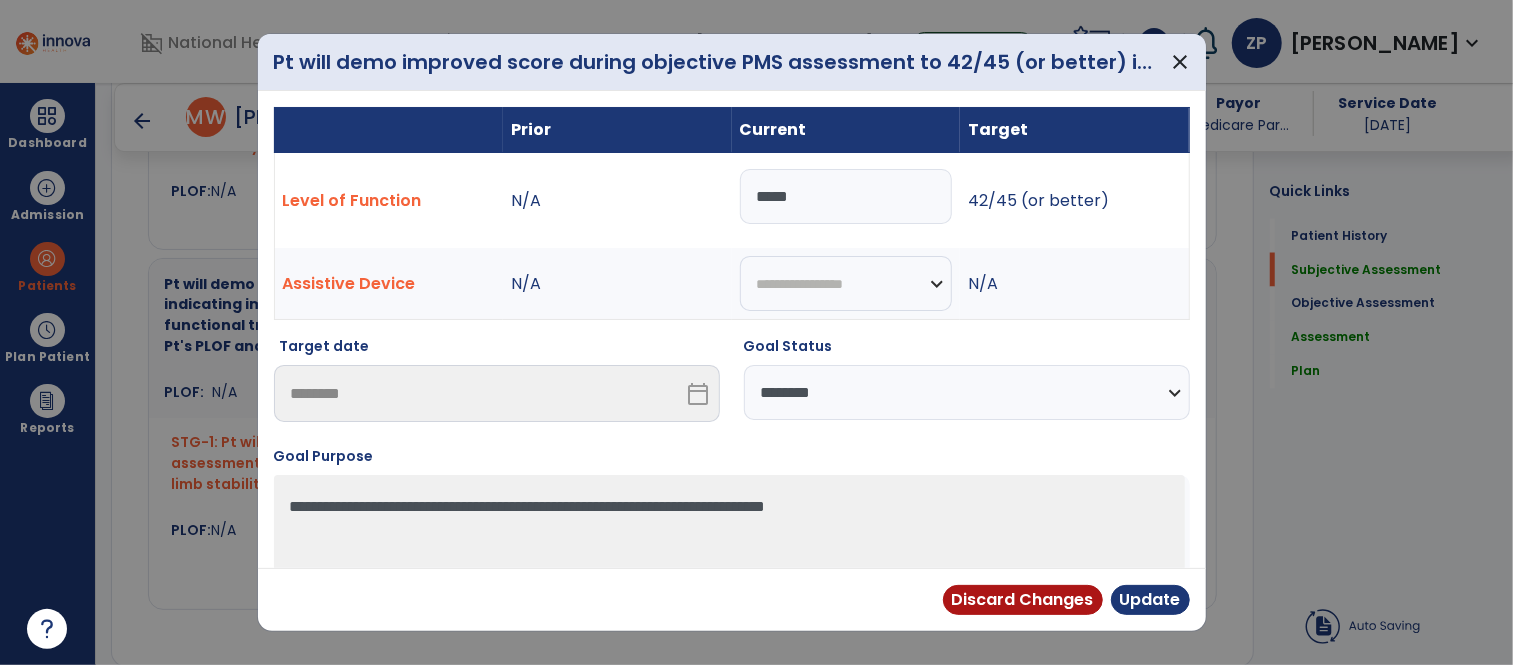 click on "*****" at bounding box center (846, 196) 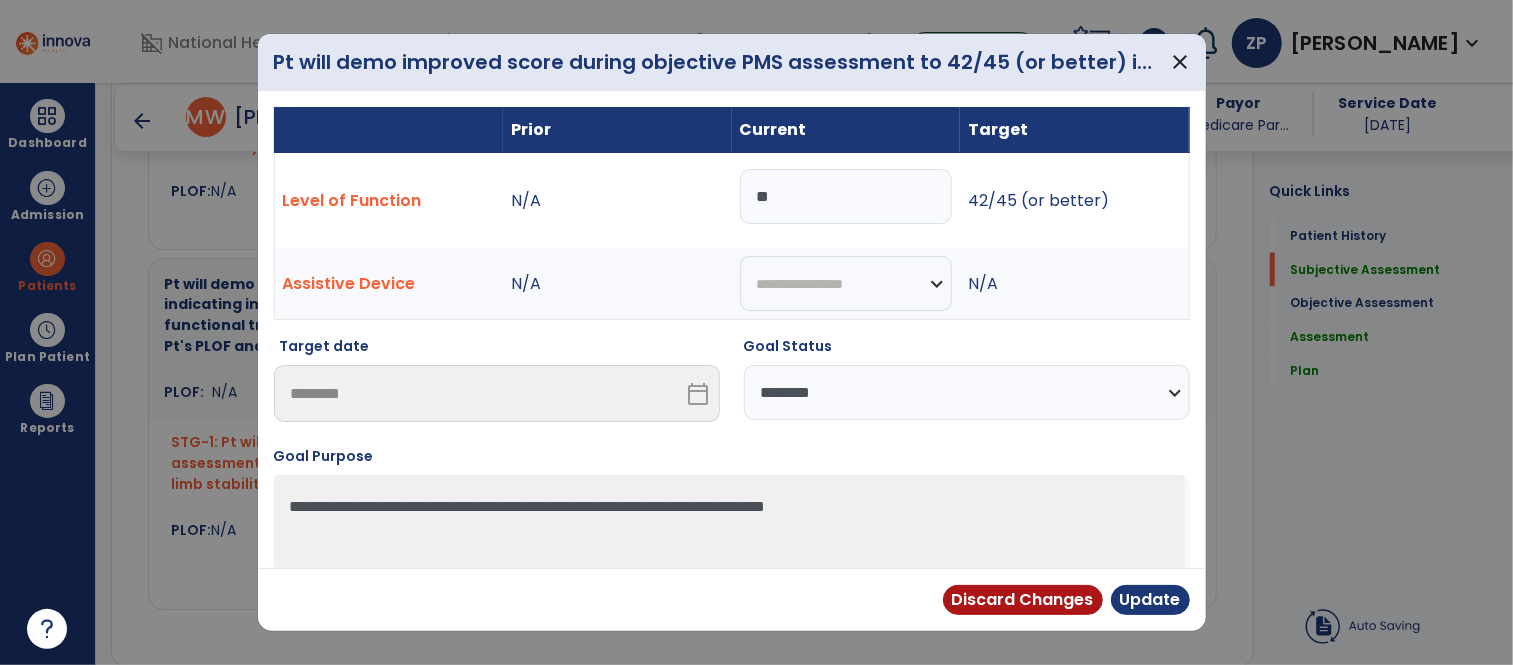 type on "*" 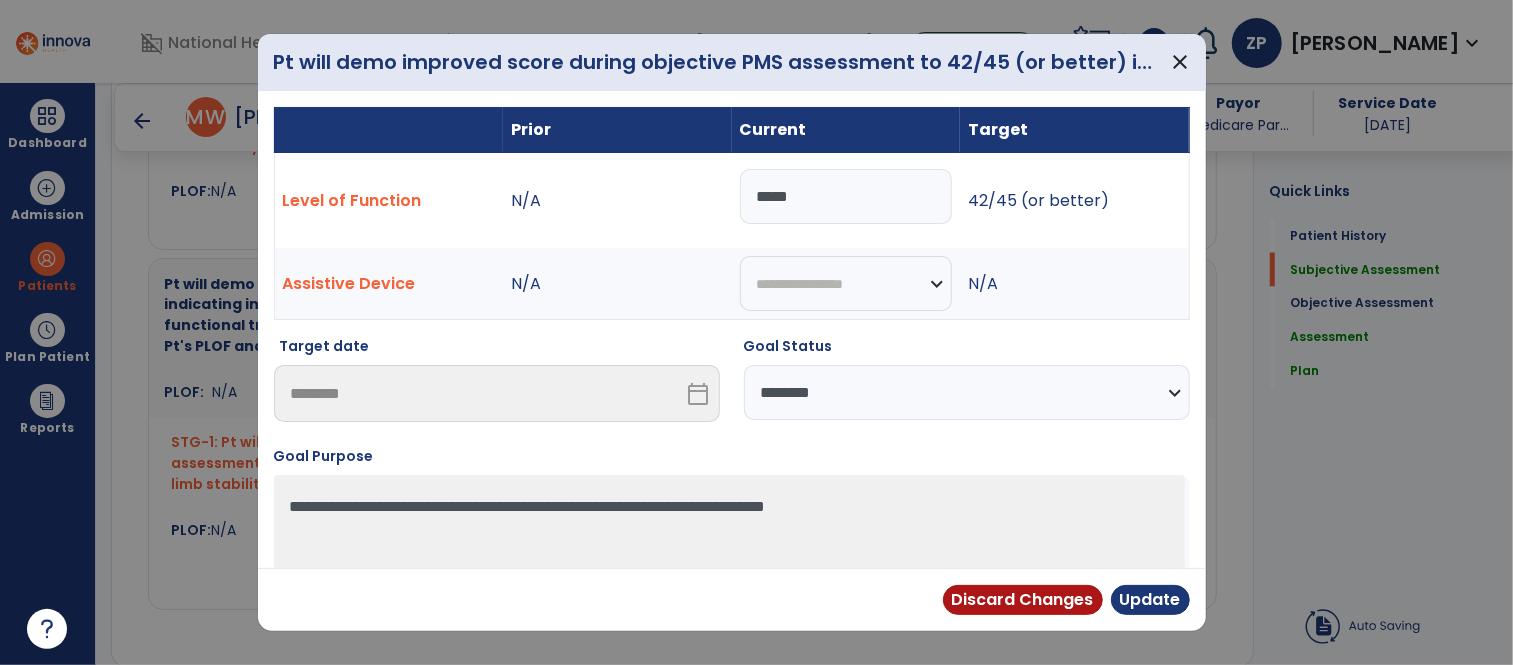 type on "*****" 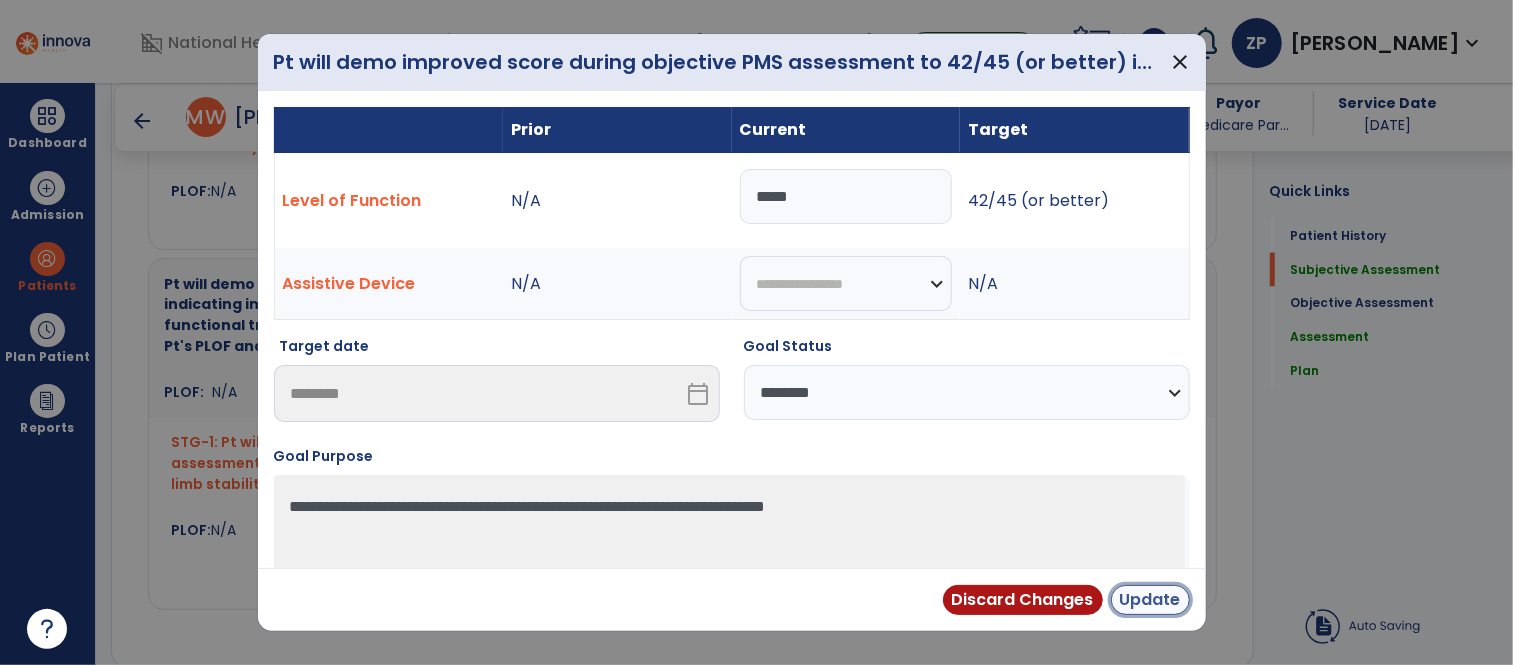 click on "Update" at bounding box center (1150, 600) 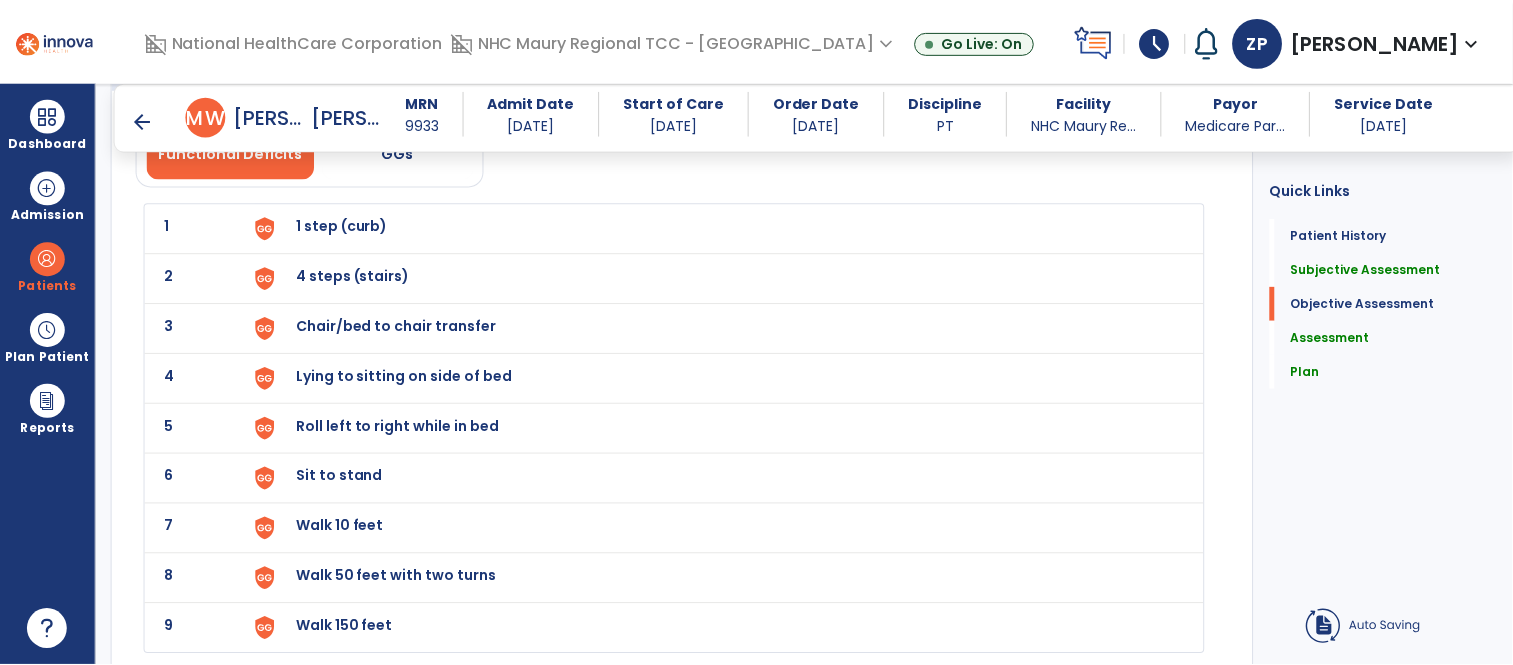 scroll, scrollTop: 2703, scrollLeft: 0, axis: vertical 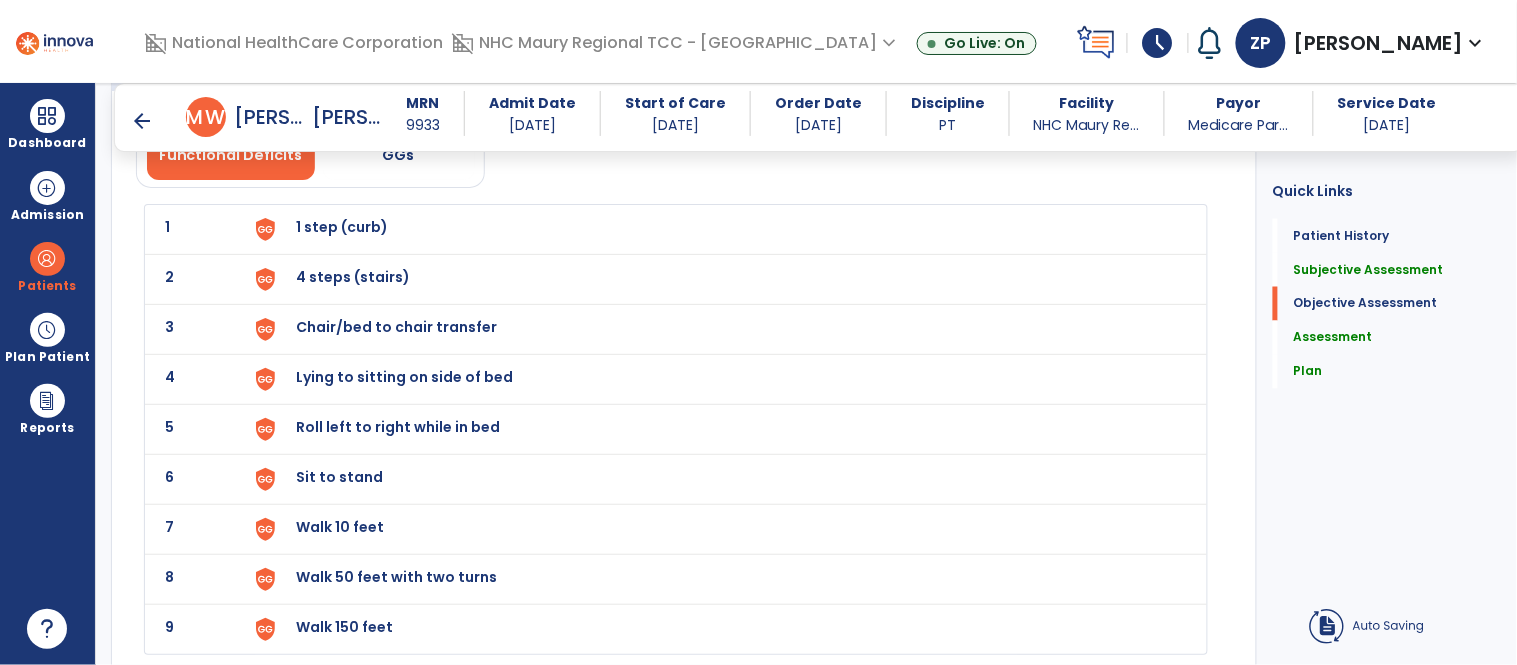 click on "9 Walk 150 feet" 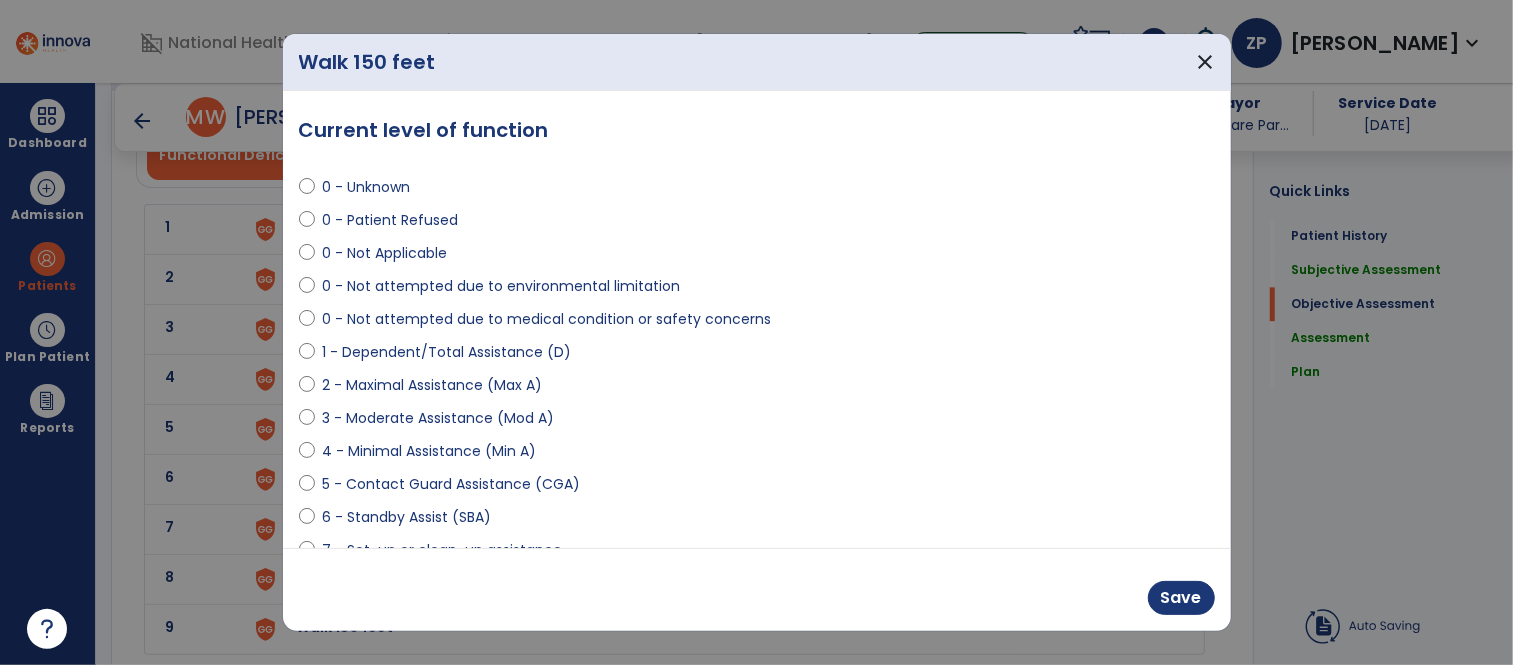 scroll, scrollTop: 2703, scrollLeft: 0, axis: vertical 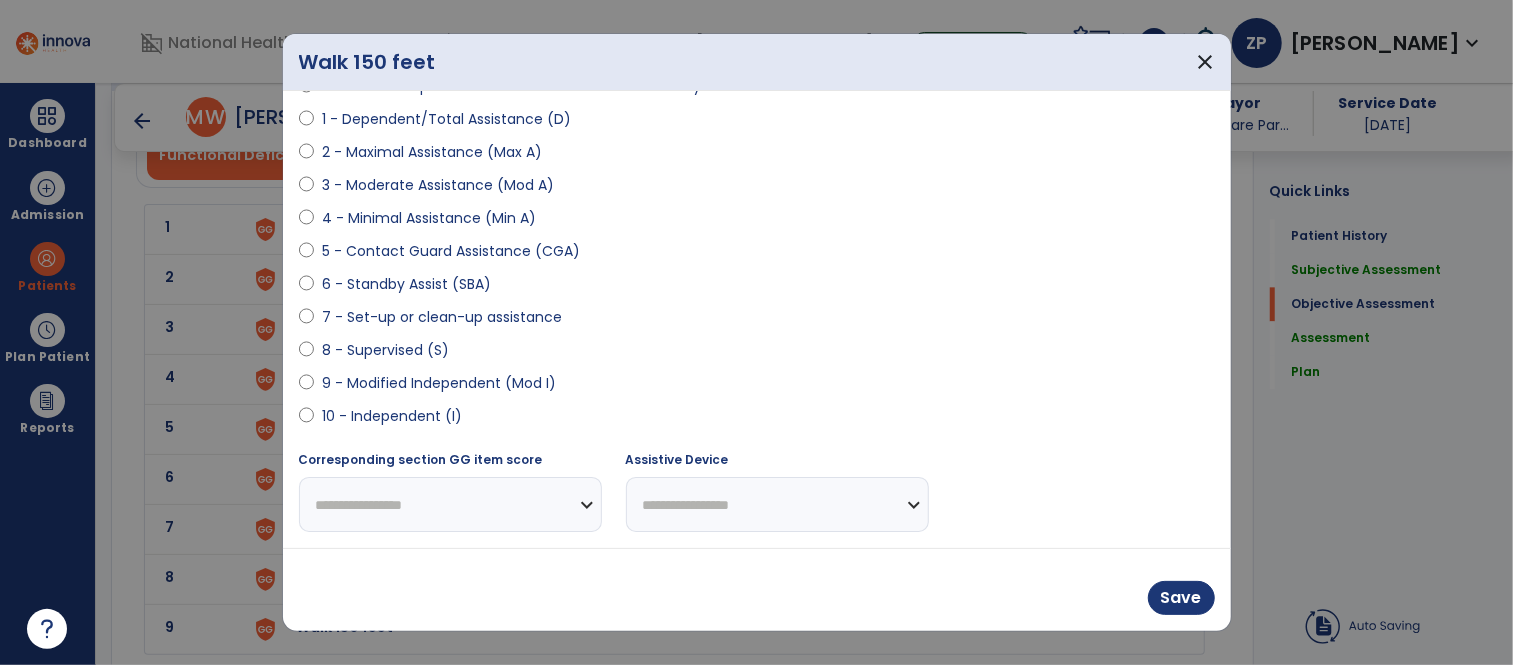 click on "8 - Supervised (S)" at bounding box center (385, 350) 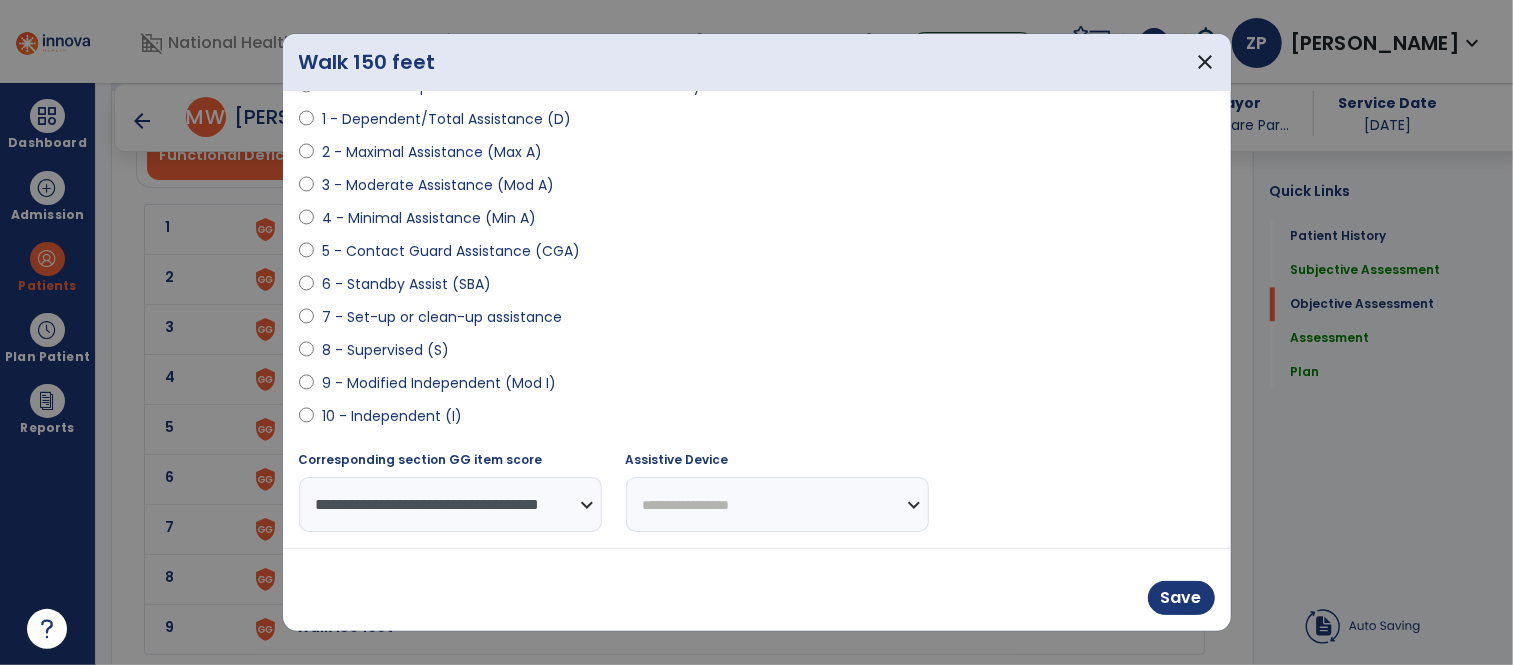 click on "**********" at bounding box center [757, 319] 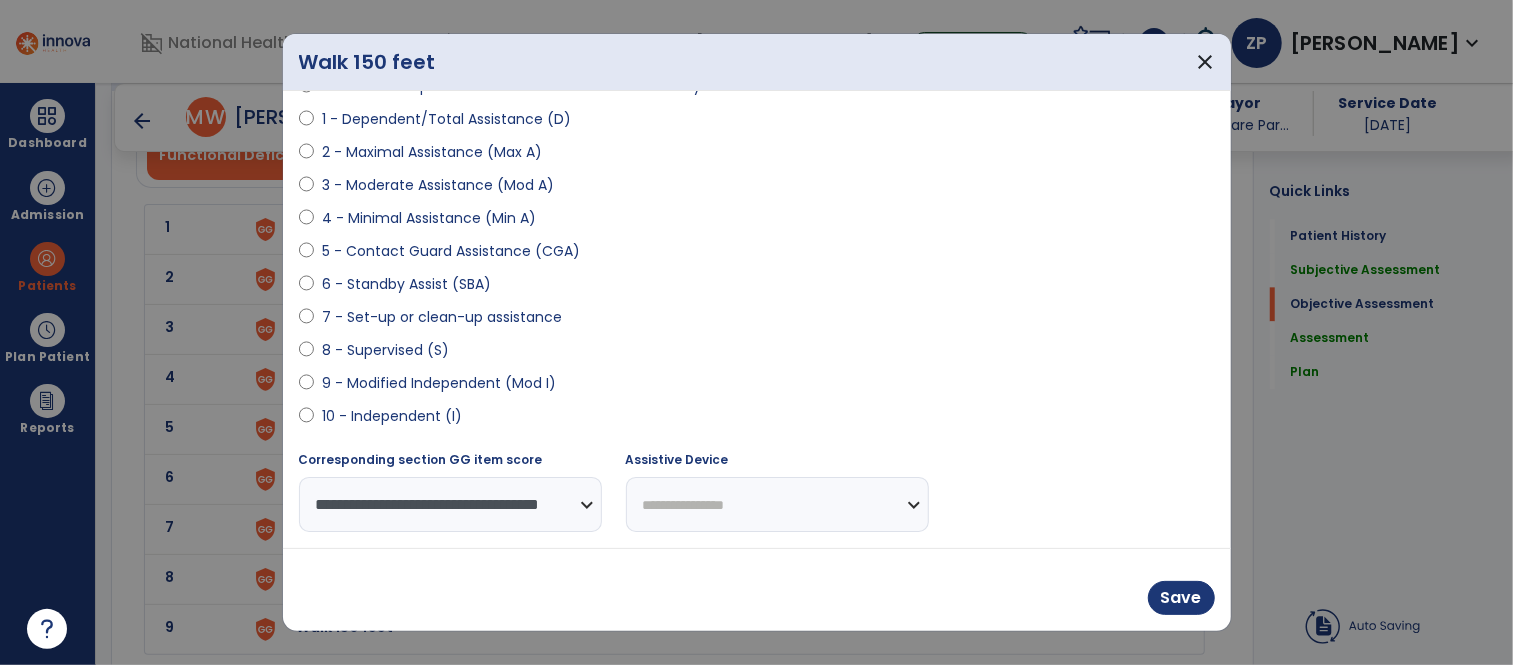click on "**********" at bounding box center (777, 504) 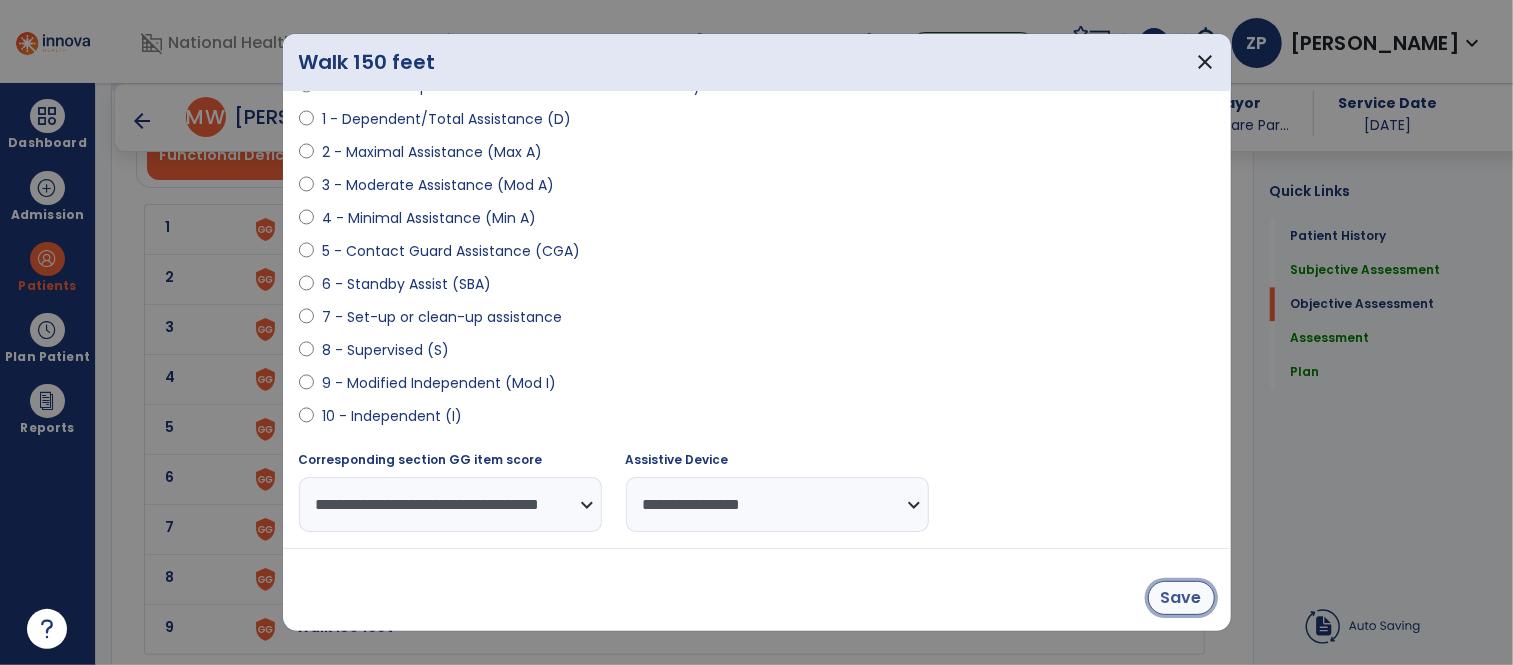 click on "Save" at bounding box center (1181, 598) 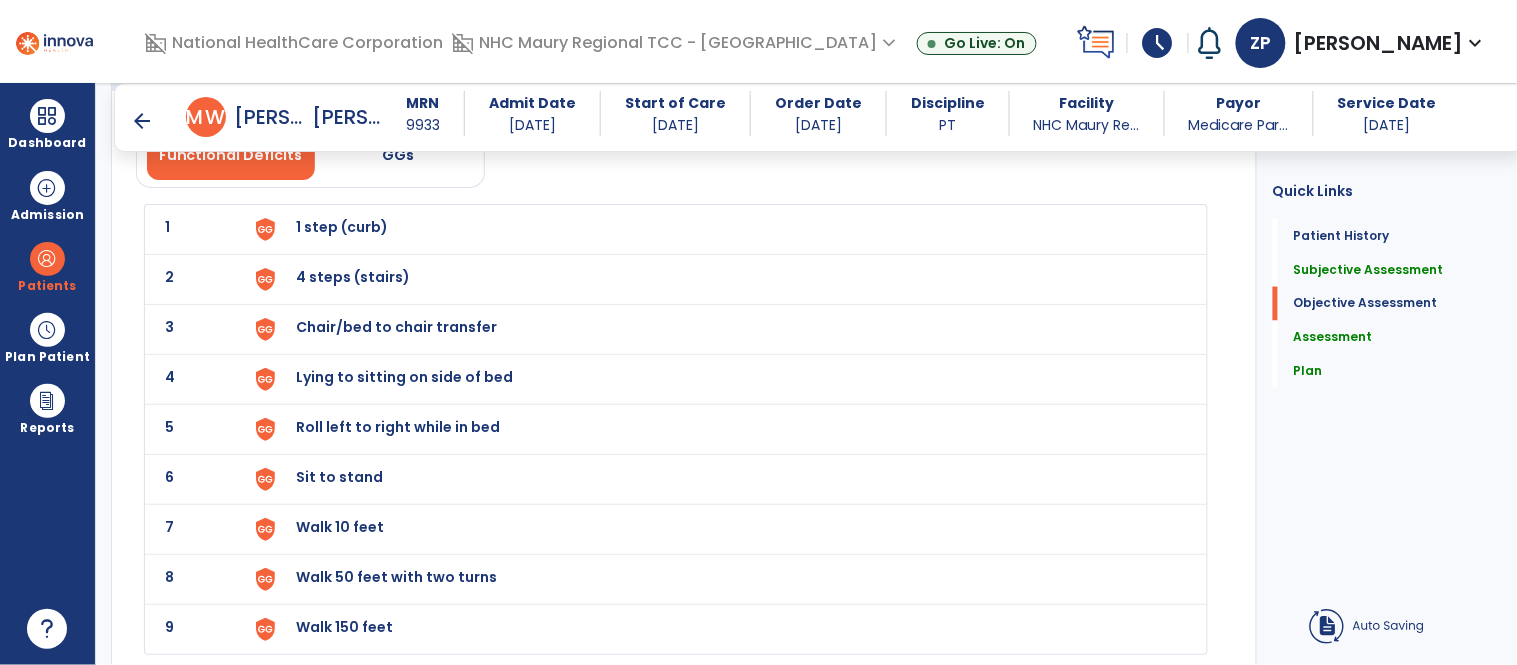 click on "Walk 50 feet with two turns" at bounding box center [343, 227] 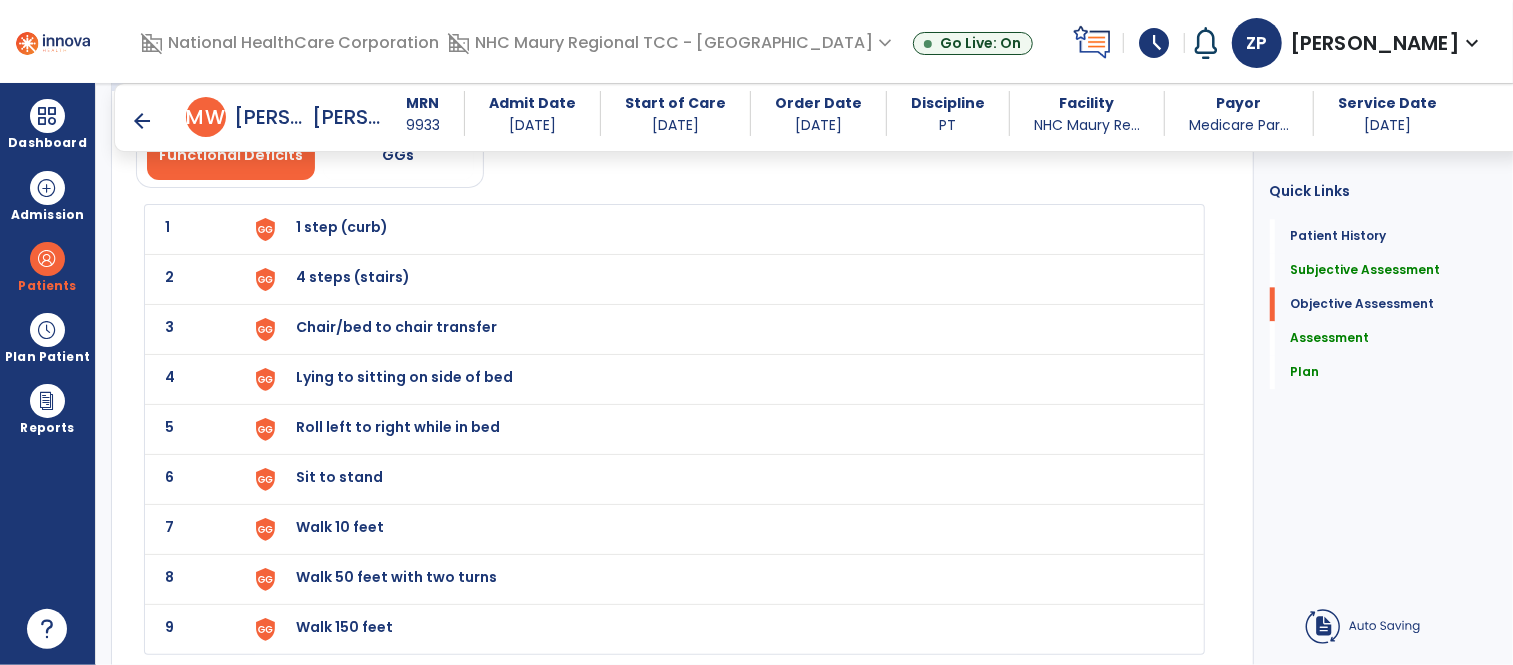 scroll, scrollTop: 2703, scrollLeft: 0, axis: vertical 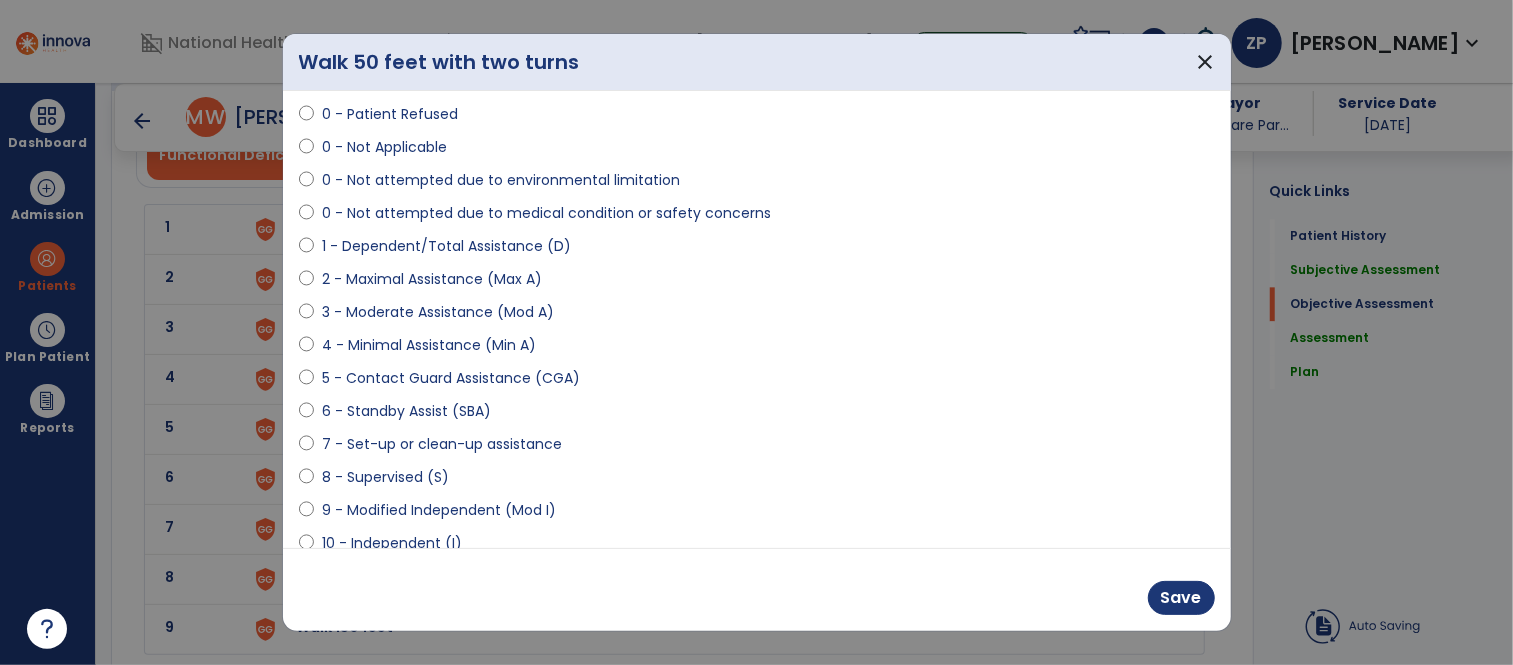 click on "8 - Supervised (S)" at bounding box center (385, 477) 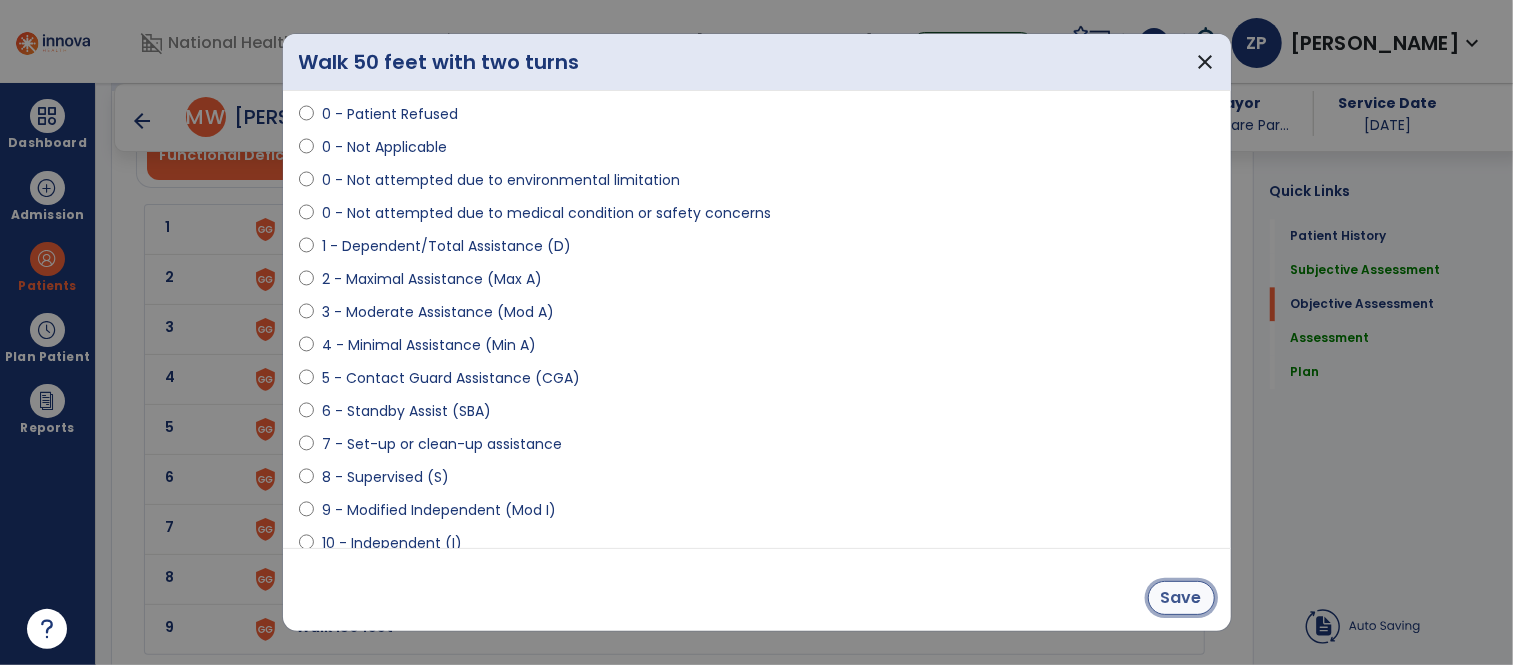 click on "Save" at bounding box center (1181, 598) 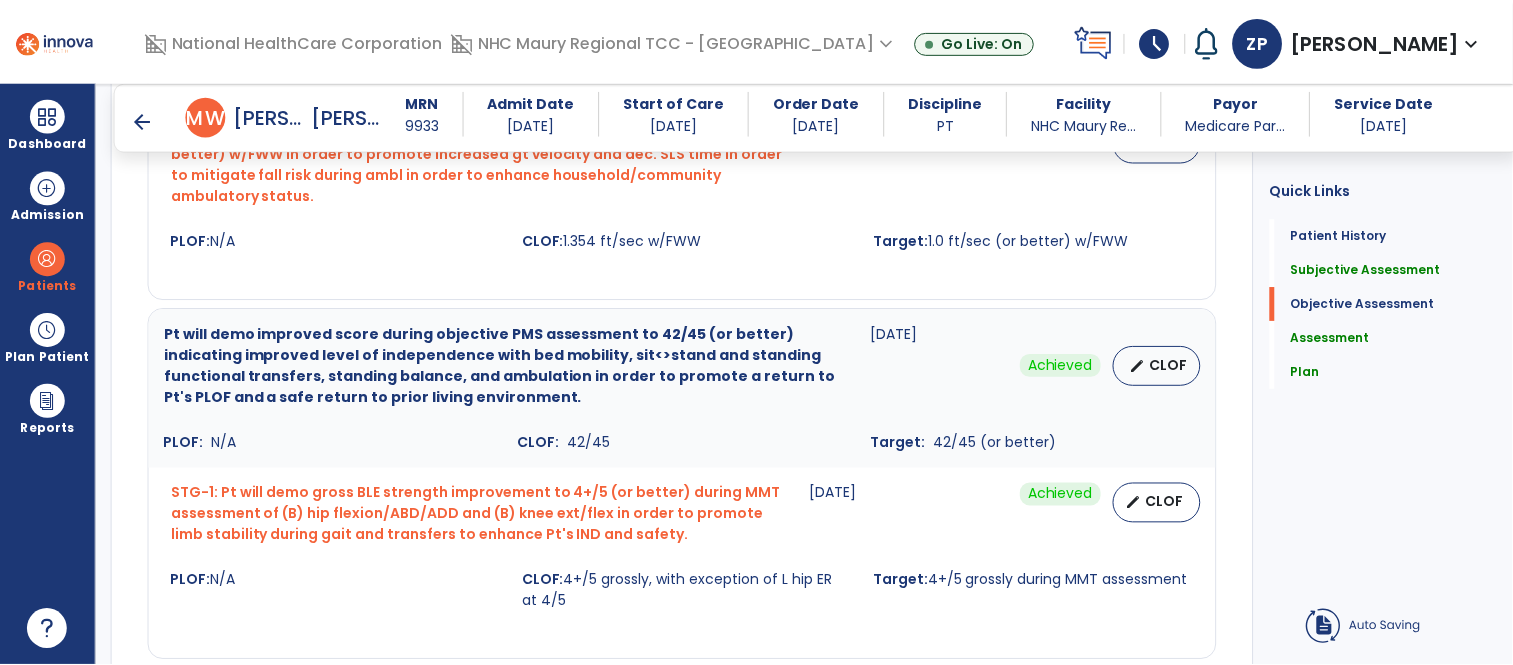 scroll, scrollTop: 1903, scrollLeft: 0, axis: vertical 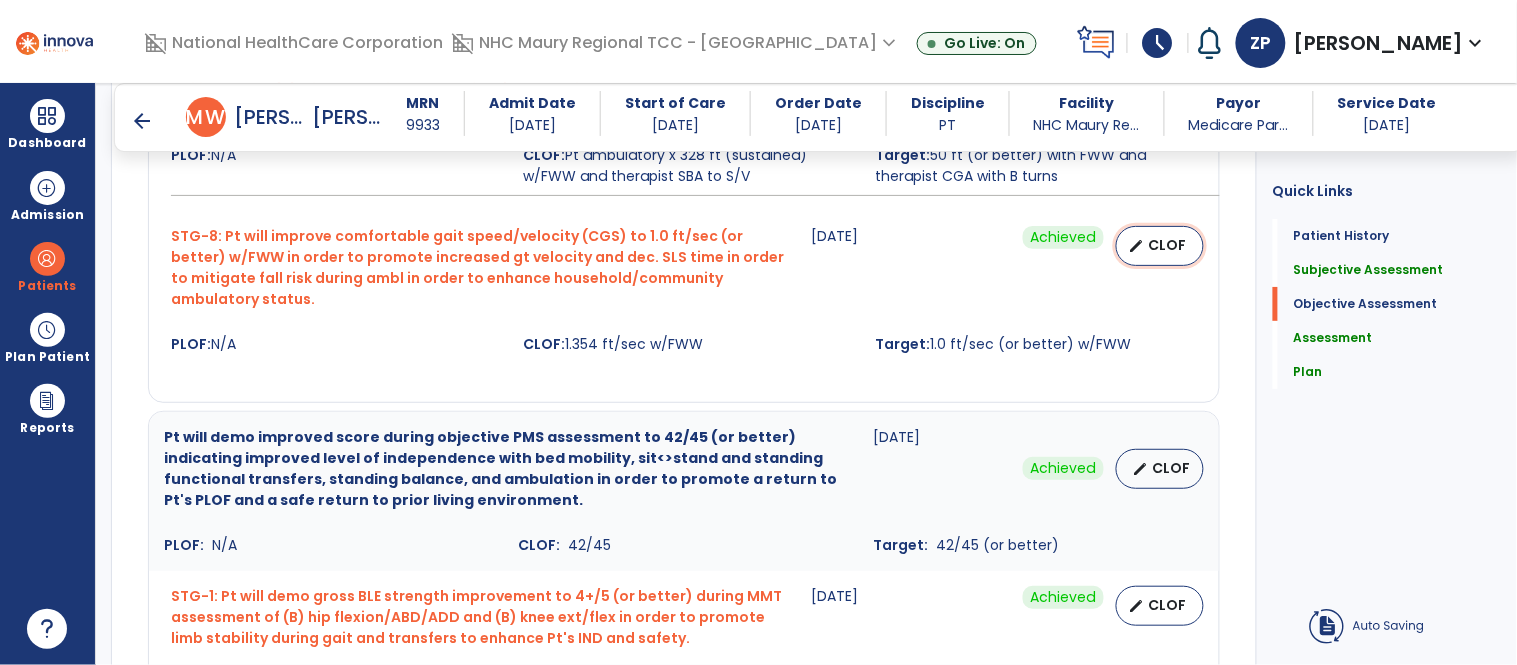 click on "CLOF" at bounding box center [1168, 245] 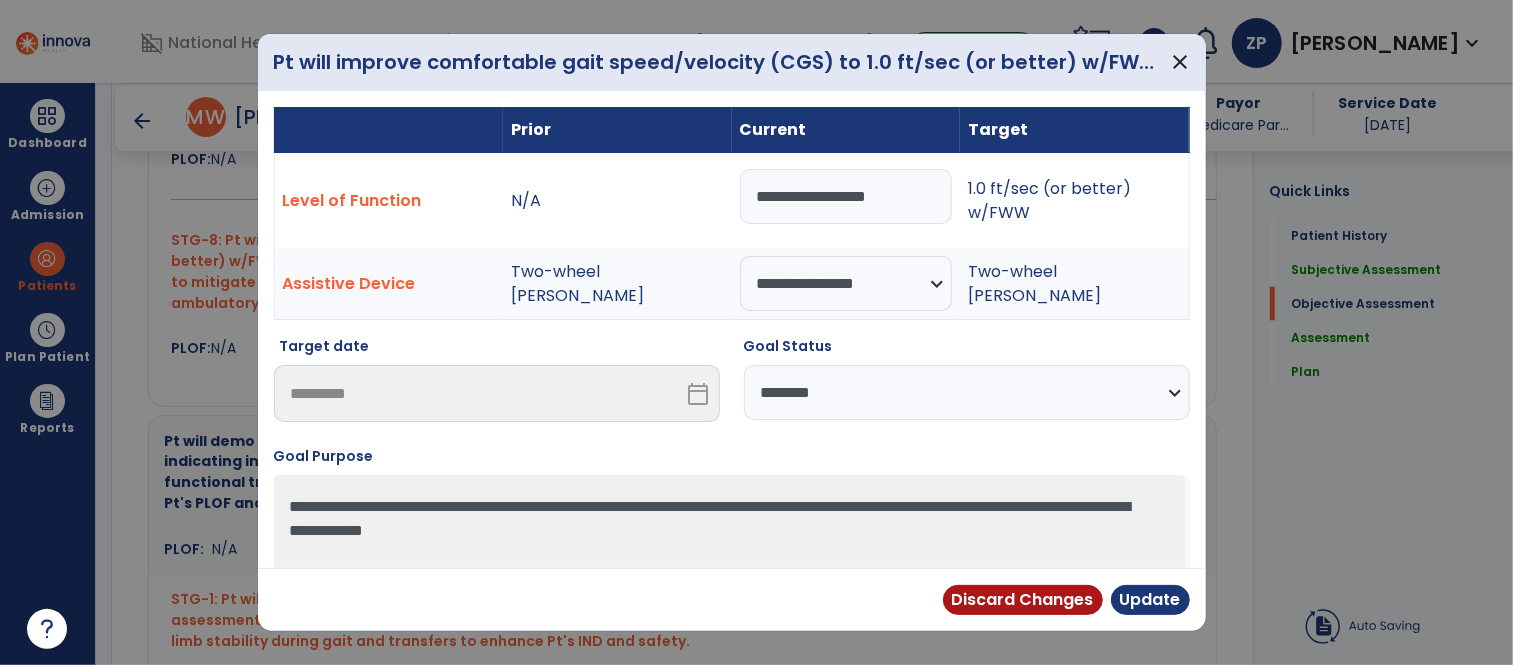scroll, scrollTop: 1903, scrollLeft: 0, axis: vertical 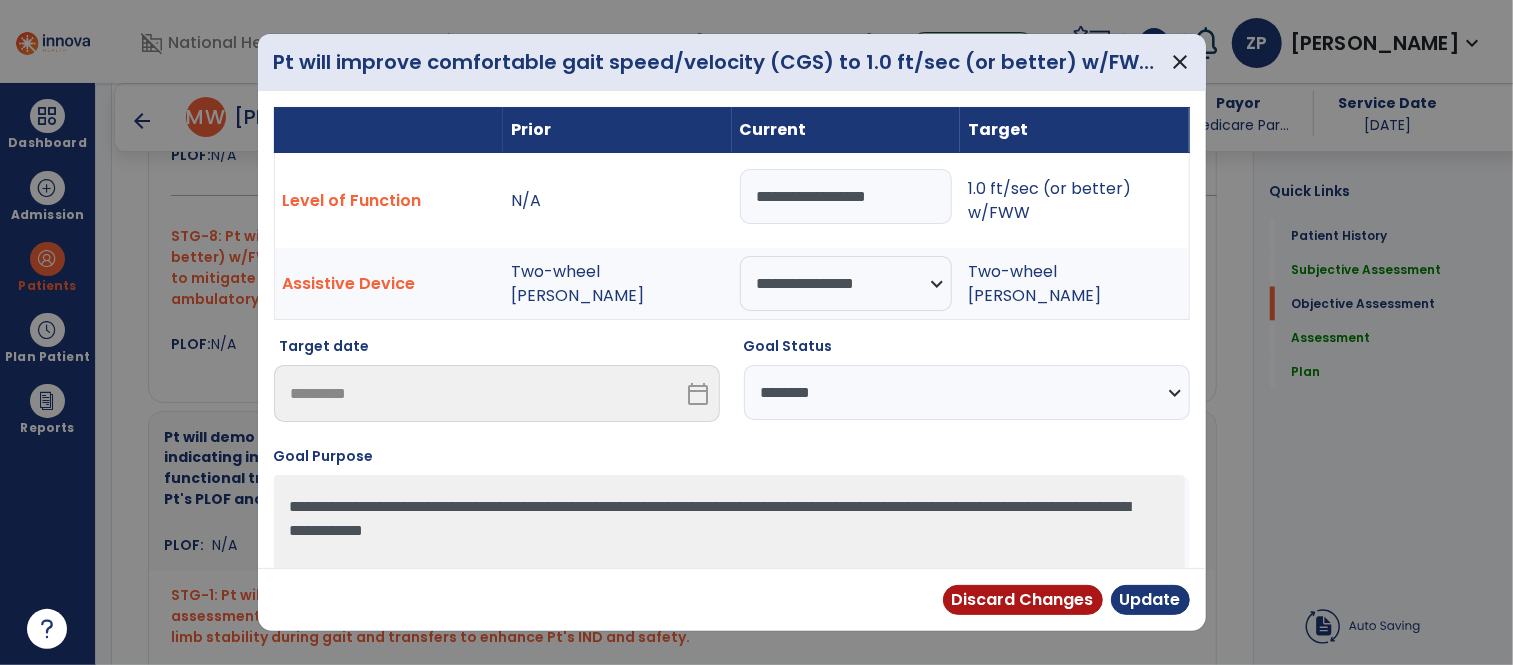 click on "**********" at bounding box center (846, 196) 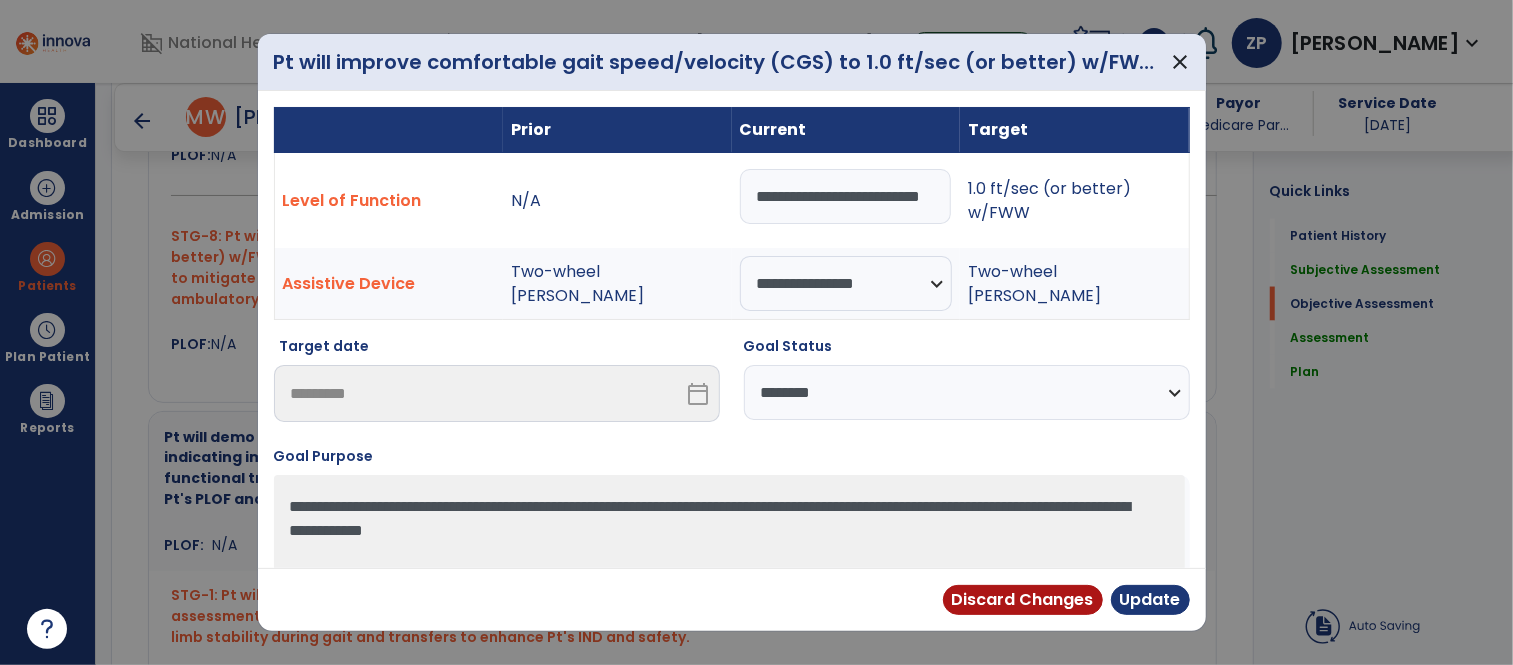 scroll, scrollTop: 0, scrollLeft: 44, axis: horizontal 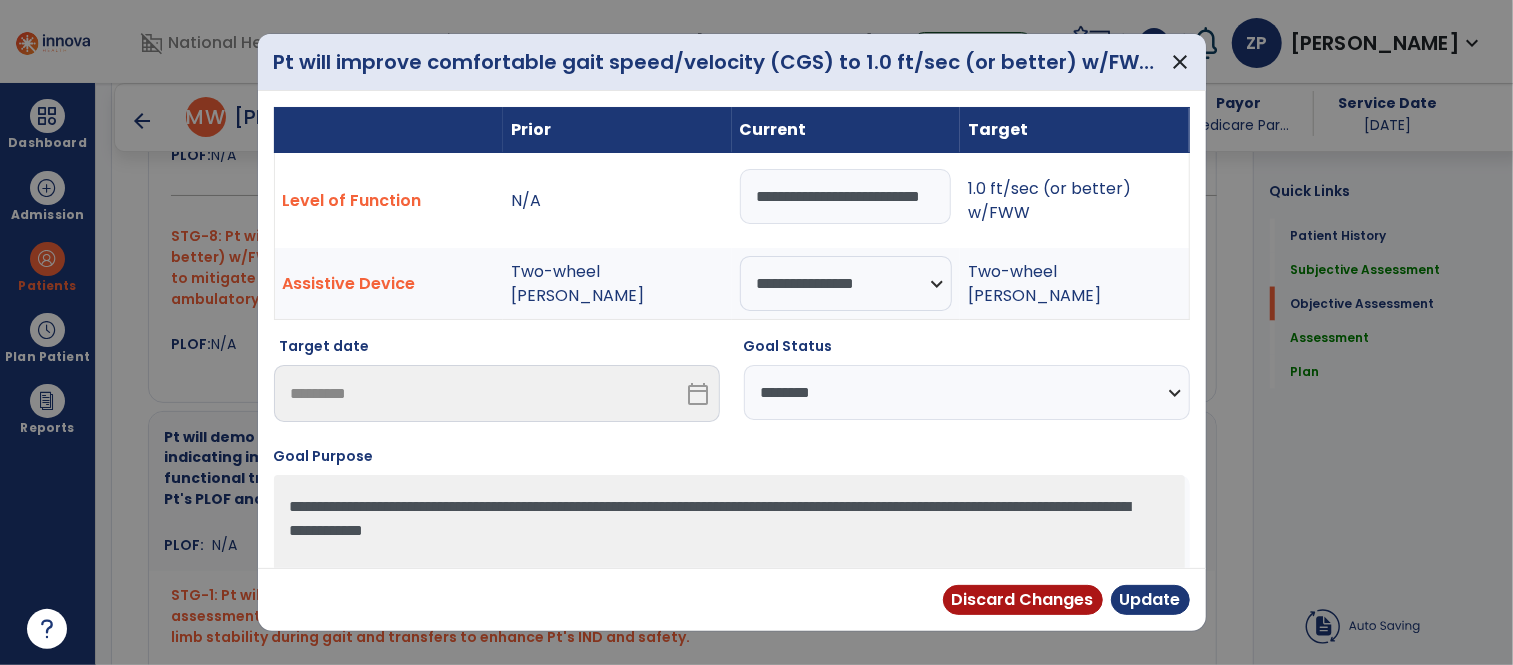 click on "**********" at bounding box center (846, 196) 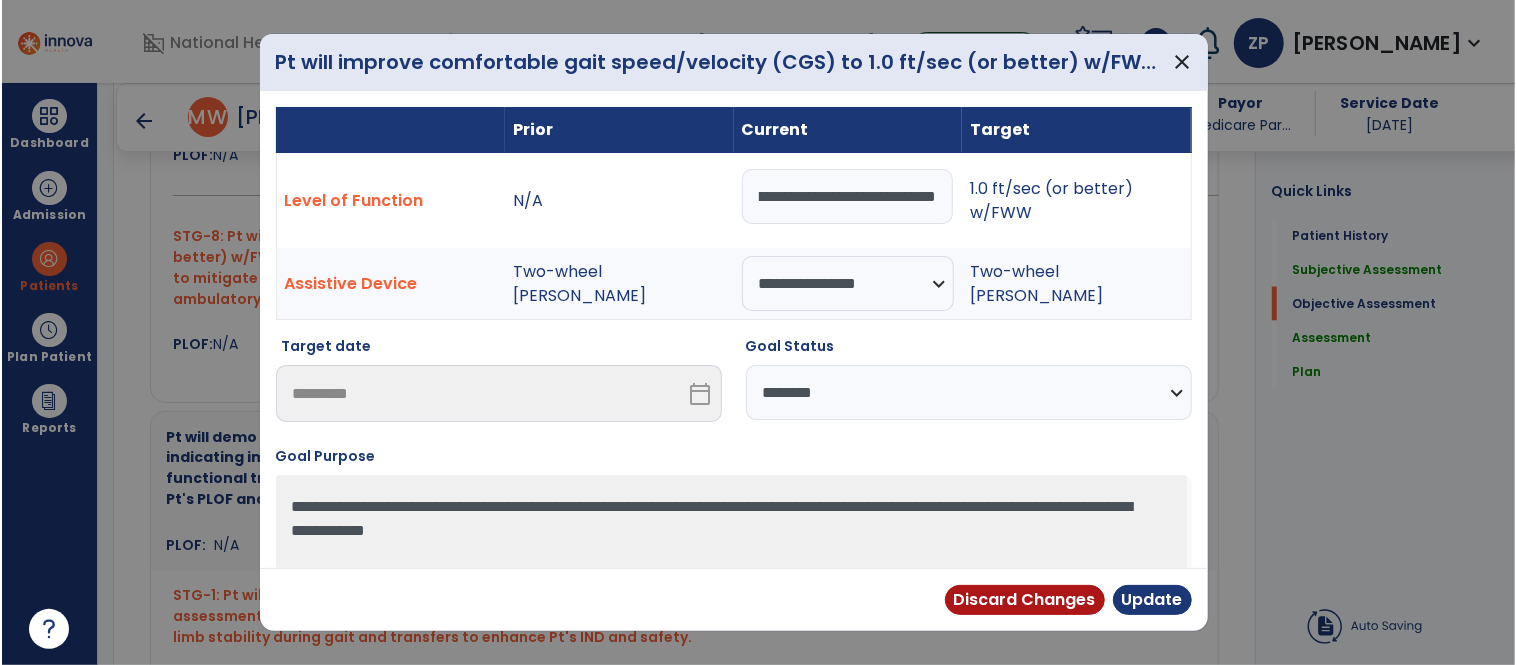 scroll, scrollTop: 0, scrollLeft: 396, axis: horizontal 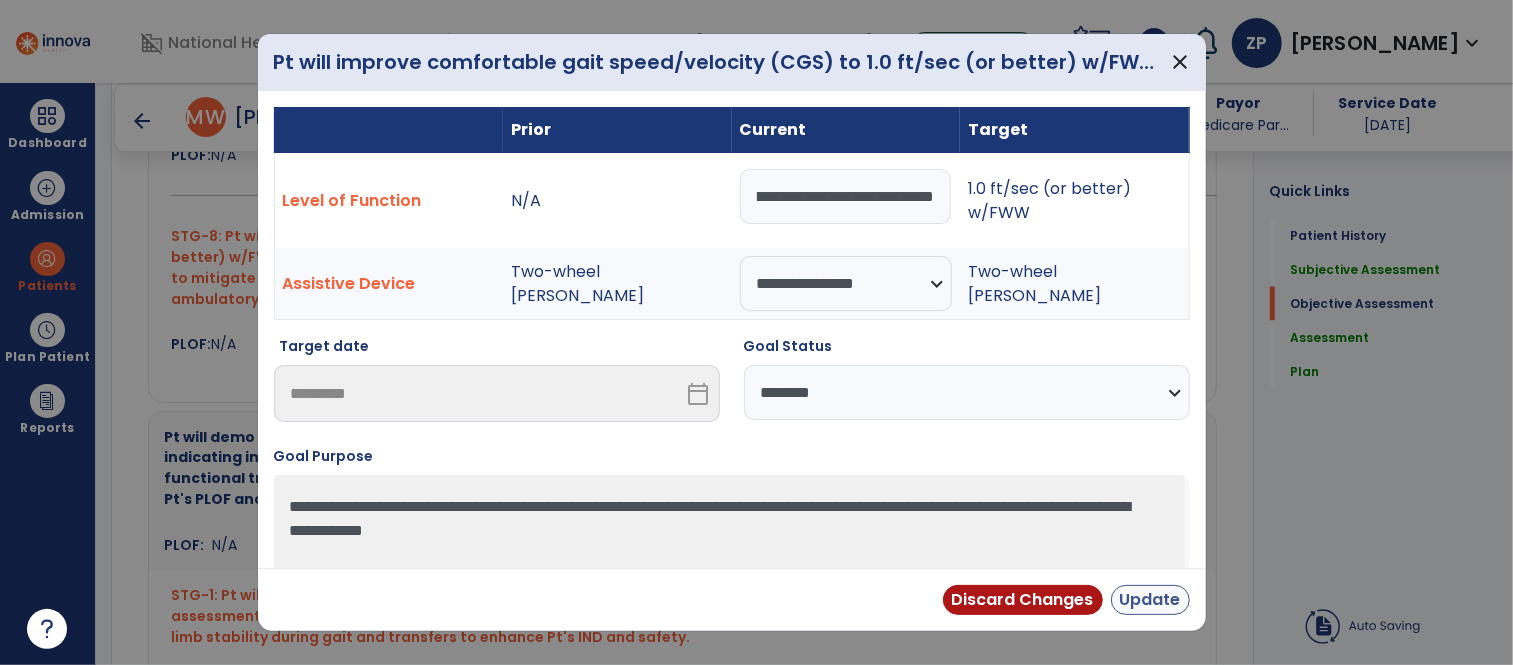 type on "**********" 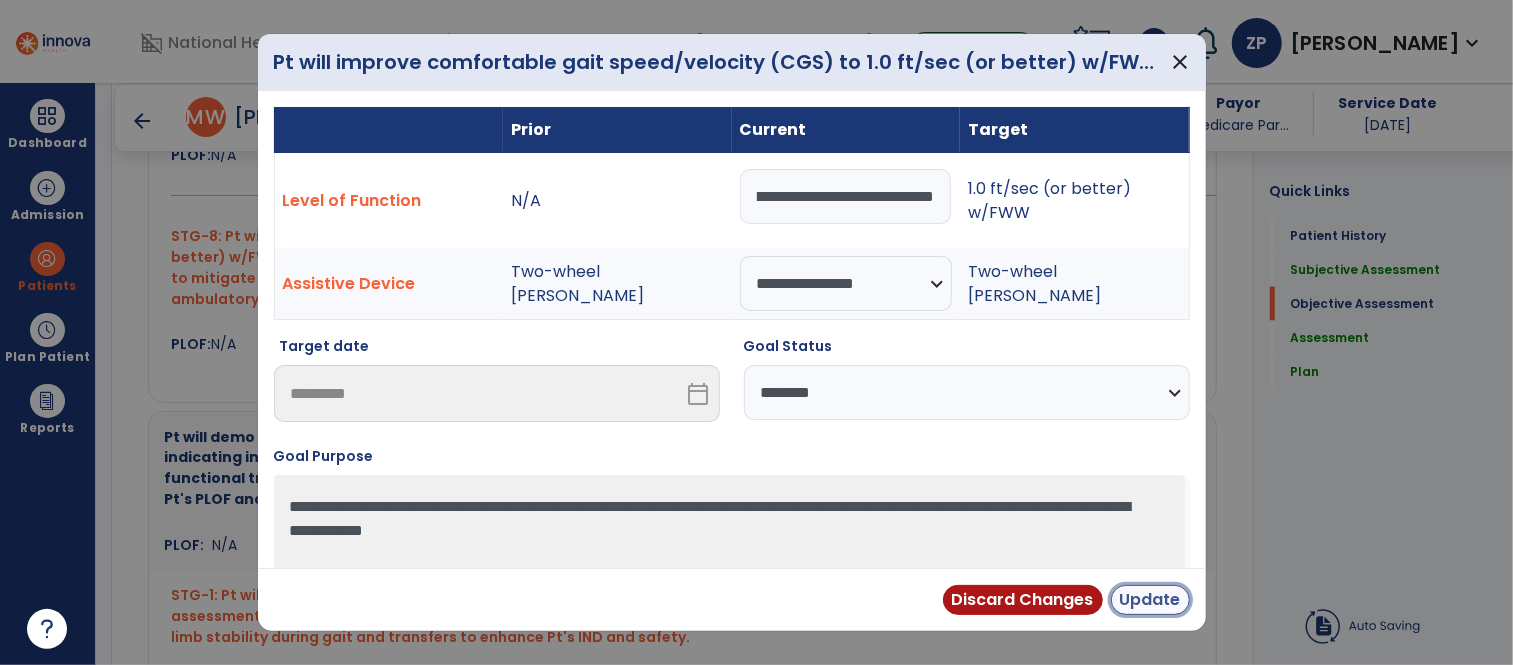 click on "Update" at bounding box center (1150, 600) 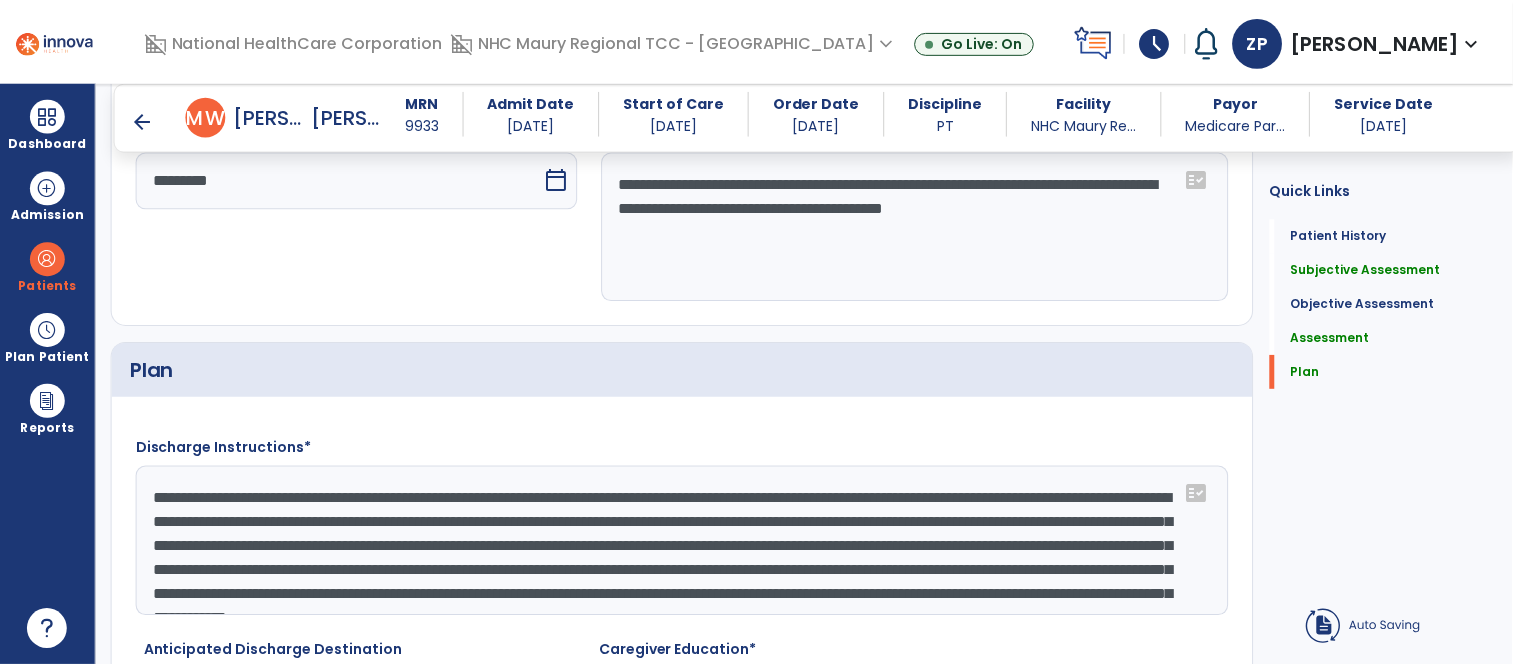 scroll, scrollTop: 3815, scrollLeft: 0, axis: vertical 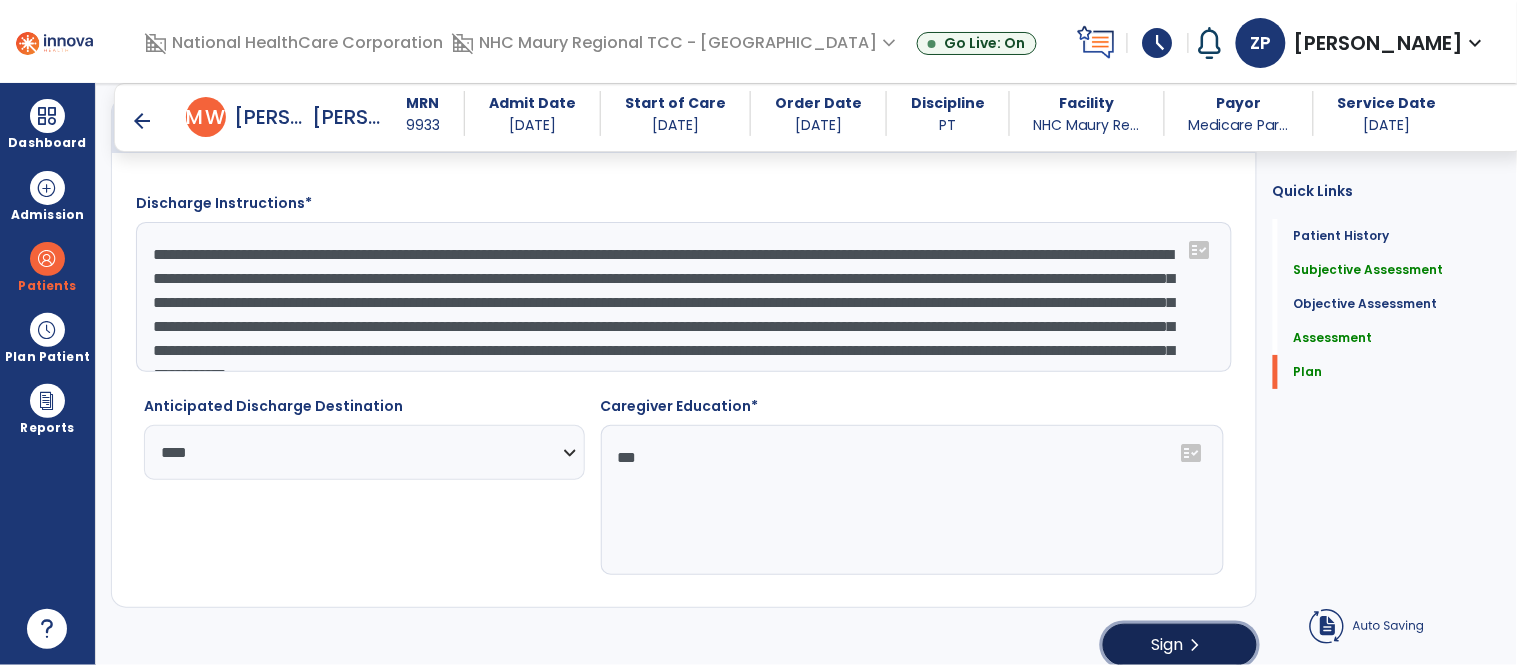 click on "chevron_right" 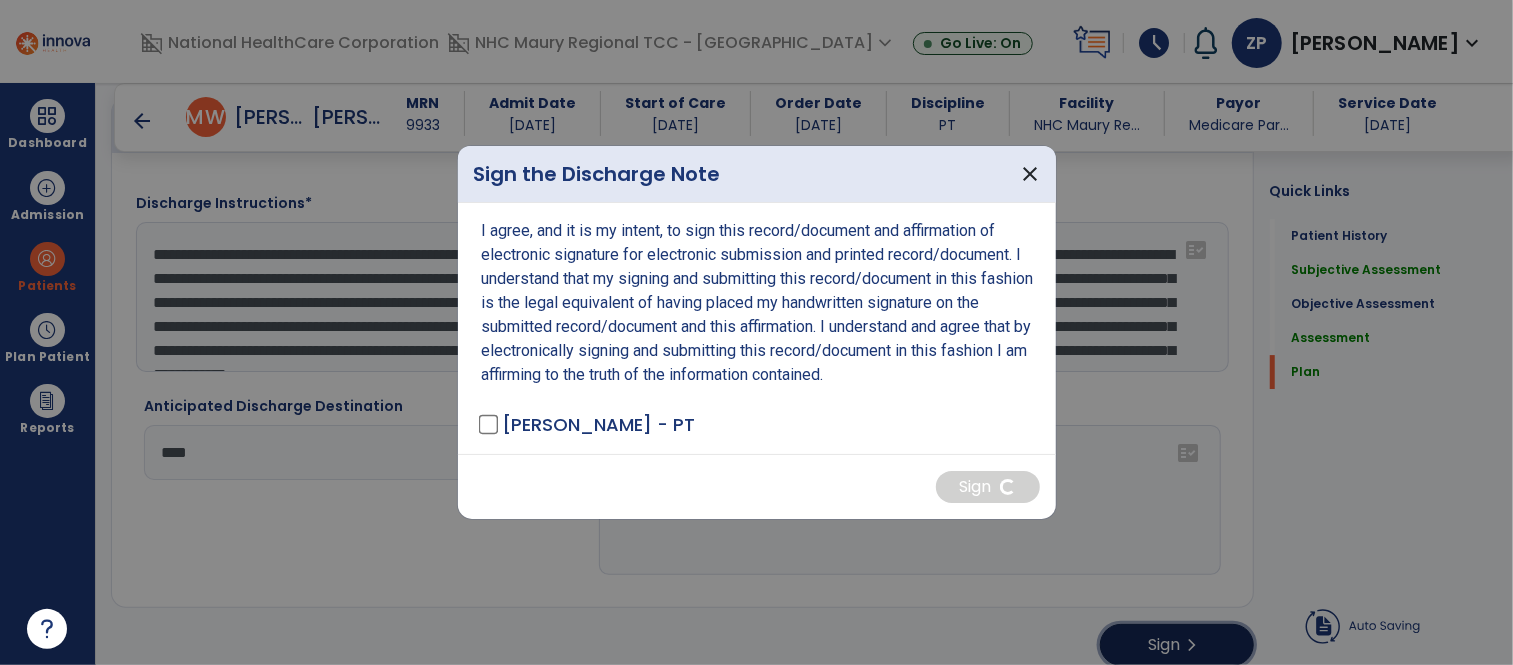 scroll, scrollTop: 3815, scrollLeft: 0, axis: vertical 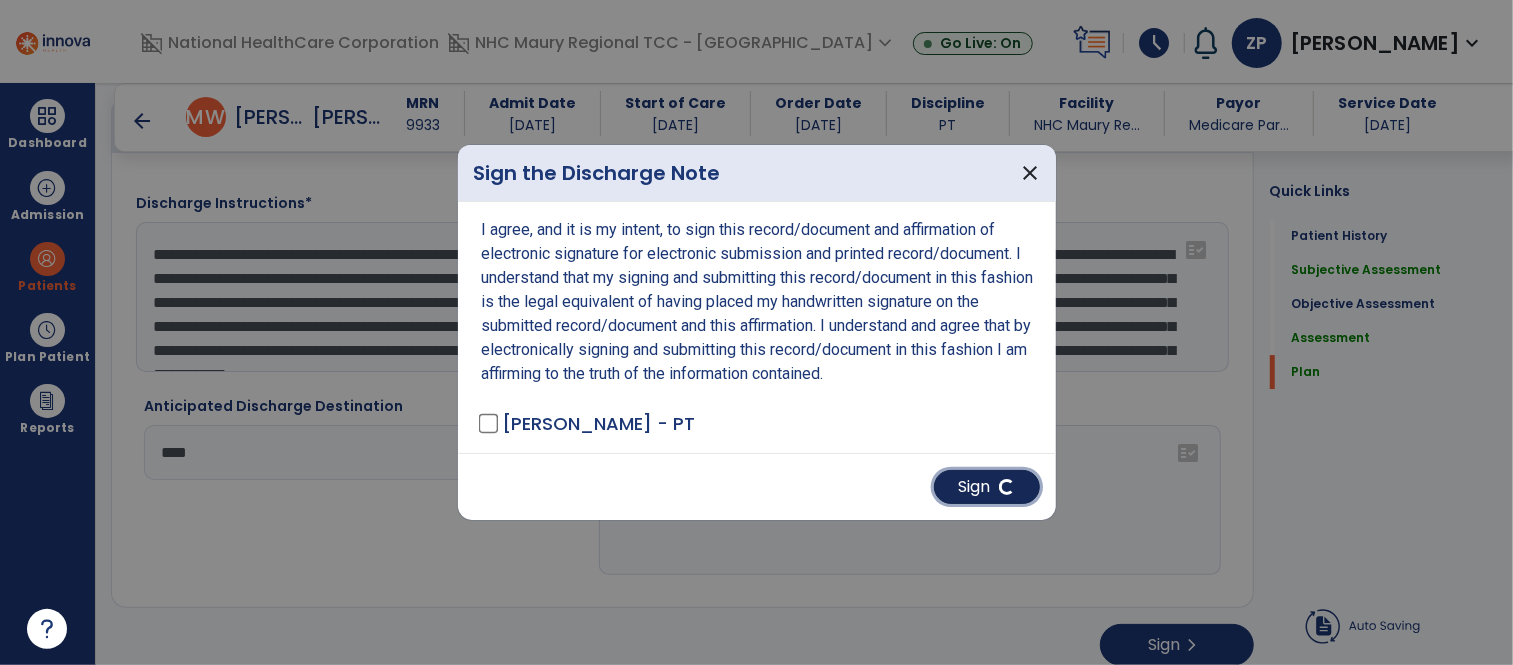 click on "Sign" at bounding box center (987, 487) 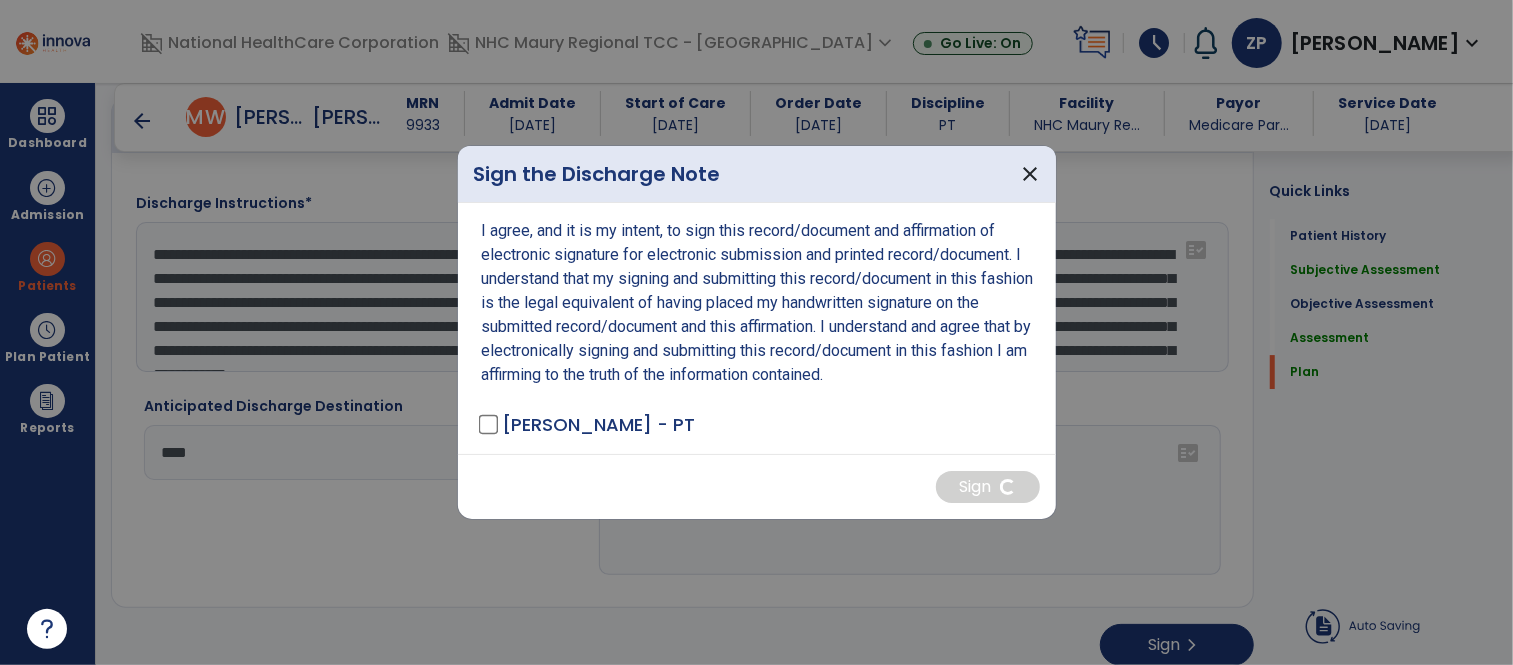 click on "Sign" at bounding box center (757, 486) 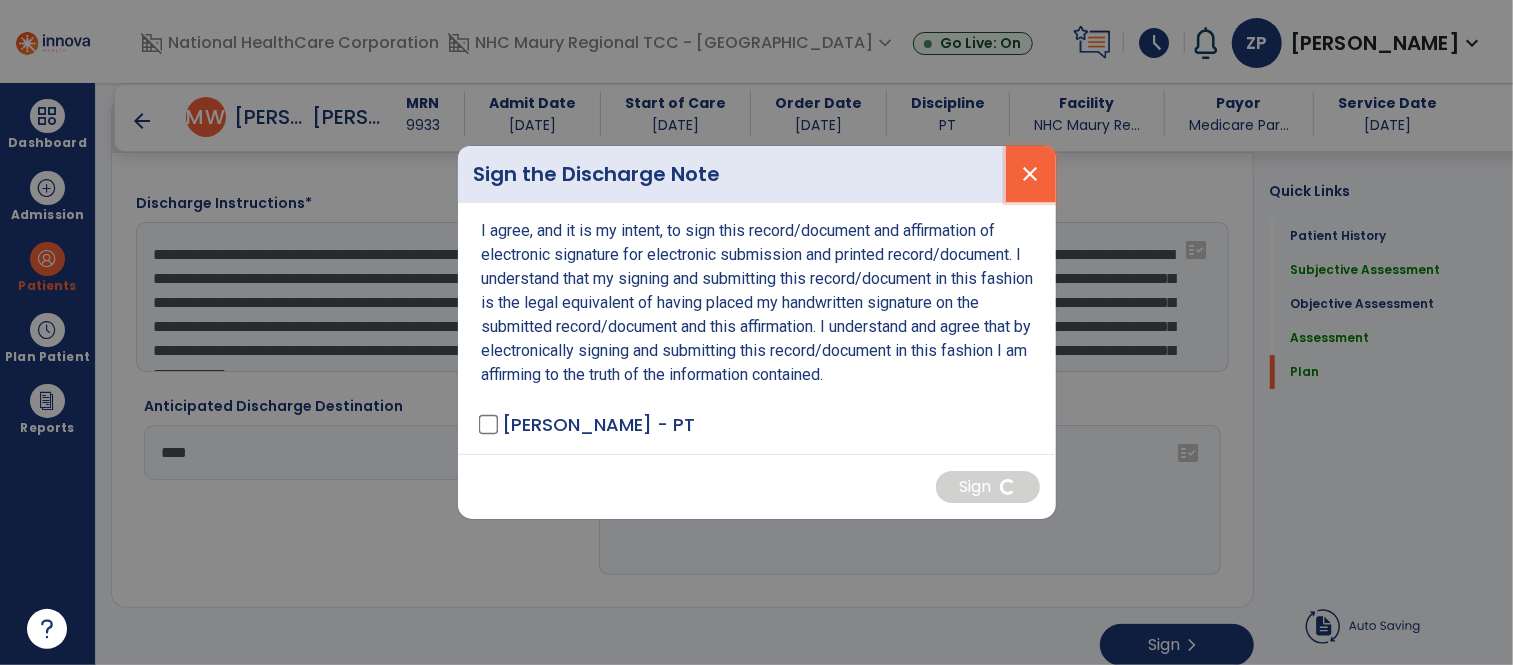 click on "close" at bounding box center (1031, 174) 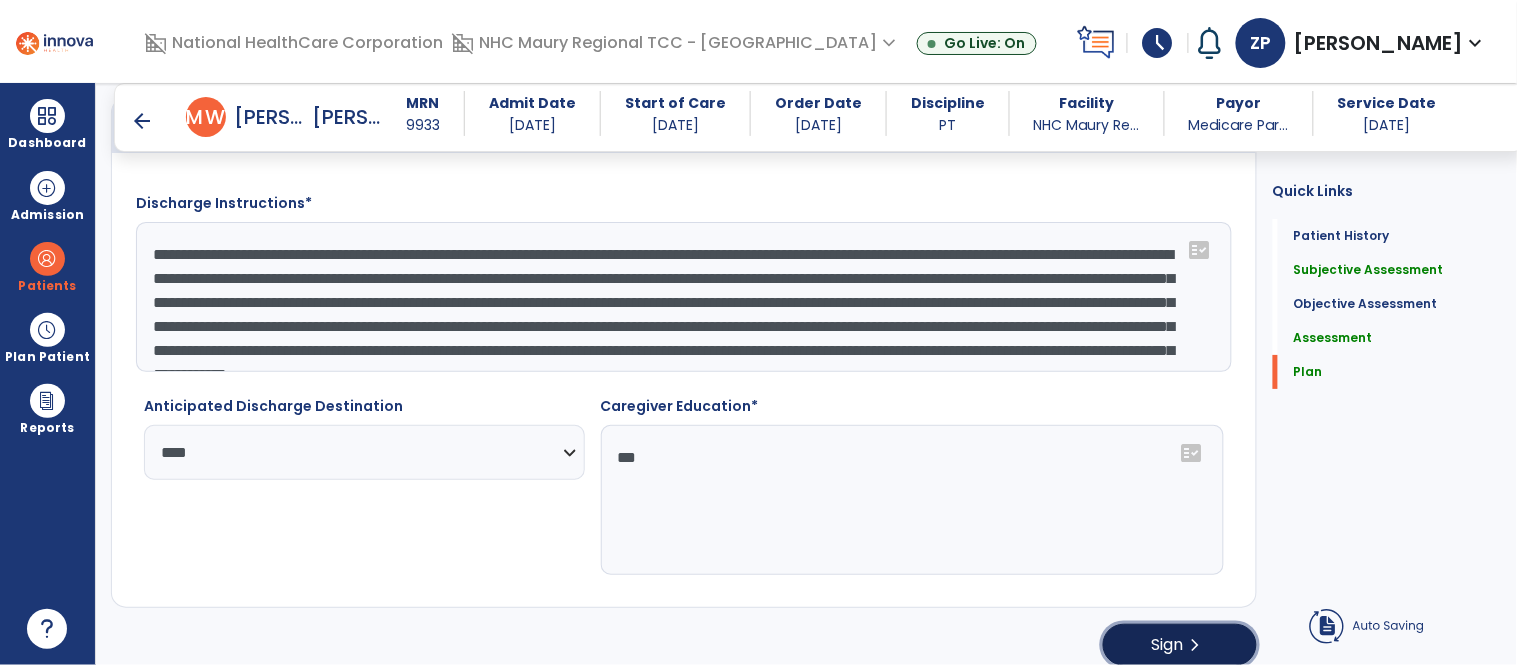 click on "Sign" 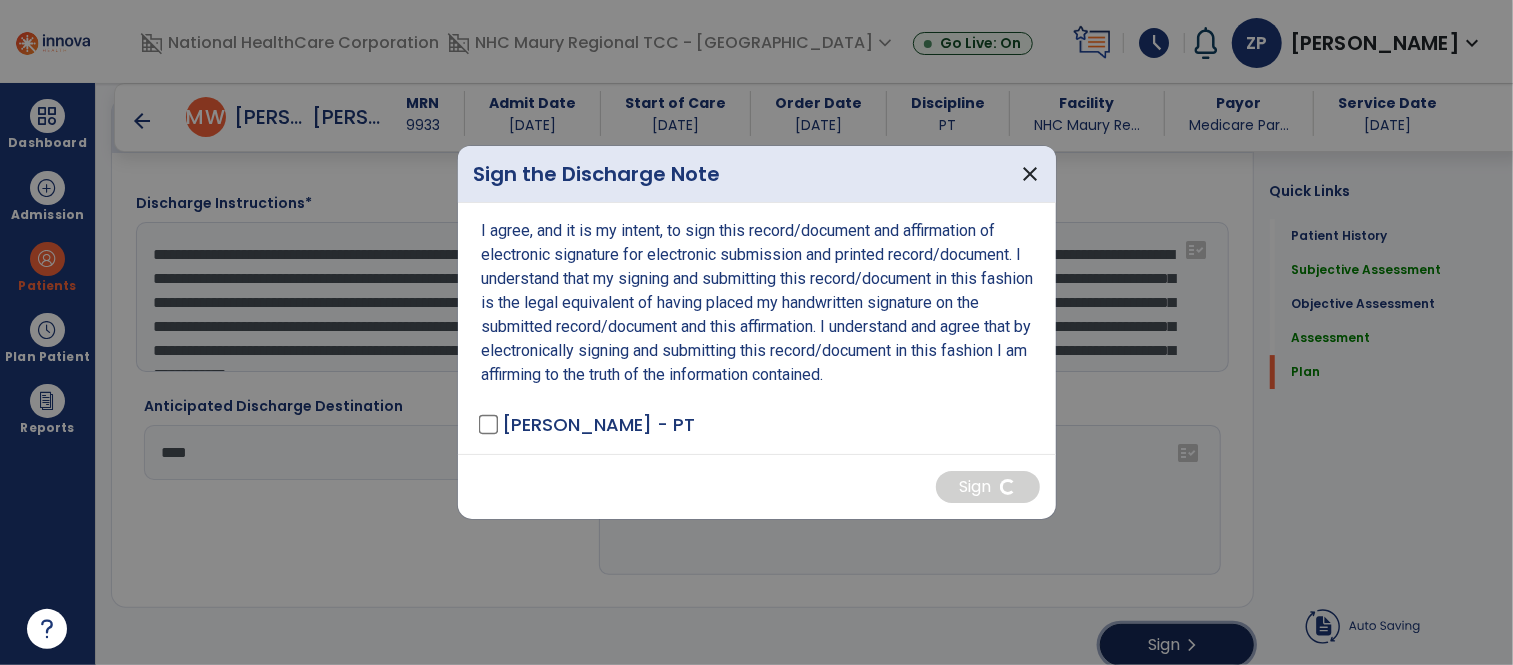 scroll, scrollTop: 3815, scrollLeft: 0, axis: vertical 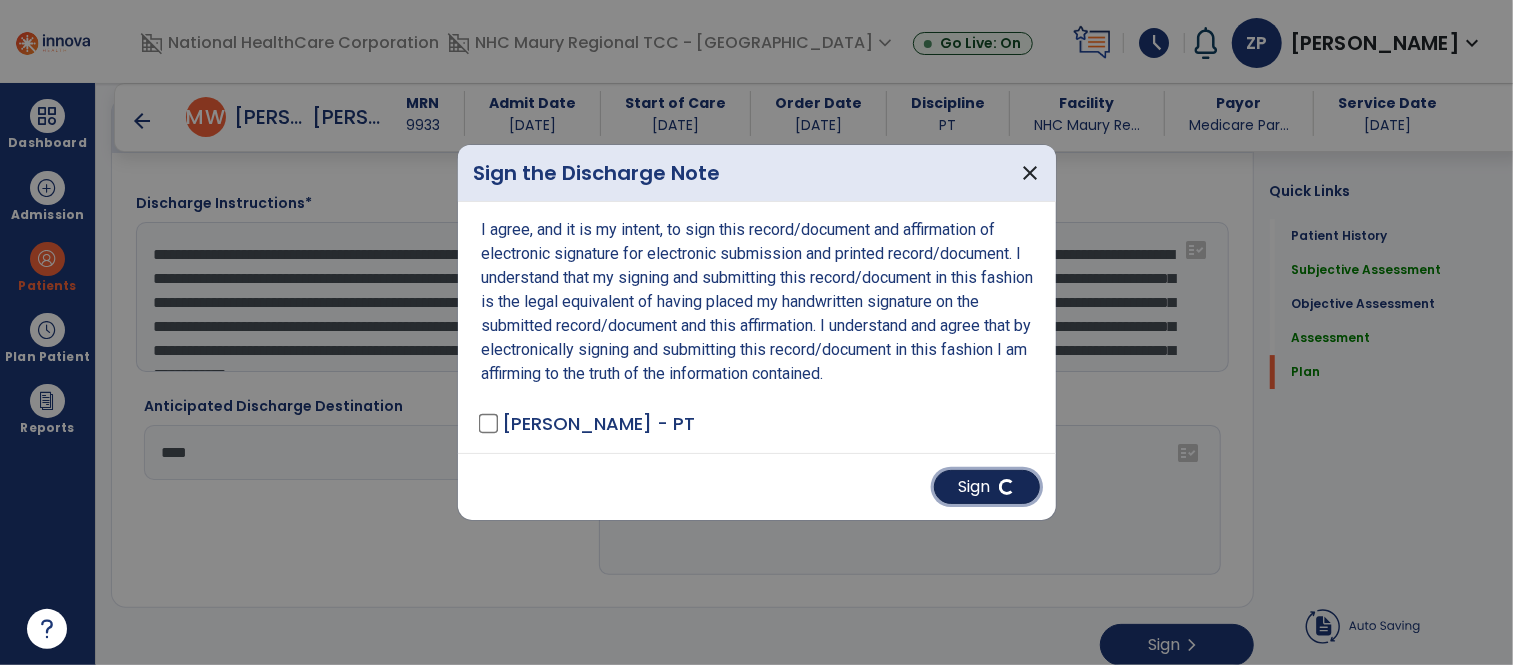 click on "Sign" at bounding box center [987, 487] 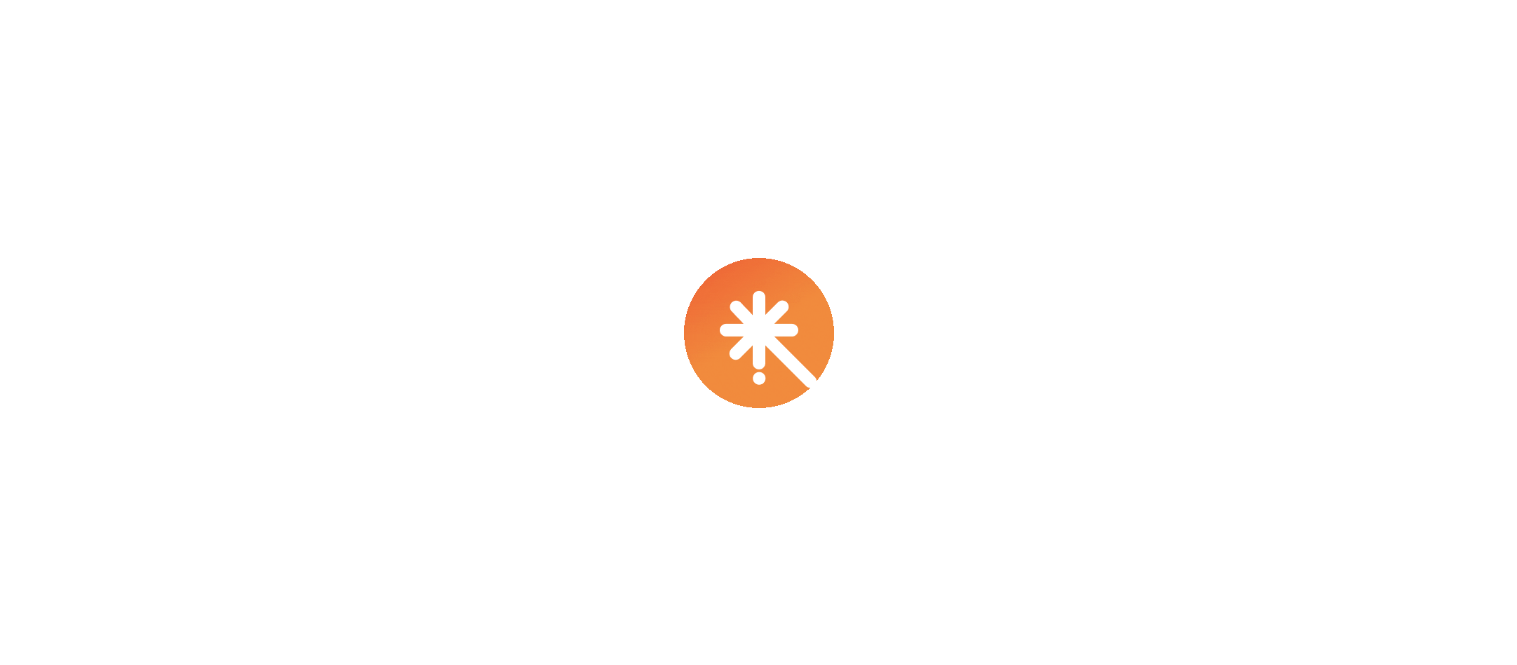 scroll, scrollTop: 0, scrollLeft: 0, axis: both 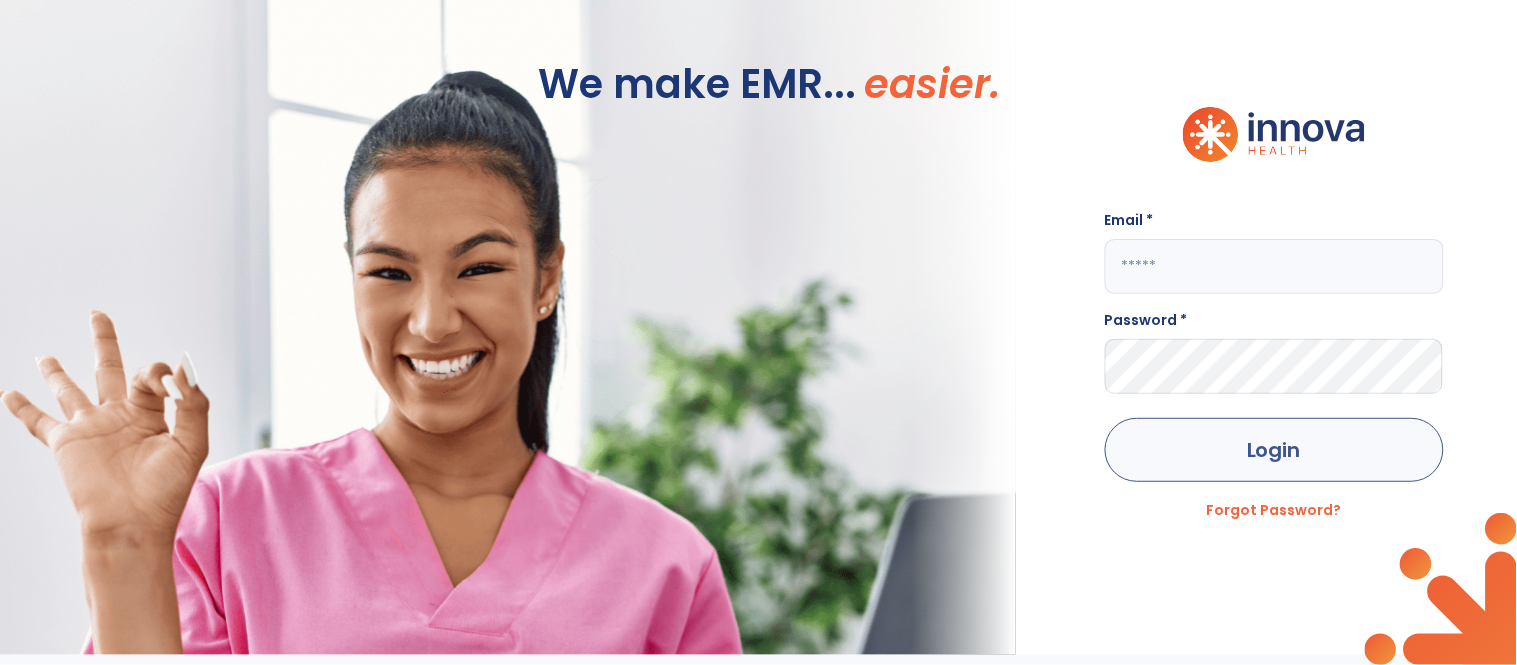 type on "**********" 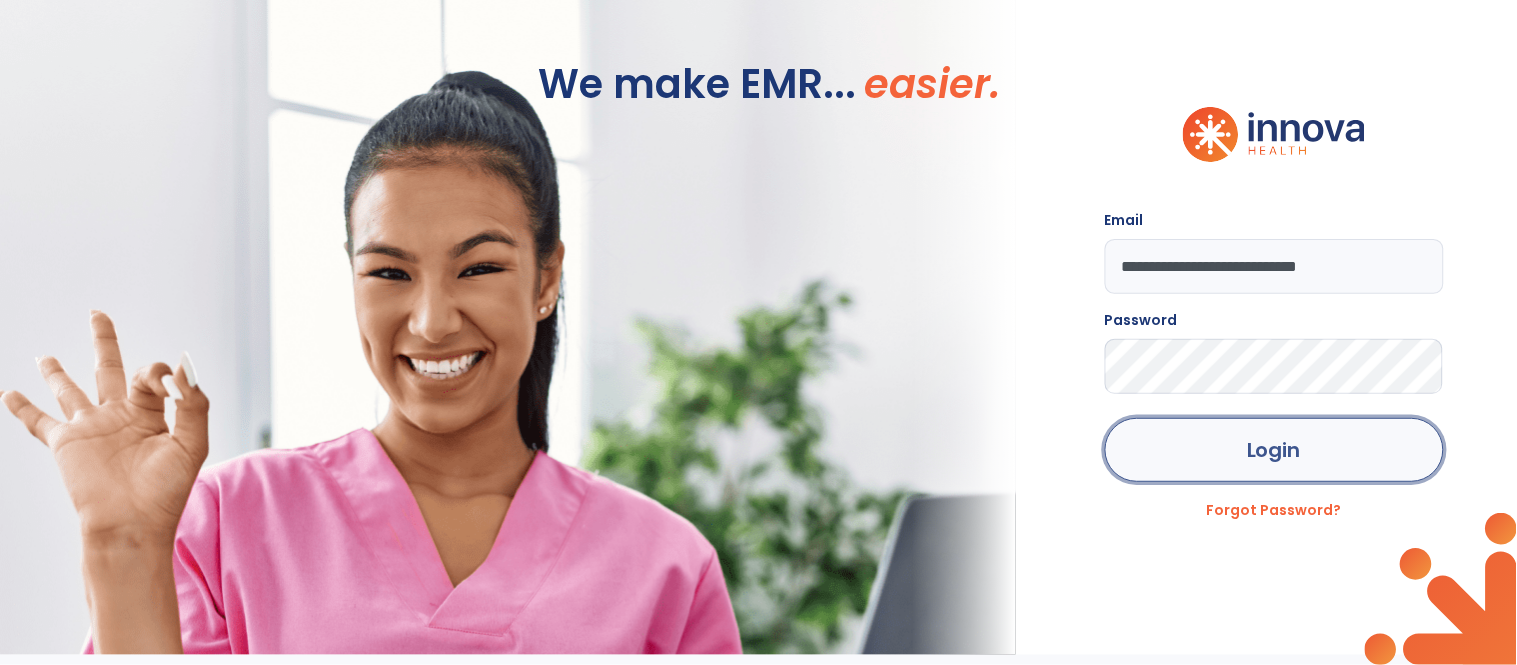 click on "Login" 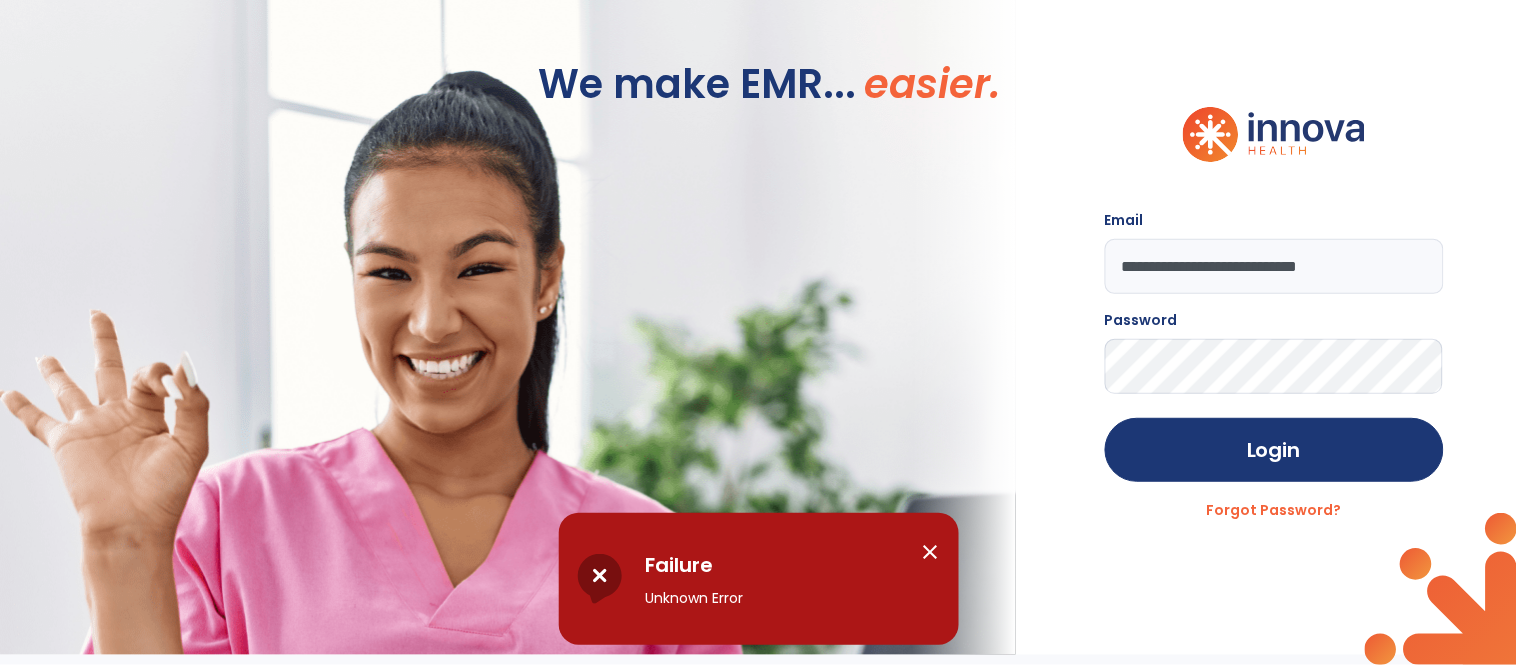 click on "close" at bounding box center (931, 552) 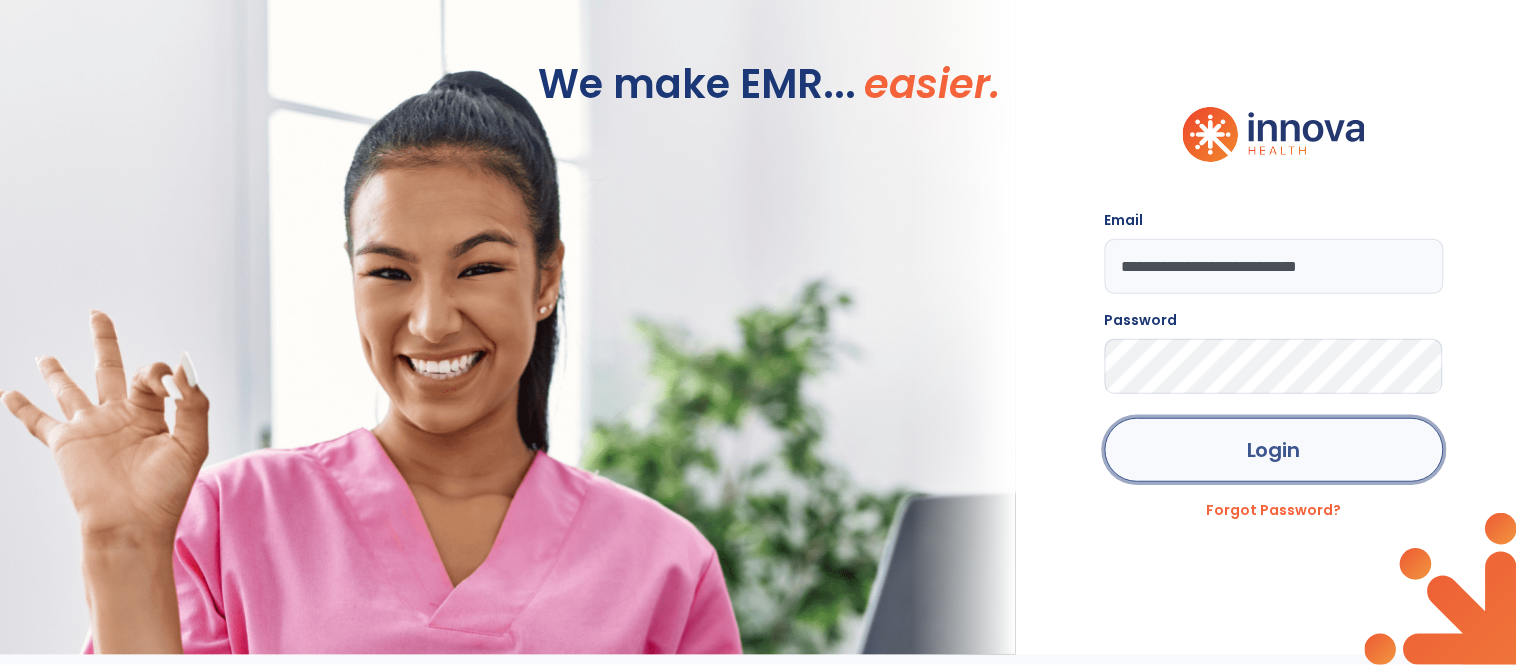 click on "Login" 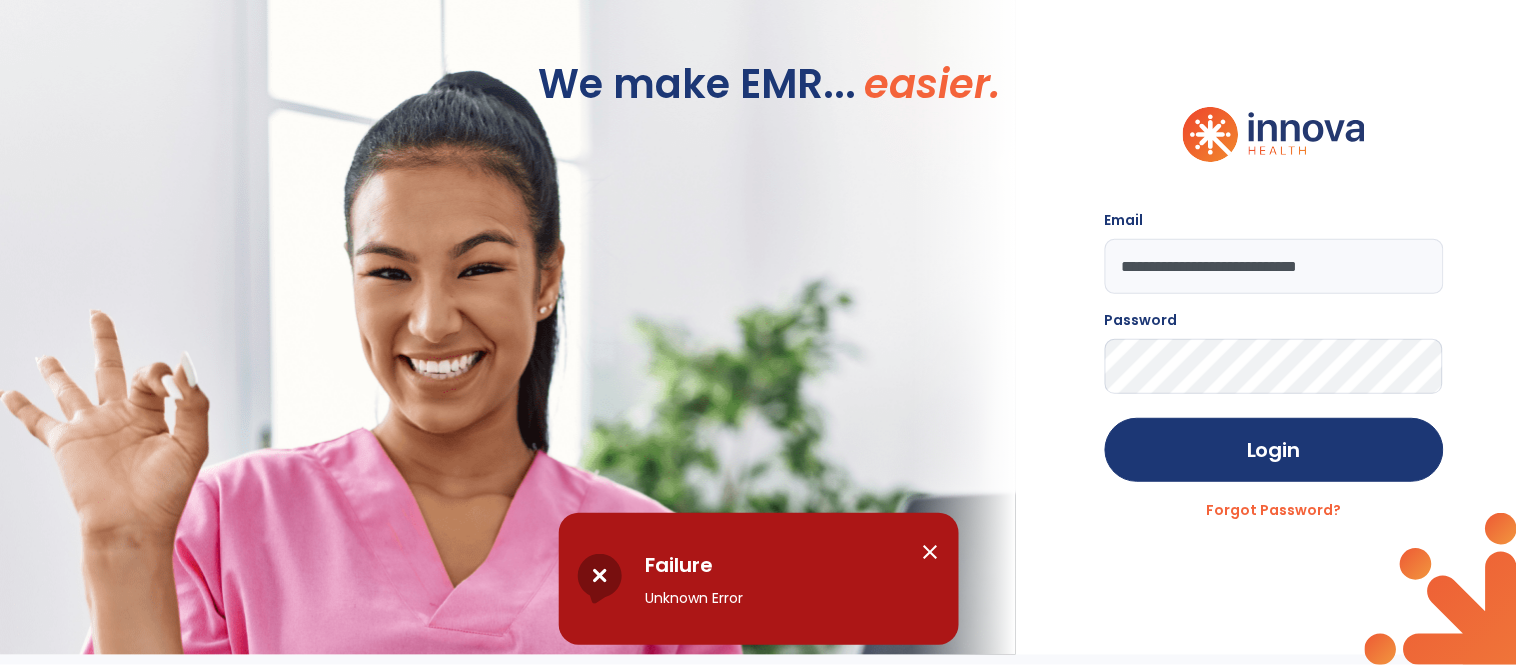 click on "close" at bounding box center (931, 552) 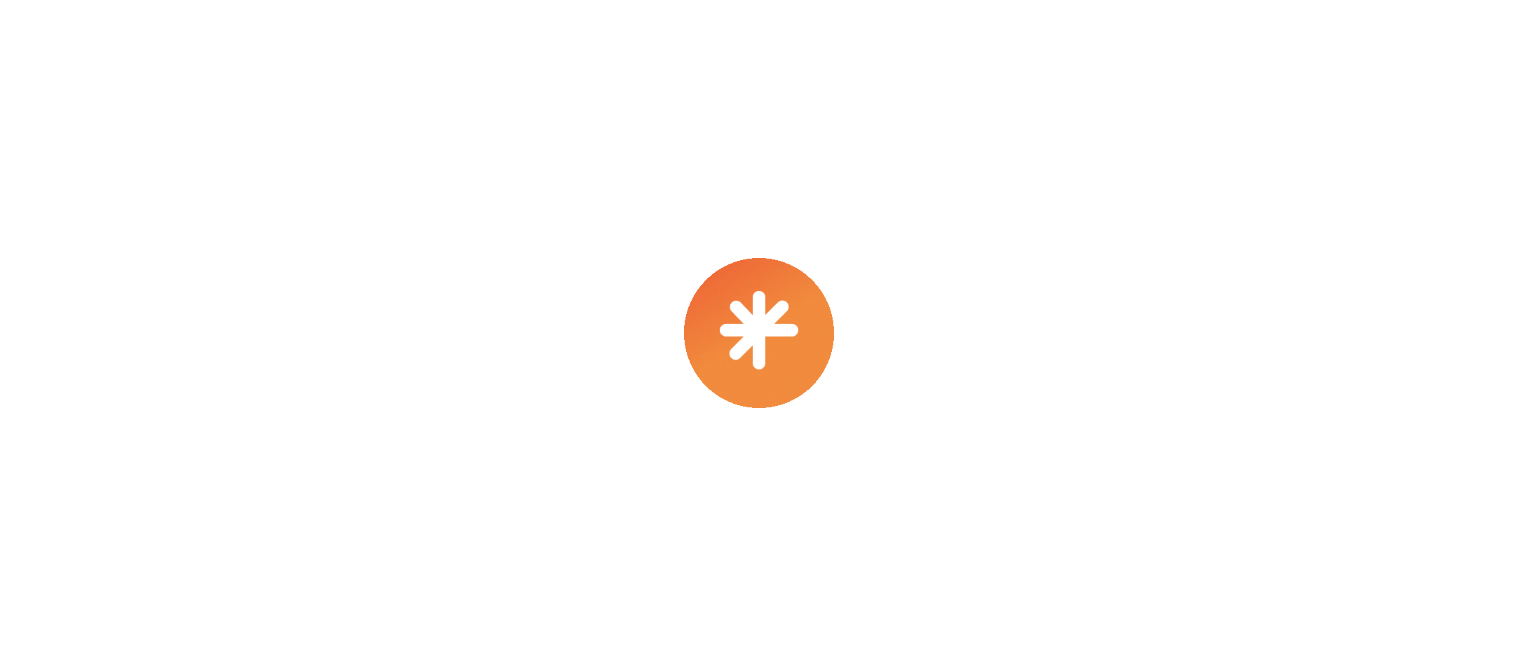 scroll, scrollTop: 0, scrollLeft: 0, axis: both 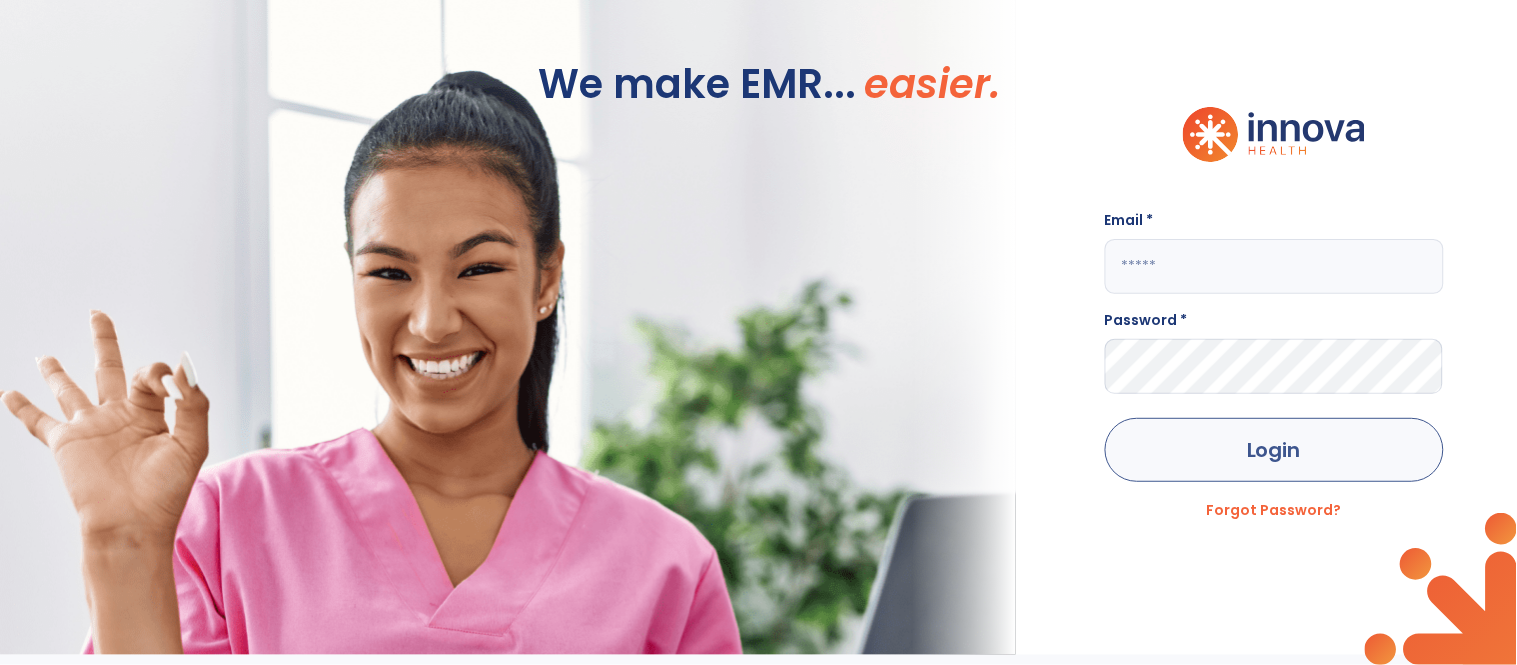 type on "**********" 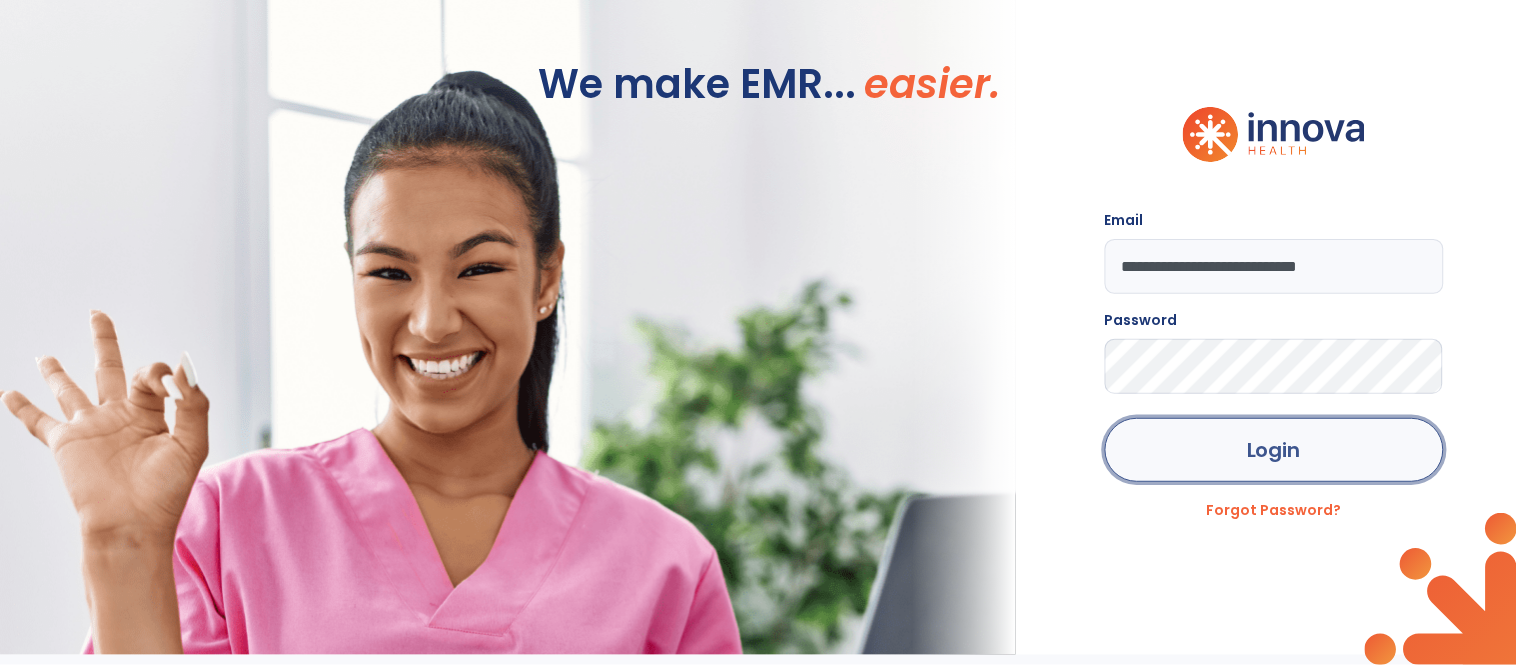 click on "Login" 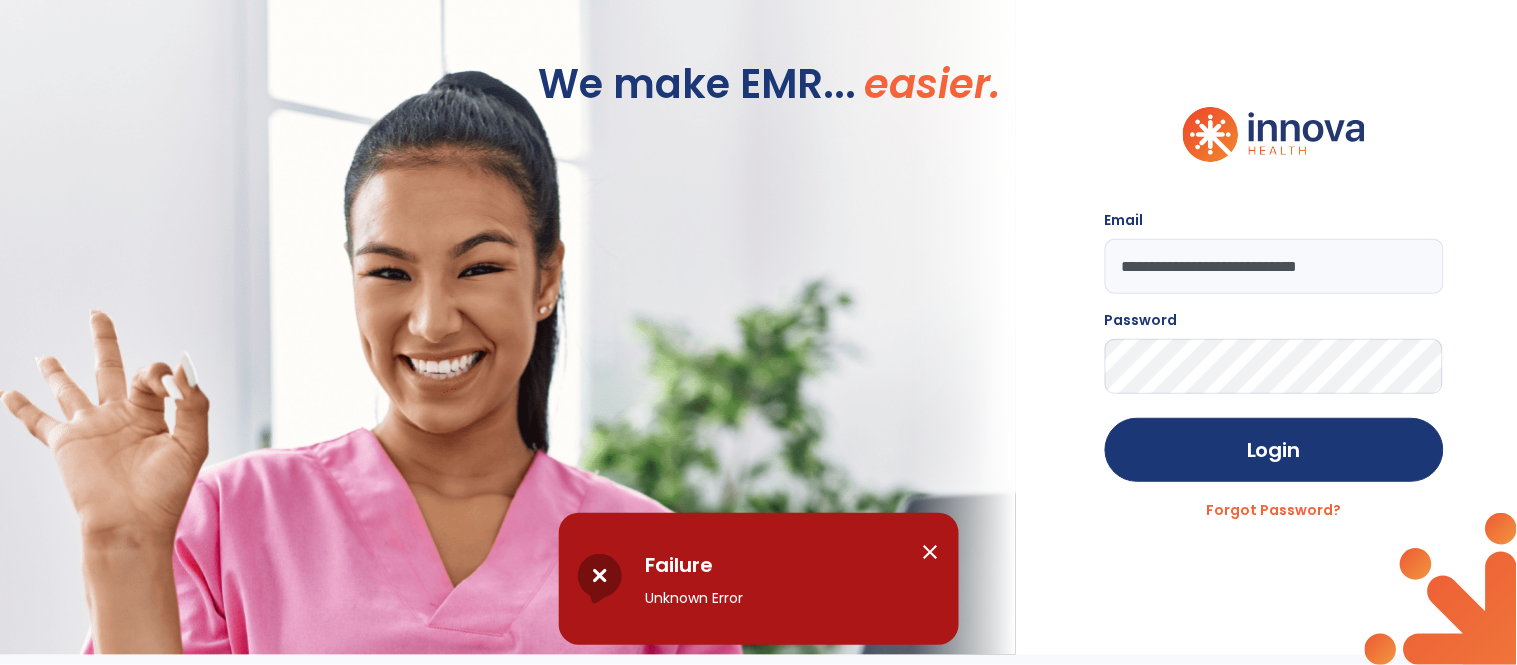 click on "Failure Unknown Error" at bounding box center (776, 587) 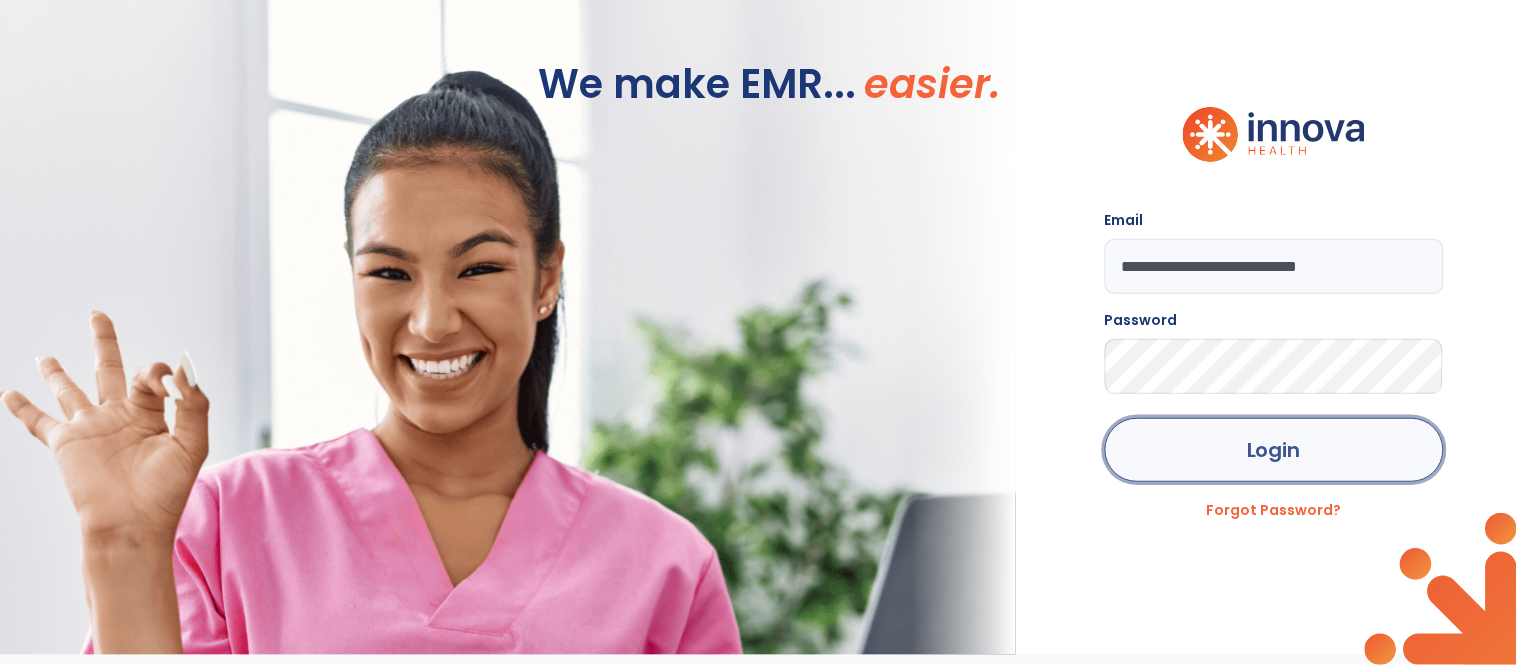click on "Login" 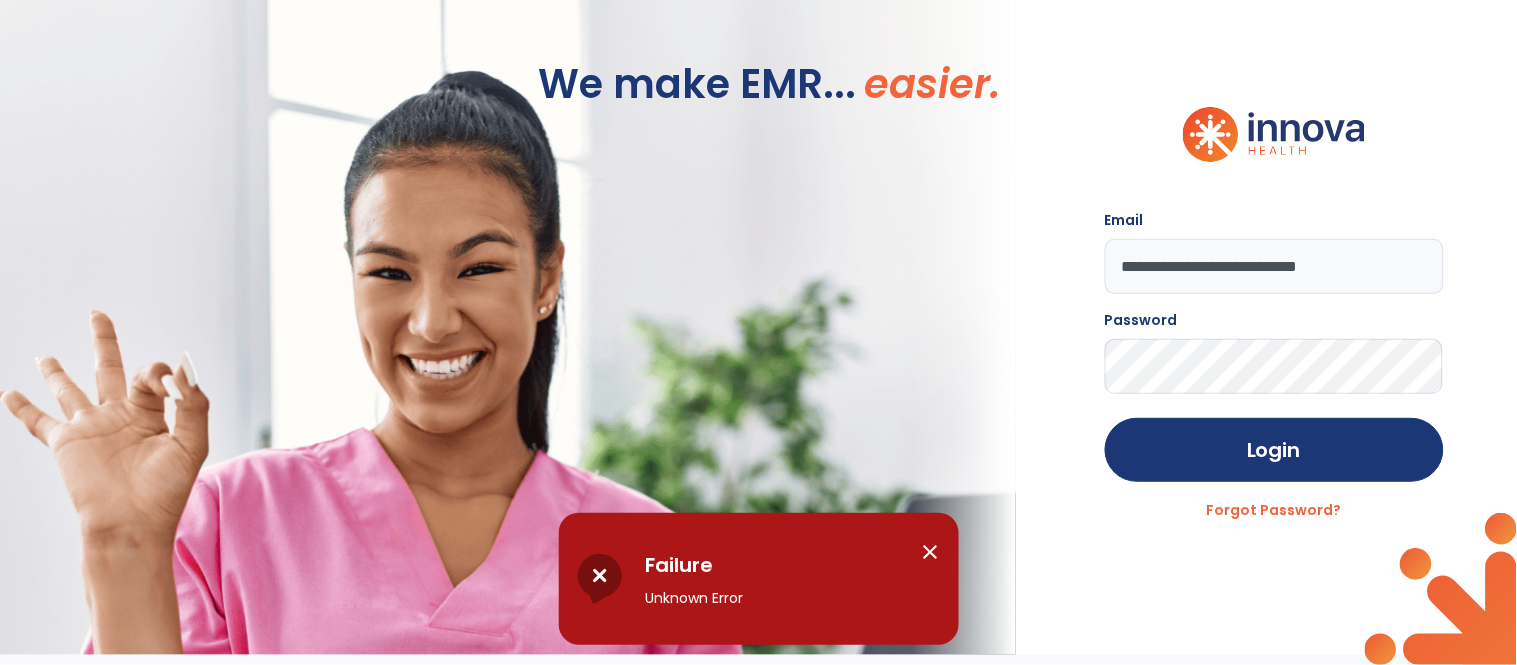 click on "close" at bounding box center [931, 552] 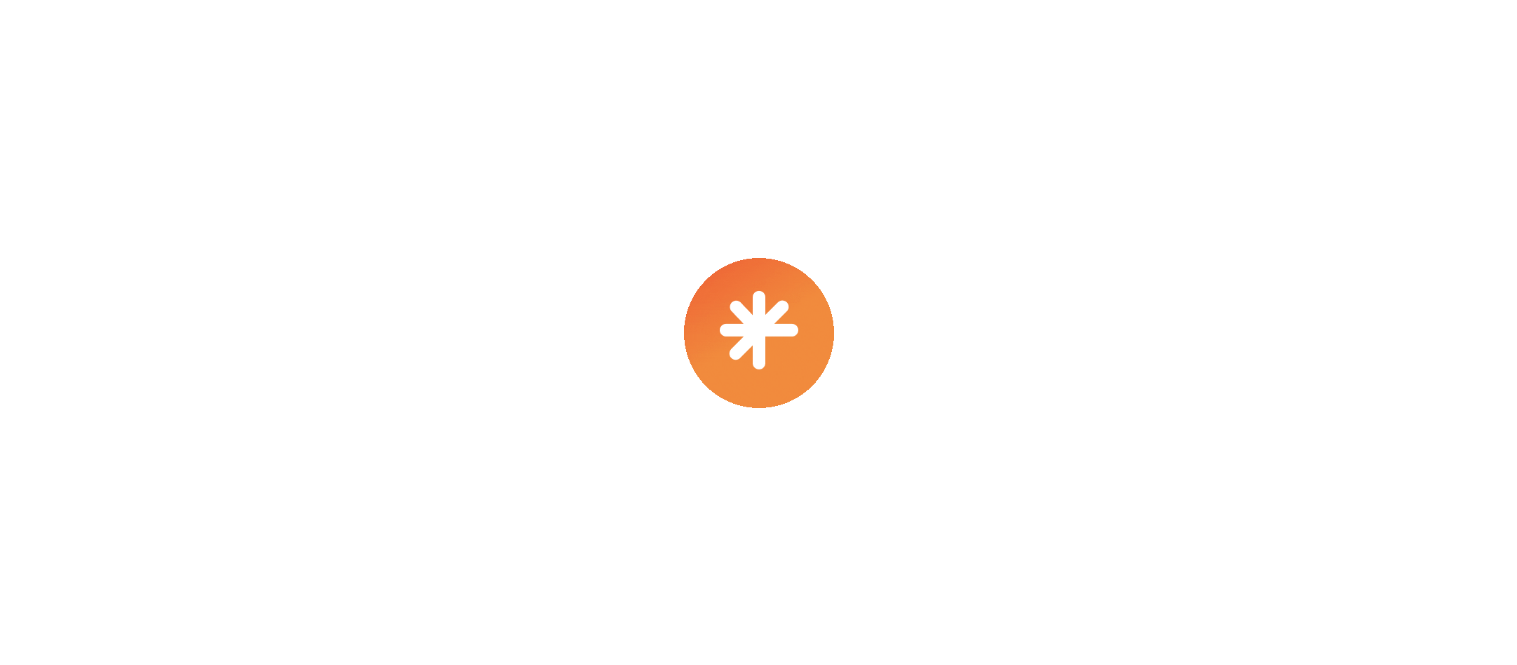 scroll, scrollTop: 0, scrollLeft: 0, axis: both 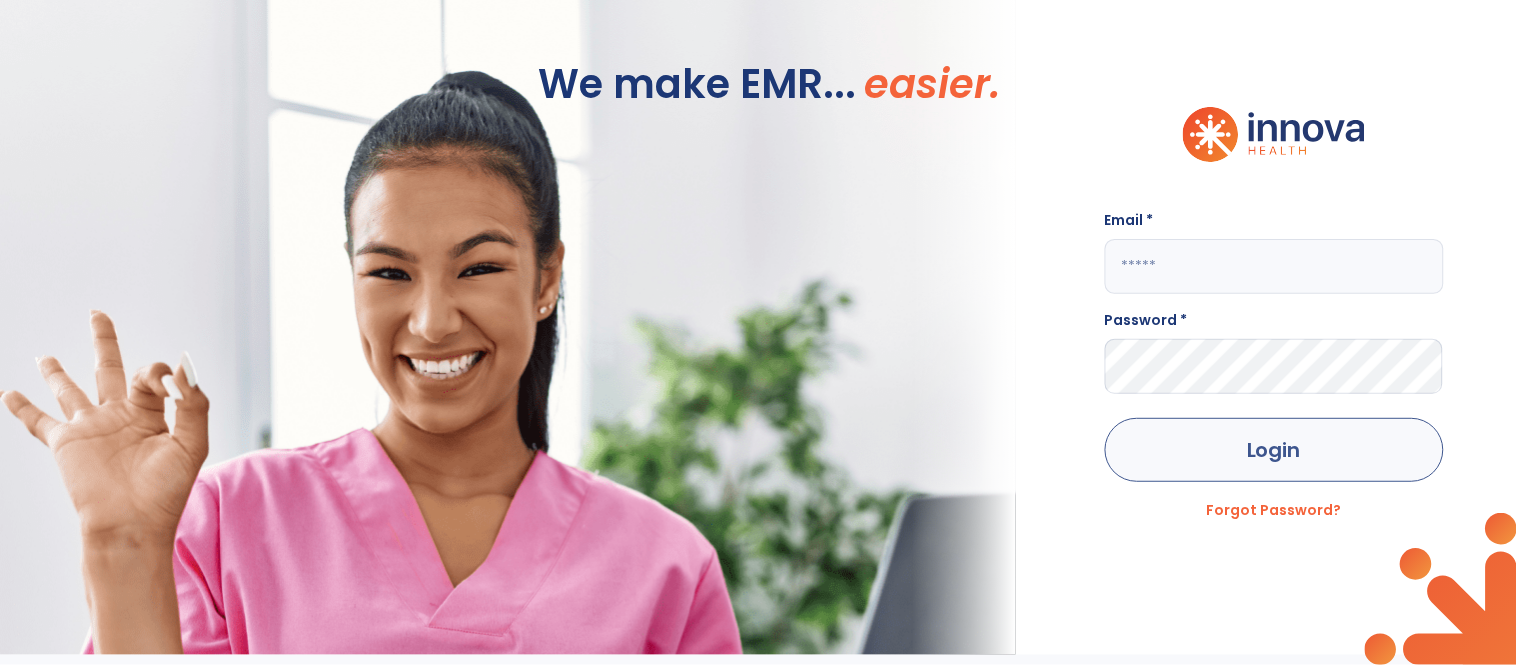type on "**********" 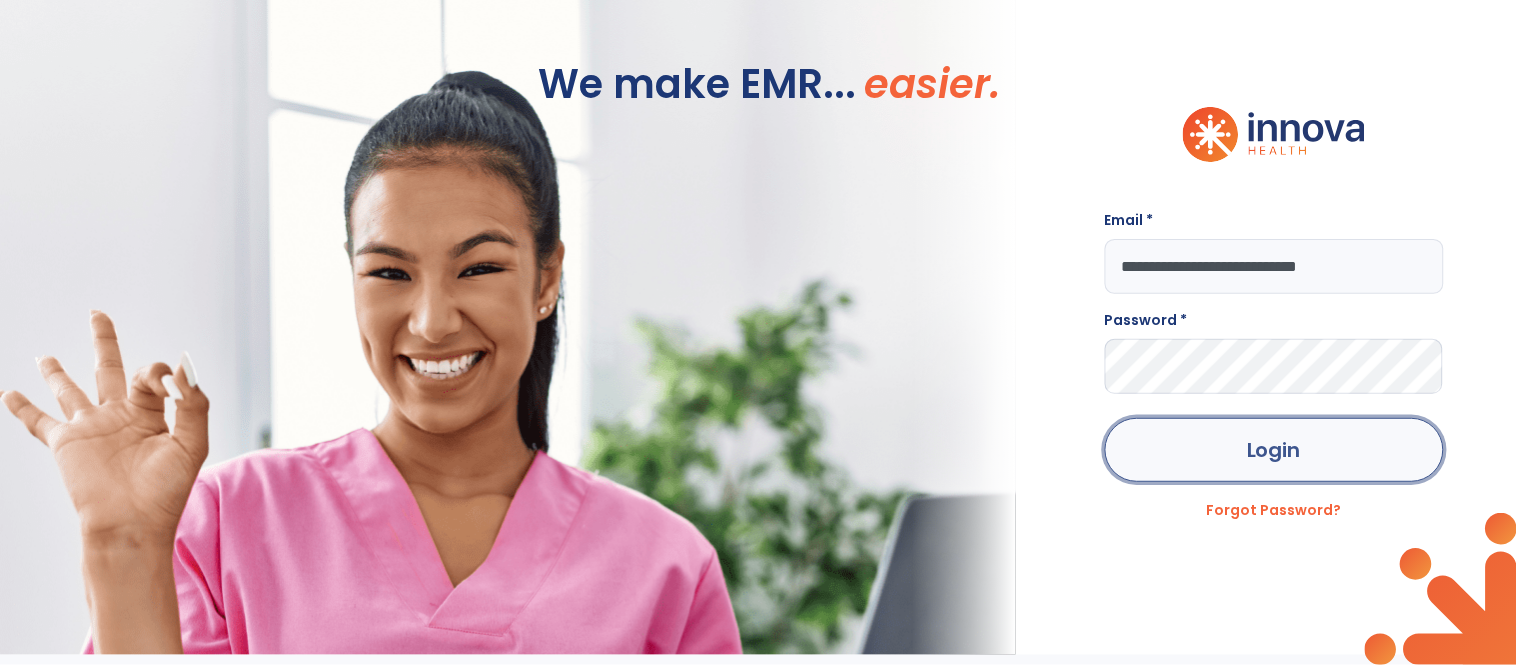 click on "Login" 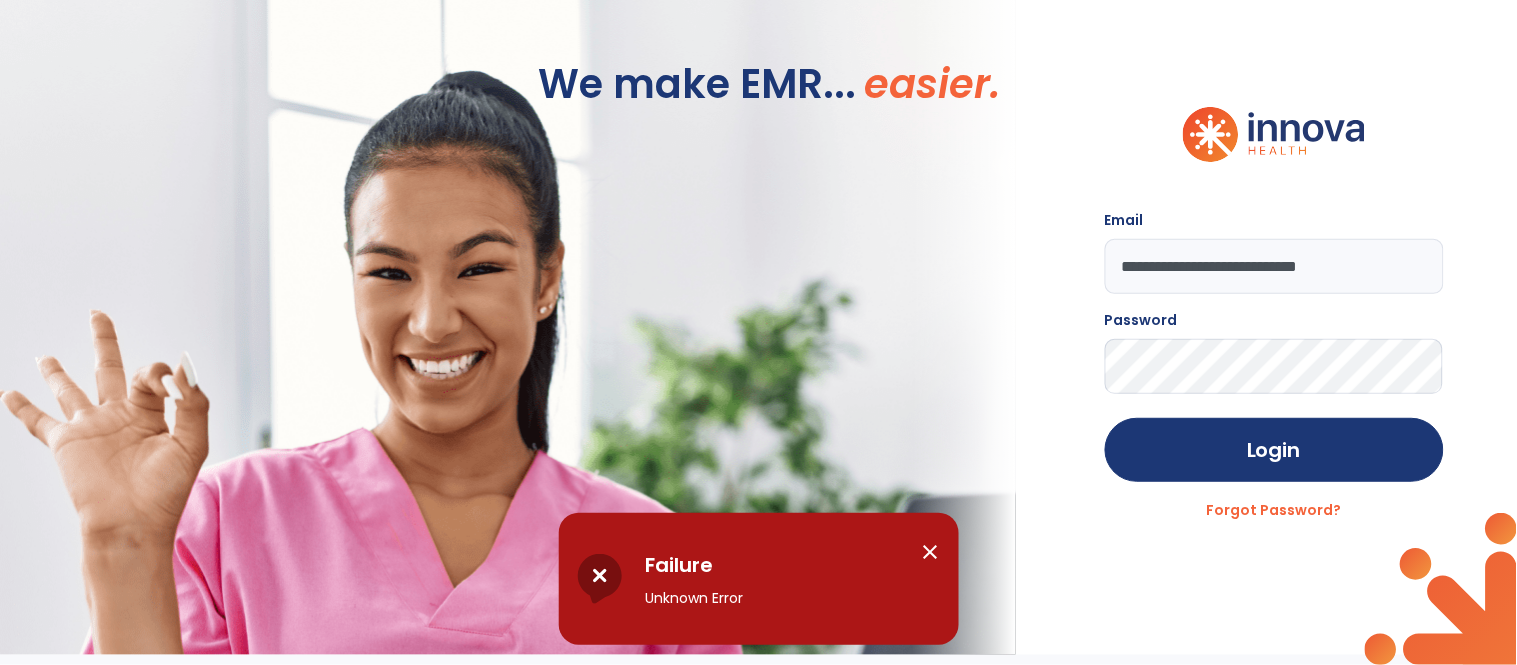 click on "close" at bounding box center (931, 552) 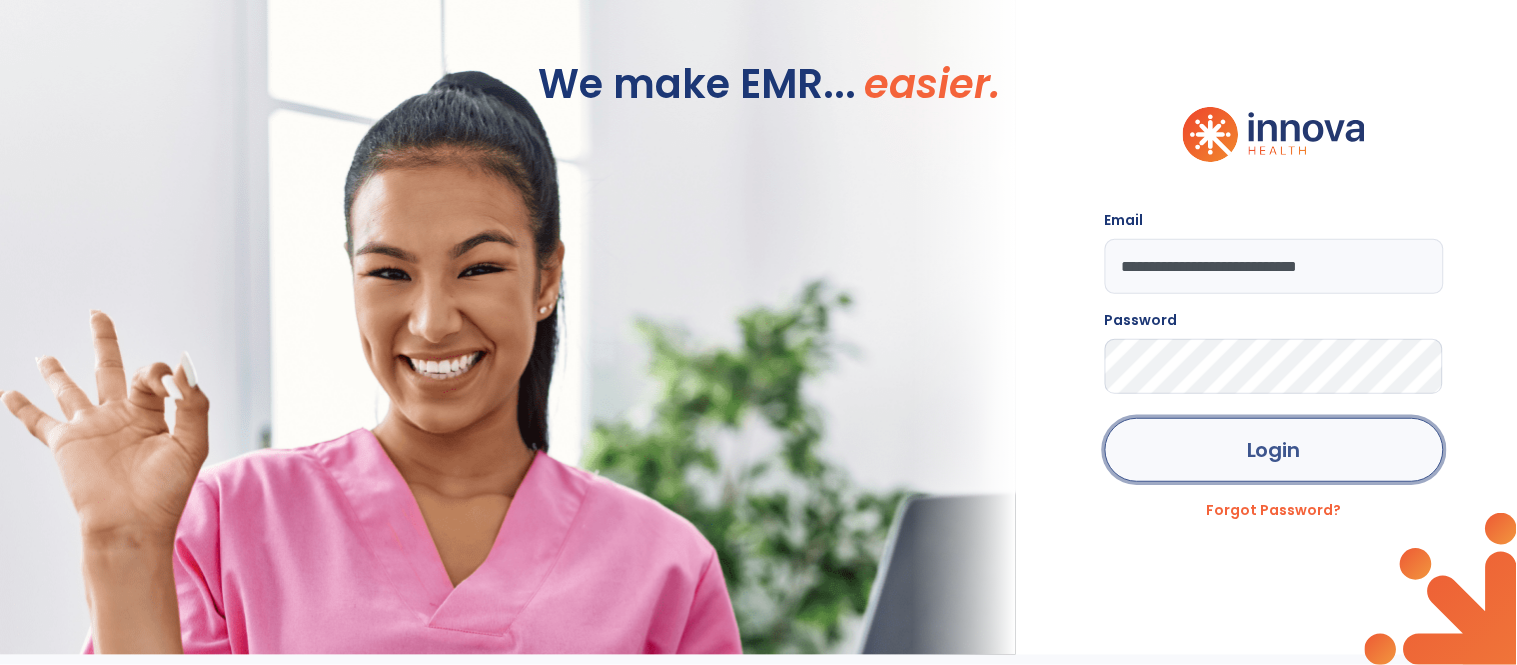 click on "Login" 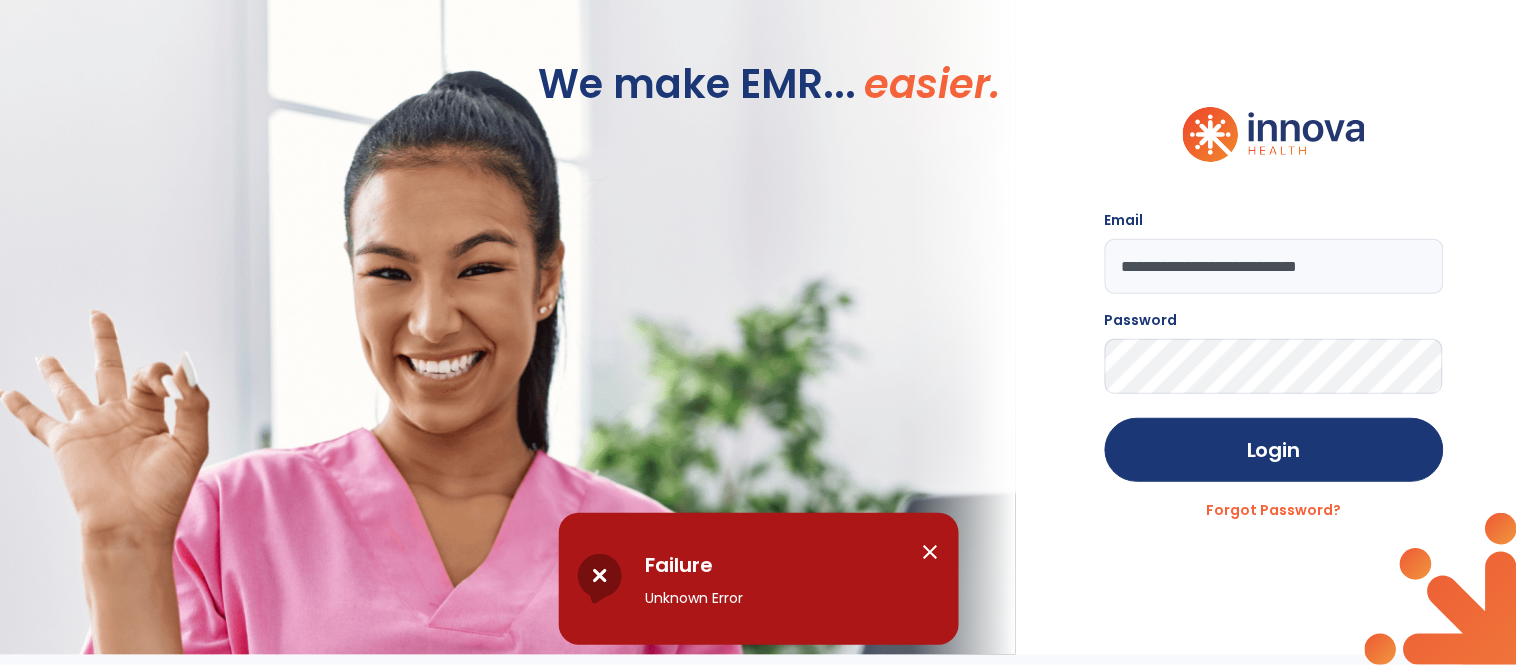 click on "close" at bounding box center (931, 552) 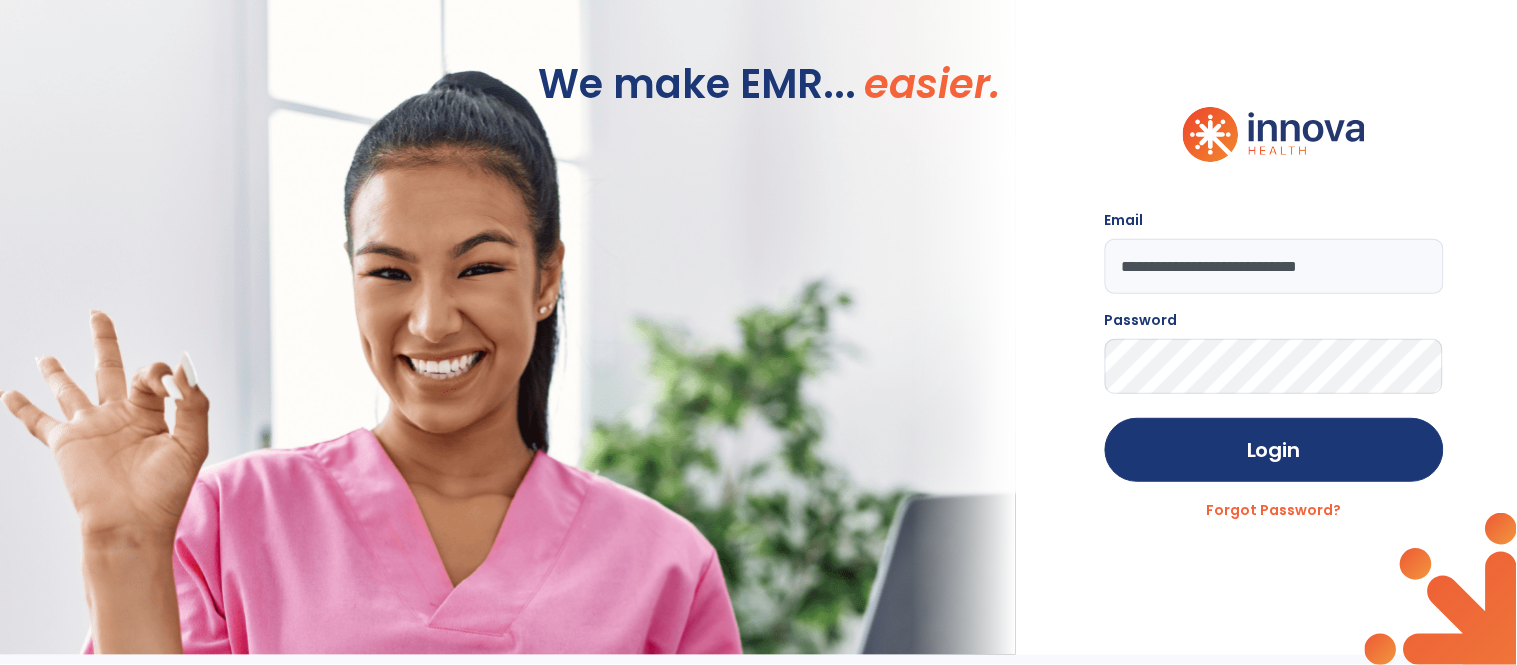 click on "We make EMR... easier." 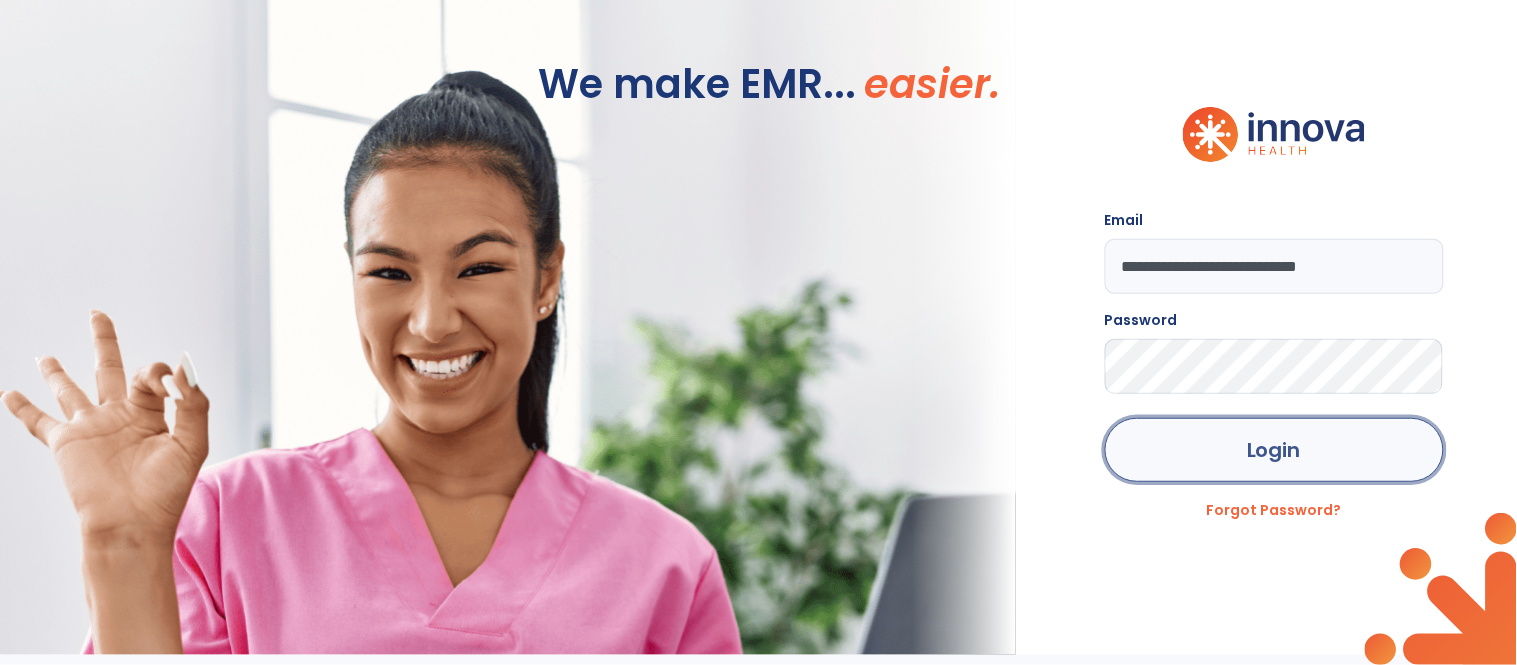 click on "Login" 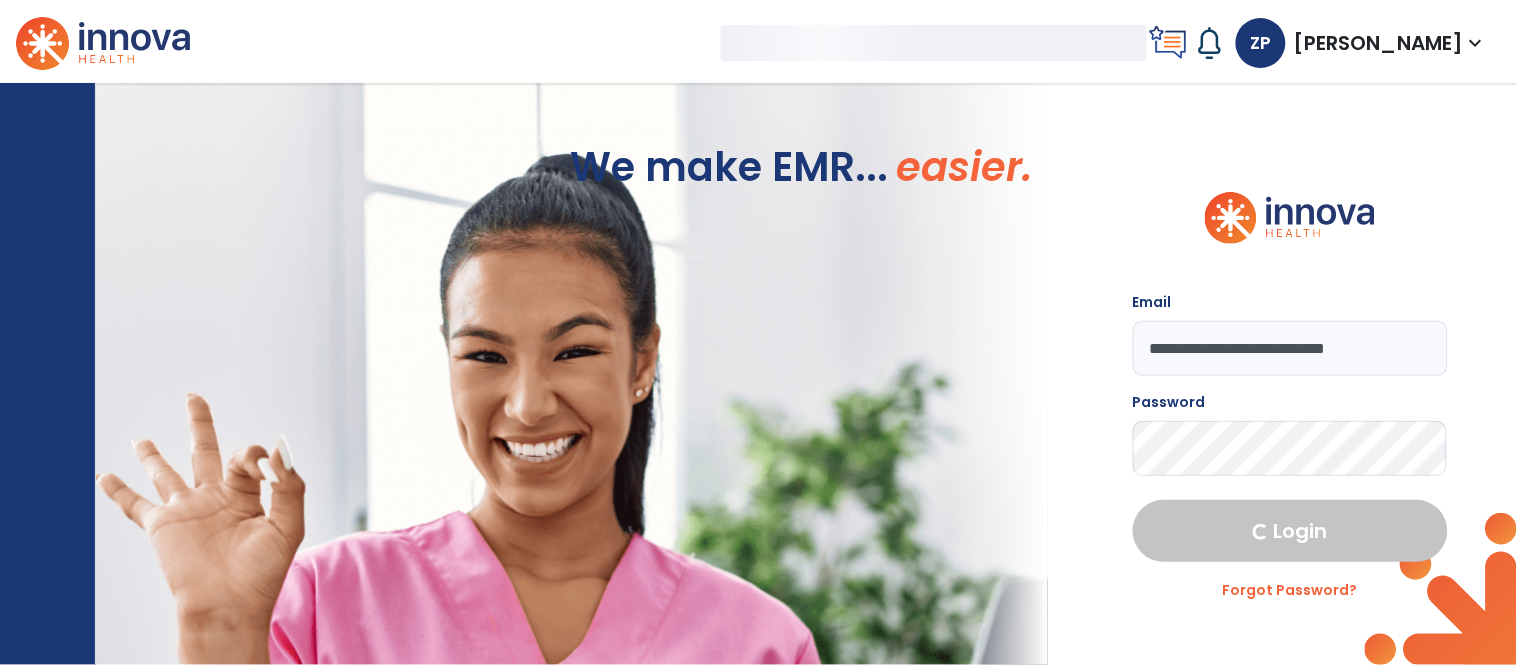 select on "****" 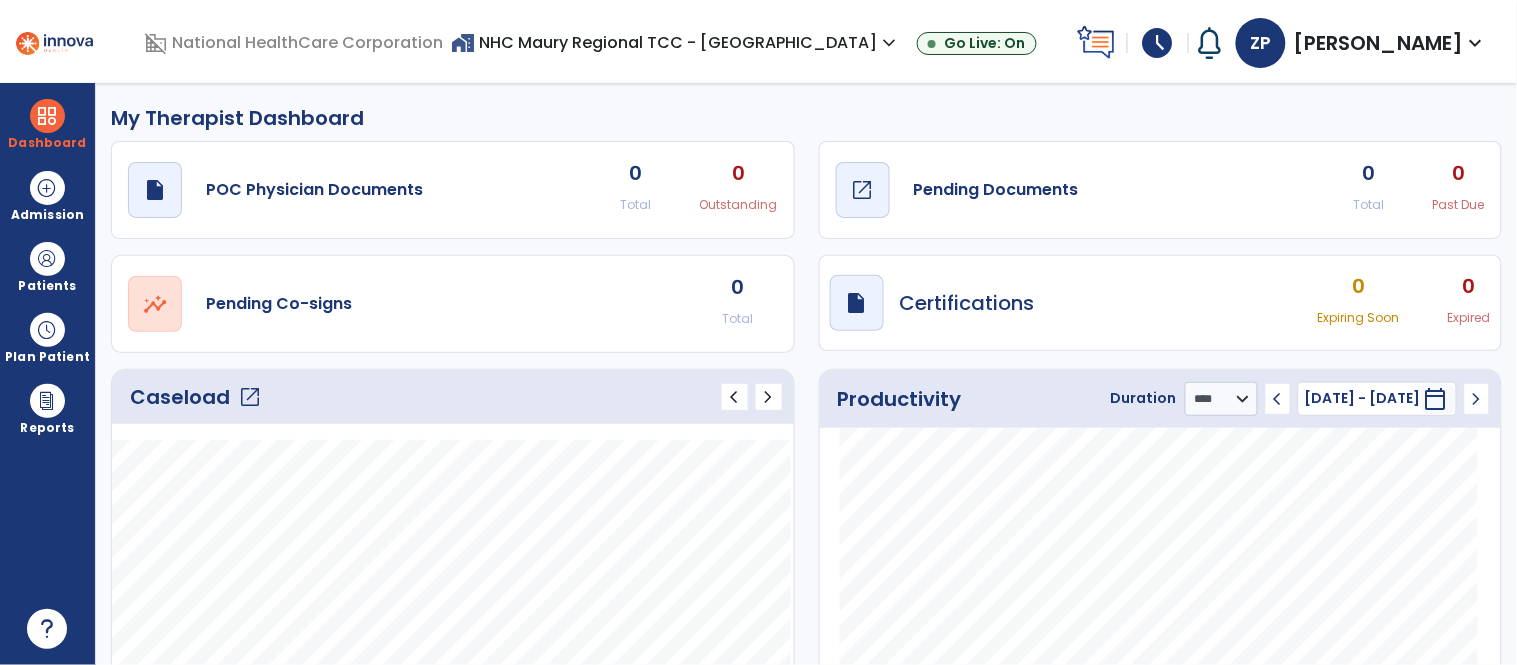 click on "Pending Documents" 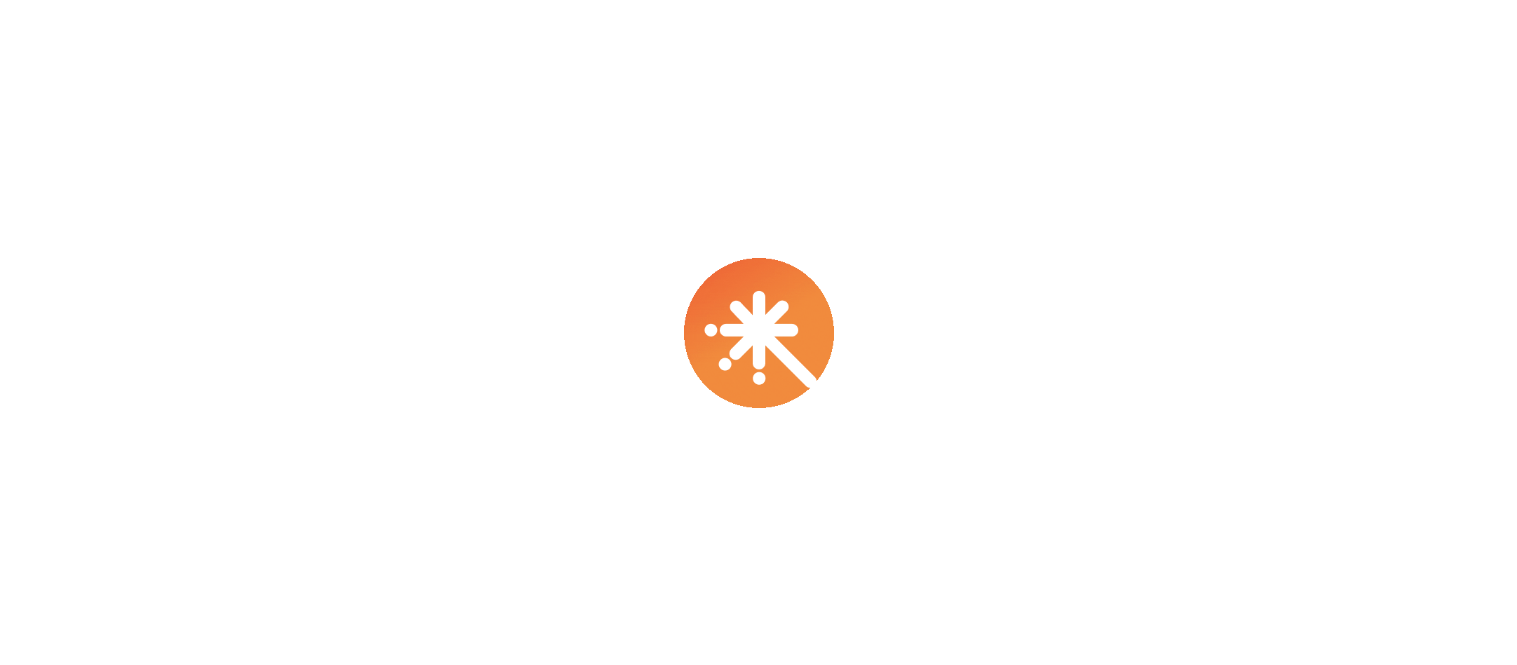 scroll, scrollTop: 0, scrollLeft: 0, axis: both 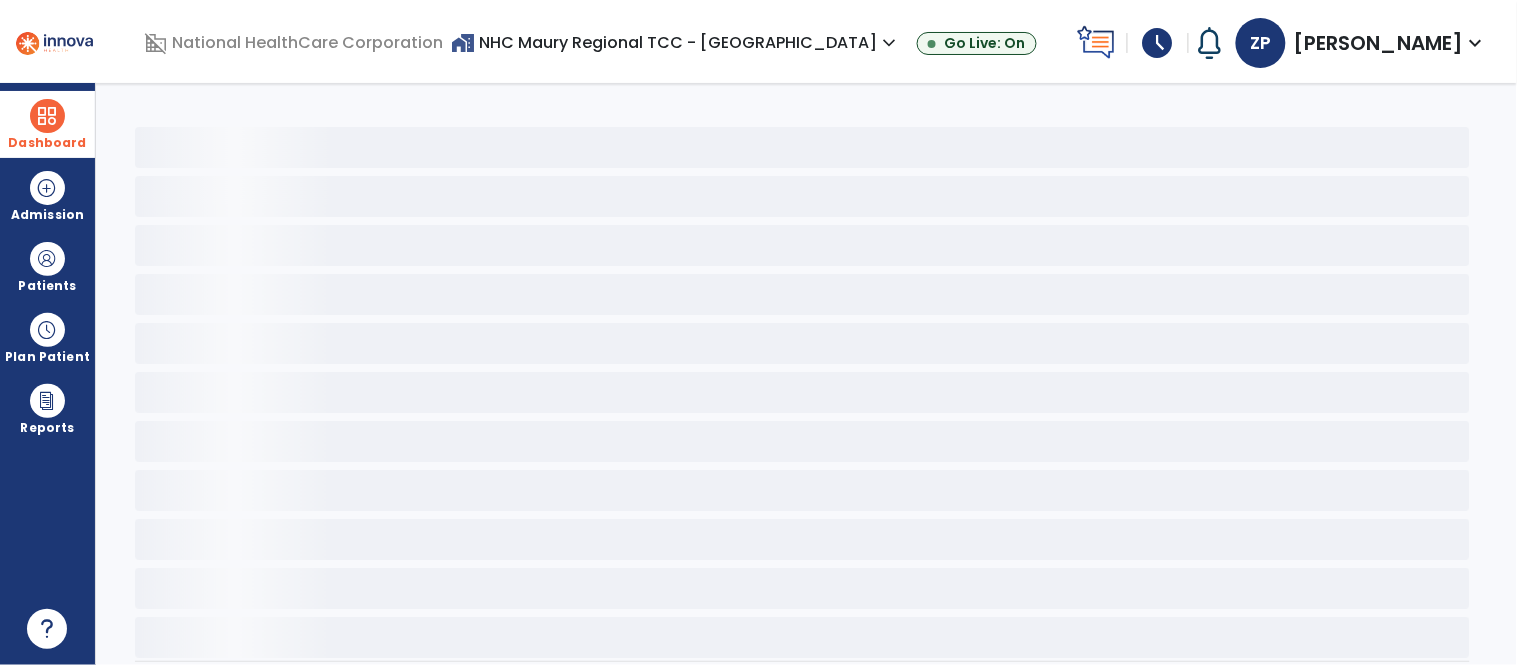 click on "Dashboard" at bounding box center [47, 124] 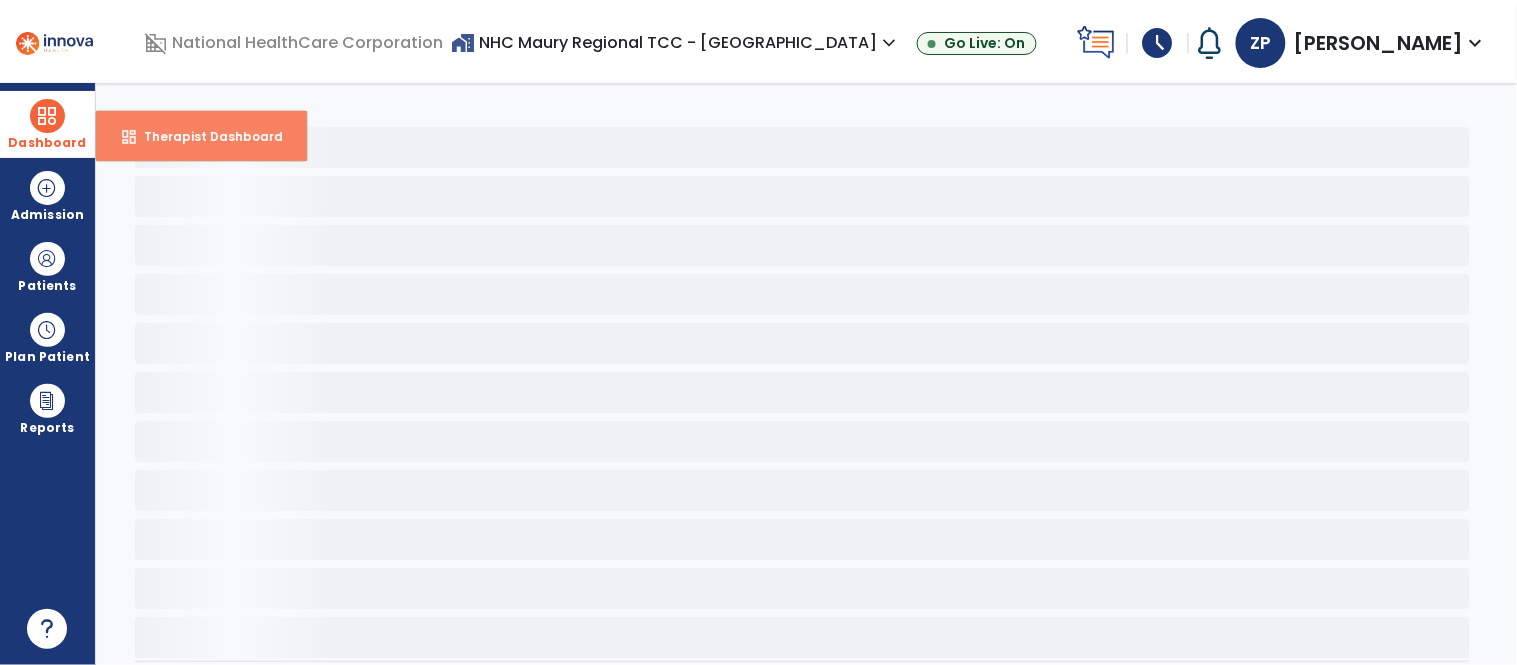 click on "dashboard  Therapist Dashboard" at bounding box center [201, 136] 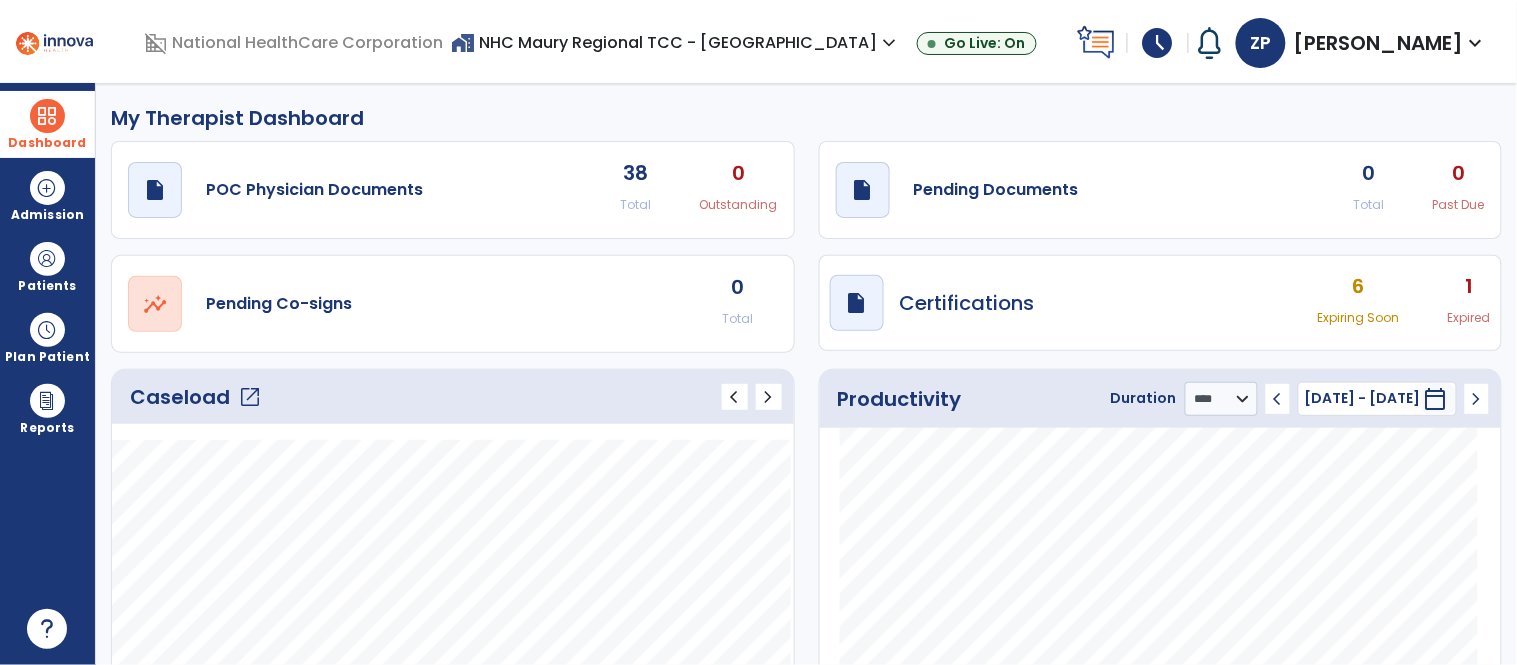 click on "draft   open_in_new  POC Physician Documents 38 Total 0 Outstanding" 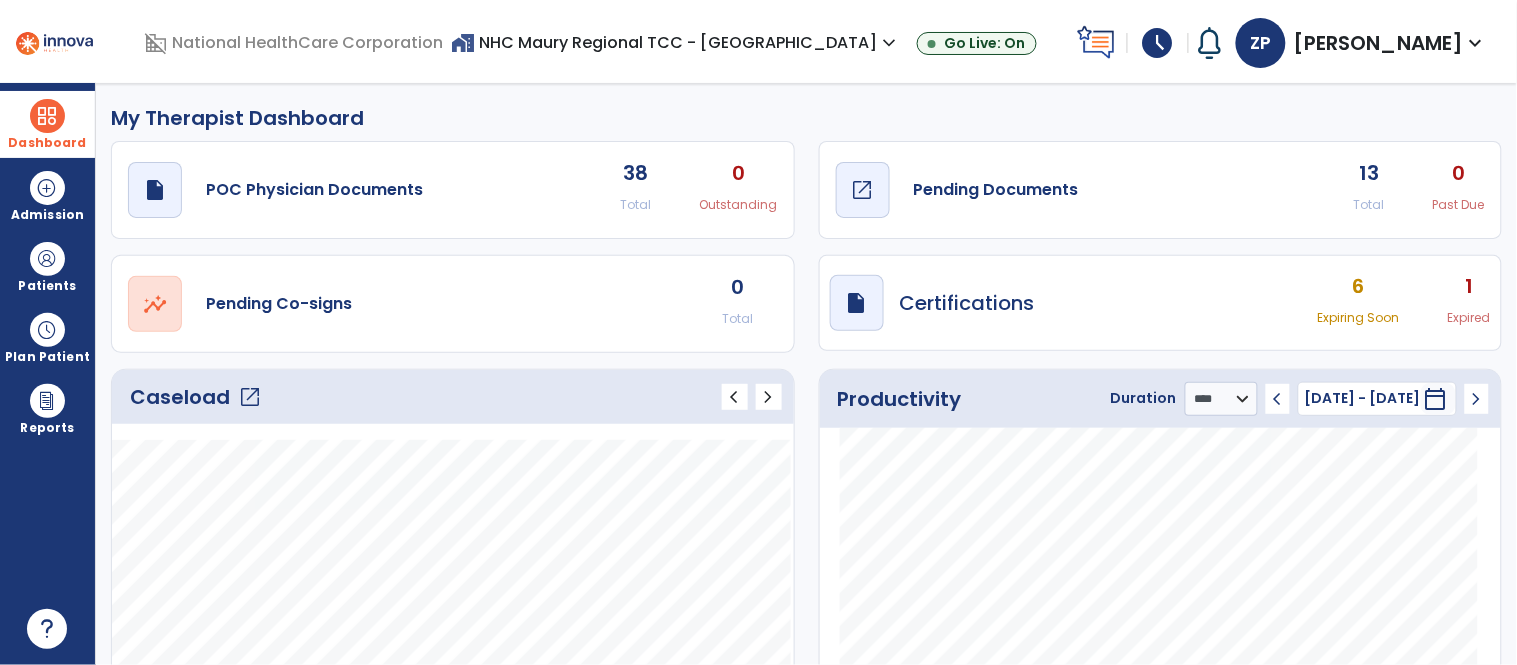 click on "Pending Documents" 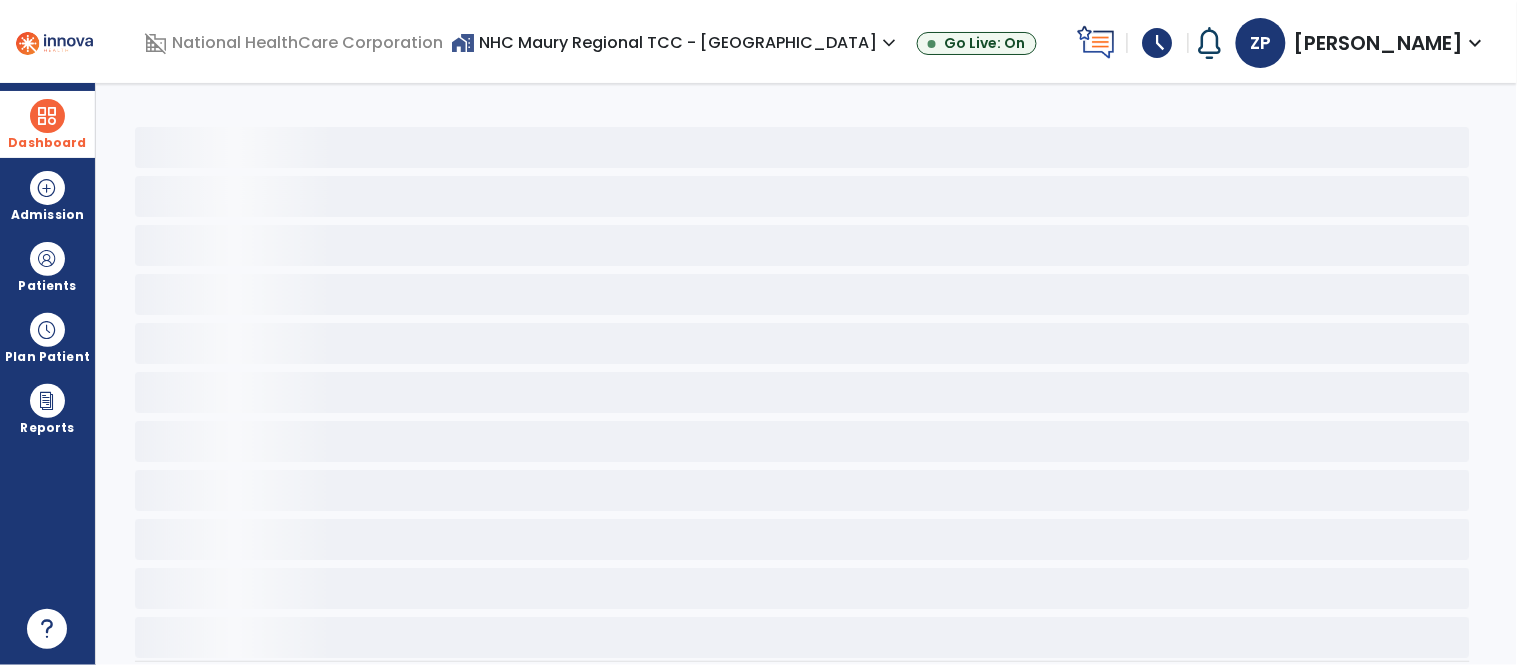 click on "Name:  [PERSON_NAME]:  Status:  Patient Name Doc Type Status Due Date Facility Discharge" at bounding box center [806, 374] 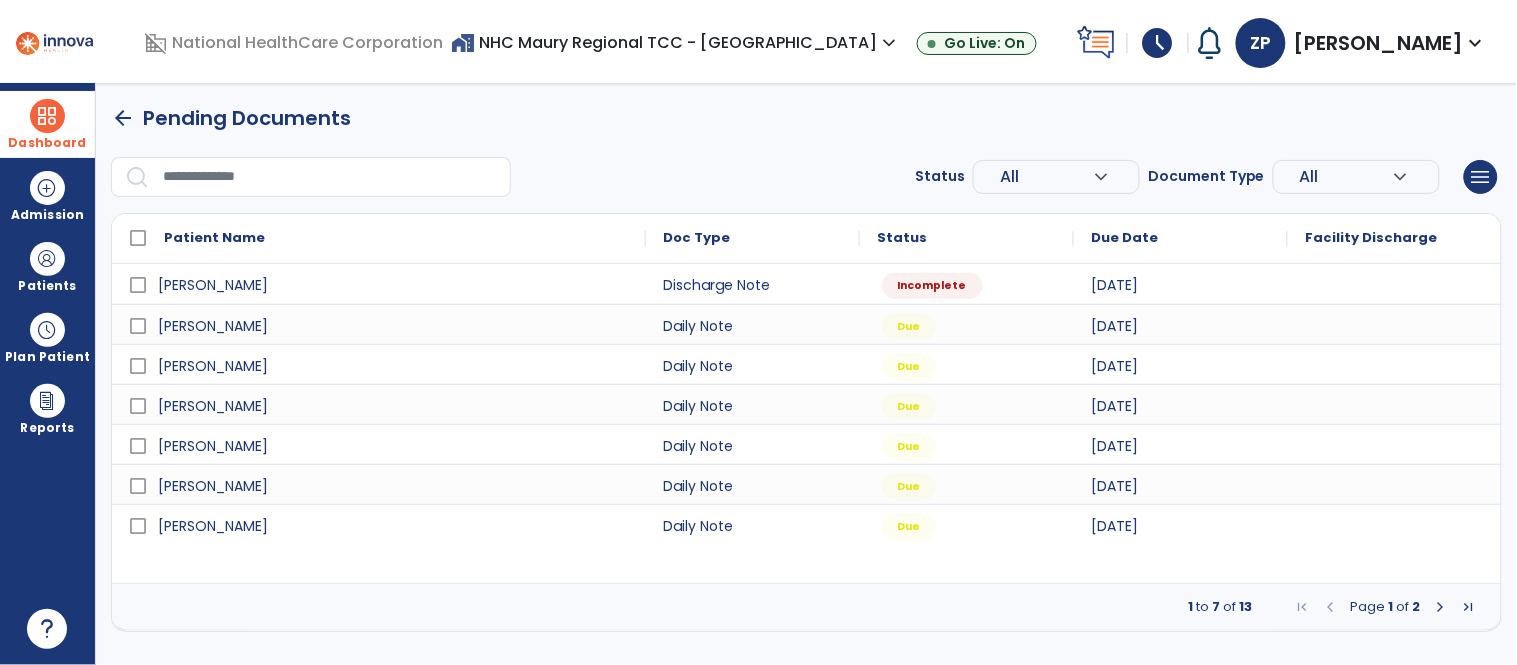 click at bounding box center (1441, 607) 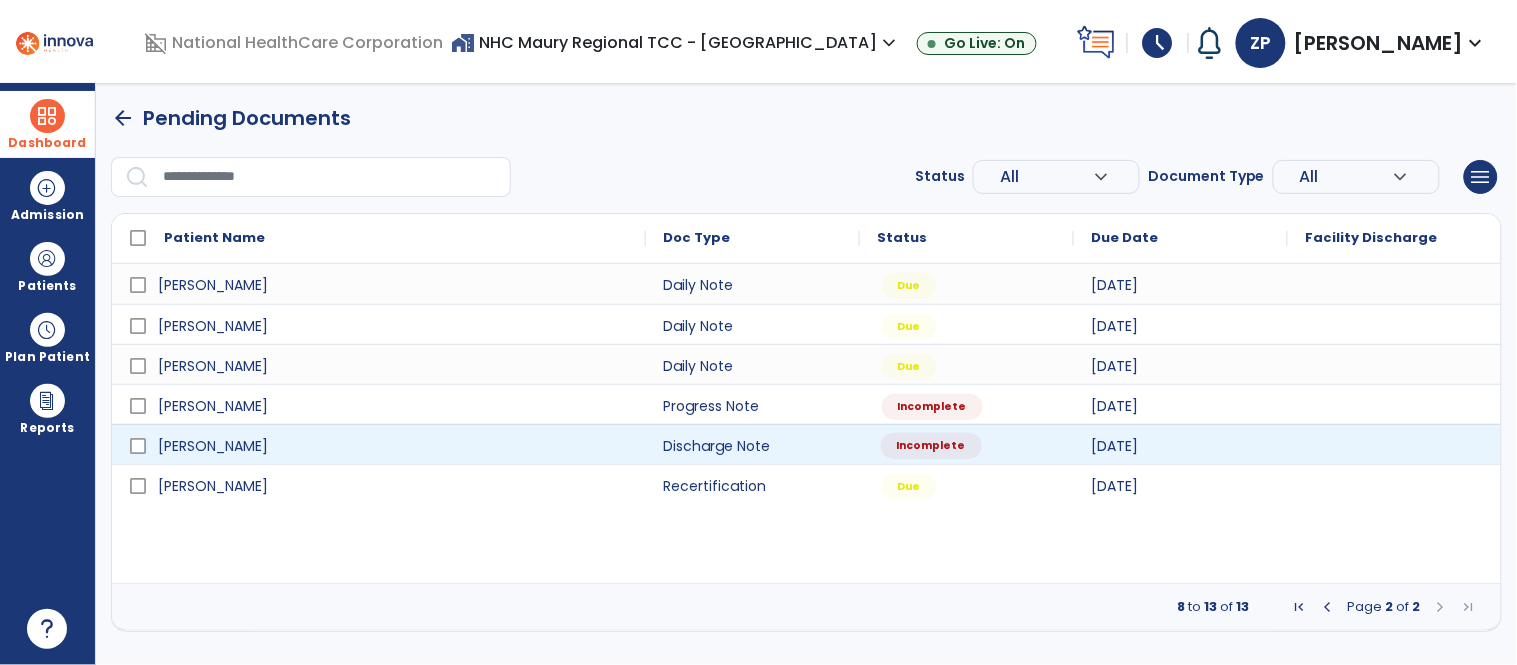 click on "Incomplete" at bounding box center (931, 446) 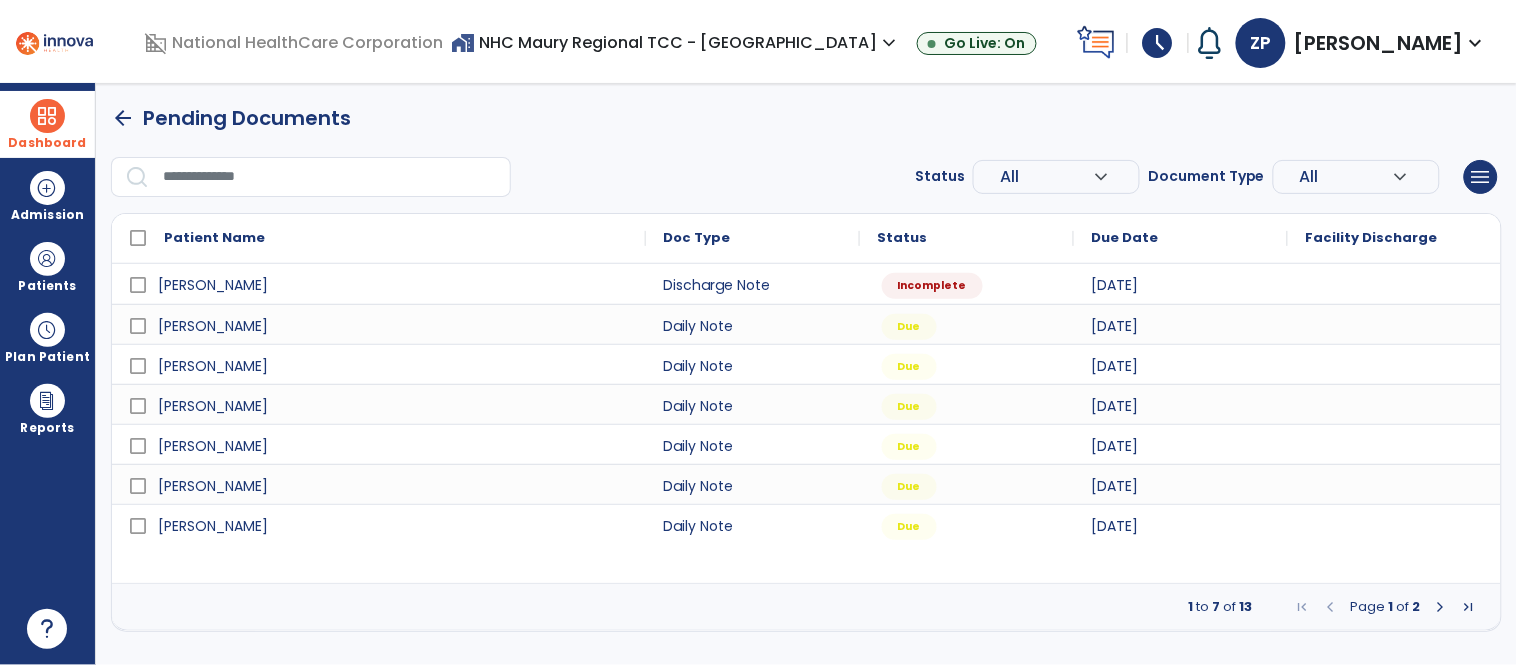 select on "****" 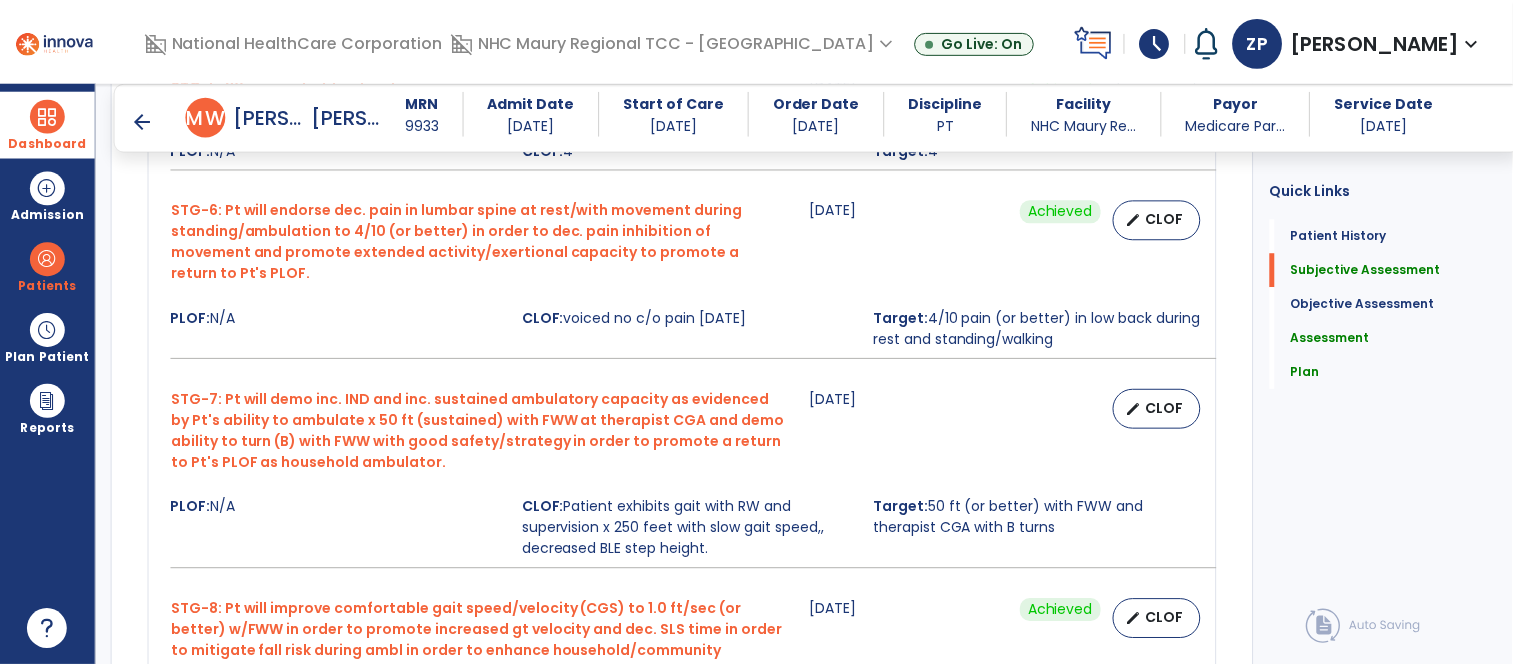 scroll, scrollTop: 1662, scrollLeft: 0, axis: vertical 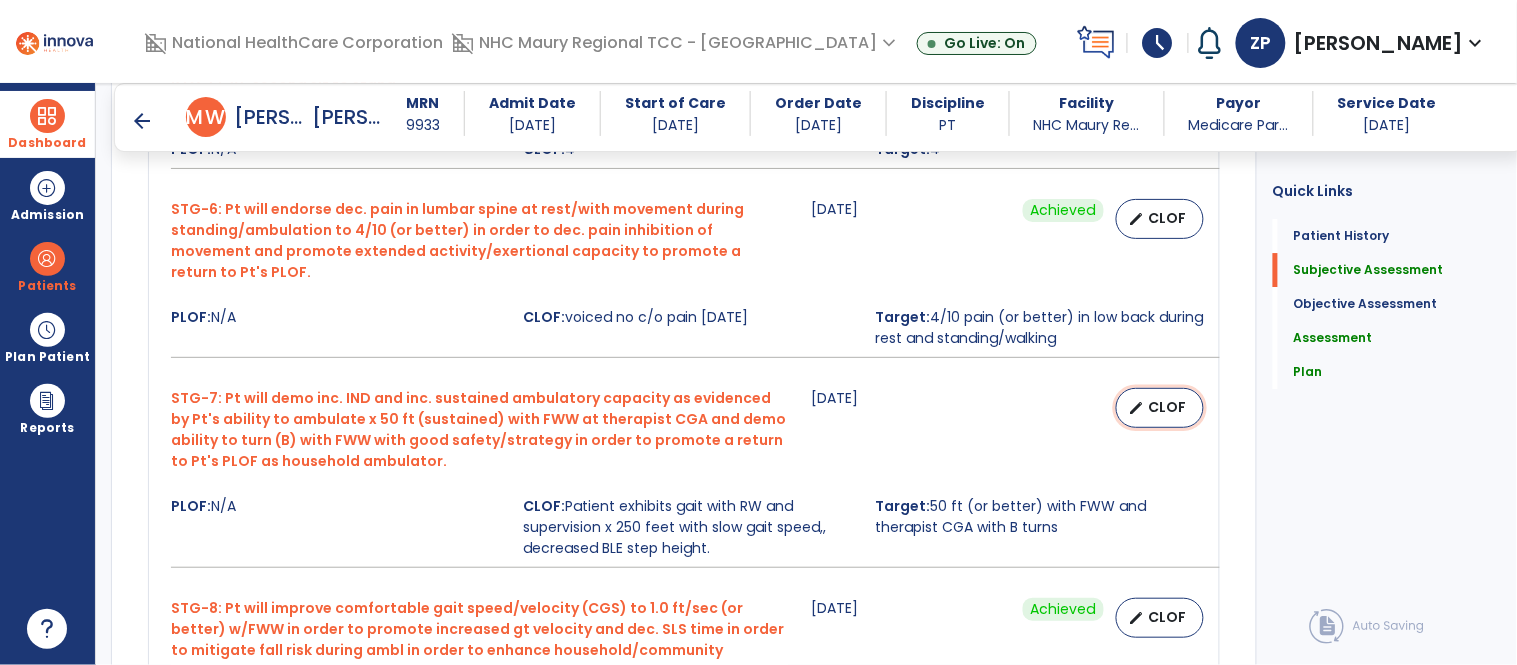click on "CLOF" at bounding box center (1168, 407) 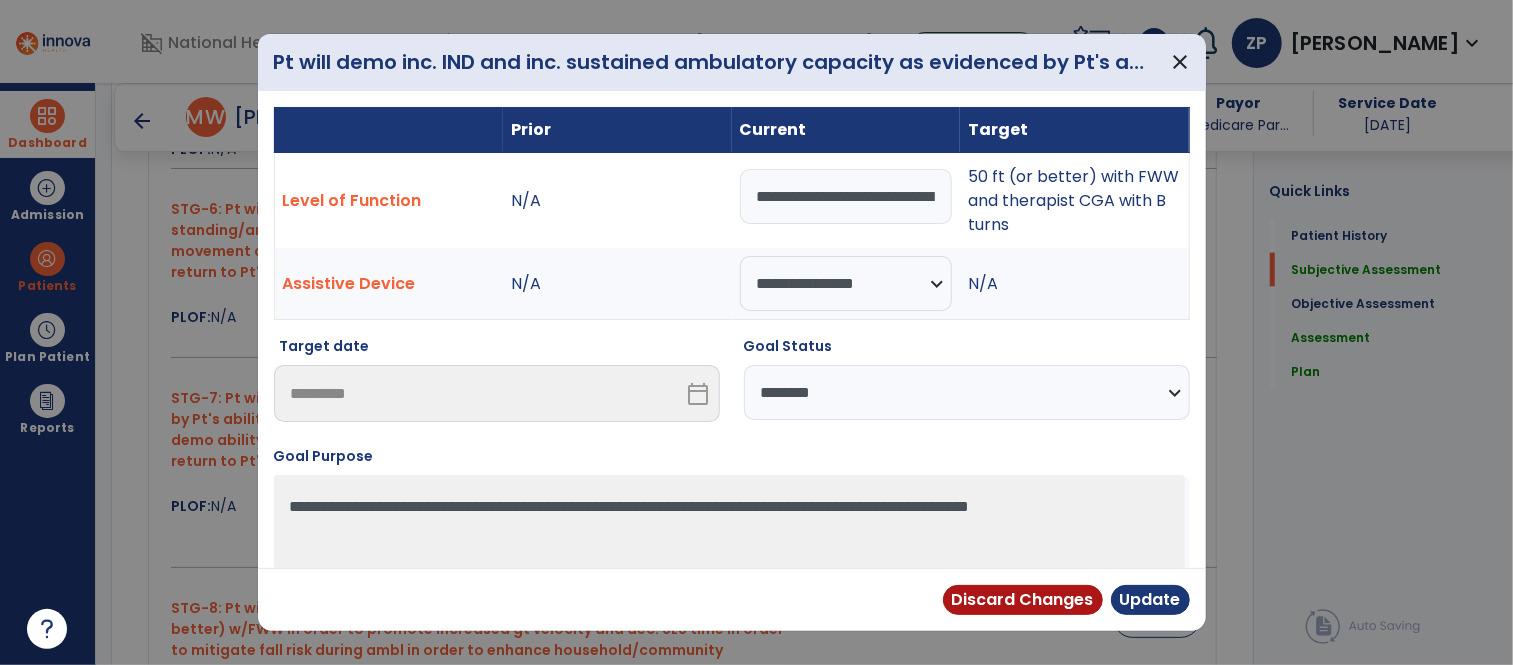 scroll, scrollTop: 1662, scrollLeft: 0, axis: vertical 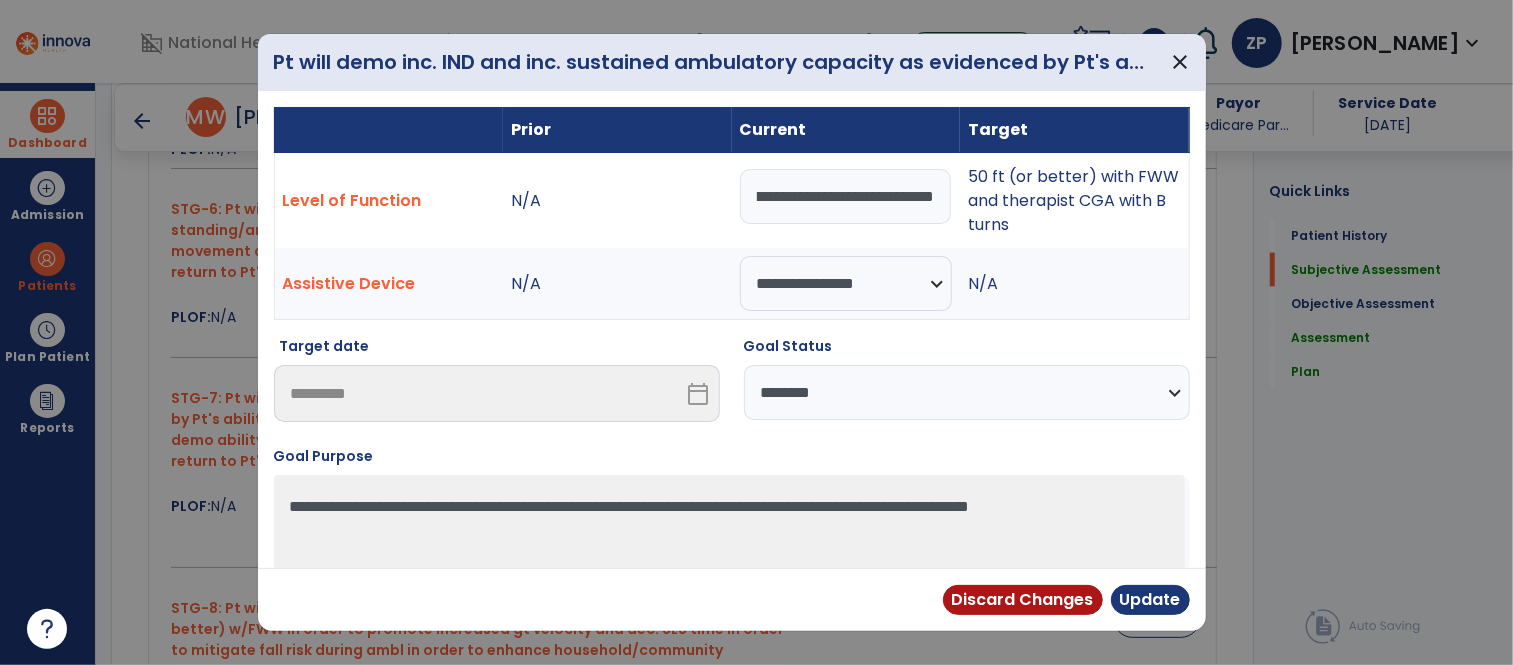 drag, startPoint x: 758, startPoint y: 194, endPoint x: 1268, endPoint y: 258, distance: 514 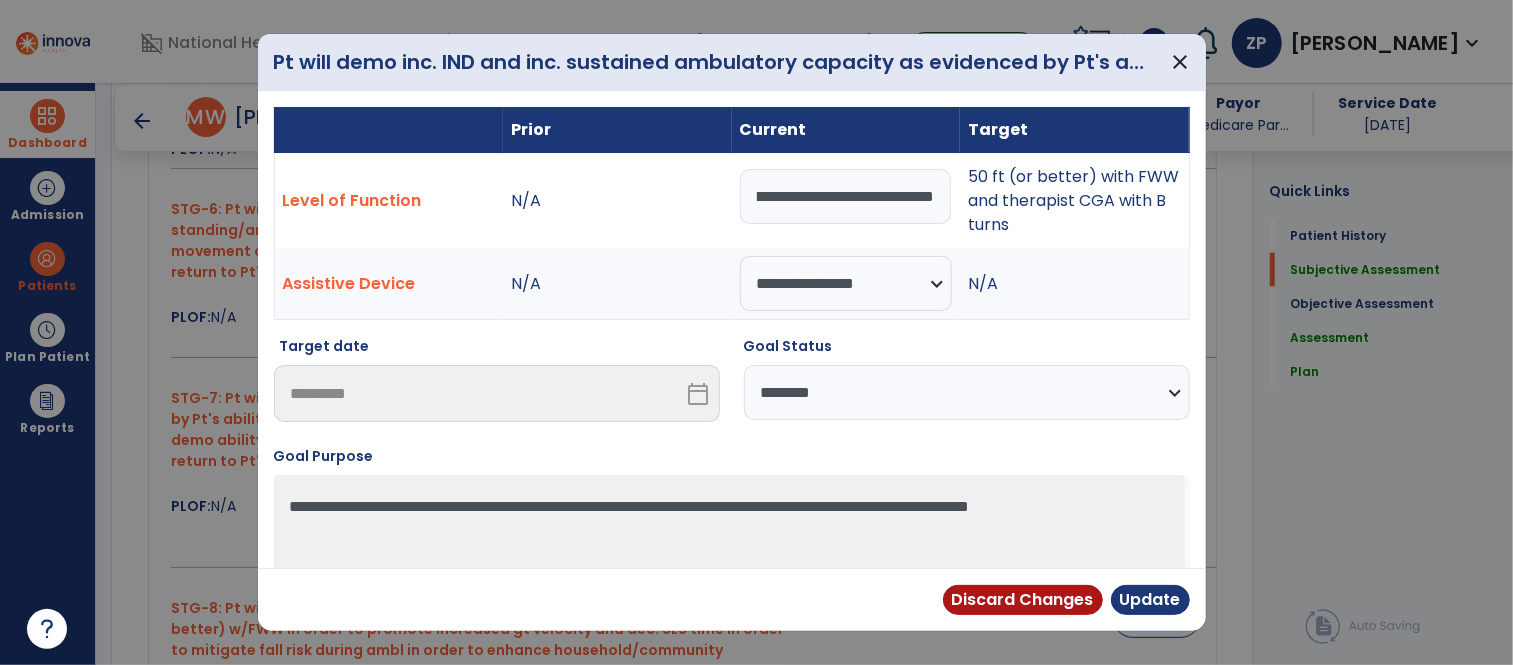 scroll, scrollTop: 0, scrollLeft: 172, axis: horizontal 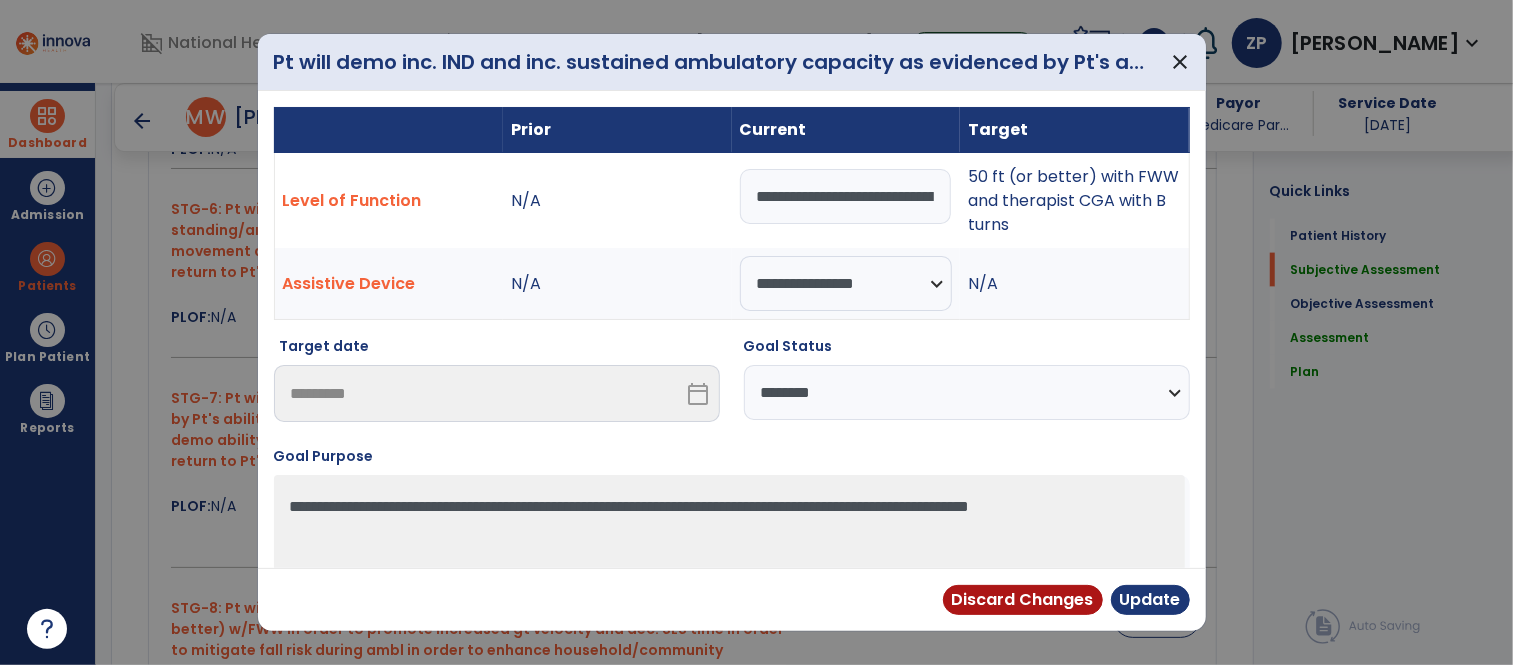 select on "********" 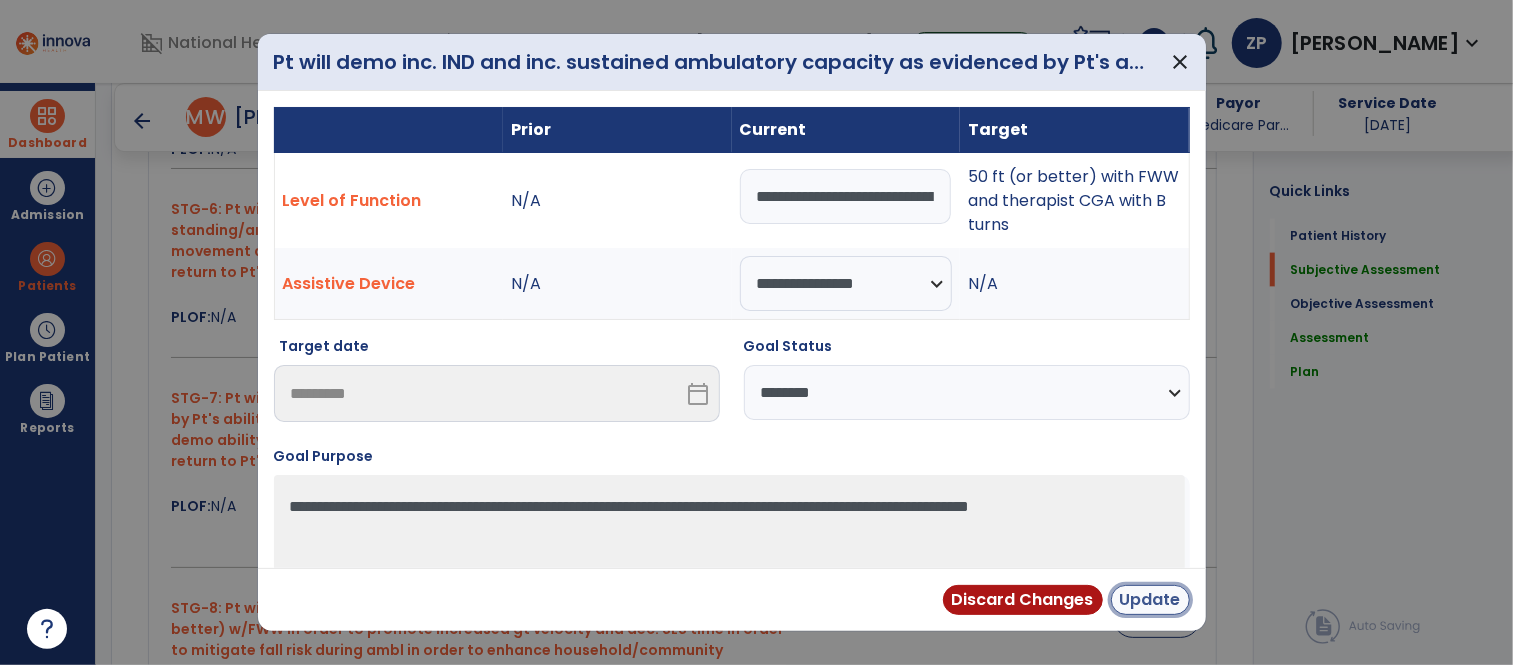 click on "Update" at bounding box center (1150, 600) 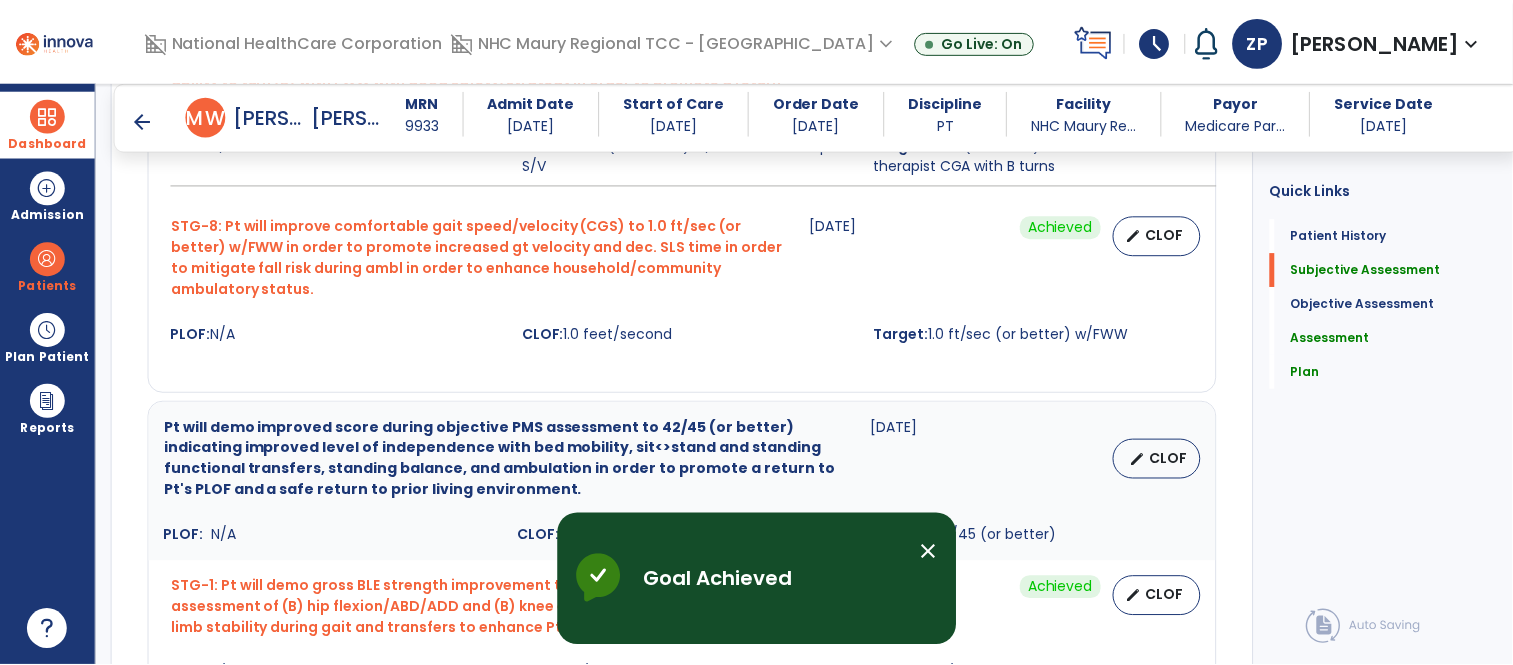 scroll, scrollTop: 2025, scrollLeft: 0, axis: vertical 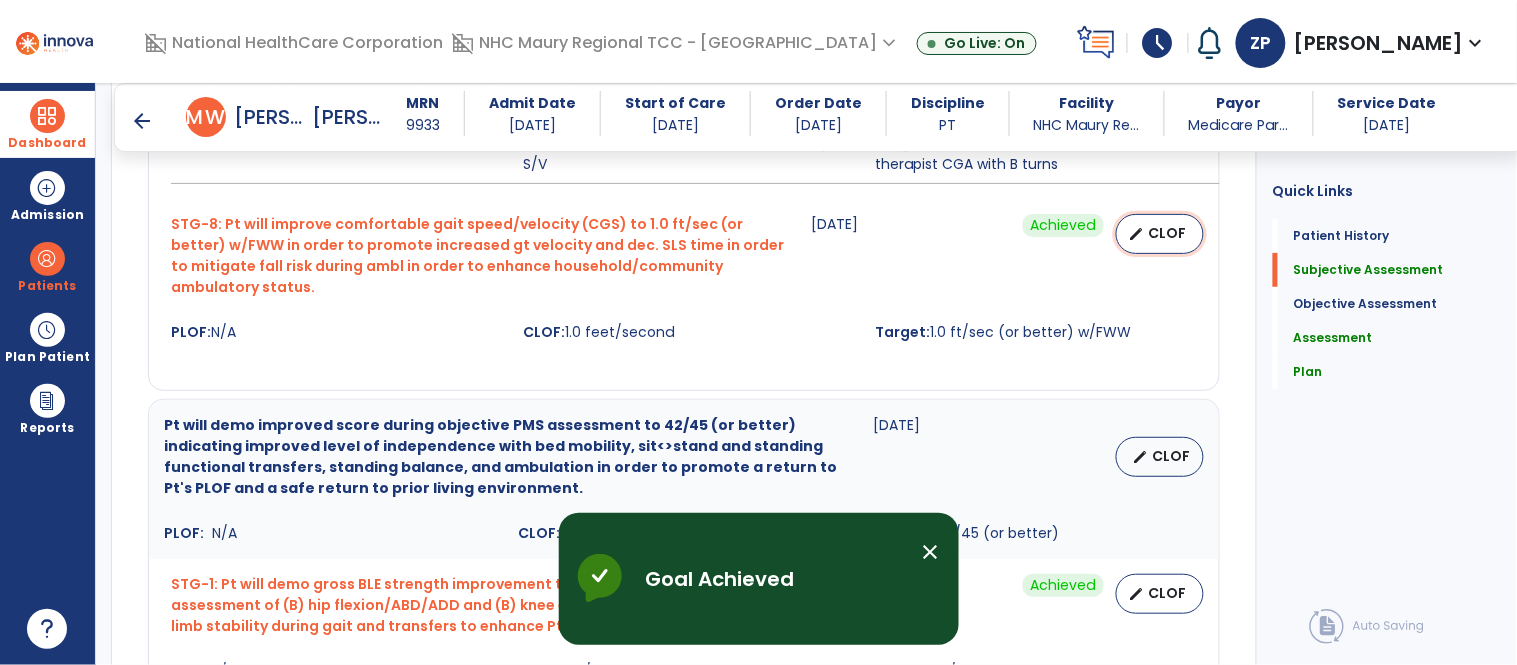click on "edit   CLOF" at bounding box center (1160, 234) 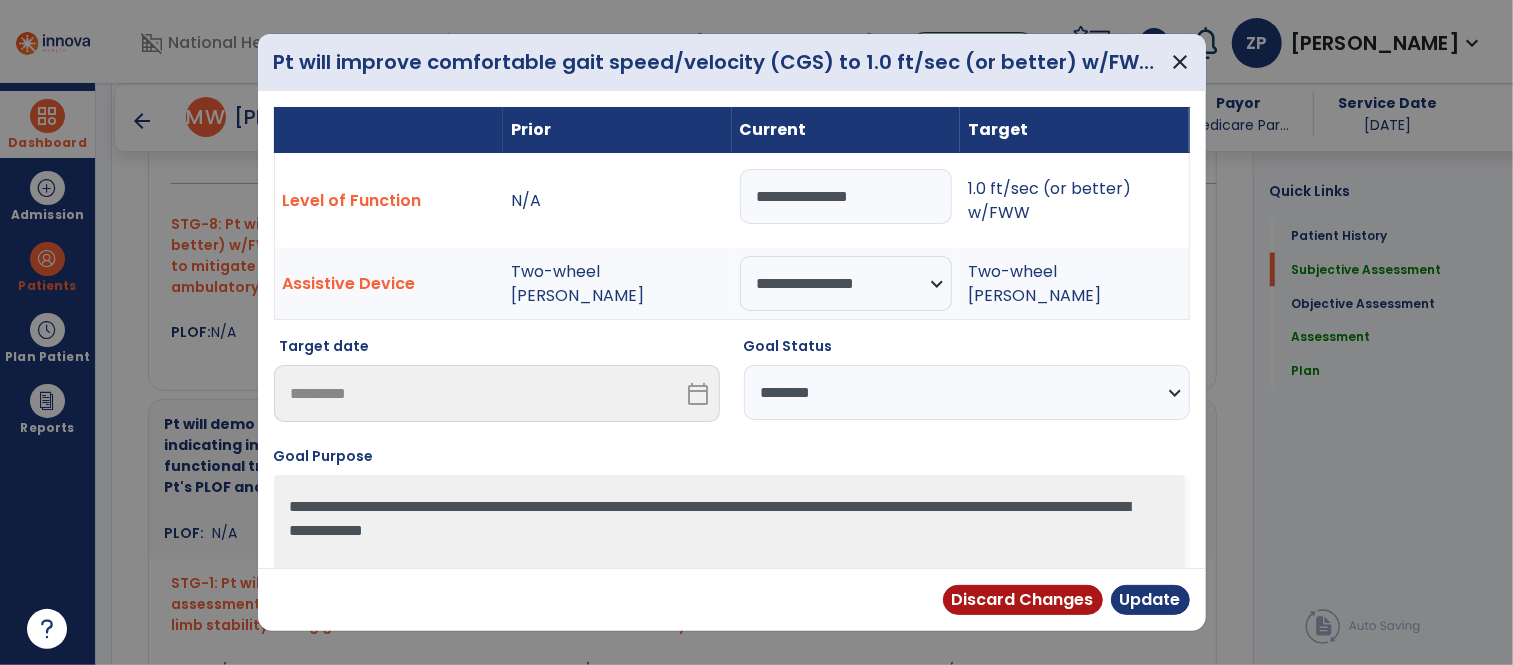 scroll, scrollTop: 2025, scrollLeft: 0, axis: vertical 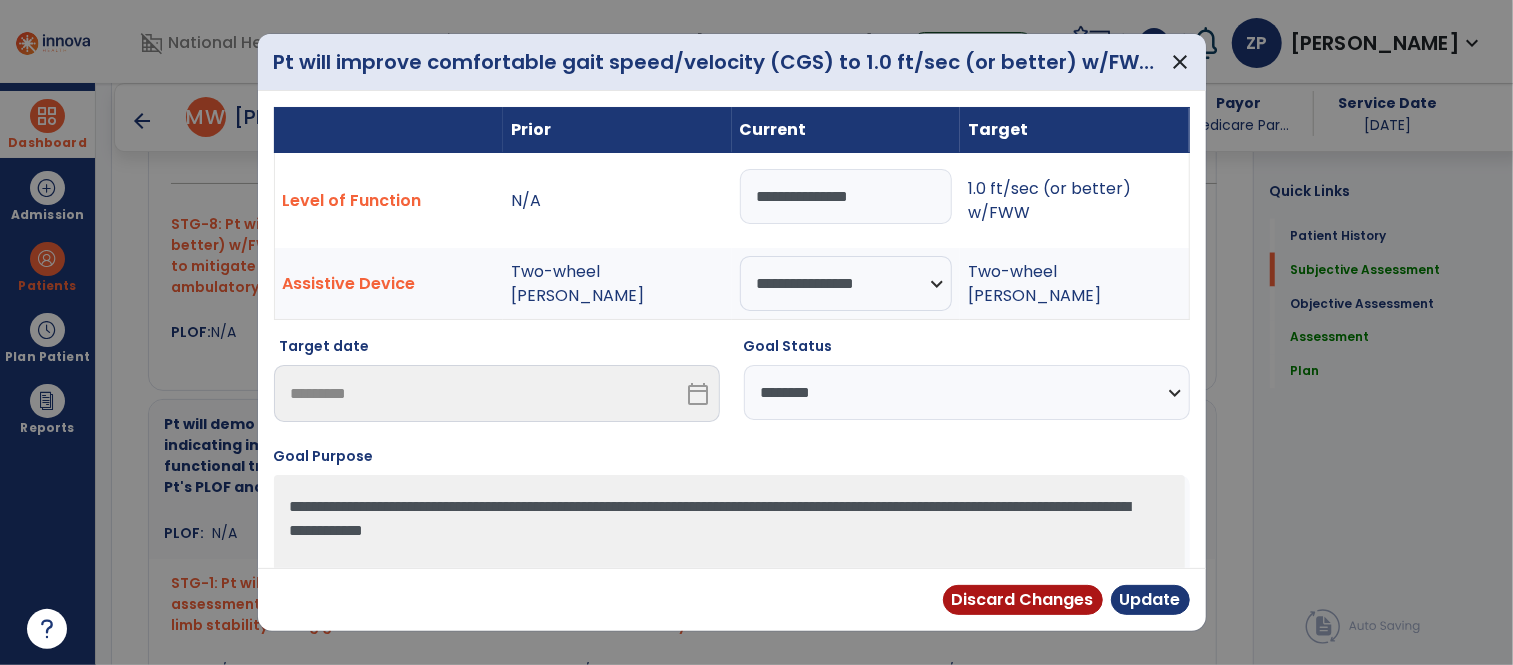 click on "**********" at bounding box center [846, 196] 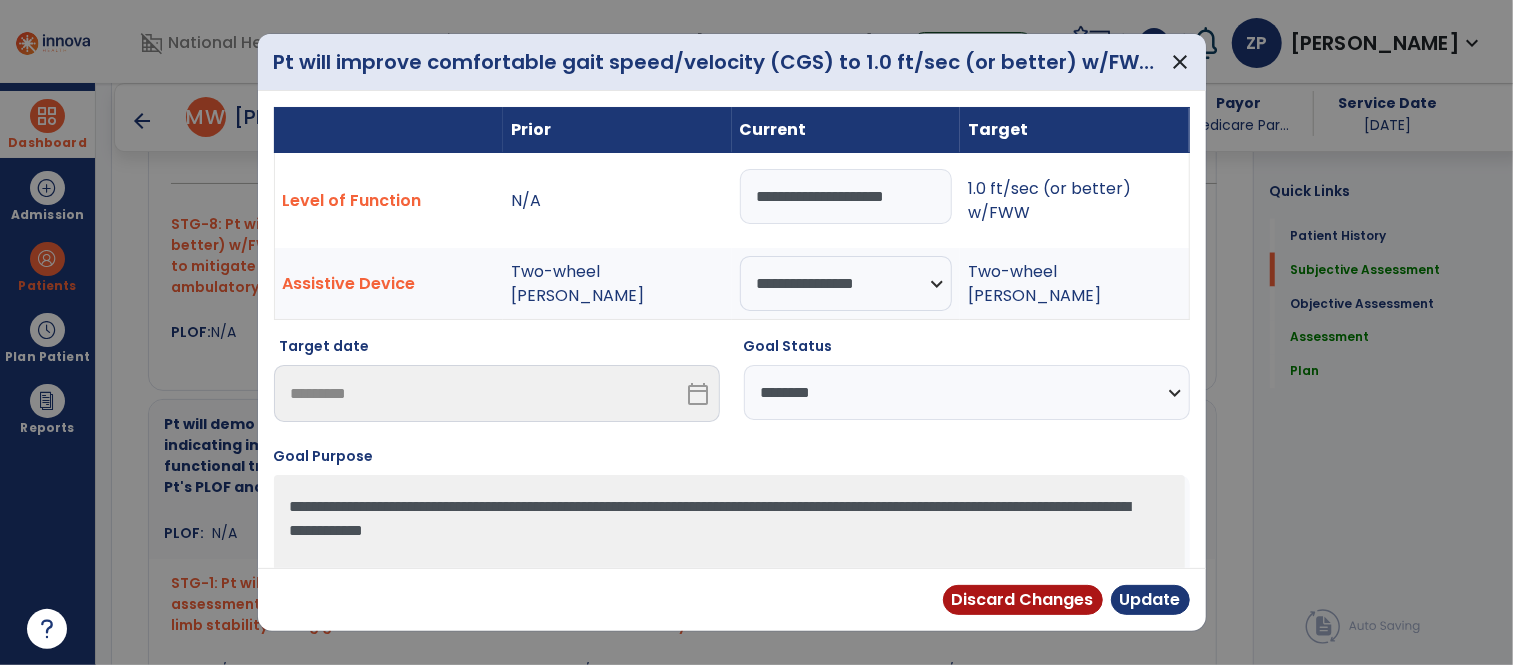 click on "**********" at bounding box center (846, 196) 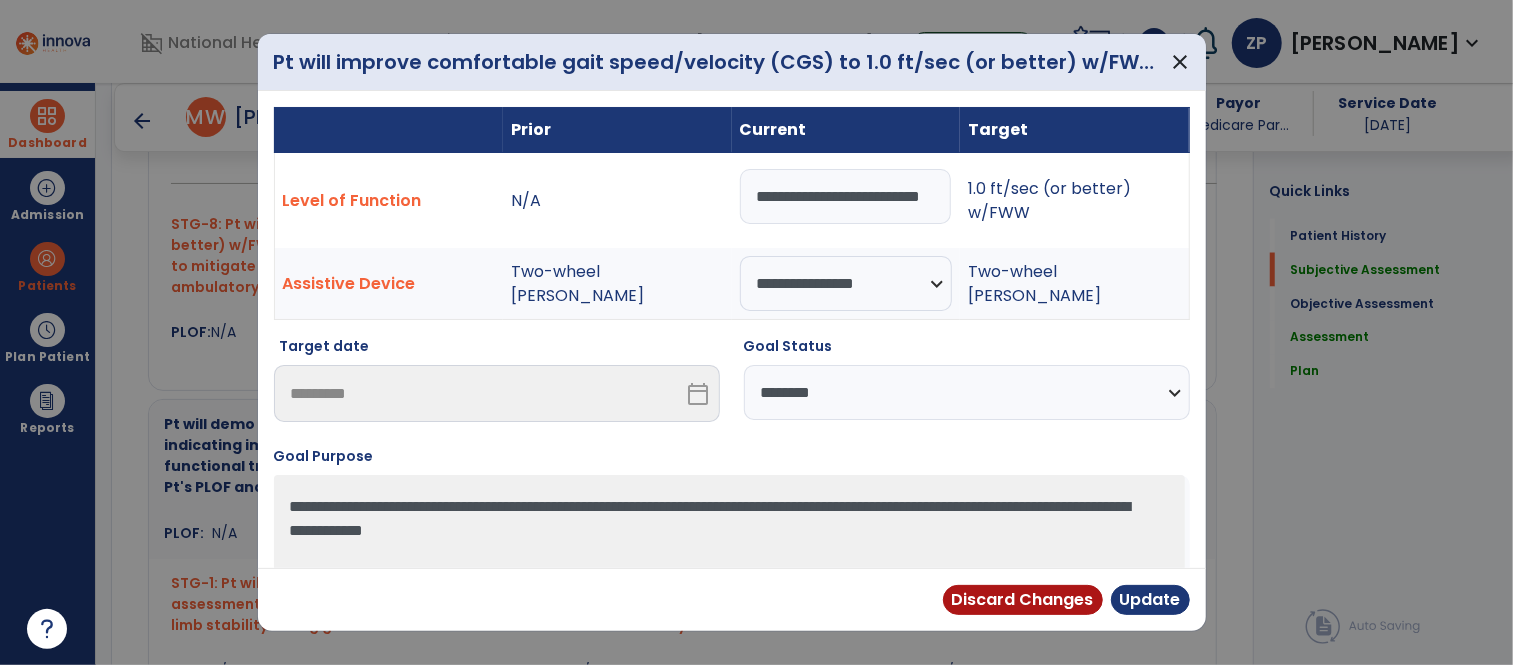 scroll, scrollTop: 0, scrollLeft: 34, axis: horizontal 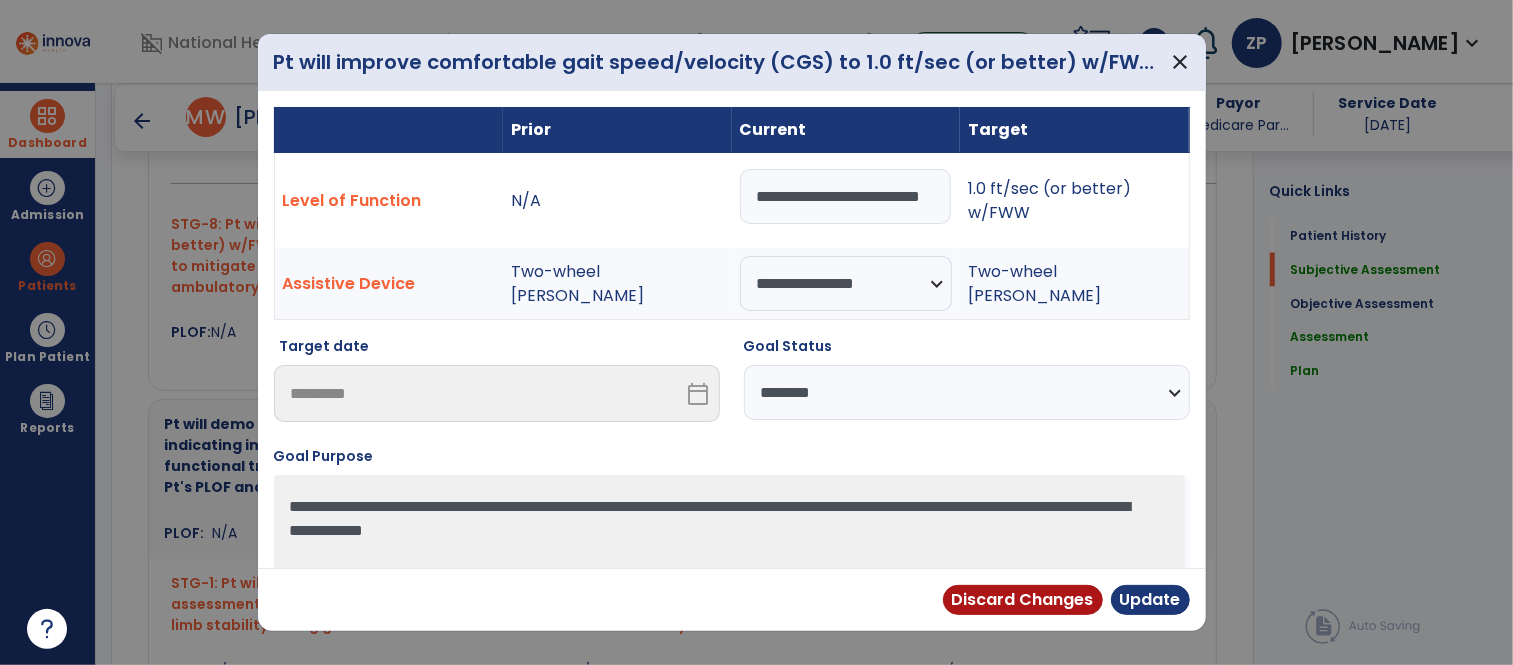 click on "**********" at bounding box center (846, 196) 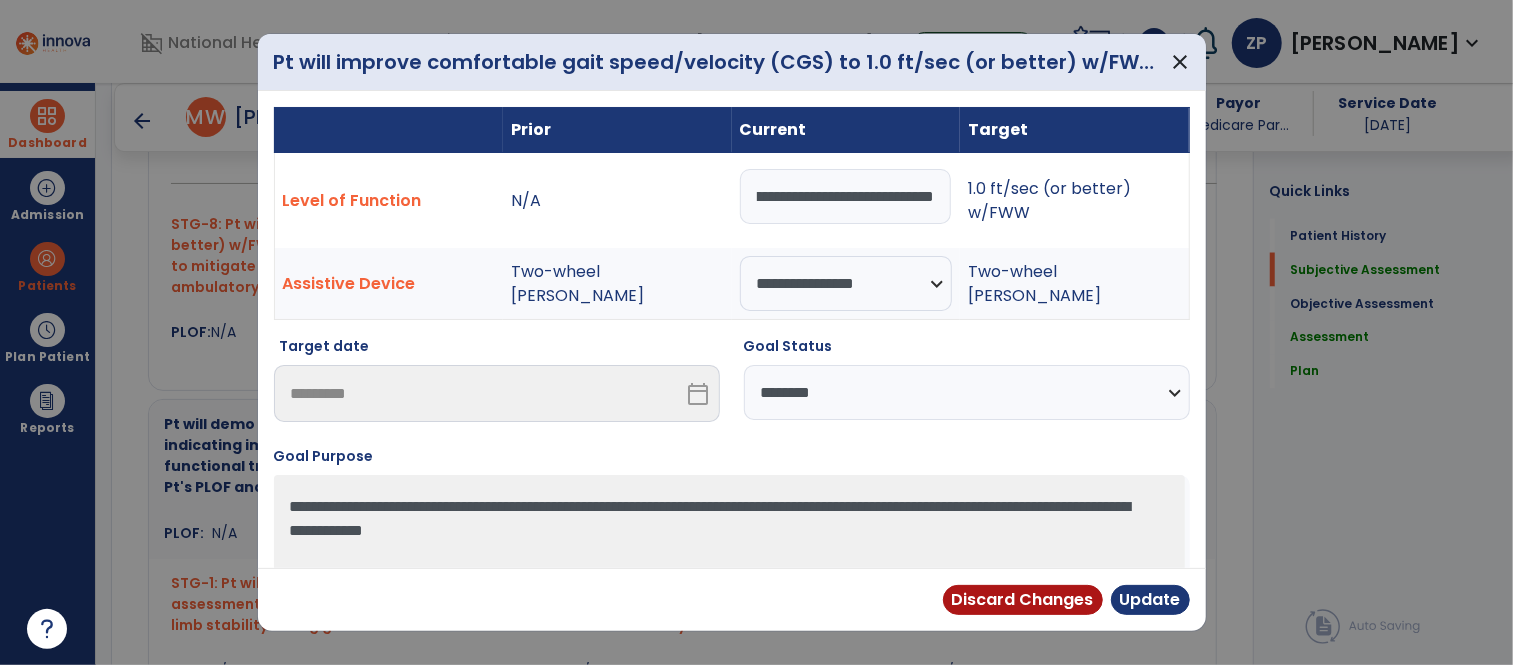 scroll, scrollTop: 0, scrollLeft: 183, axis: horizontal 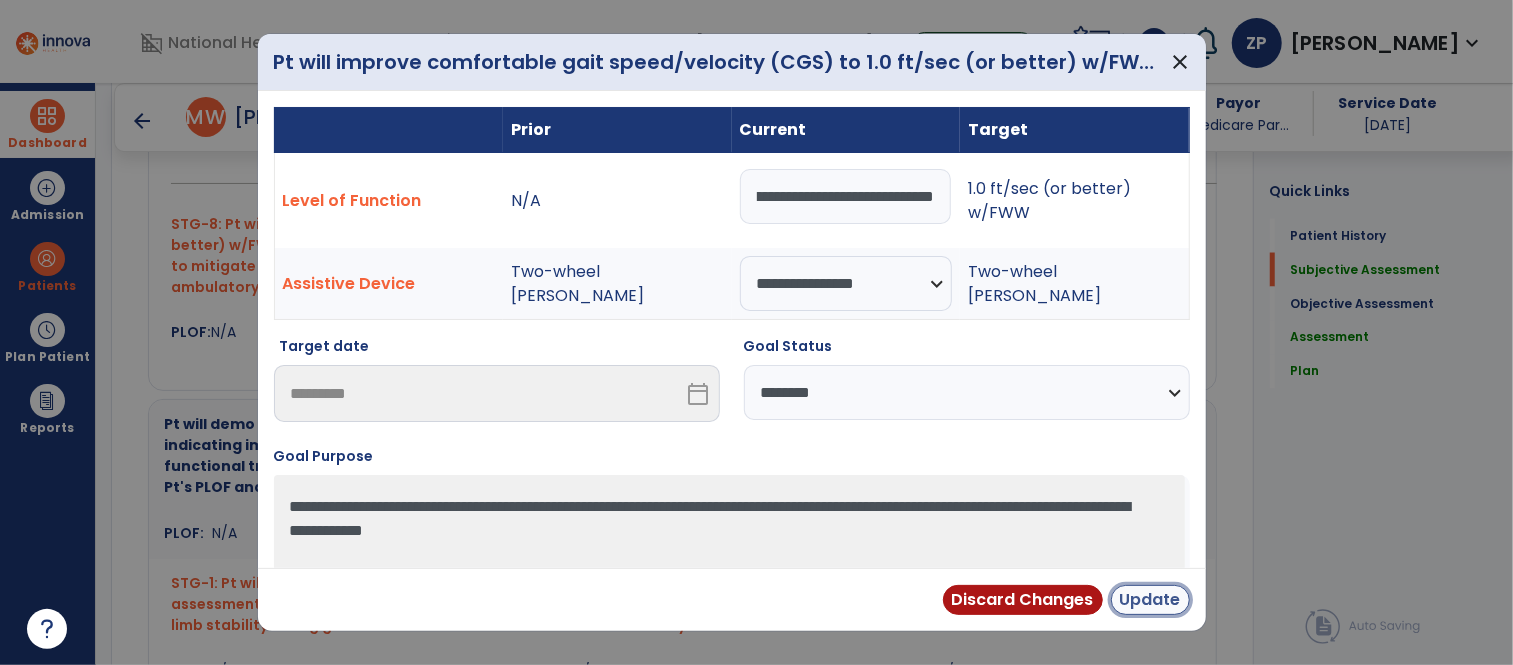 click on "Update" at bounding box center (1150, 600) 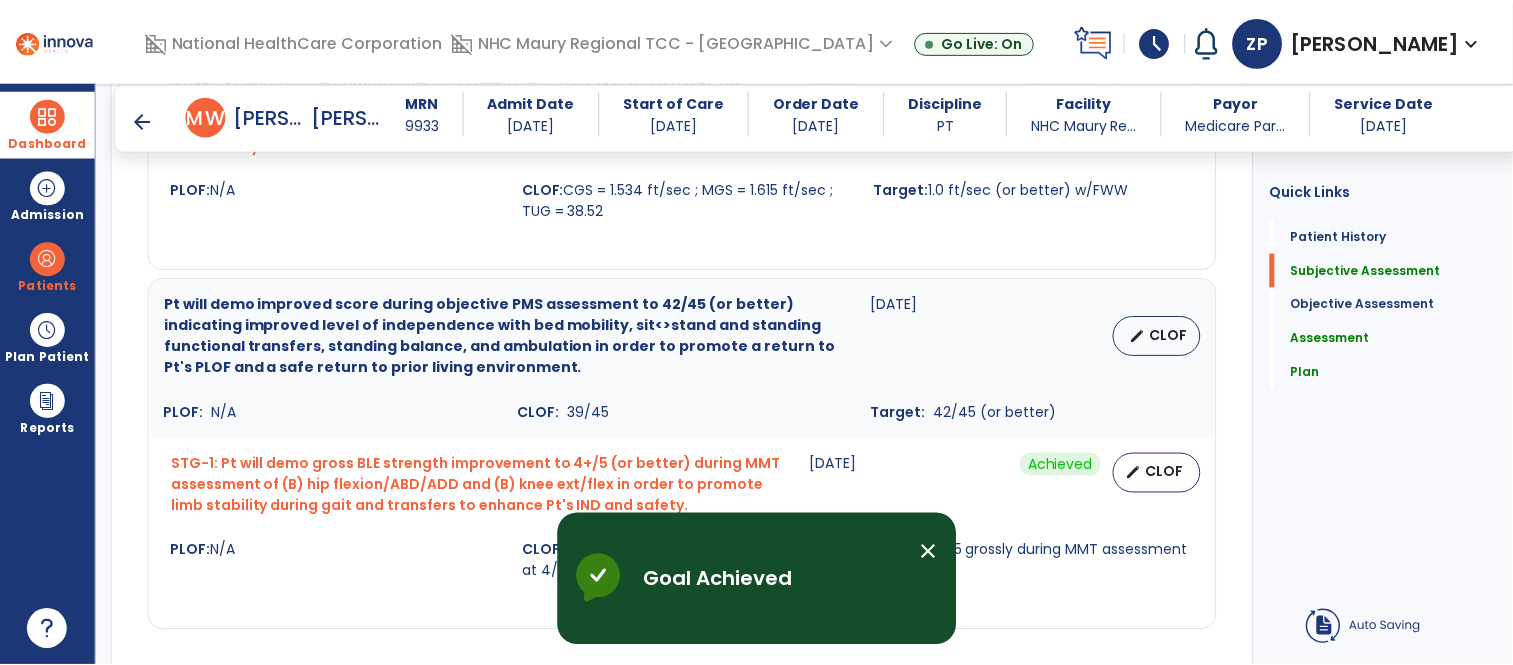 scroll, scrollTop: 2186, scrollLeft: 0, axis: vertical 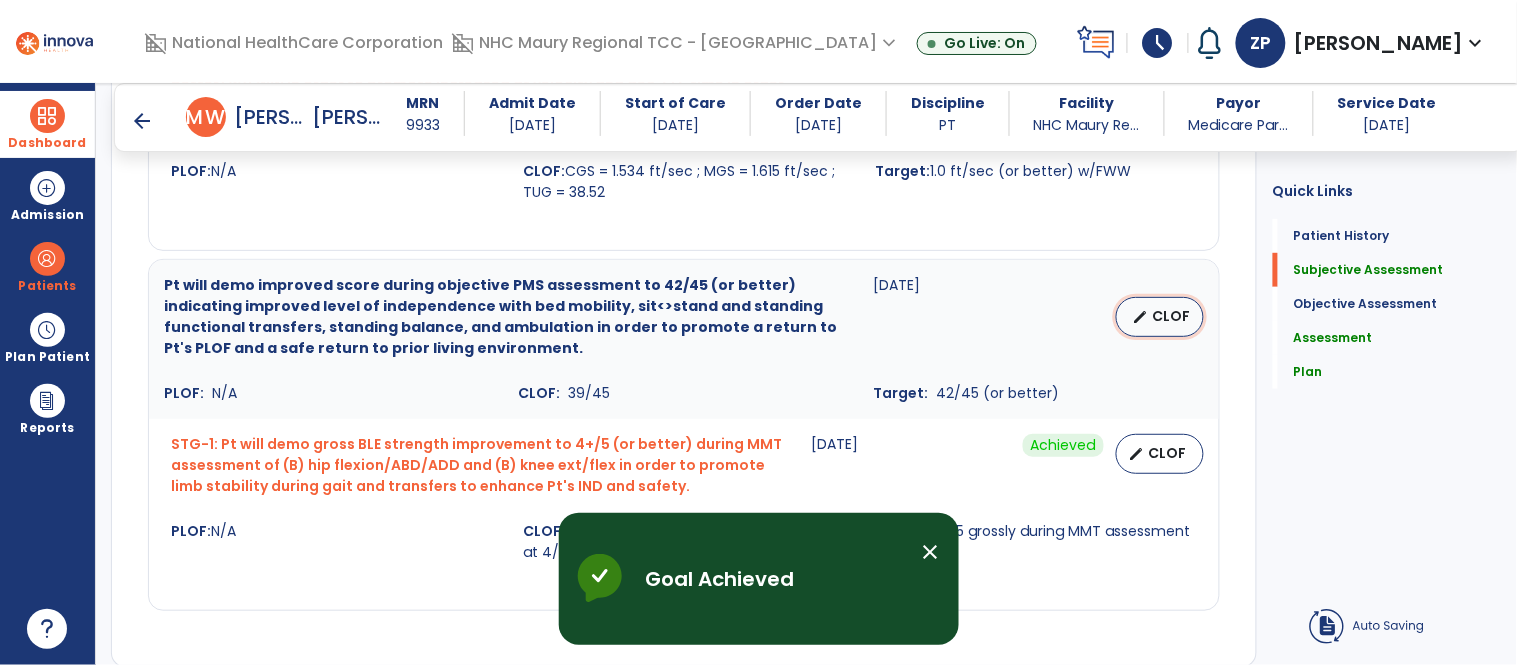 click on "CLOF" at bounding box center [1172, 316] 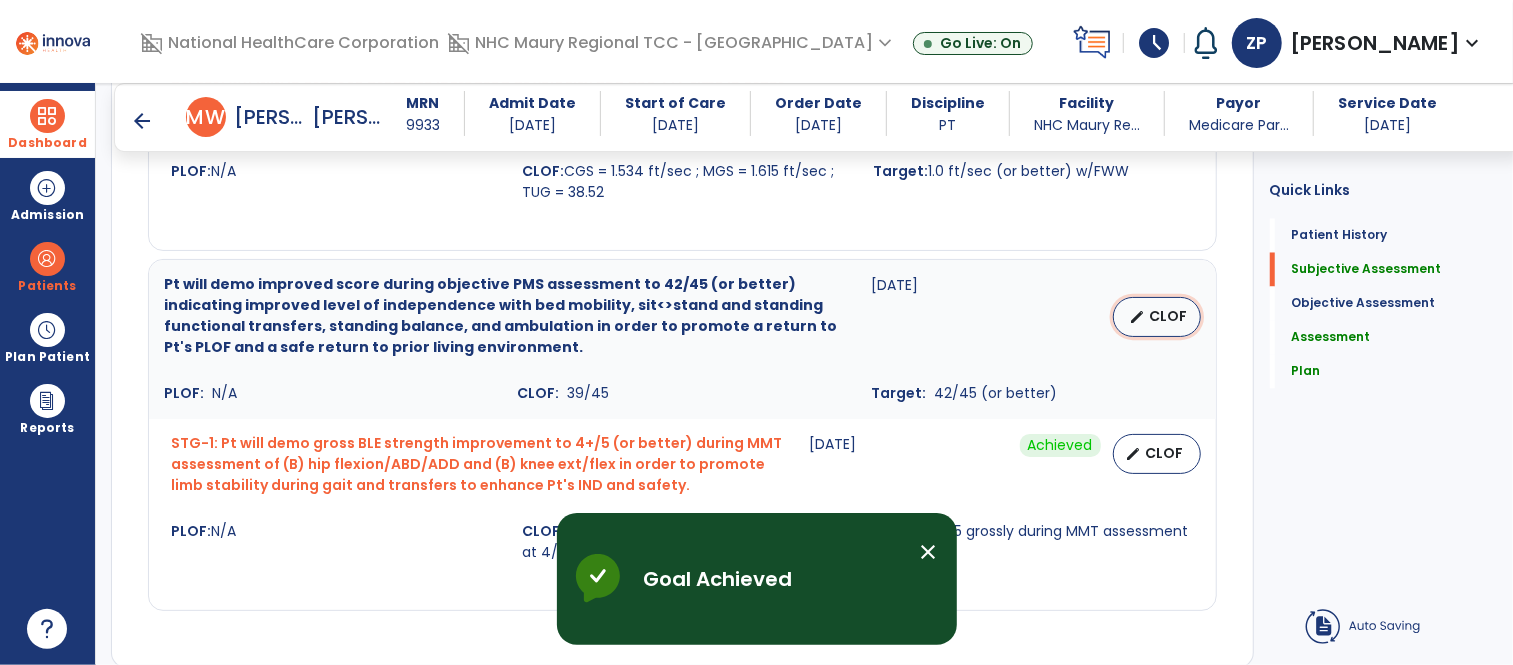 select on "********" 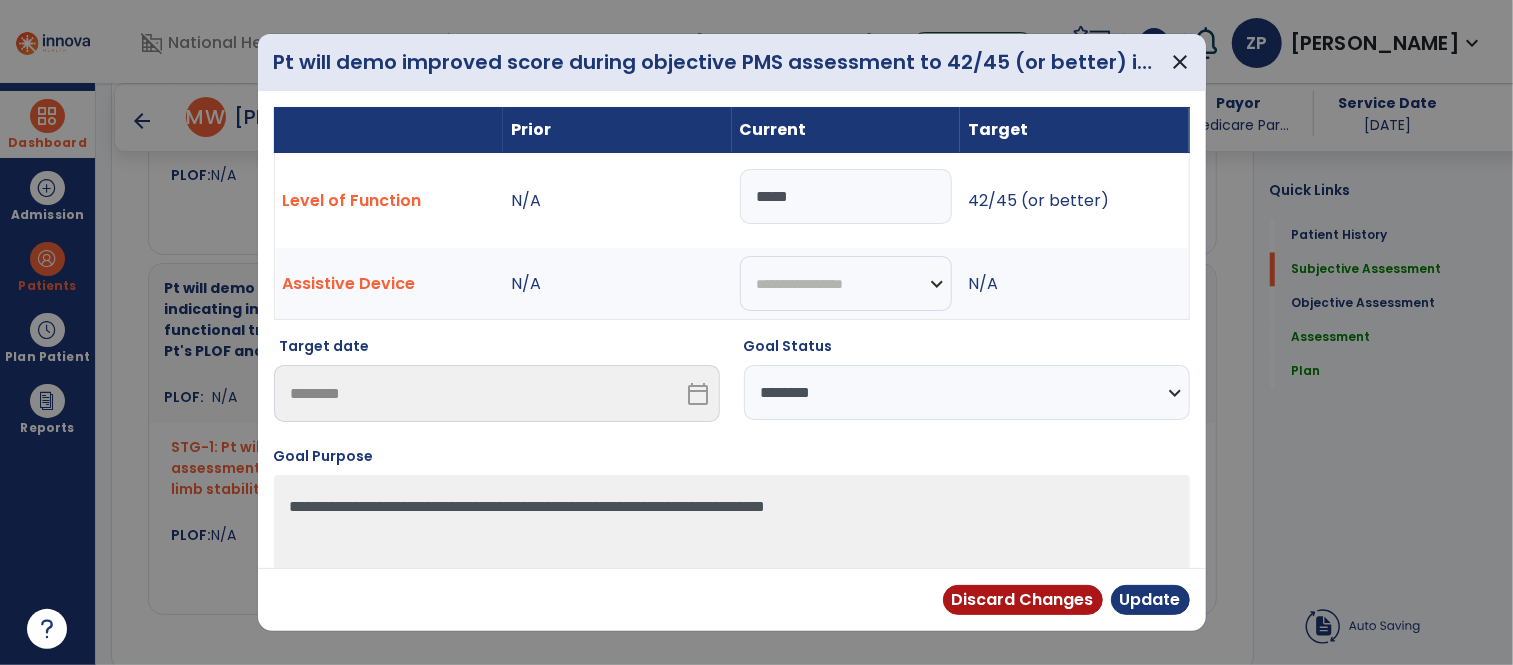 scroll, scrollTop: 2186, scrollLeft: 0, axis: vertical 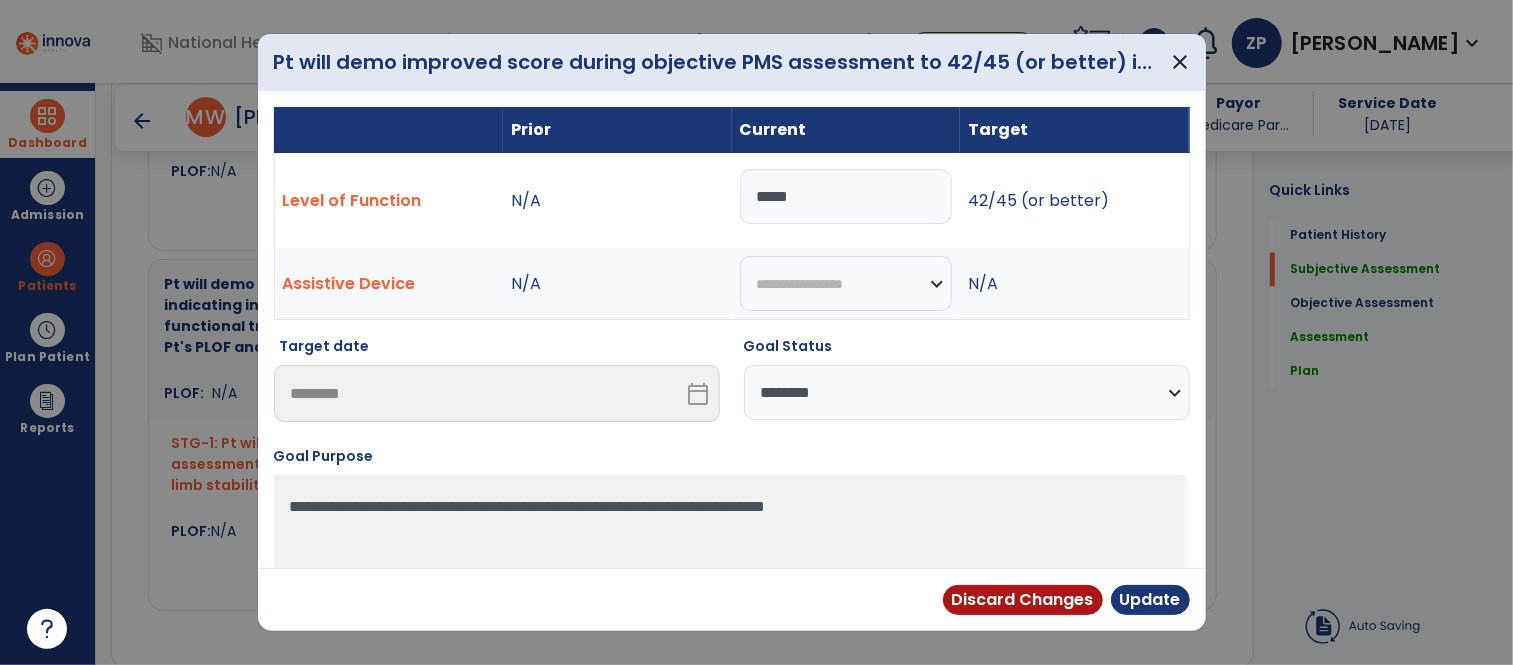 drag, startPoint x: 774, startPoint y: 195, endPoint x: 703, endPoint y: 198, distance: 71.063354 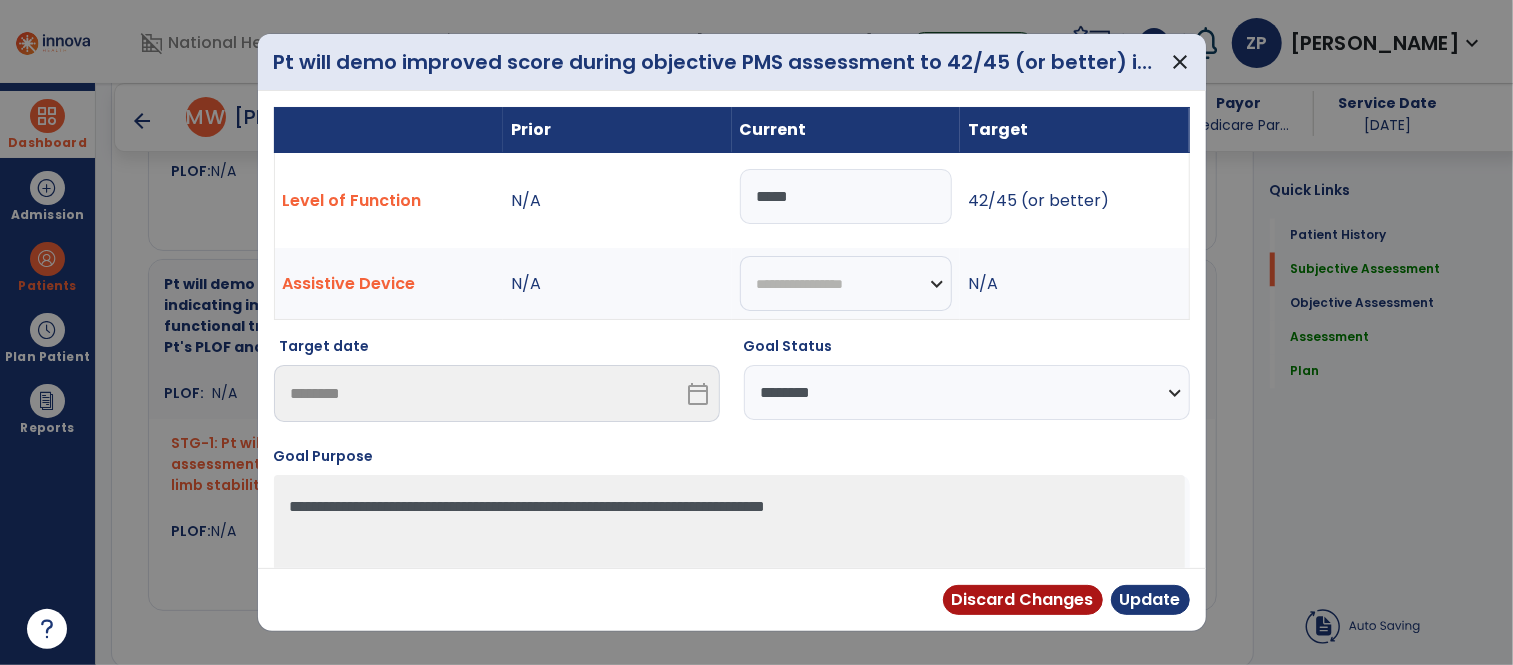 type on "*****" 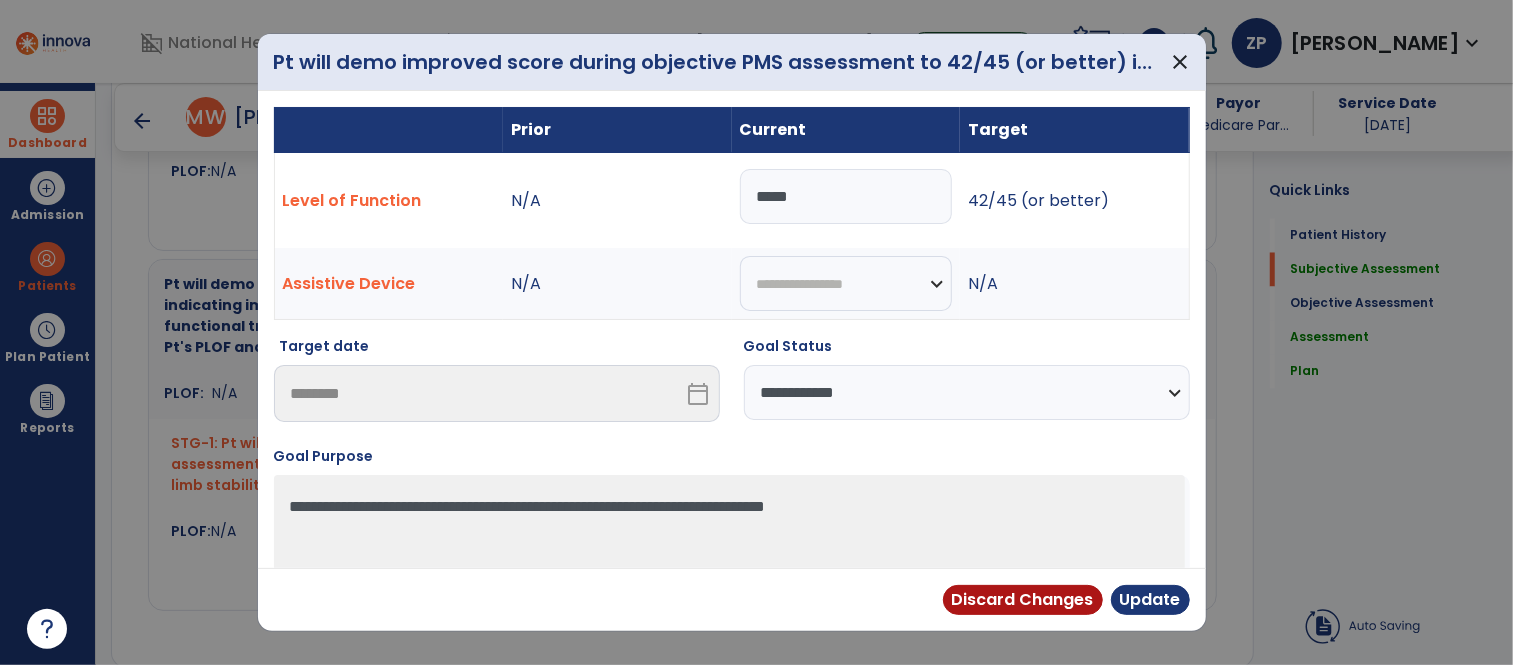 click on "**********" at bounding box center (967, 392) 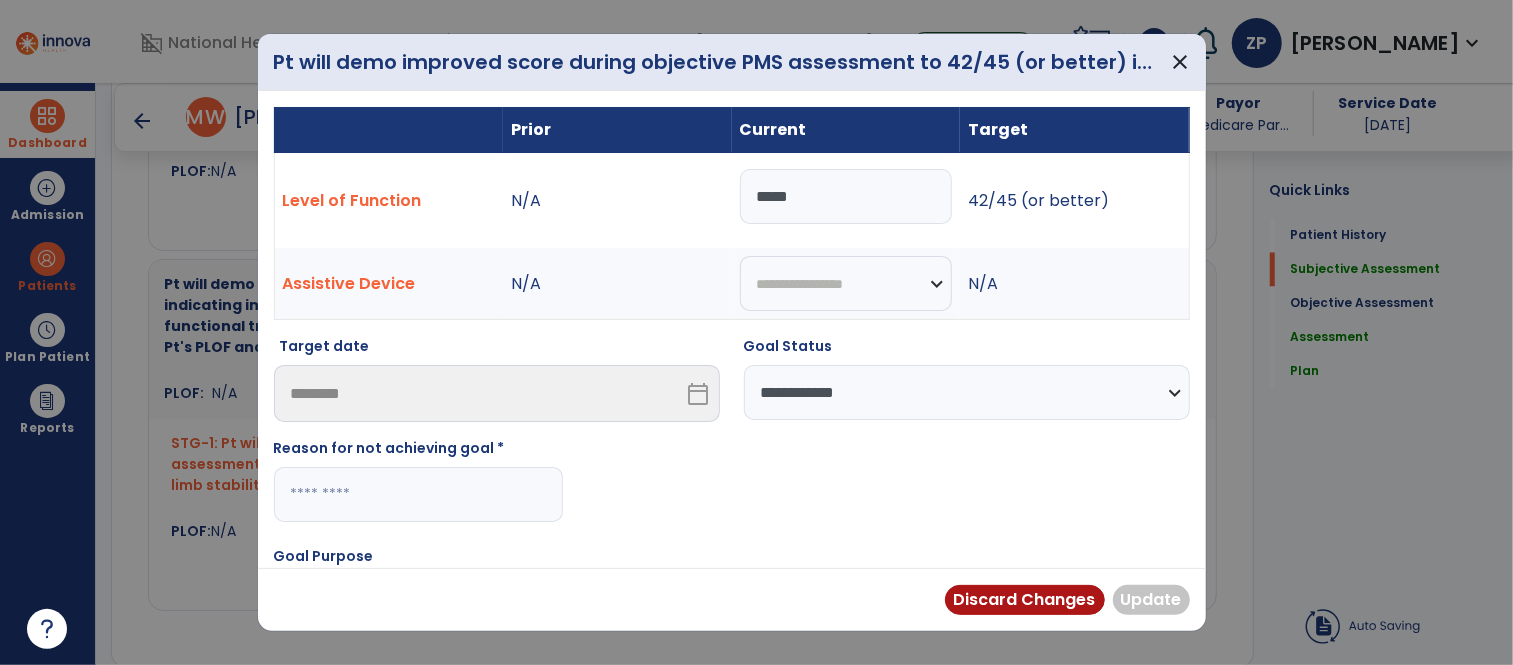 click at bounding box center (418, 494) 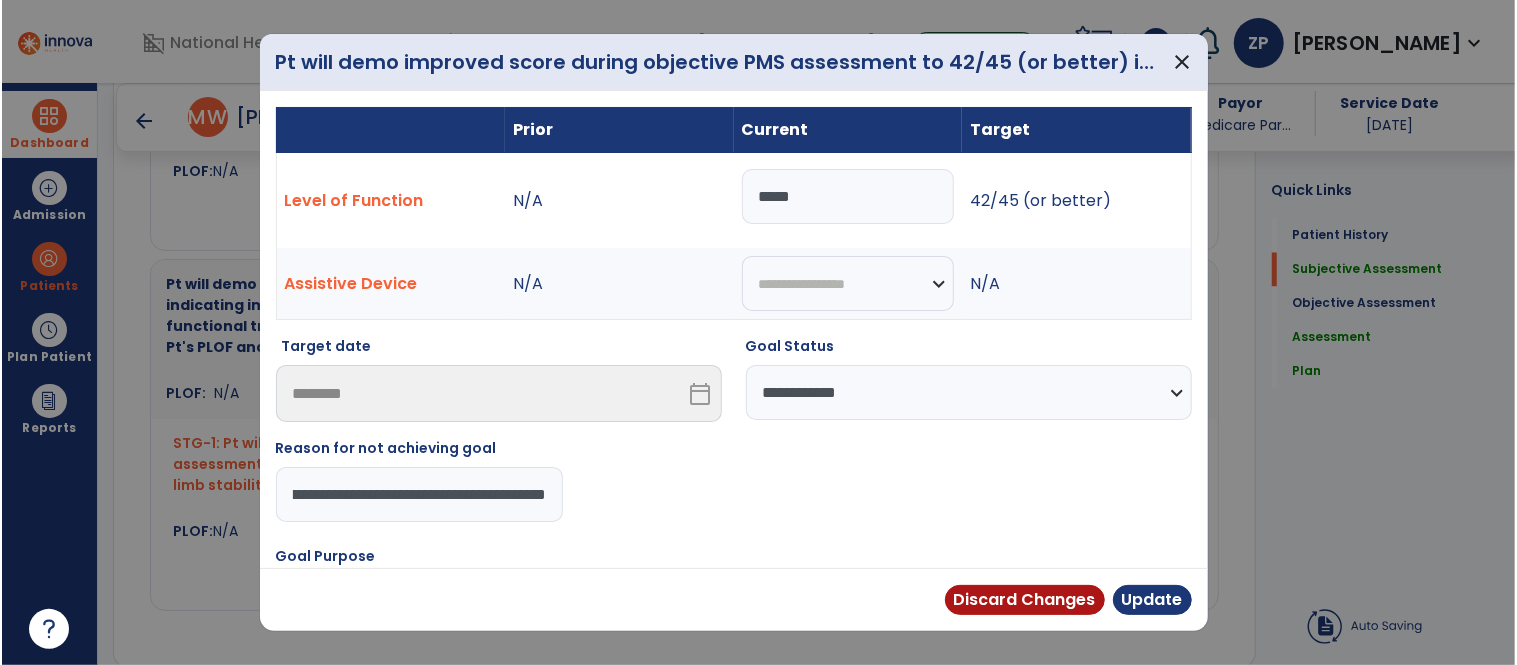 scroll, scrollTop: 0, scrollLeft: 886, axis: horizontal 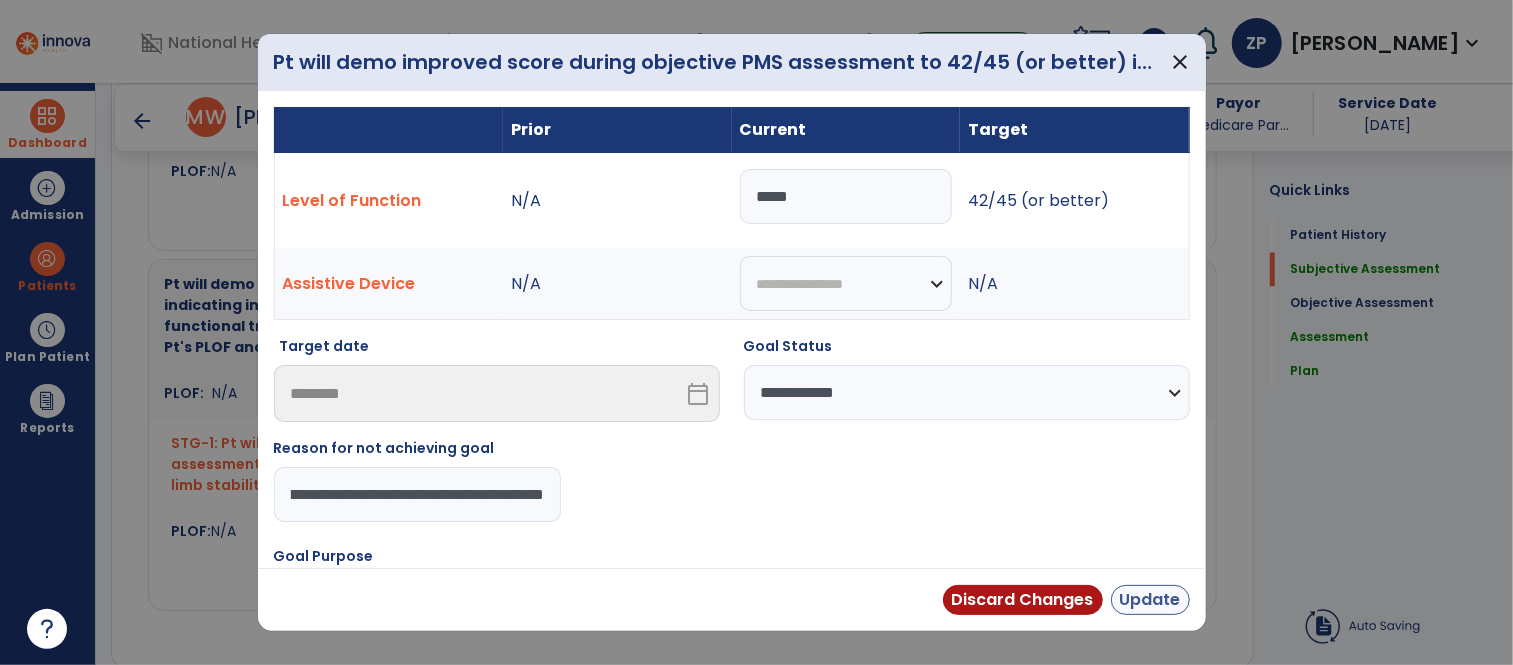 type on "**********" 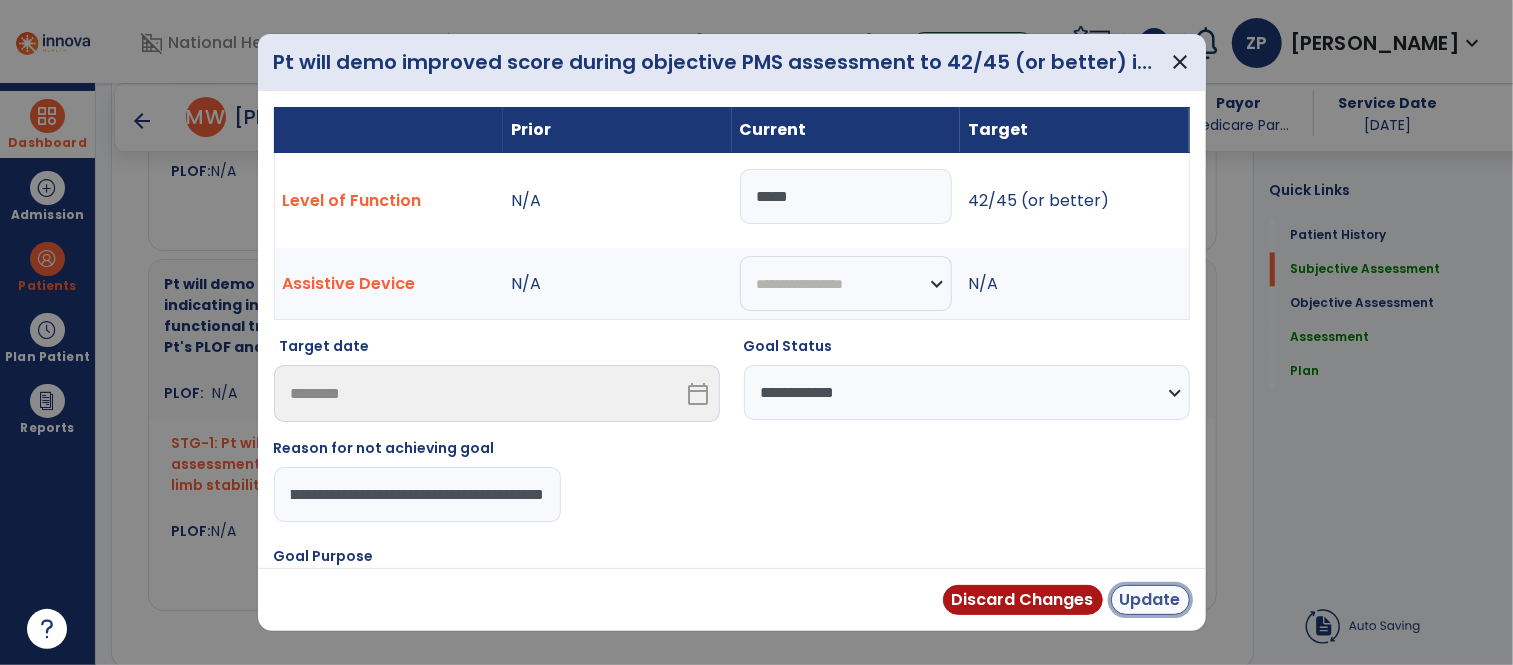 click on "Update" at bounding box center [1150, 600] 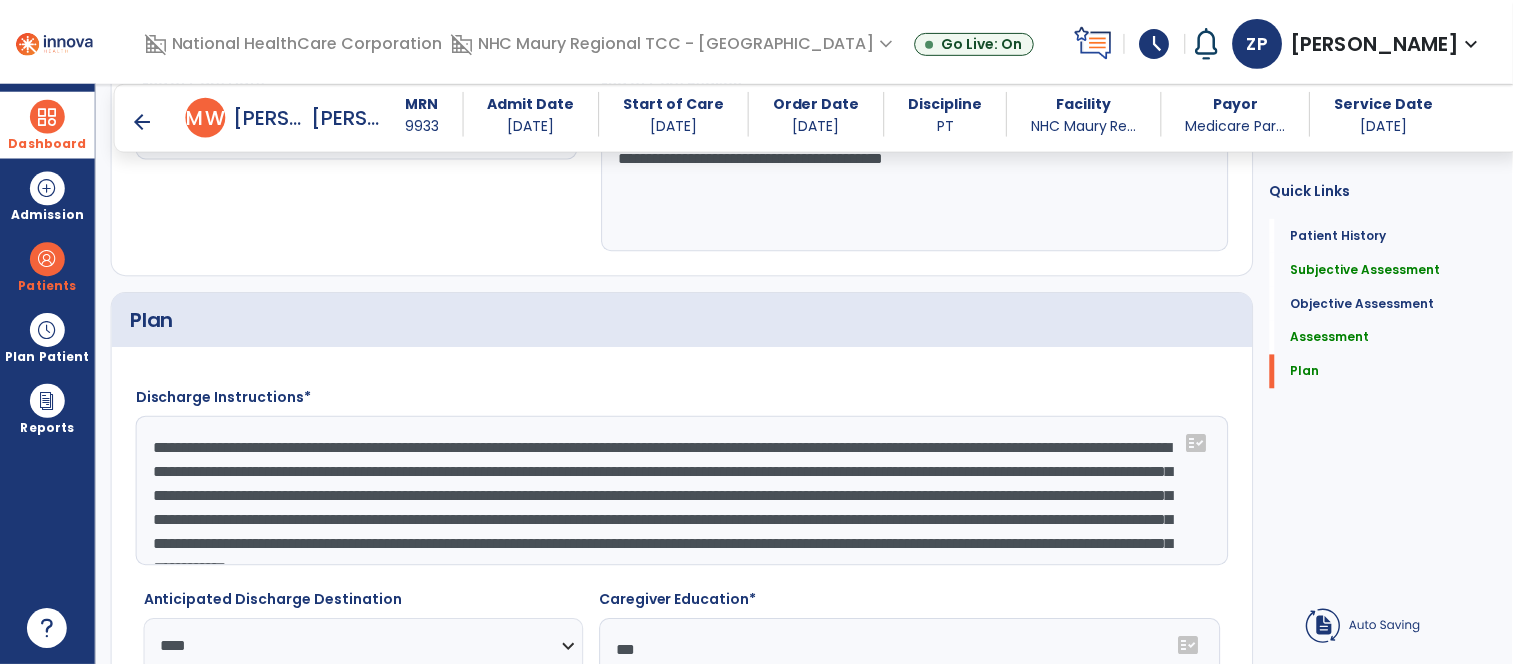 scroll, scrollTop: 3925, scrollLeft: 0, axis: vertical 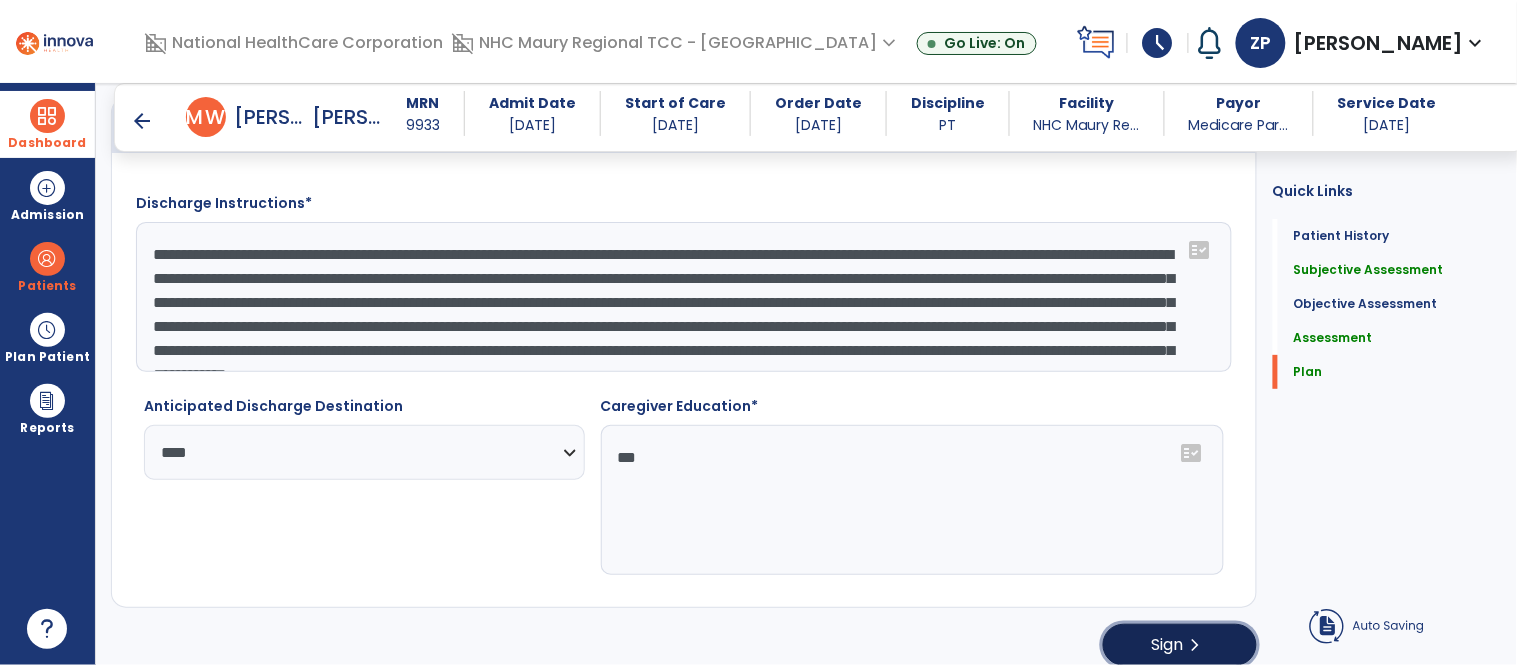 click on "chevron_right" 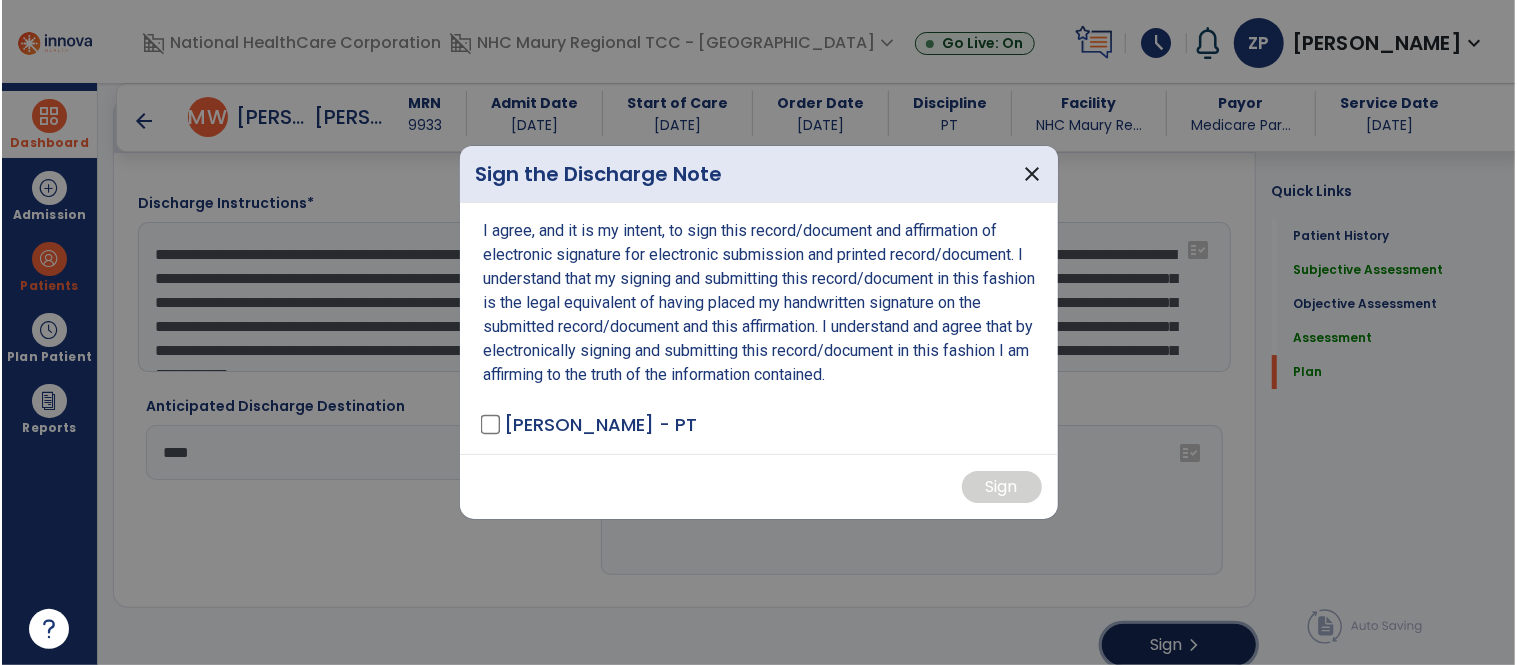 scroll, scrollTop: 3925, scrollLeft: 0, axis: vertical 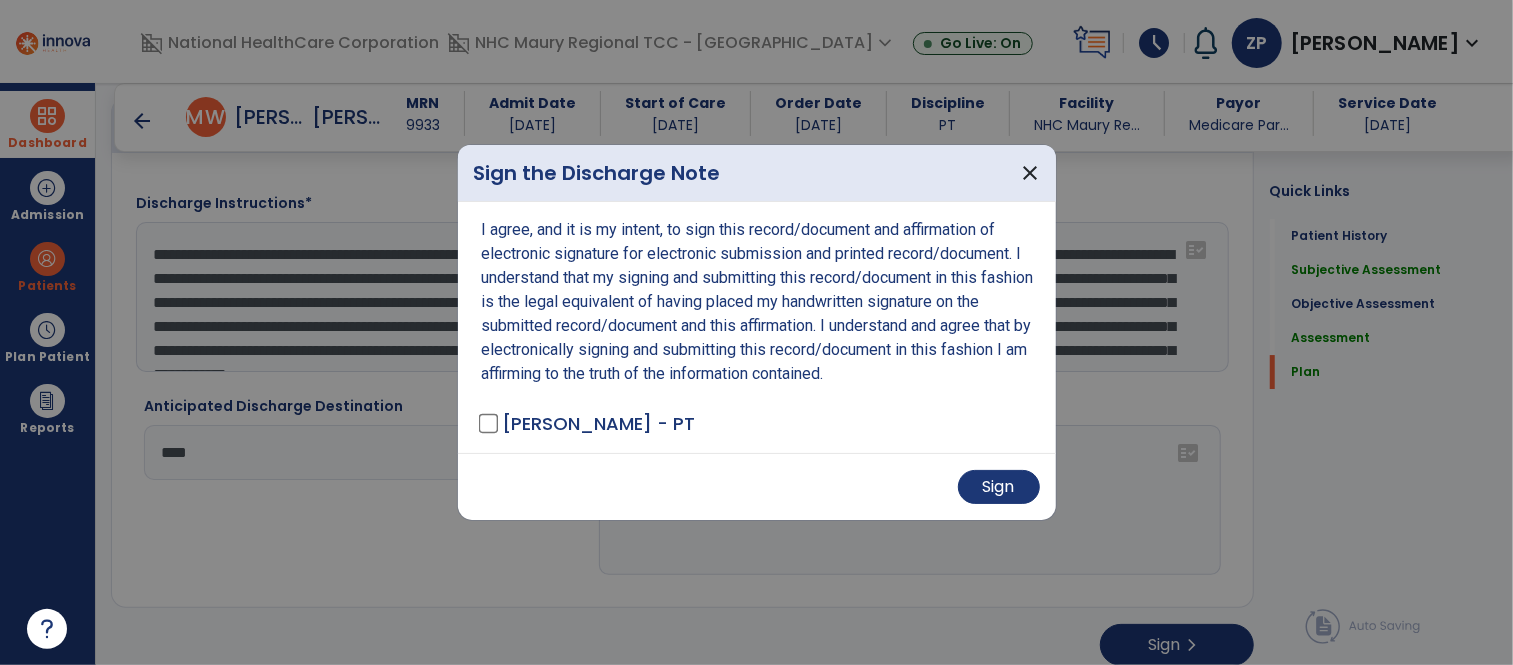 click on "Sign" at bounding box center [757, 486] 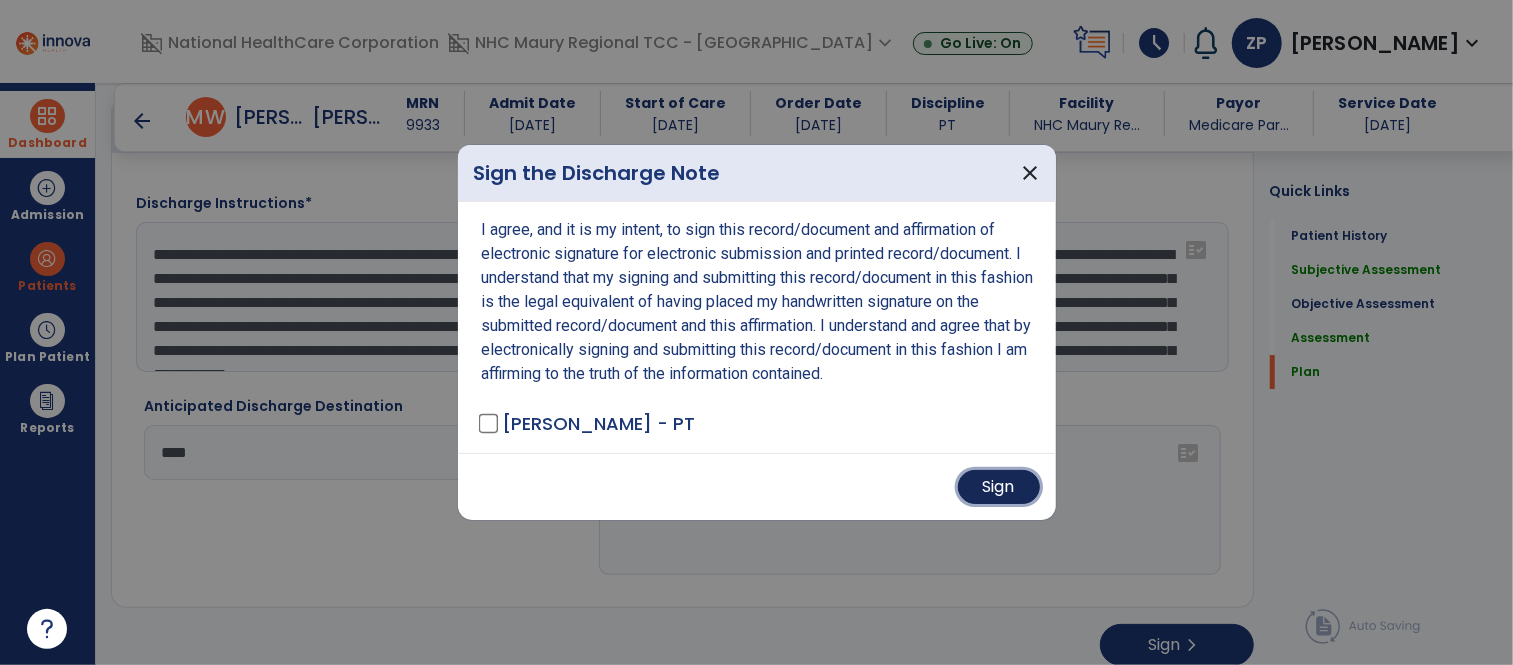 click on "Sign" at bounding box center (999, 487) 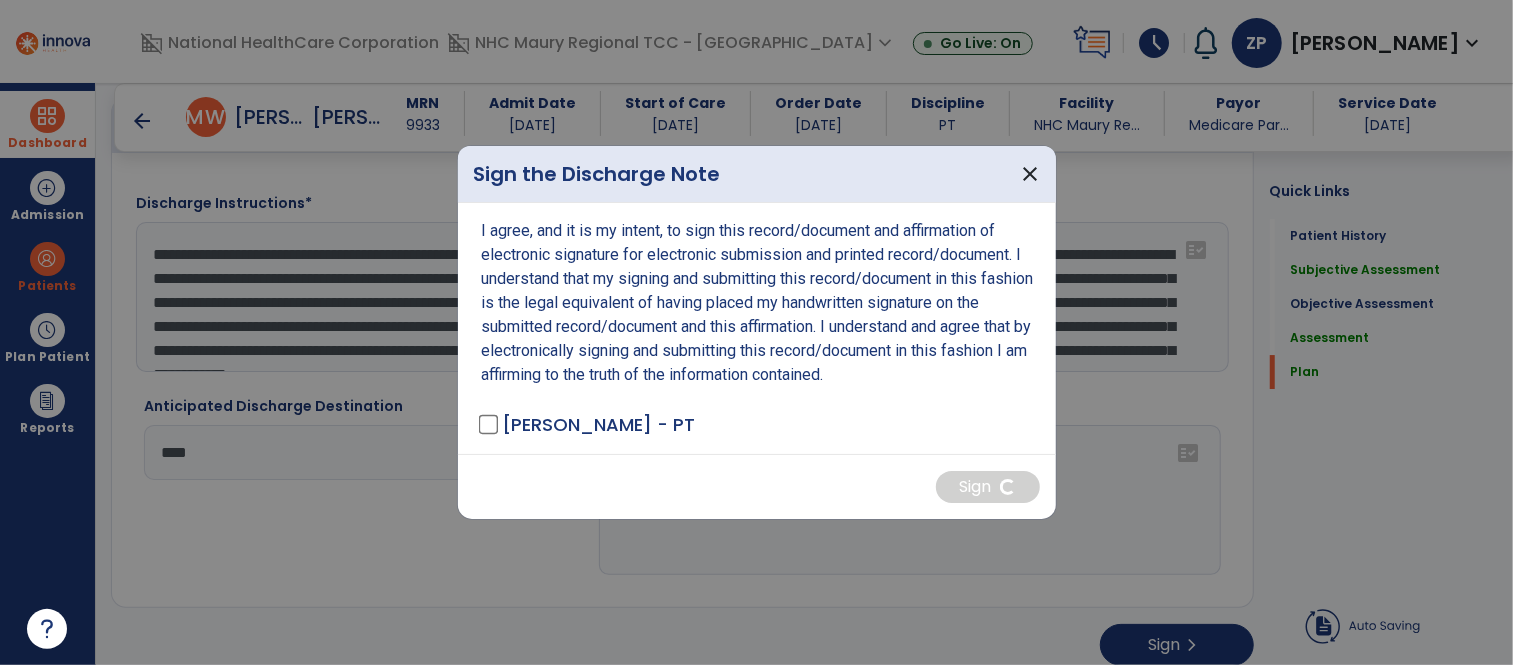 click on "I agree, and it is my intent, to sign this record/document and affirmation of electronic signature for electronic submission and printed record/document. I understand that my signing and submitting this record/document in this fashion is the legal equivalent of having placed my handwritten signature on the submitted record/document and this affirmation. I understand and agree that by electronically signing and submitting this record/document in this fashion I am affirming to the truth of the information contained." at bounding box center (759, 303) 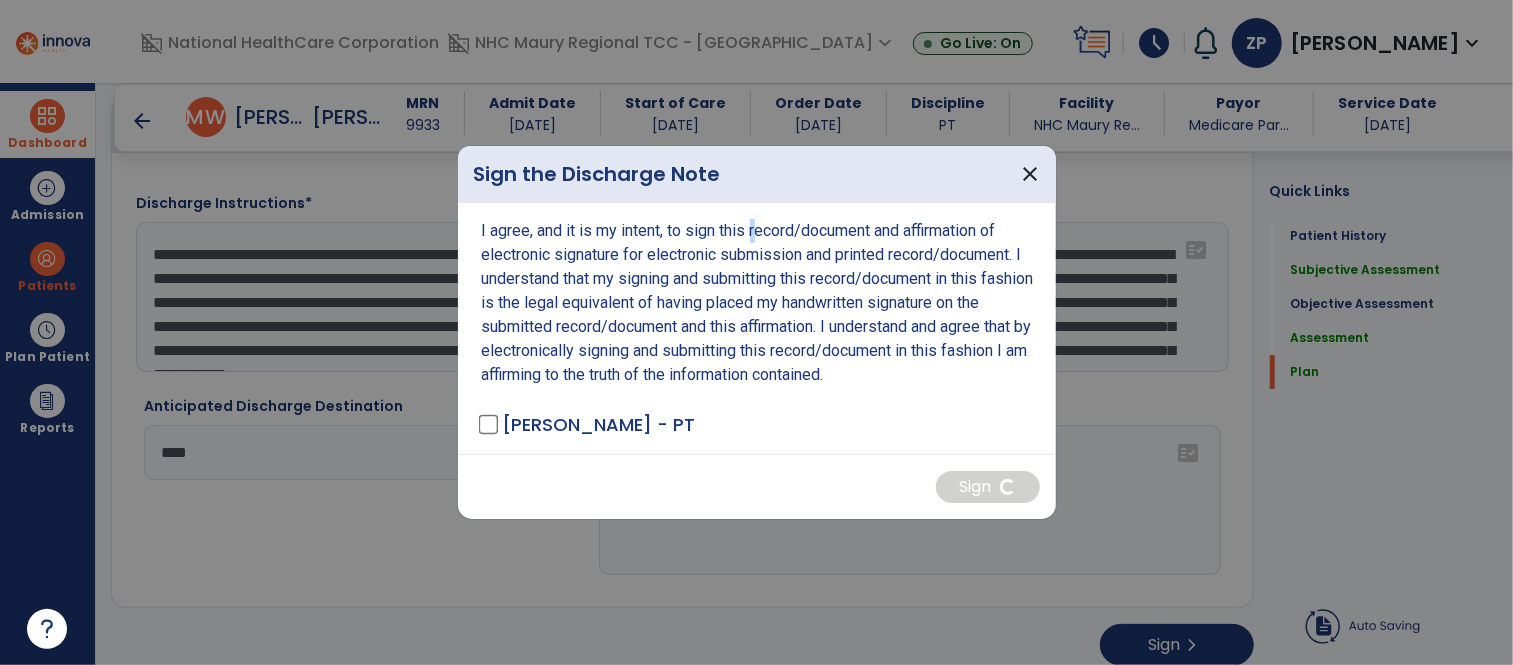 click on "I agree, and it is my intent, to sign this record/document and affirmation of electronic signature for electronic submission and printed record/document. I understand that my signing and submitting this record/document in this fashion is the legal equivalent of having placed my handwritten signature on the submitted record/document and this affirmation. I understand and agree that by electronically signing and submitting this record/document in this fashion I am affirming to the truth of the information contained." at bounding box center (759, 303) 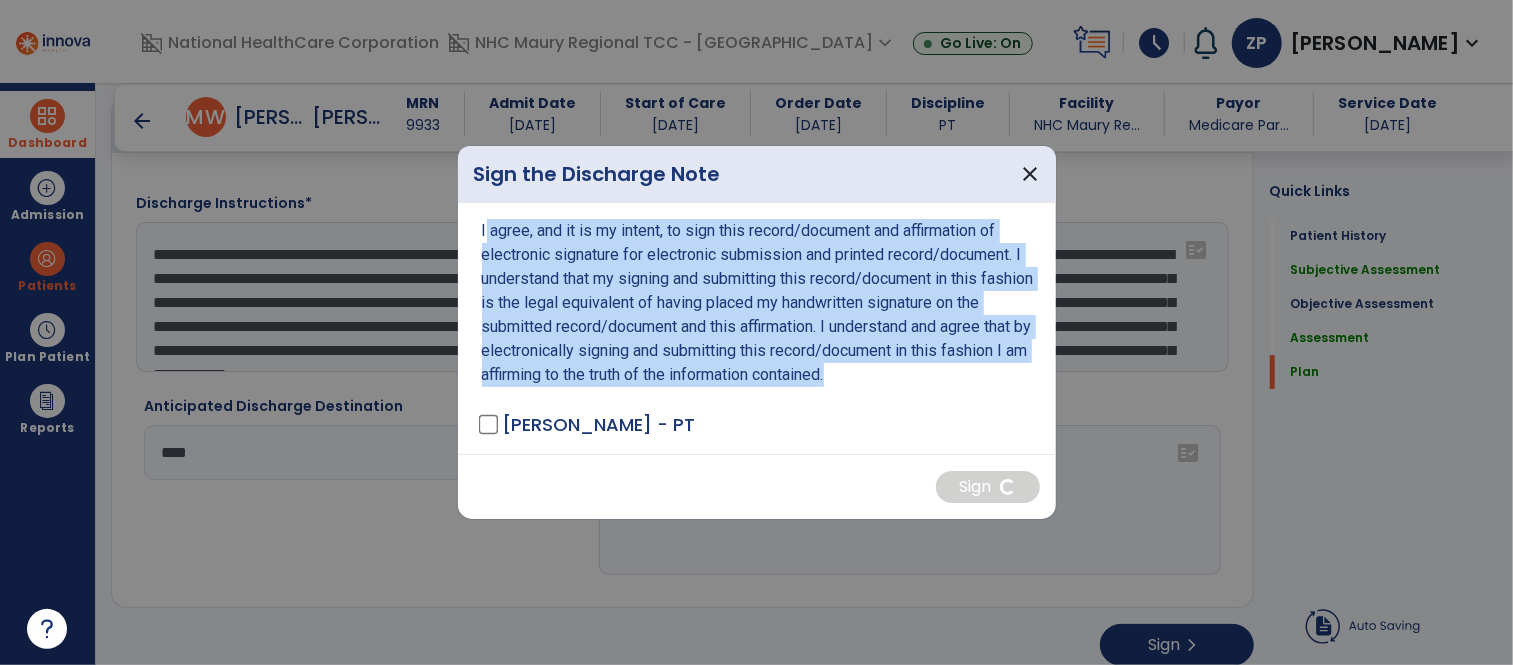 click on "I agree, and it is my intent, to sign this record/document and affirmation of electronic signature for electronic submission and printed record/document. I understand that my signing and submitting this record/document in this fashion is the legal equivalent of having placed my handwritten signature on the submitted record/document and this affirmation. I understand and agree that by electronically signing and submitting this record/document in this fashion I am affirming to the truth of the information contained." at bounding box center [759, 303] 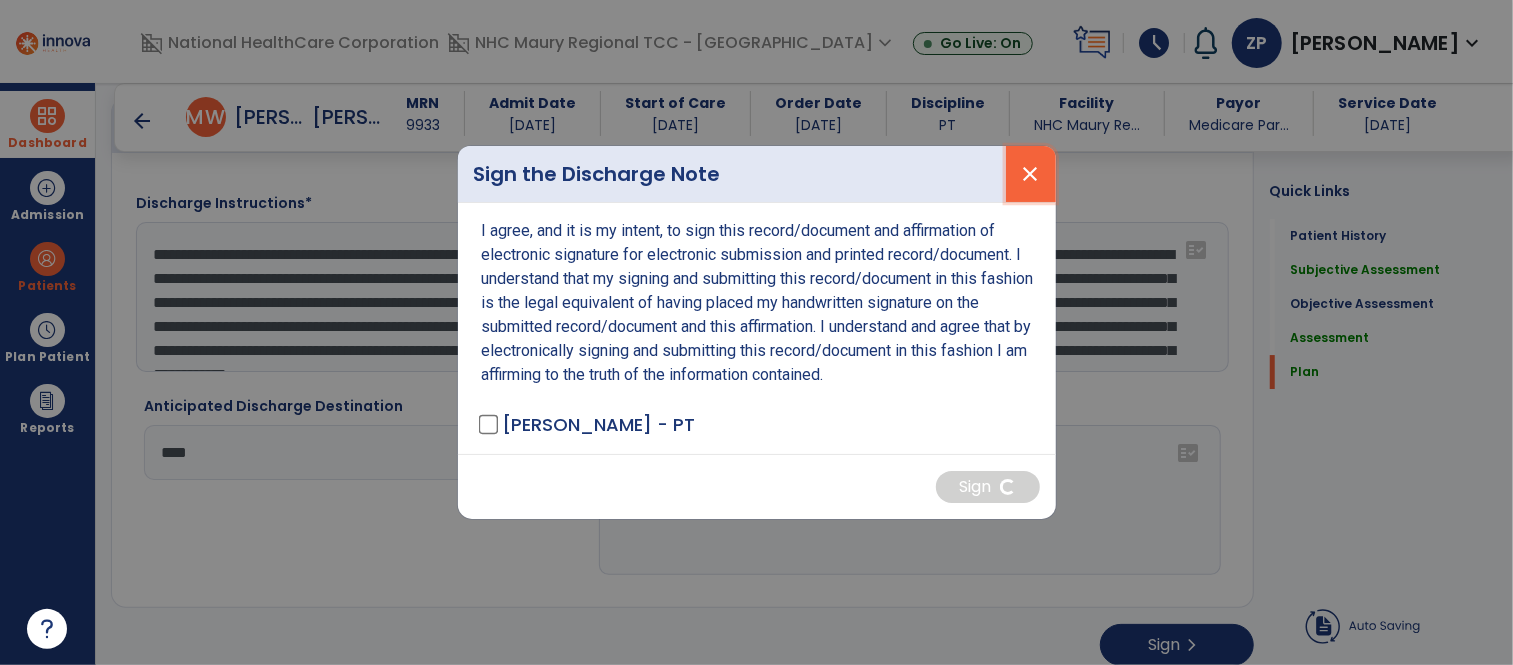 click on "close" at bounding box center (1031, 174) 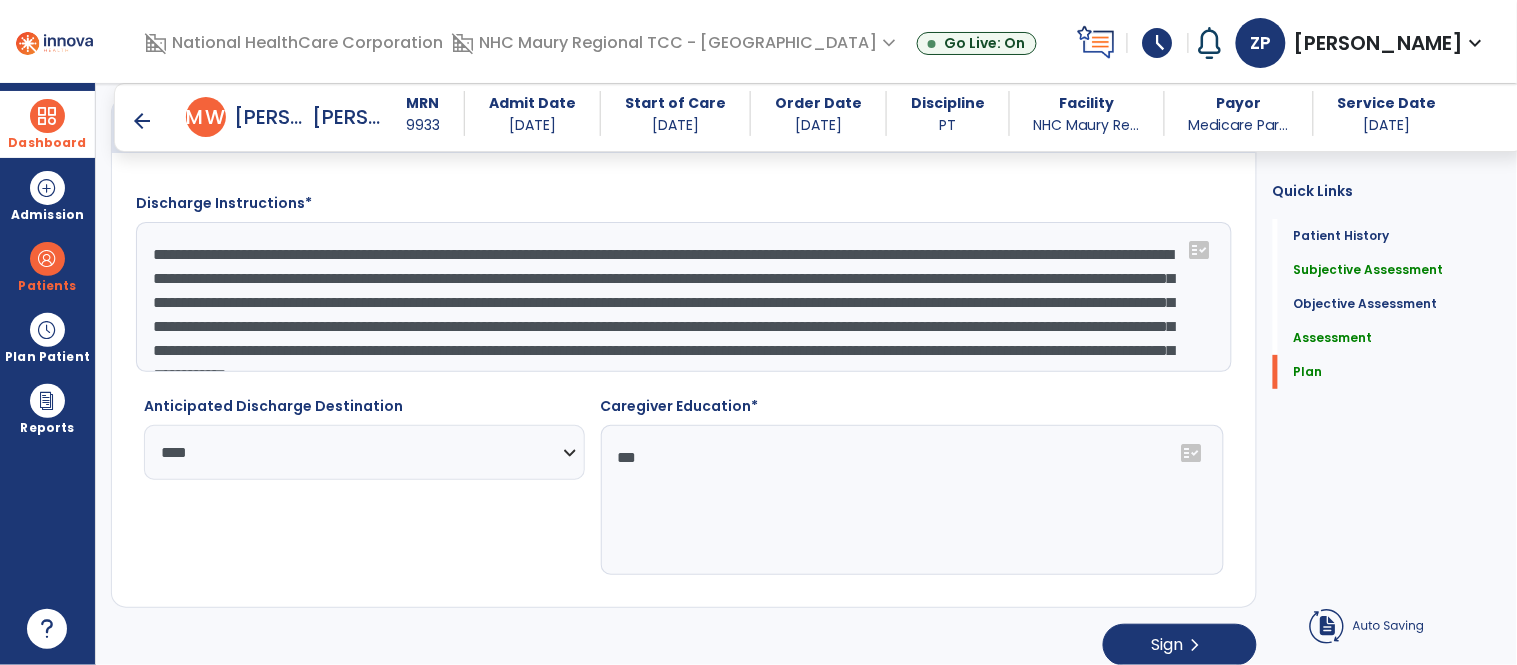 click on "arrow_back" at bounding box center [142, 121] 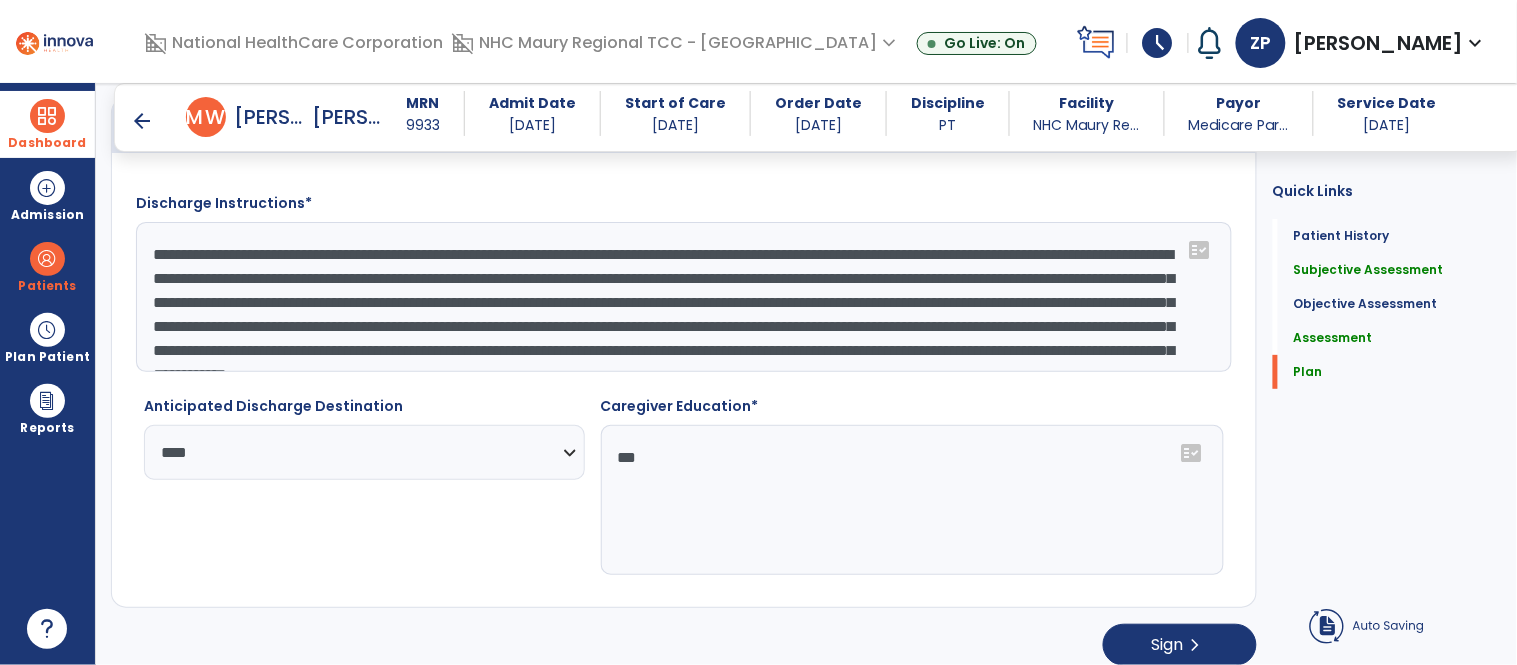 click at bounding box center (47, 116) 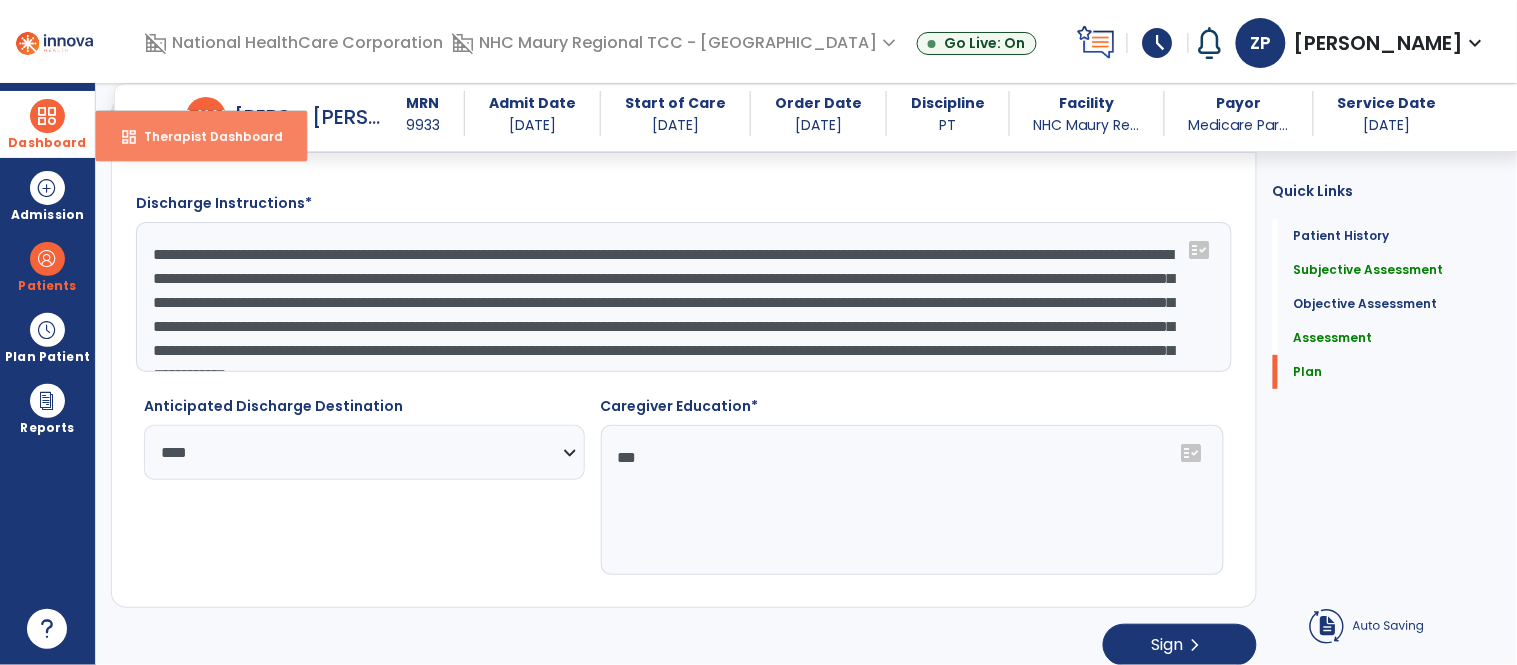 click on "Therapist Dashboard" at bounding box center (205, 136) 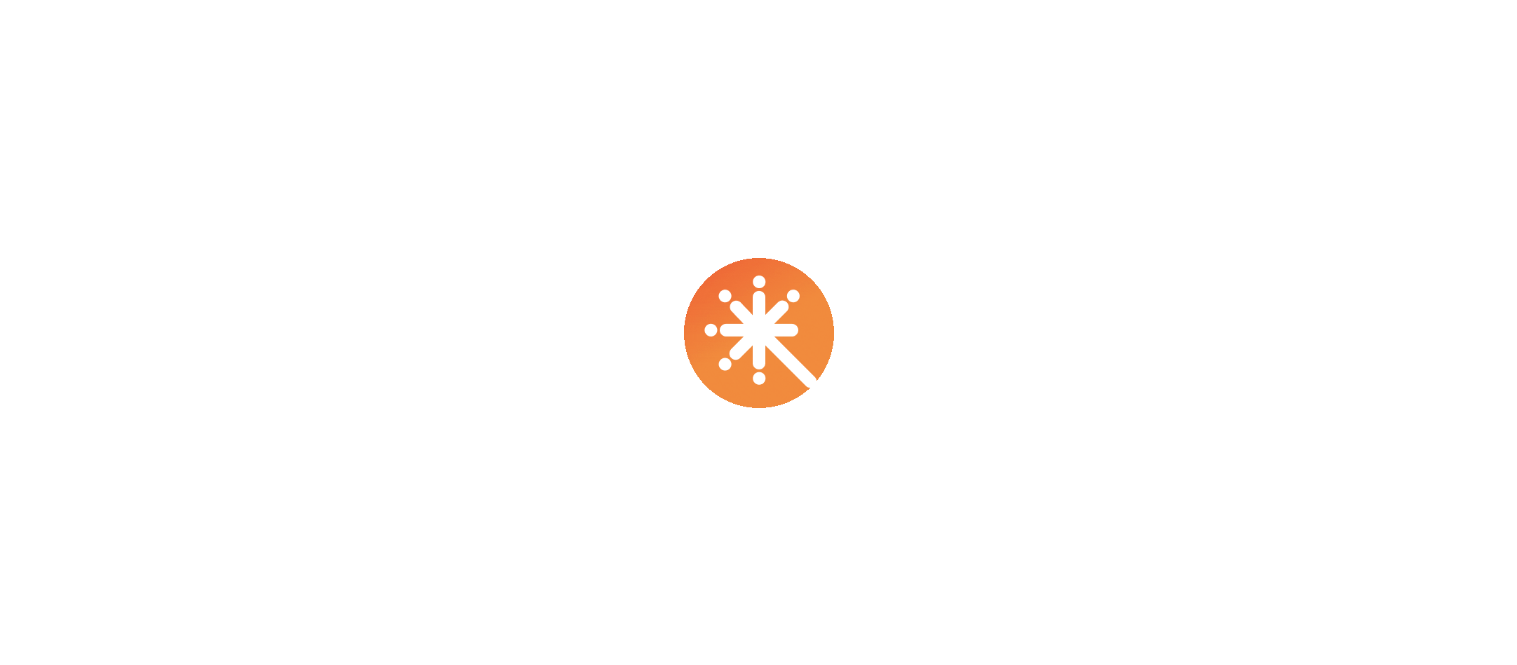 scroll, scrollTop: 0, scrollLeft: 0, axis: both 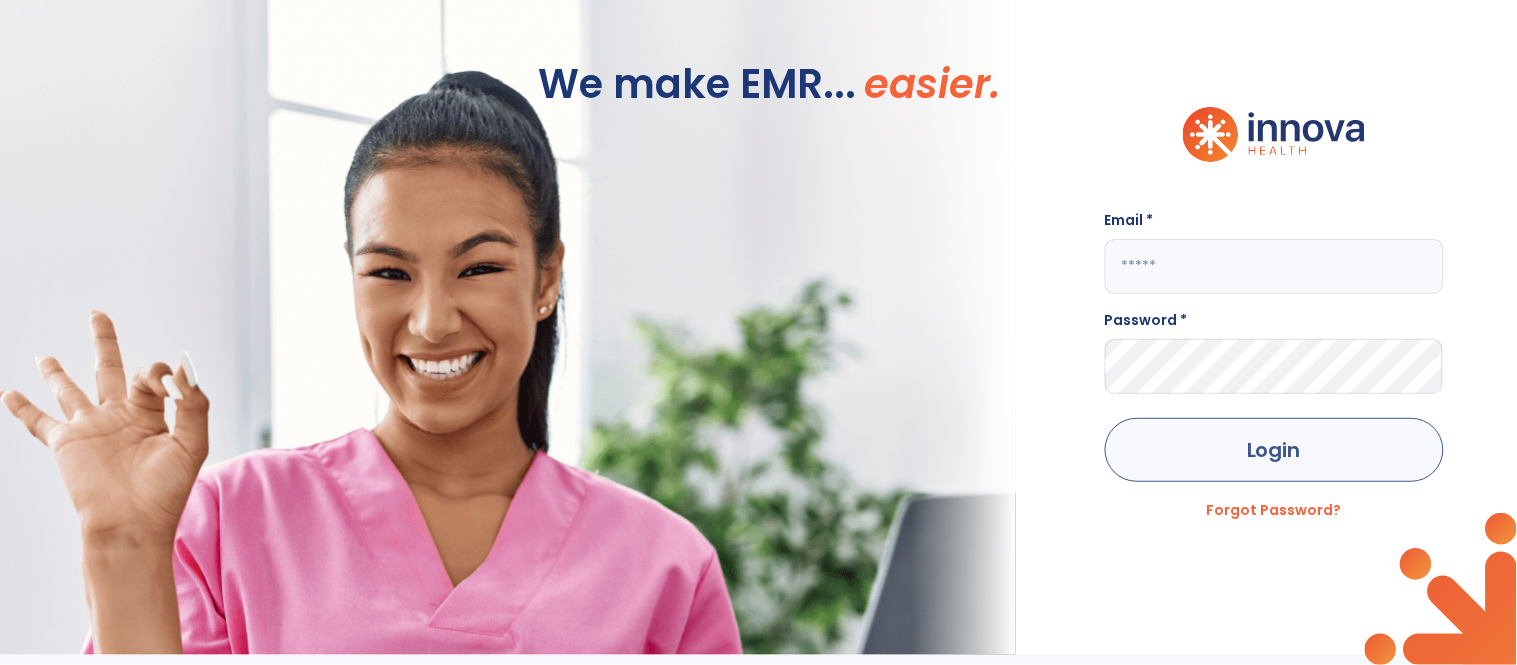 type on "**********" 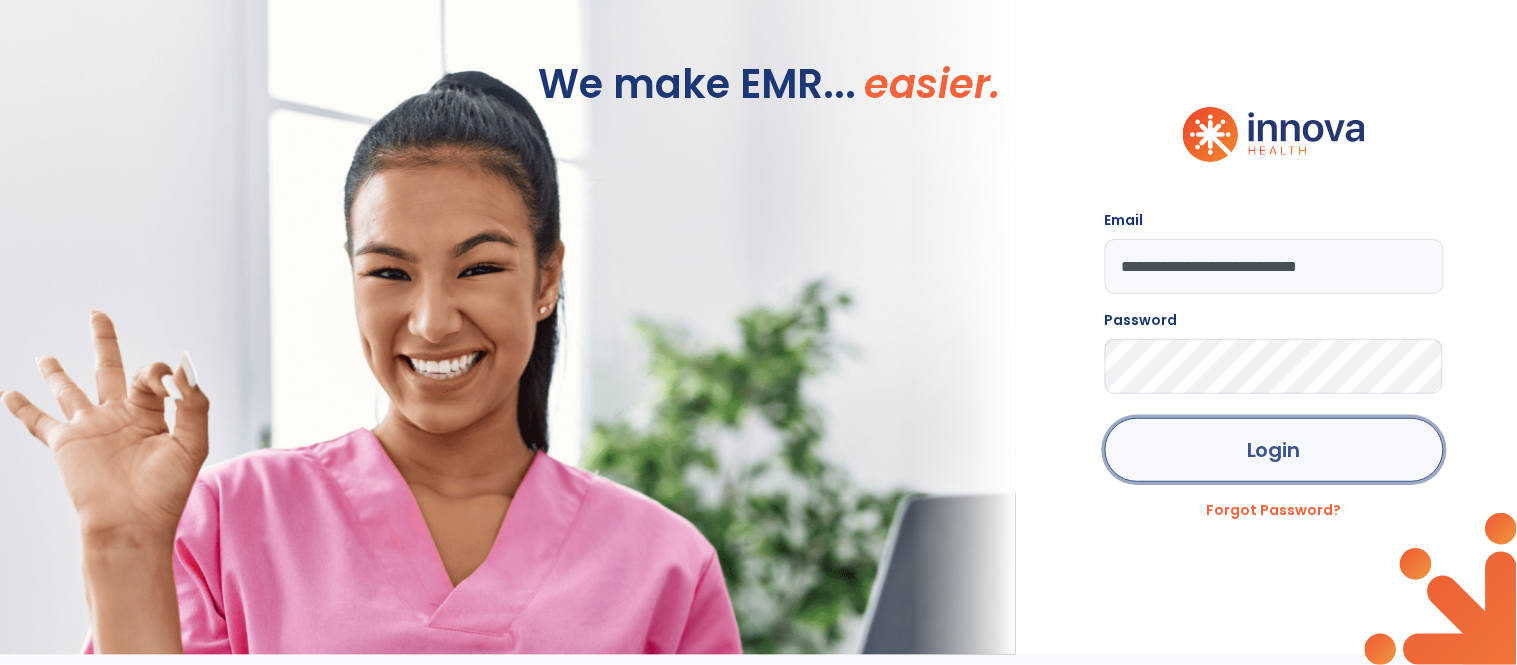 click on "Login" 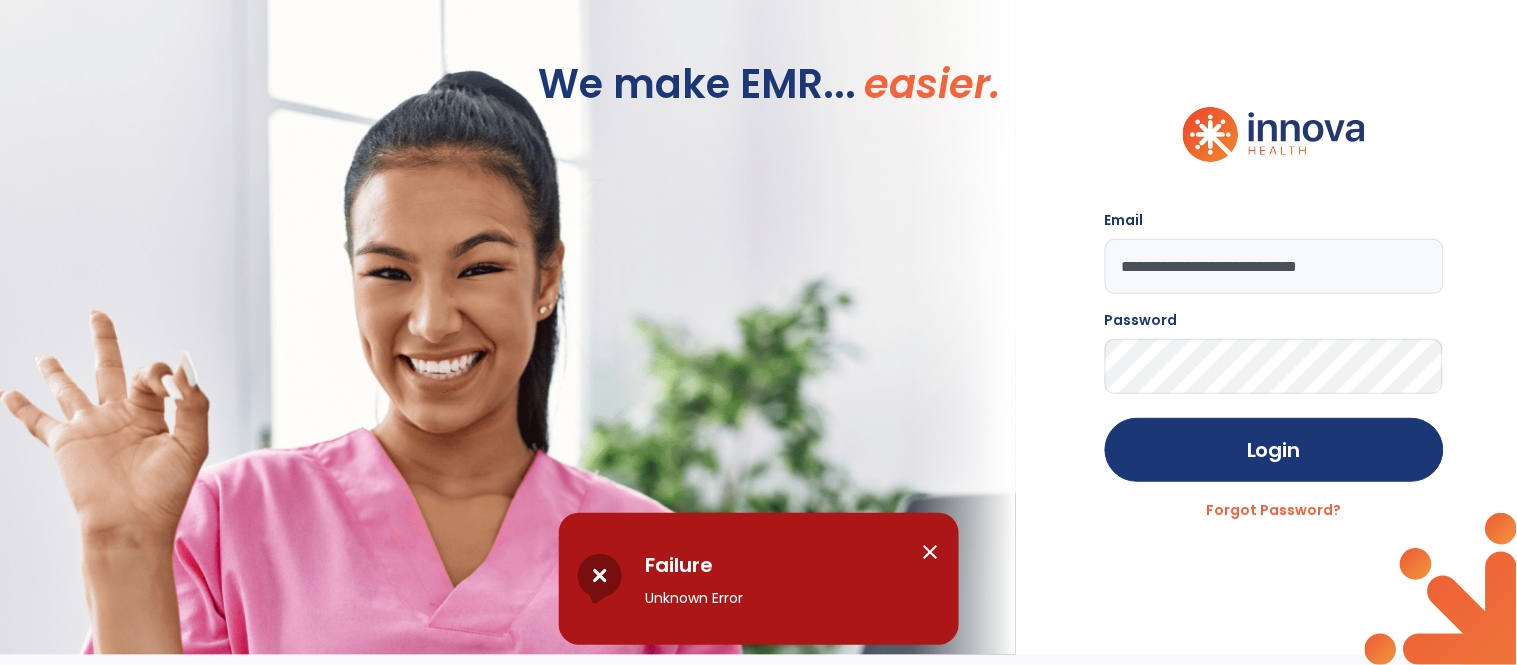 click on "close" at bounding box center [931, 552] 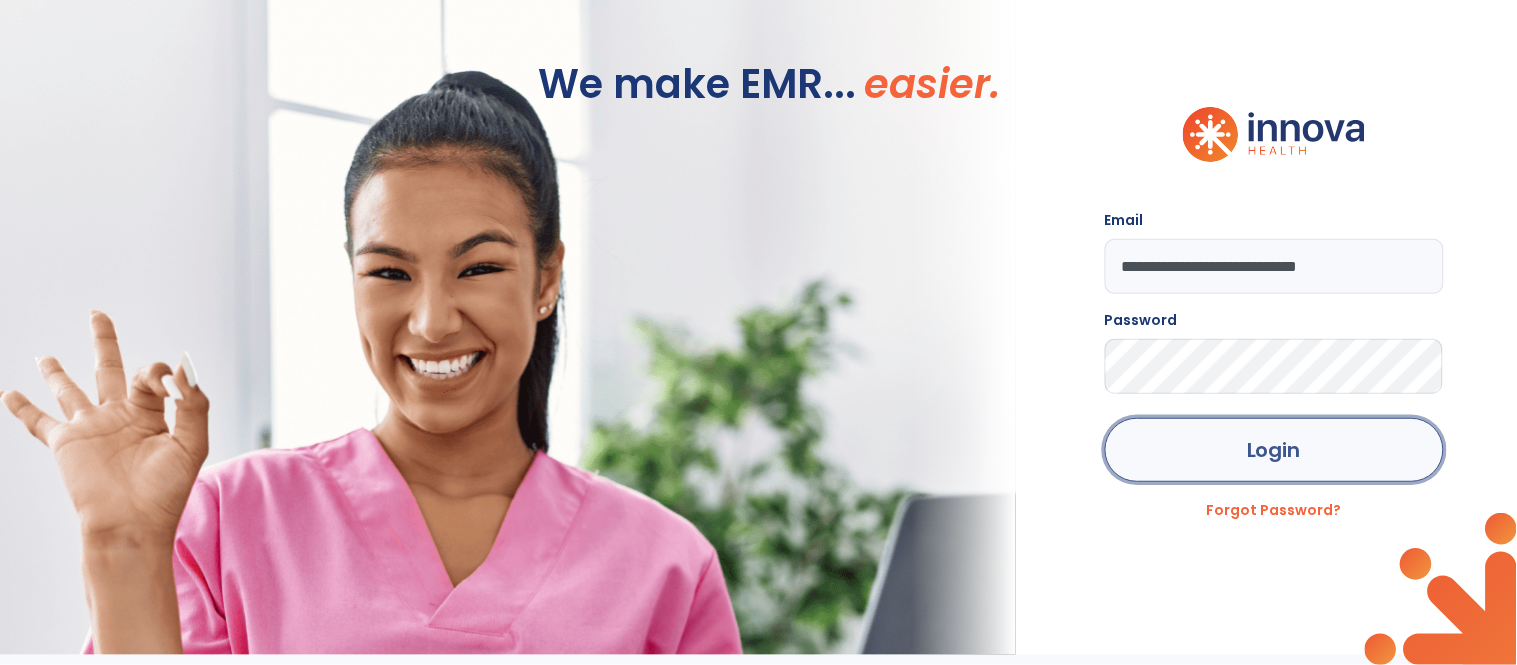 click on "Login" 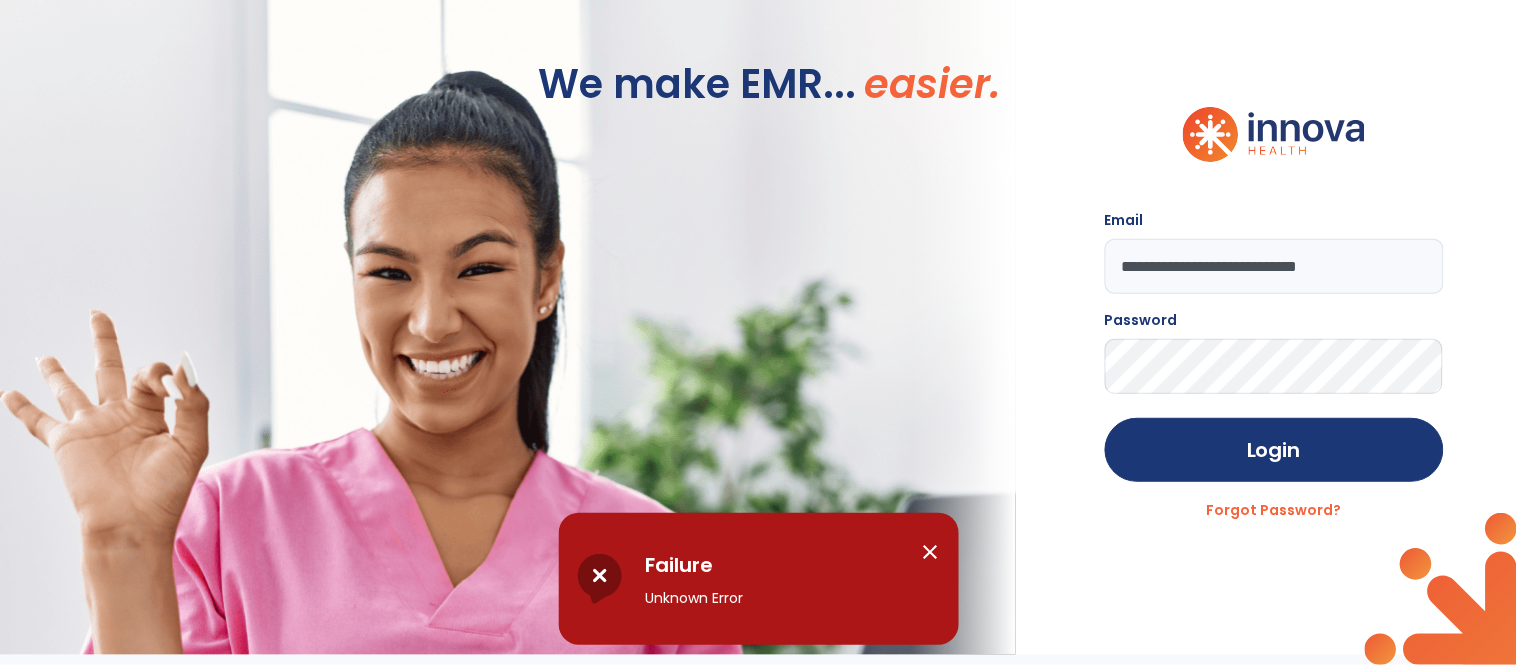 click on "close" at bounding box center (931, 552) 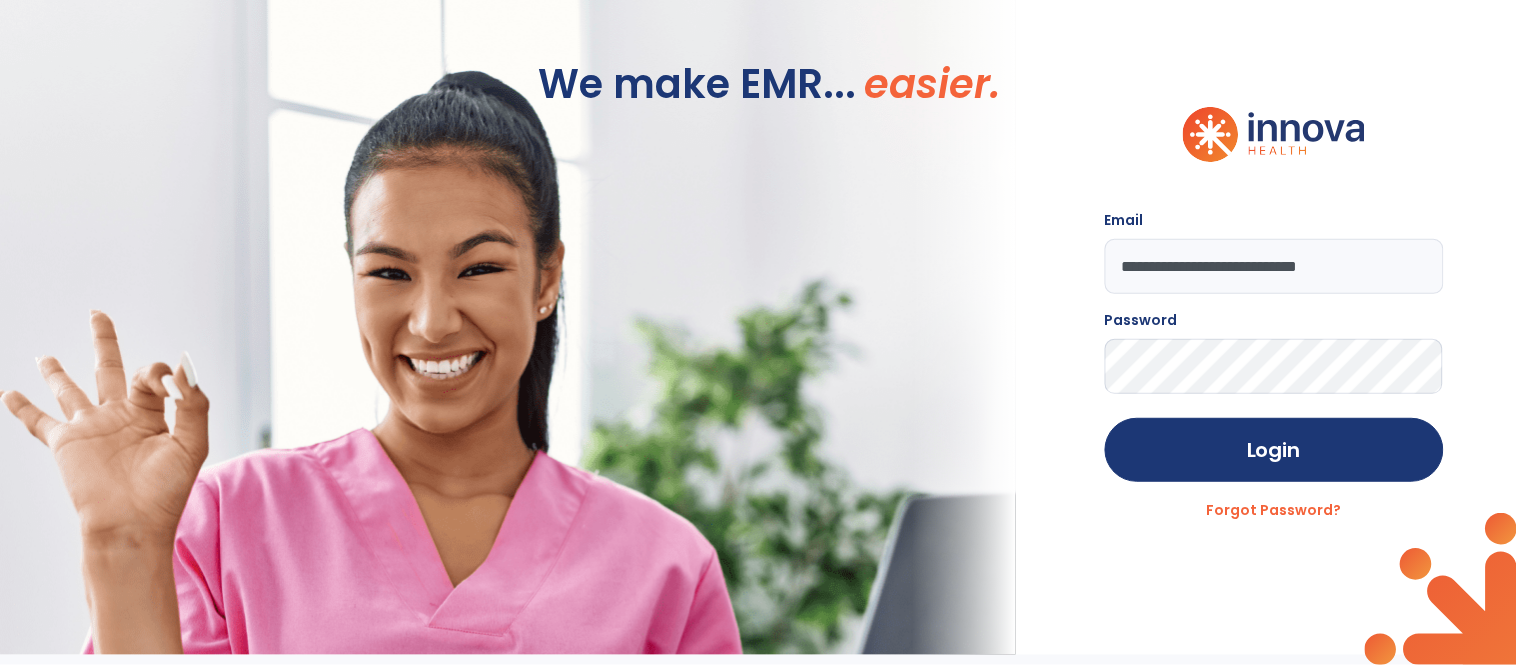 click on "We make EMR... easier." 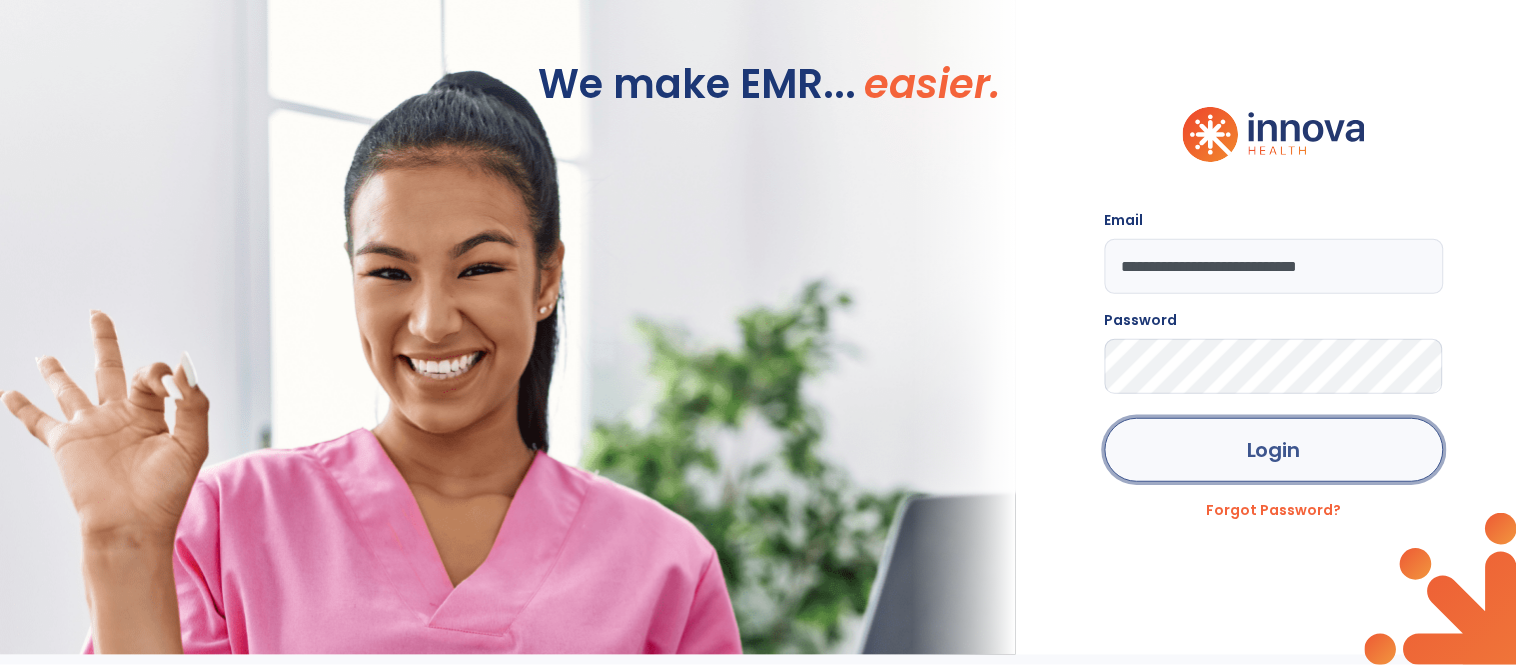 click on "Login" 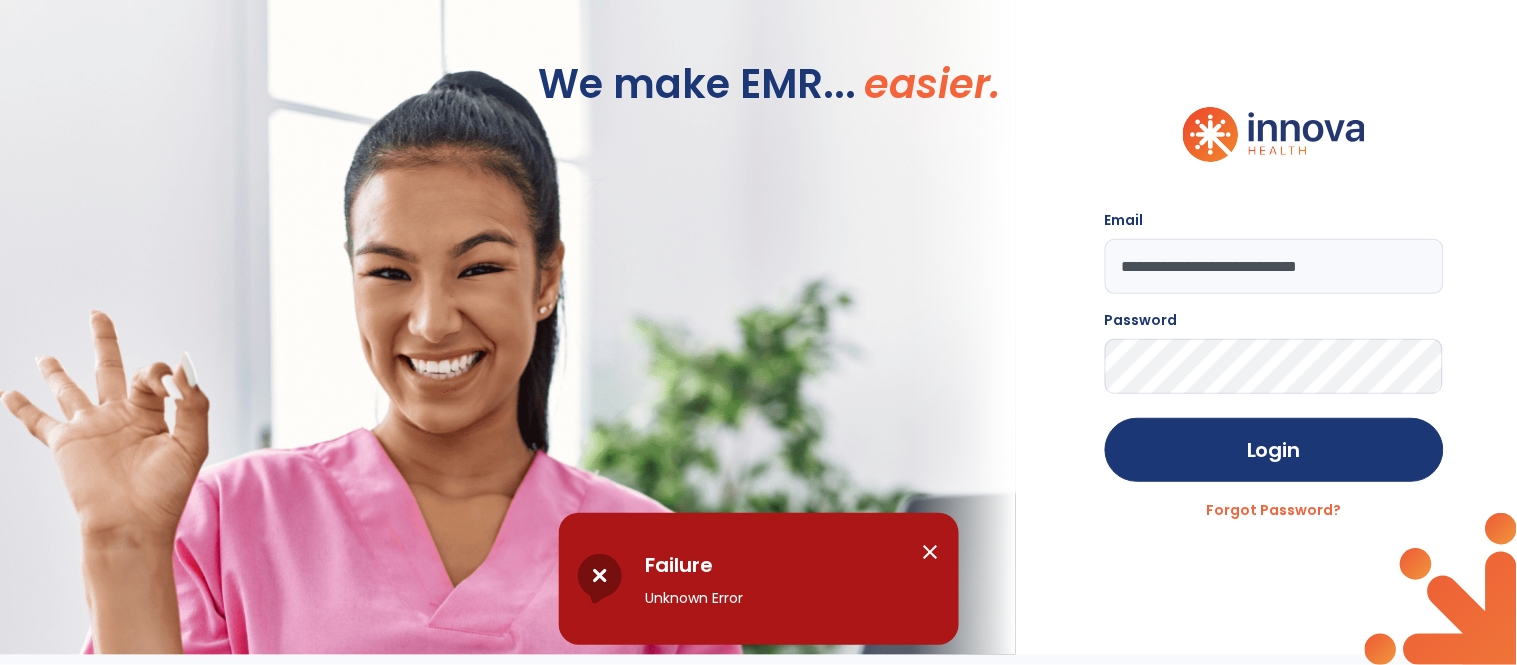 click on "close" at bounding box center [931, 552] 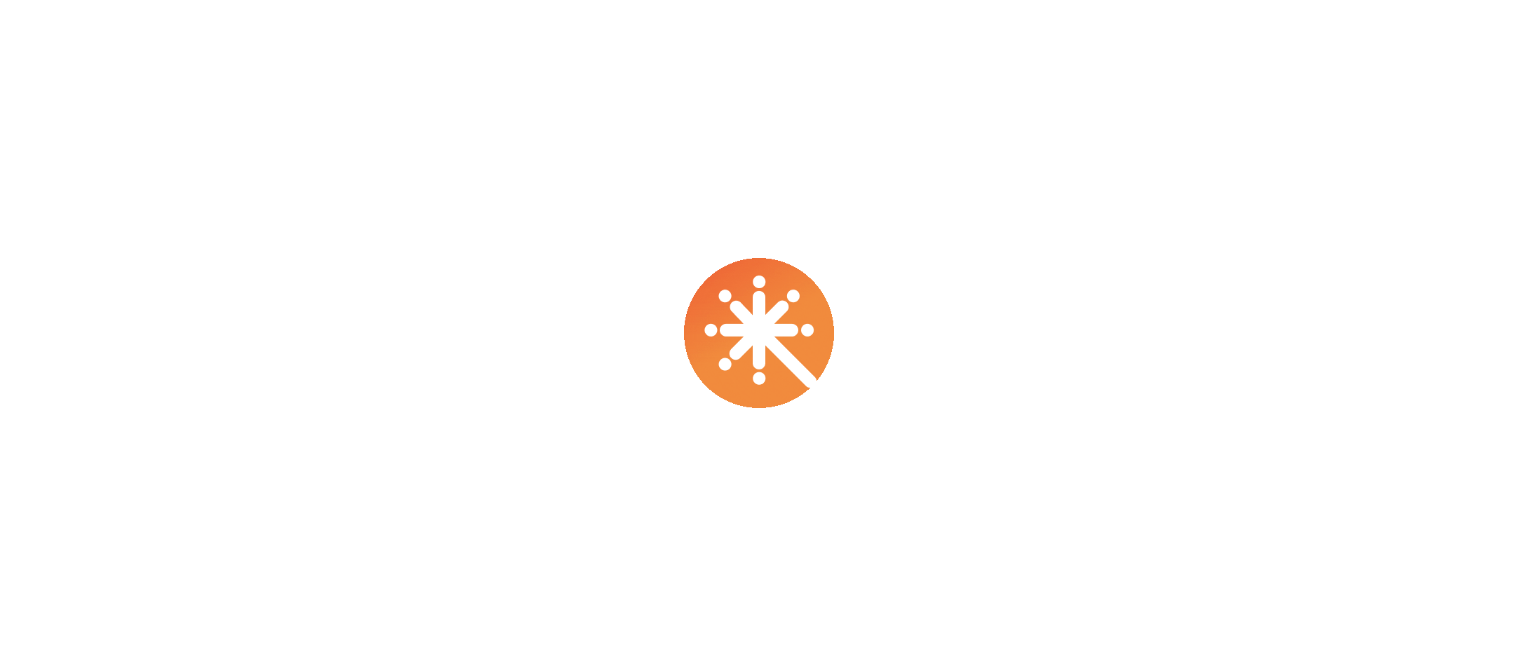 scroll, scrollTop: 0, scrollLeft: 0, axis: both 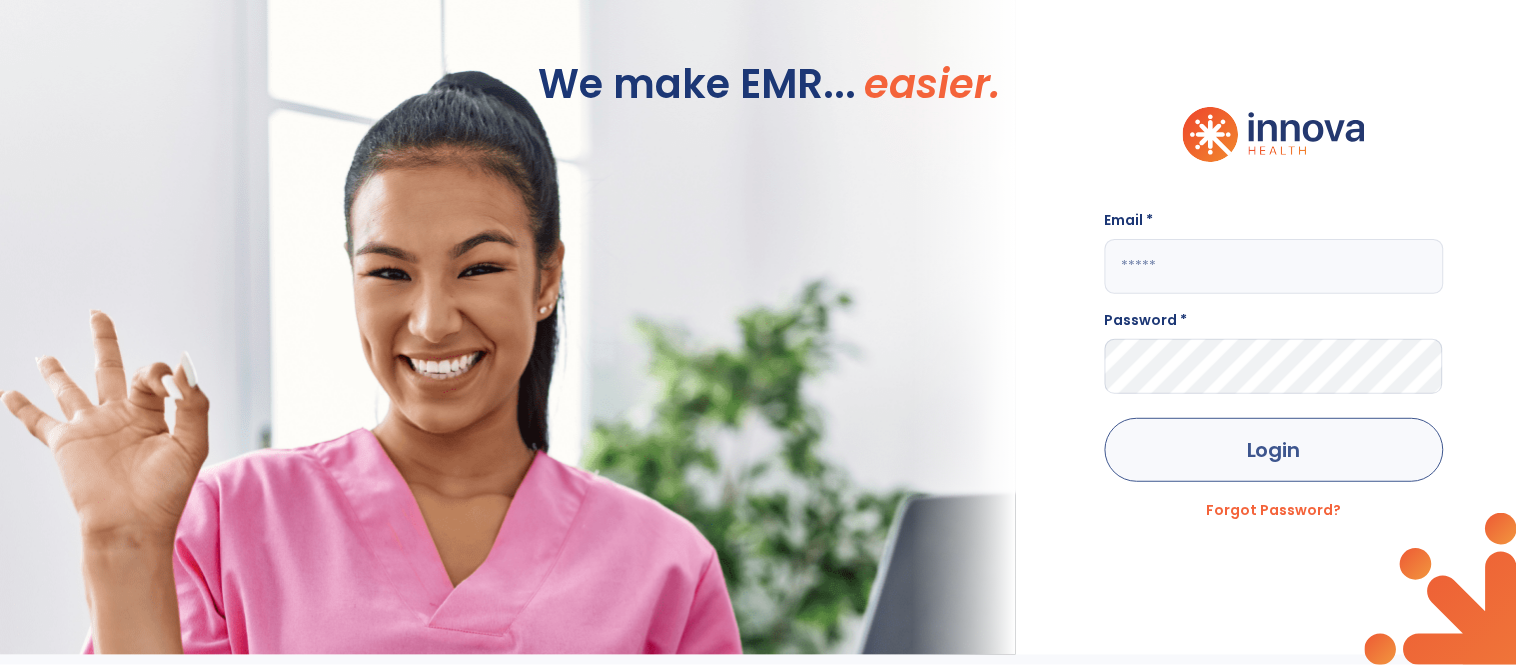 type on "**********" 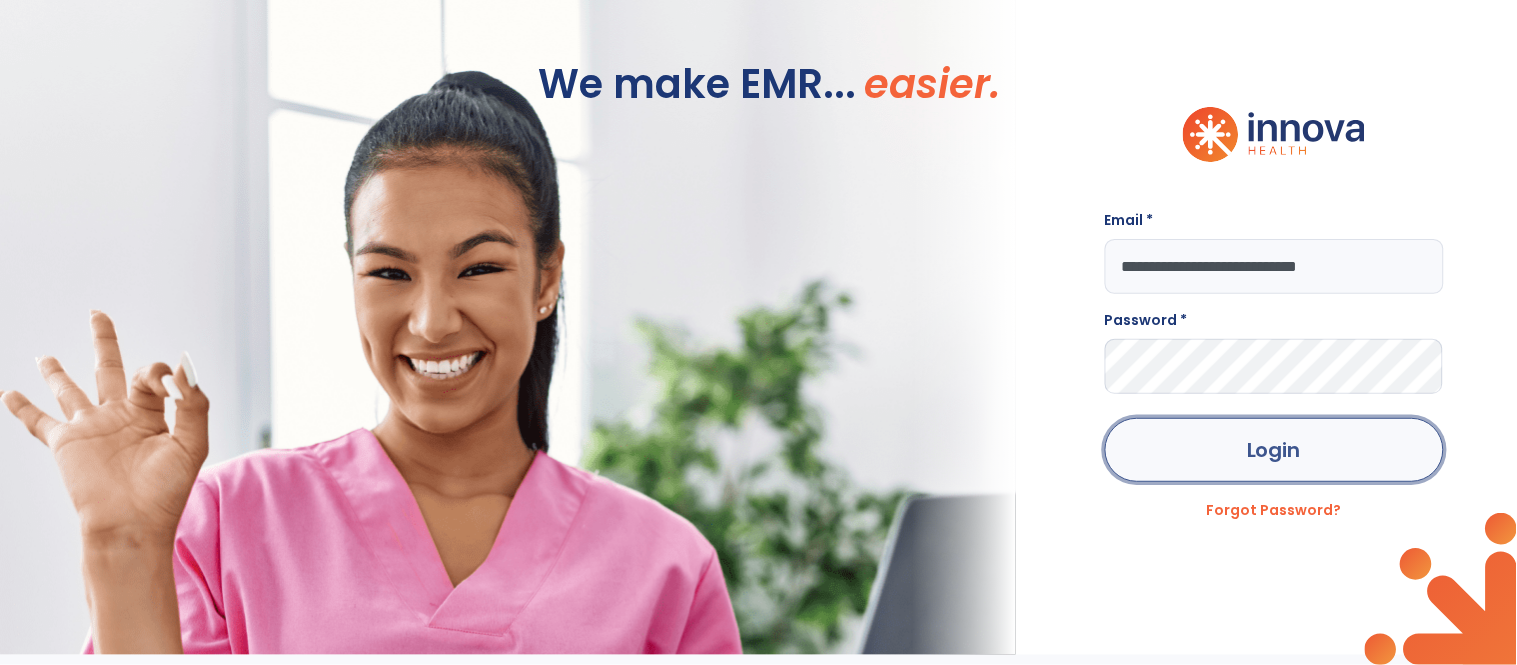 click on "Login" 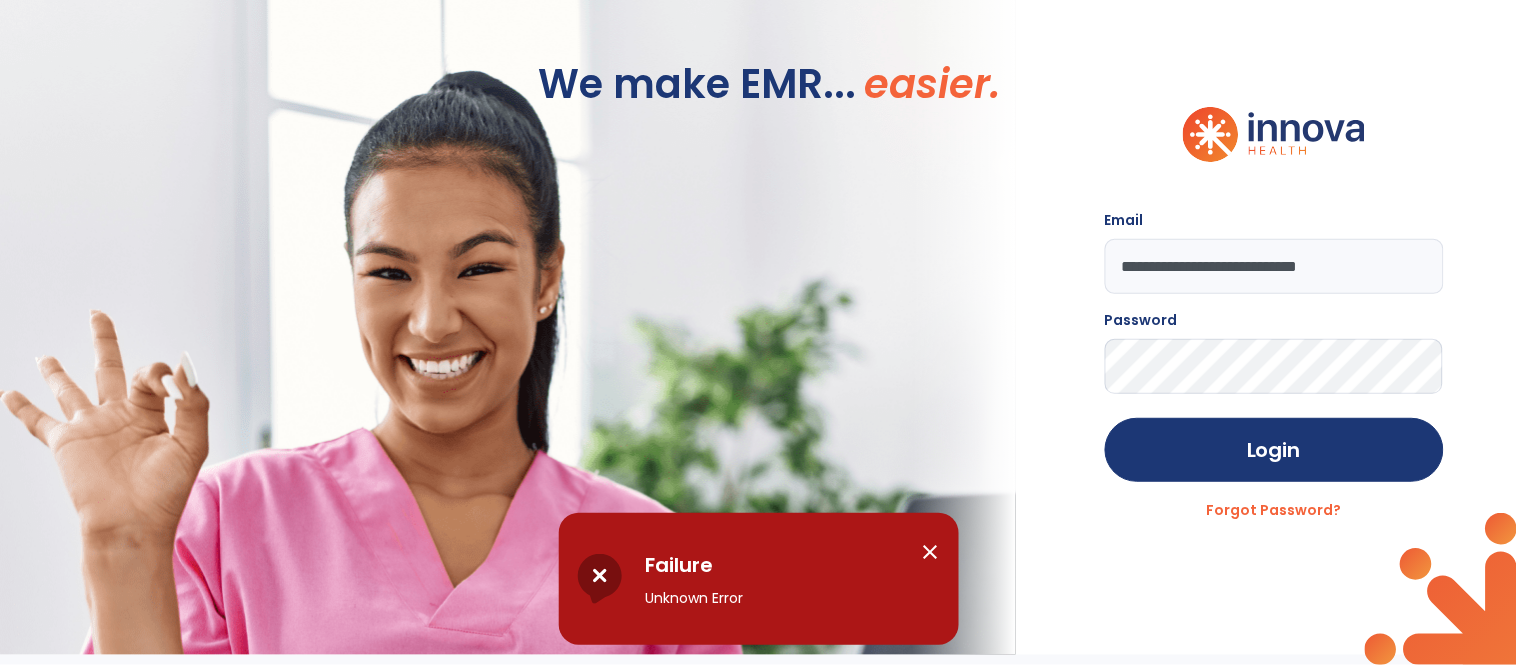 click on "close" at bounding box center (931, 552) 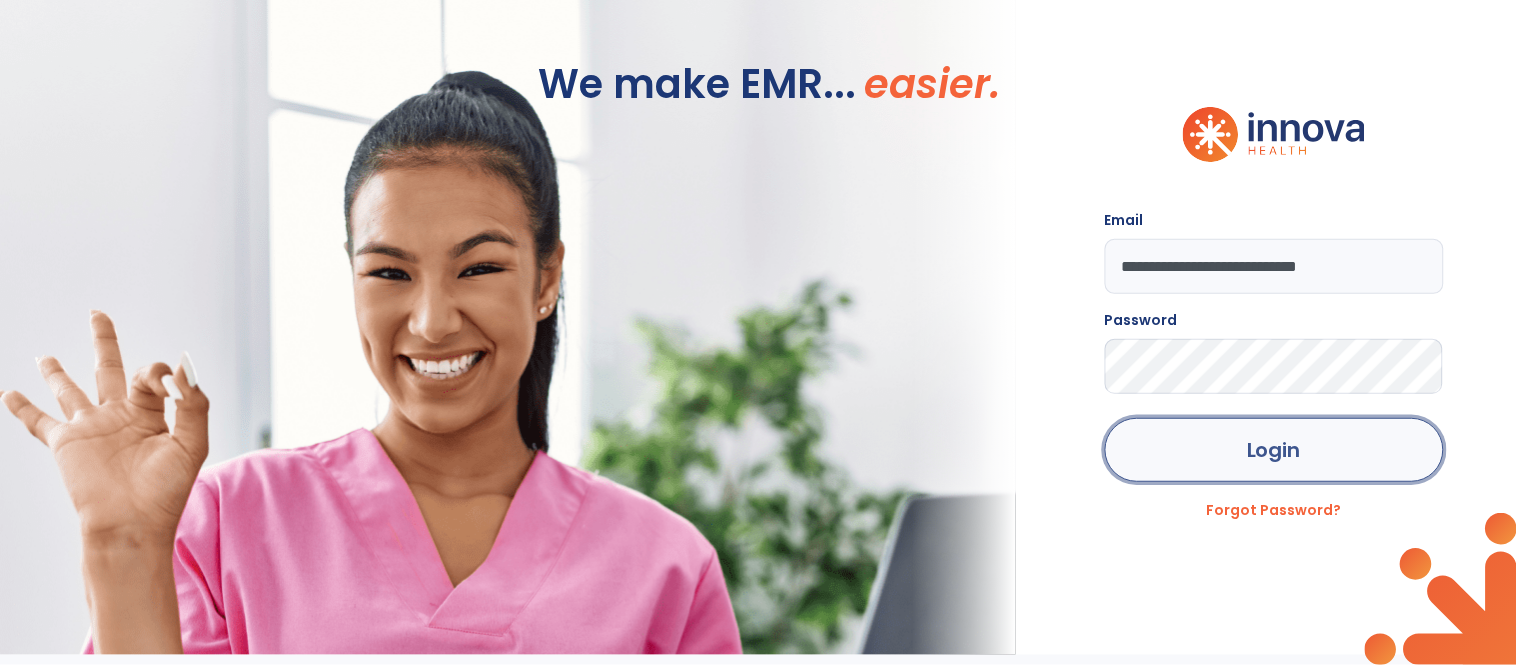 click on "Login" 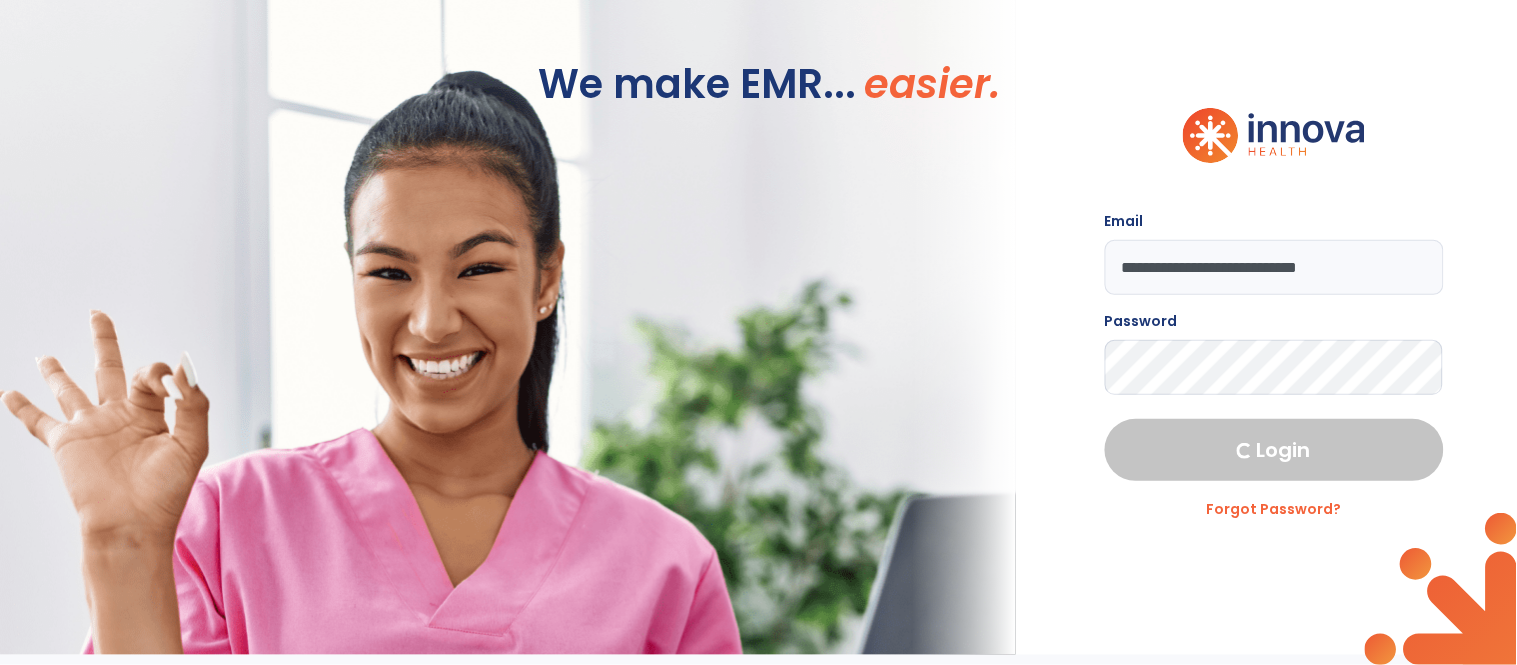 click 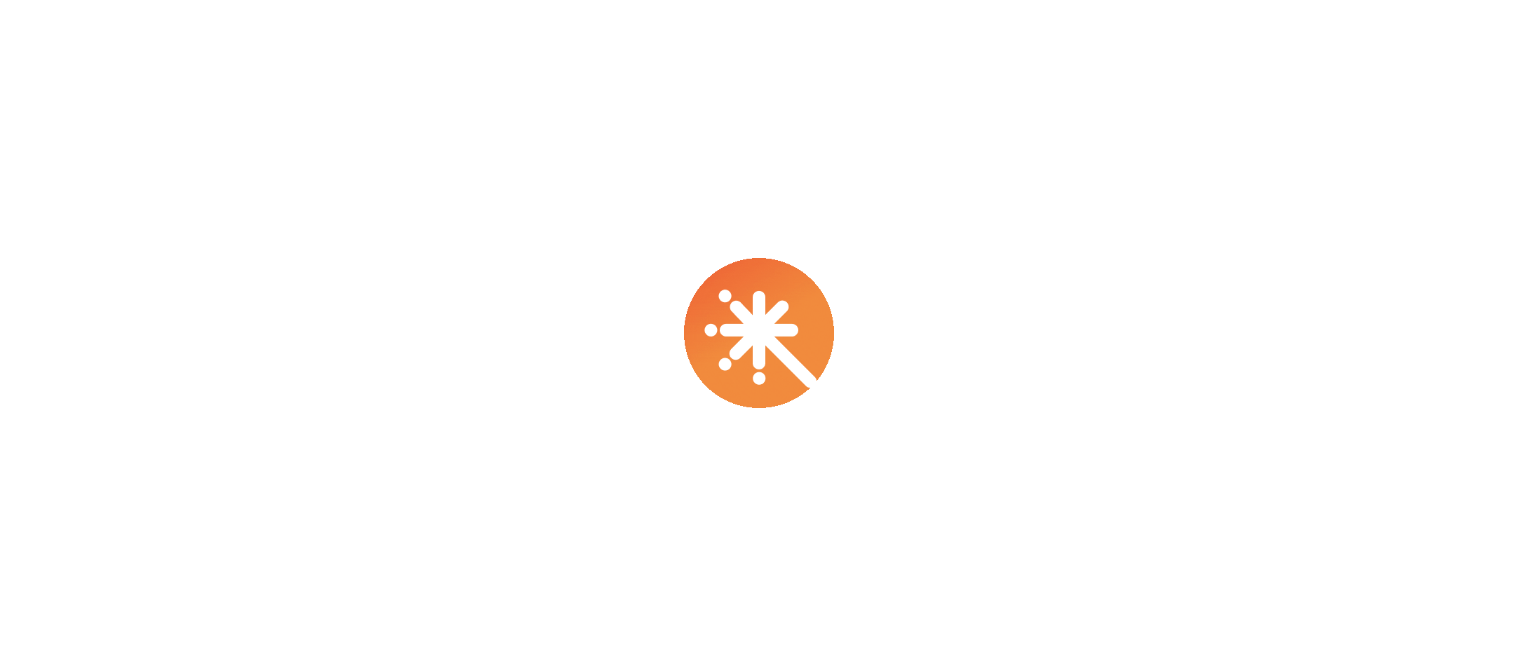 scroll, scrollTop: 0, scrollLeft: 0, axis: both 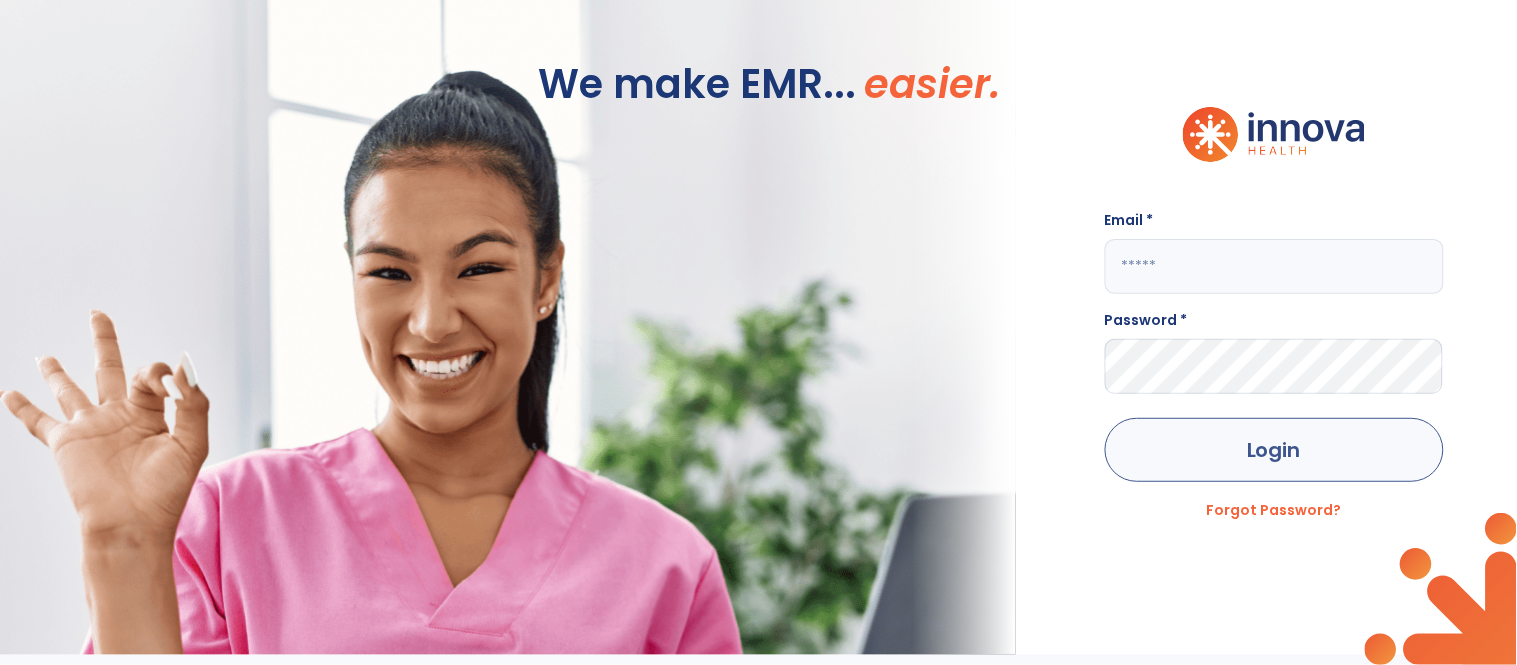 type on "**********" 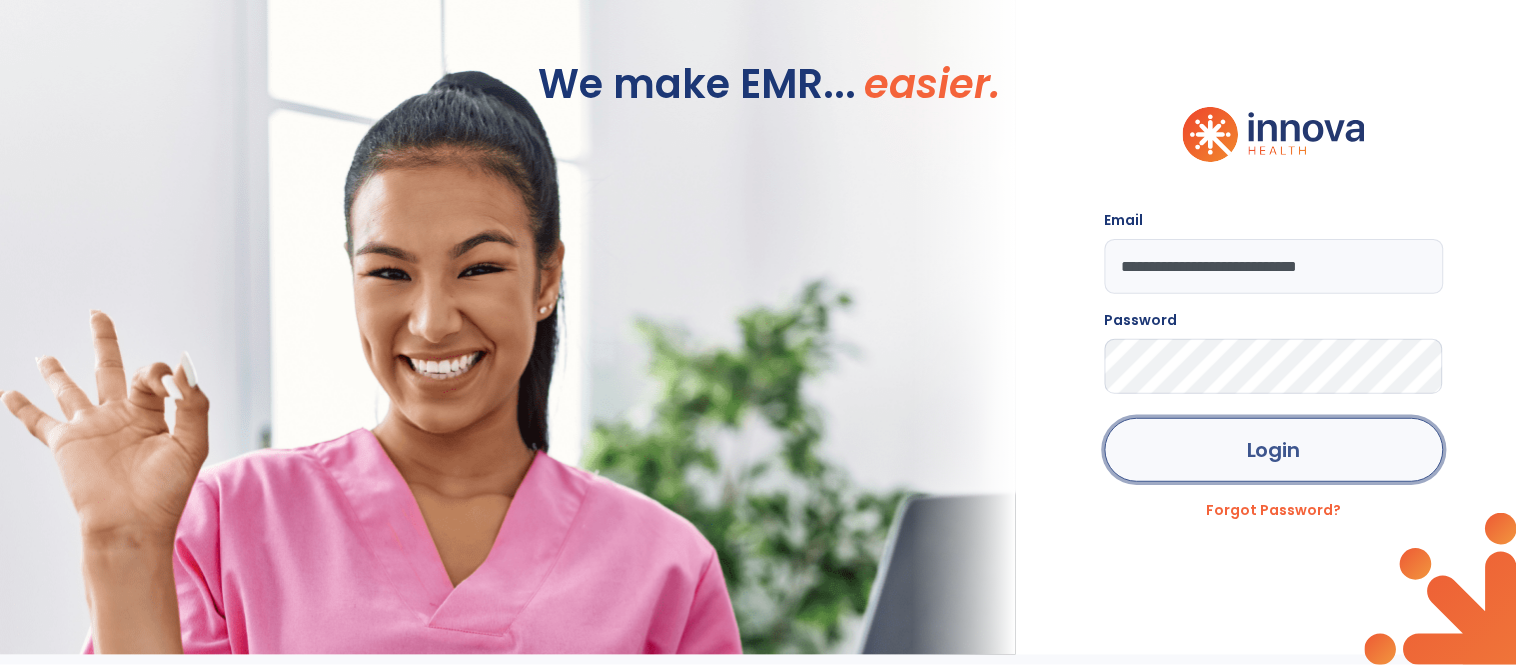 click on "Login" 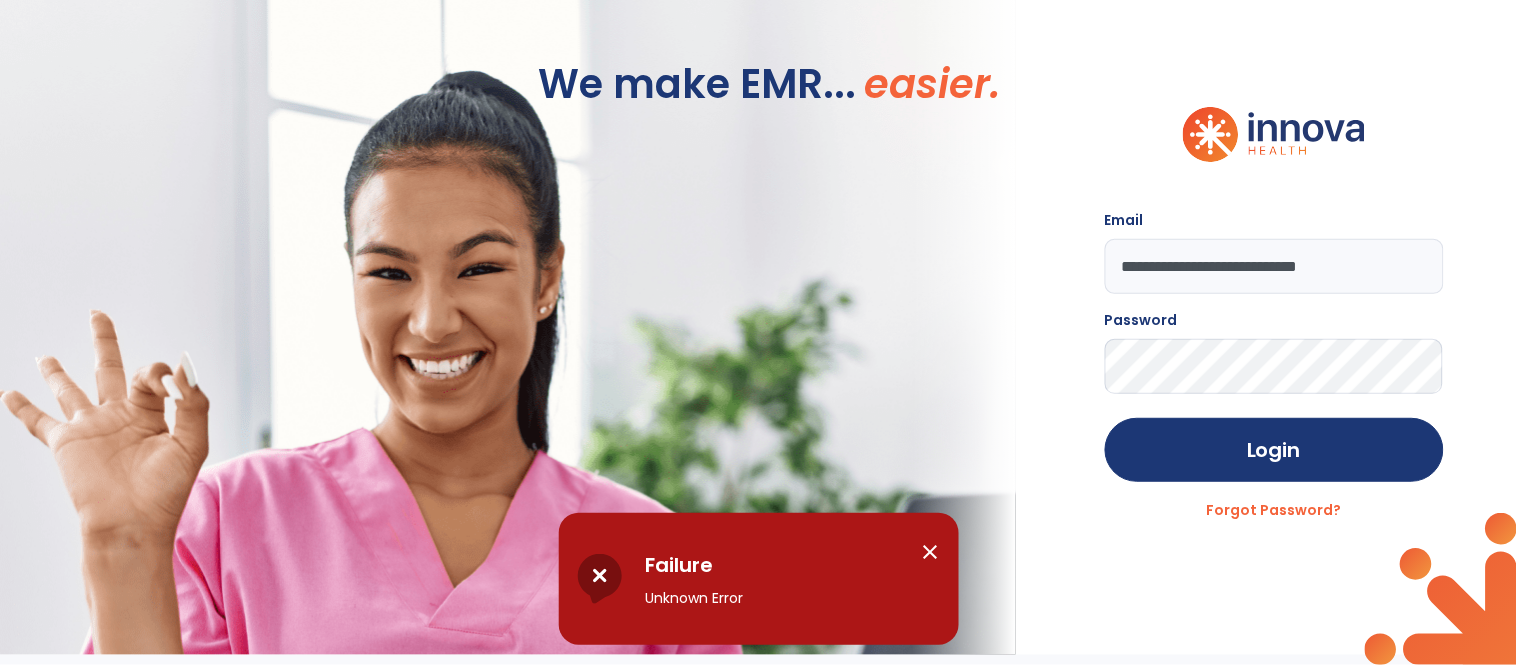 click on "close" at bounding box center [931, 552] 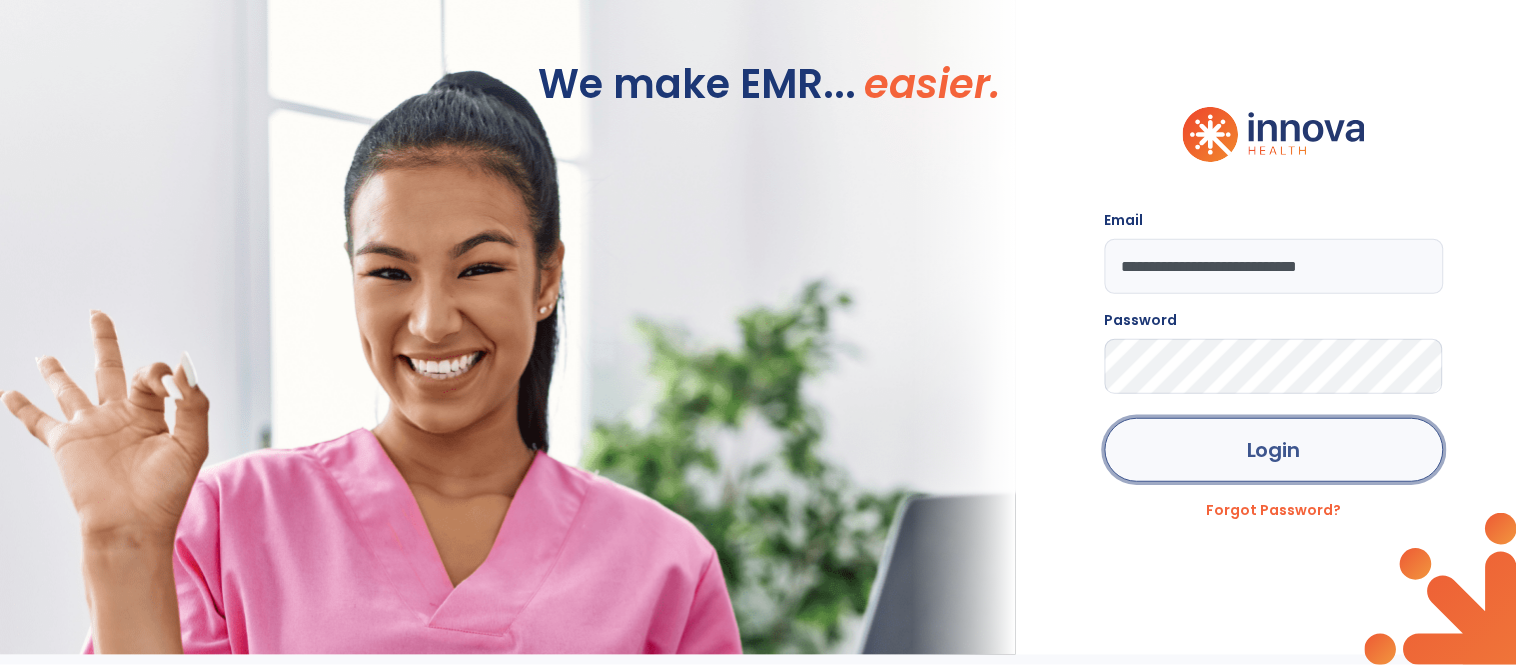 click on "Login" 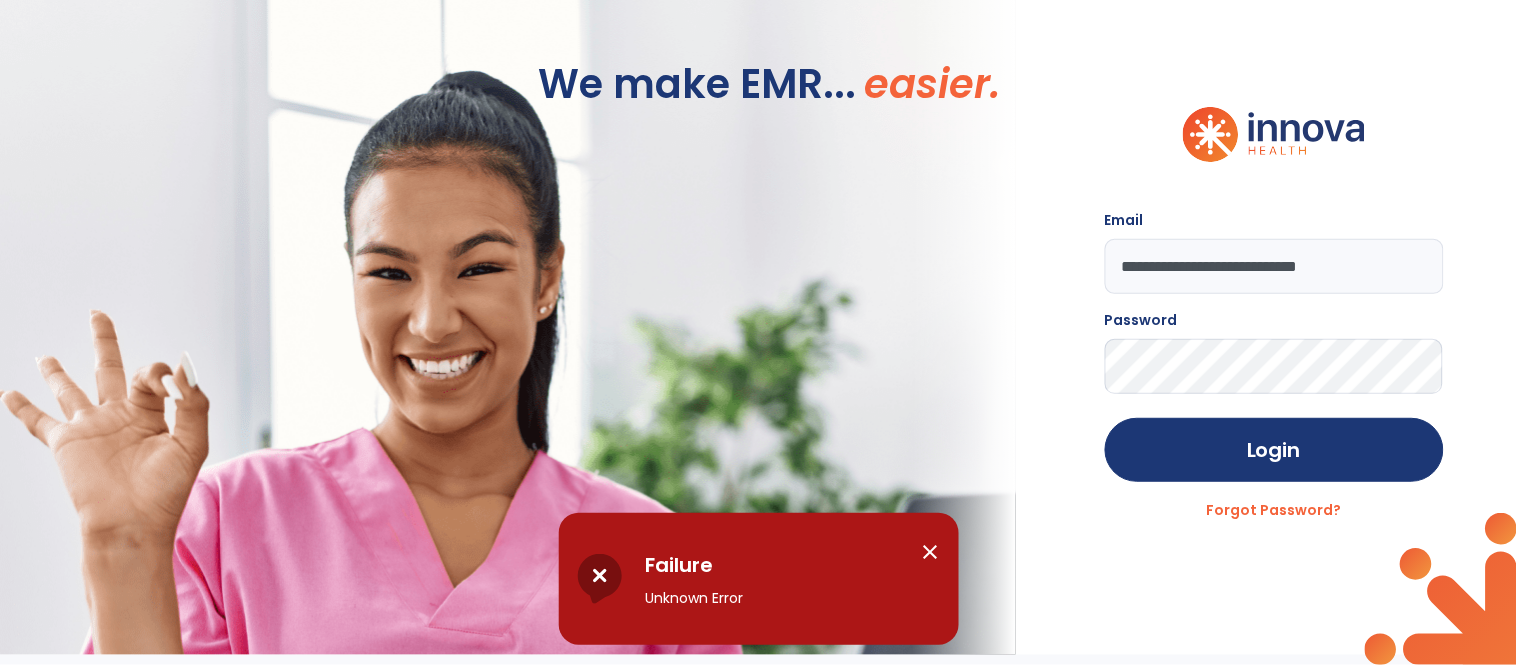 click on "close" at bounding box center (931, 552) 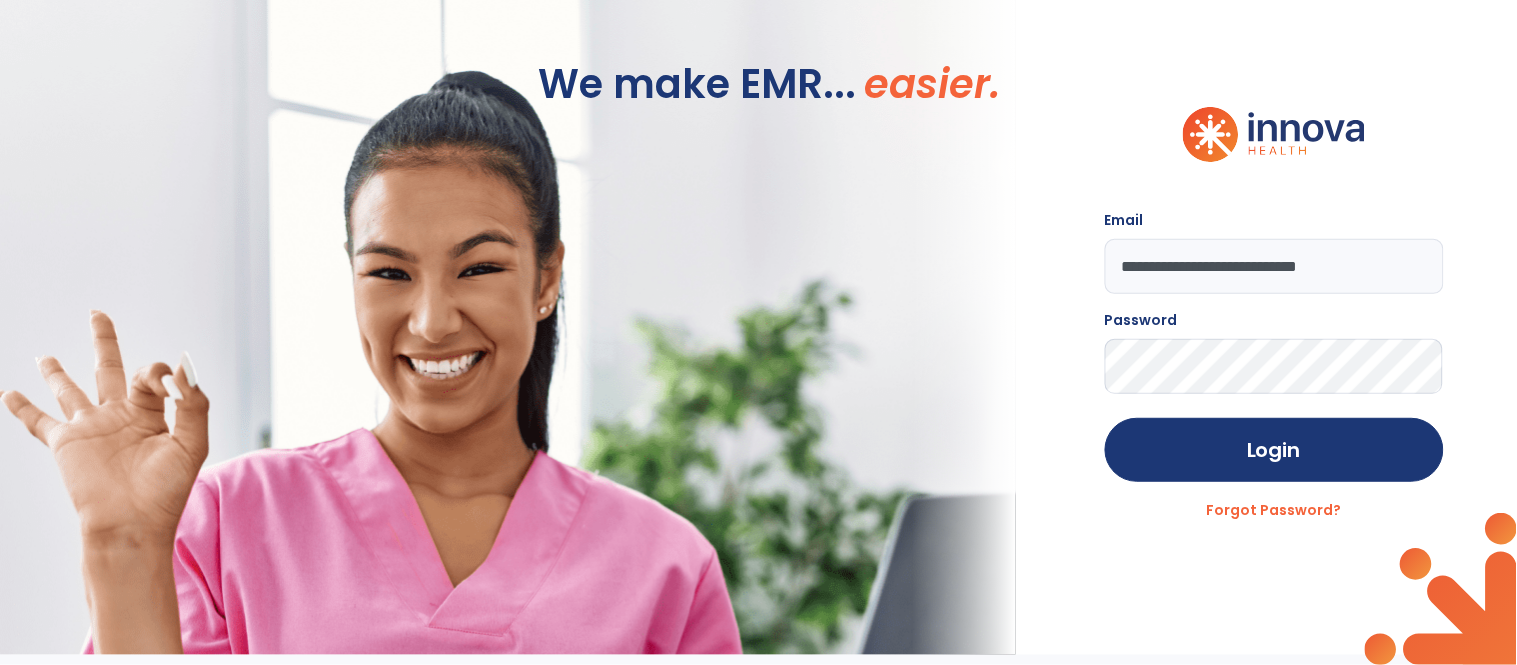 click 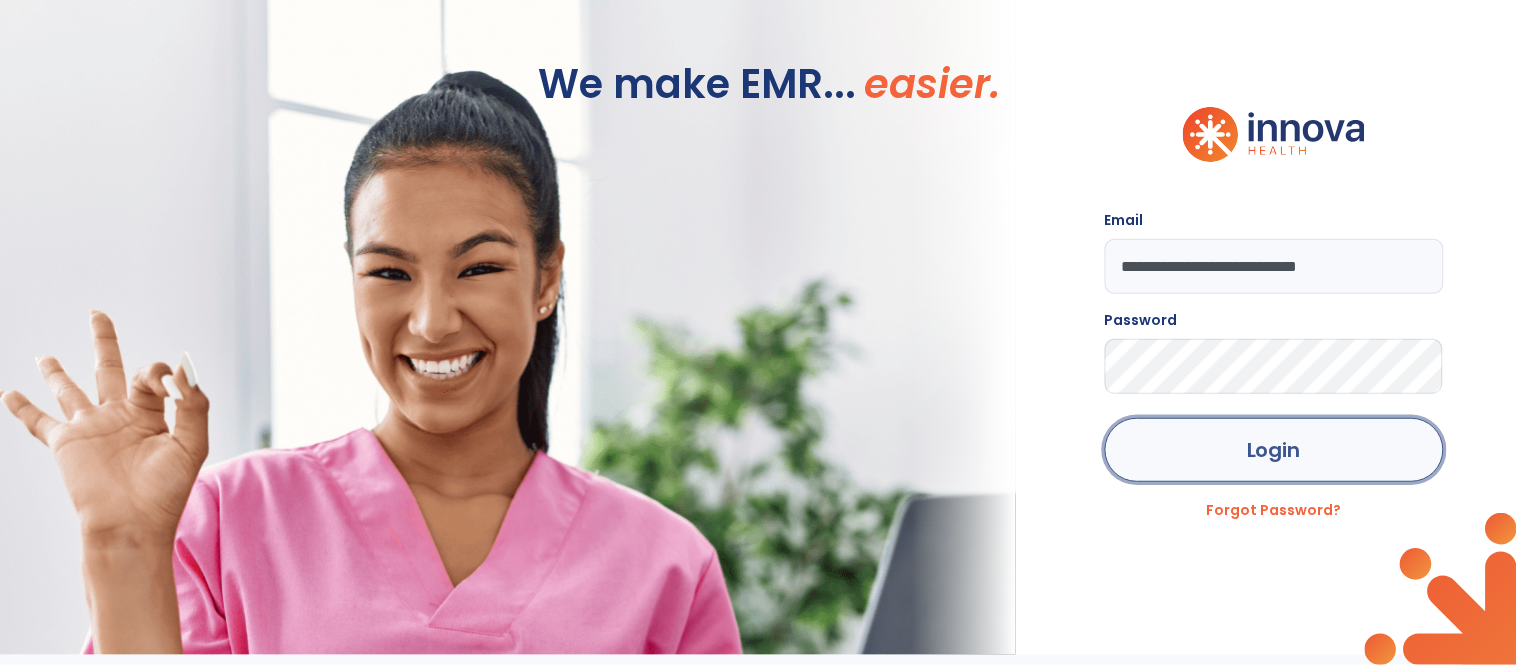 click on "Login" 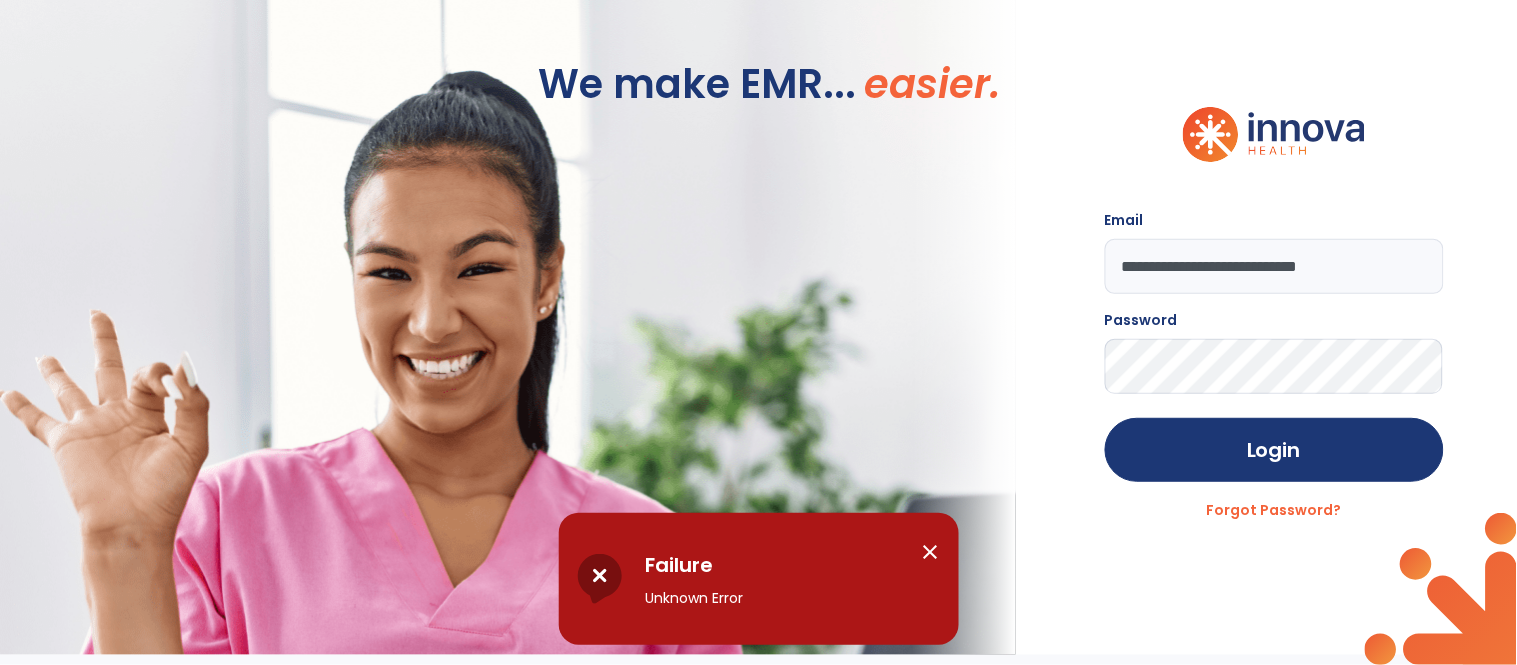 click on "Failure Unknown Error" at bounding box center (776, 587) 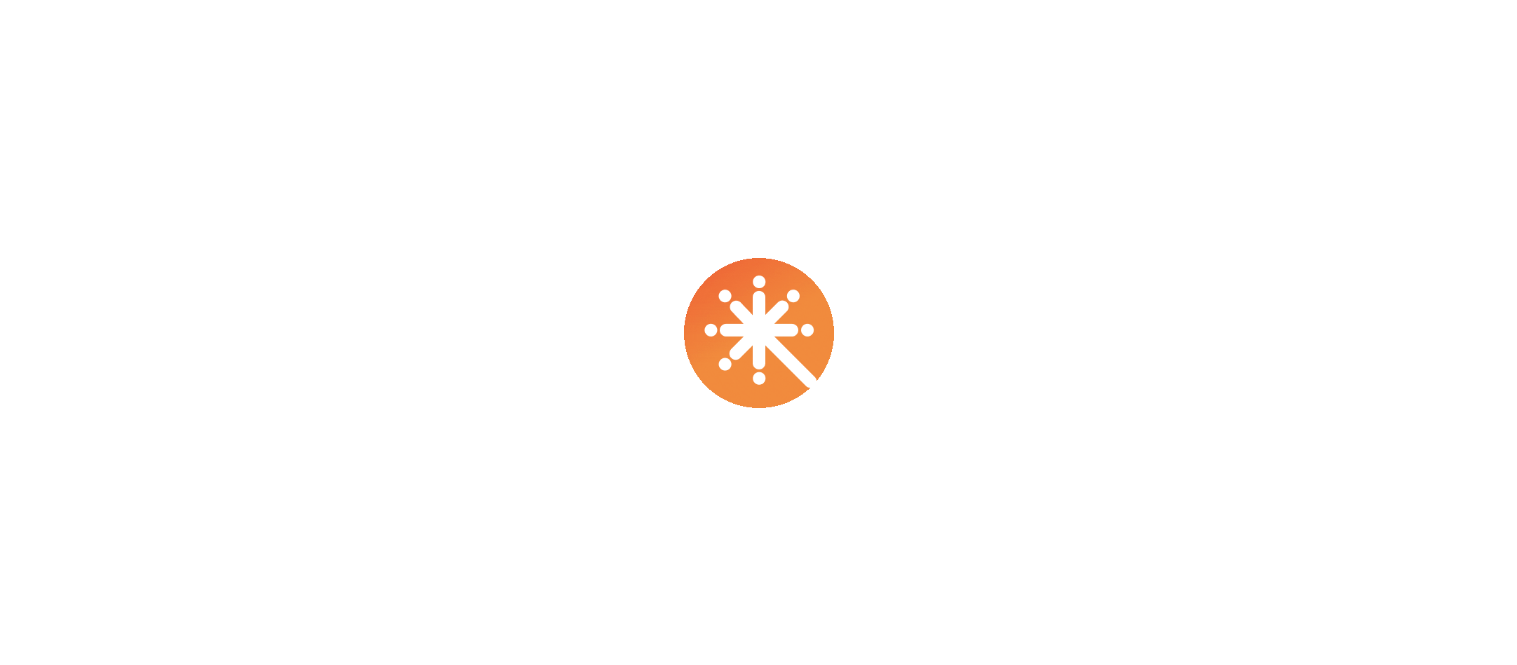 scroll, scrollTop: 0, scrollLeft: 0, axis: both 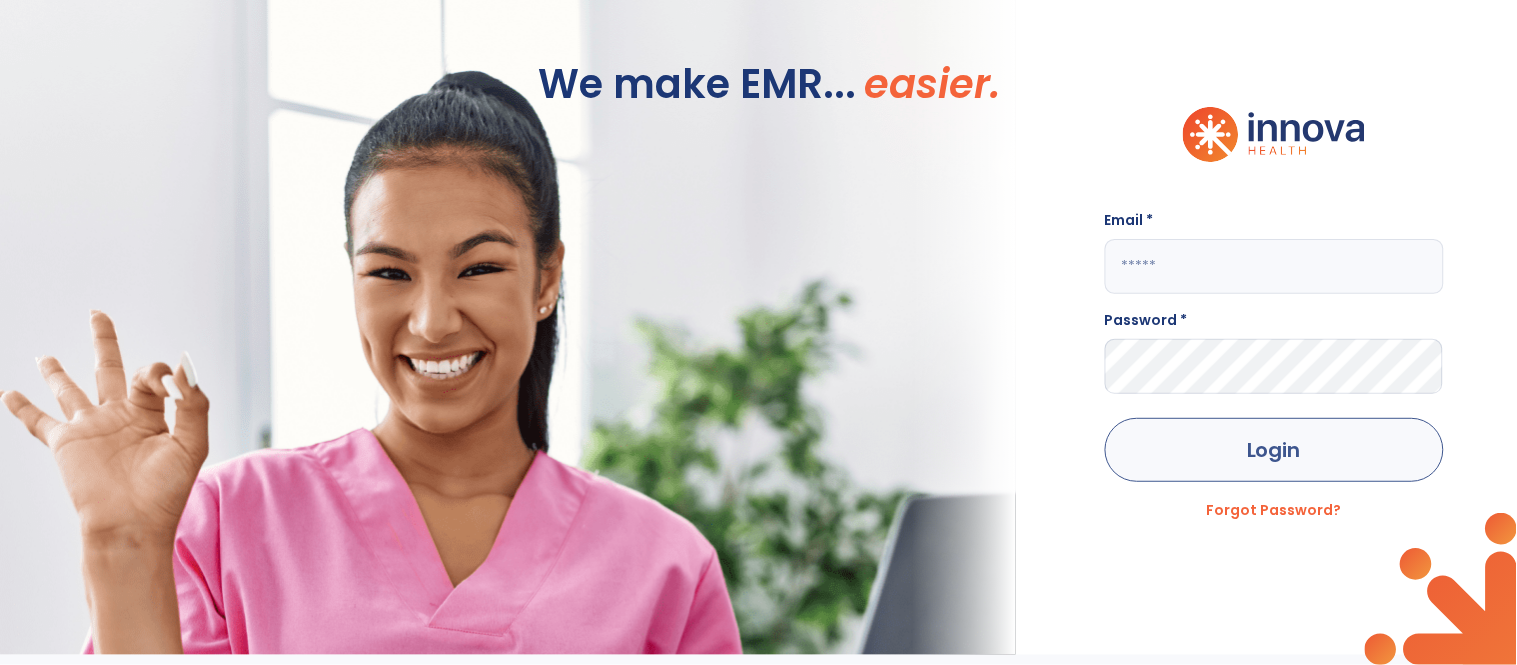 type on "**********" 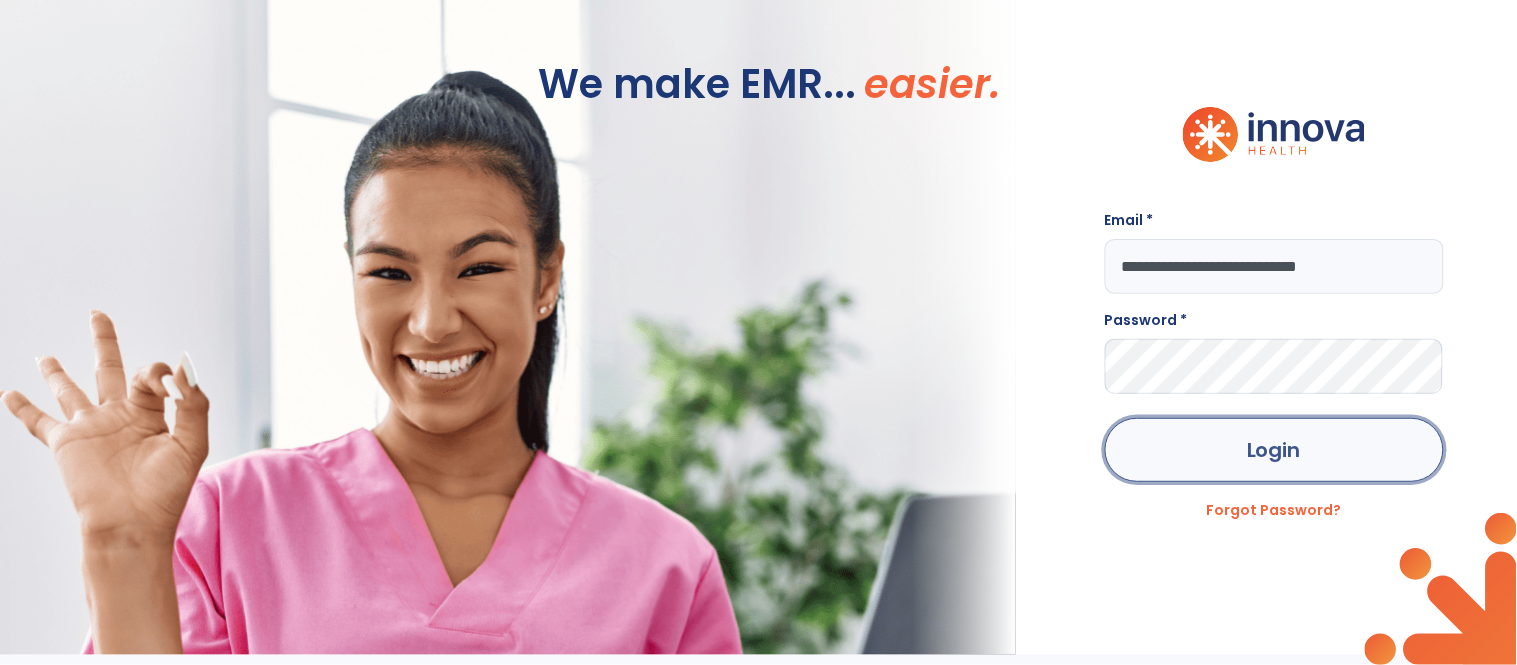 click on "Login" 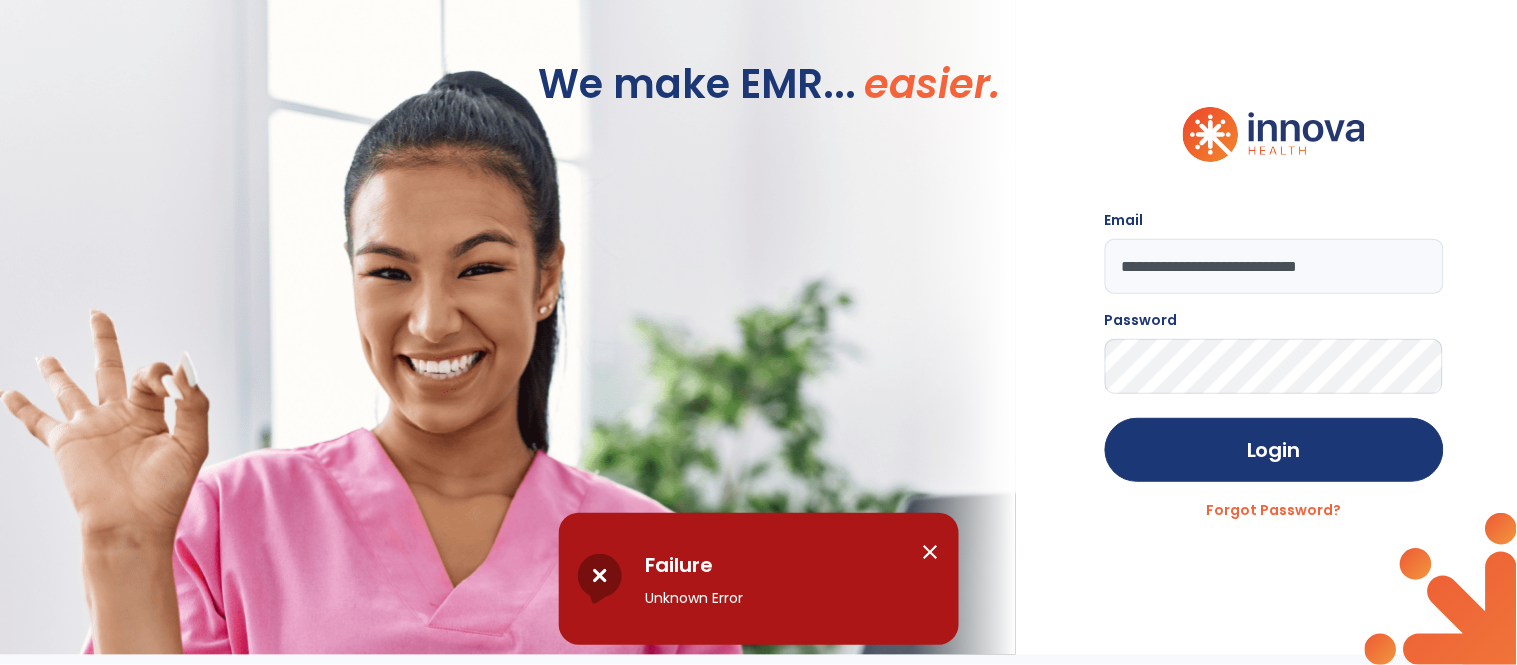 click on "close" at bounding box center (931, 552) 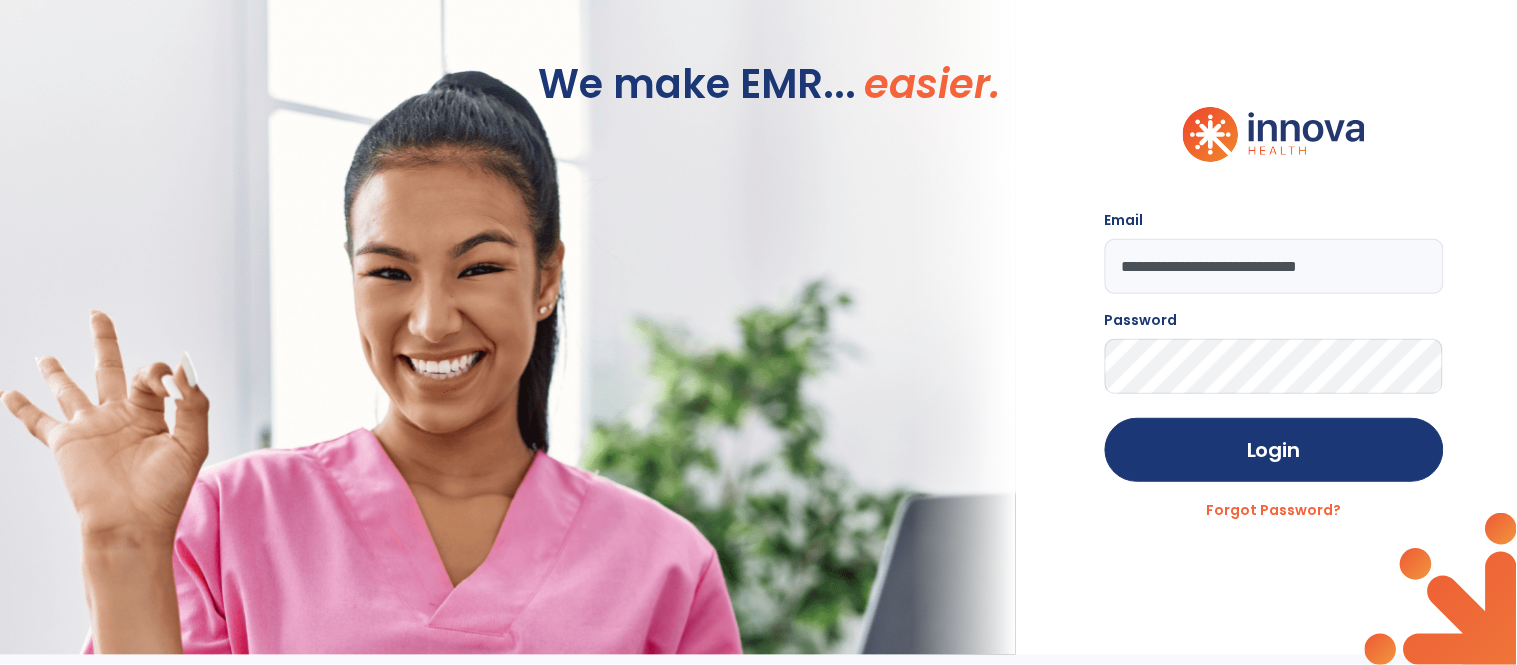 click on "We make EMR... easier." 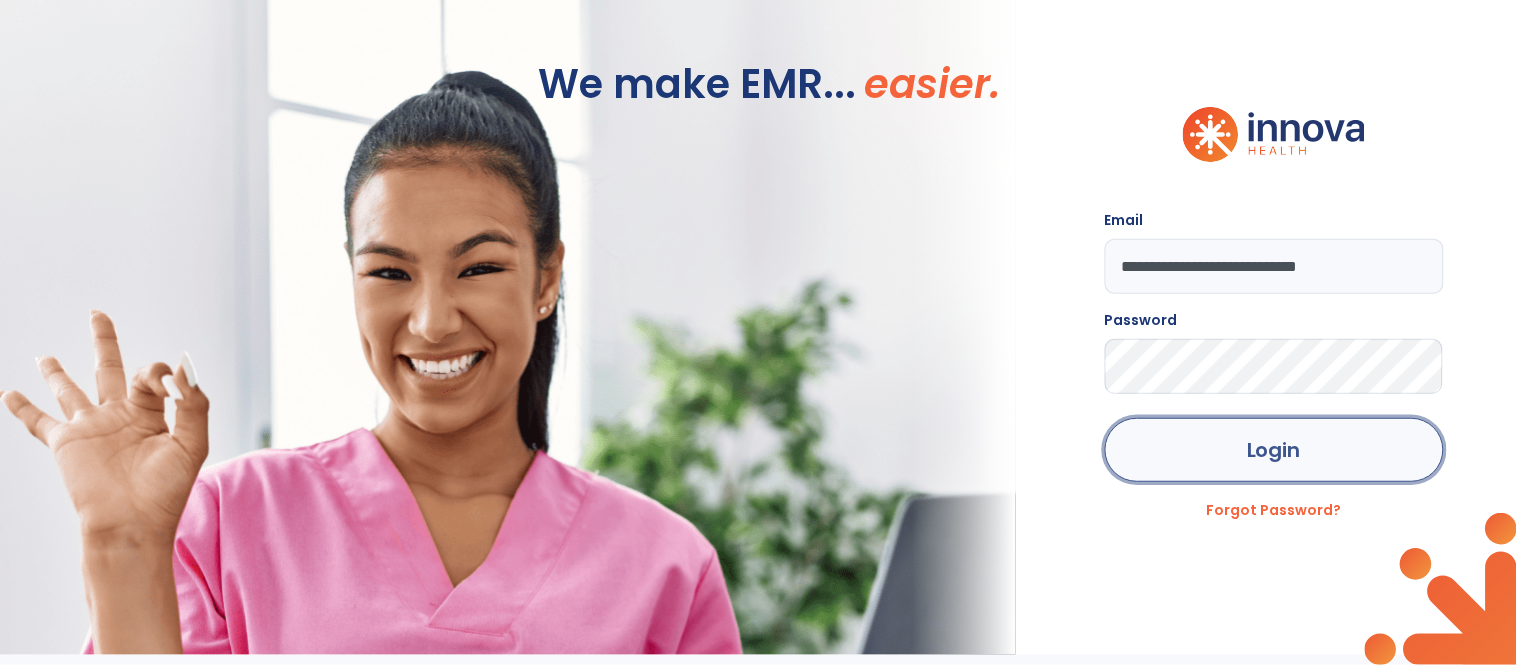 click on "Login" 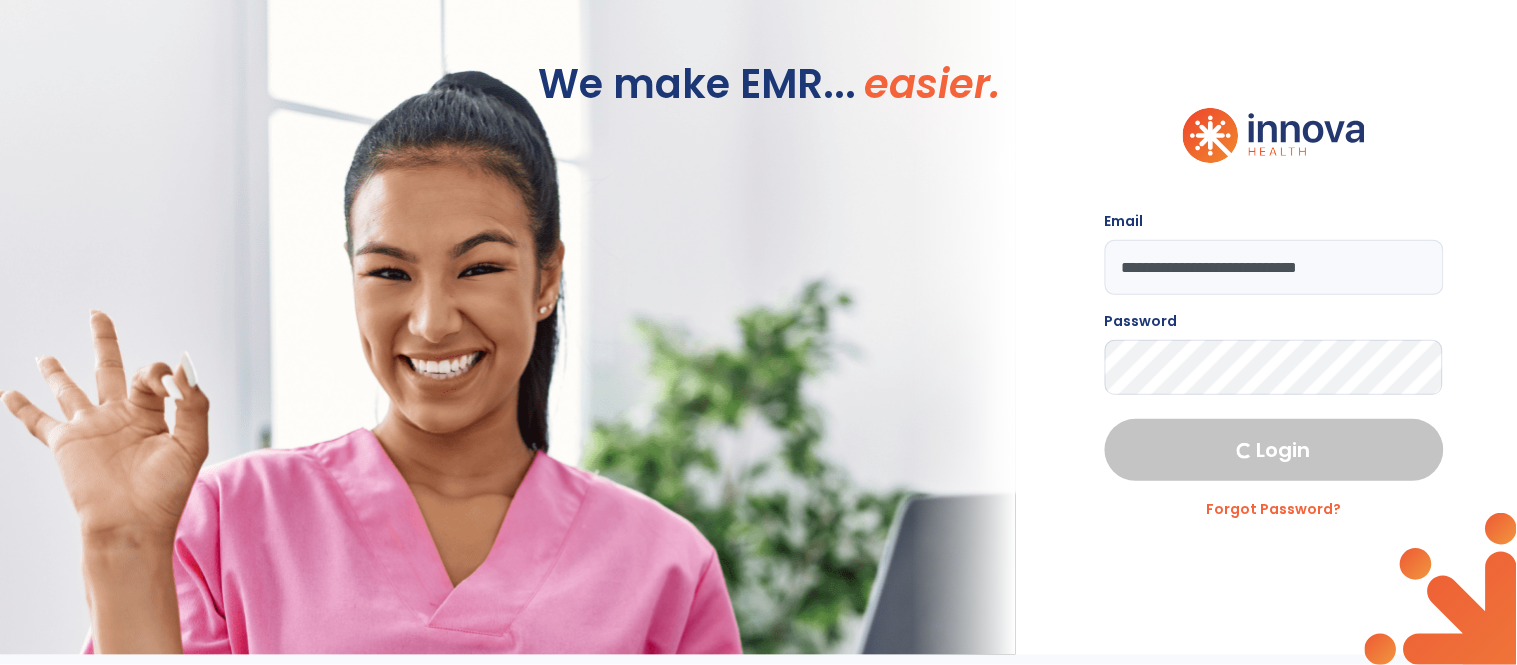 select on "****" 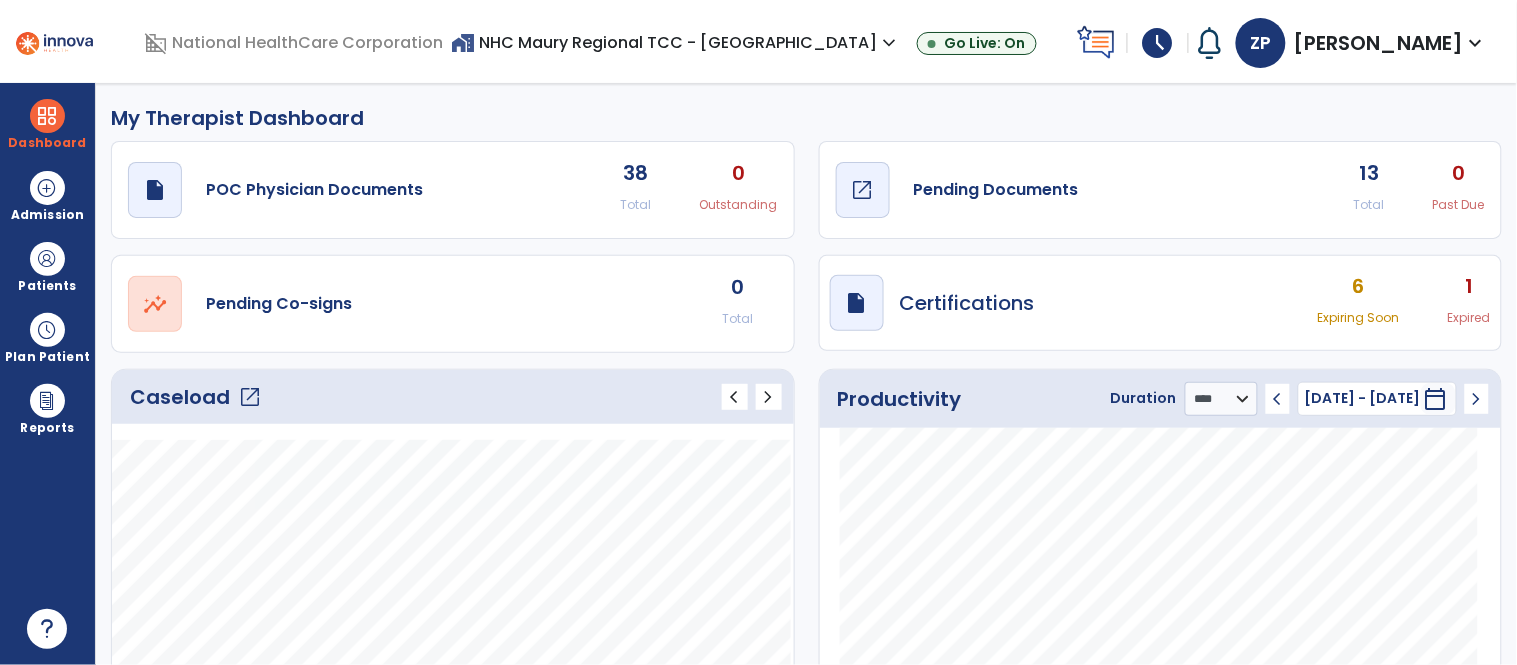 click on "Pending Documents" 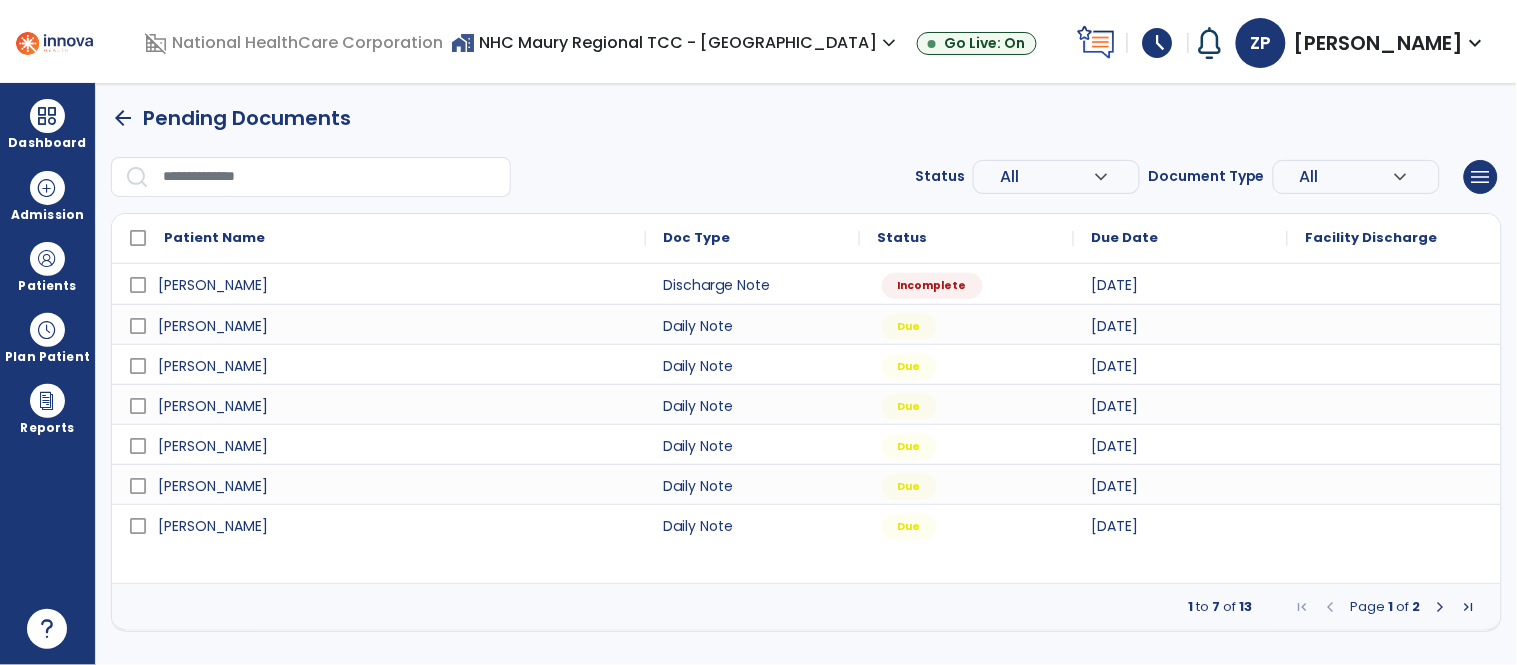 click at bounding box center [1441, 607] 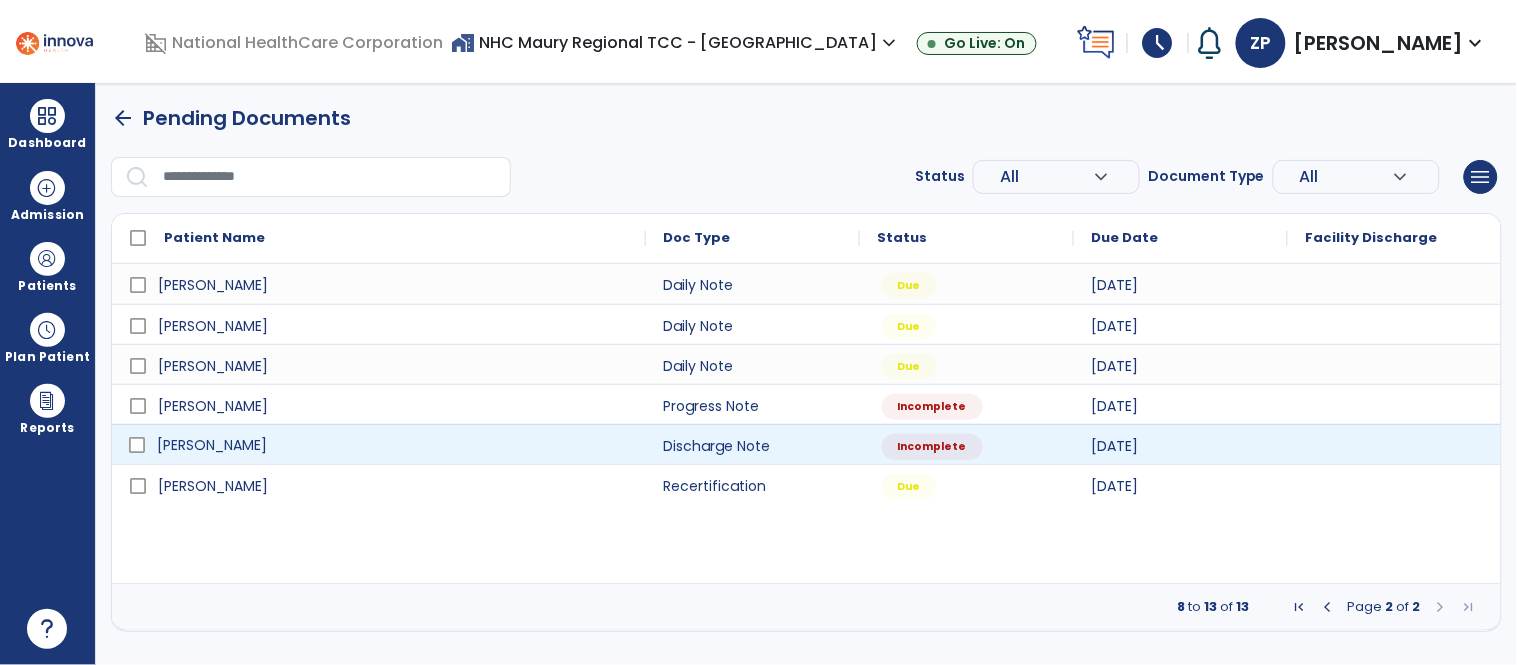 click on "[PERSON_NAME]" at bounding box center [379, 444] 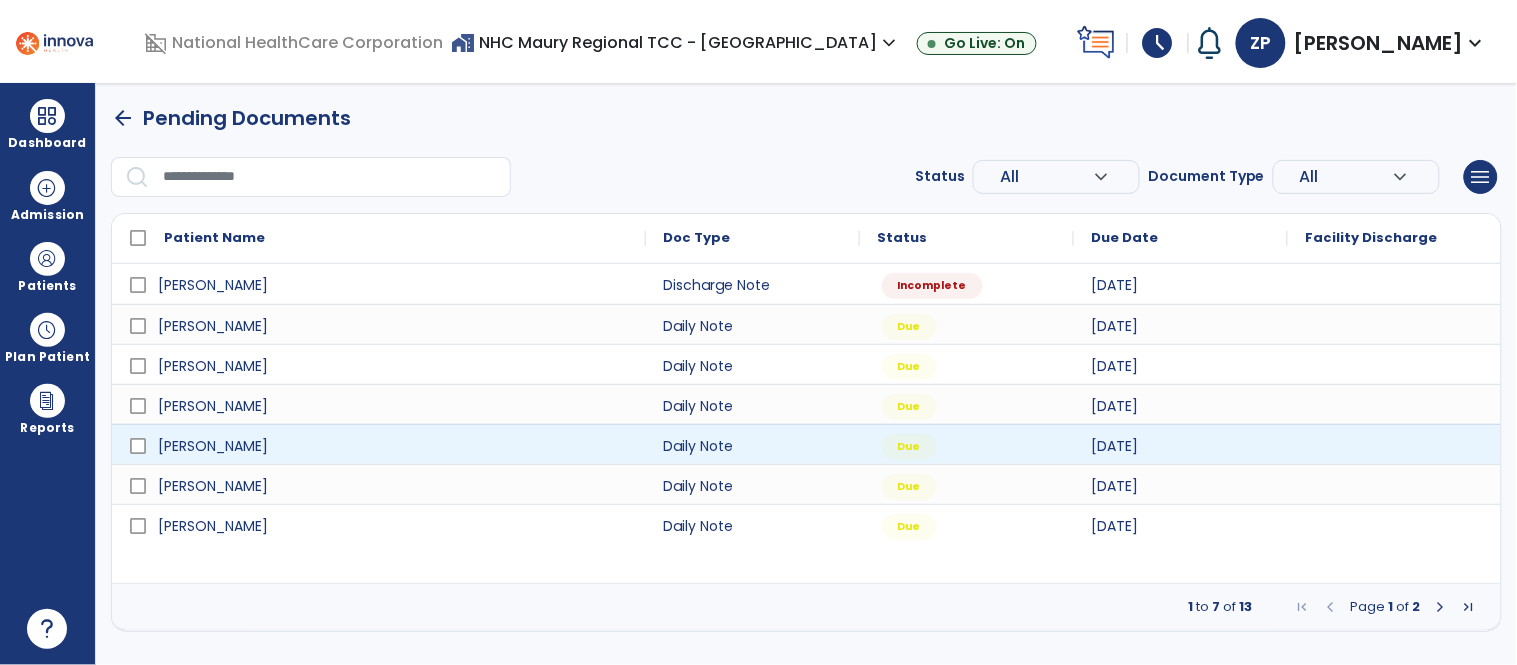 select on "****" 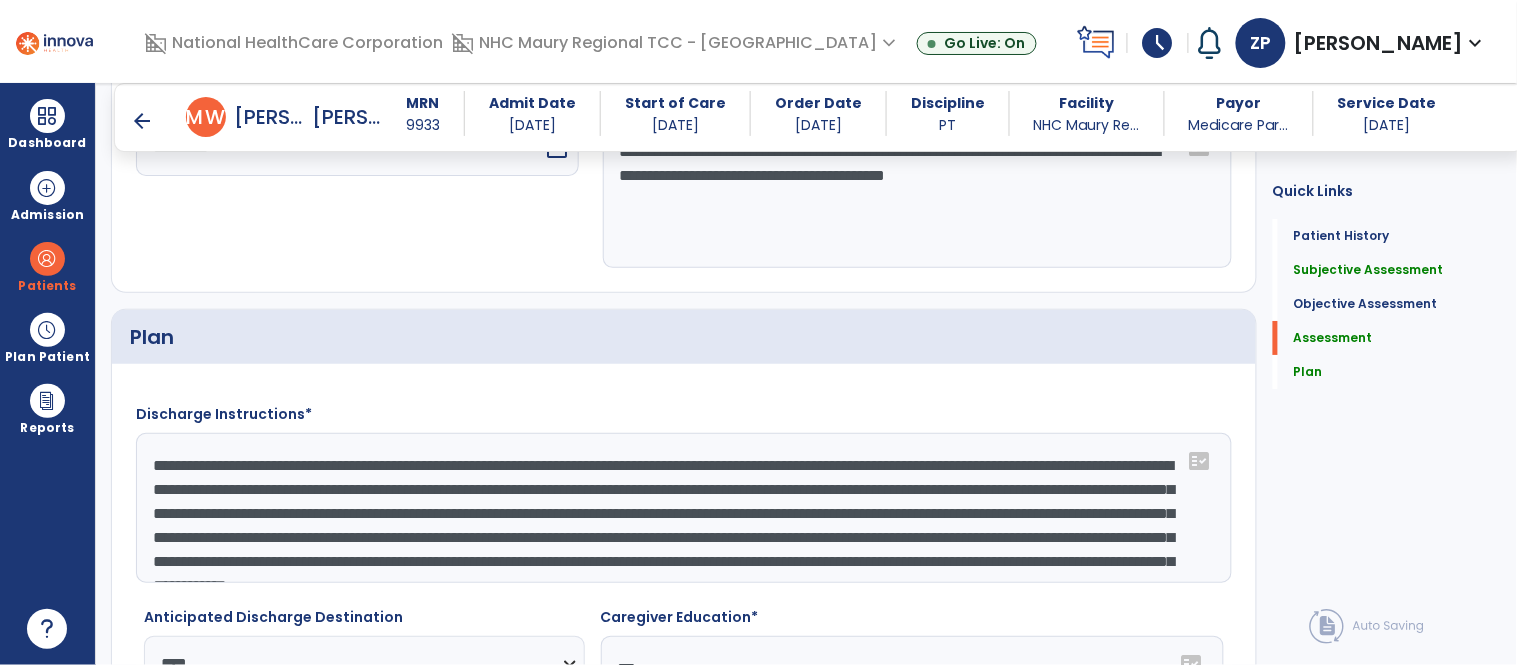 scroll, scrollTop: 3721, scrollLeft: 0, axis: vertical 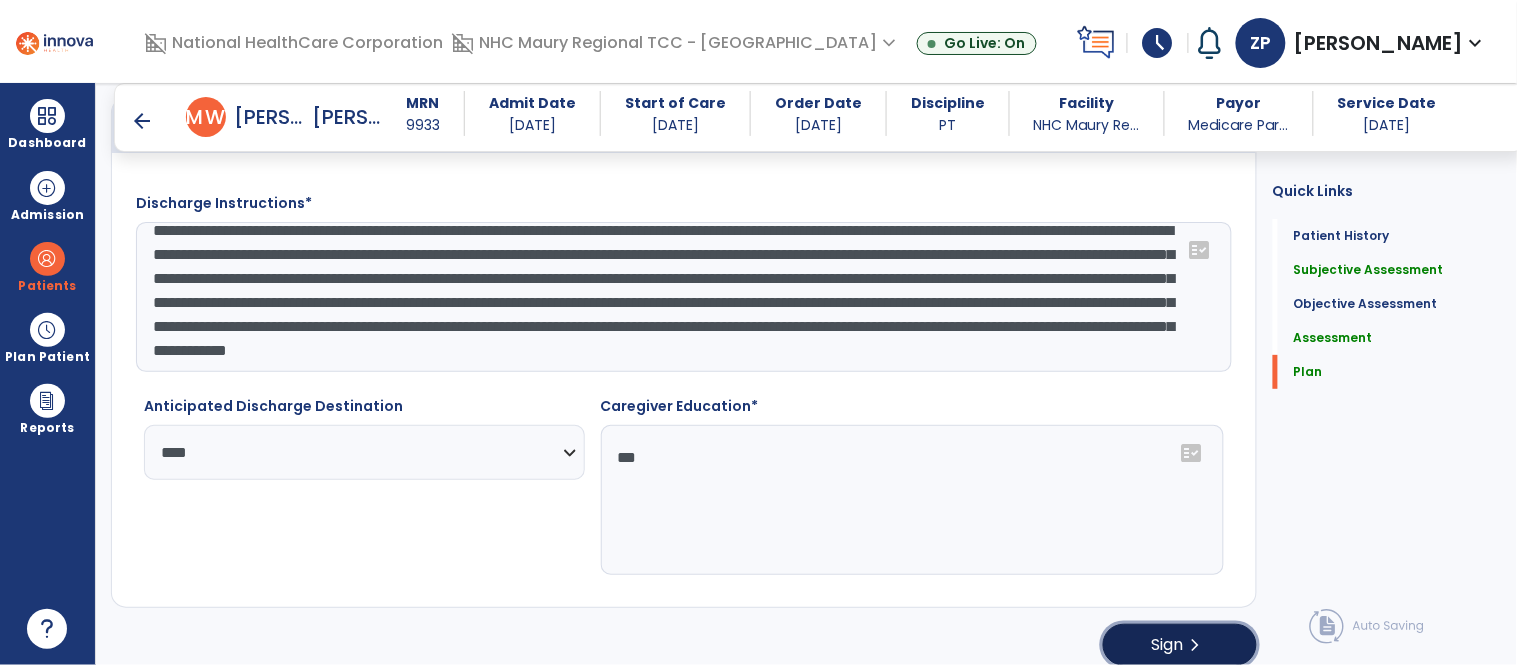 click on "Sign" 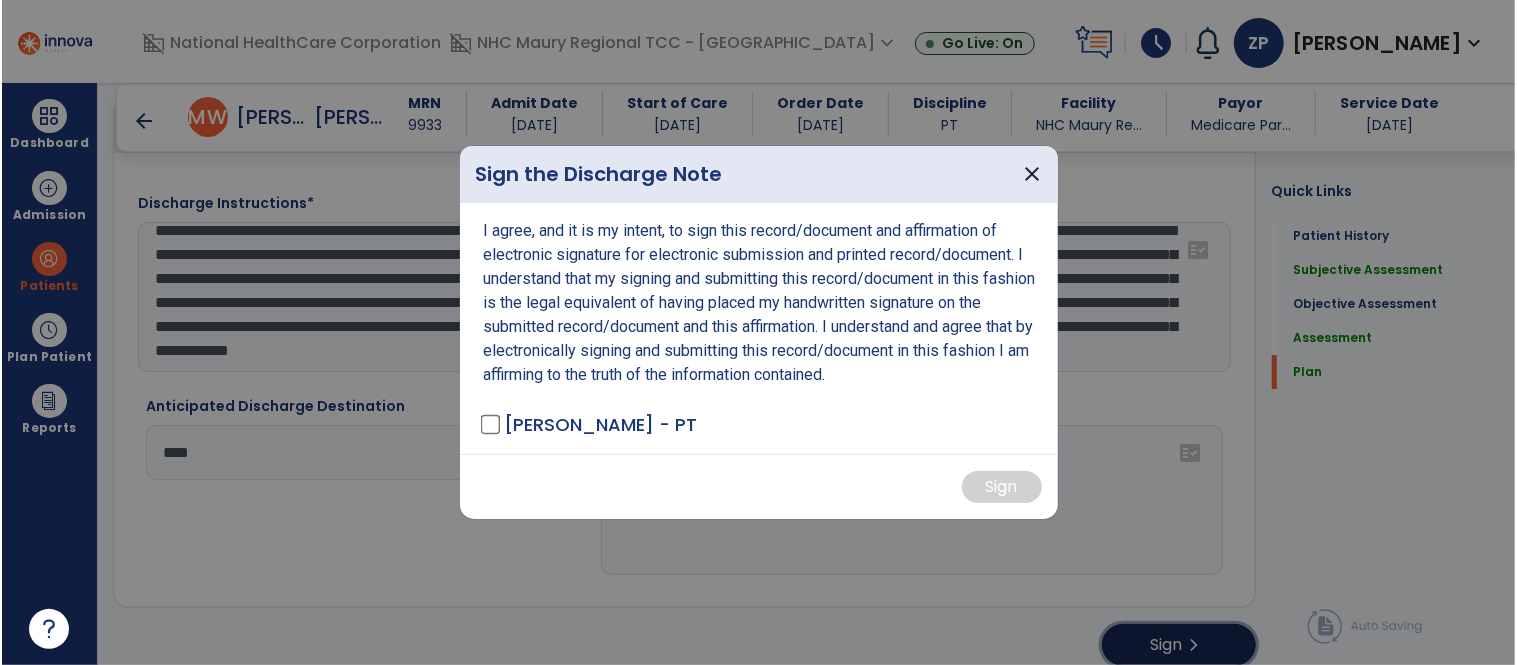 scroll, scrollTop: 3925, scrollLeft: 0, axis: vertical 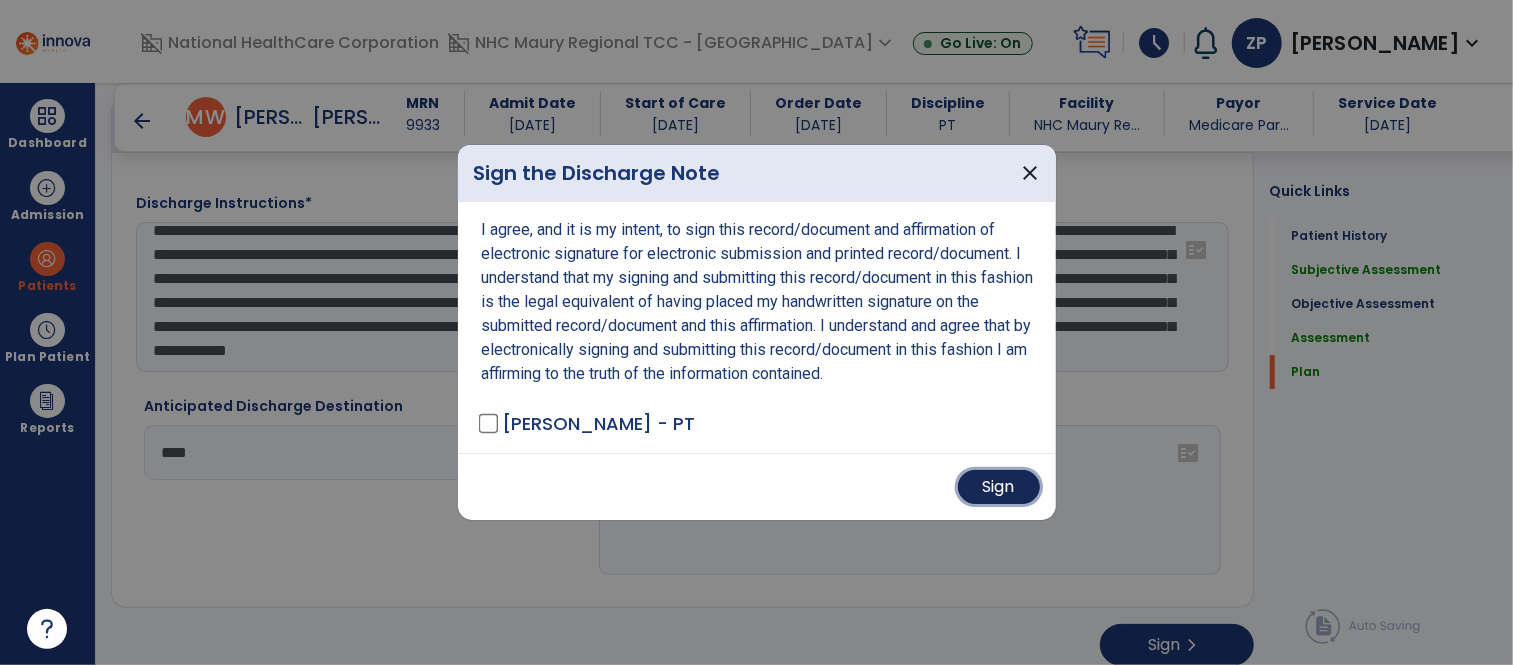click on "Sign" at bounding box center (999, 487) 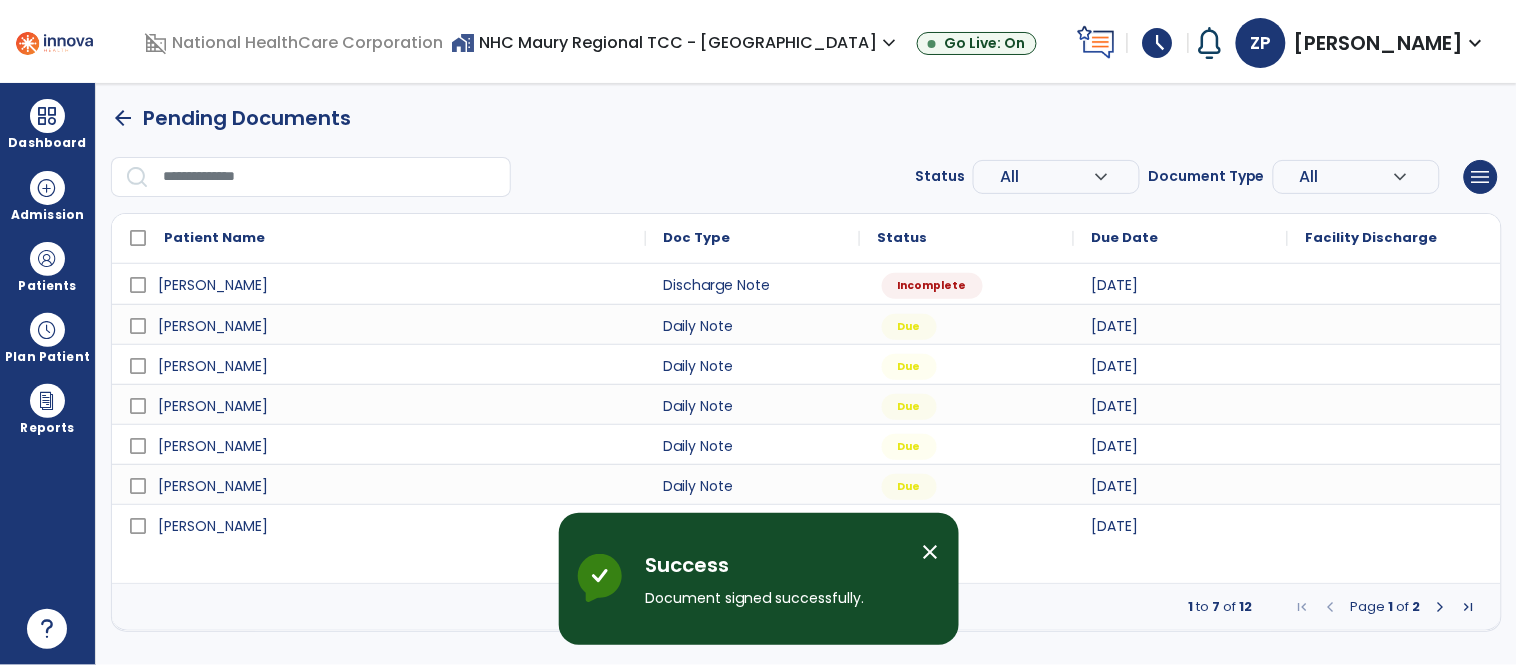 scroll, scrollTop: 0, scrollLeft: 0, axis: both 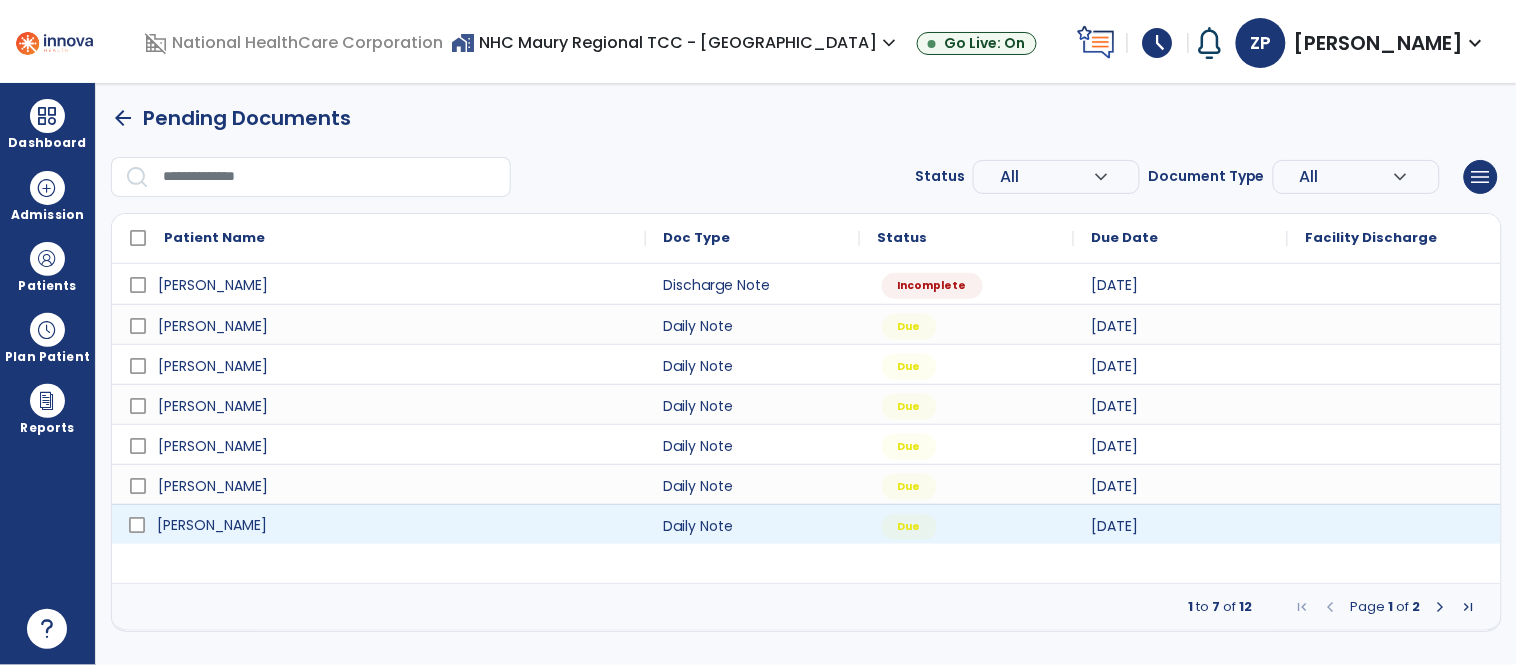 click on "[PERSON_NAME]" at bounding box center [393, 525] 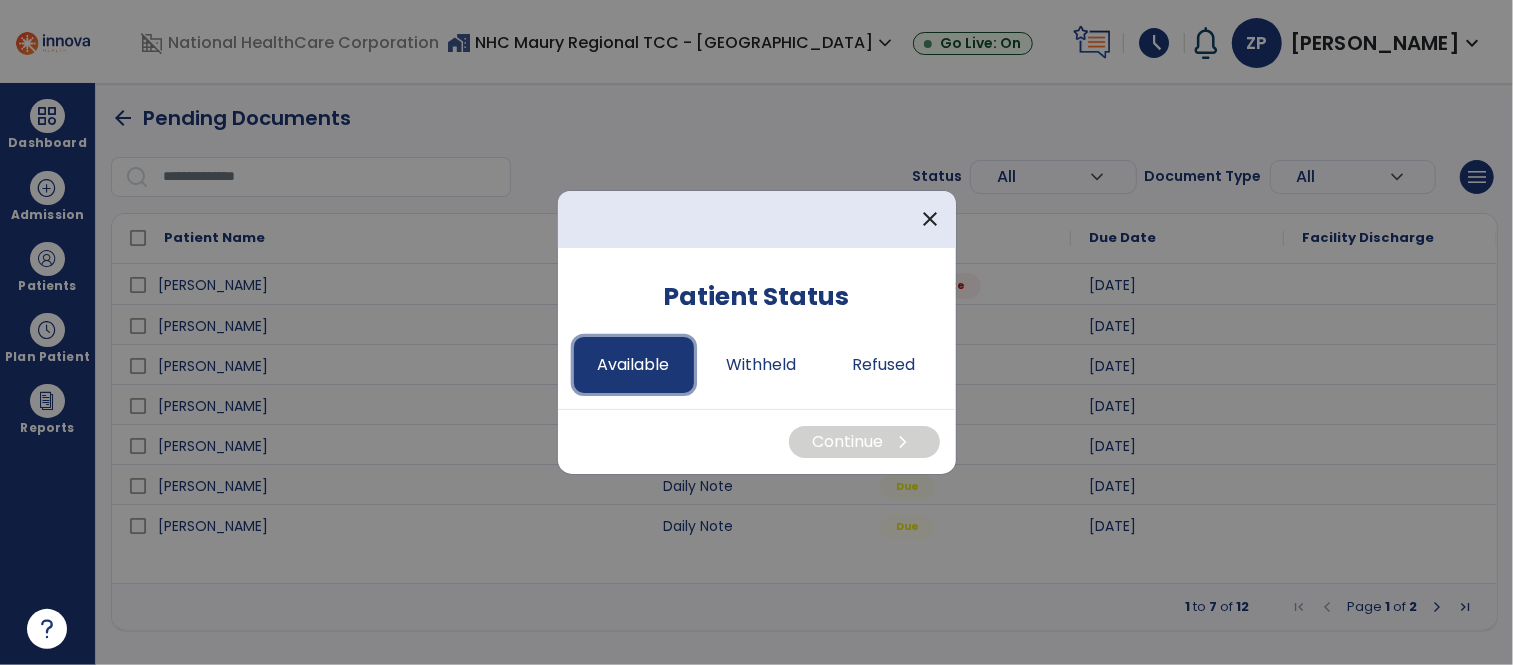 click on "Available" at bounding box center [634, 365] 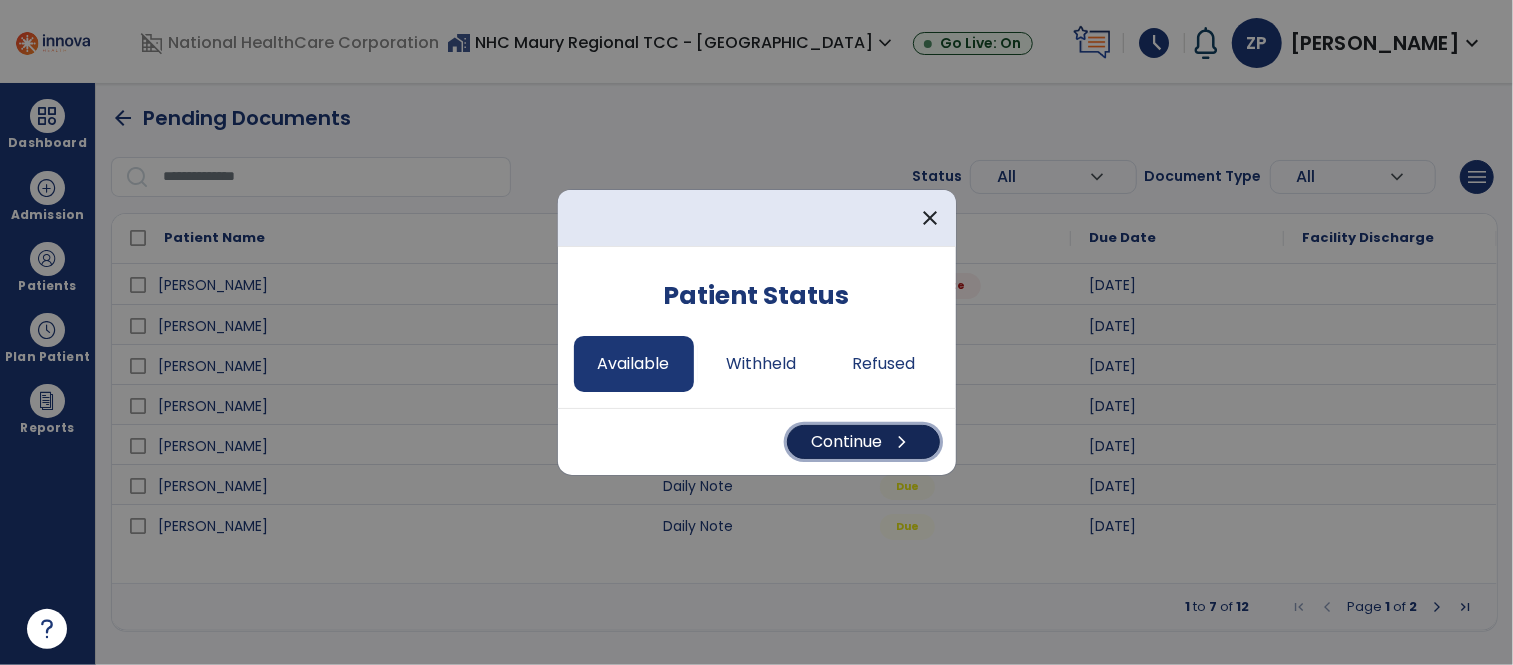 click on "Continue   chevron_right" at bounding box center (863, 442) 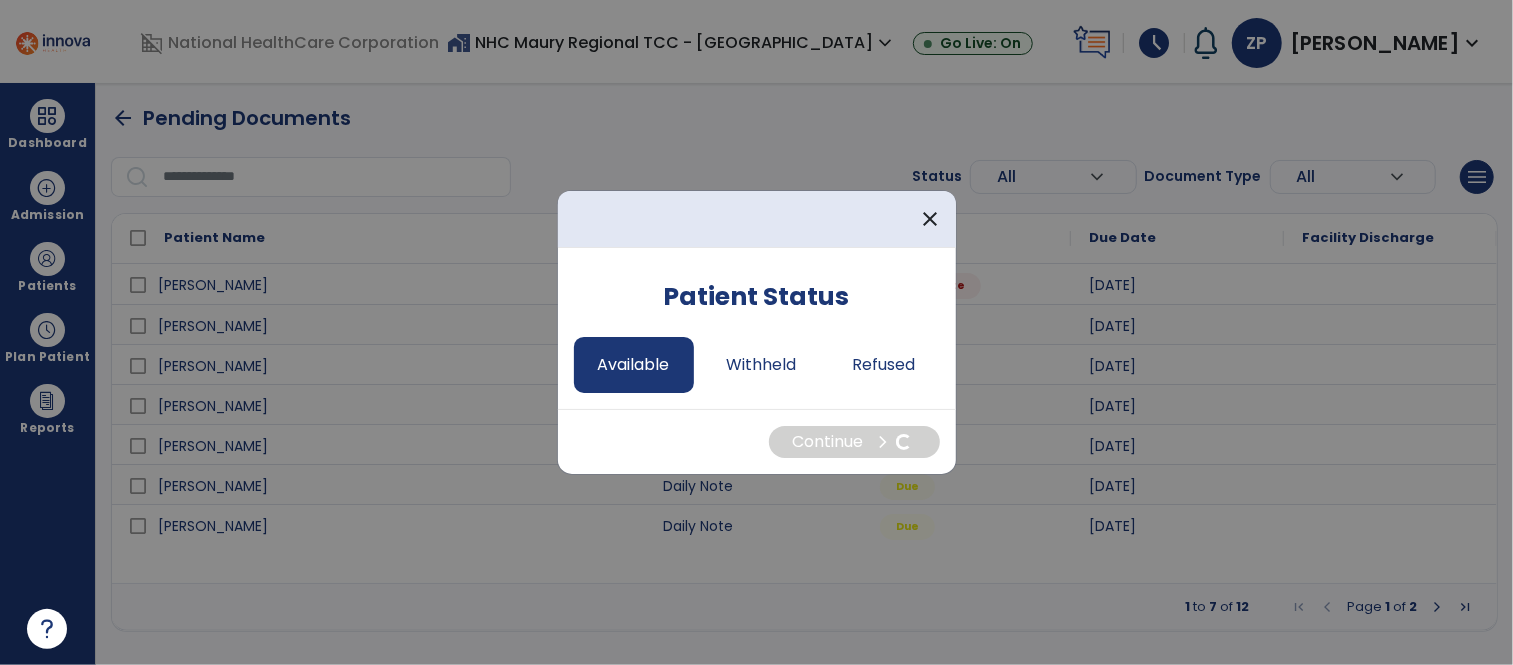 select on "*" 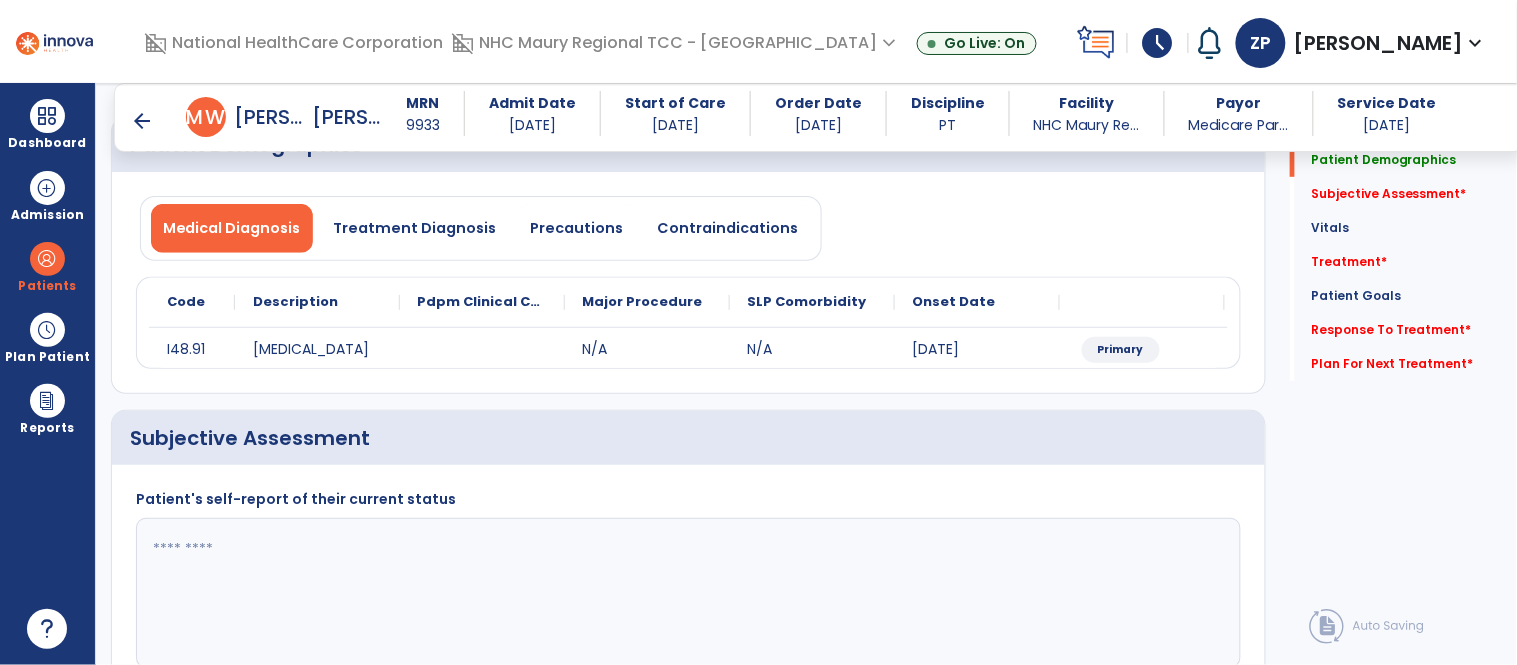 scroll, scrollTop: 126, scrollLeft: 0, axis: vertical 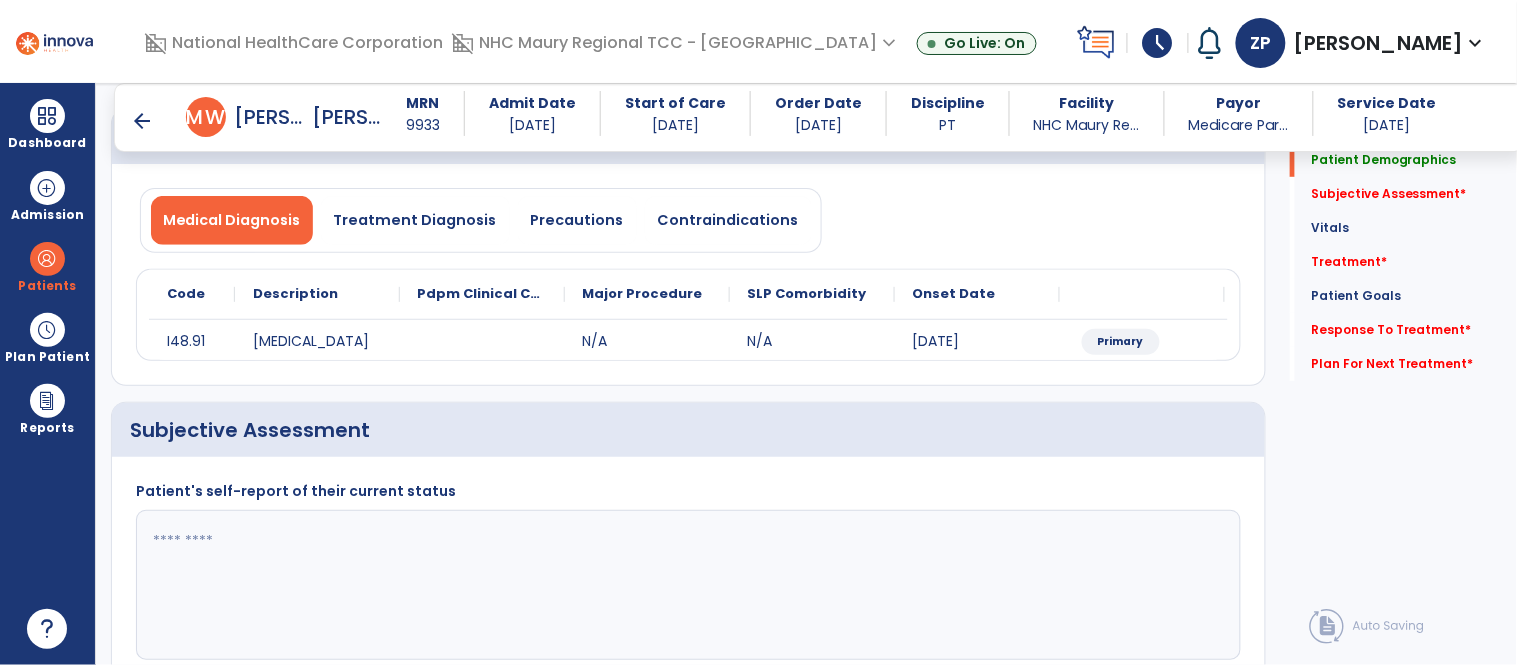 click 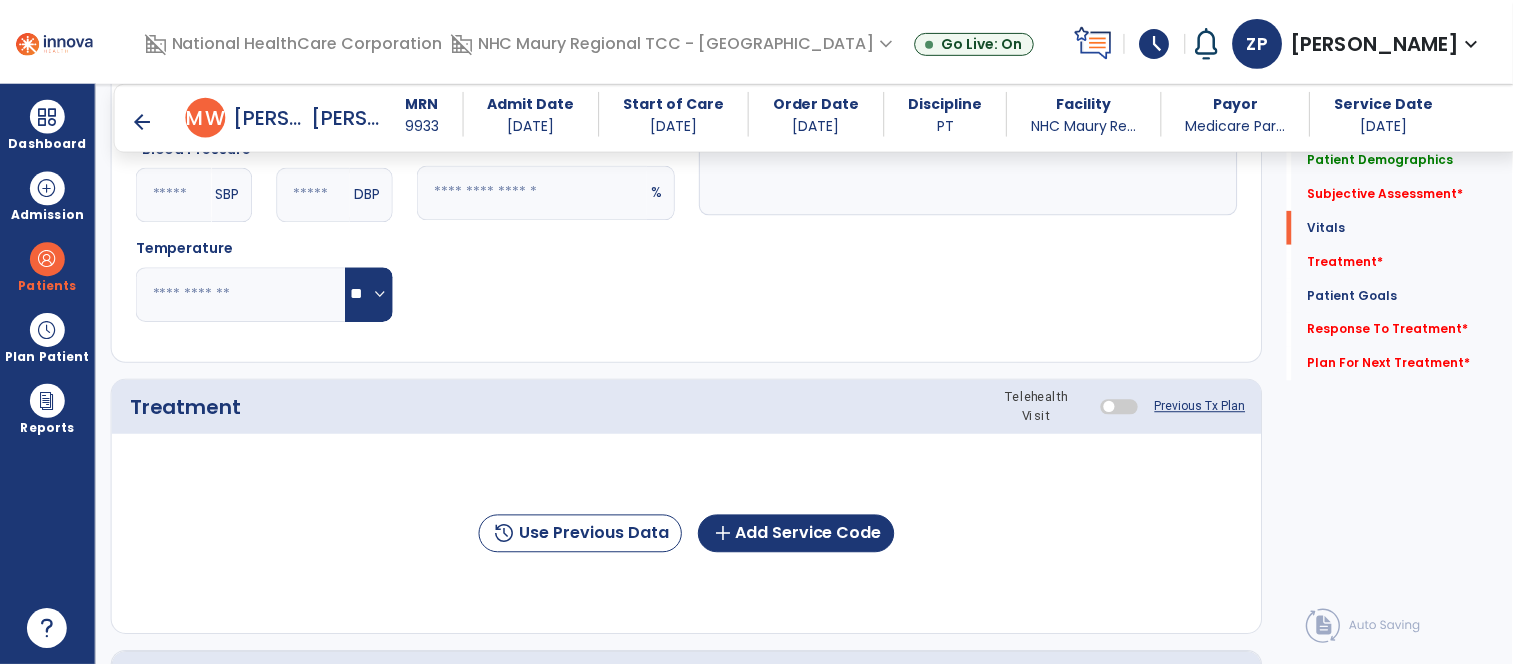 scroll, scrollTop: 871, scrollLeft: 0, axis: vertical 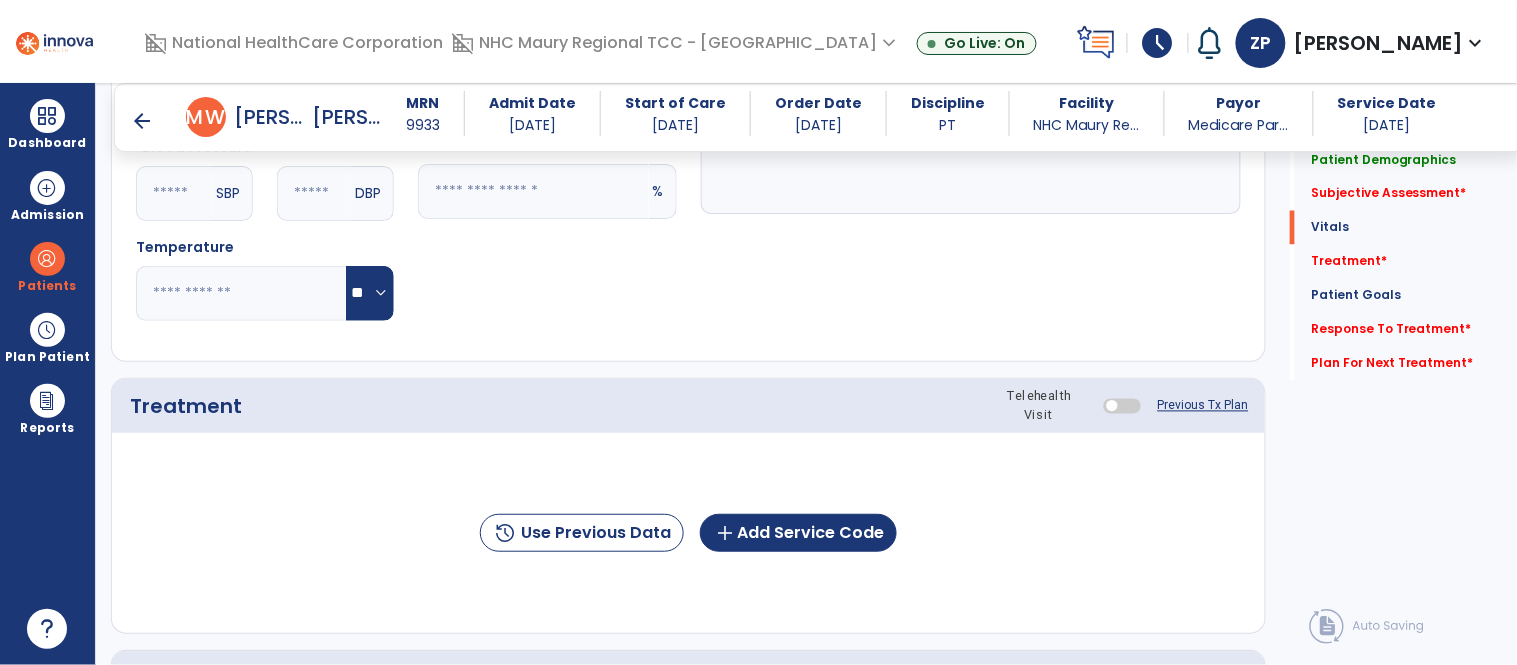 type on "**********" 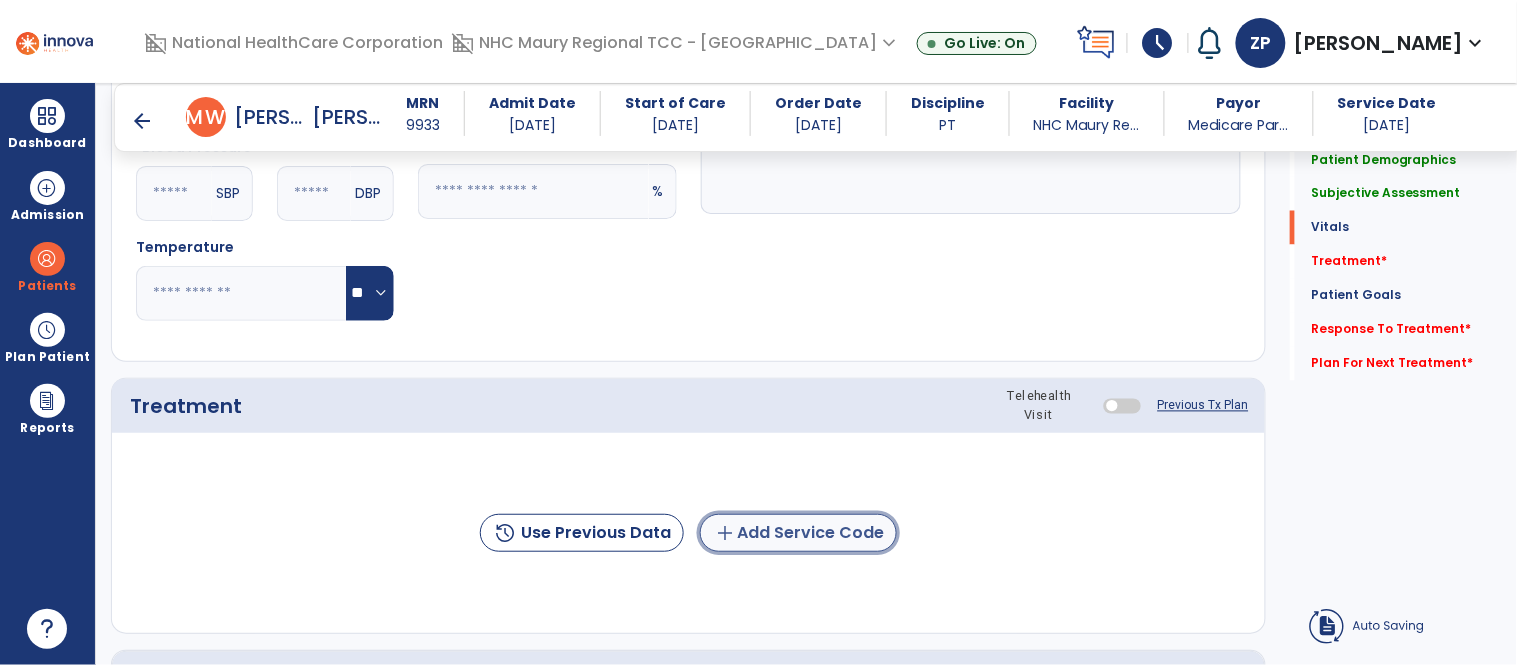 click on "add  Add Service Code" 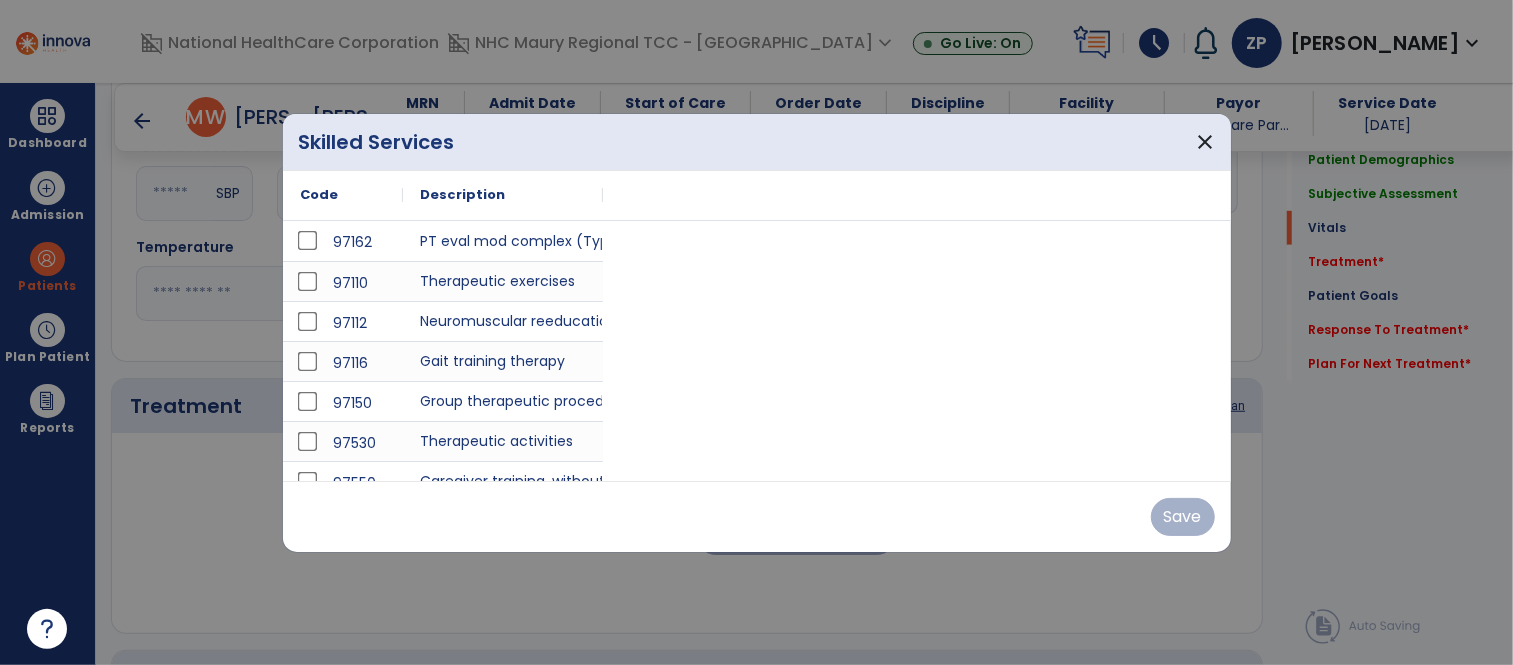 scroll, scrollTop: 871, scrollLeft: 0, axis: vertical 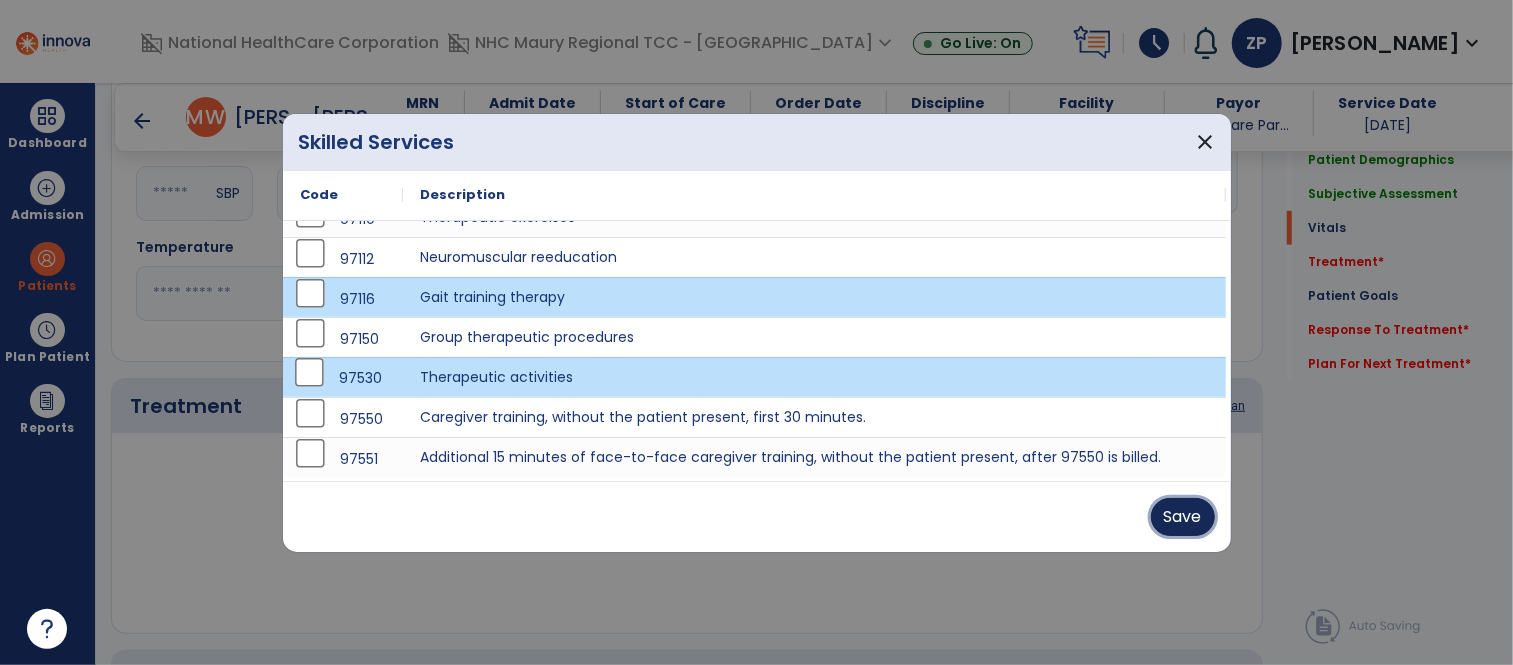 click on "Save" at bounding box center (1183, 517) 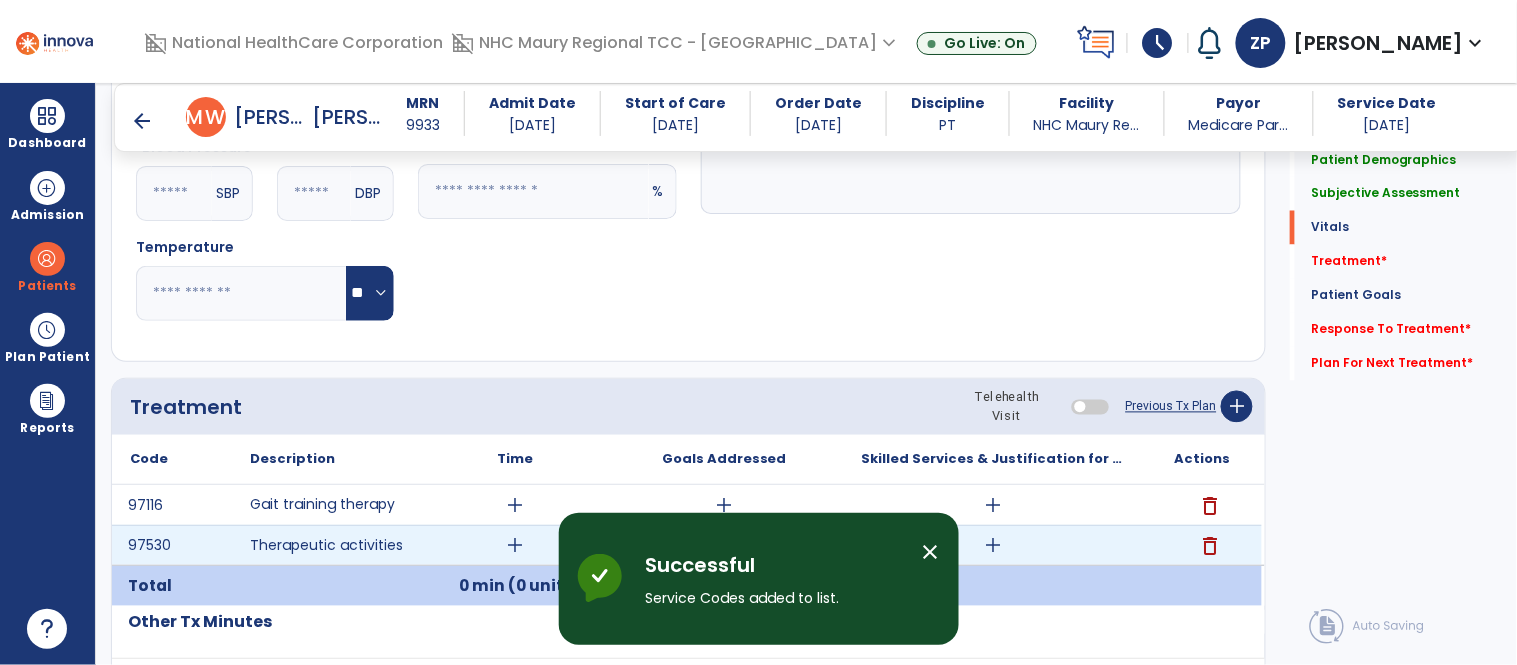click on "add" at bounding box center (515, 545) 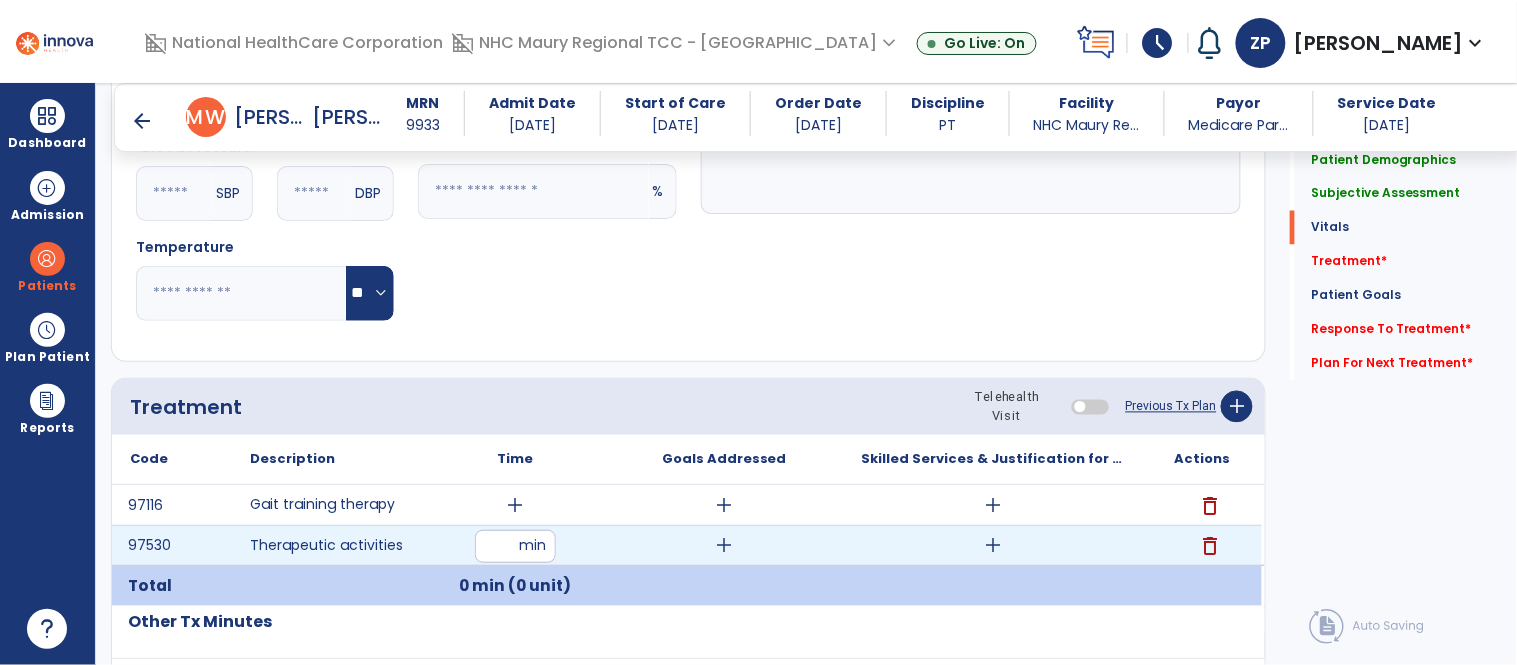 type on "**" 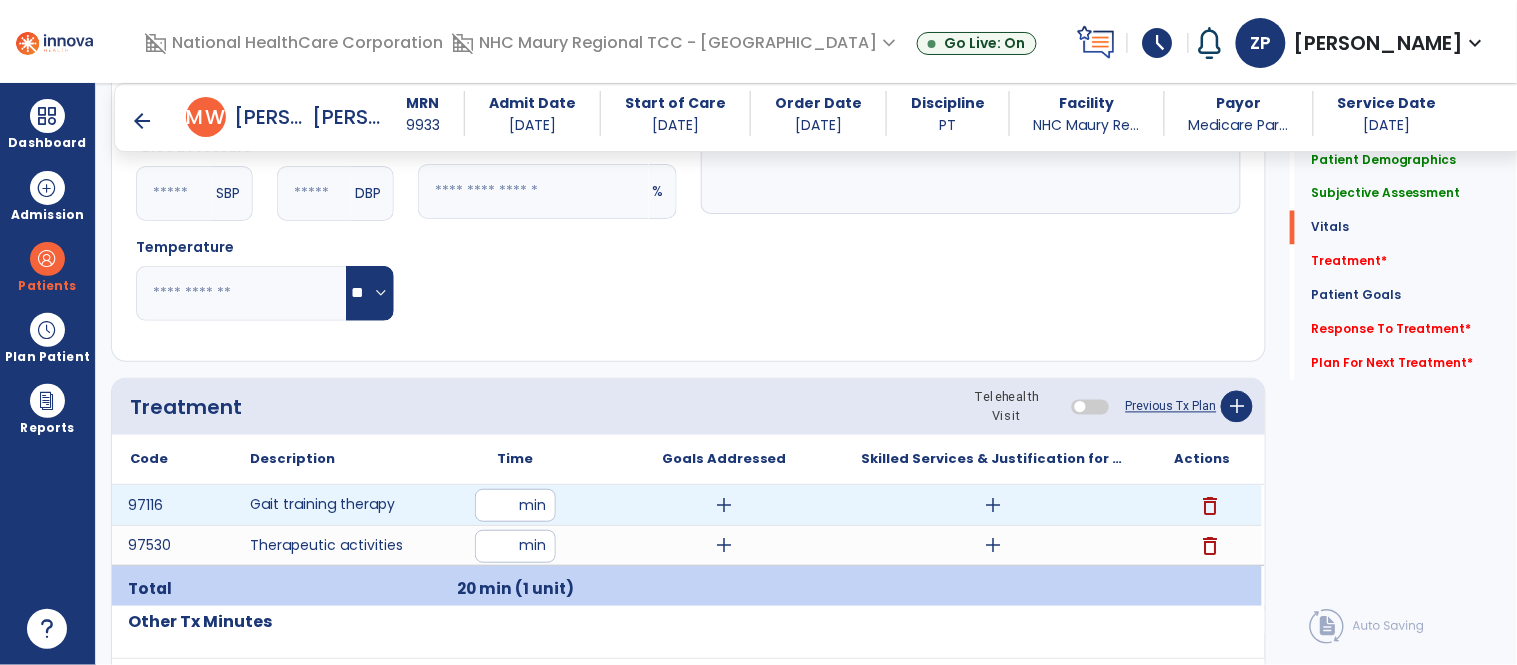 type on "**" 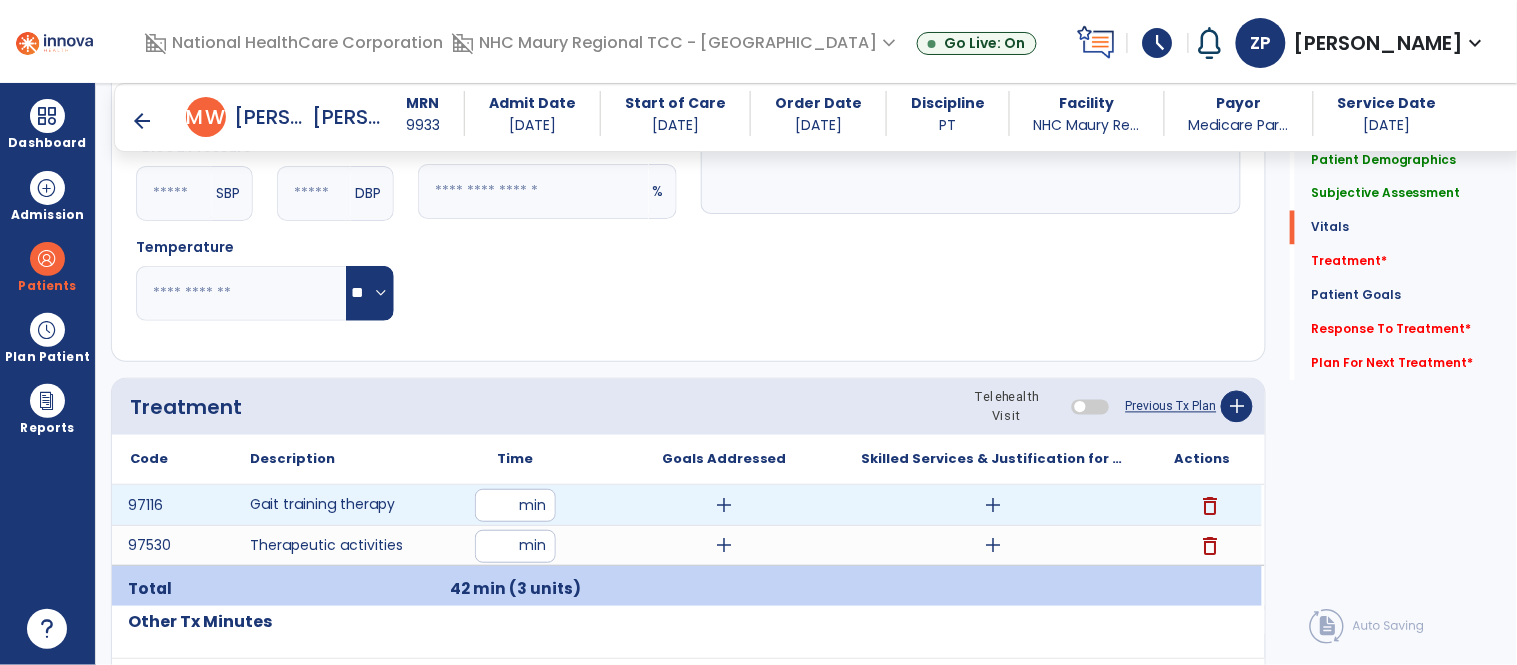 click on "add" at bounding box center [993, 505] 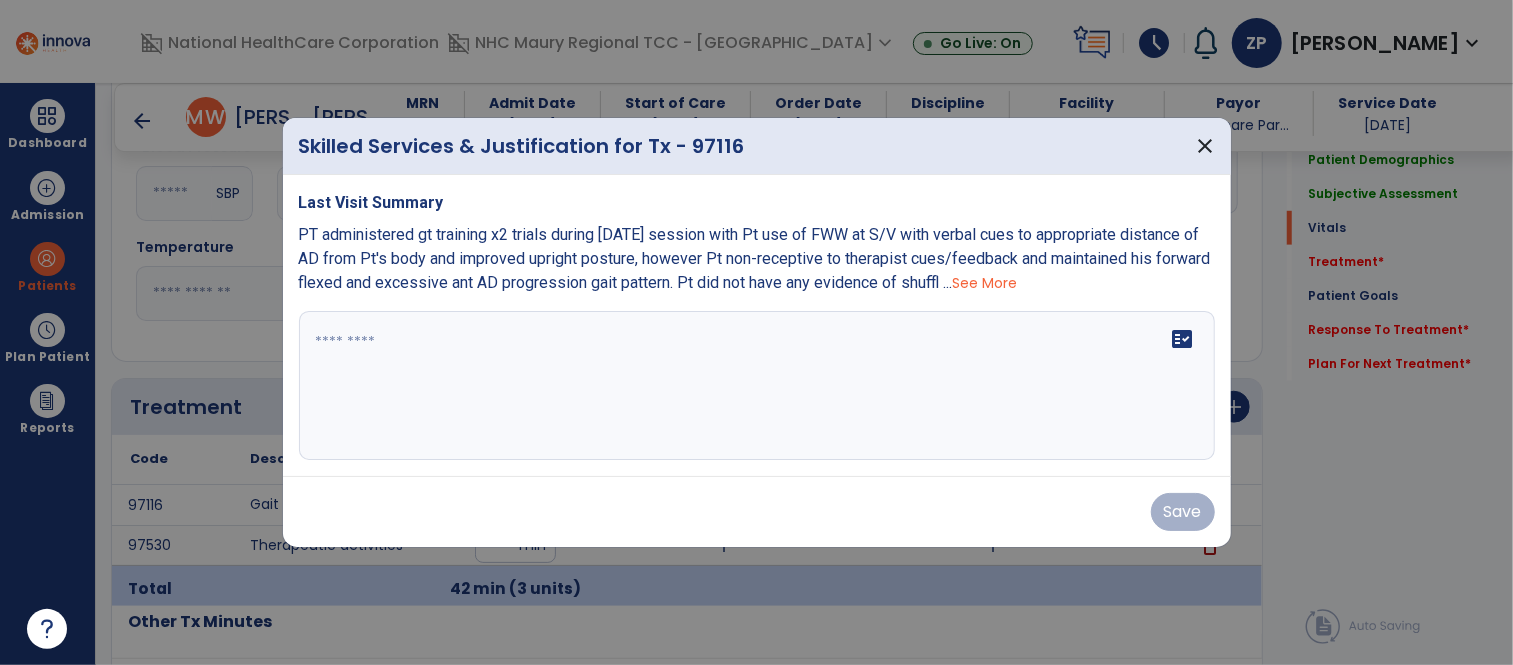 scroll, scrollTop: 871, scrollLeft: 0, axis: vertical 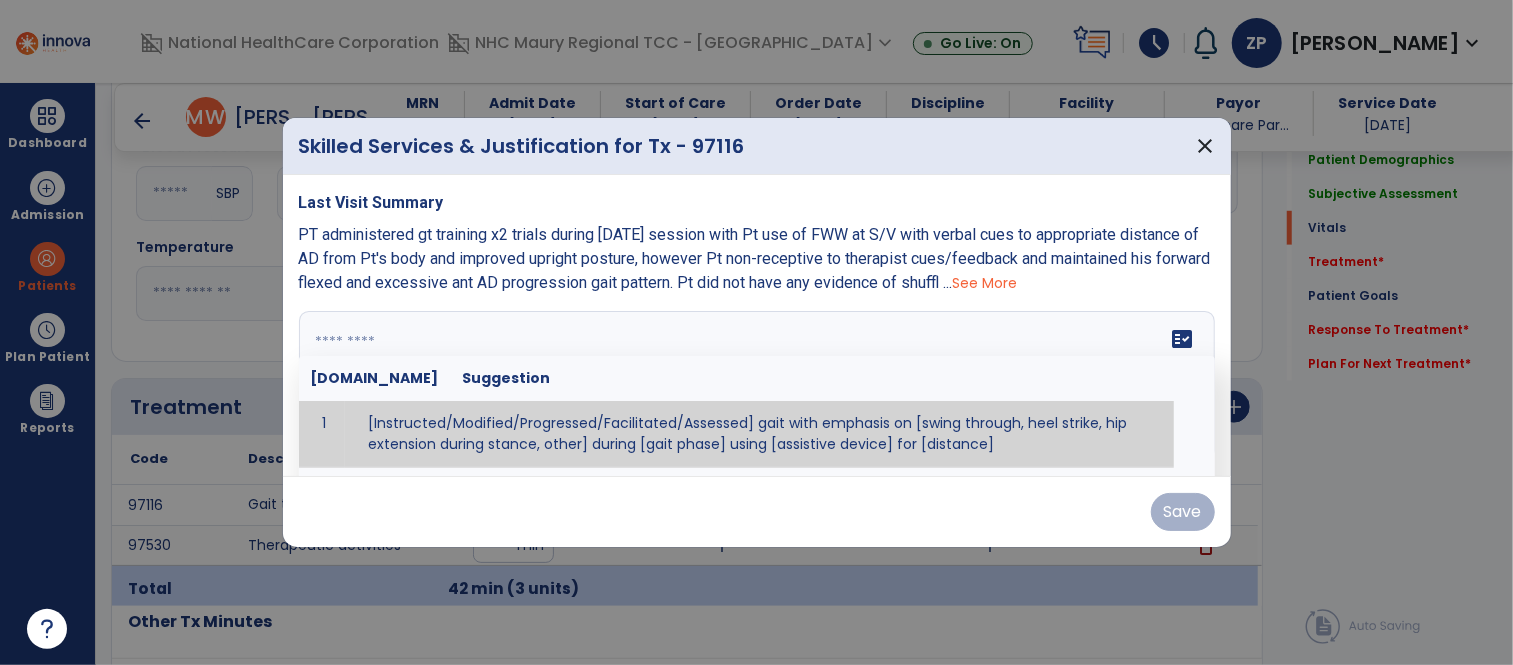 click on "fact_check  [DOMAIN_NAME] Suggestion 1 [Instructed/Modified/Progressed/Facilitated/Assessed] gait with emphasis on [swing through, heel strike, hip extension during stance, other] during [gait phase] using [assistive device] for [distance] 2 [Instructed/Modified/Progressed/Facilitated/Assessed] use of [assistive device] and [NWB, PWB, step-to gait pattern, step through gait pattern] 3 [Instructed/Modified/Progressed/Facilitated/Assessed] patient's ability to [ascend/descend # of steps, perform directional changes, walk on even/uneven surfaces, pick-up objects off floor, velocity changes, other] using [assistive device]. 4 [Instructed/Modified/Progressed/Facilitated/Assessed] pre-gait activities including [identify exercise] in order to prepare for gait training. 5" at bounding box center [757, 386] 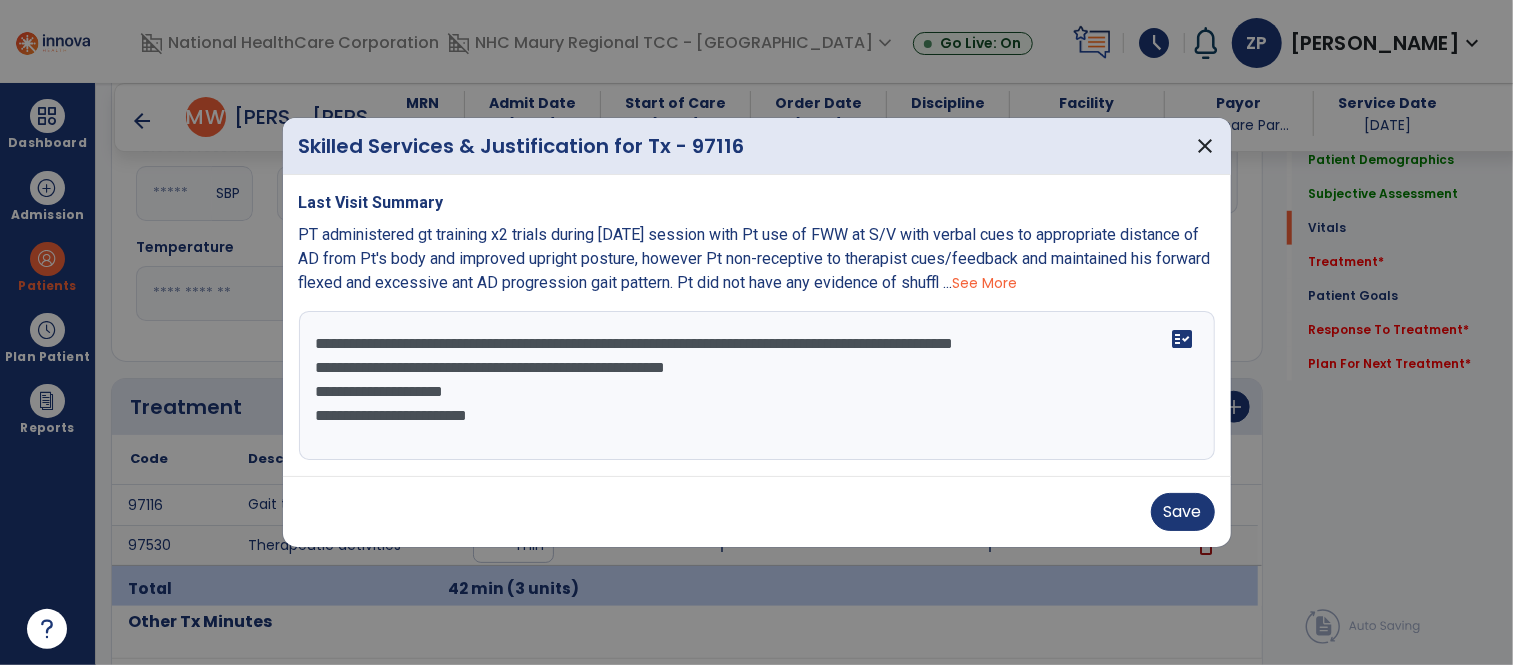 scroll, scrollTop: 14, scrollLeft: 0, axis: vertical 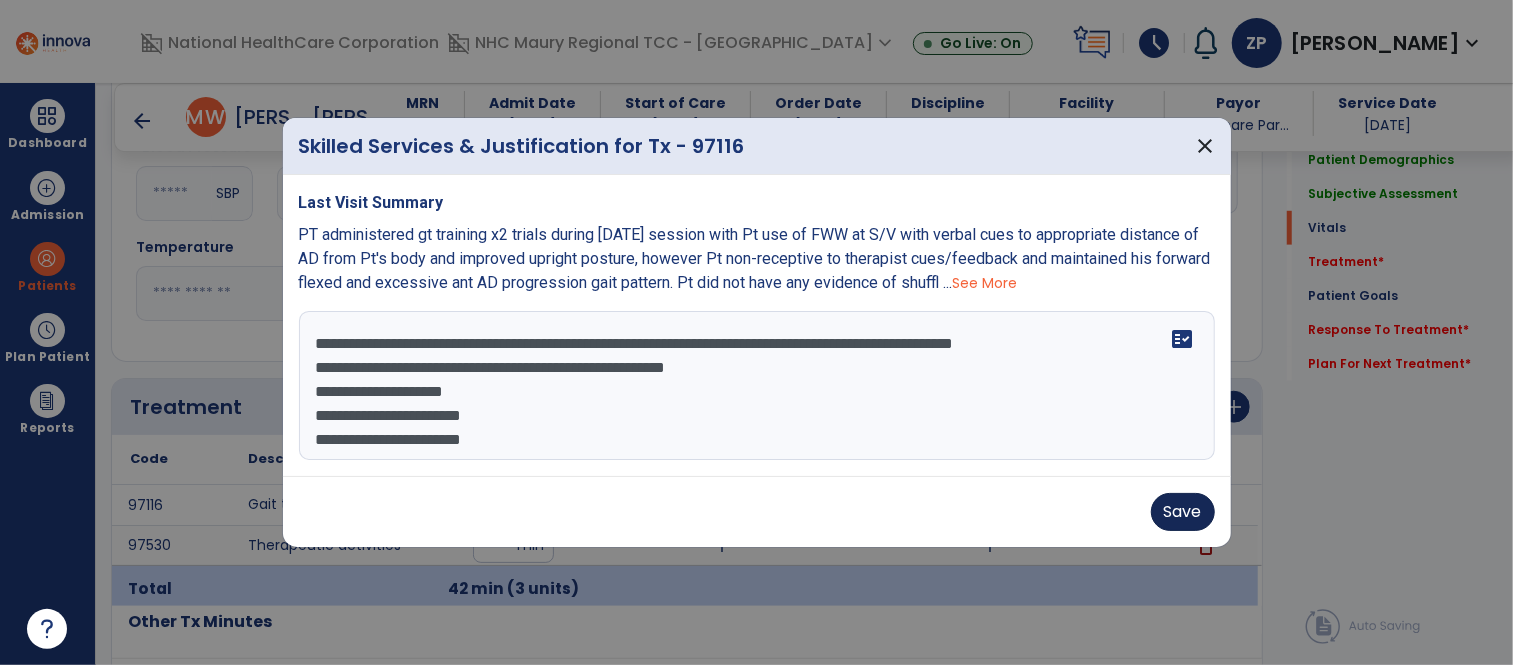 type on "**********" 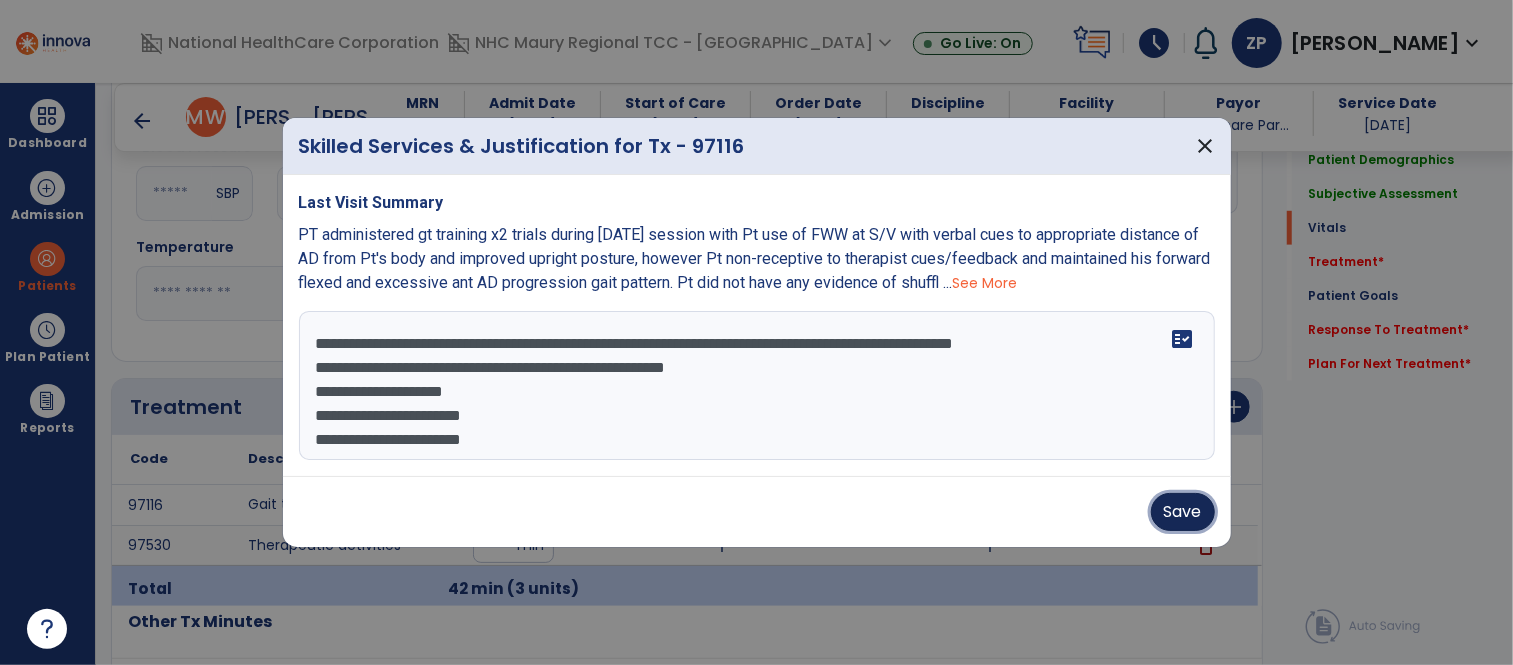 click on "Save" at bounding box center (1183, 512) 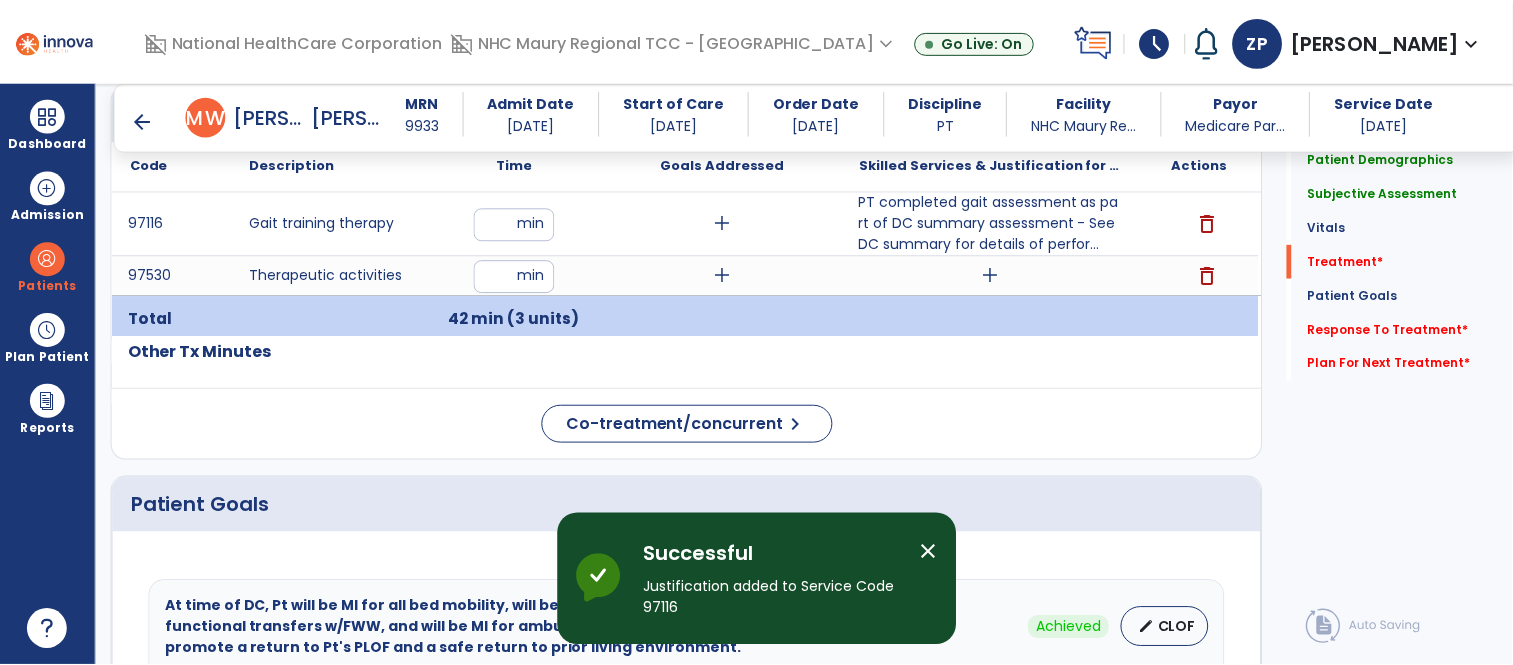 scroll, scrollTop: 1176, scrollLeft: 0, axis: vertical 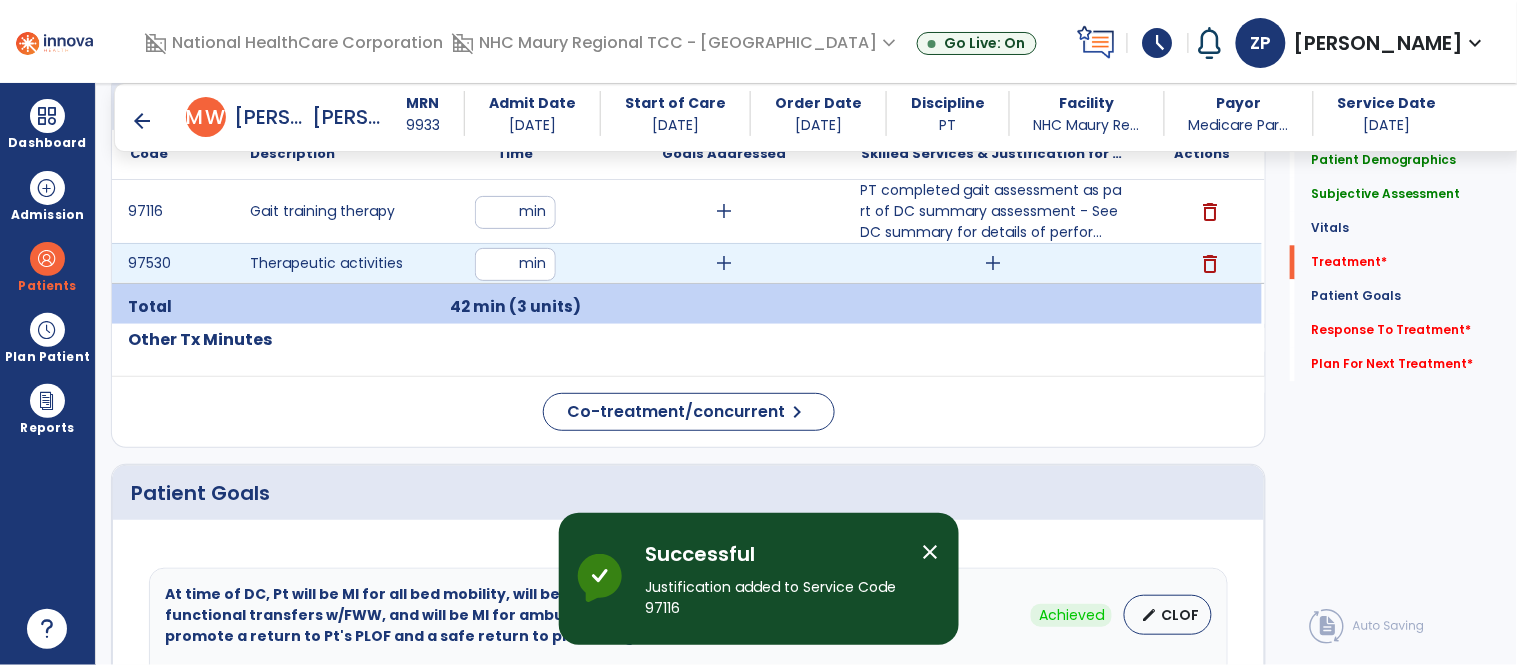 click on "add" at bounding box center [993, 263] 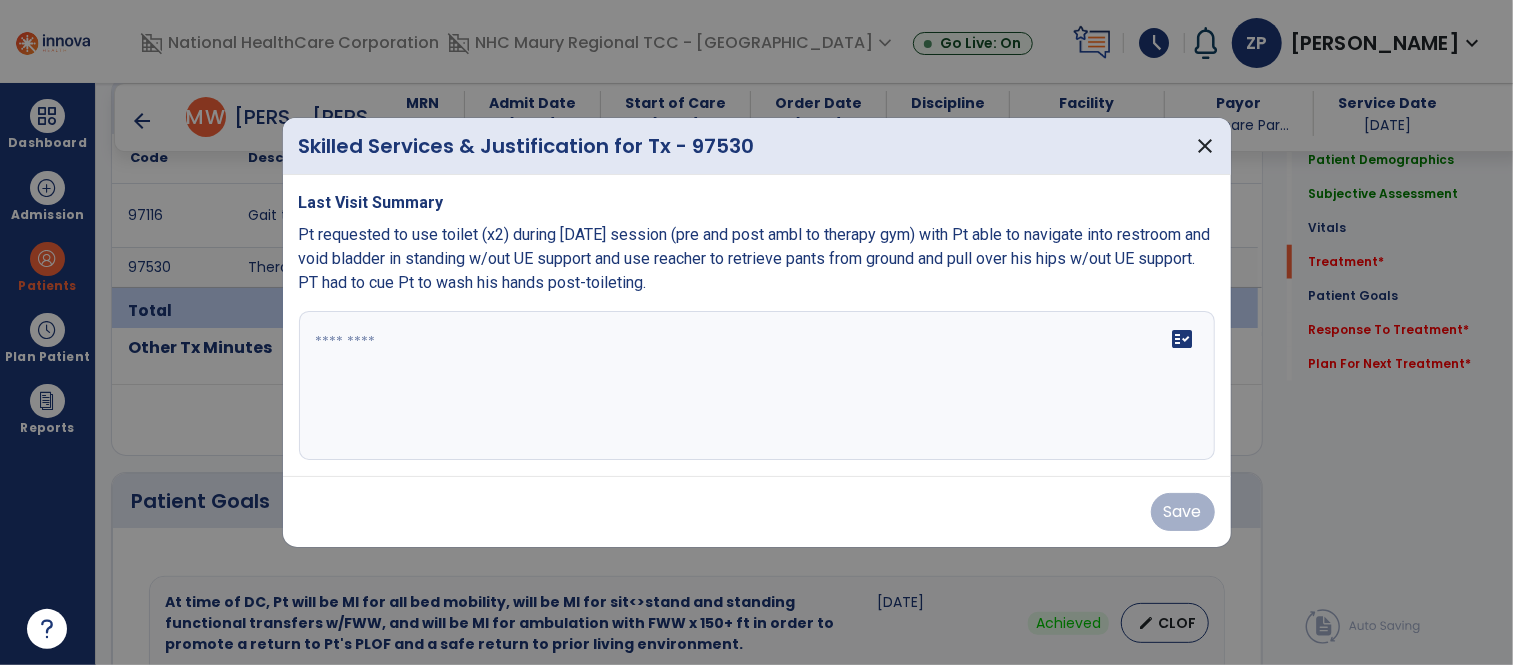 scroll, scrollTop: 1176, scrollLeft: 0, axis: vertical 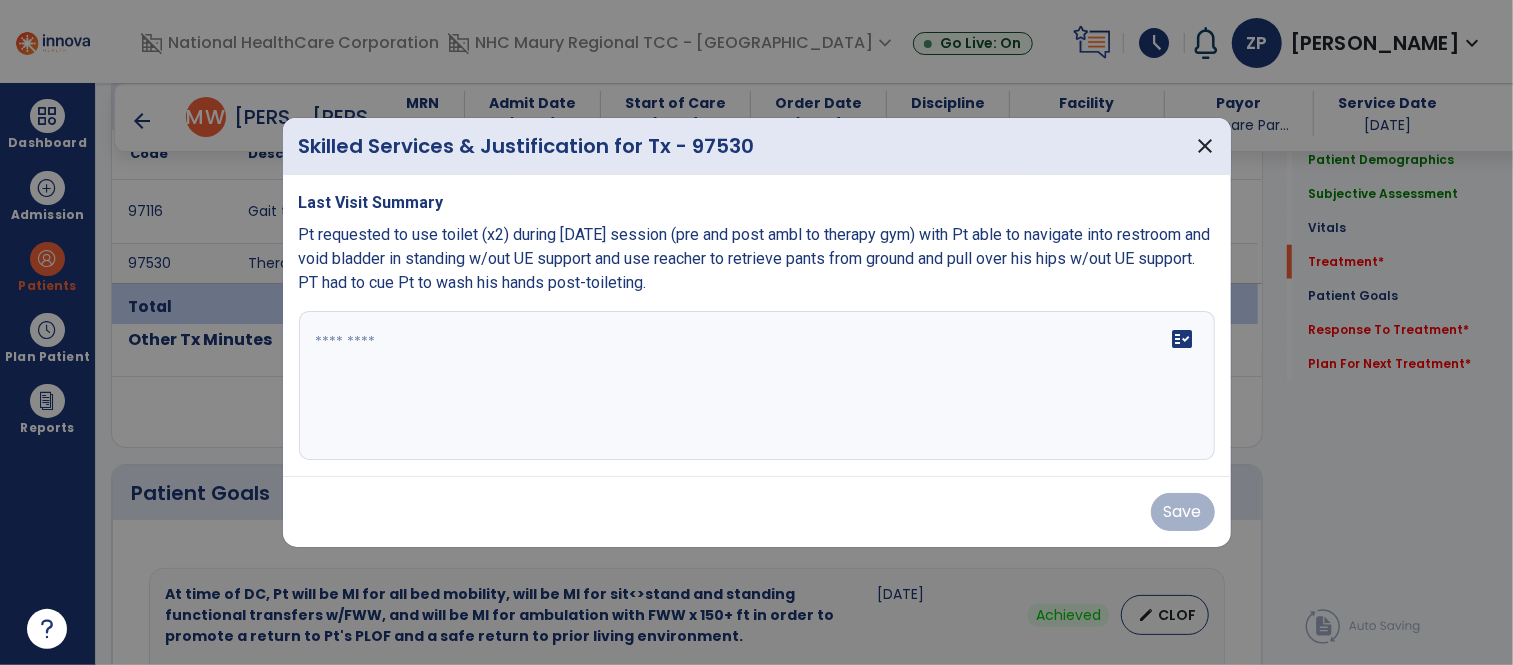click on "fact_check" at bounding box center [757, 386] 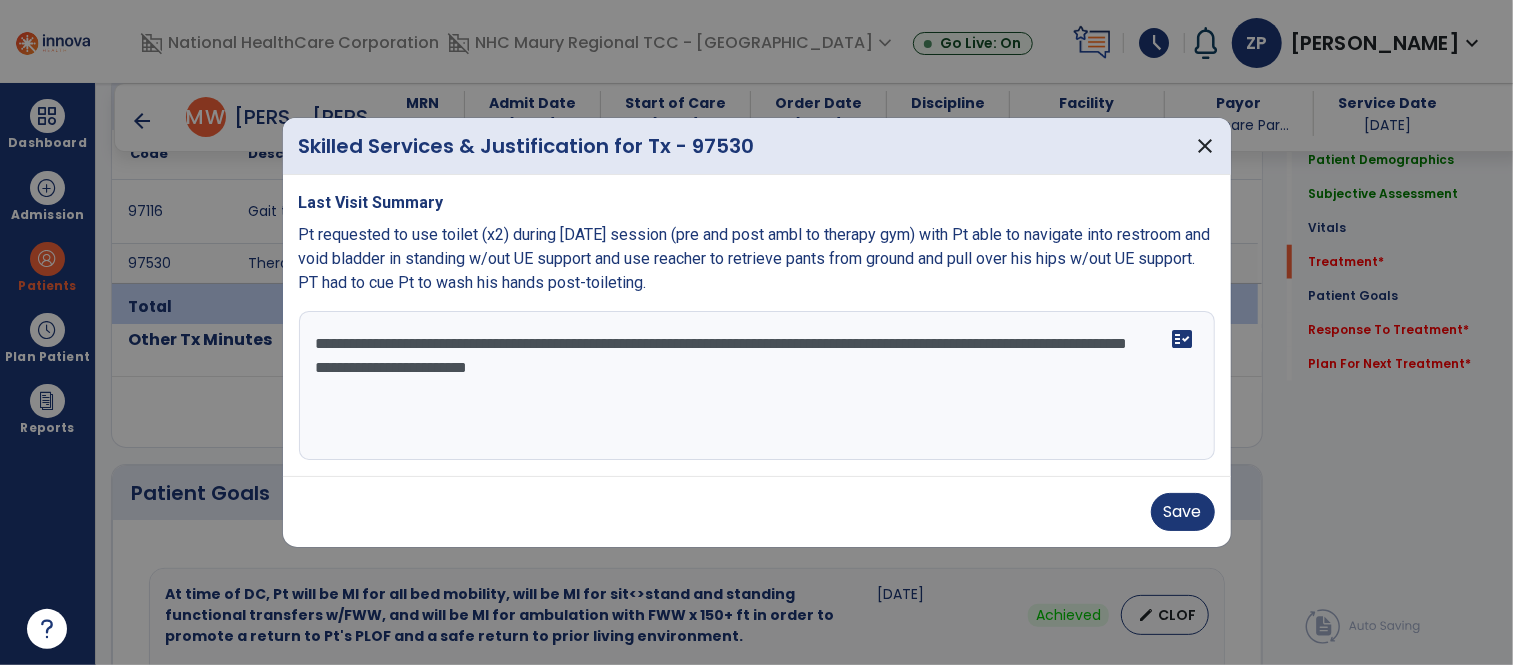 click on "**********" at bounding box center [757, 386] 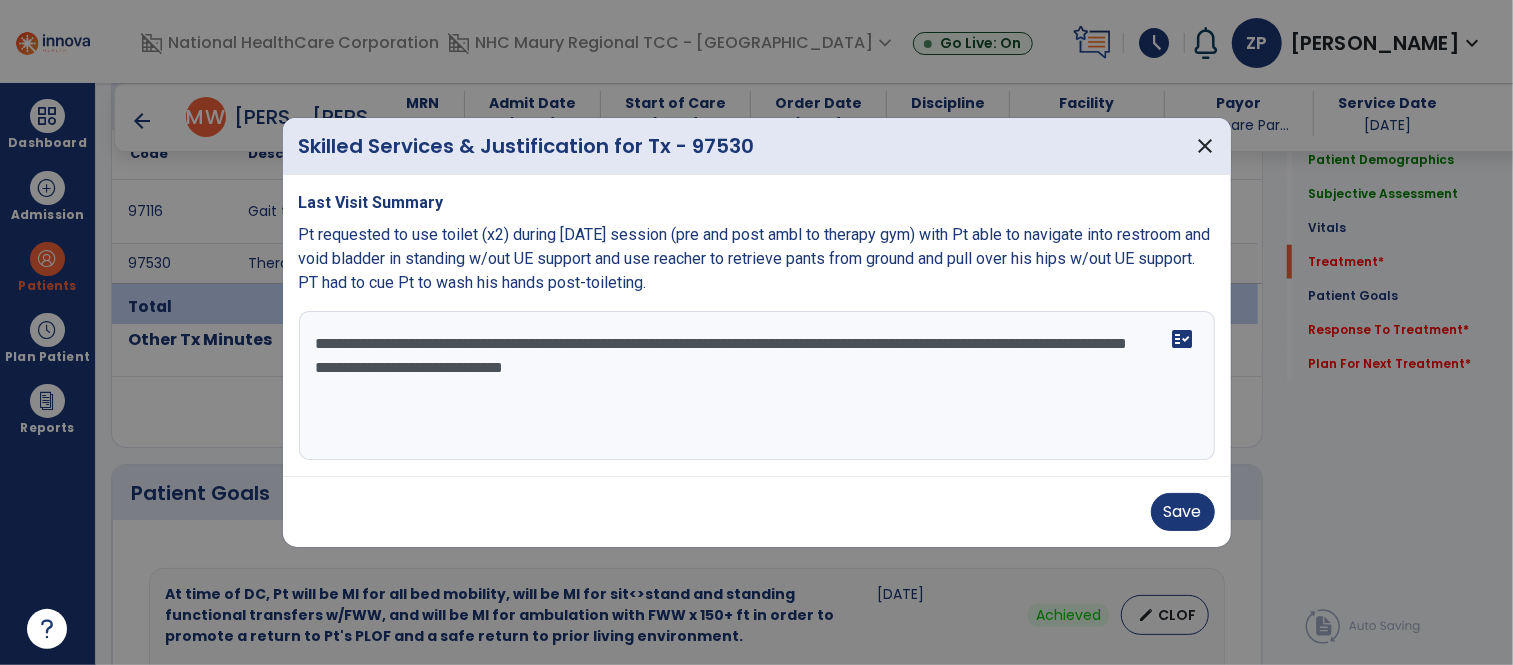 click on "**********" at bounding box center [757, 386] 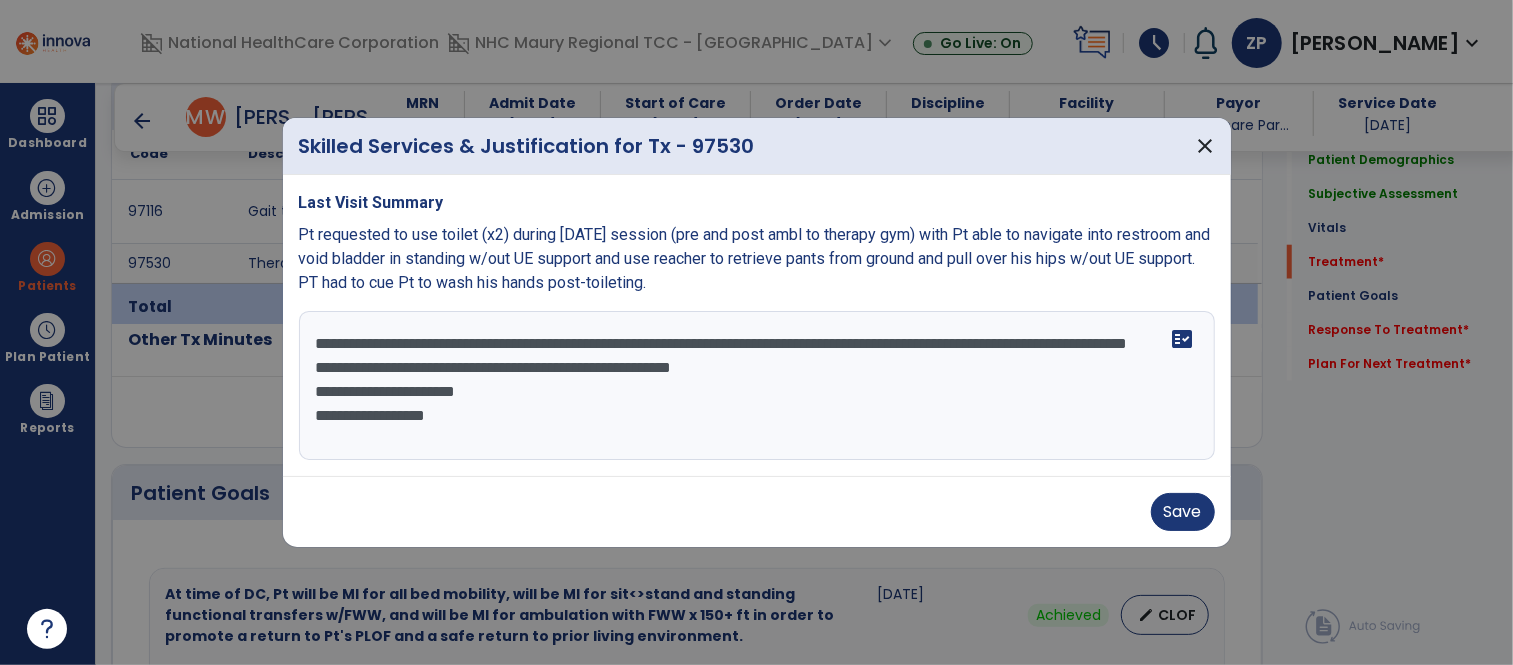 scroll, scrollTop: 14, scrollLeft: 0, axis: vertical 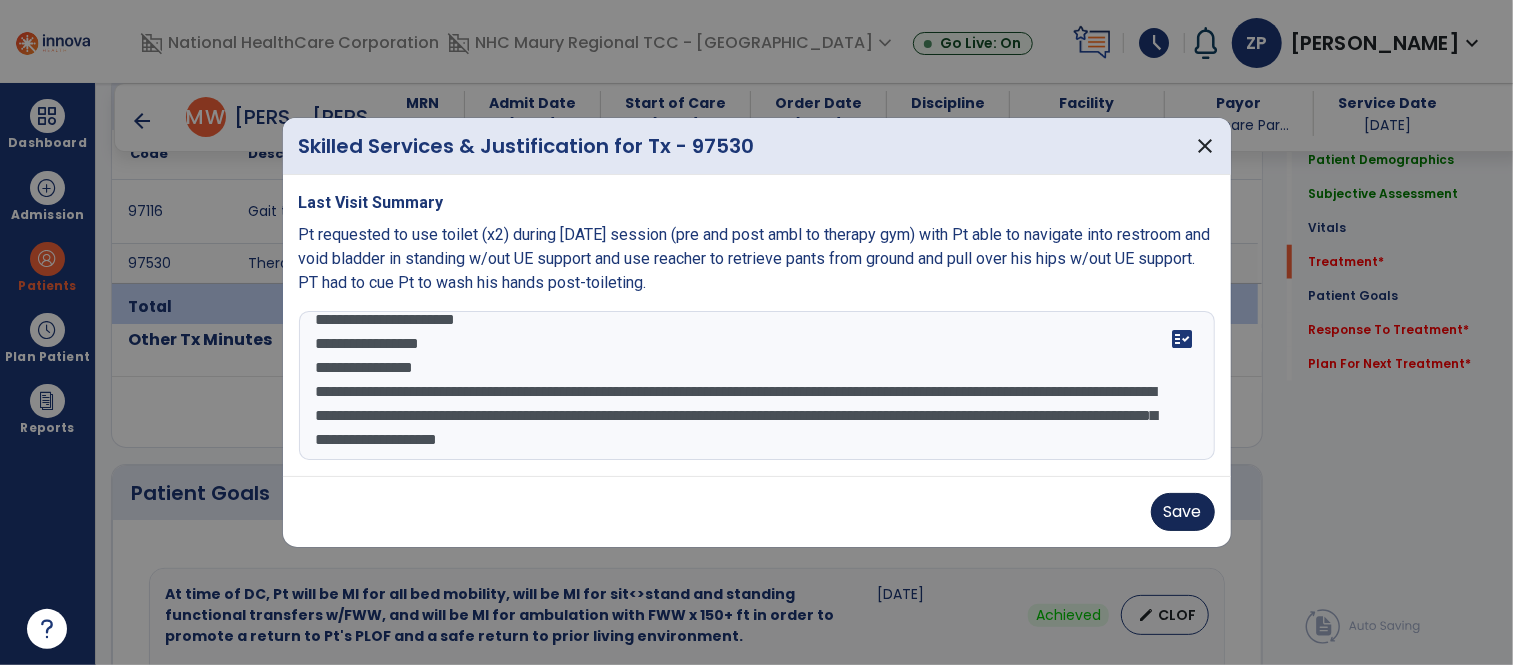 type on "**********" 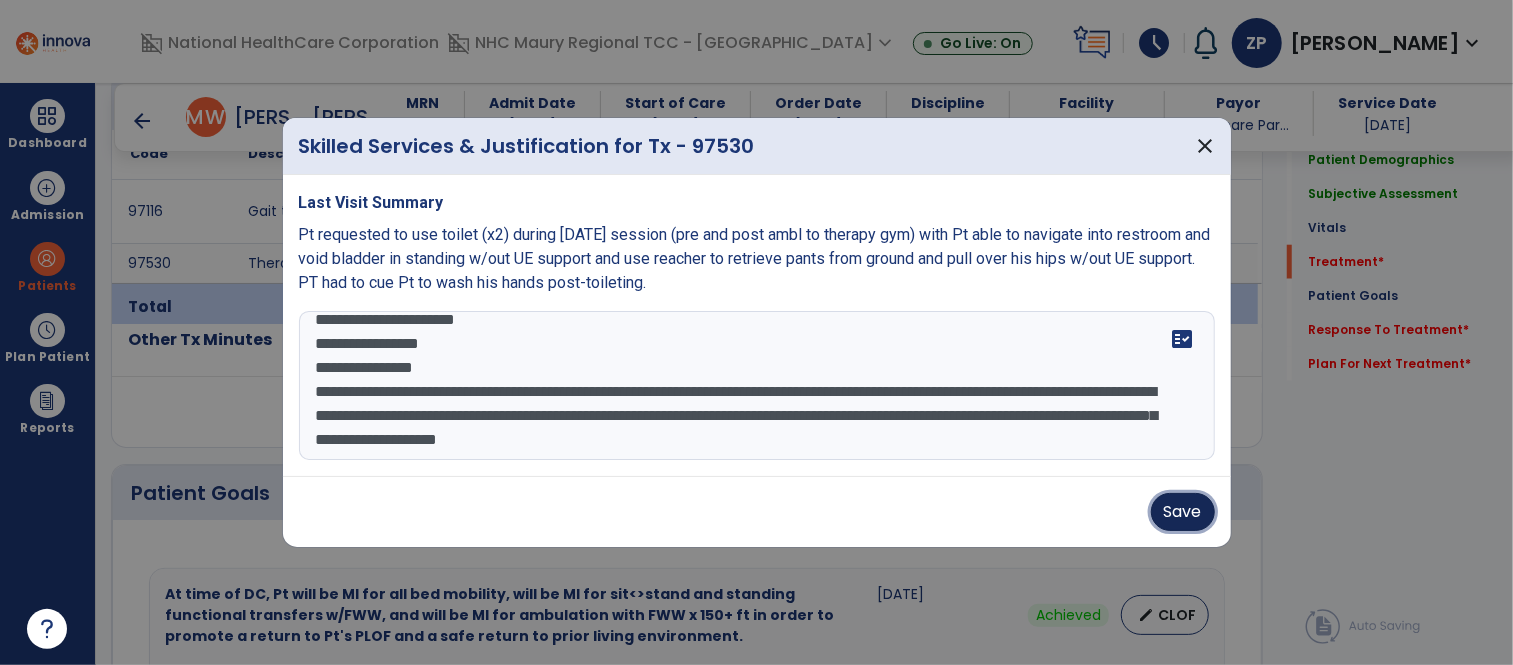 click on "Save" at bounding box center [1183, 512] 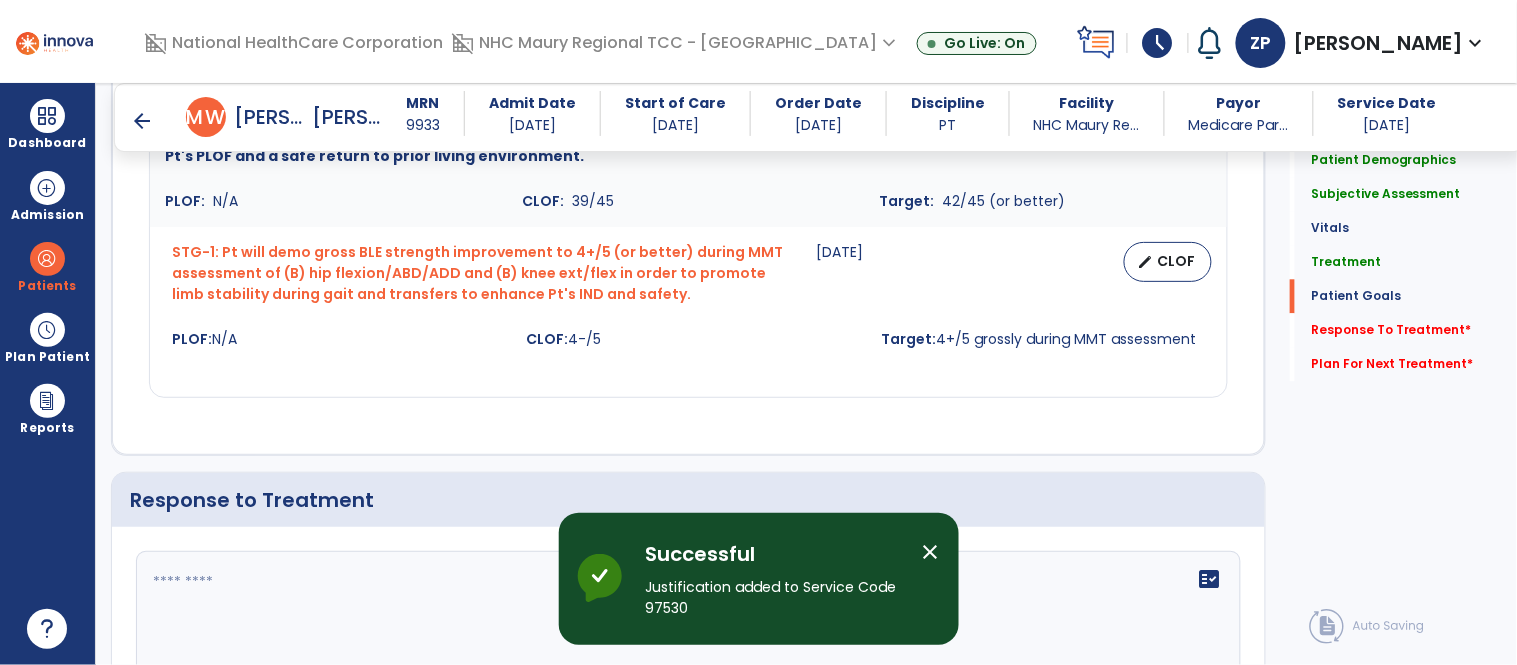 scroll, scrollTop: 3111, scrollLeft: 0, axis: vertical 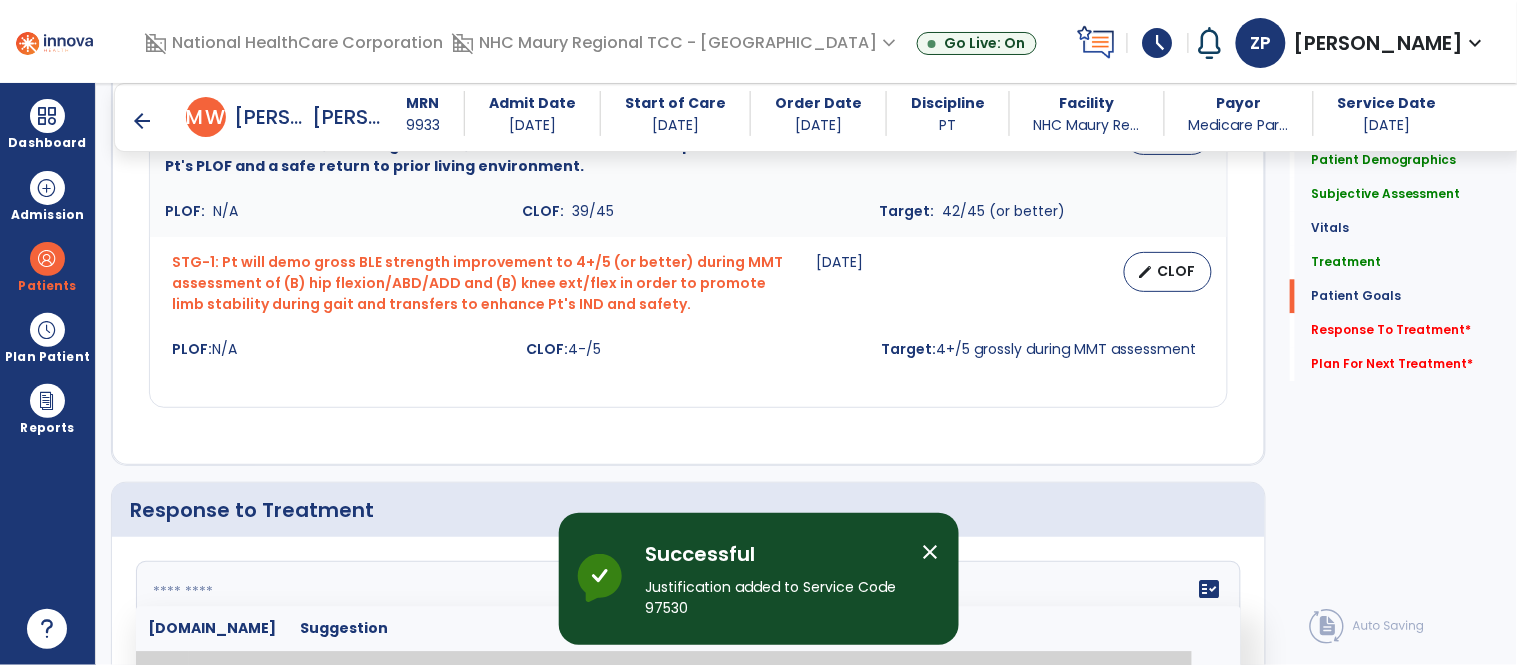 click on "fact_check  [DOMAIN_NAME] Suggestion 1 Caregiver reports___________. 2 Change in ________ status has resulted in setback in_______due to ________, requiring patient to need more assist for __________.   Treatment plan adjustments to be made include________.  Progress towards goals is expected to continue due to_________. 3 Decreased pain in __________ to [LEVEL] in response to [MODALITY/TREATMENT] allows for improvement in _________. 4 Functional gains in _______ have impacted the patient's ability to perform_________ with a reduction in assist levels to_________. 5 Functional progress this week has been significant due to__________. 6 Gains in ________ have improved the patient's ability to perform ______with decreased levels of assist to___________. 7 Improvement in ________allows patient to tolerate higher levels of challenges in_________. 8 Pain in [AREA] has decreased to [LEVEL] in response to [TREATMENT/MODALITY], allowing fore ease in completing__________. 9 10 11 12 13 14 15 16 17 18 19 20 21" 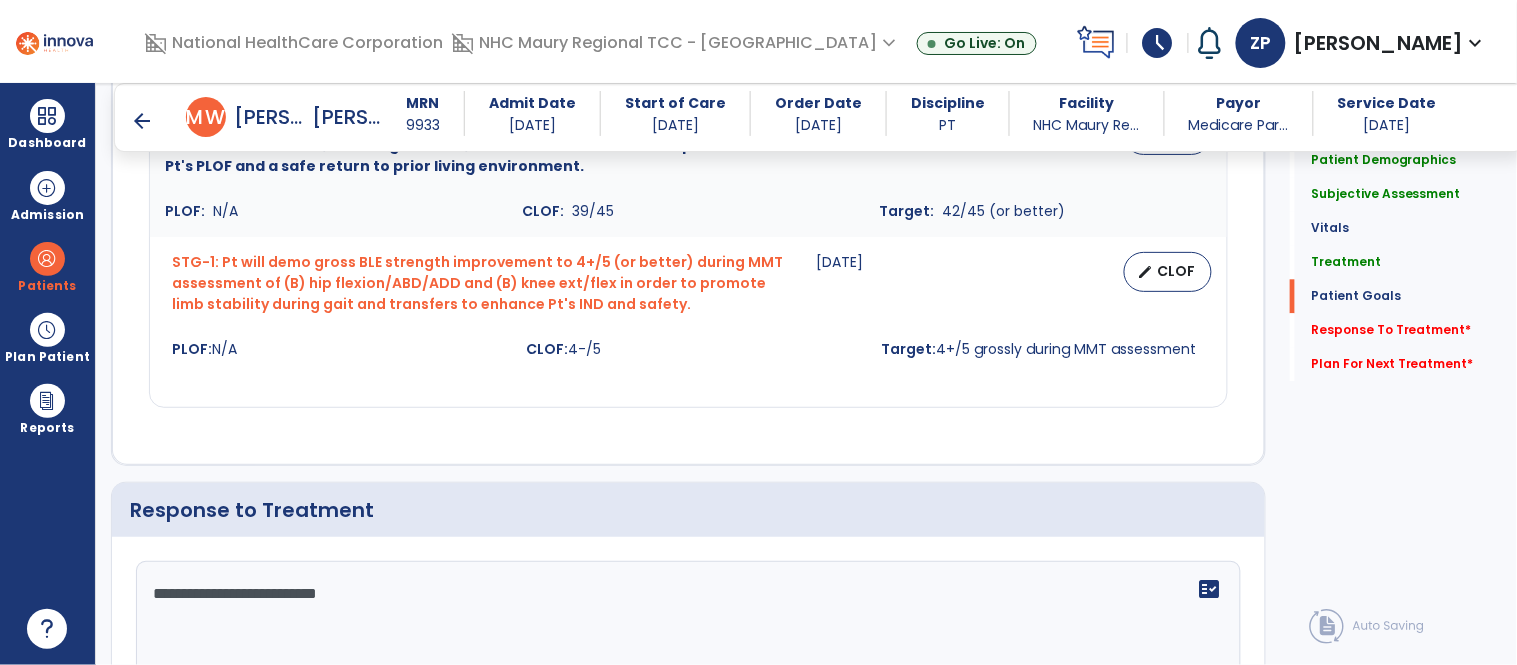 type on "**********" 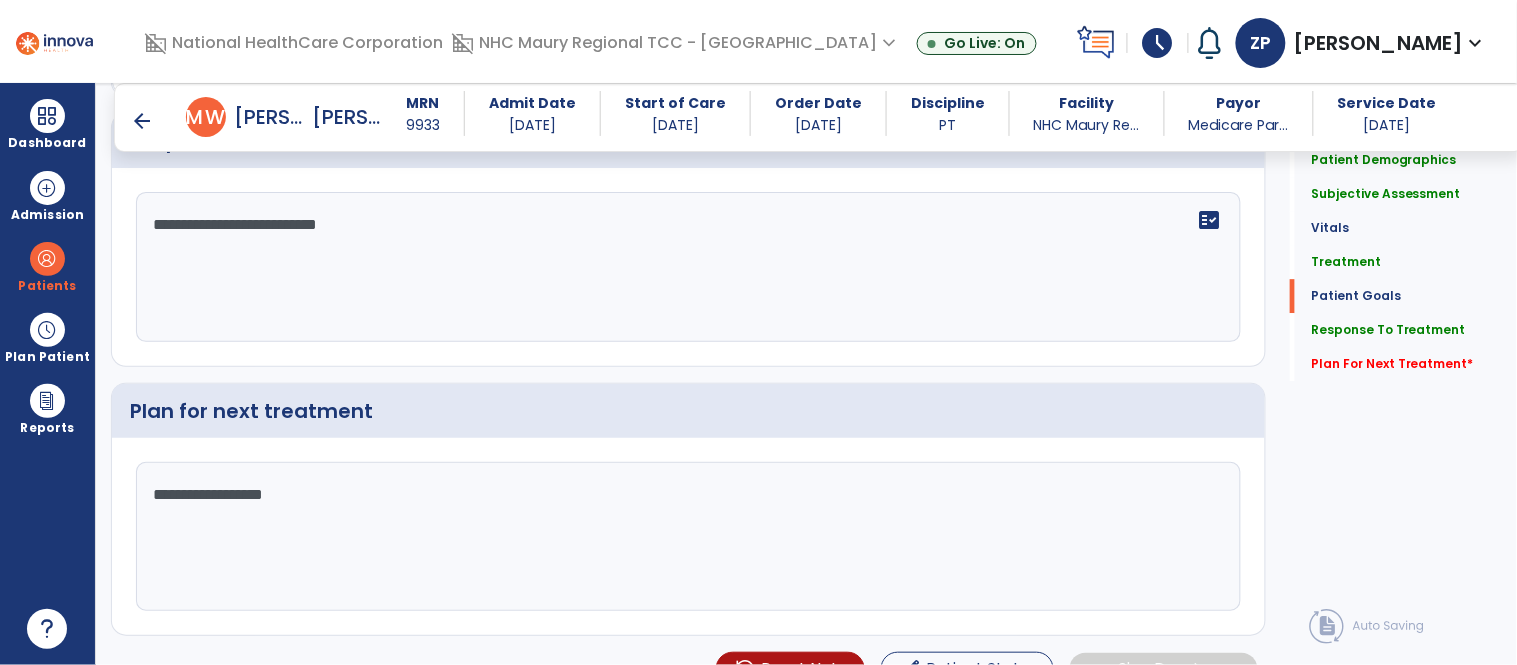 scroll, scrollTop: 3481, scrollLeft: 0, axis: vertical 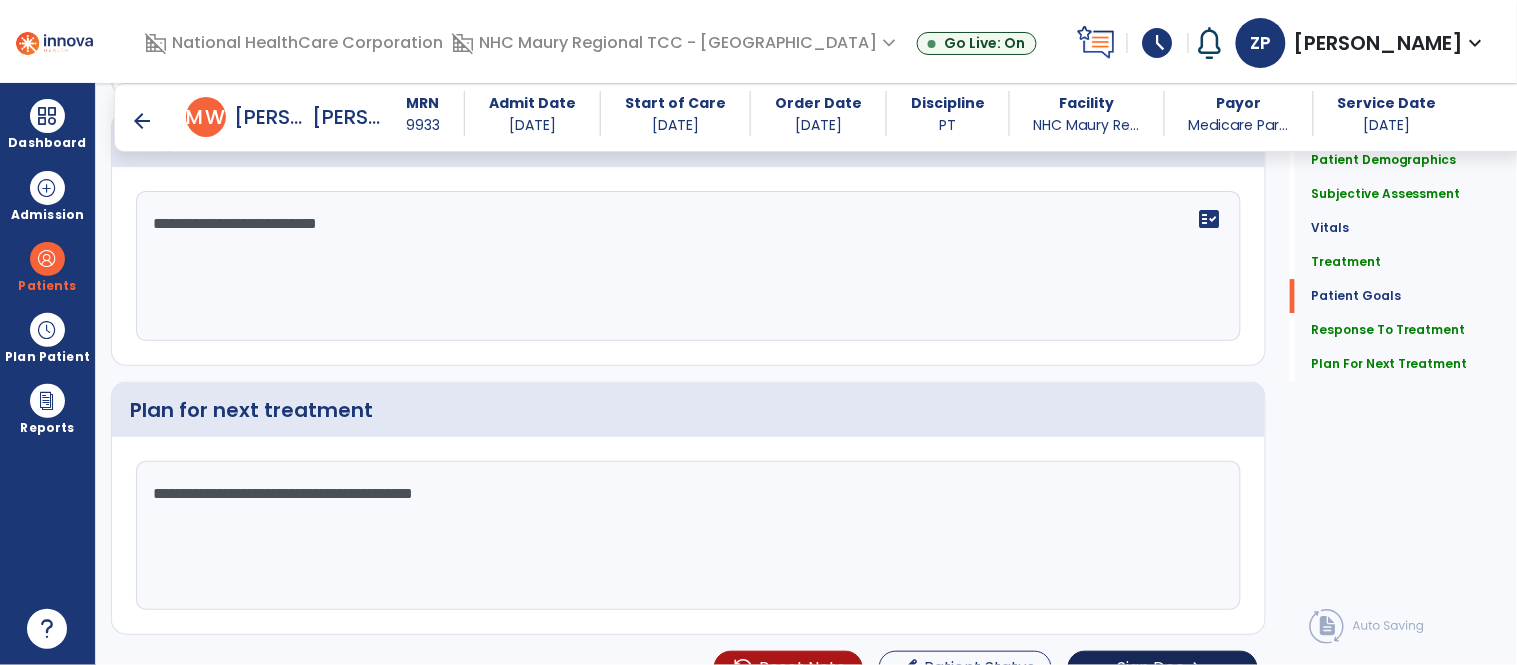 type on "**********" 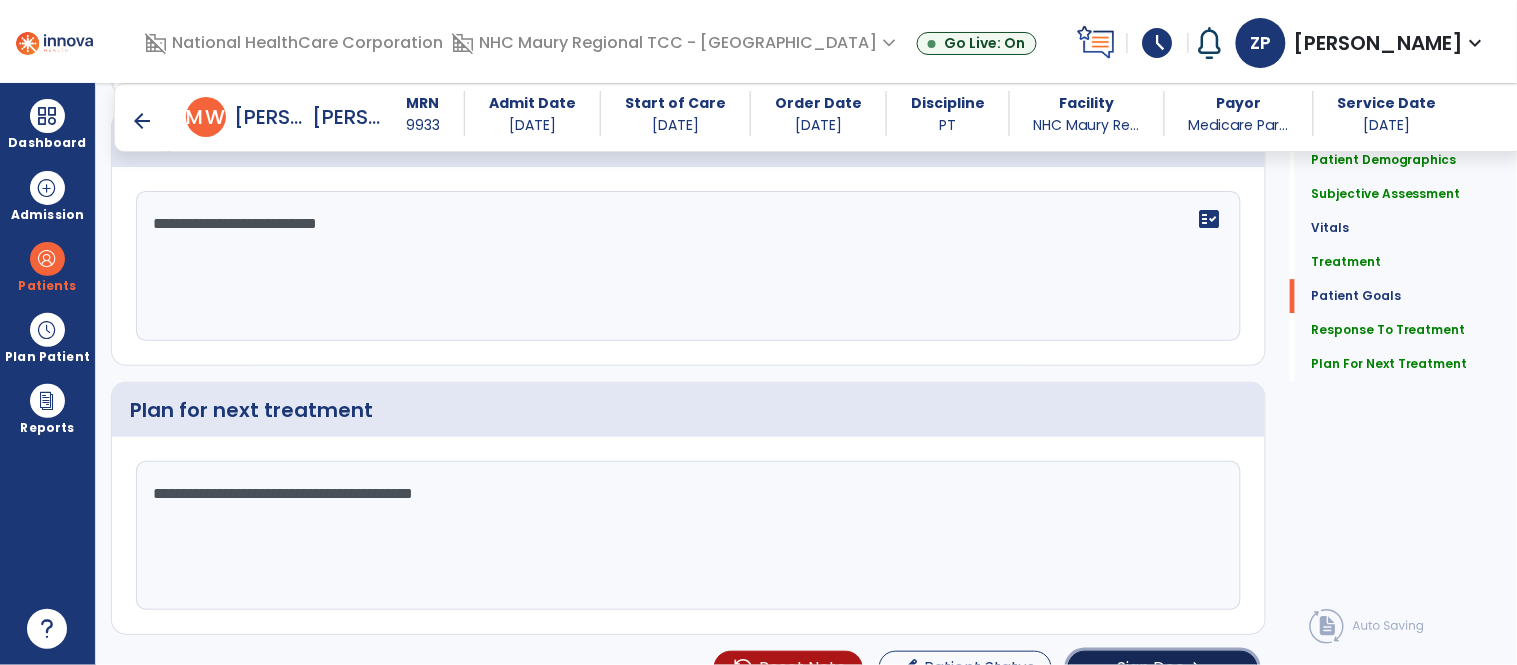 click on "Sign Doc" 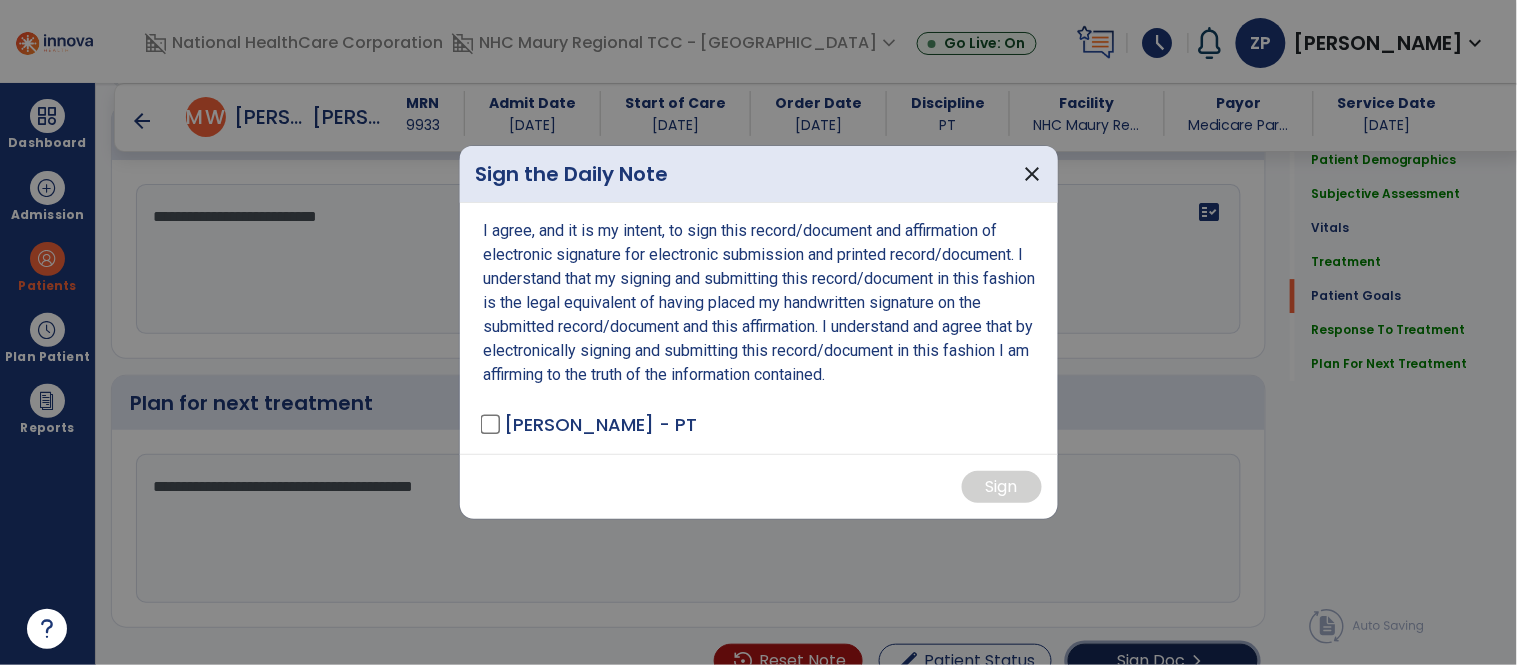 scroll, scrollTop: 3481, scrollLeft: 0, axis: vertical 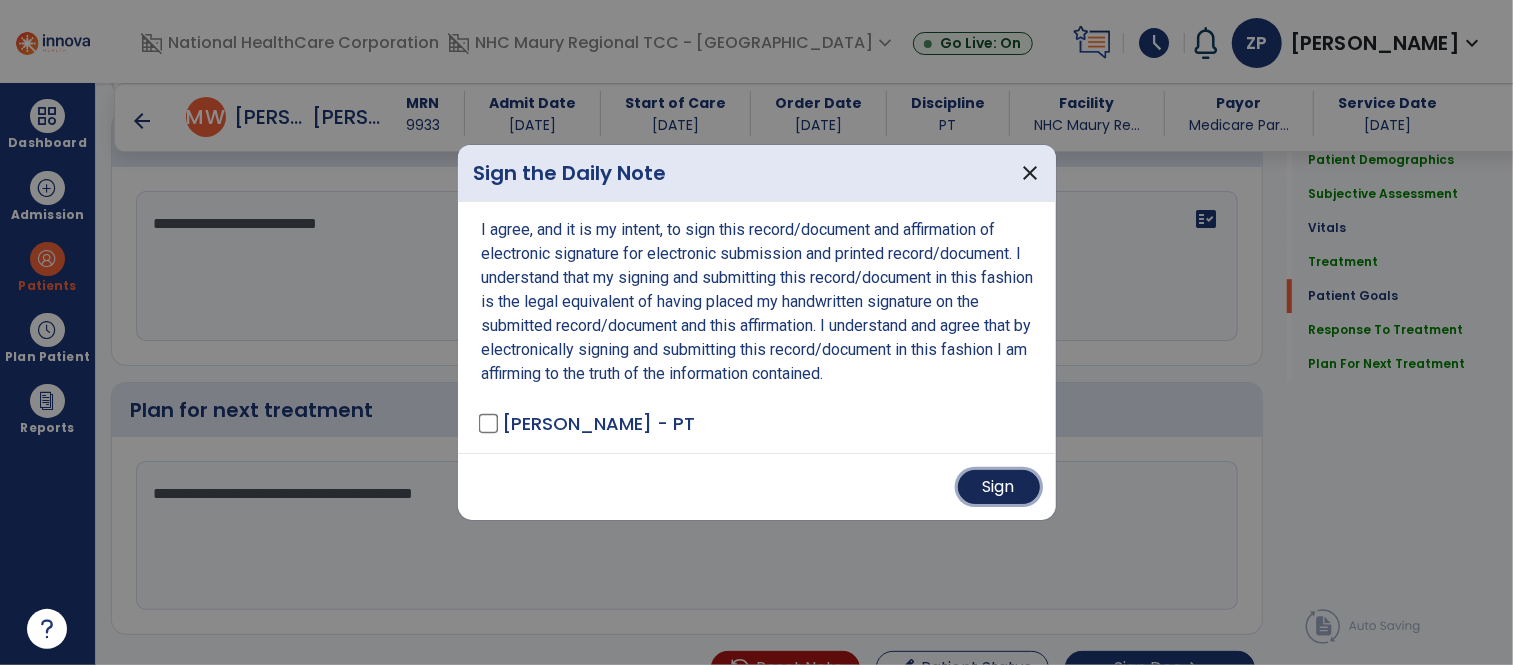 click on "Sign" at bounding box center [999, 487] 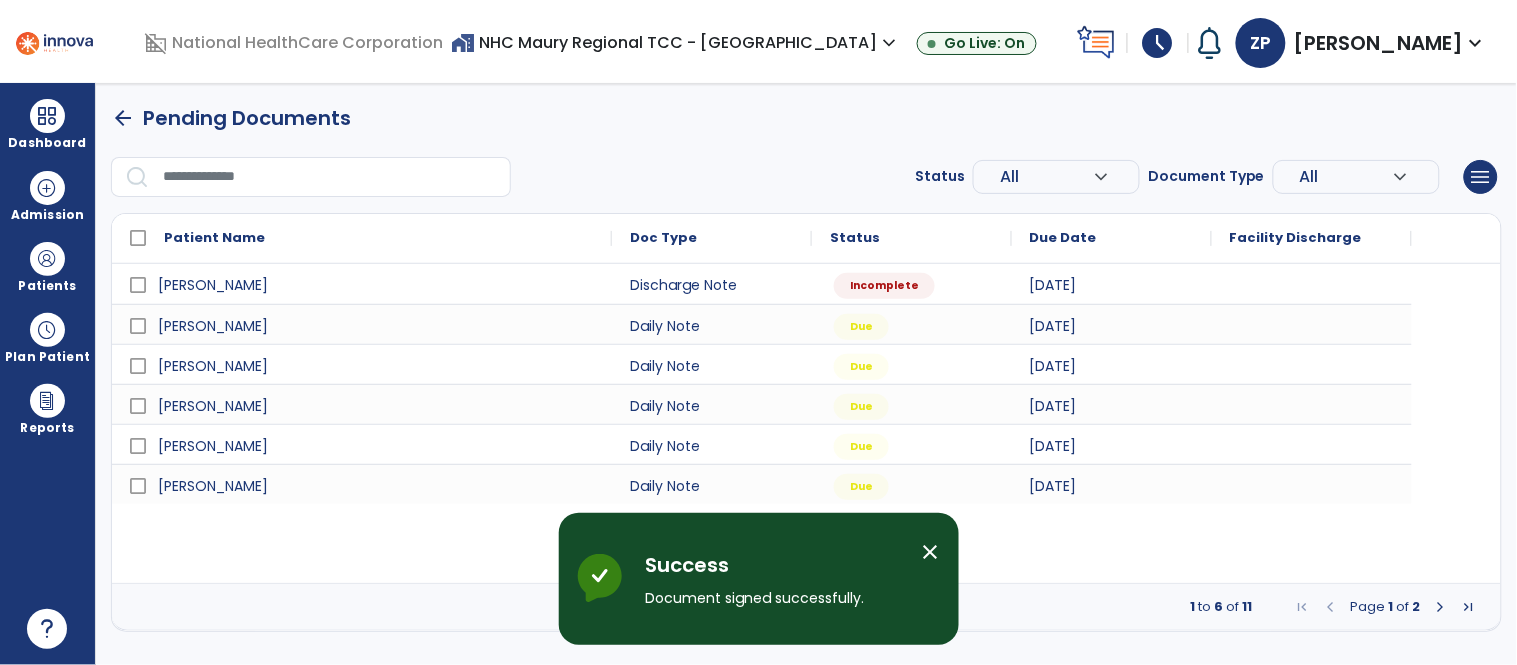 scroll, scrollTop: 0, scrollLeft: 0, axis: both 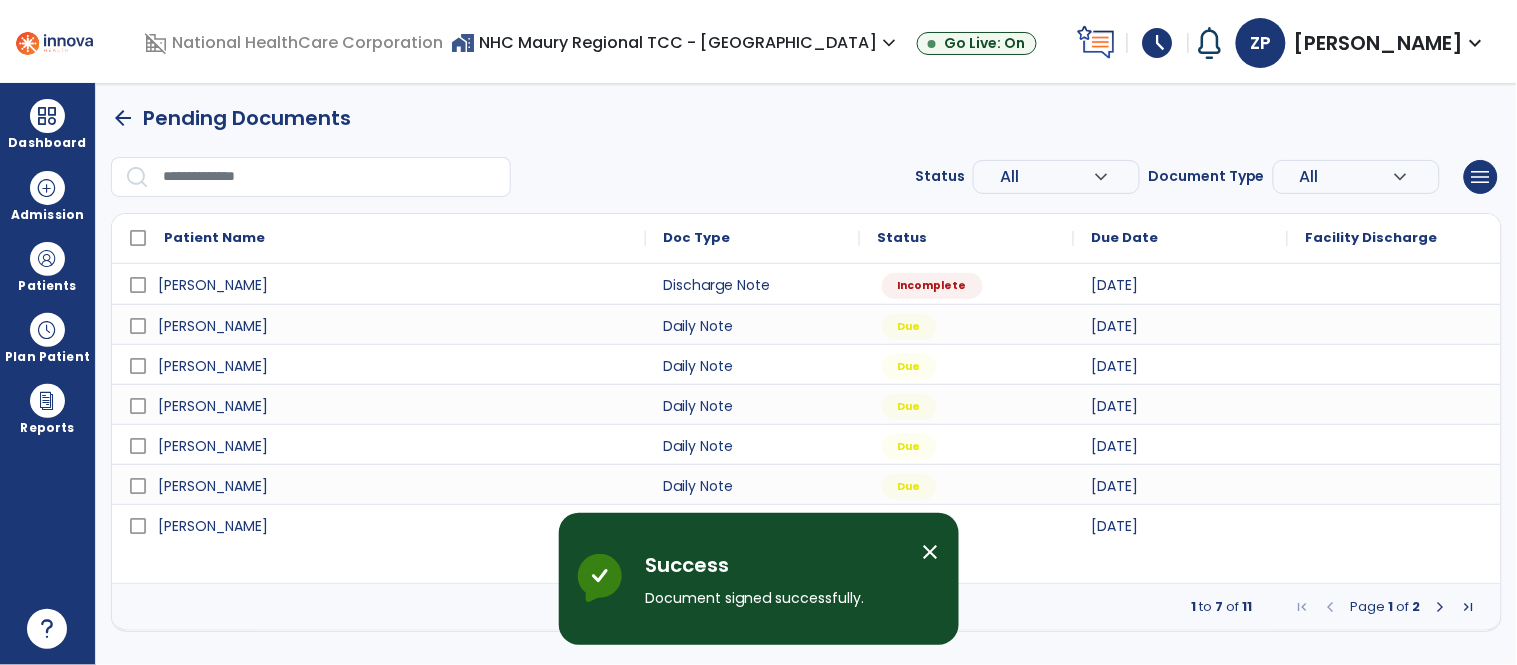 click on "close" at bounding box center (931, 552) 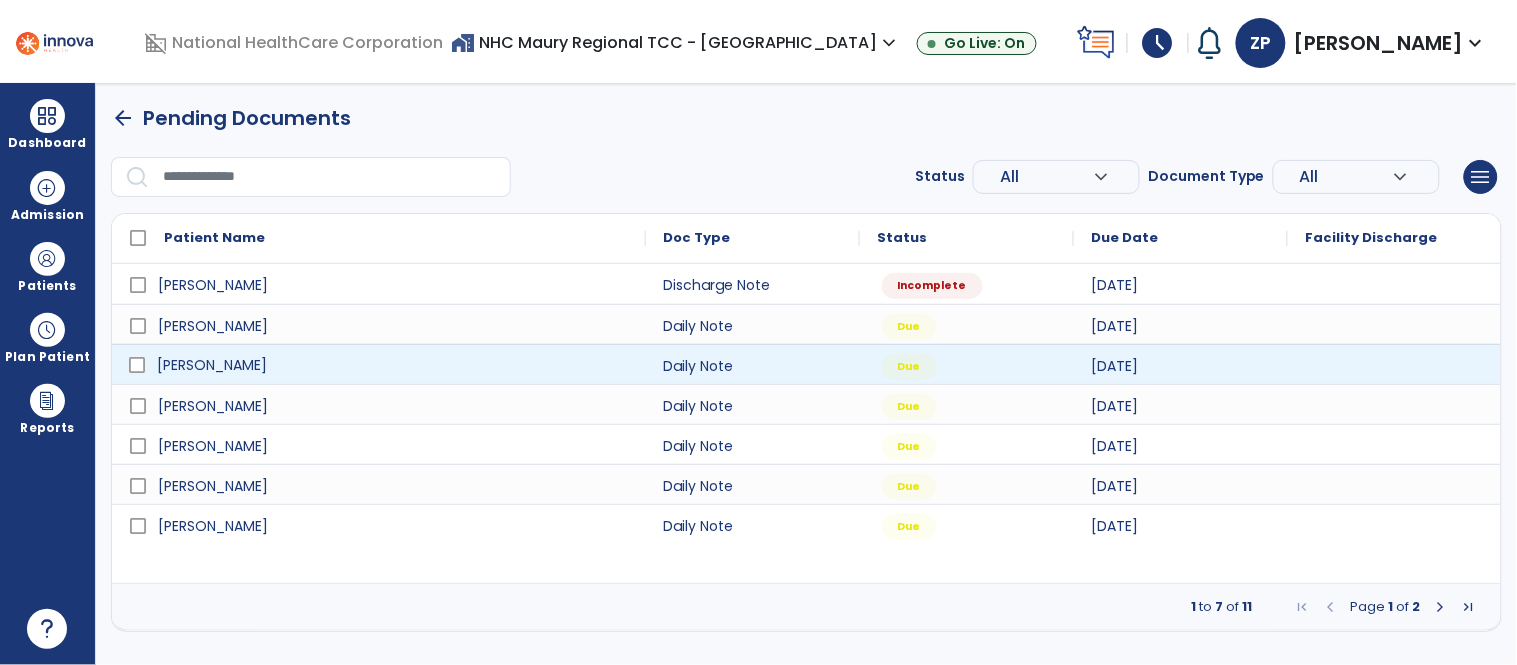click on "[PERSON_NAME]" at bounding box center (212, 365) 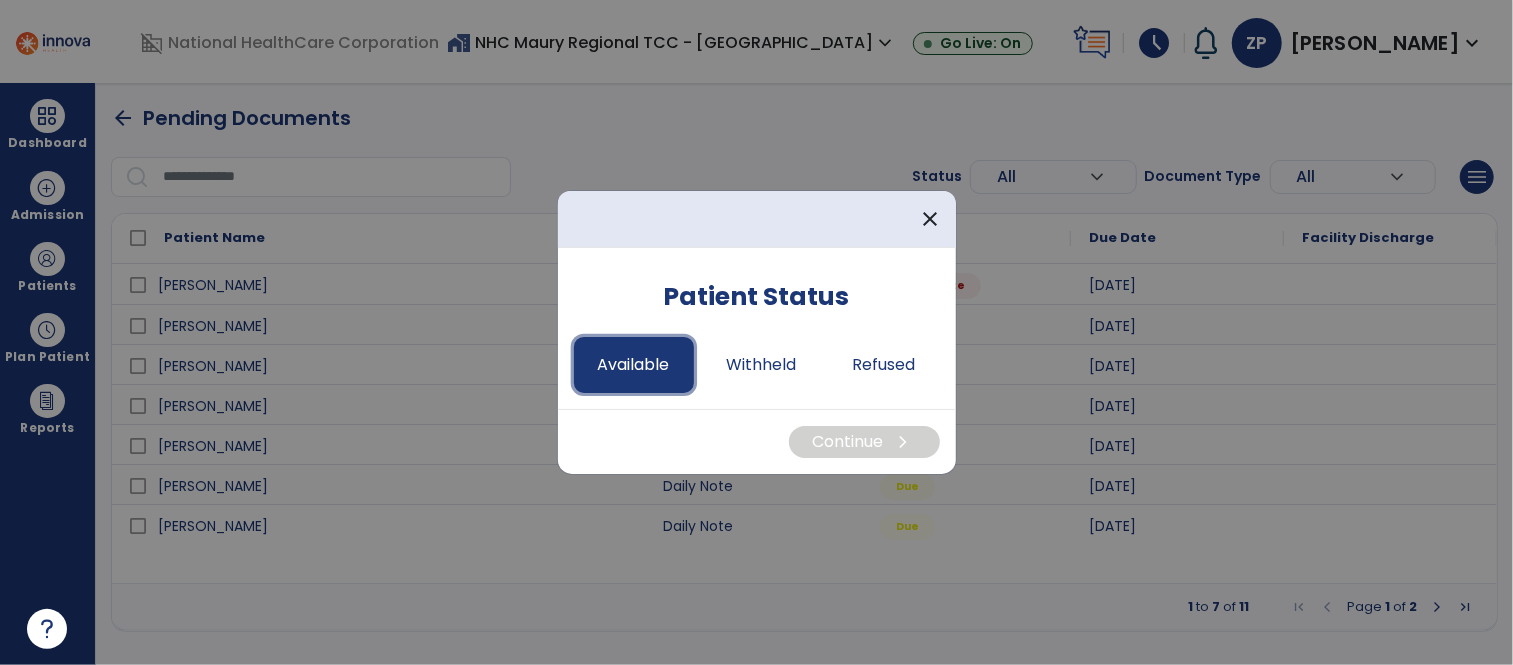 click on "Available" at bounding box center (634, 365) 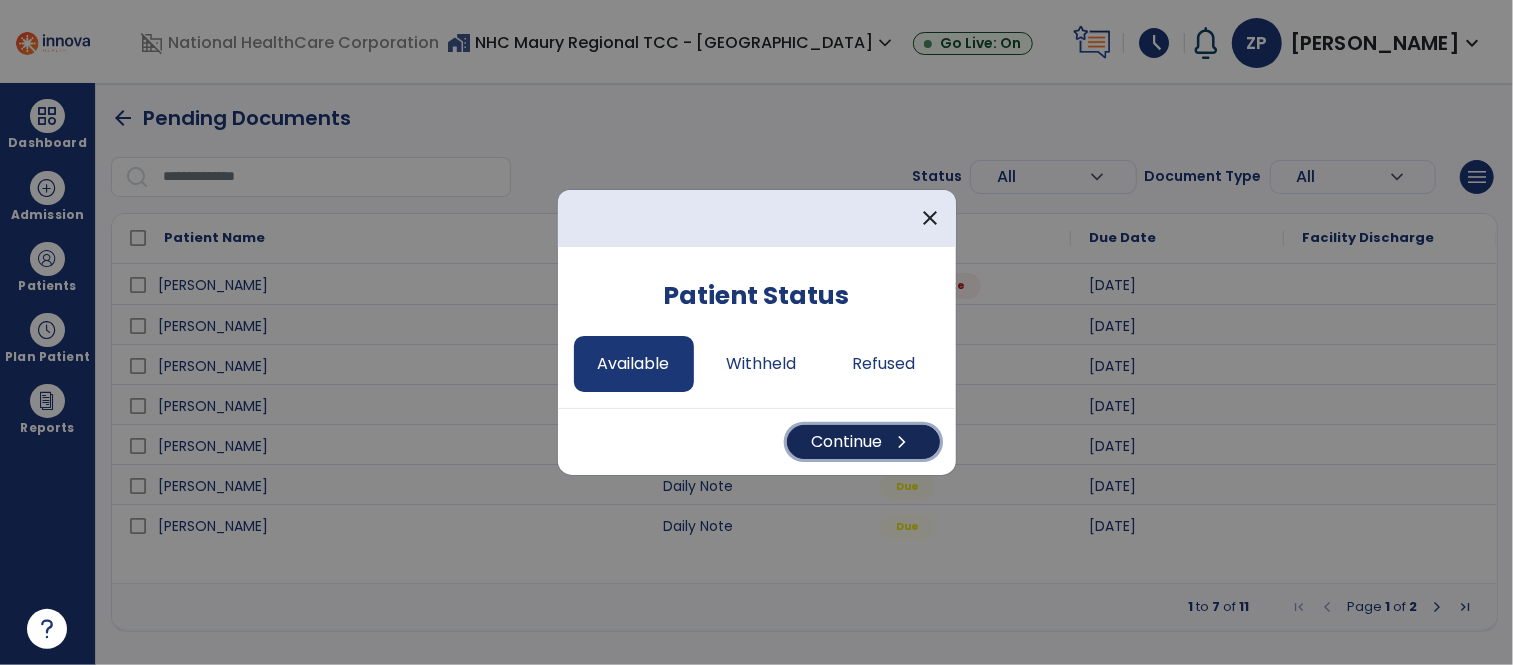 click on "Continue   chevron_right" at bounding box center (863, 442) 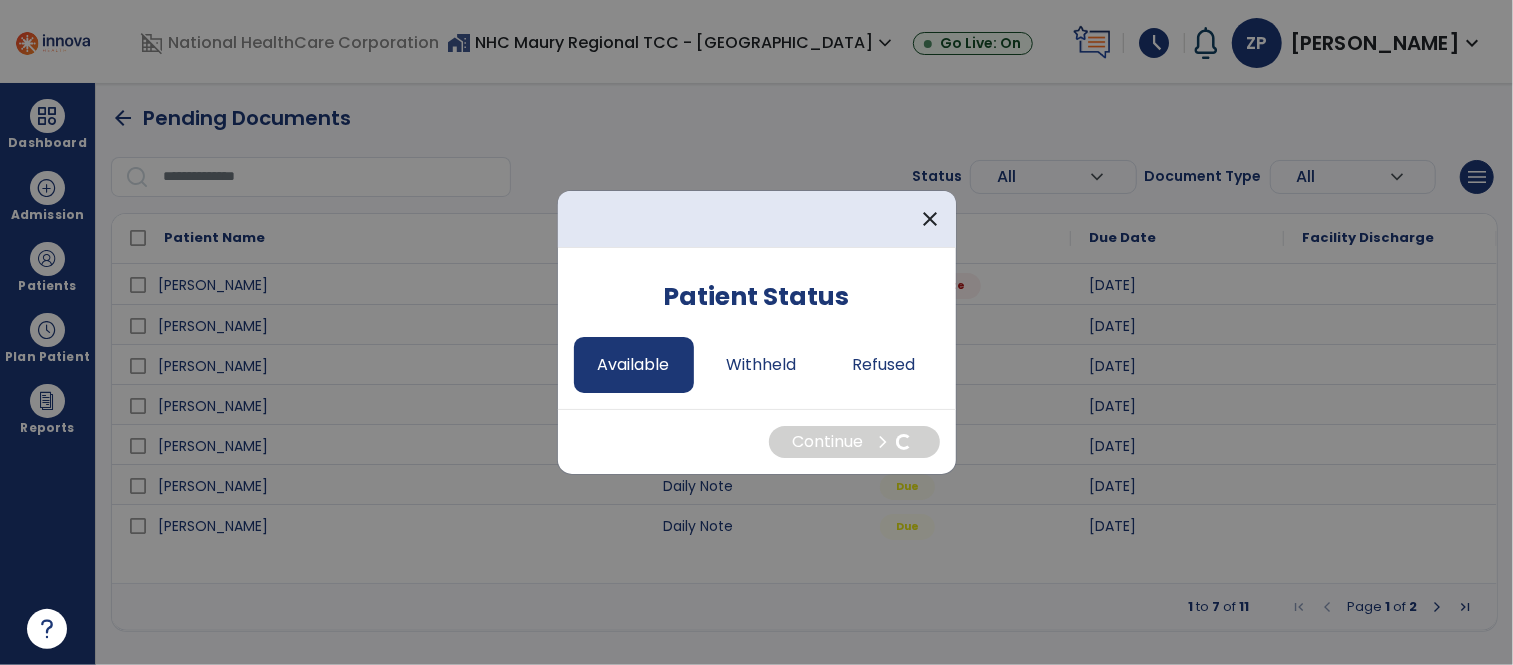 select on "*" 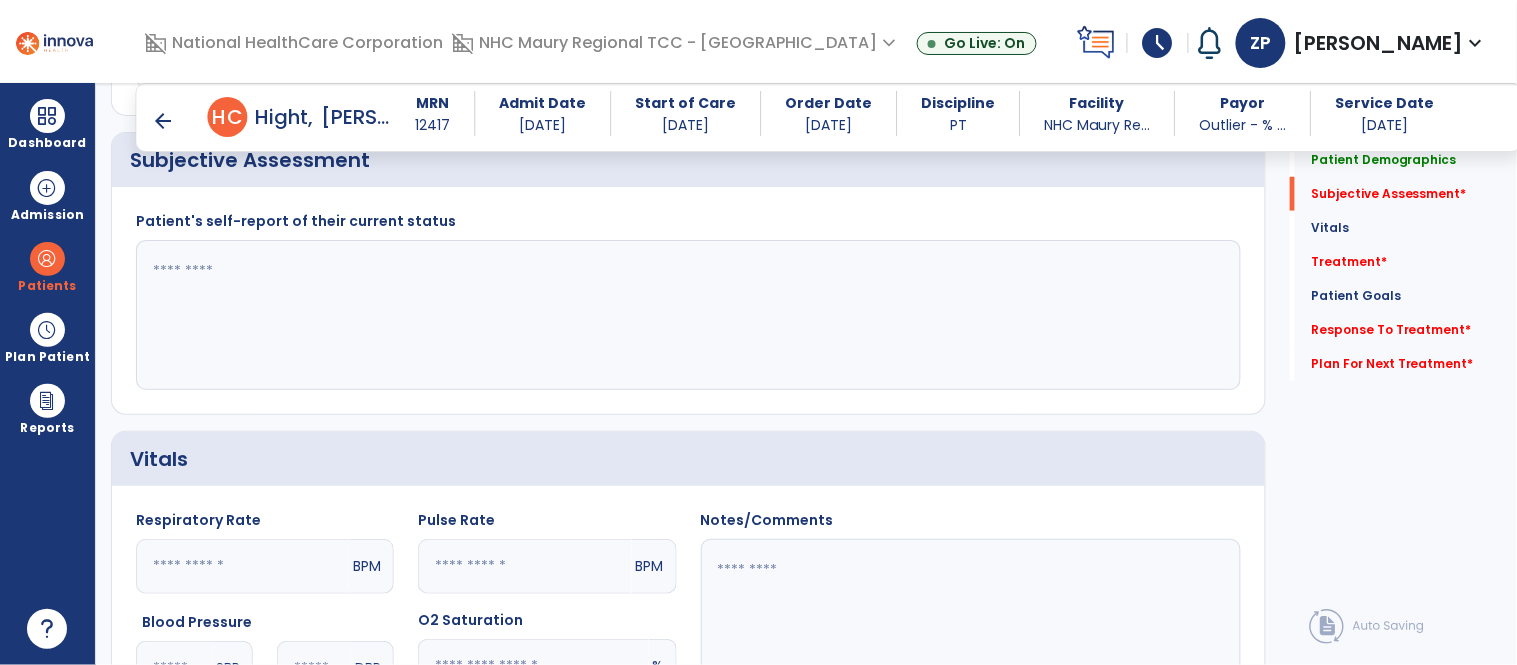 scroll, scrollTop: 397, scrollLeft: 0, axis: vertical 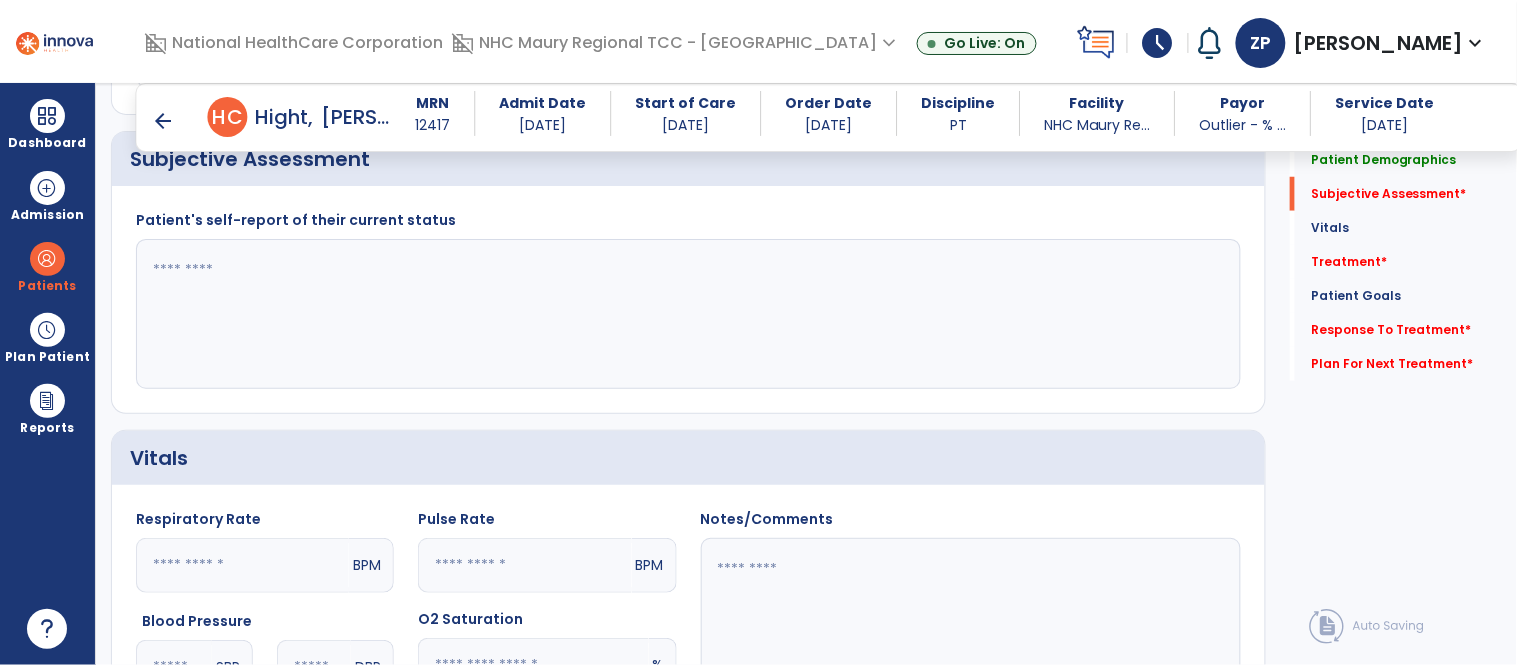 click 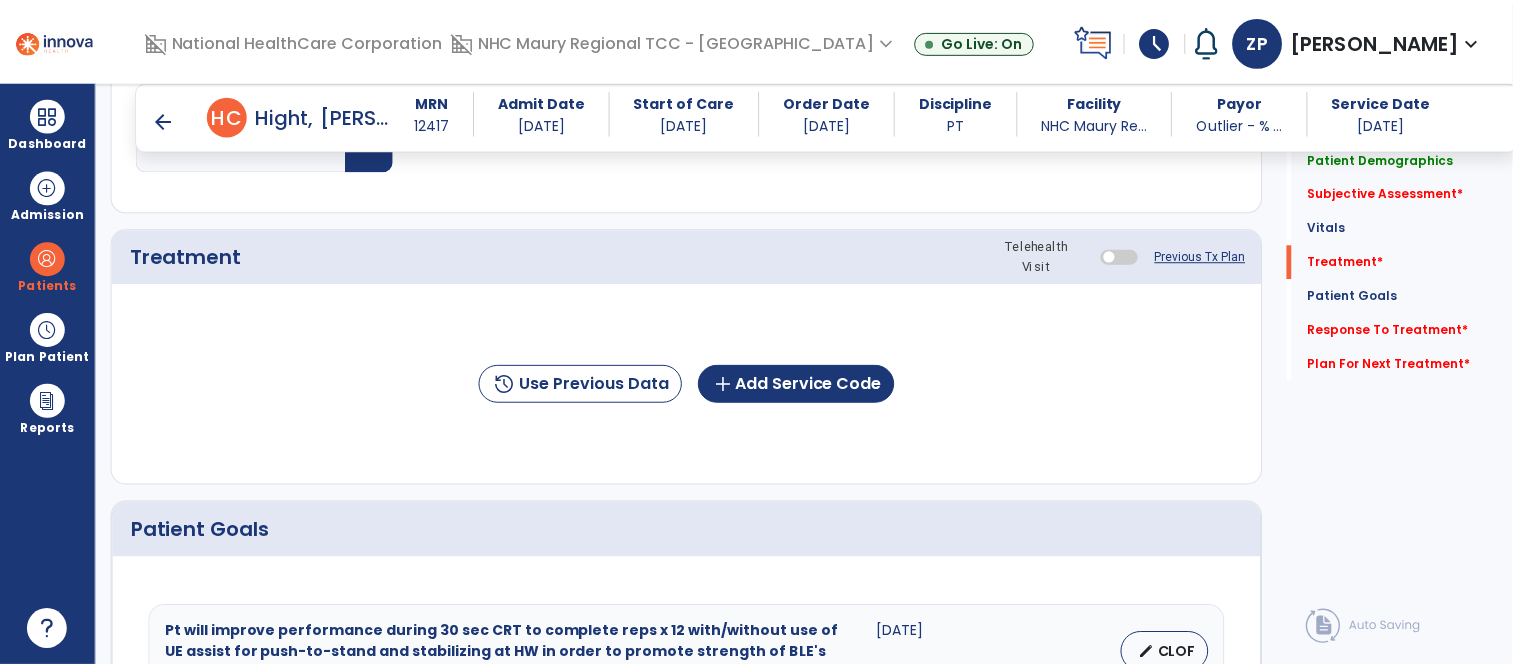 scroll, scrollTop: 1023, scrollLeft: 0, axis: vertical 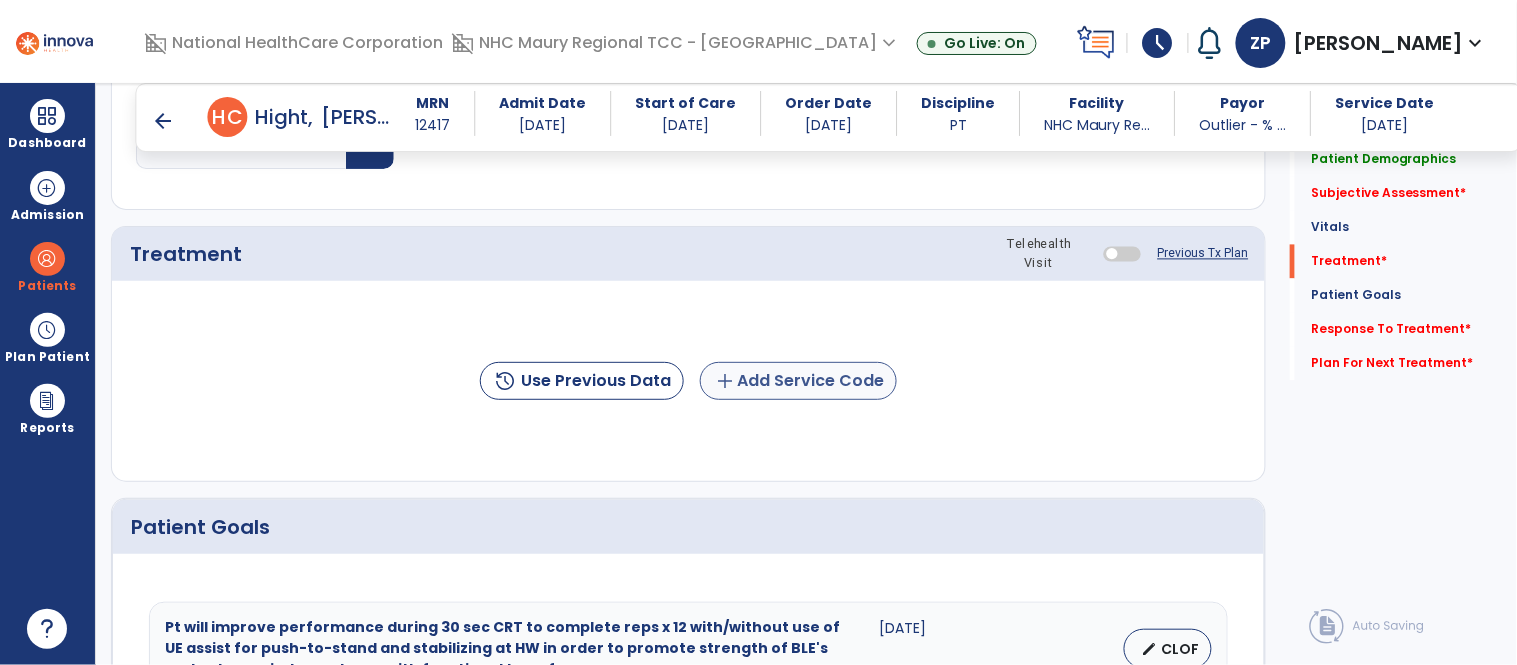 type on "**********" 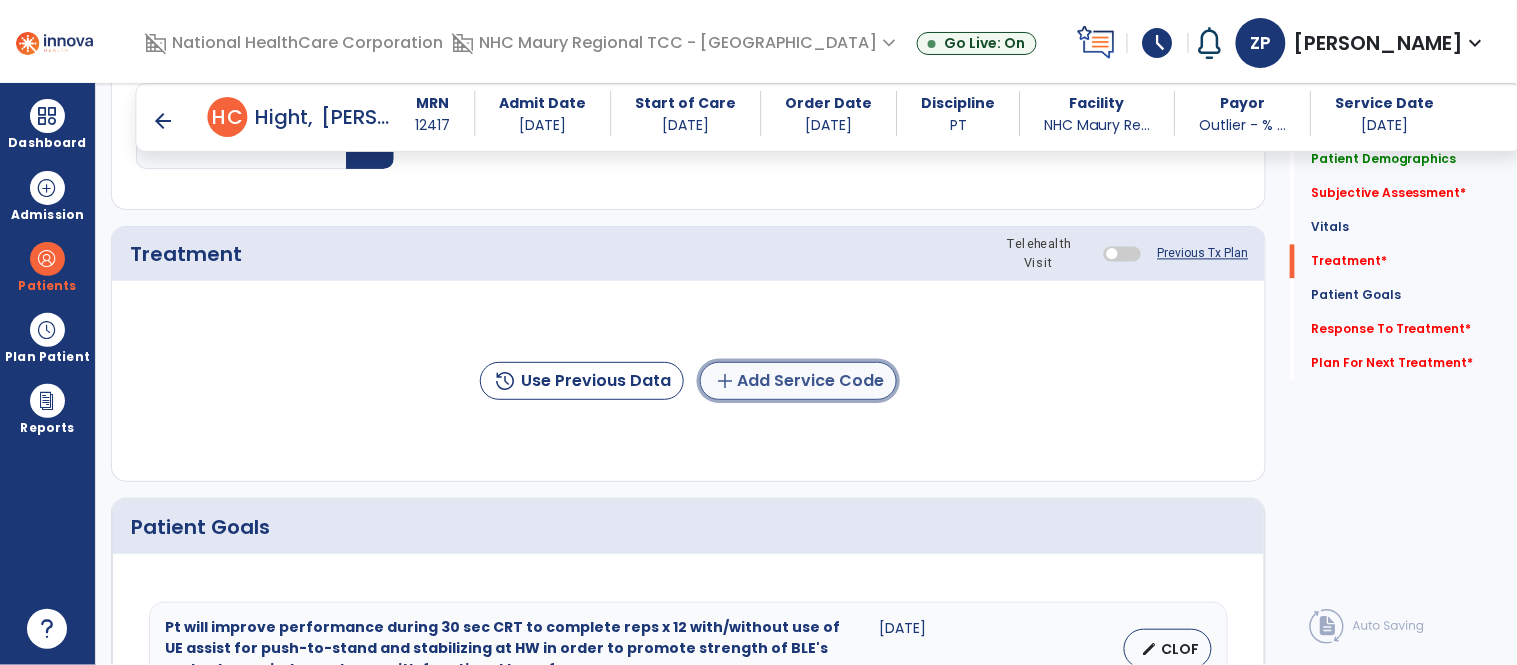 click on "add  Add Service Code" 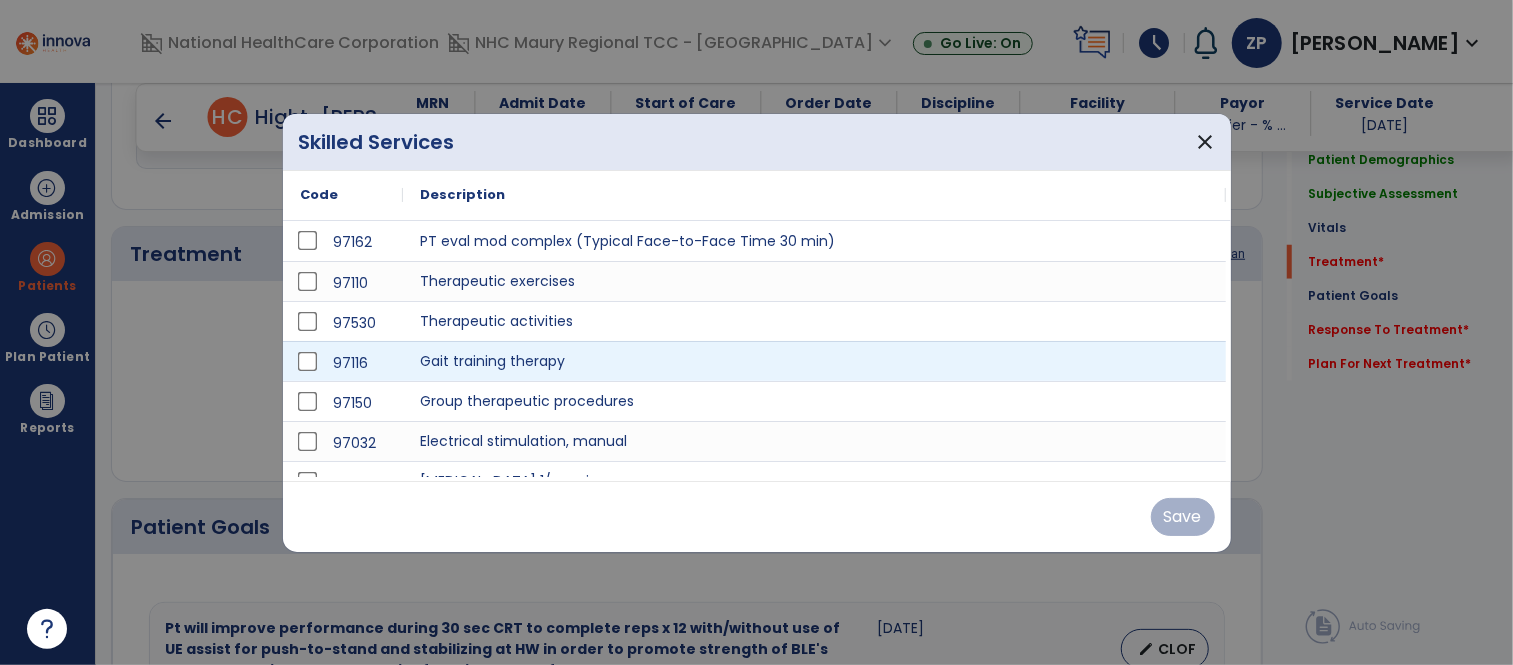 scroll, scrollTop: 1023, scrollLeft: 0, axis: vertical 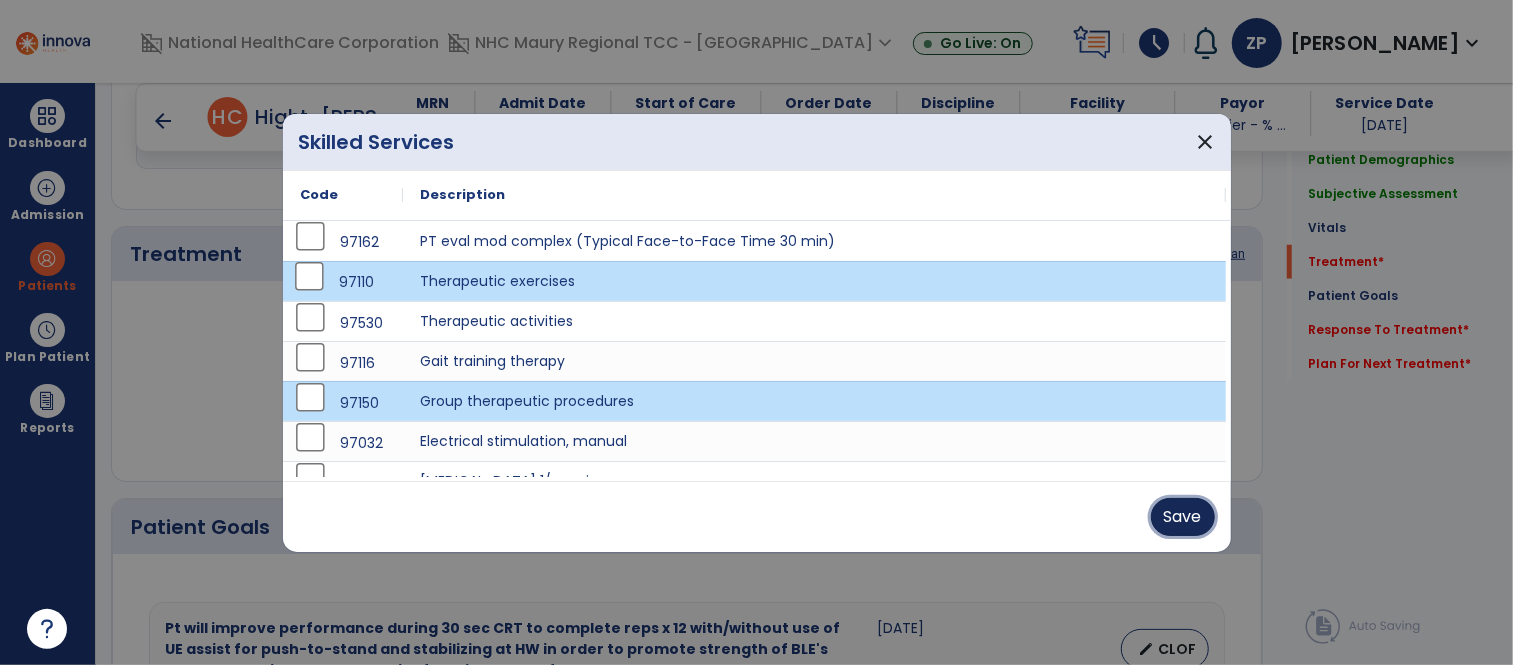 click on "Save" at bounding box center (1183, 517) 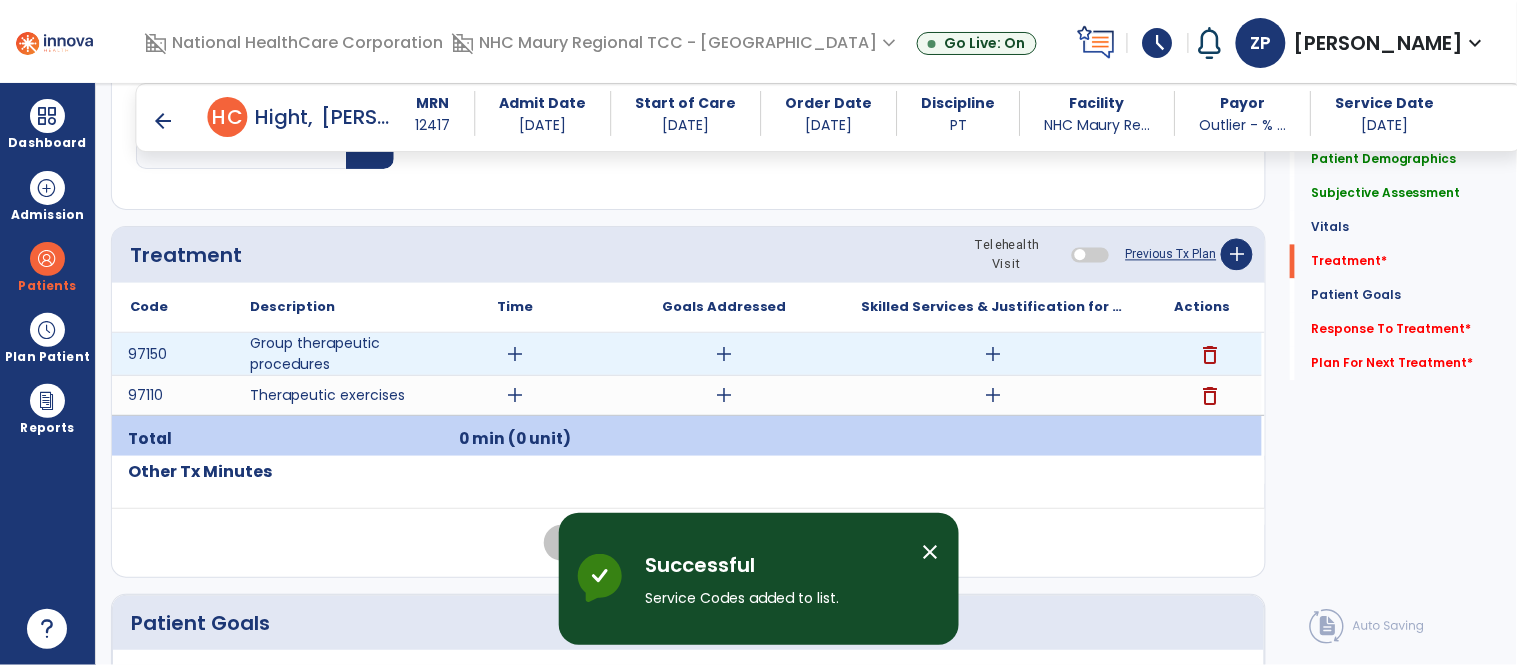 click on "add" at bounding box center [993, 354] 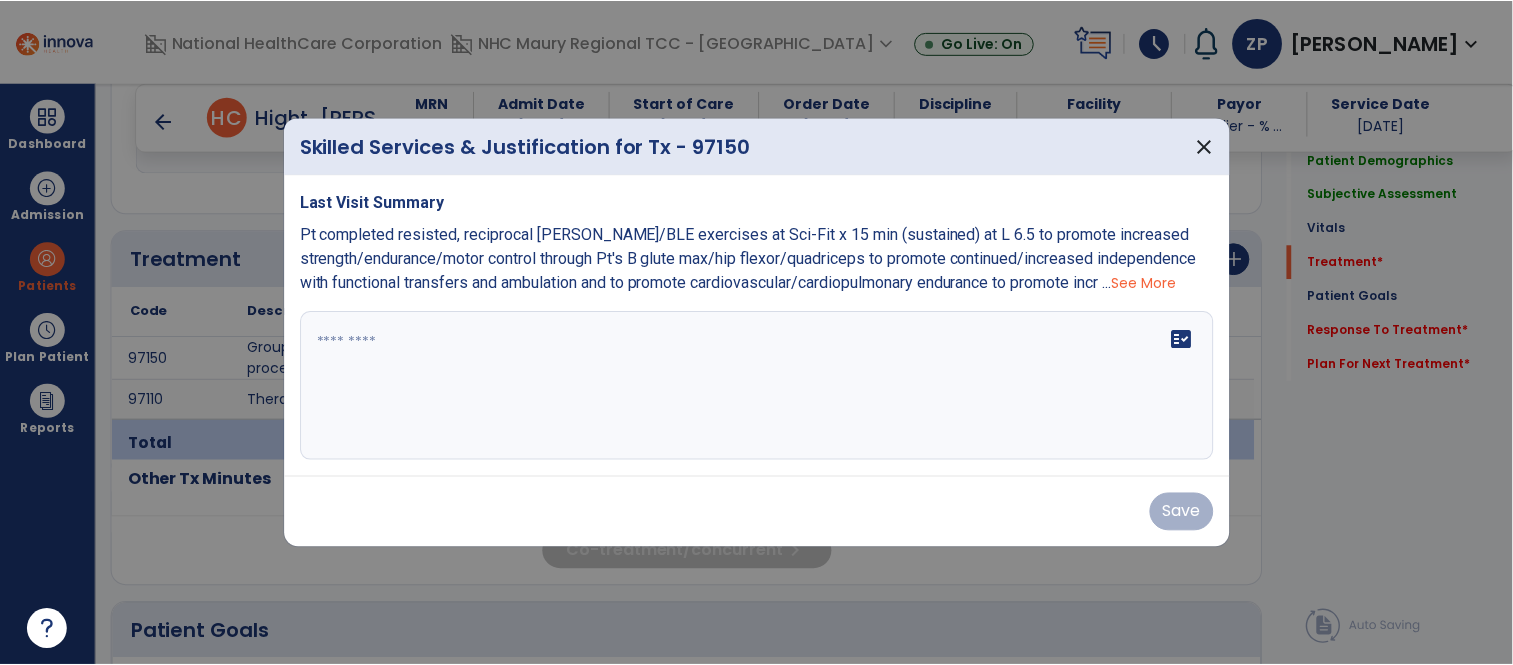 scroll, scrollTop: 1023, scrollLeft: 0, axis: vertical 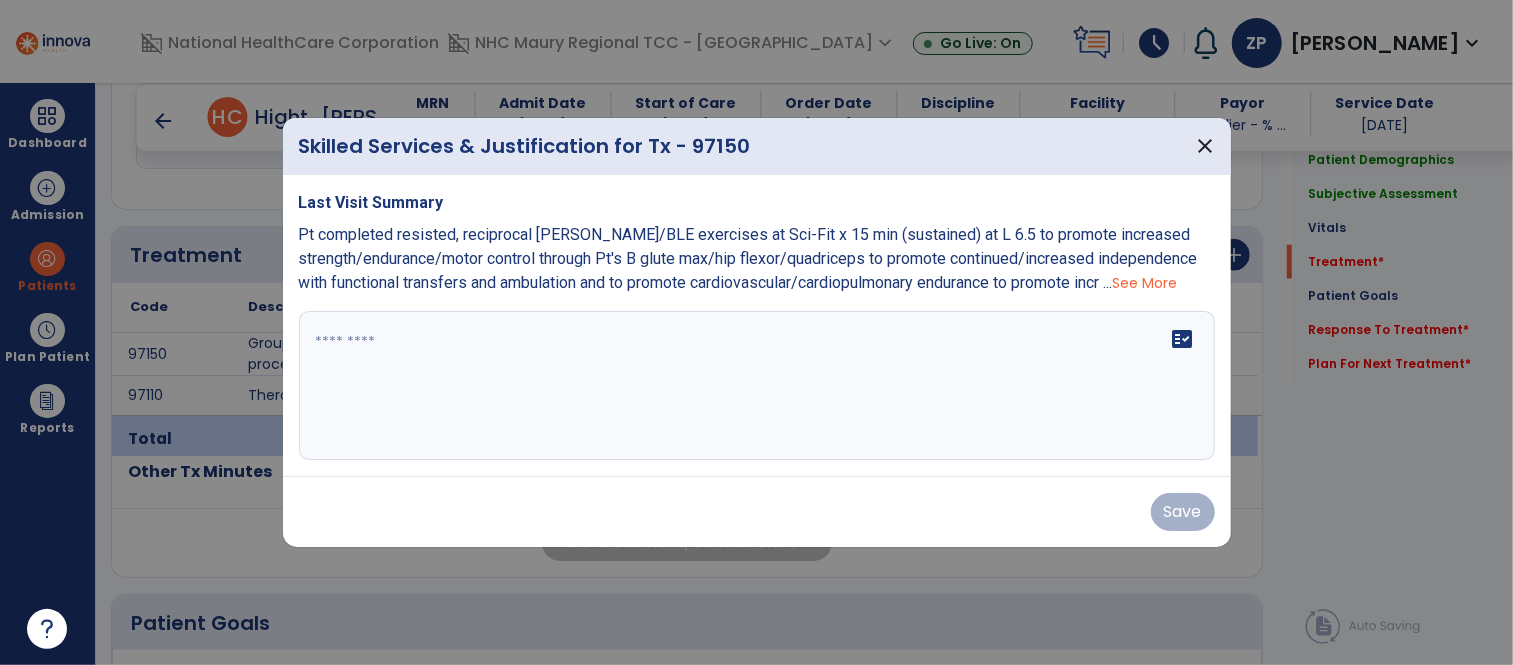 click on "See More" at bounding box center (1145, 283) 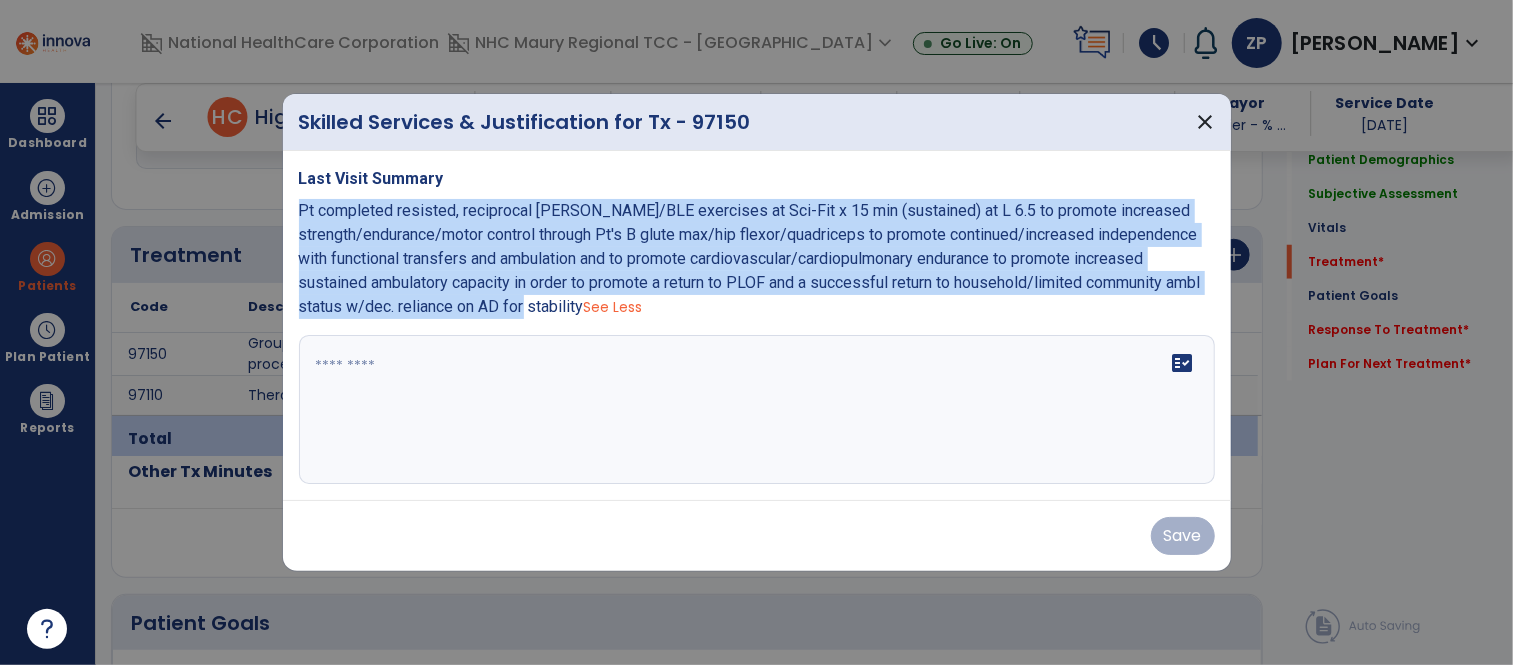drag, startPoint x: 296, startPoint y: 208, endPoint x: 706, endPoint y: 308, distance: 422.01895 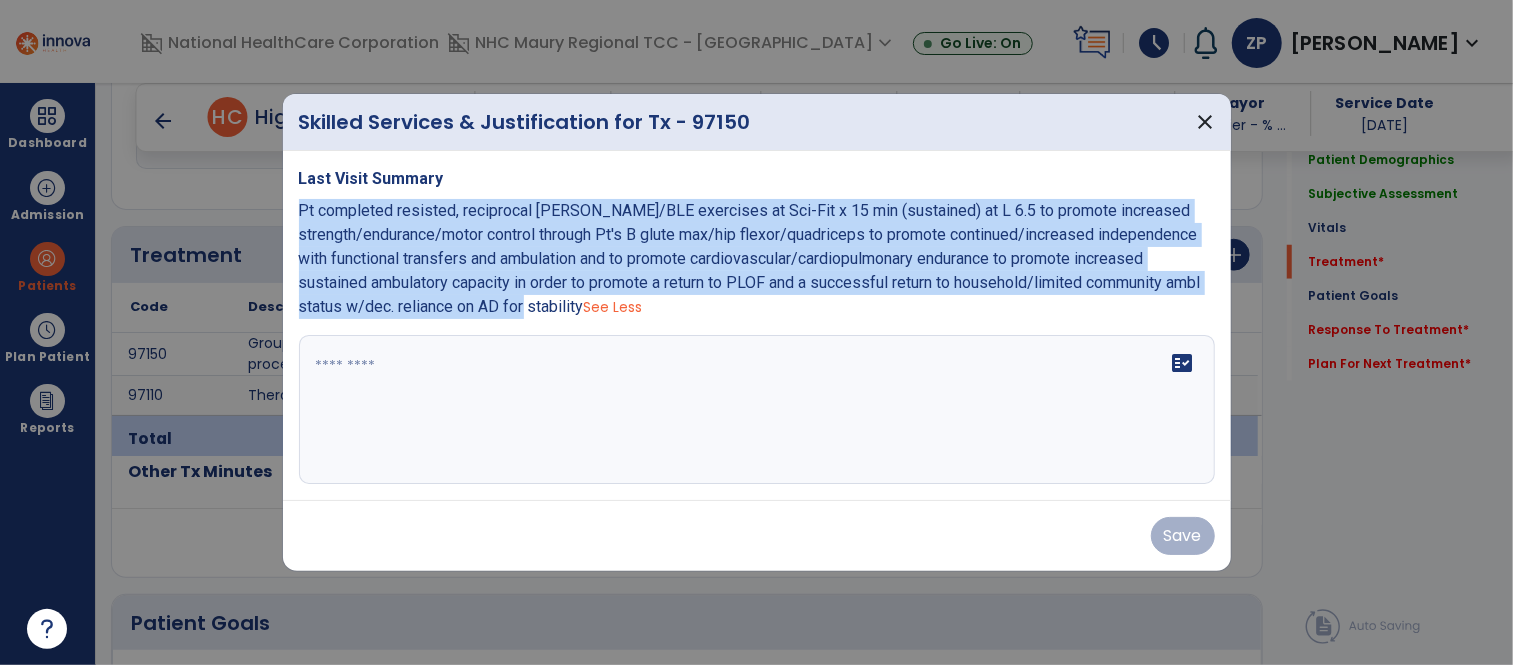 click on "Last Visit Summary Pt completed resisted, reciprocal [PERSON_NAME]/BLE exercises at Sci-Fit x 15 min (sustained) at L 6.5 to promote increased strength/endurance/motor control through Pt's B glute max/hip flexor/quadriceps to promote continued/increased independence with functional transfers and ambulation and to promote cardiovascular/cardiopulmonary endurance to promote increased sustained ambulatory capacity in order to promote a return to PLOF and a successful return to household/limited community ambl status w/dec. reliance on AD for stability  See Less   fact_check" at bounding box center (757, 326) 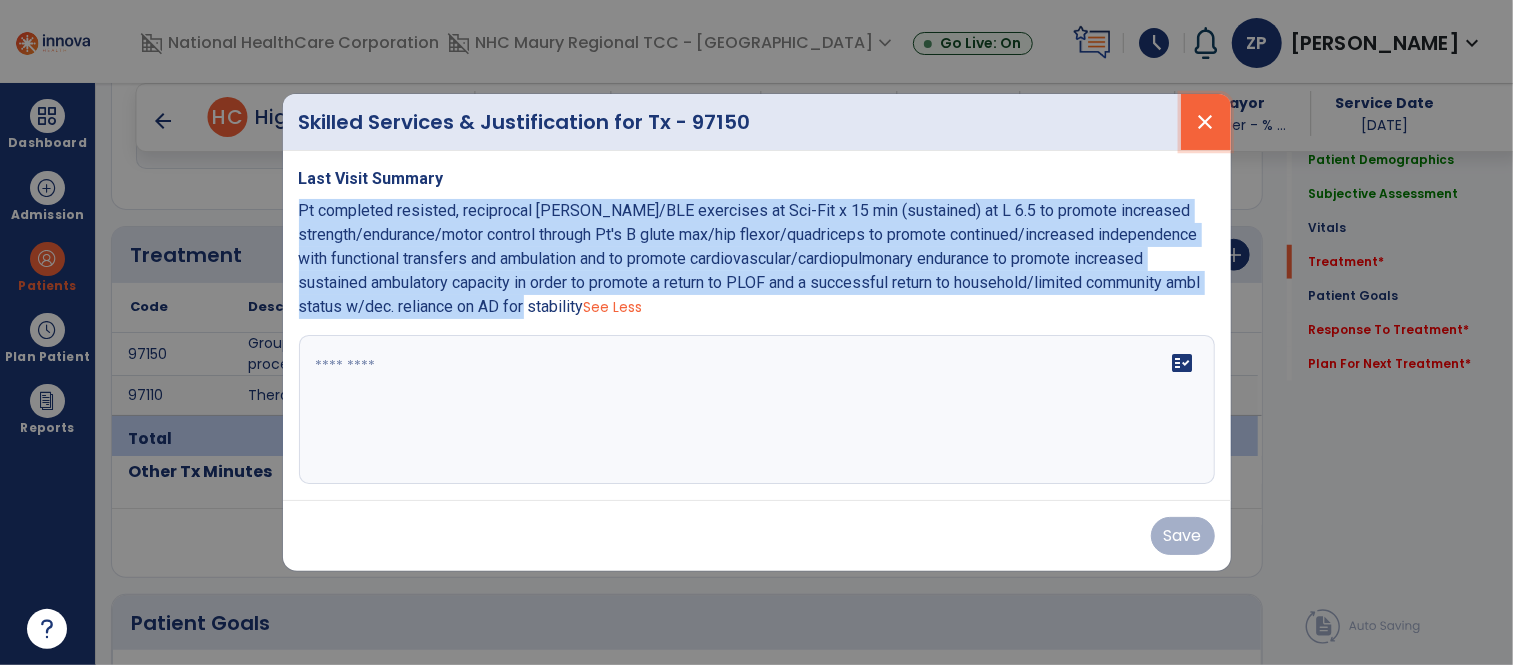 click on "close" at bounding box center (1206, 122) 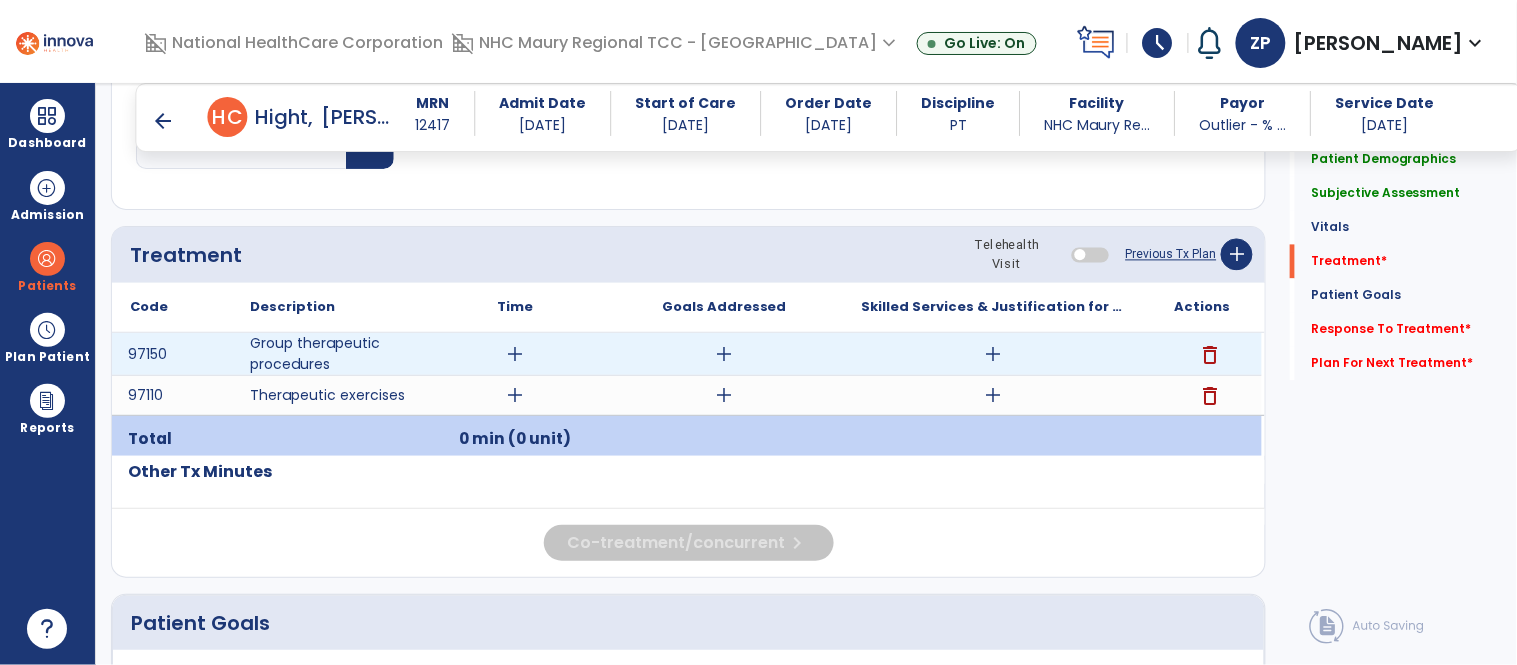 click on "delete" at bounding box center (1210, 355) 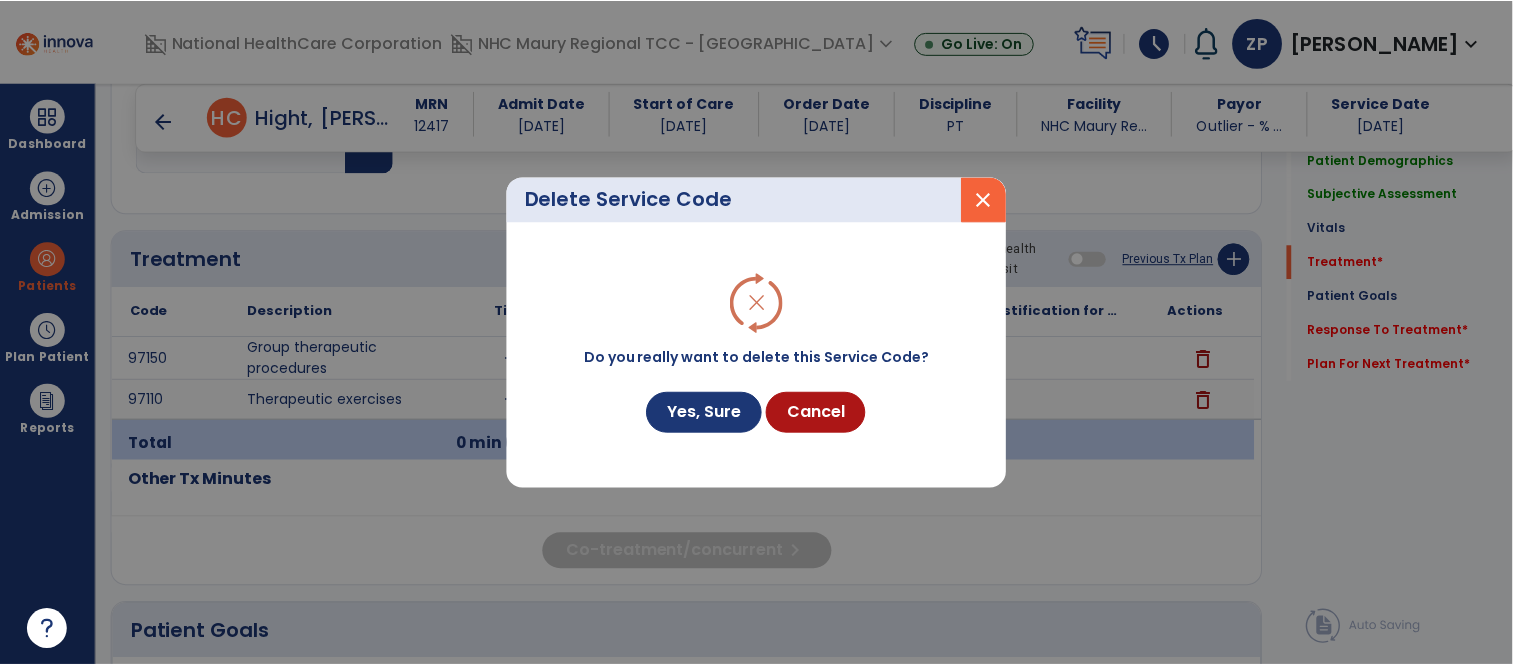 scroll, scrollTop: 1023, scrollLeft: 0, axis: vertical 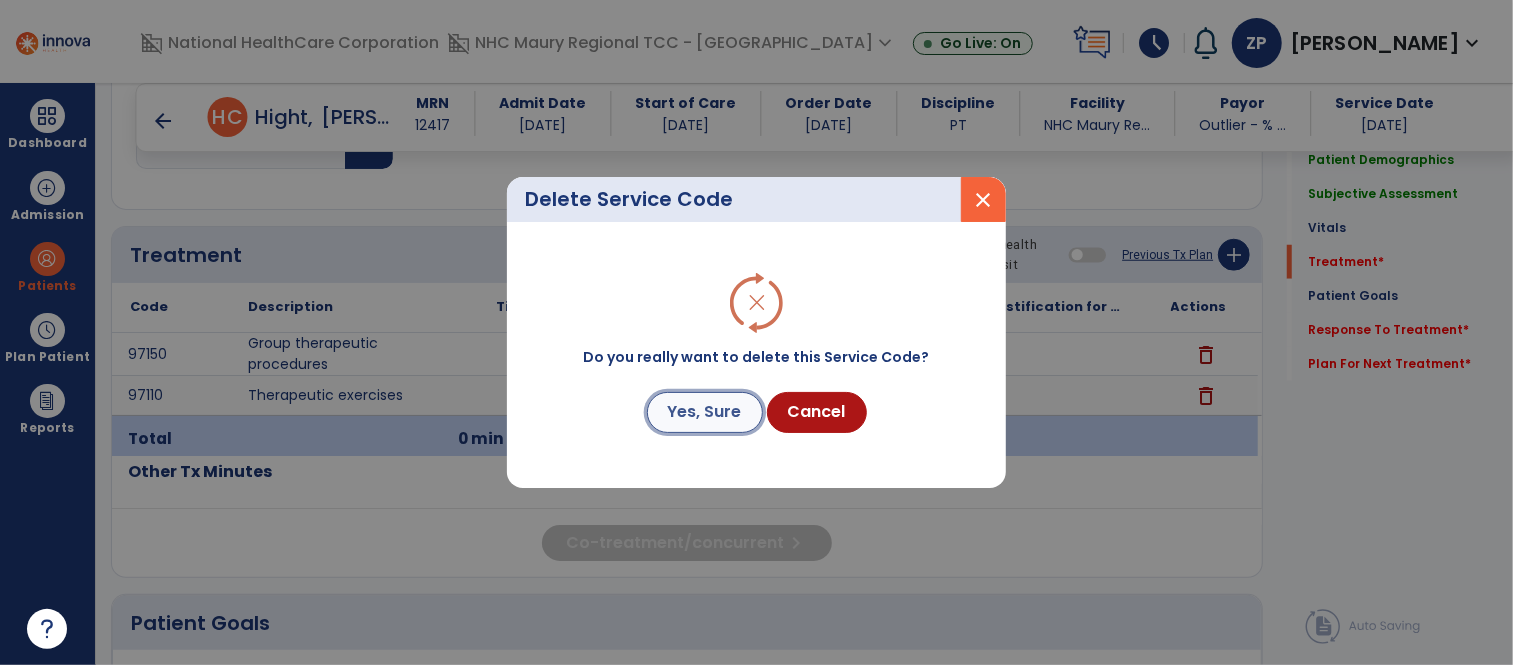 click on "Yes, Sure" at bounding box center (705, 412) 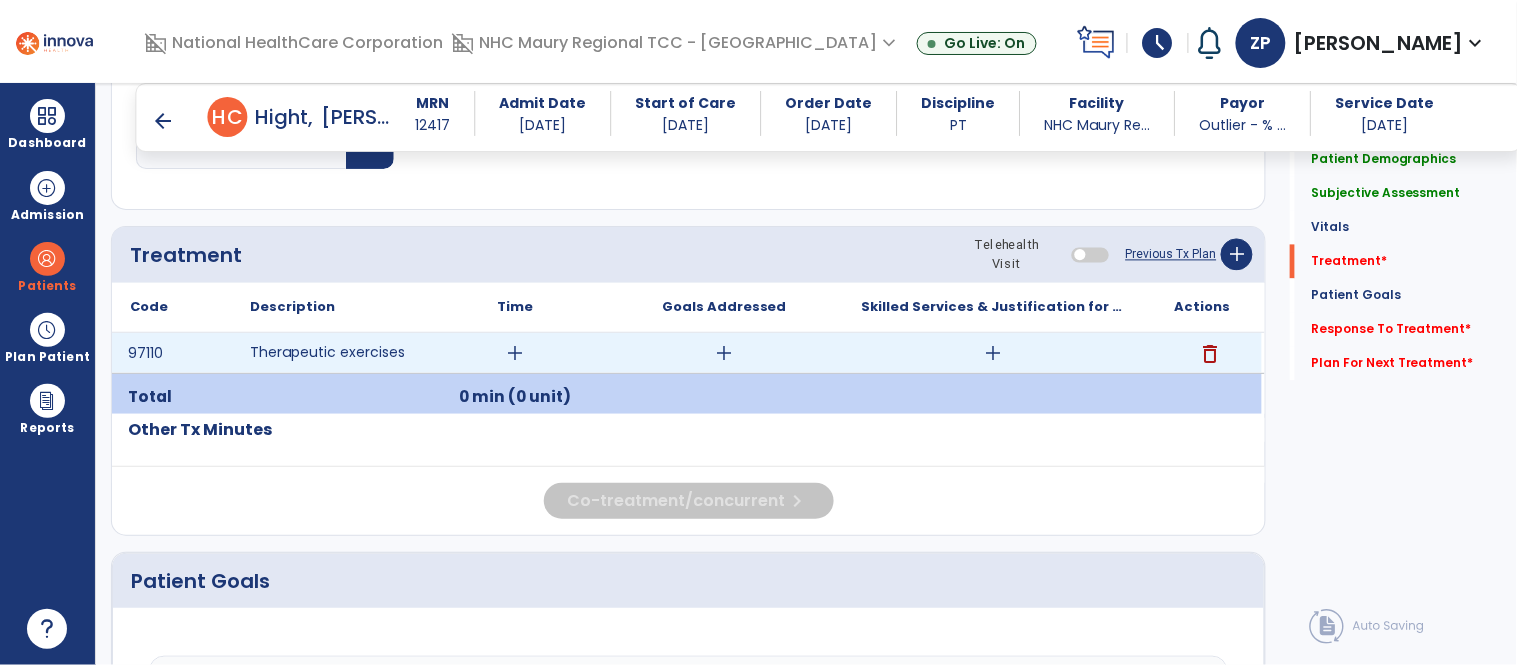 click on "add" at bounding box center [993, 353] 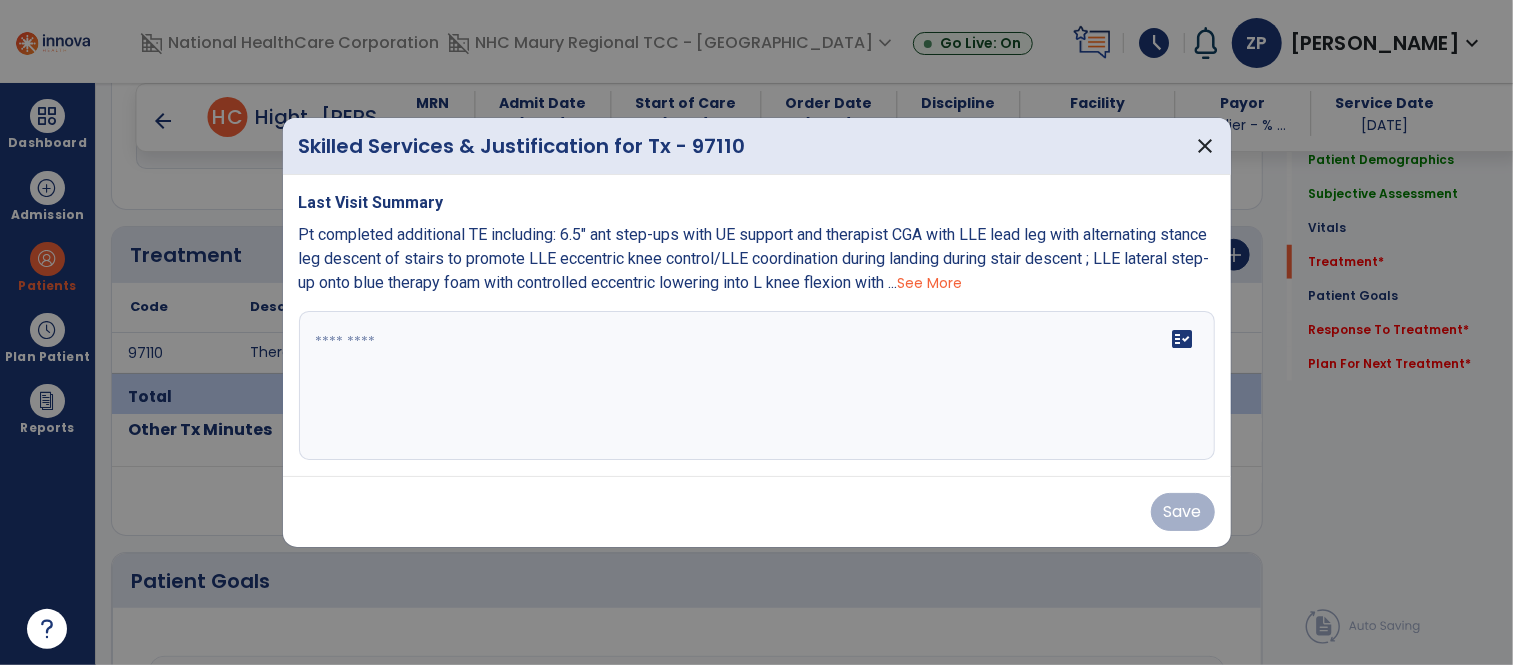 scroll, scrollTop: 1023, scrollLeft: 0, axis: vertical 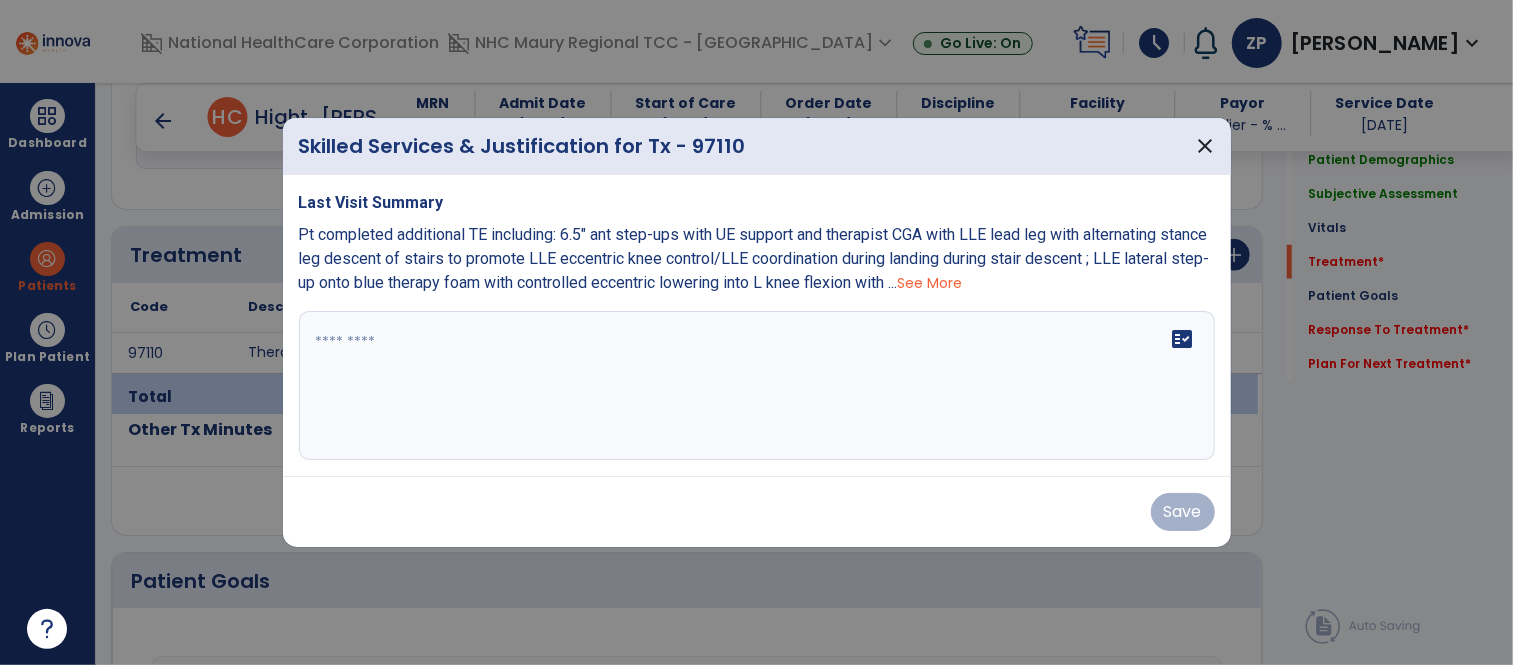 click on "fact_check" at bounding box center (757, 386) 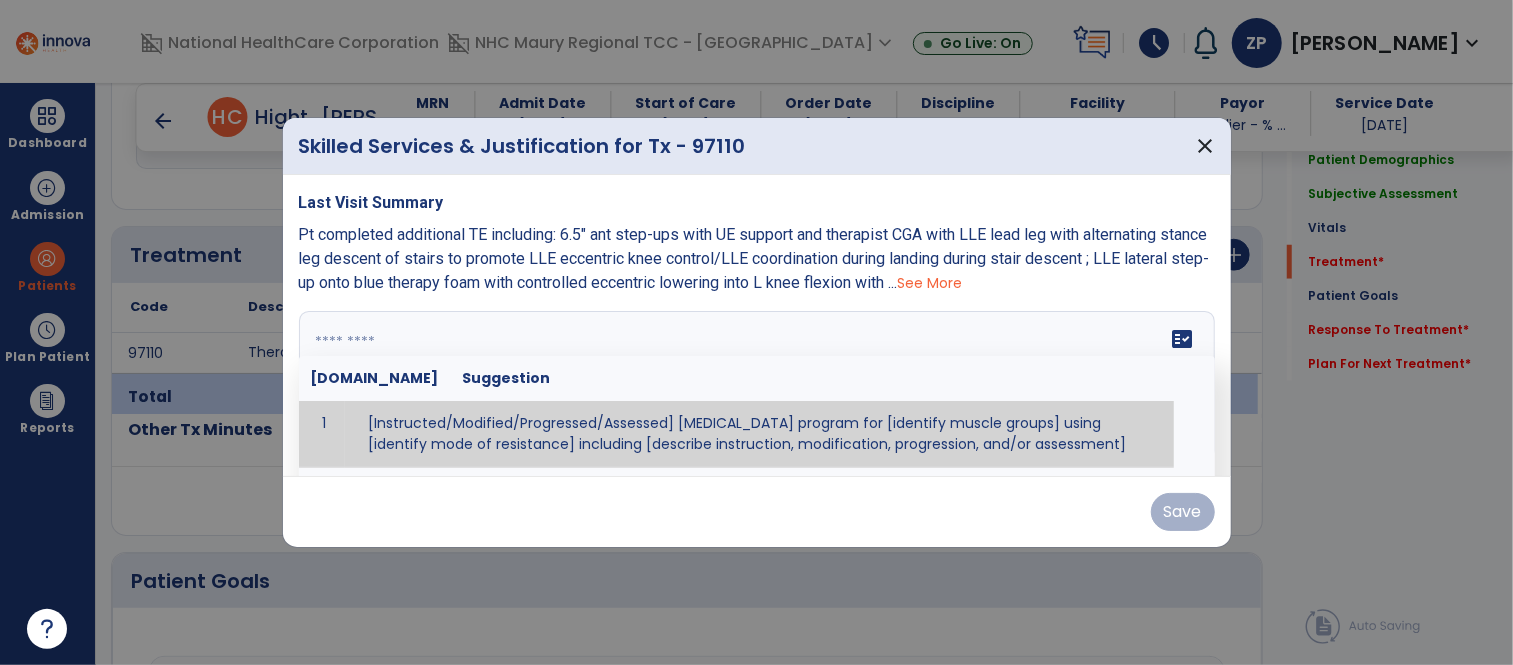 paste on "**********" 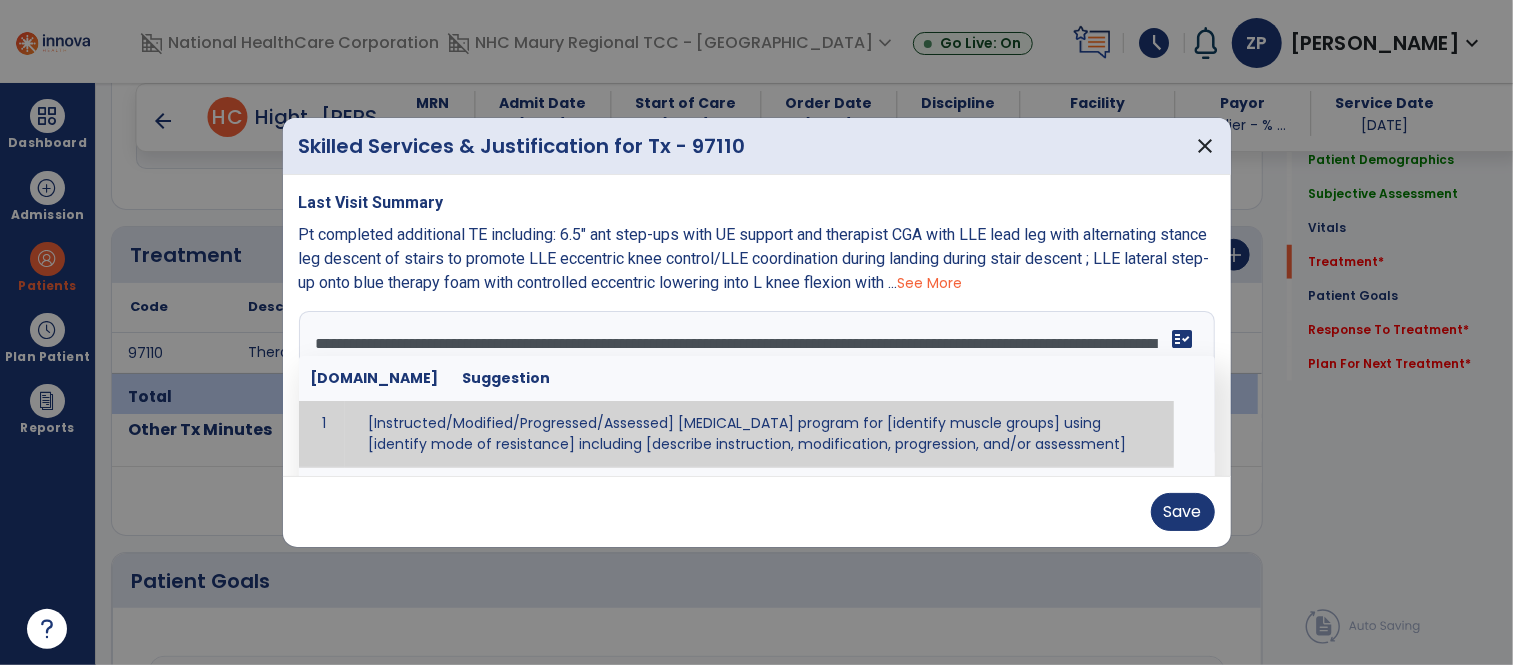 scroll, scrollTop: 14, scrollLeft: 0, axis: vertical 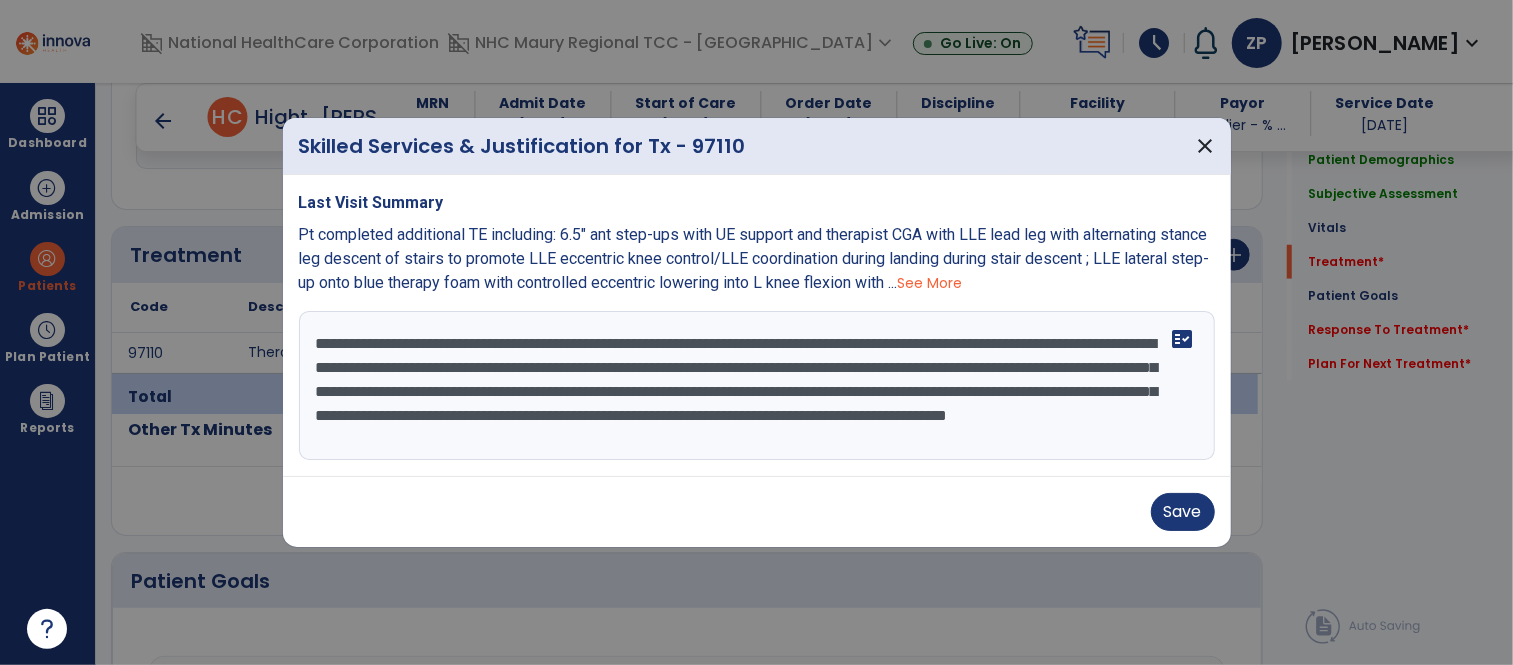 click on "See More" at bounding box center [930, 283] 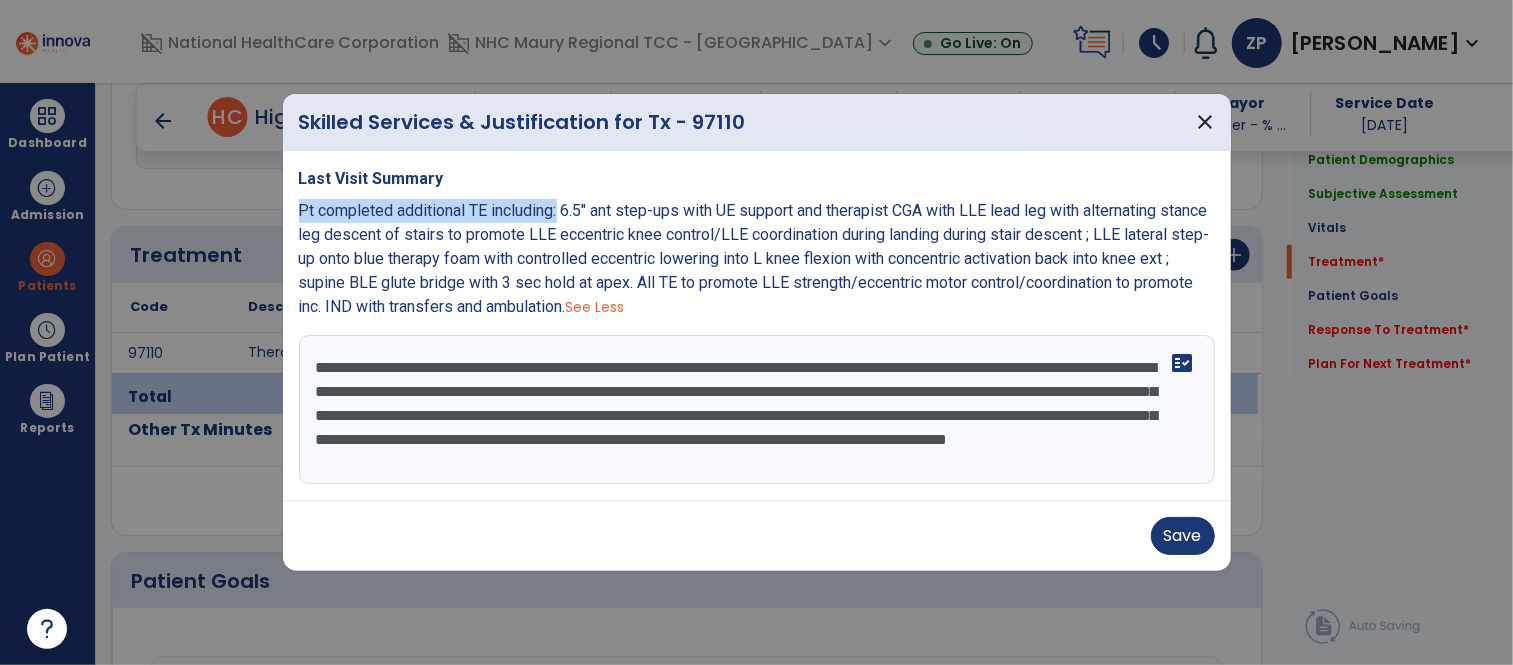 drag, startPoint x: 297, startPoint y: 206, endPoint x: 560, endPoint y: 202, distance: 263.03043 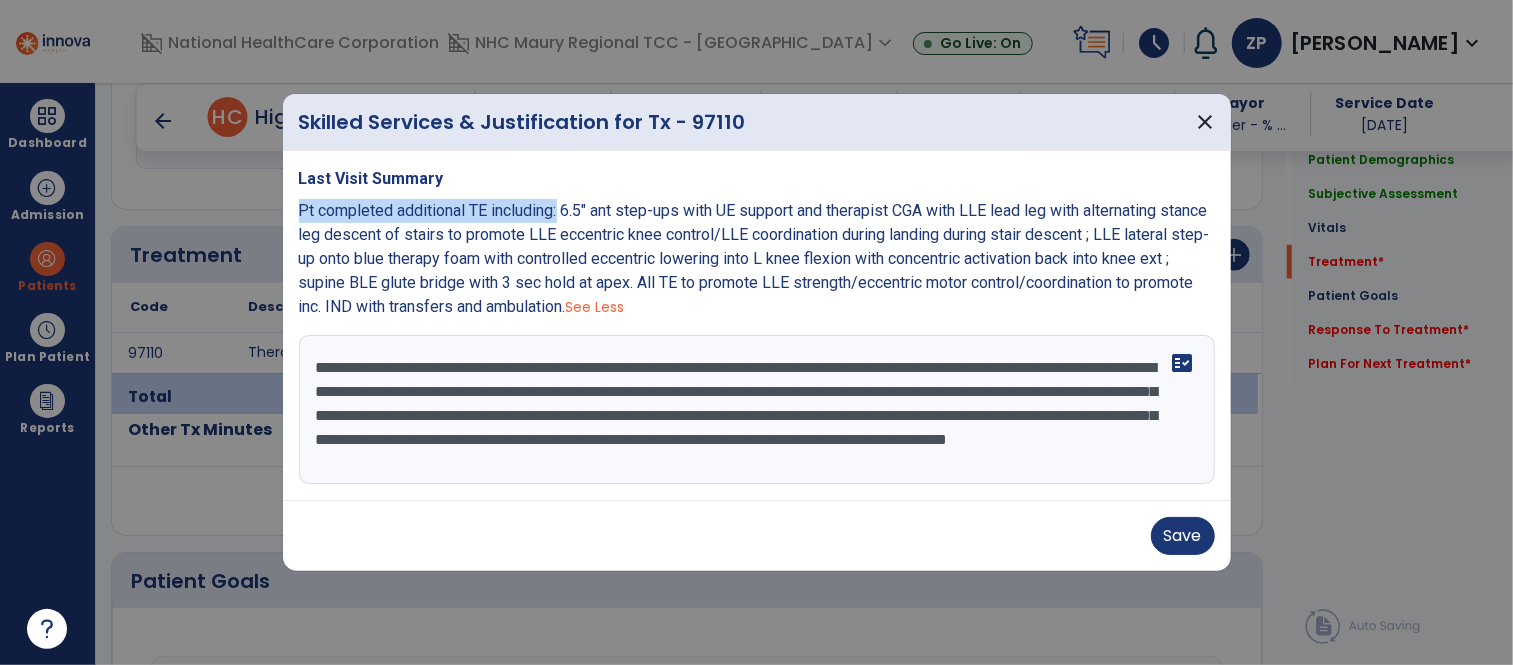click on "**********" at bounding box center (757, 410) 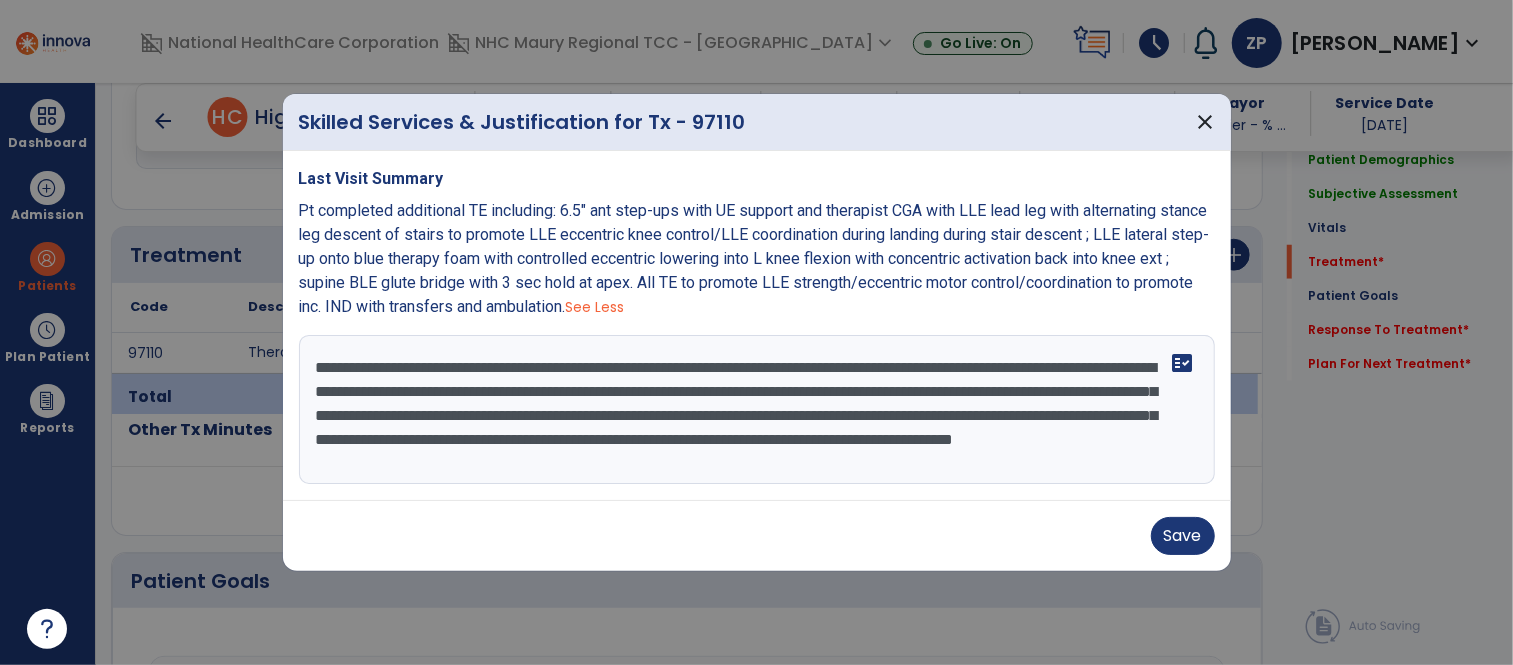 scroll, scrollTop: 15, scrollLeft: 0, axis: vertical 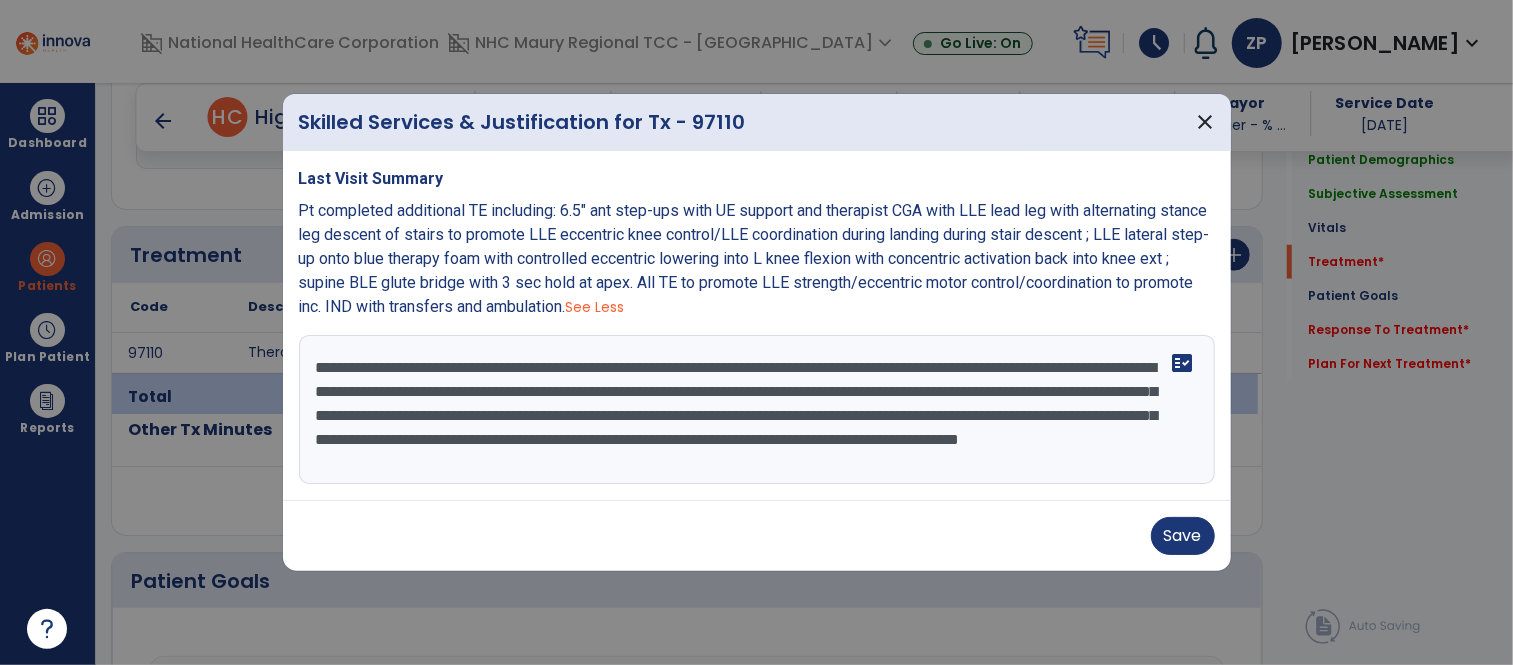 paste on "**********" 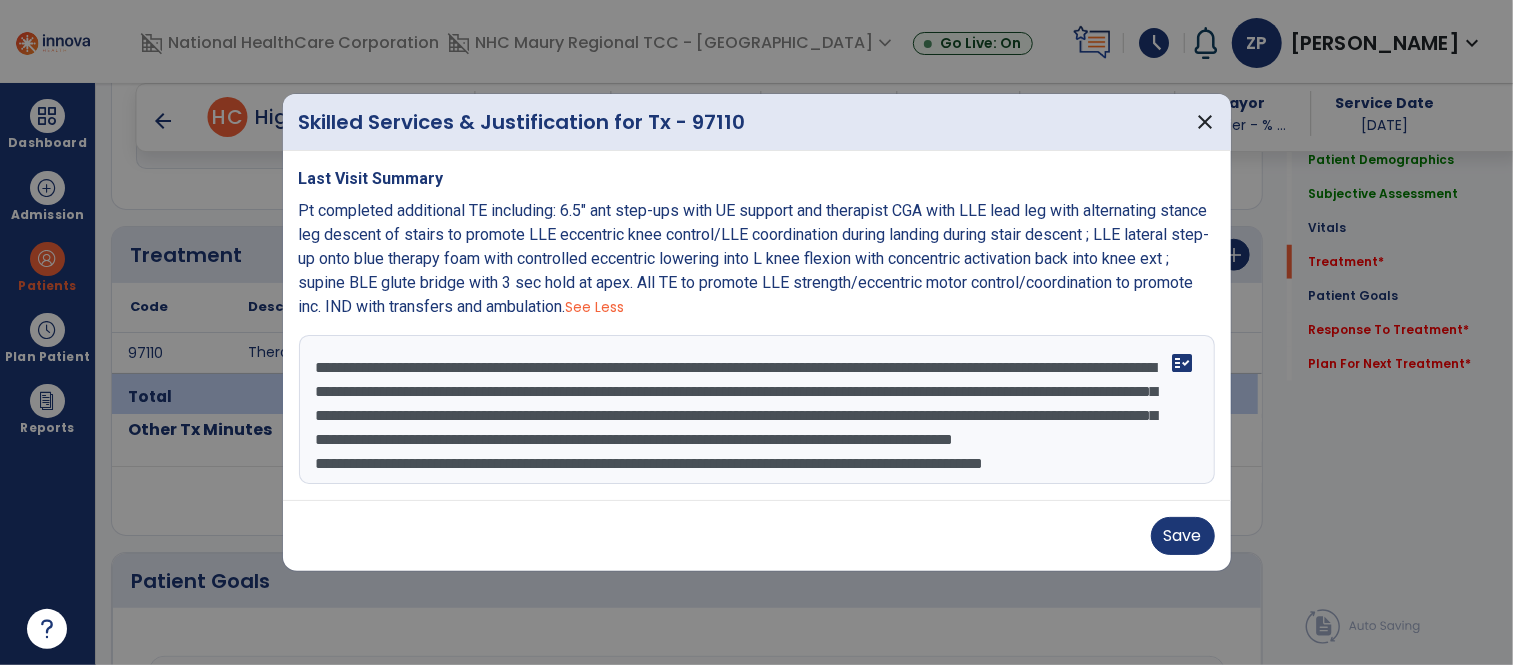 scroll, scrollTop: 63, scrollLeft: 0, axis: vertical 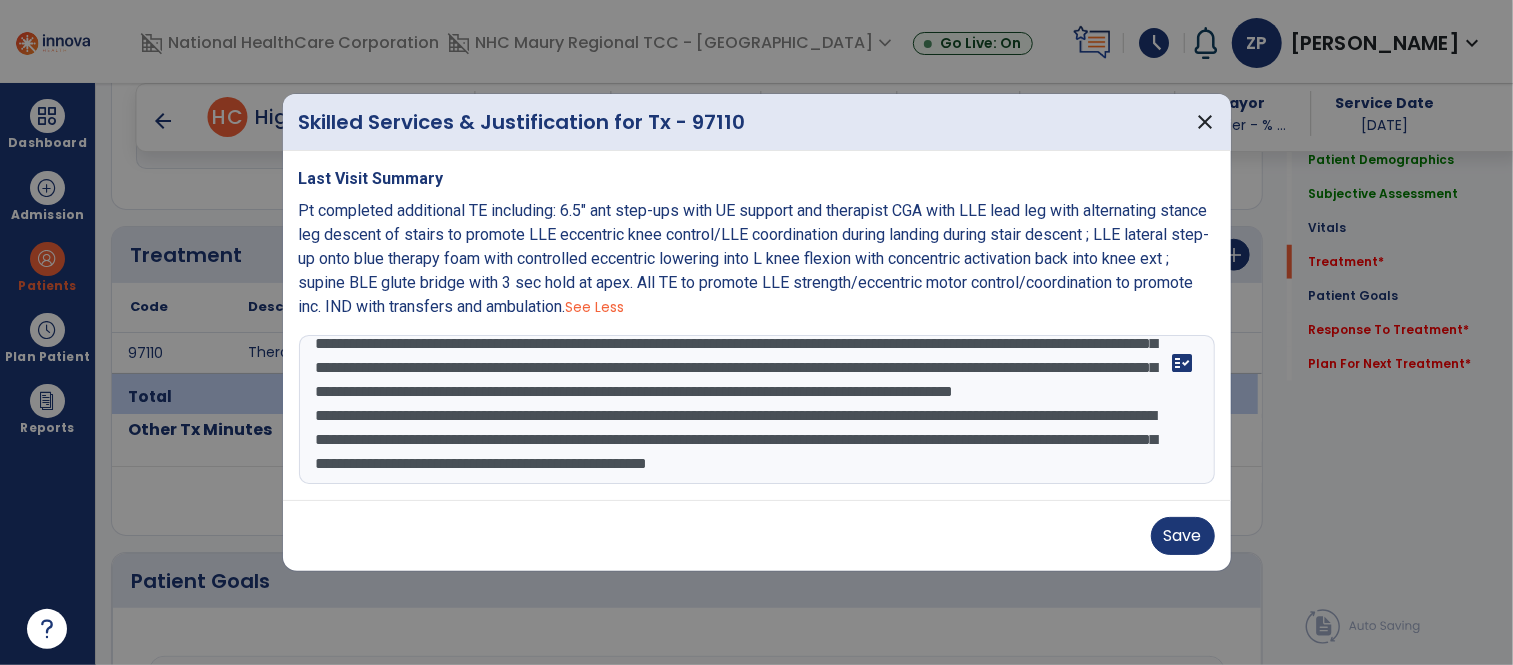click on "Pt completed additional TE including: 6.5" ant step-ups with UE support and therapist CGA with LLE lead leg with alternating stance leg descent of stairs to promote LLE eccentric knee control/LLE coordination during landing during stair descent ; LLE lateral step-up onto blue therapy foam with controlled eccentric lowering into L knee flexion with concentric activation back into knee ext ; supine BLE glute bridge with 3 sec hold at apex. All TE to promote LLE strength/eccentric motor control/coordination to promote inc. IND with transfers and ambulation." at bounding box center [754, 258] 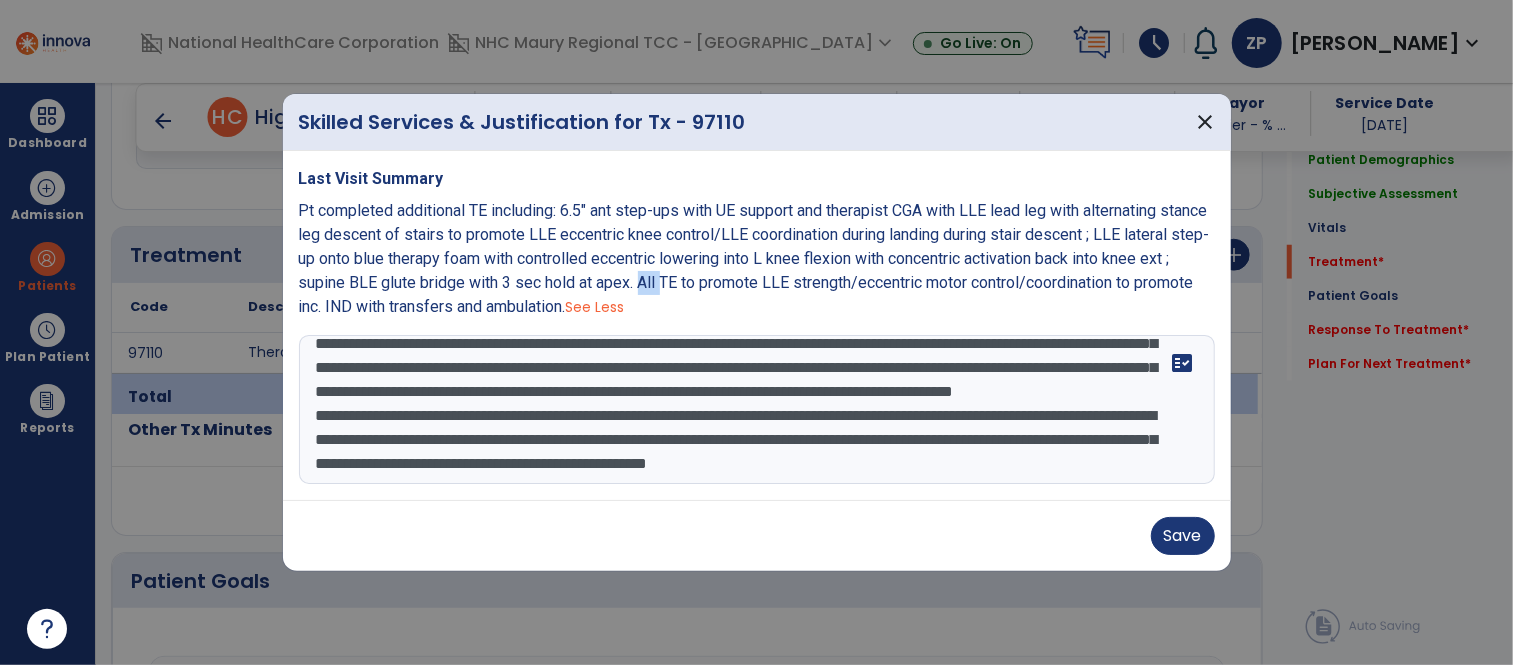 click on "Pt completed additional TE including: 6.5" ant step-ups with UE support and therapist CGA with LLE lead leg with alternating stance leg descent of stairs to promote LLE eccentric knee control/LLE coordination during landing during stair descent ; LLE lateral step-up onto blue therapy foam with controlled eccentric lowering into L knee flexion with concentric activation back into knee ext ; supine BLE glute bridge with 3 sec hold at apex. All TE to promote LLE strength/eccentric motor control/coordination to promote inc. IND with transfers and ambulation." at bounding box center (754, 258) 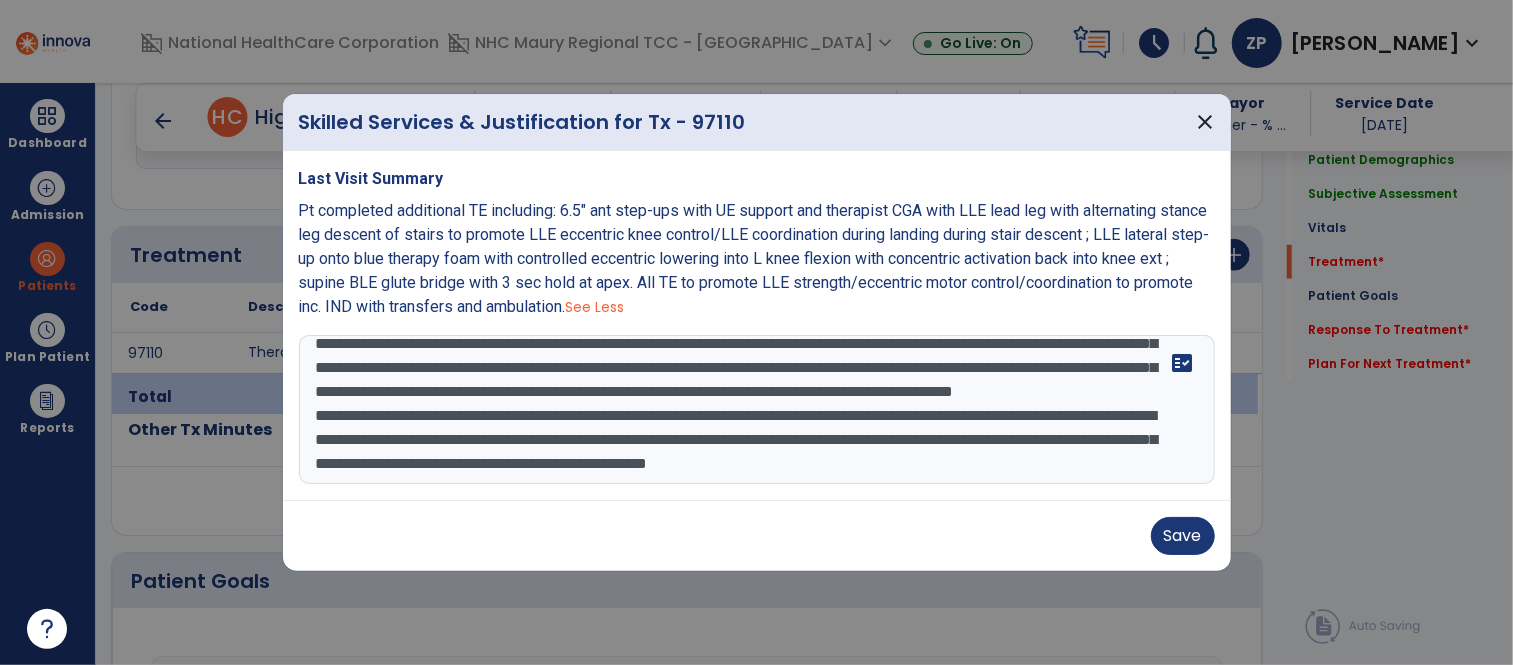 click on "Pt completed additional TE including: 6.5" ant step-ups with UE support and therapist CGA with LLE lead leg with alternating stance leg descent of stairs to promote LLE eccentric knee control/LLE coordination during landing during stair descent ; LLE lateral step-up onto blue therapy foam with controlled eccentric lowering into L knee flexion with concentric activation back into knee ext ; supine BLE glute bridge with 3 sec hold at apex. All TE to promote LLE strength/eccentric motor control/coordination to promote inc. IND with transfers and ambulation." at bounding box center [754, 258] 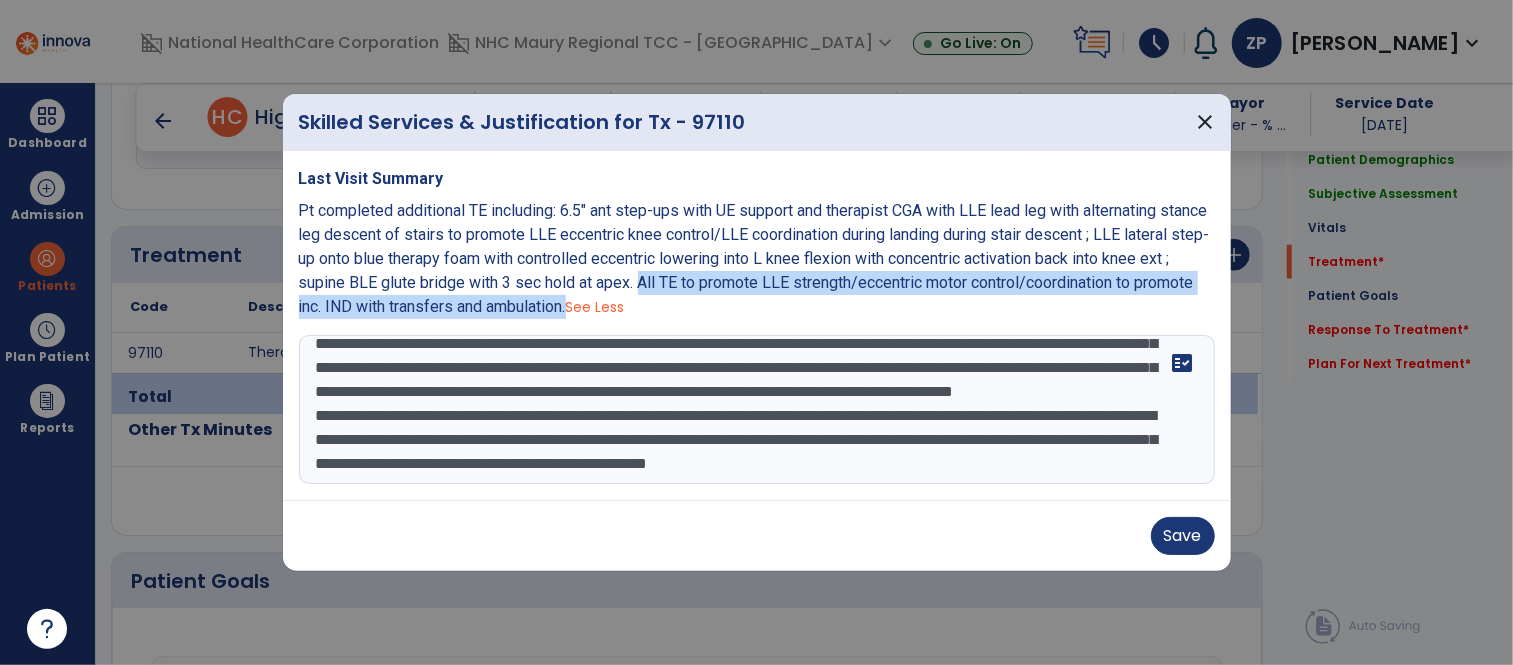 drag, startPoint x: 711, startPoint y: 283, endPoint x: 638, endPoint y: 307, distance: 76.843994 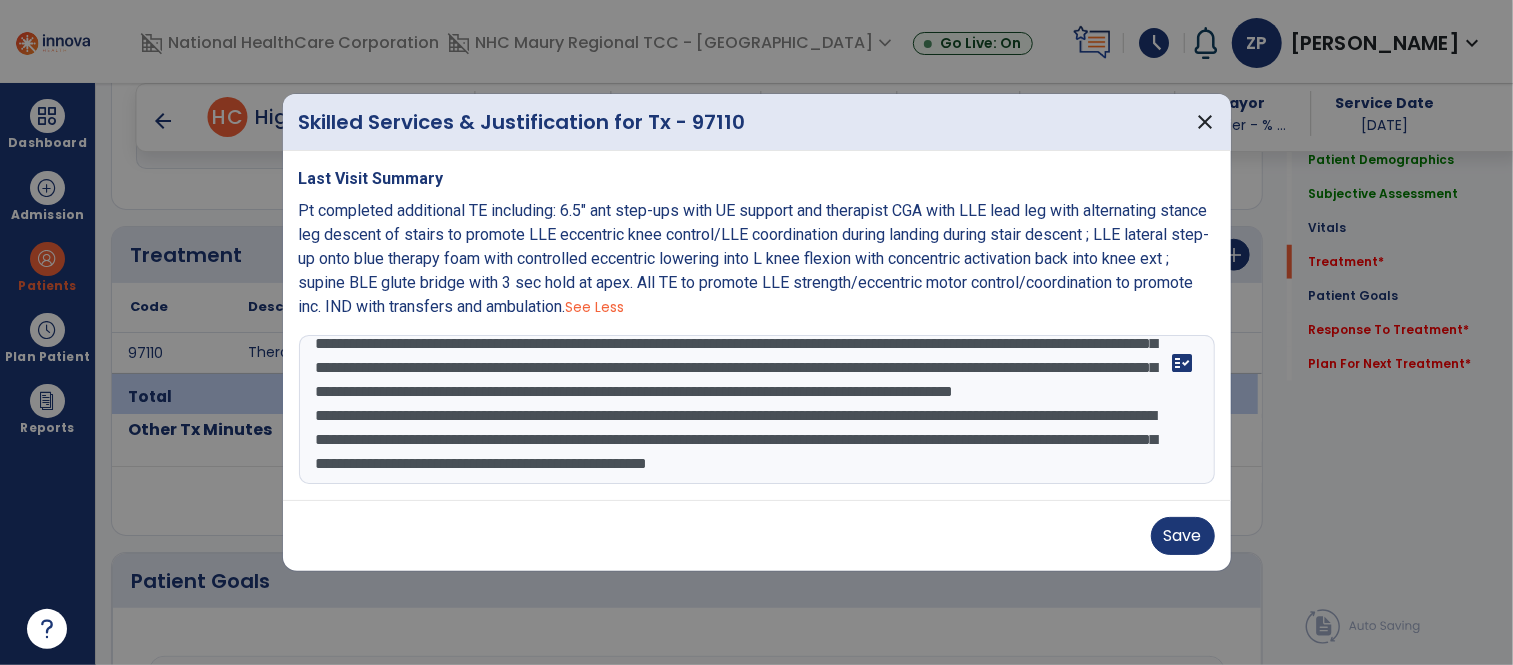 click on "**********" at bounding box center [757, 410] 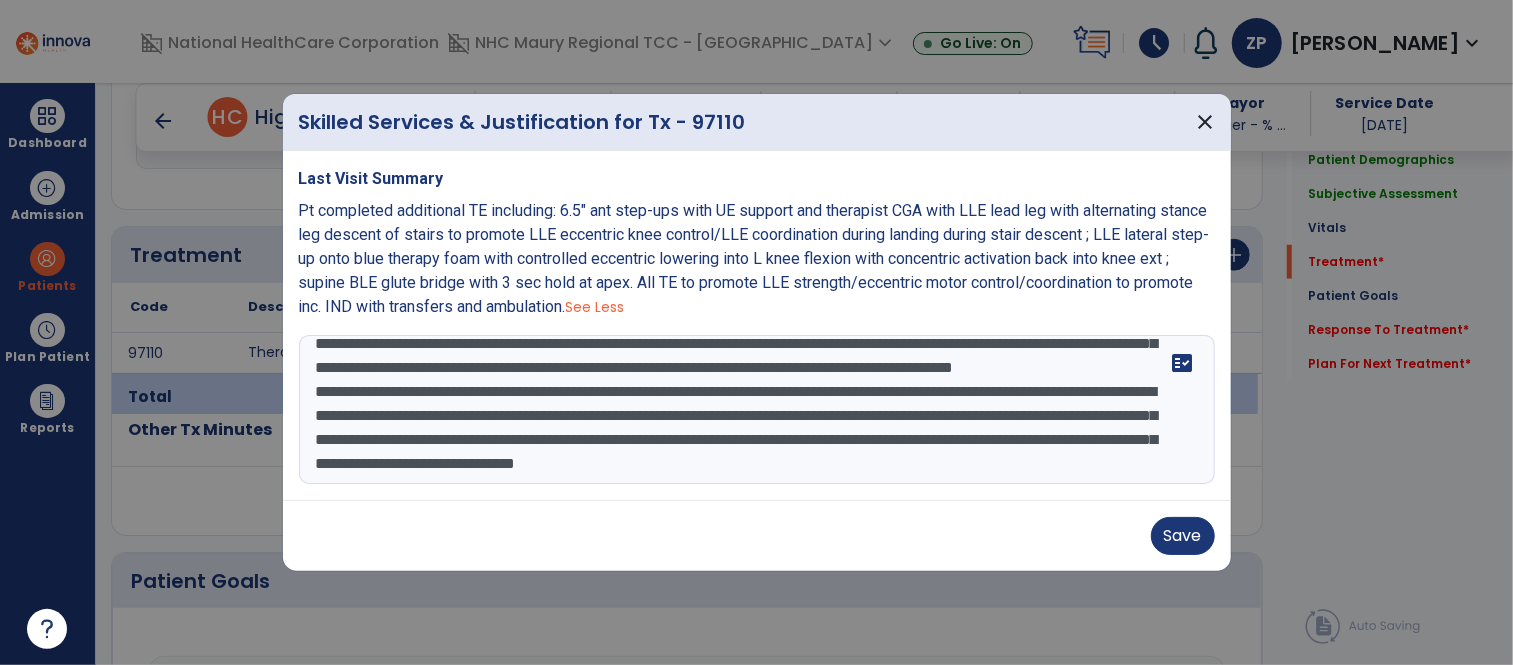 scroll, scrollTop: 135, scrollLeft: 0, axis: vertical 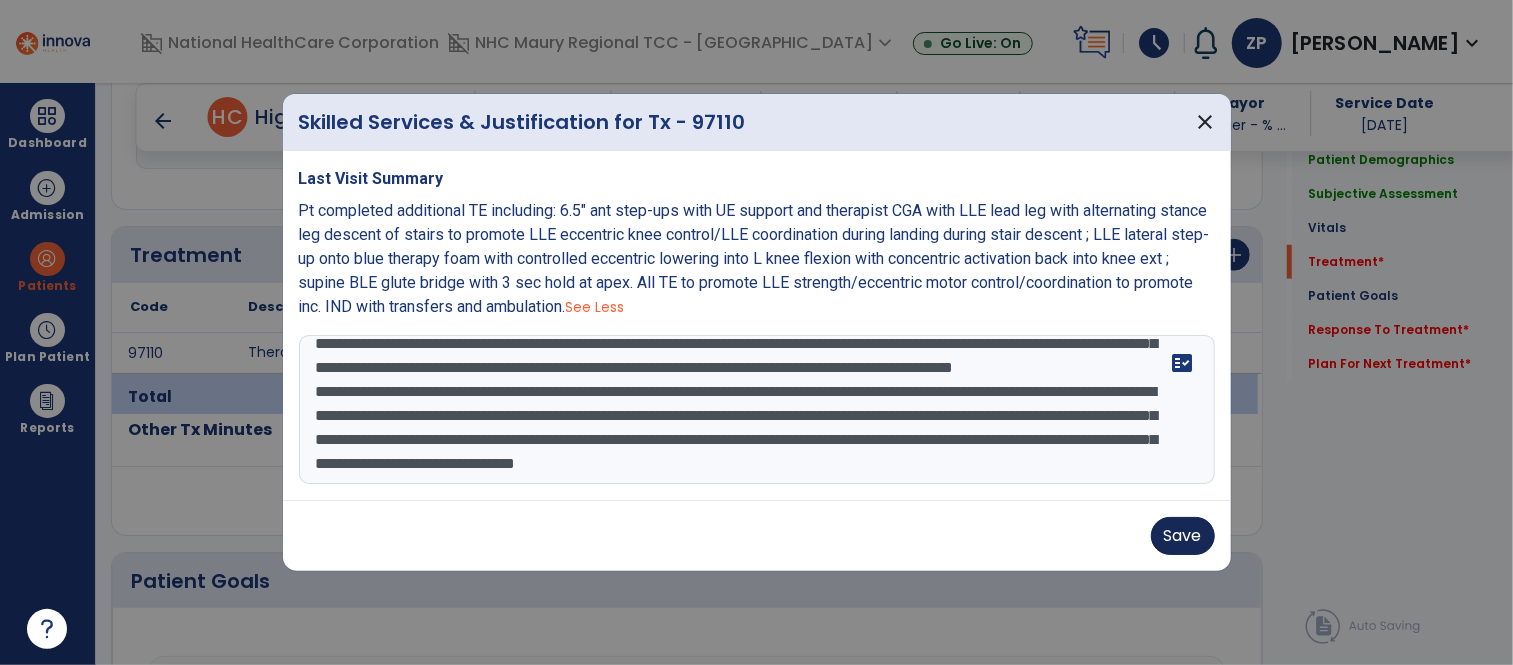 type on "**********" 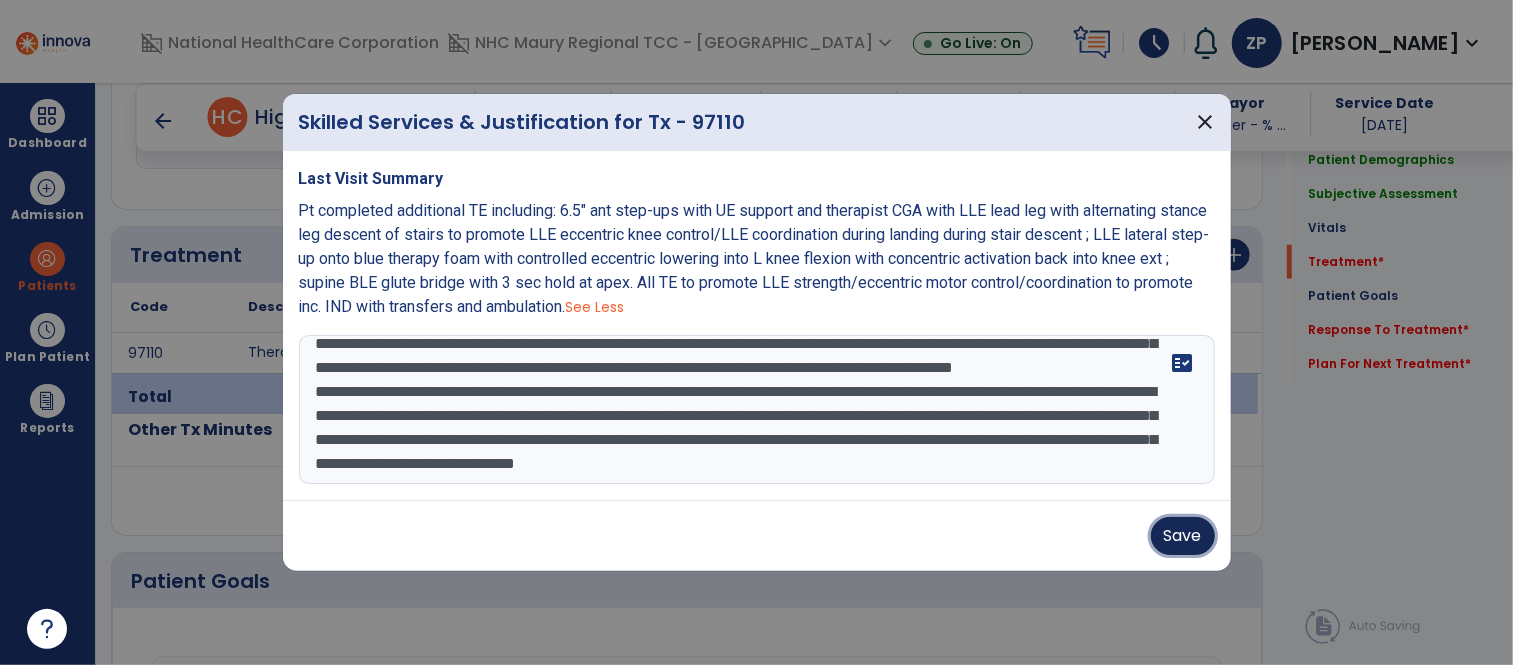 click on "Save" at bounding box center (1183, 536) 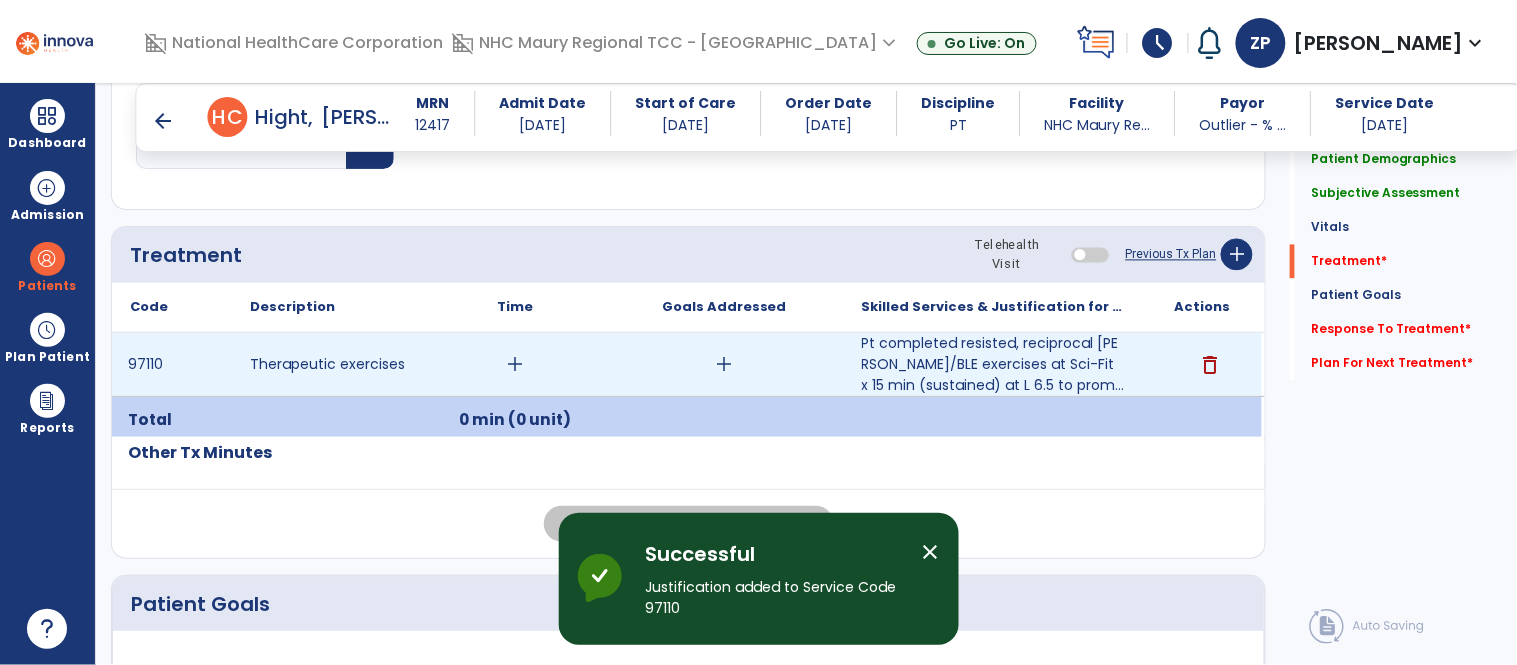 click on "add" at bounding box center (515, 364) 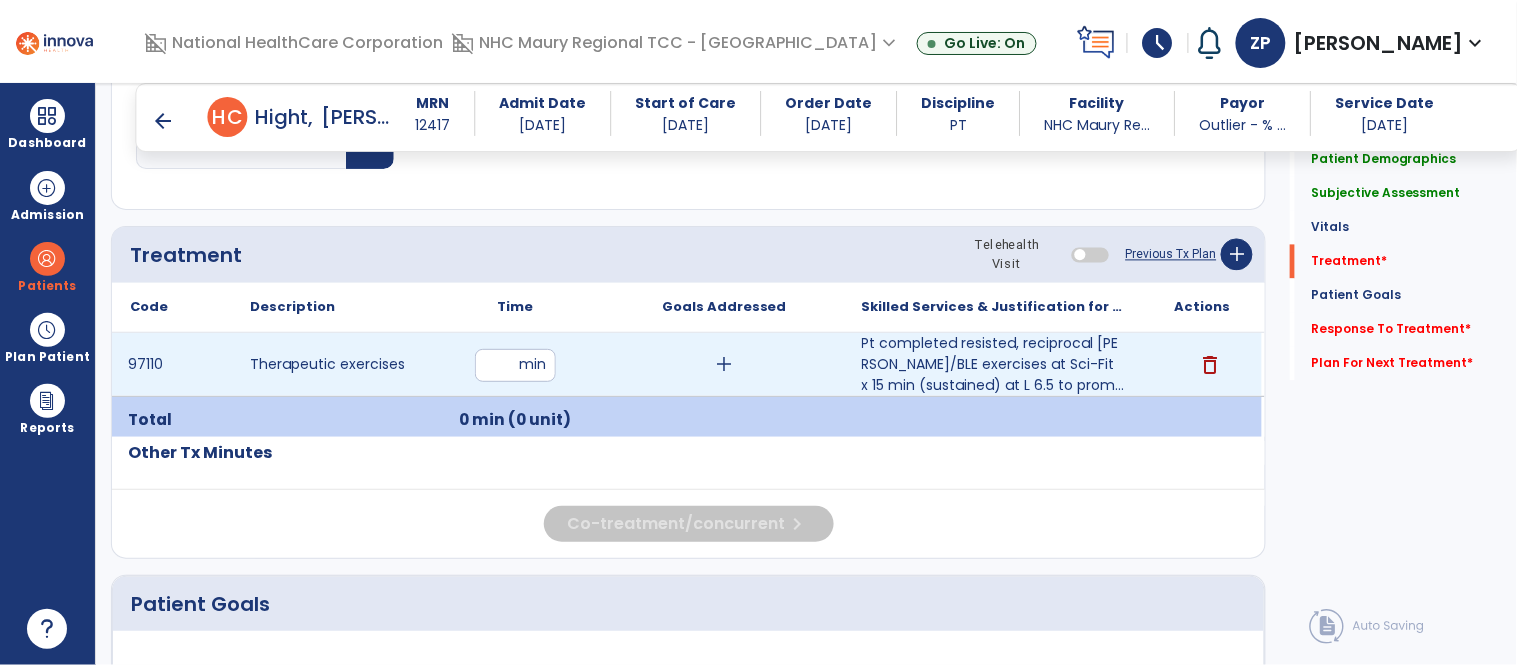type on "**" 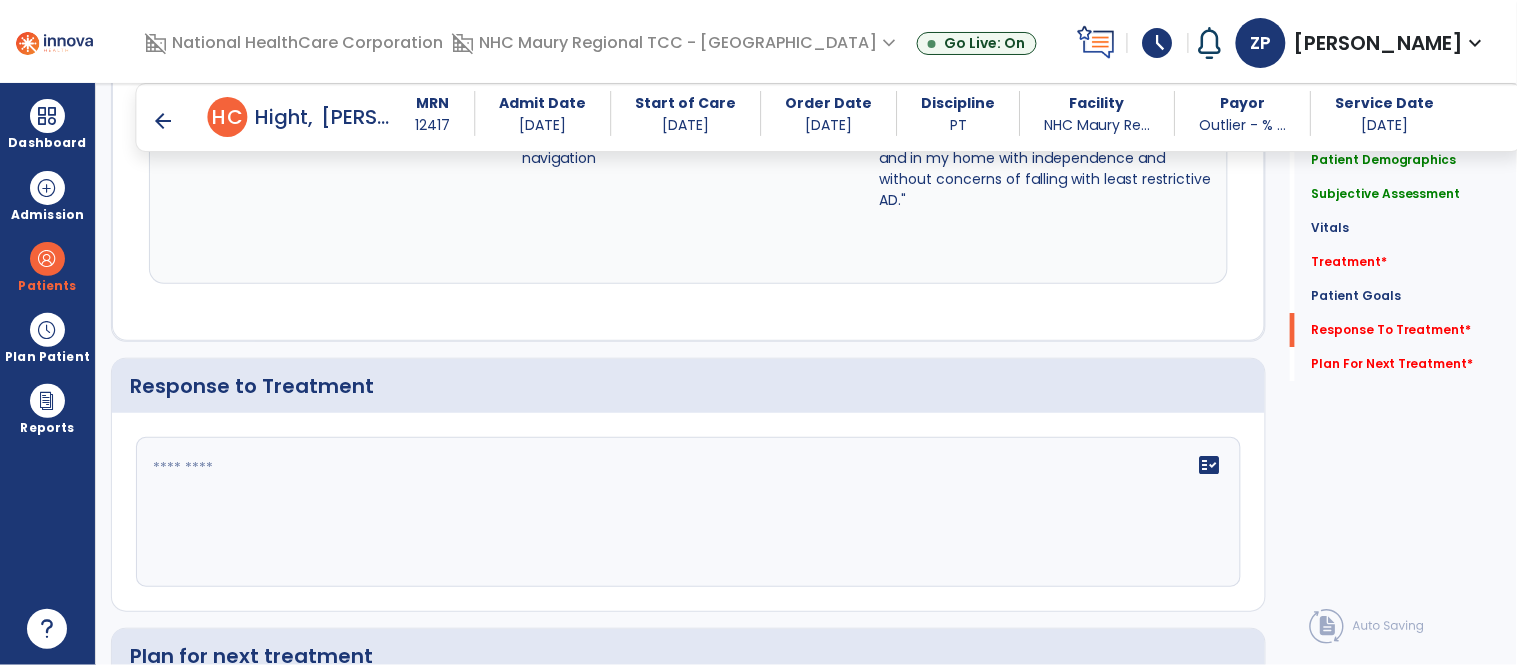 click on "fact_check" 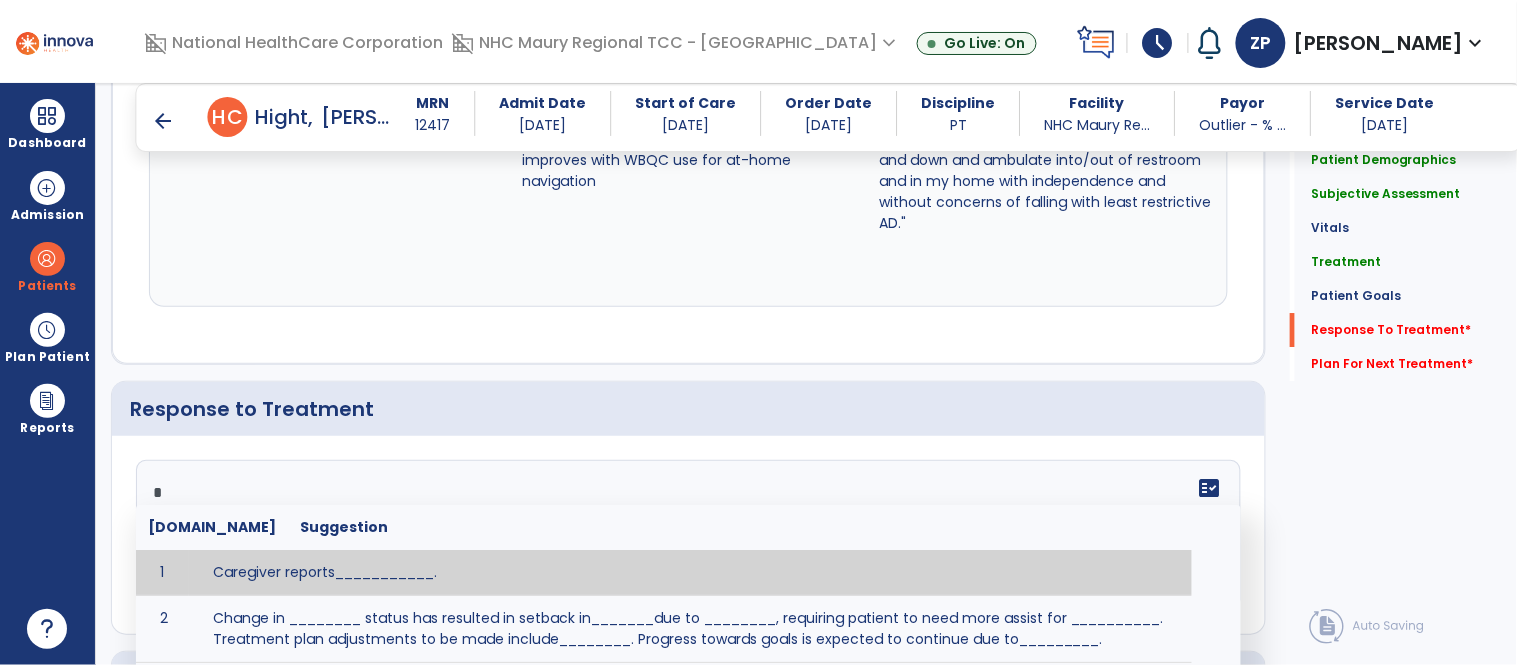 scroll, scrollTop: 3638, scrollLeft: 0, axis: vertical 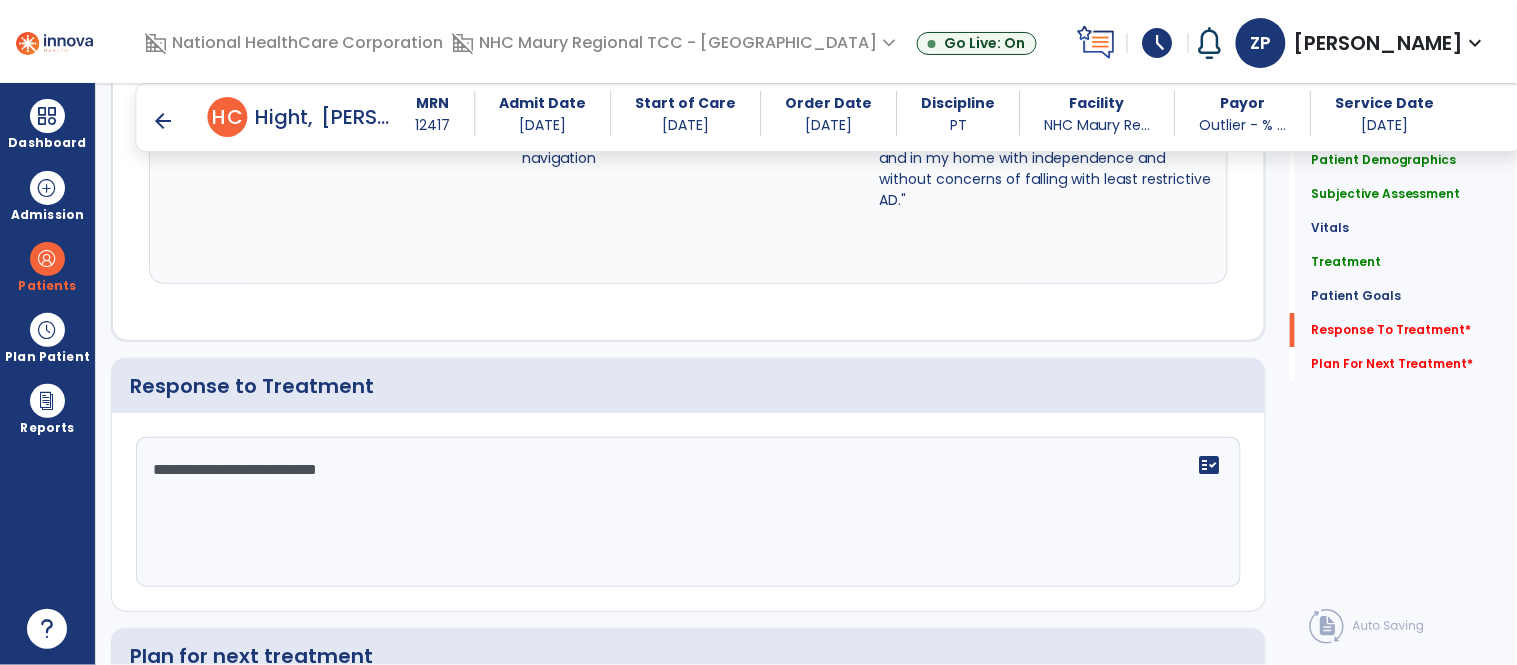 type on "**********" 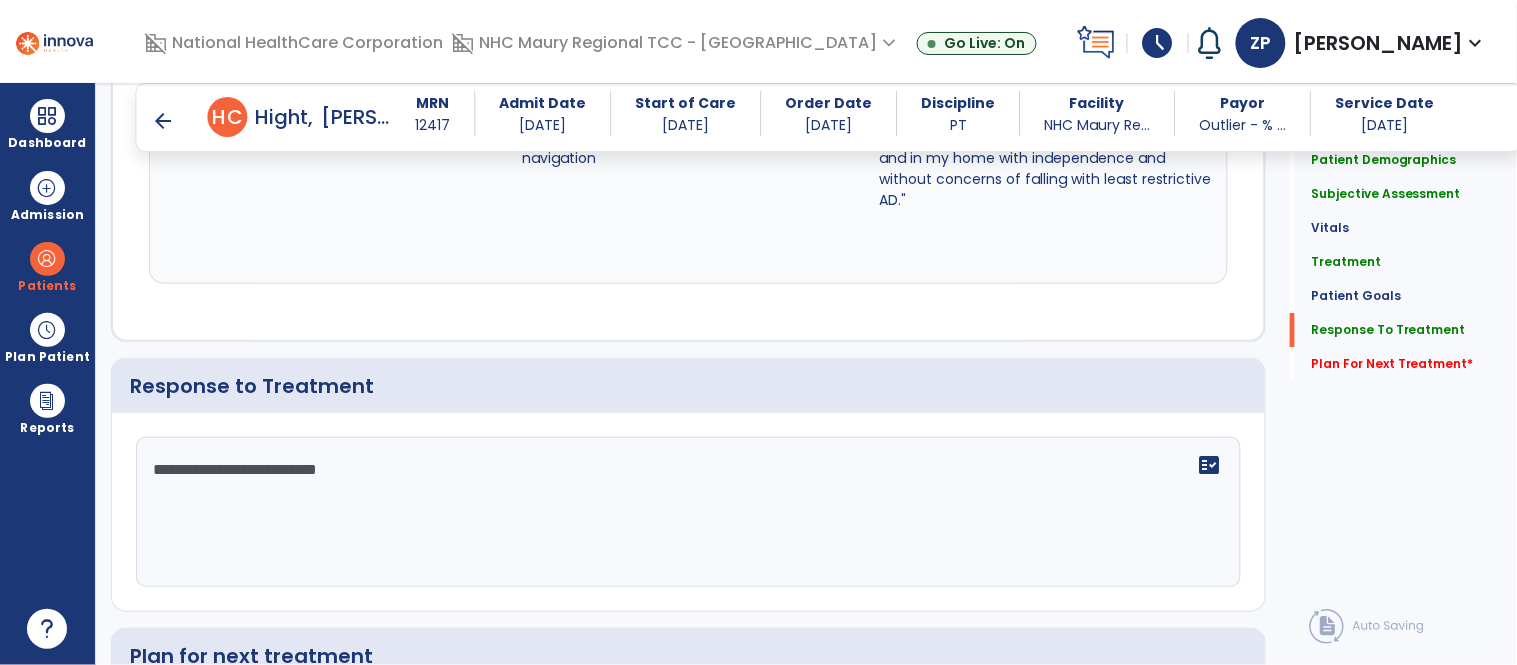 scroll, scrollTop: 3820, scrollLeft: 0, axis: vertical 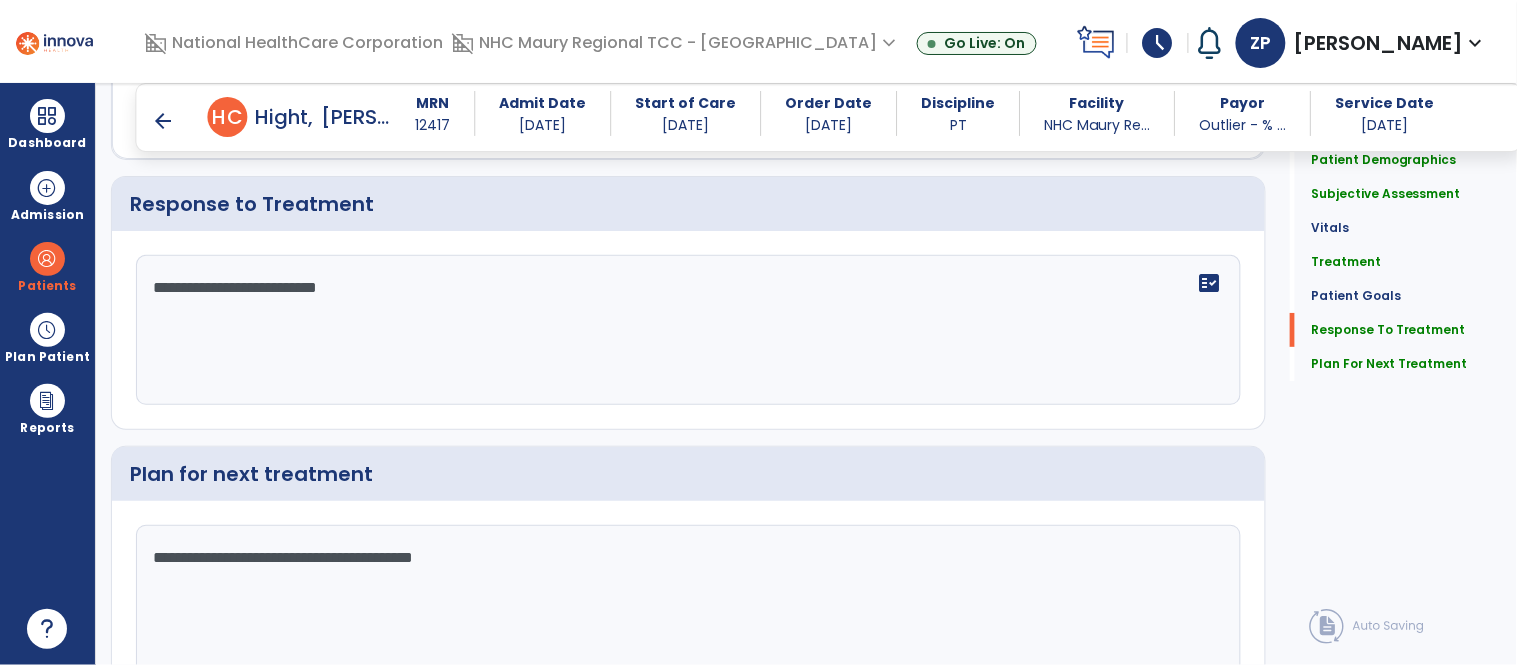 type on "**********" 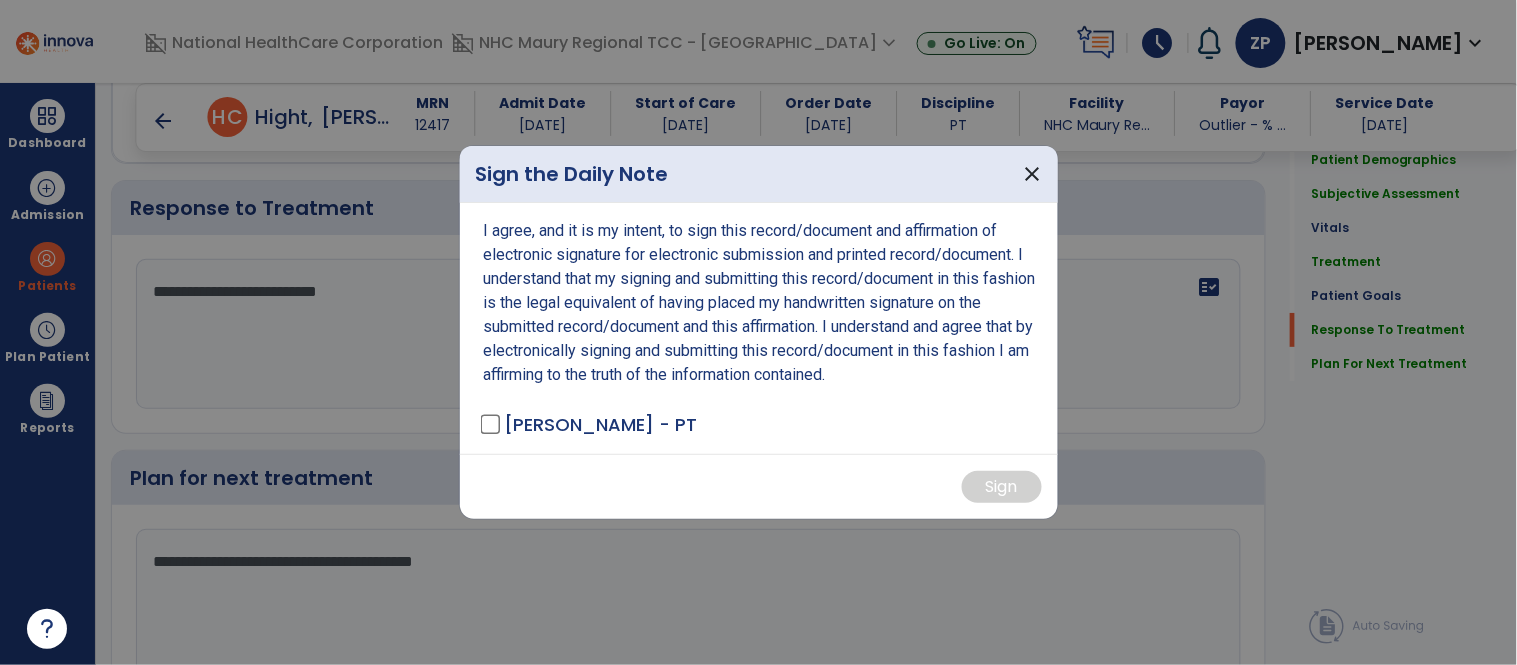 scroll, scrollTop: 3820, scrollLeft: 0, axis: vertical 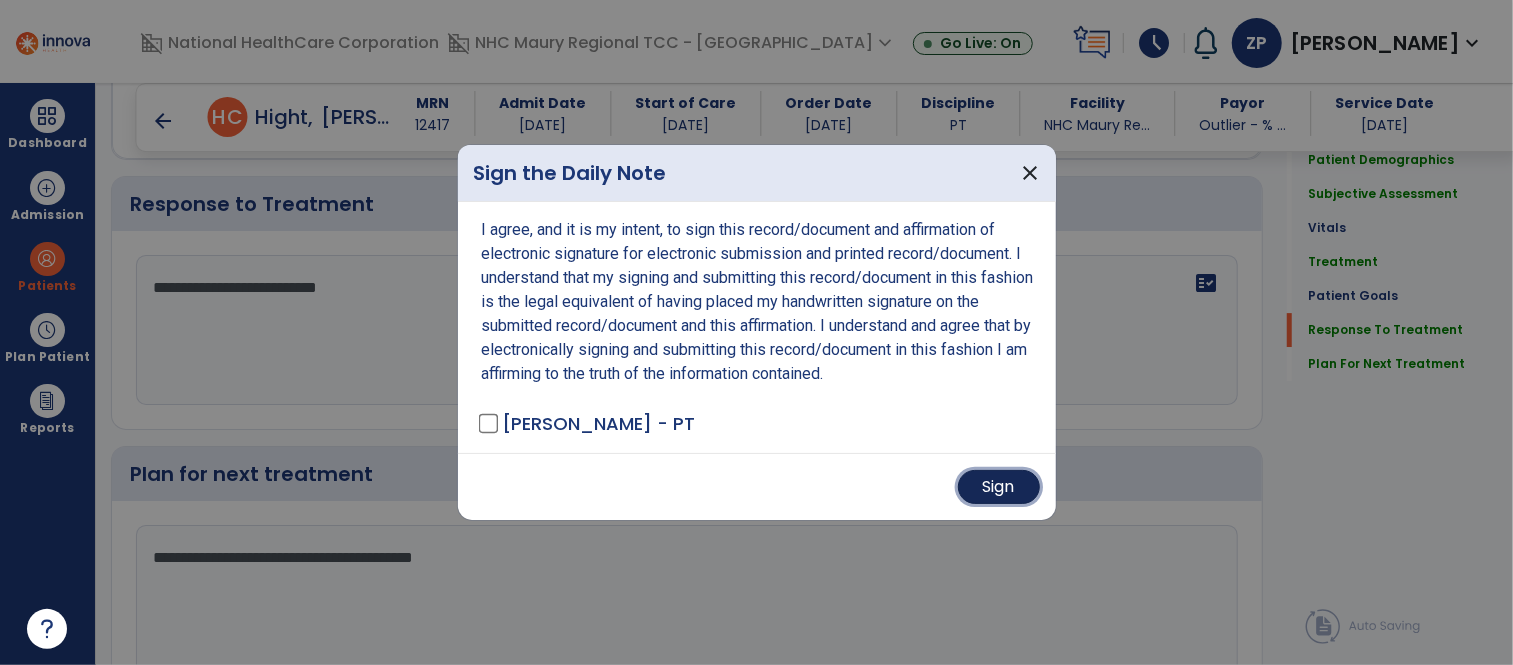 click on "Sign" at bounding box center (999, 487) 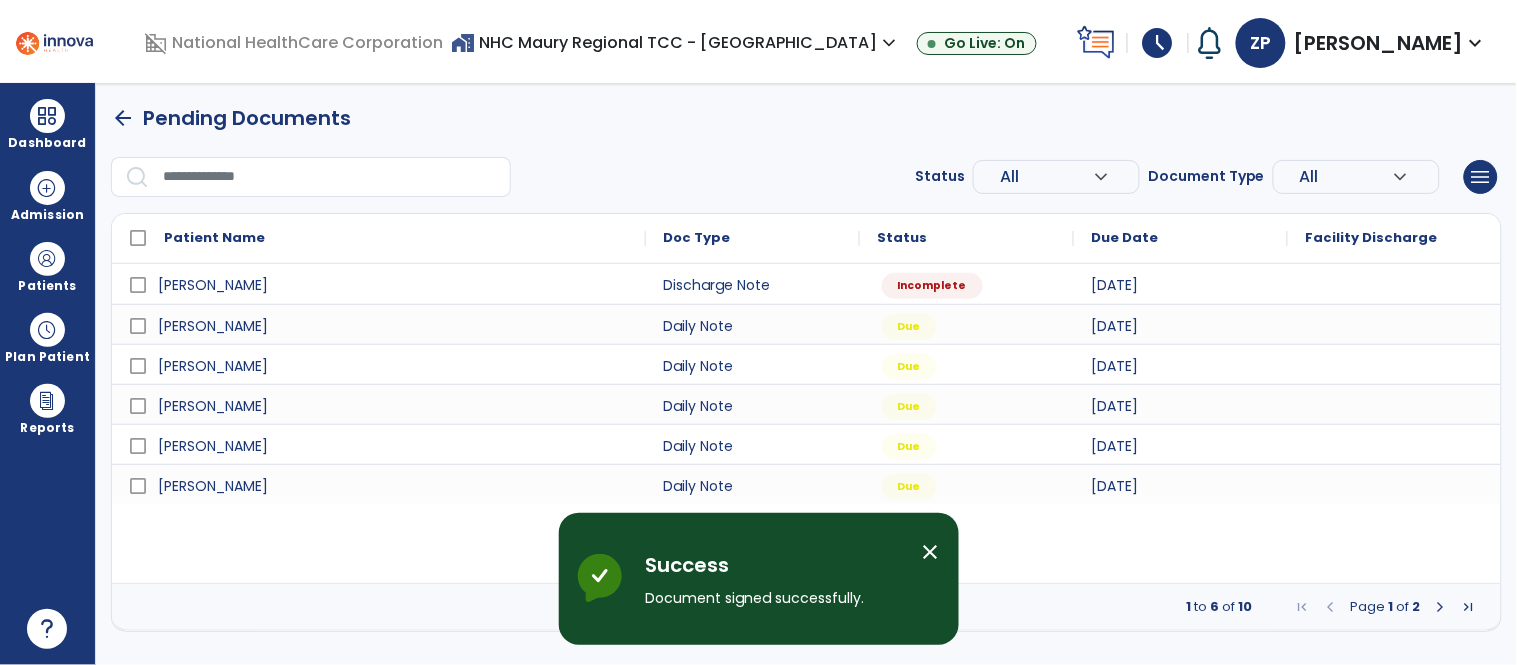scroll, scrollTop: 0, scrollLeft: 0, axis: both 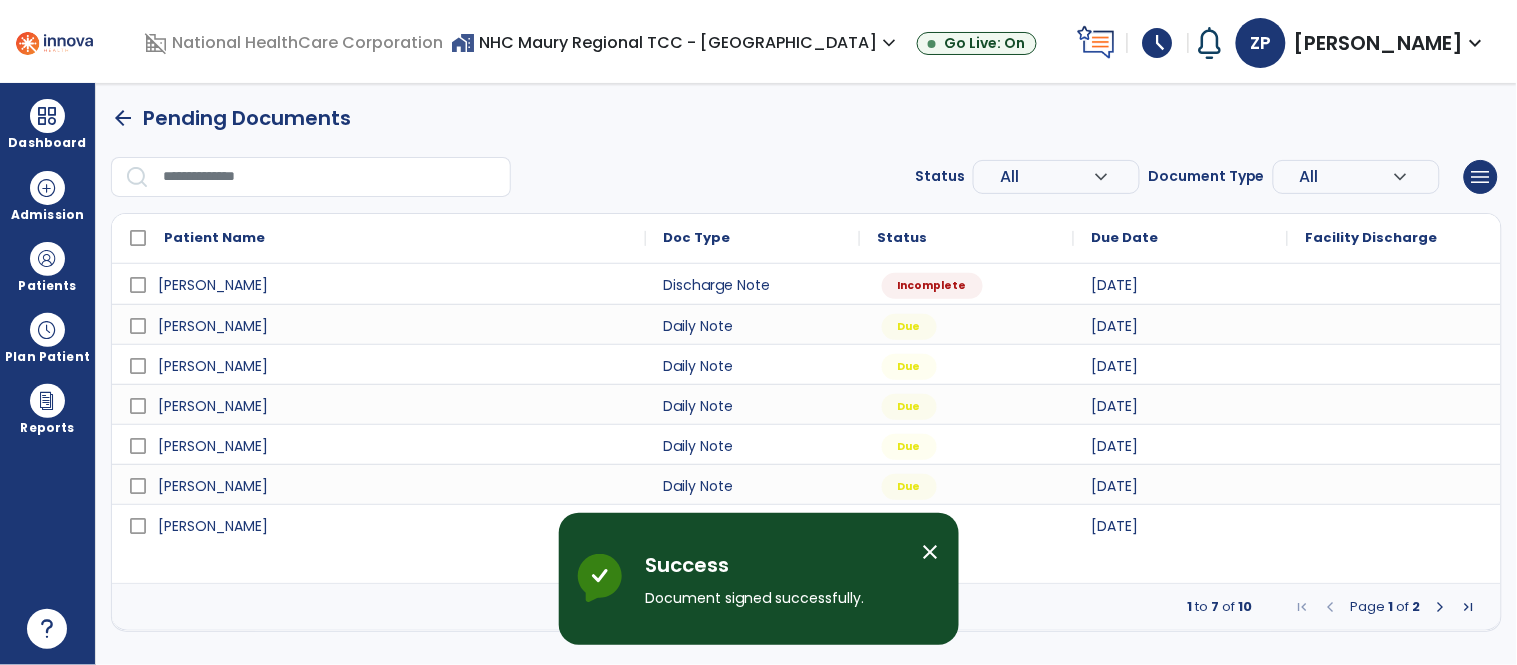 click on "close" at bounding box center (931, 552) 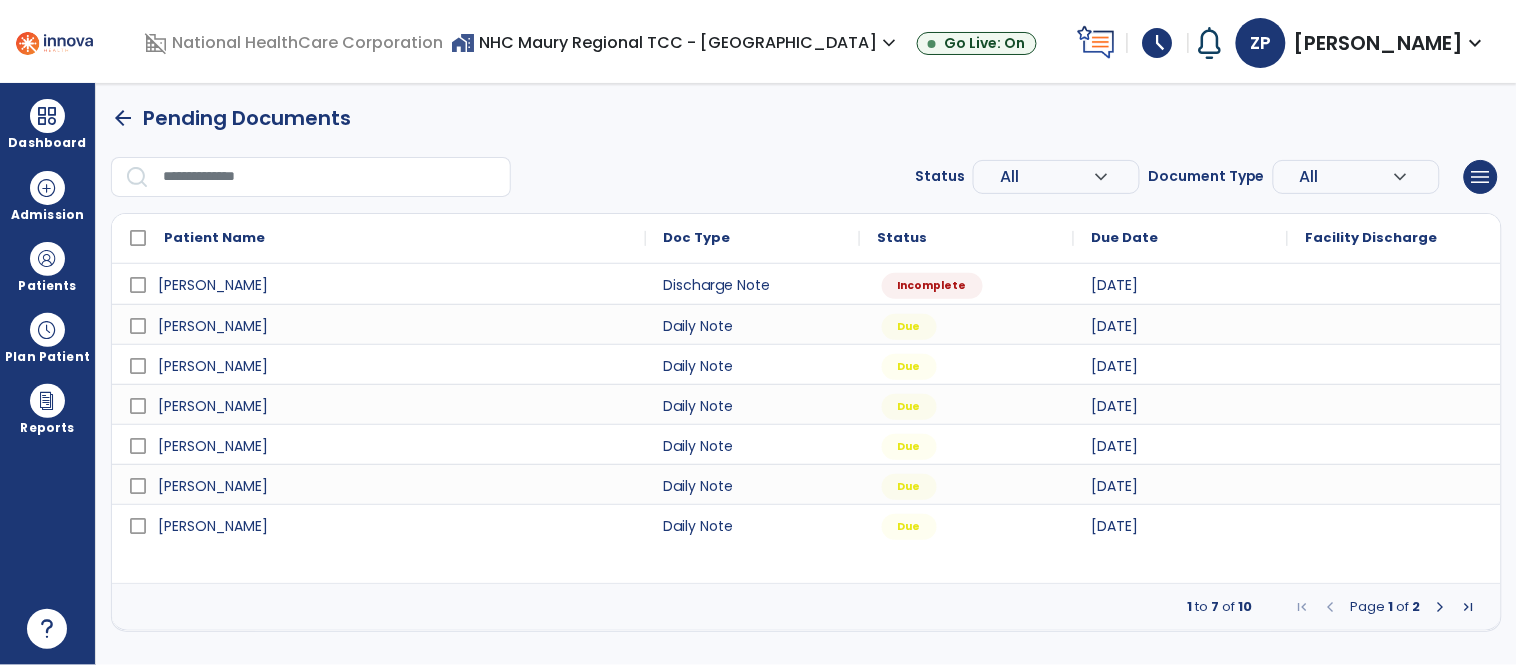 click at bounding box center (1441, 607) 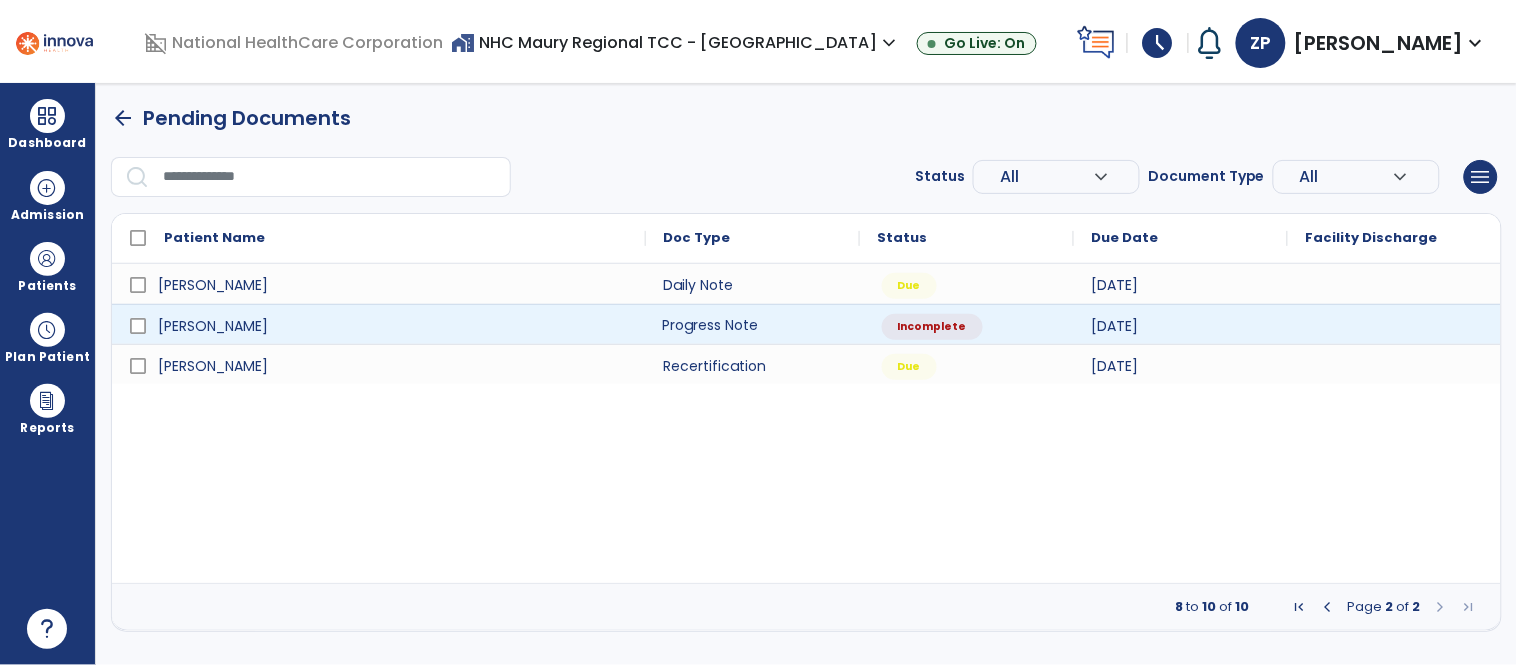 click on "Progress Note" at bounding box center [753, 324] 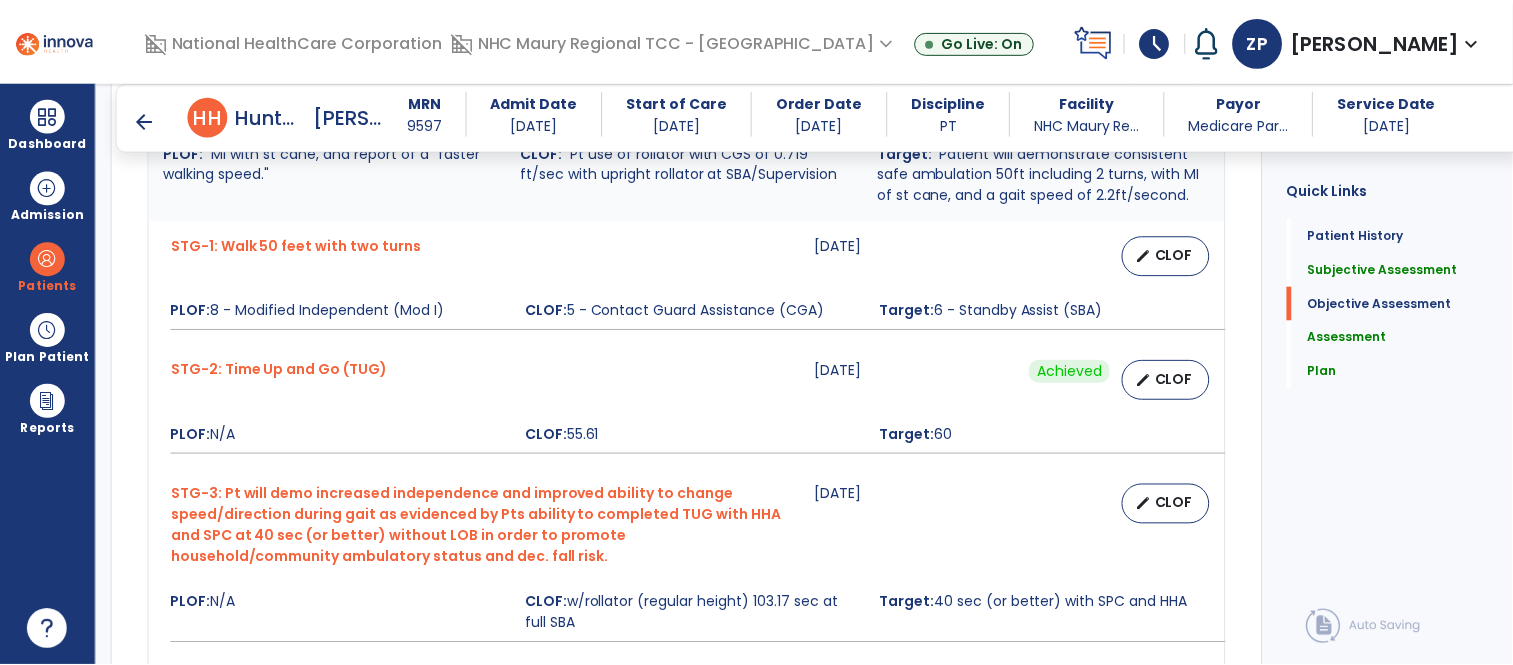 scroll, scrollTop: 950, scrollLeft: 0, axis: vertical 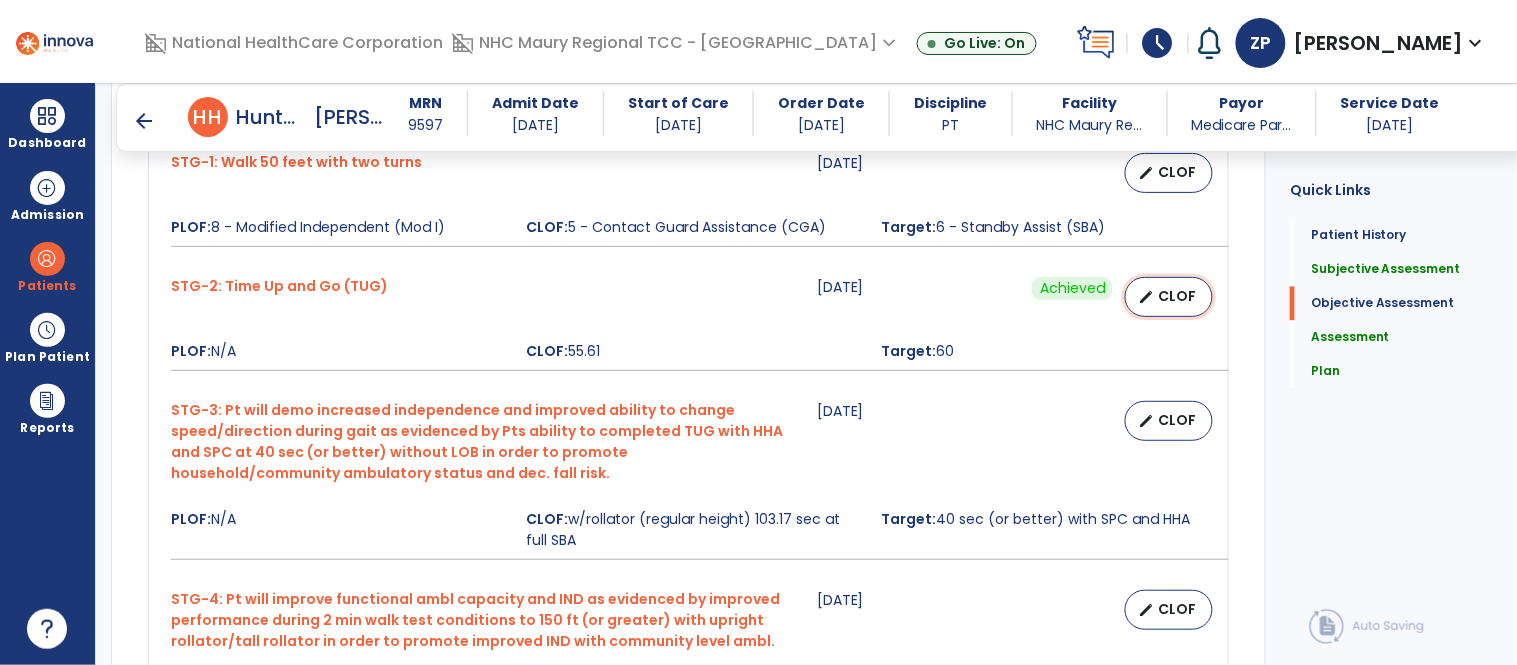 click on "CLOF" at bounding box center (1177, 296) 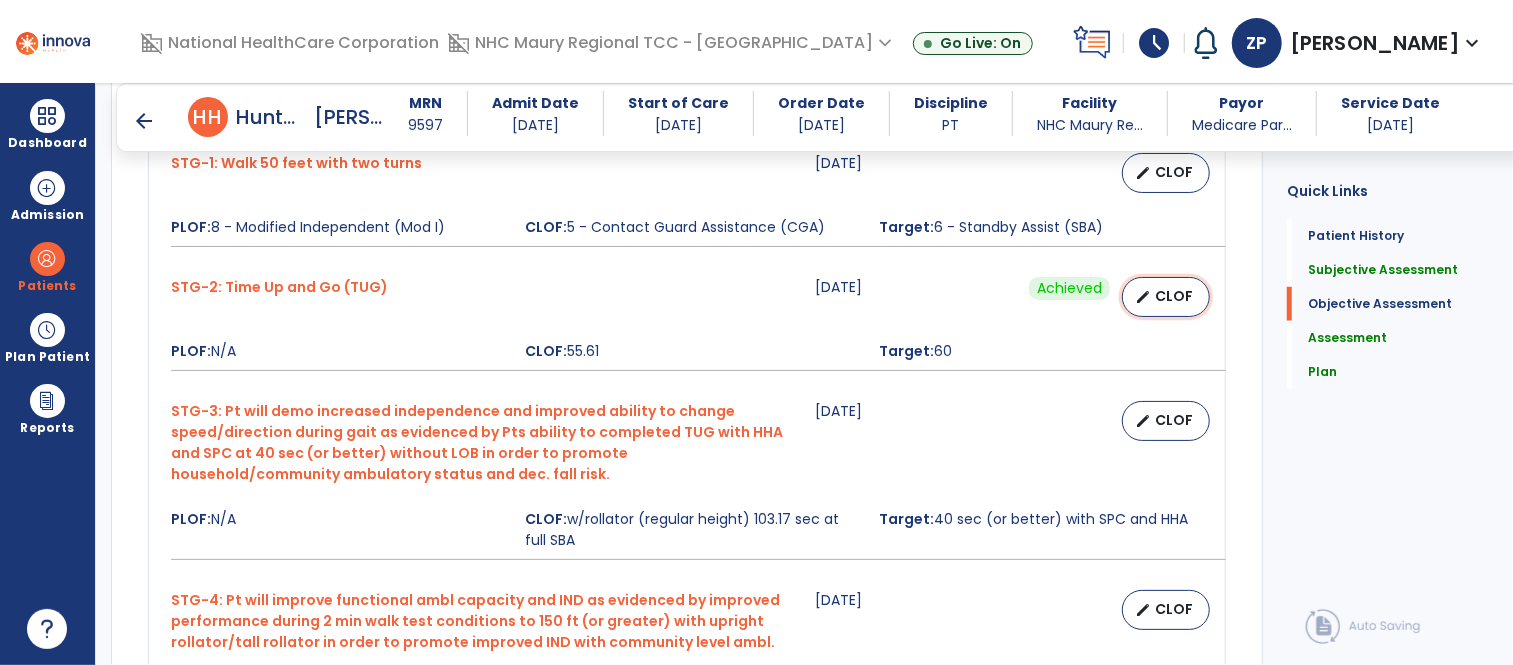 select on "**********" 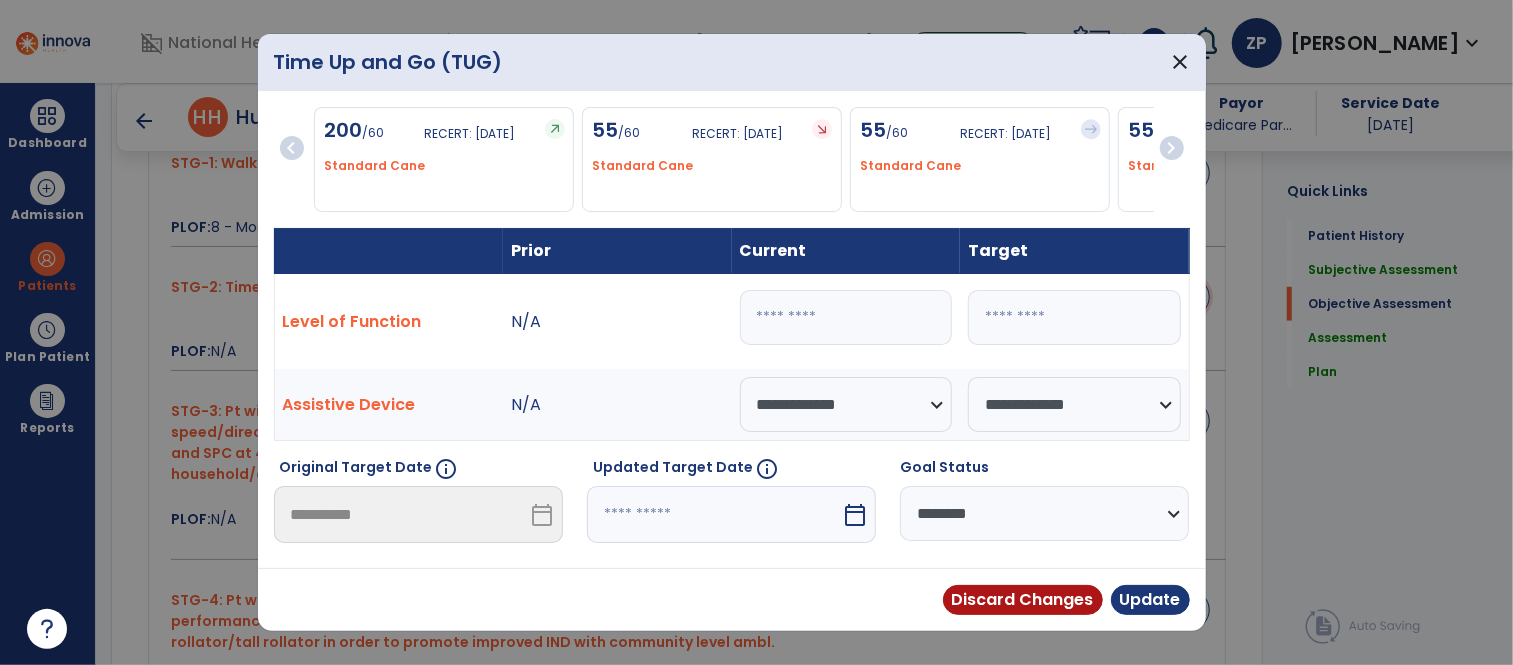 scroll, scrollTop: 950, scrollLeft: 0, axis: vertical 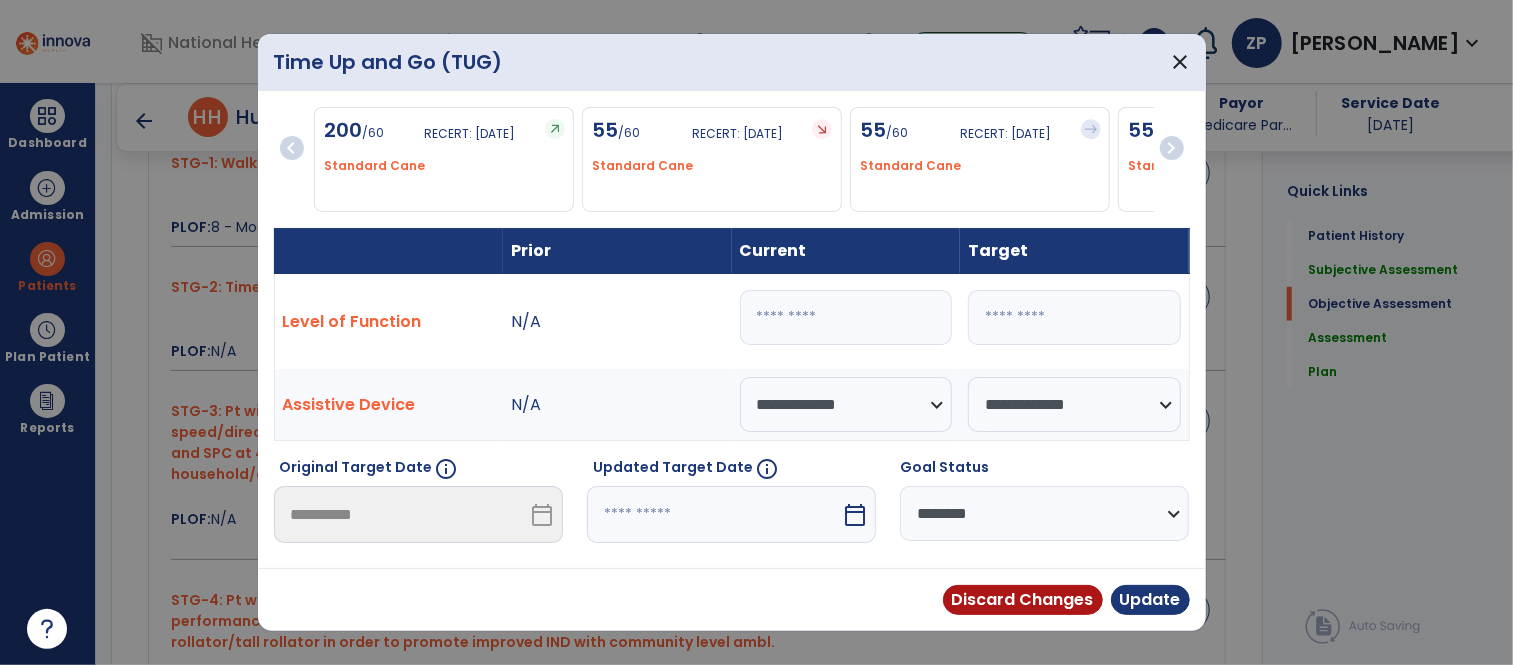 drag, startPoint x: 1035, startPoint y: 320, endPoint x: 938, endPoint y: 332, distance: 97.73945 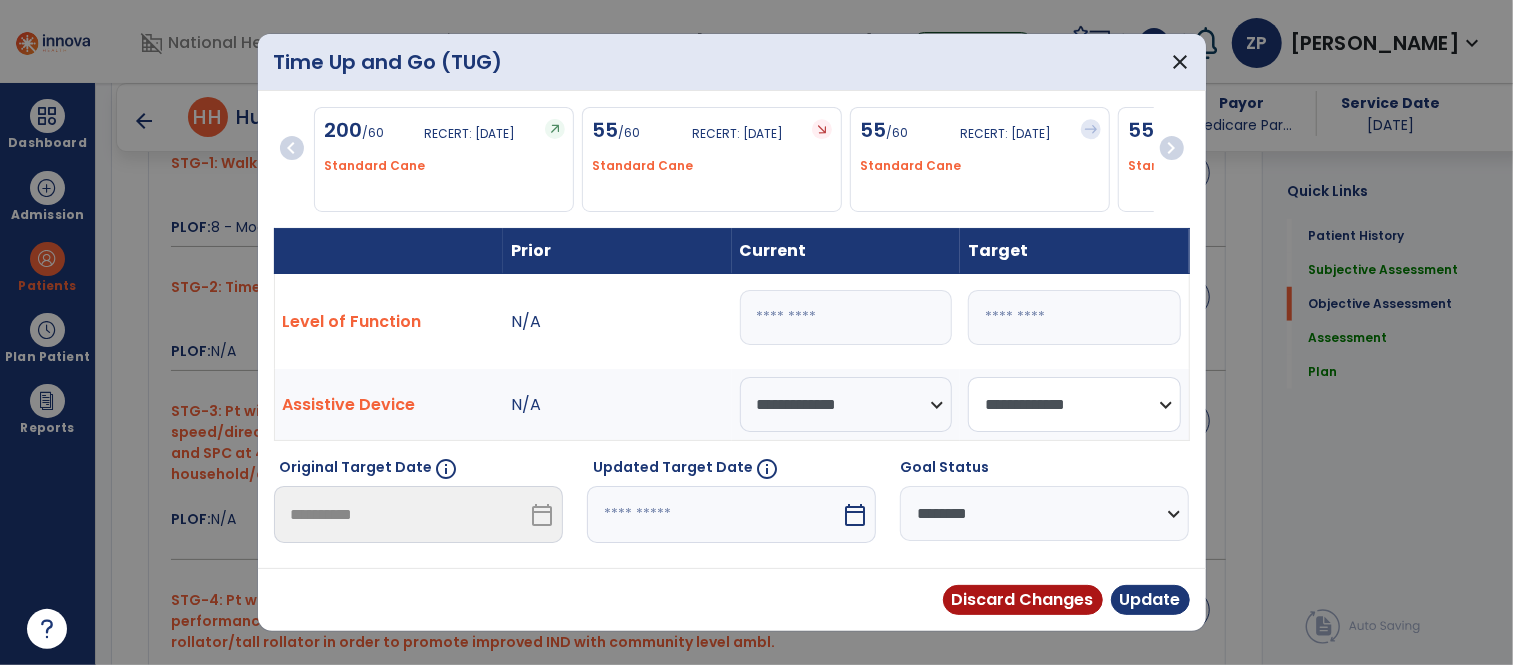 click on "**********" at bounding box center [1074, 404] 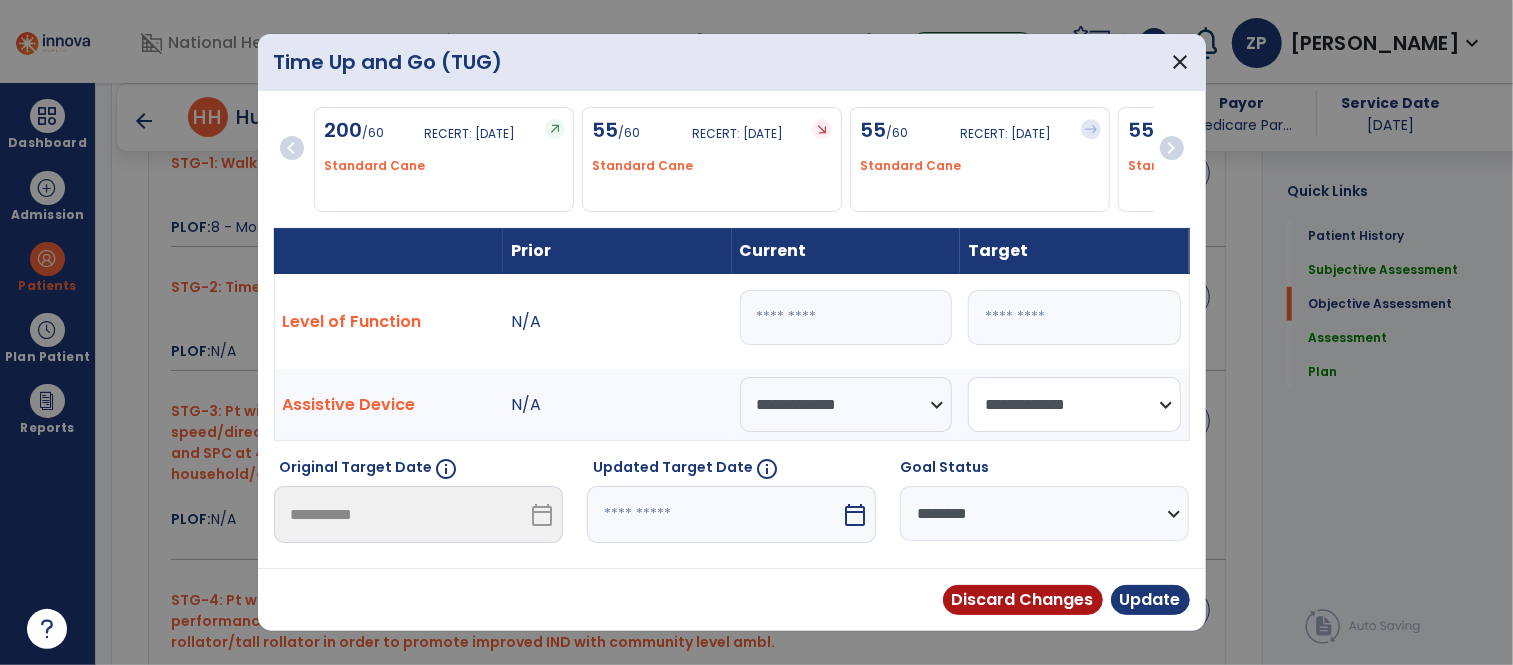 select on "********" 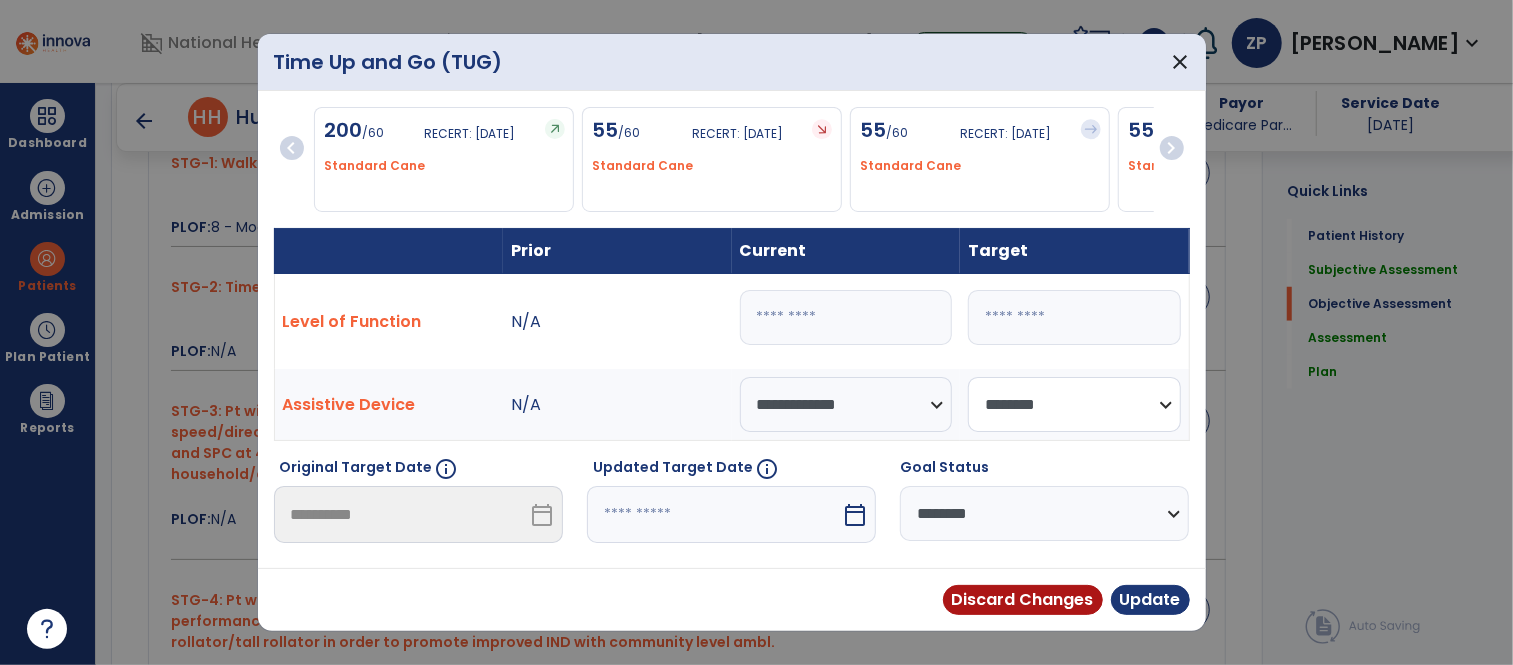 click on "**********" at bounding box center [1074, 404] 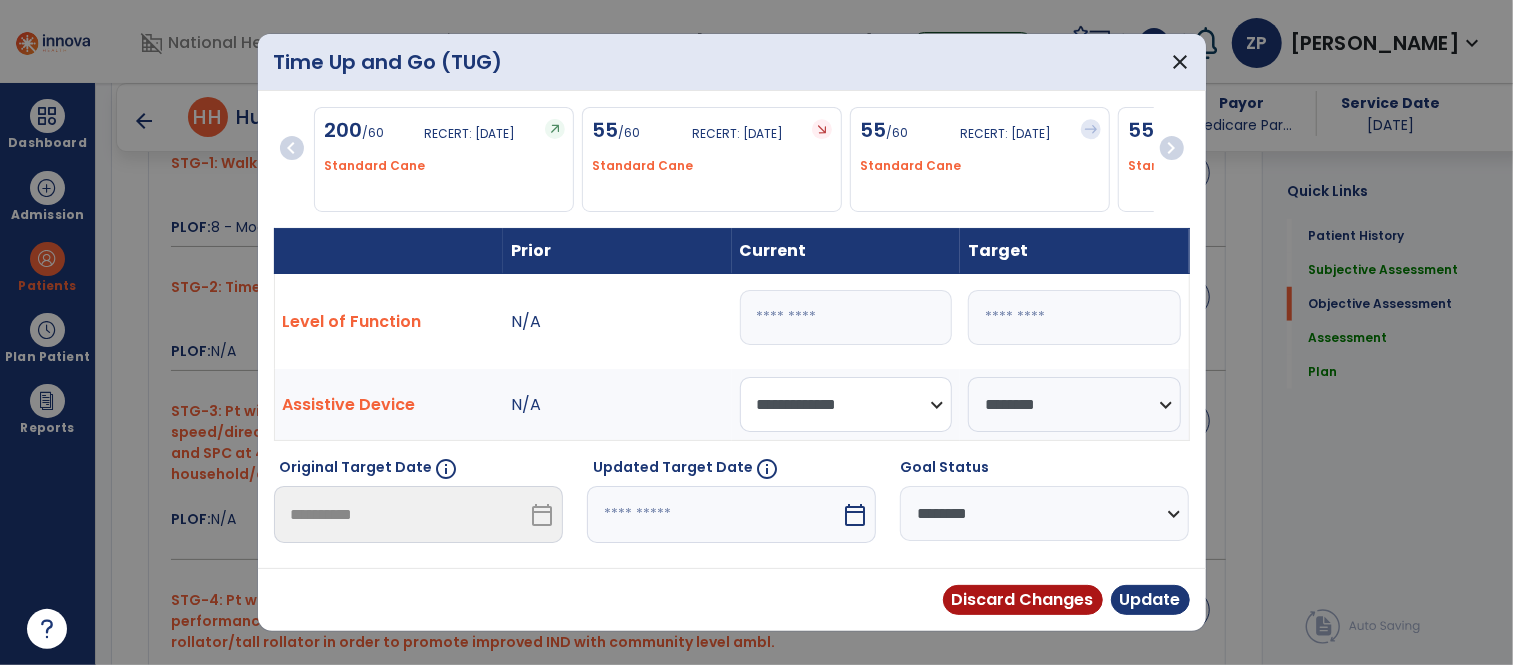 click on "**********" at bounding box center (846, 404) 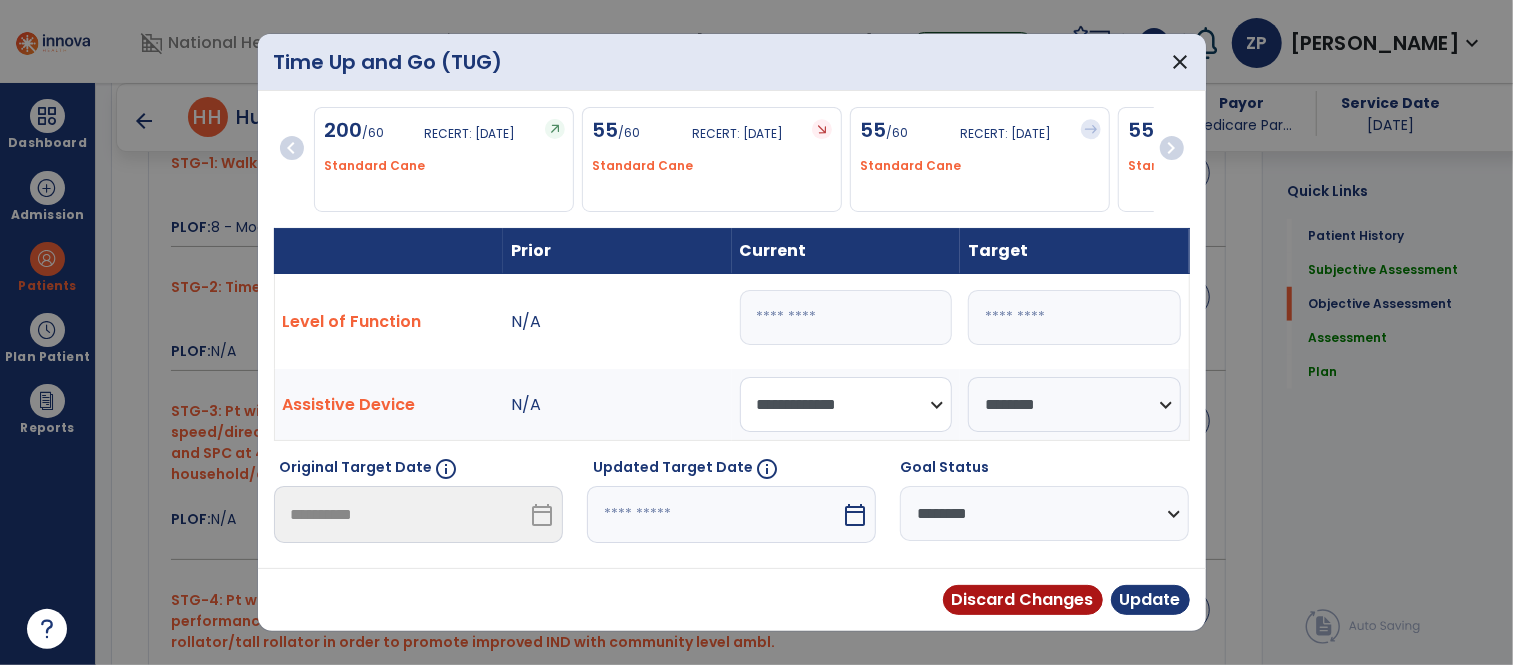 select on "********" 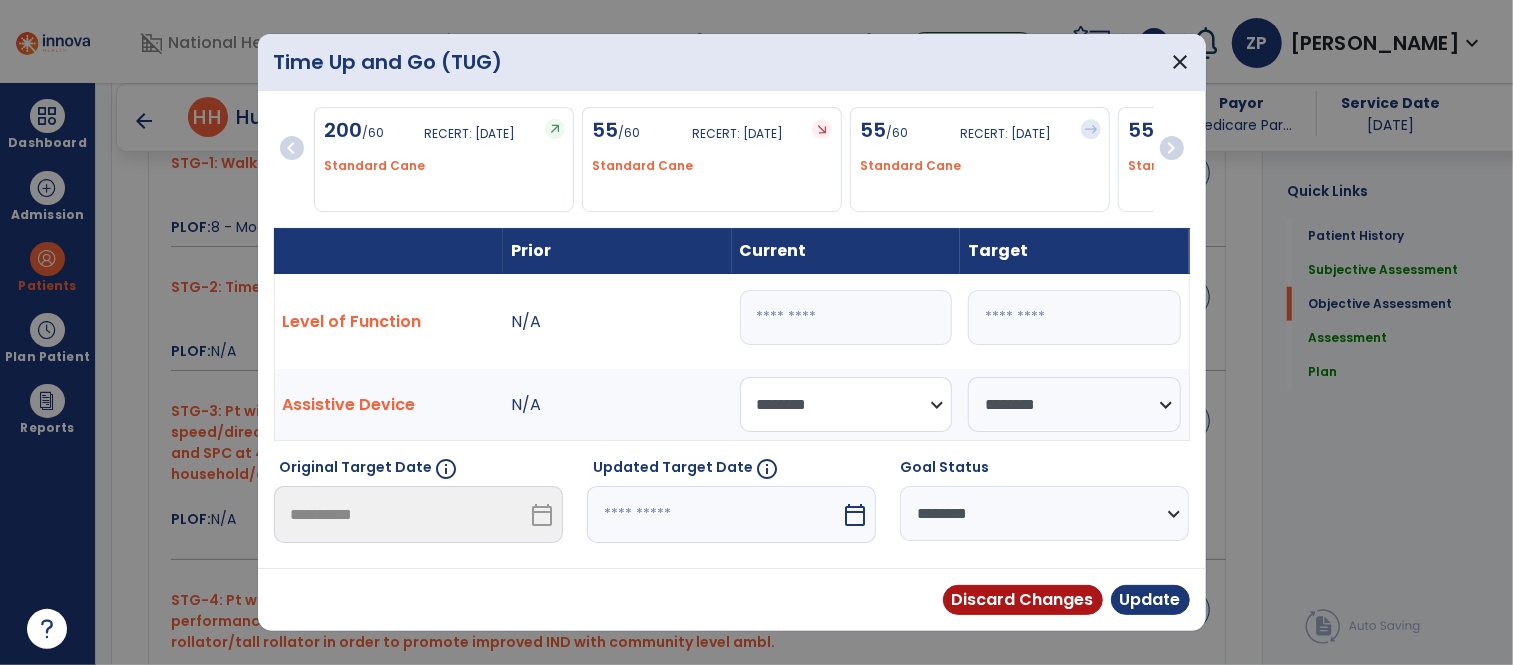 click on "**********" at bounding box center [846, 404] 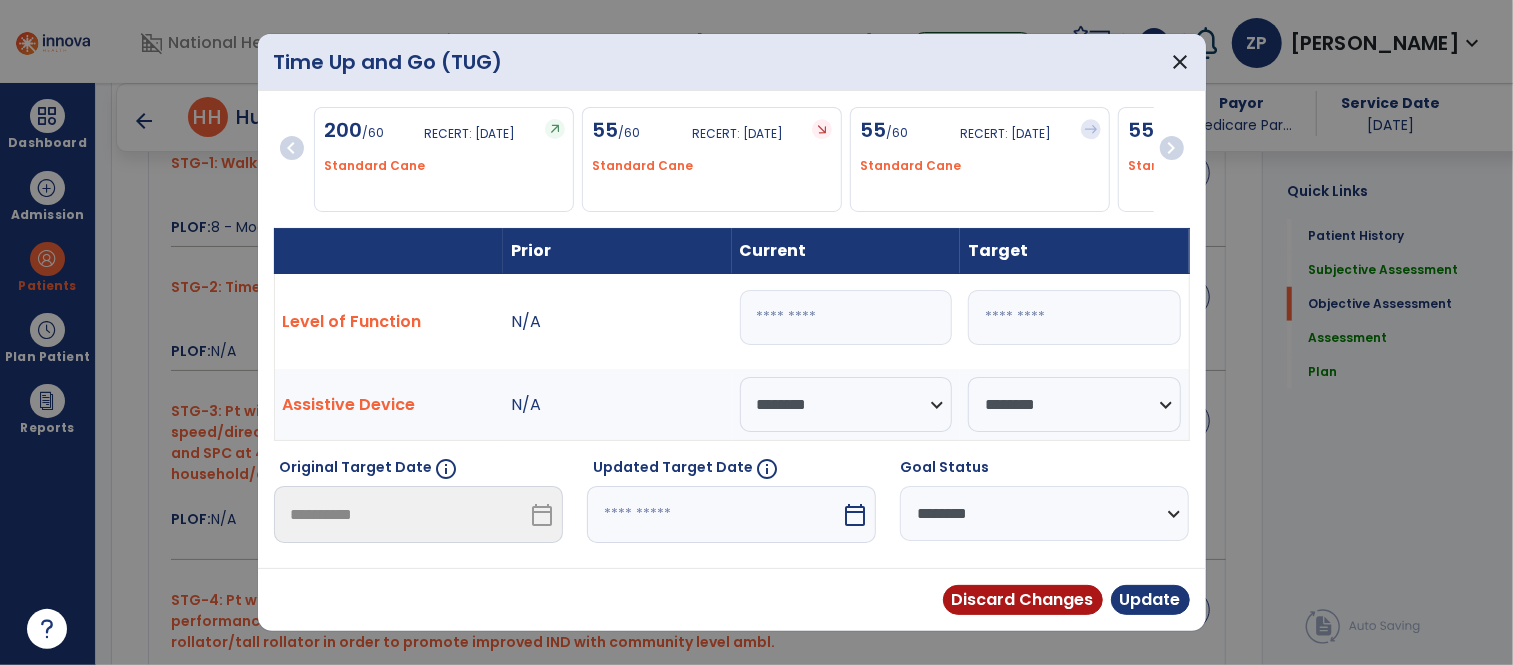 click at bounding box center [714, 514] 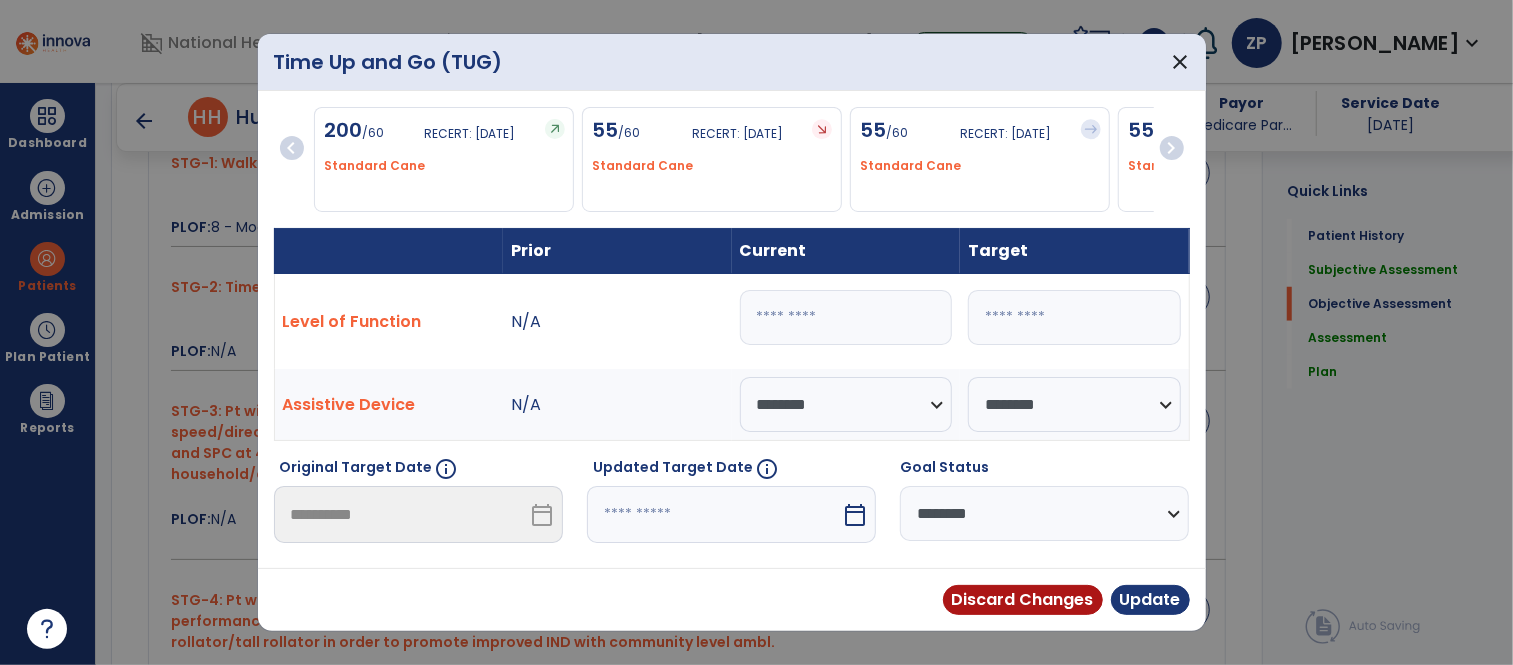select on "*" 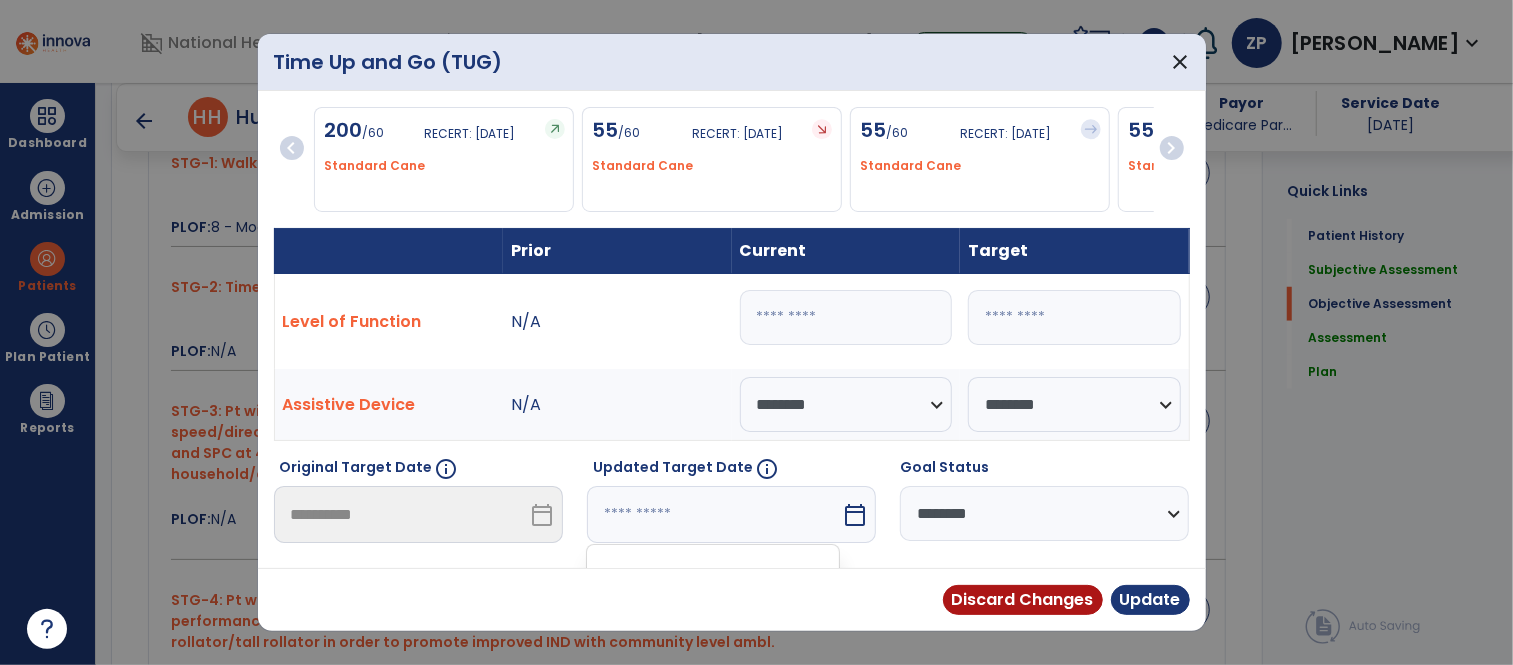 scroll, scrollTop: 273, scrollLeft: 0, axis: vertical 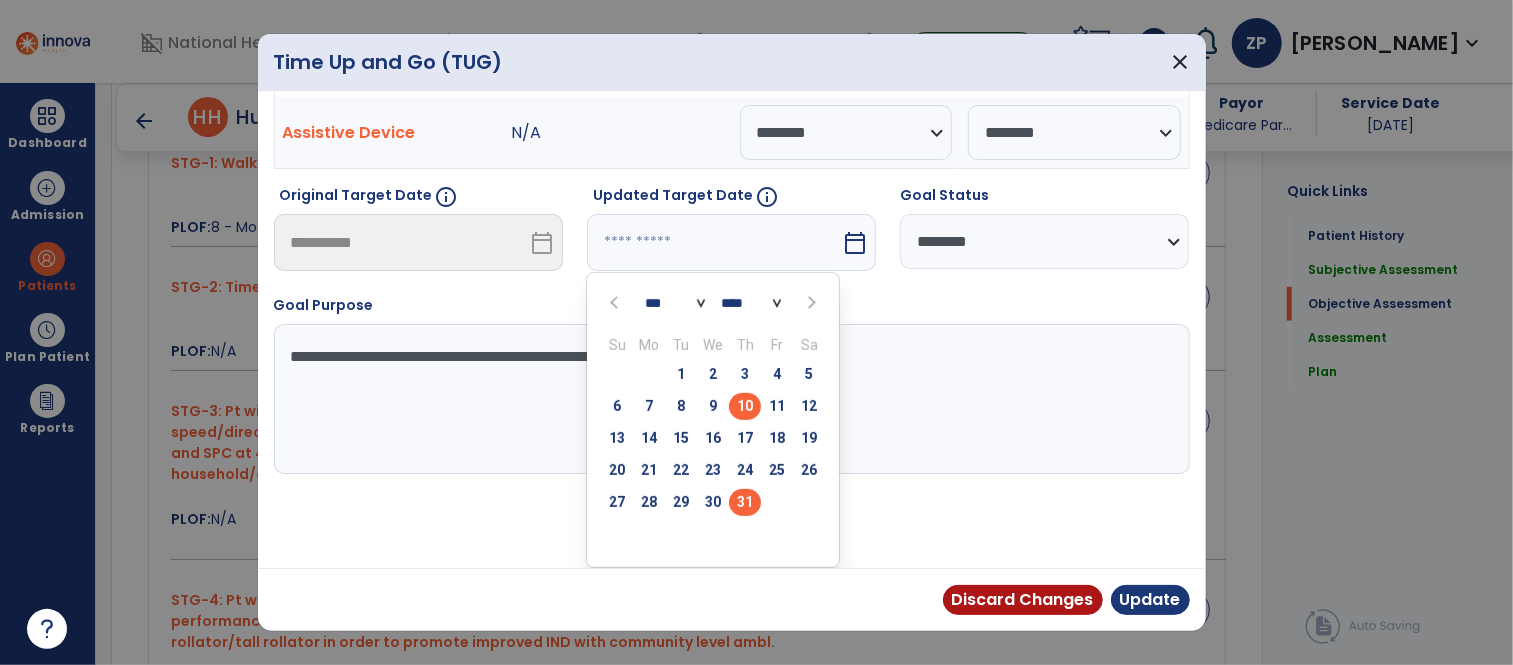 click on "31" at bounding box center (745, 502) 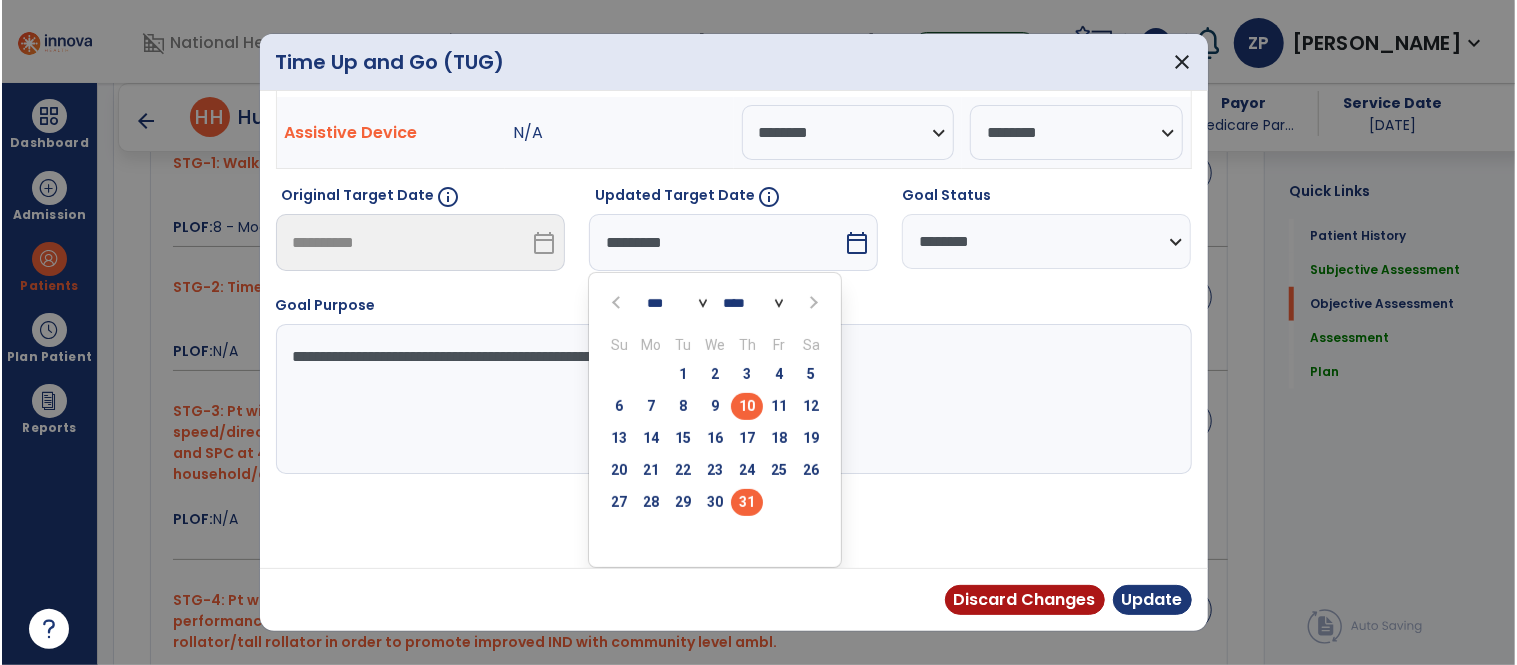 scroll, scrollTop: 194, scrollLeft: 0, axis: vertical 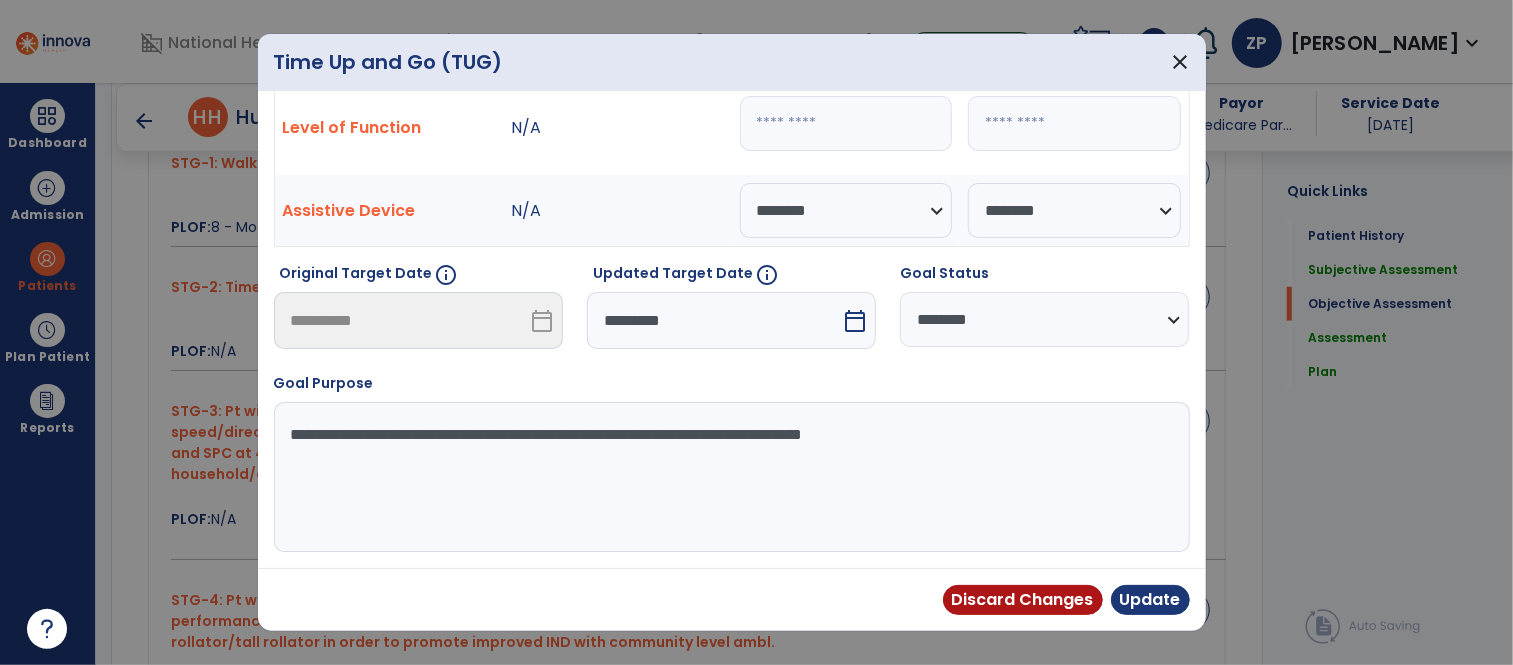 click on "**********" at bounding box center [1044, 319] 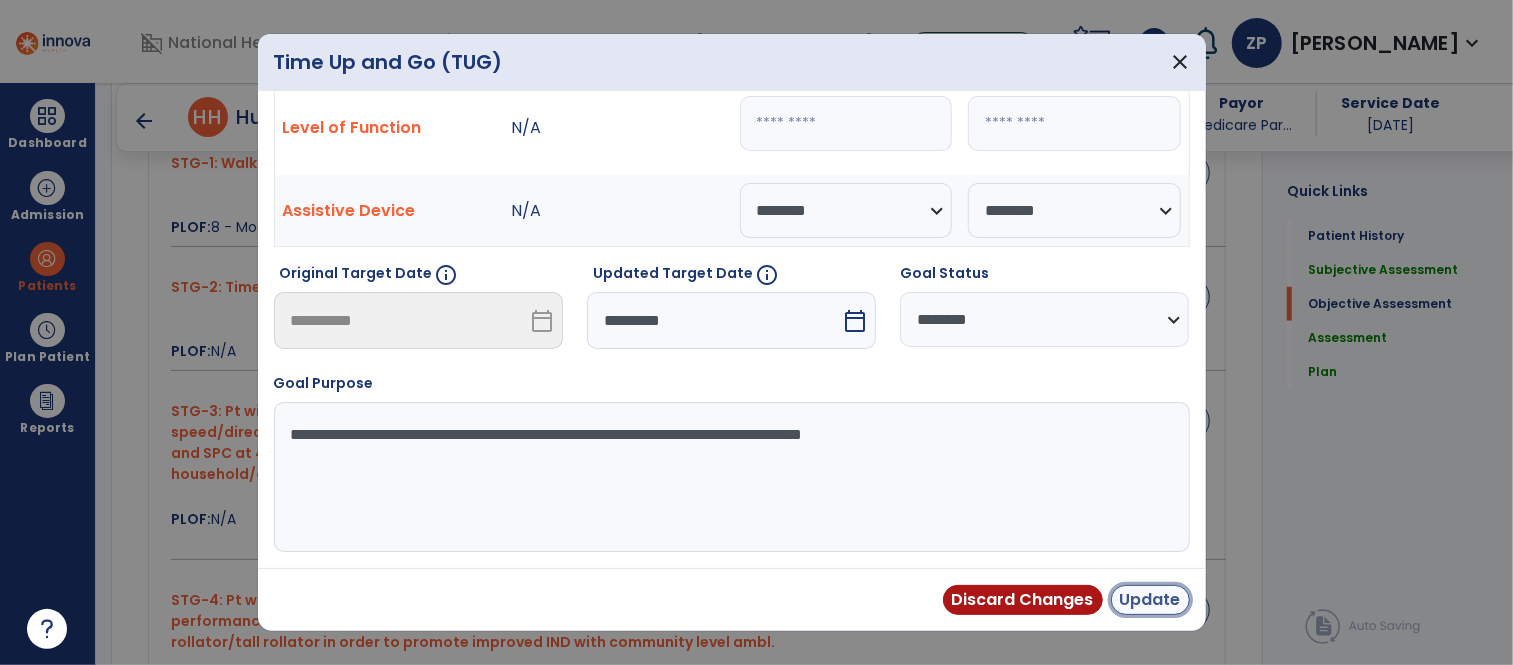 click on "Update" at bounding box center (1150, 600) 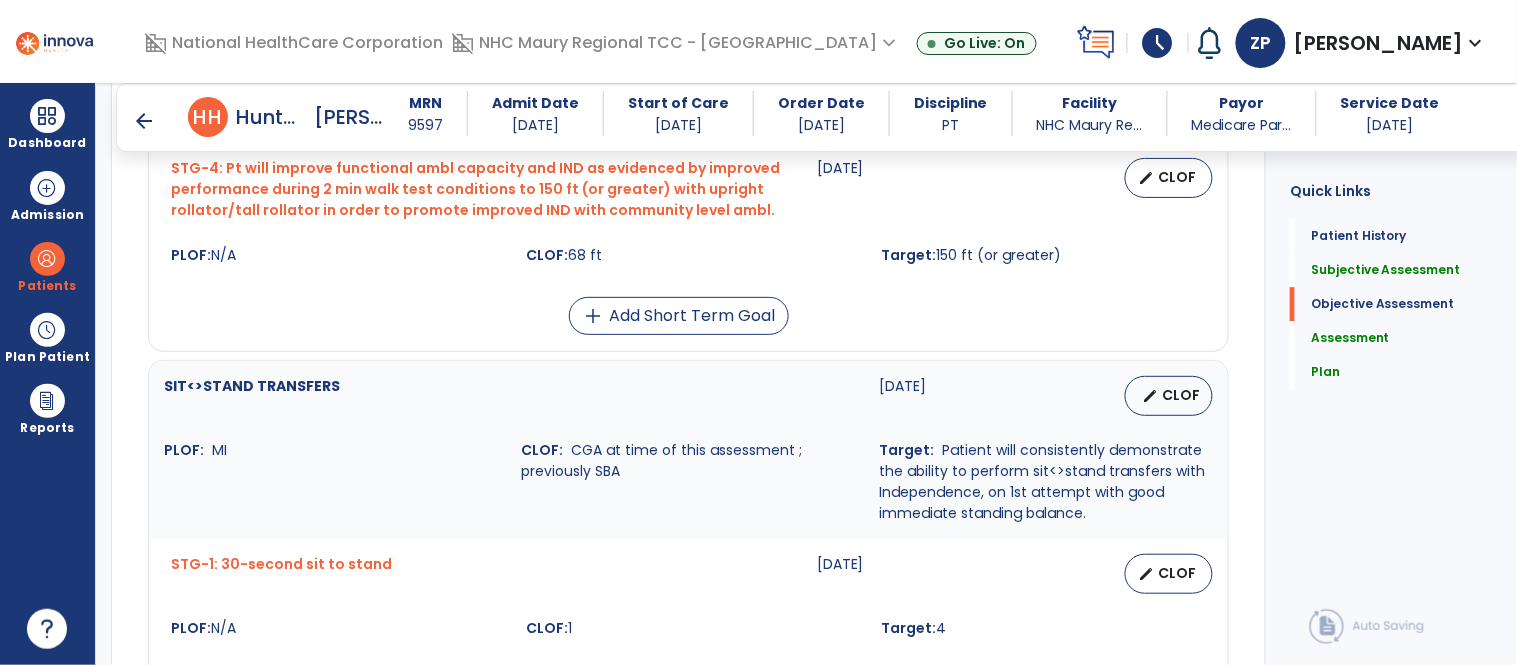 scroll, scrollTop: 1405, scrollLeft: 0, axis: vertical 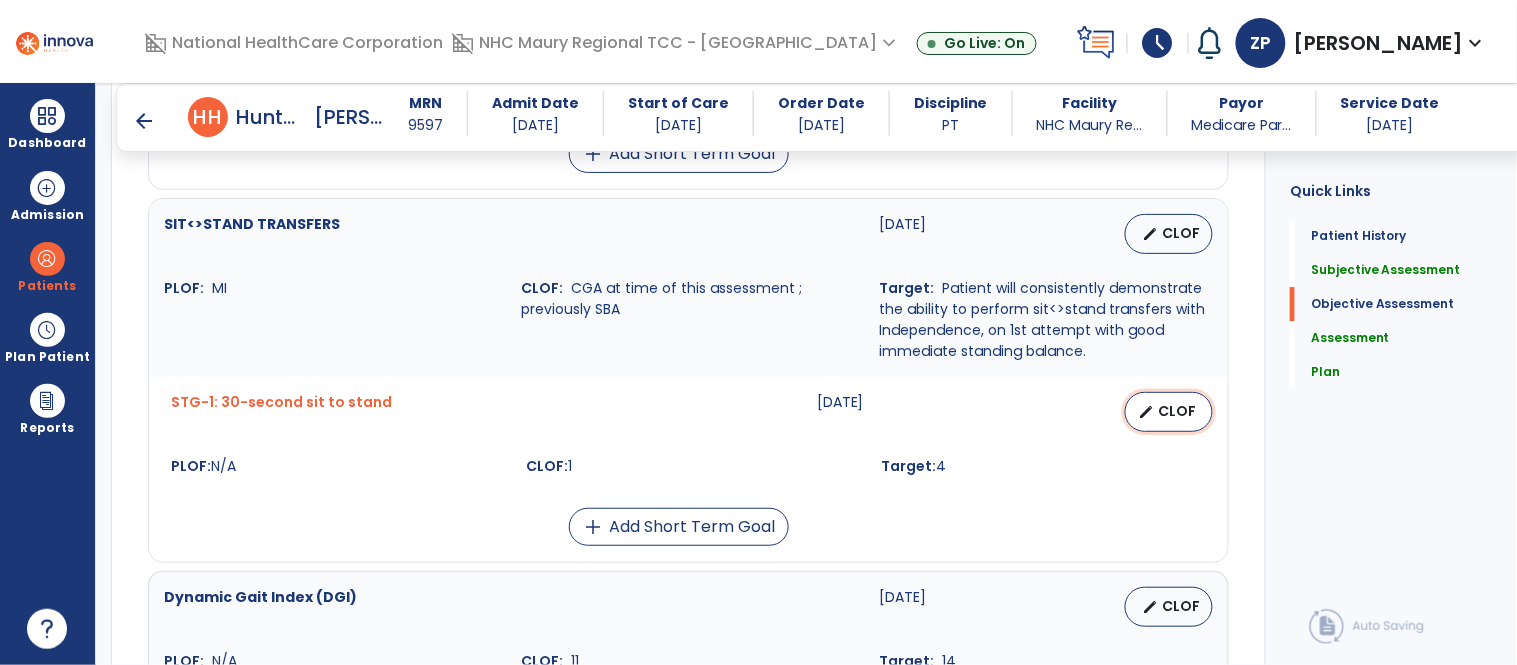 click on "edit" at bounding box center (1146, 412) 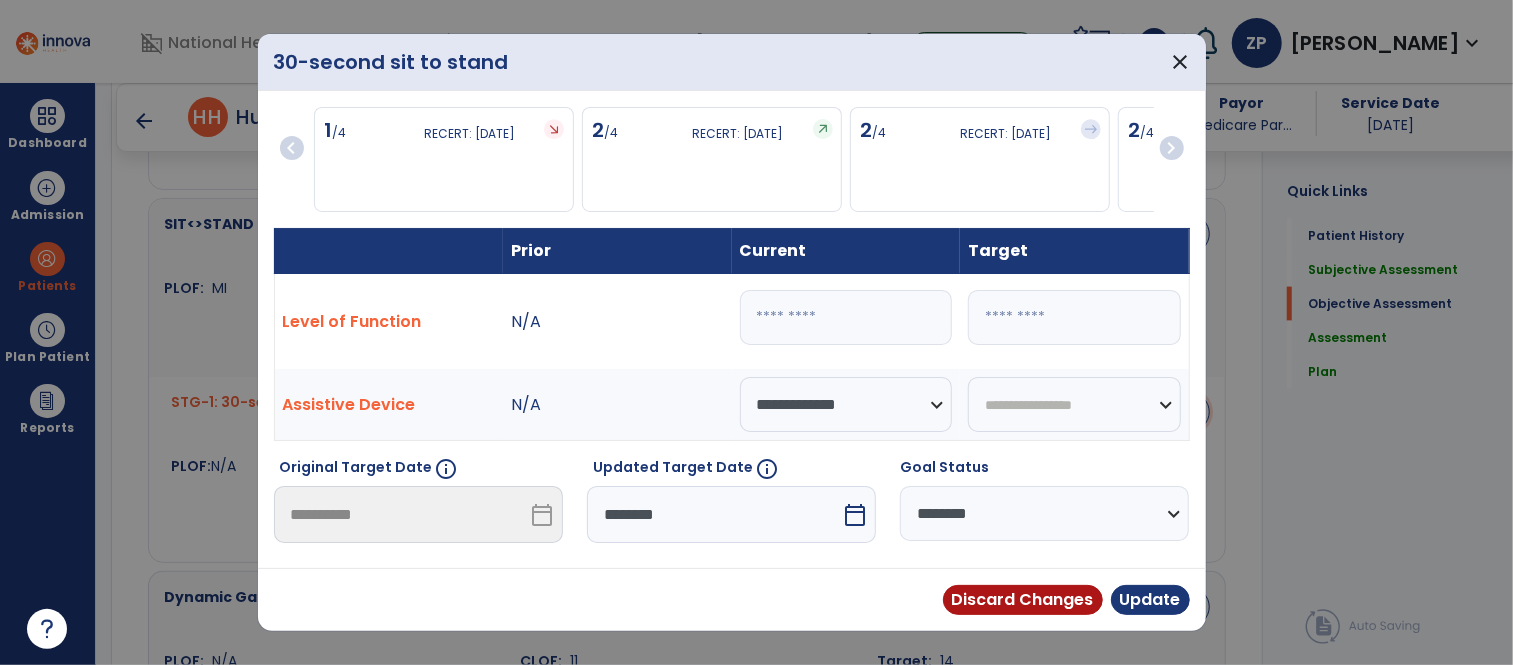 scroll, scrollTop: 1544, scrollLeft: 0, axis: vertical 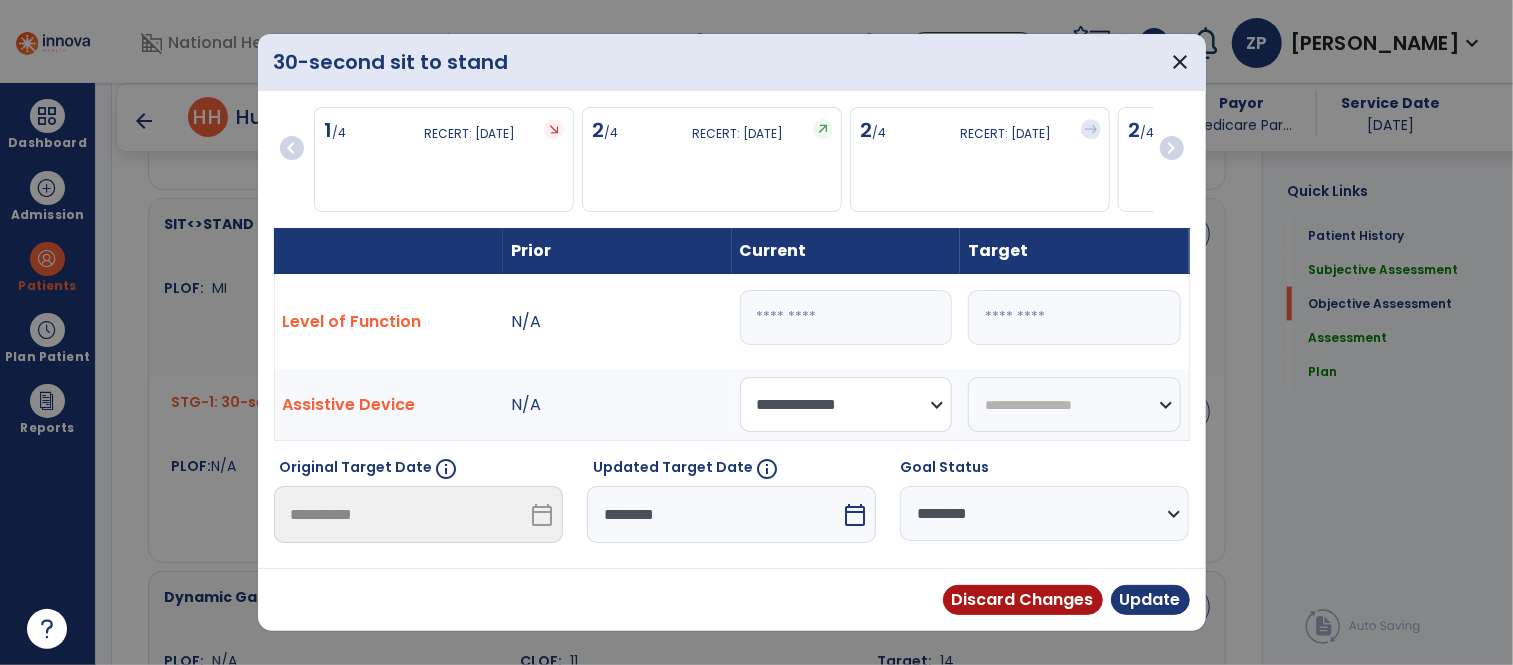 click on "**********" at bounding box center (846, 404) 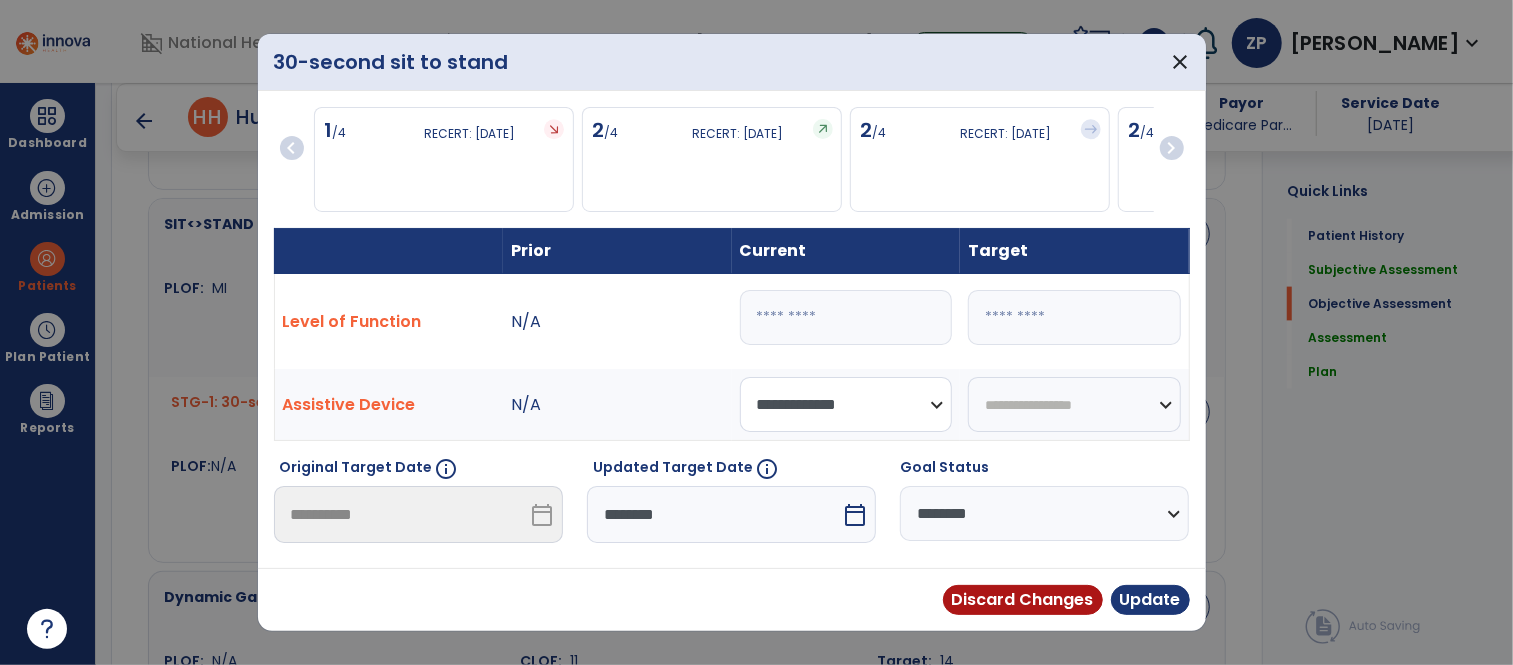 select on "********" 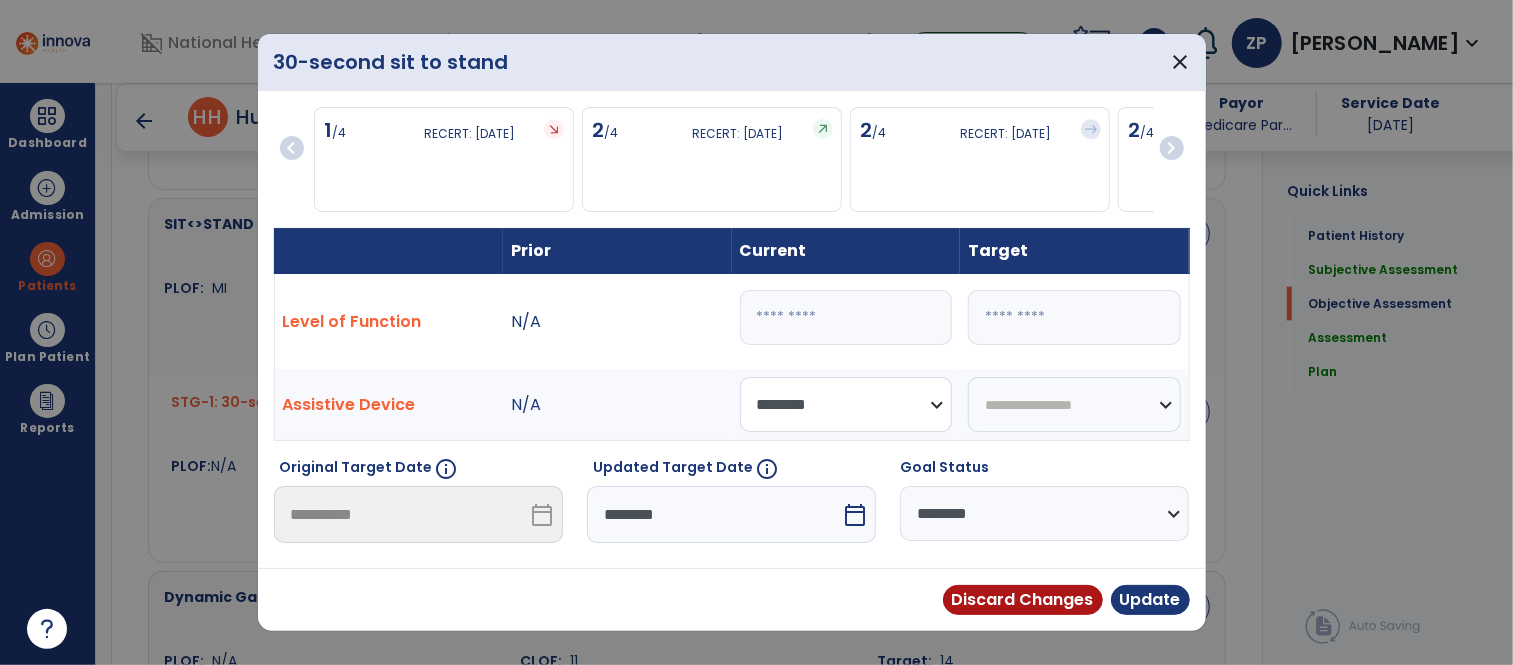 click on "**********" at bounding box center (846, 404) 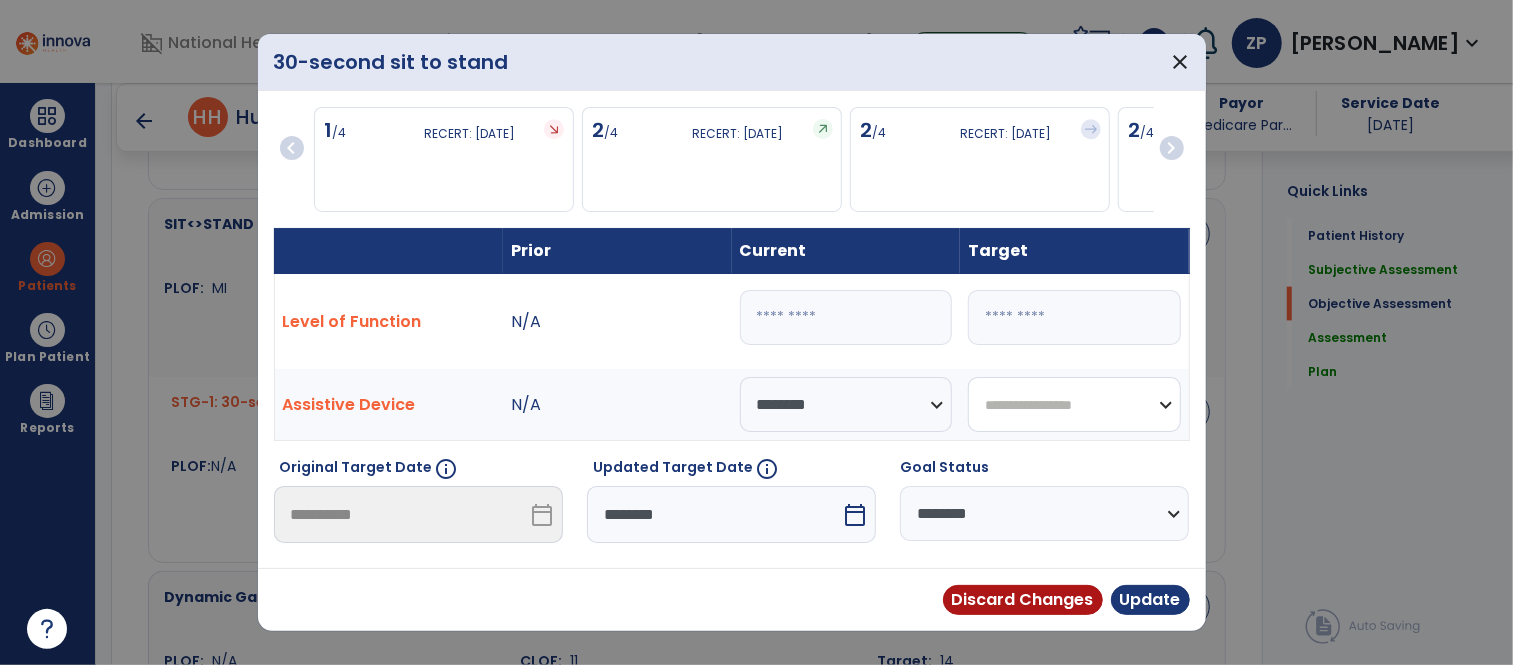 click on "**********" at bounding box center [1074, 404] 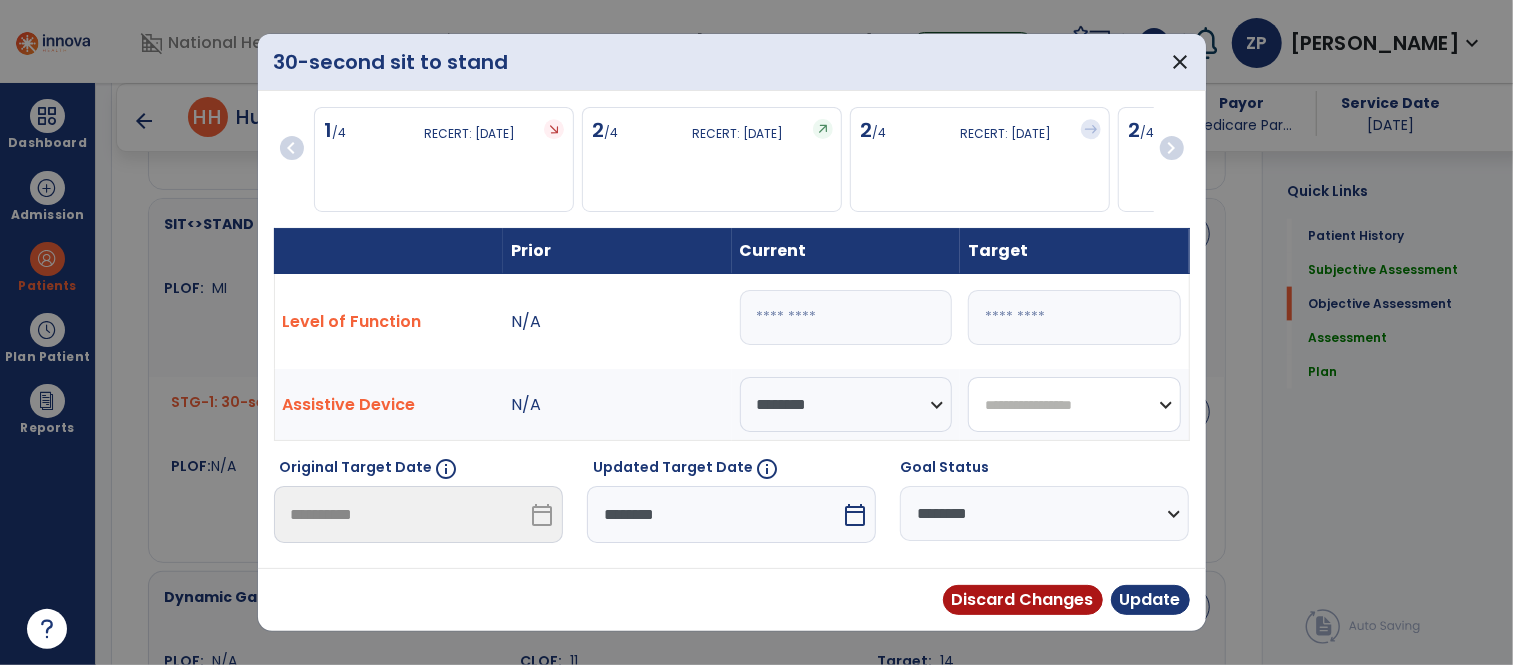 select on "********" 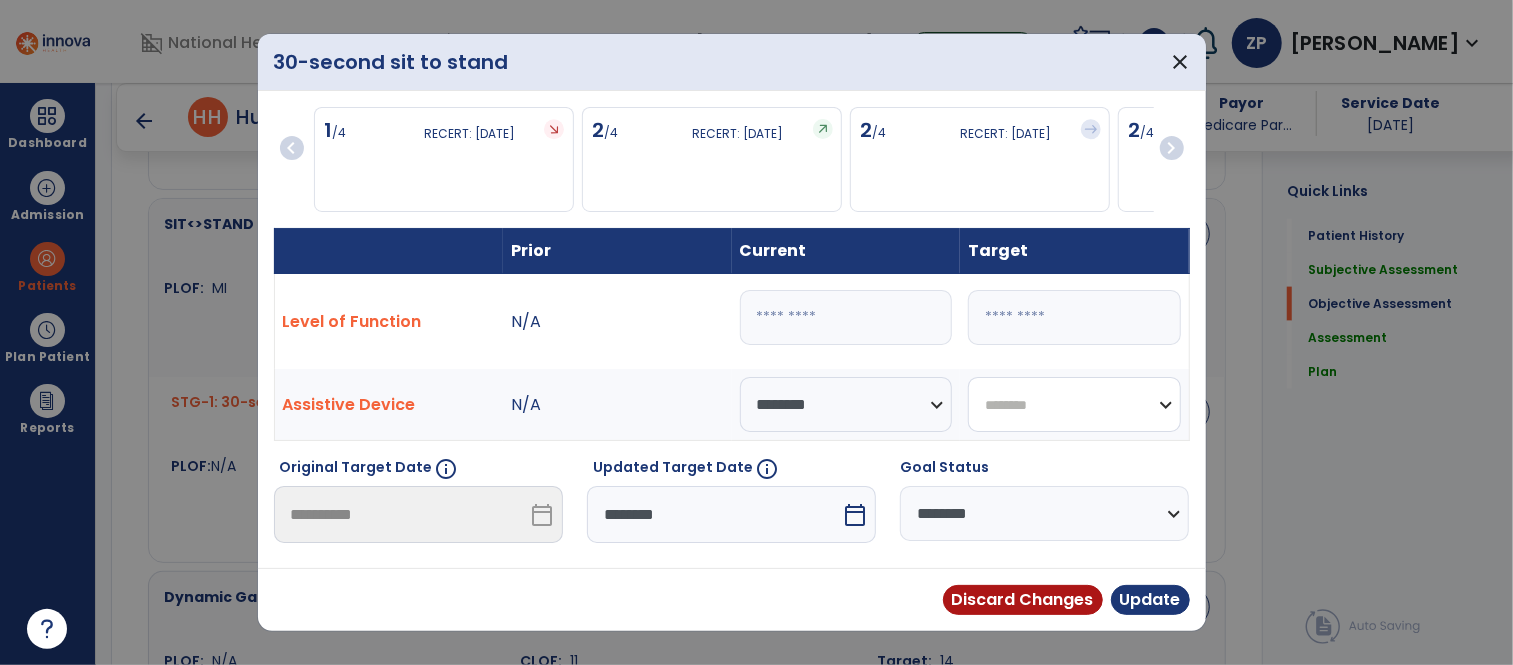 click on "**********" at bounding box center (1074, 404) 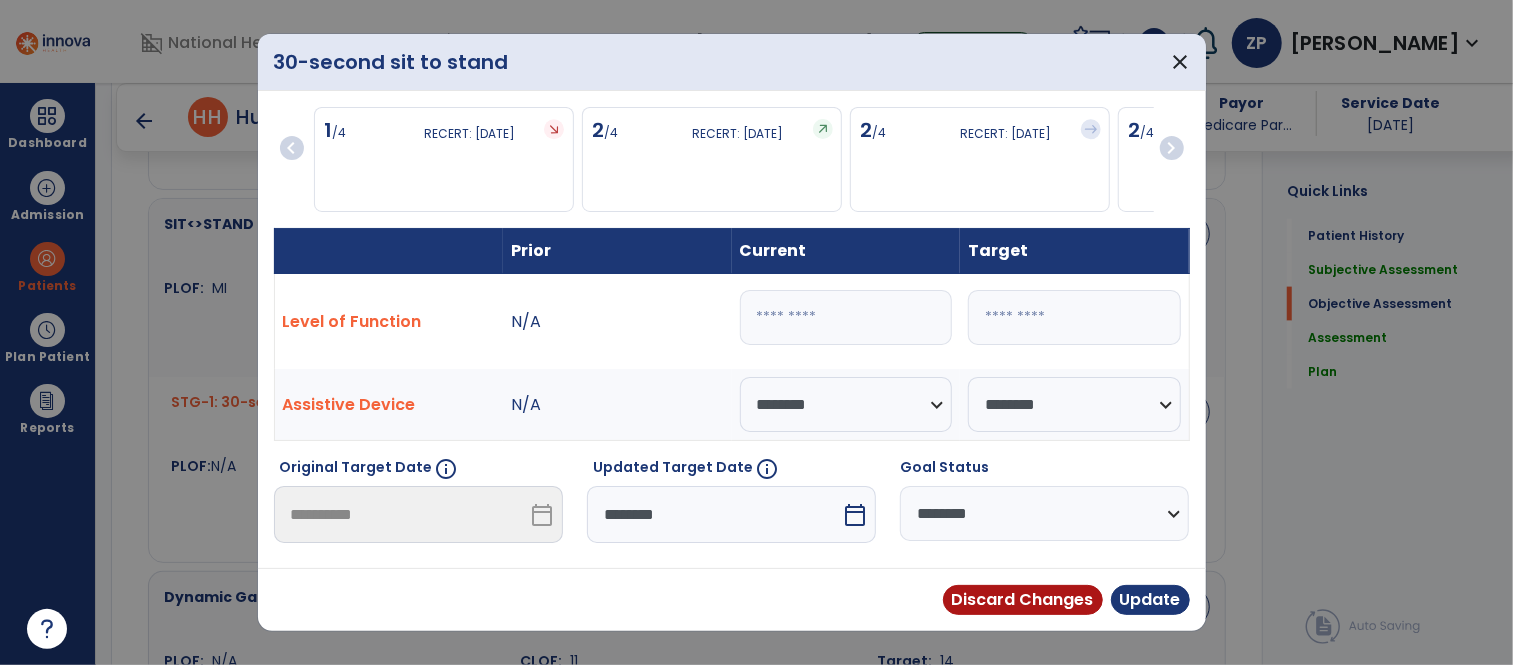 click on "********" at bounding box center [714, 514] 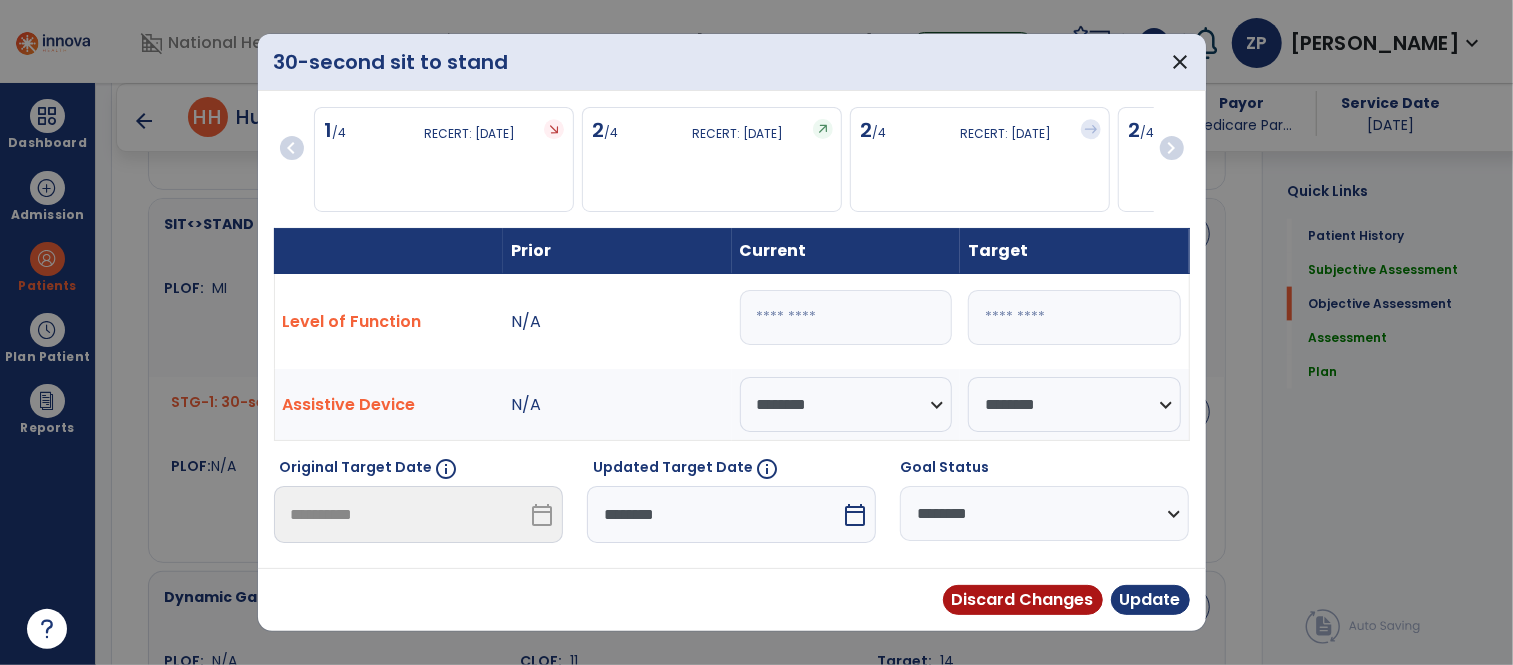 scroll, scrollTop: 273, scrollLeft: 0, axis: vertical 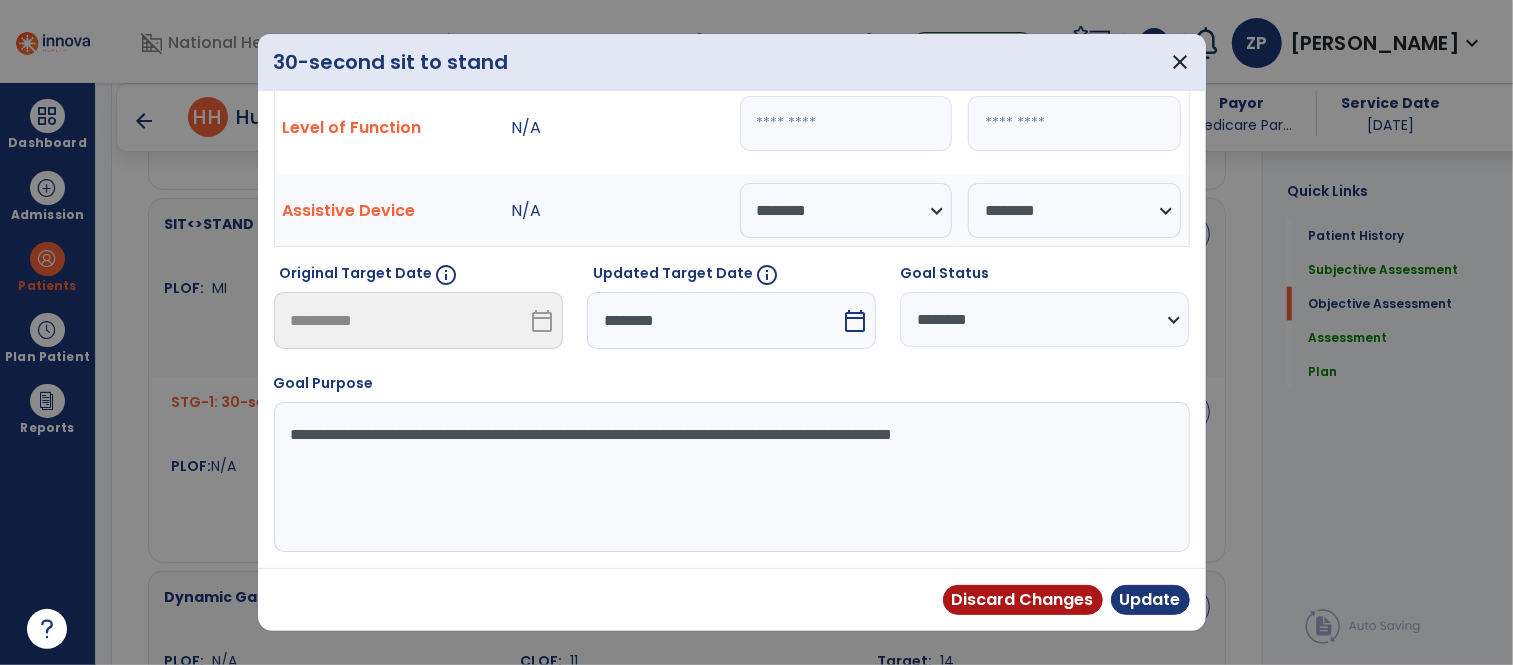 select on "*" 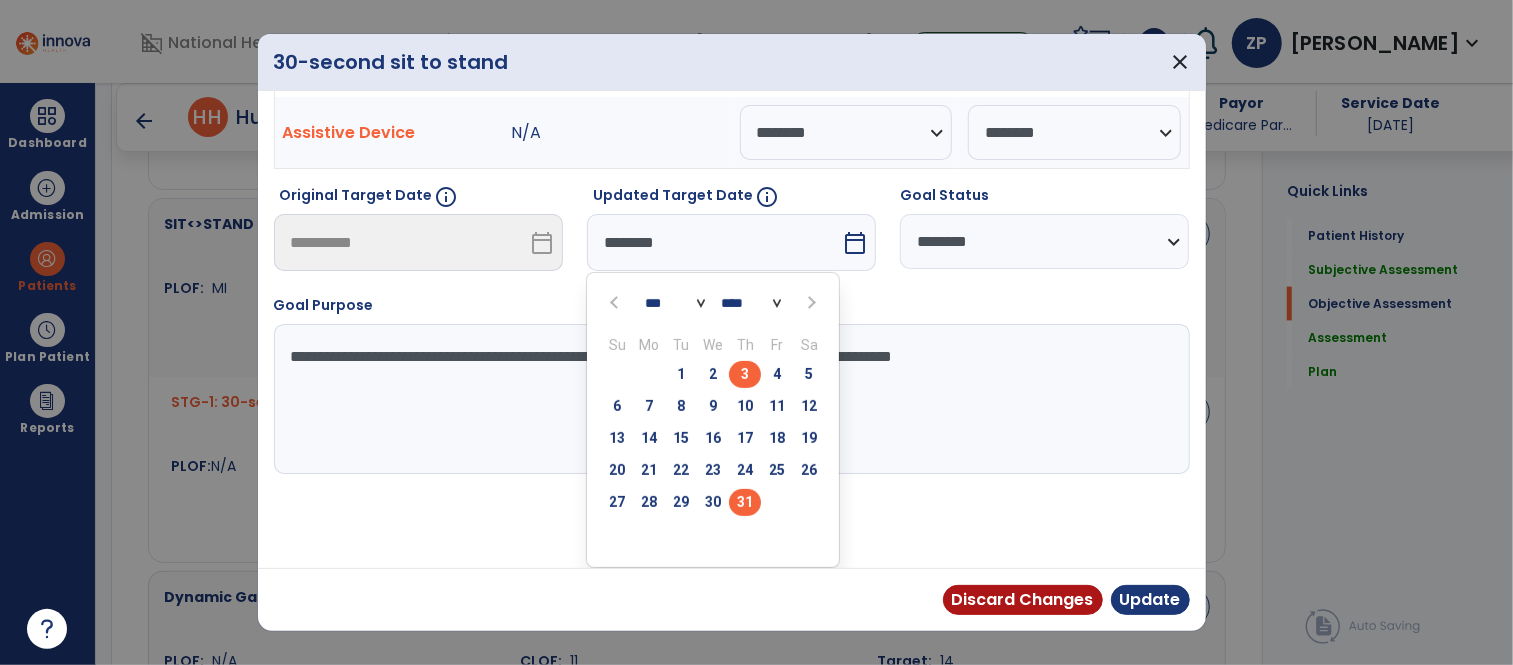 click on "31" at bounding box center [745, 502] 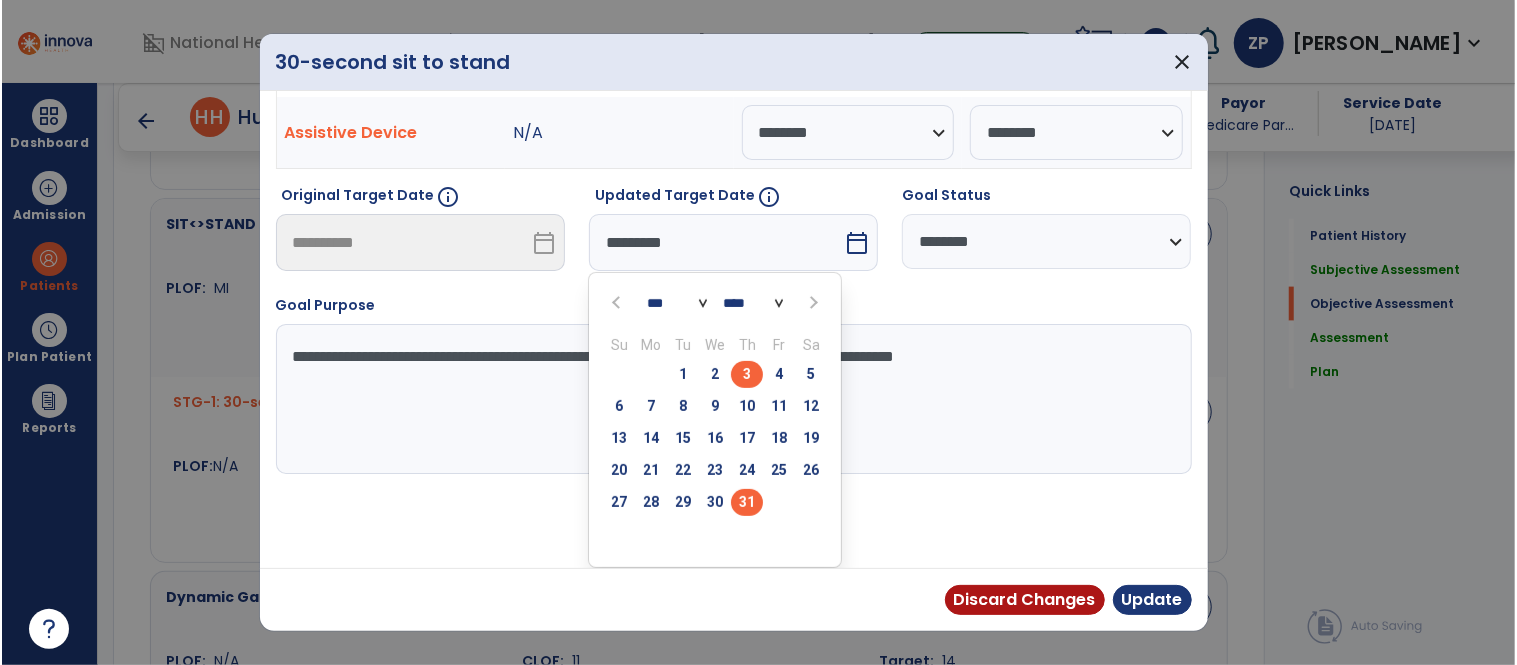 scroll, scrollTop: 194, scrollLeft: 0, axis: vertical 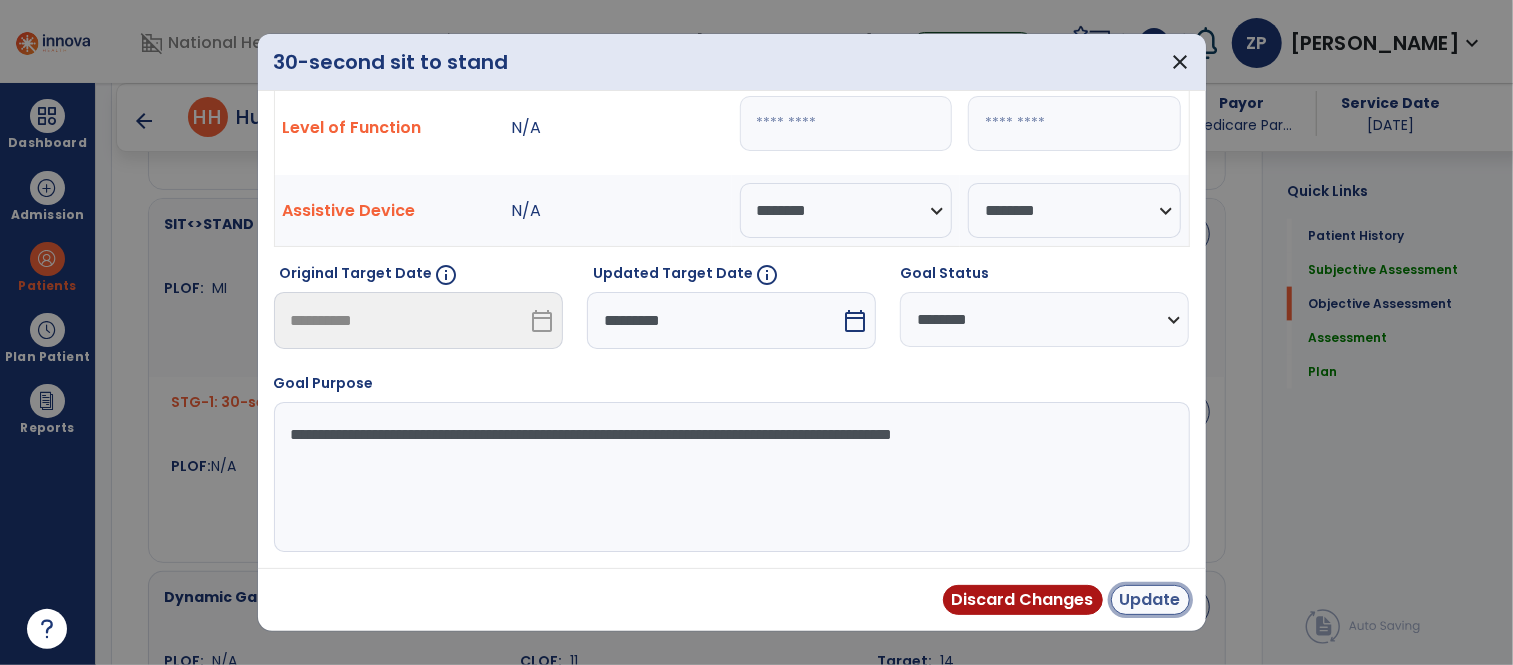 click on "Update" at bounding box center (1150, 600) 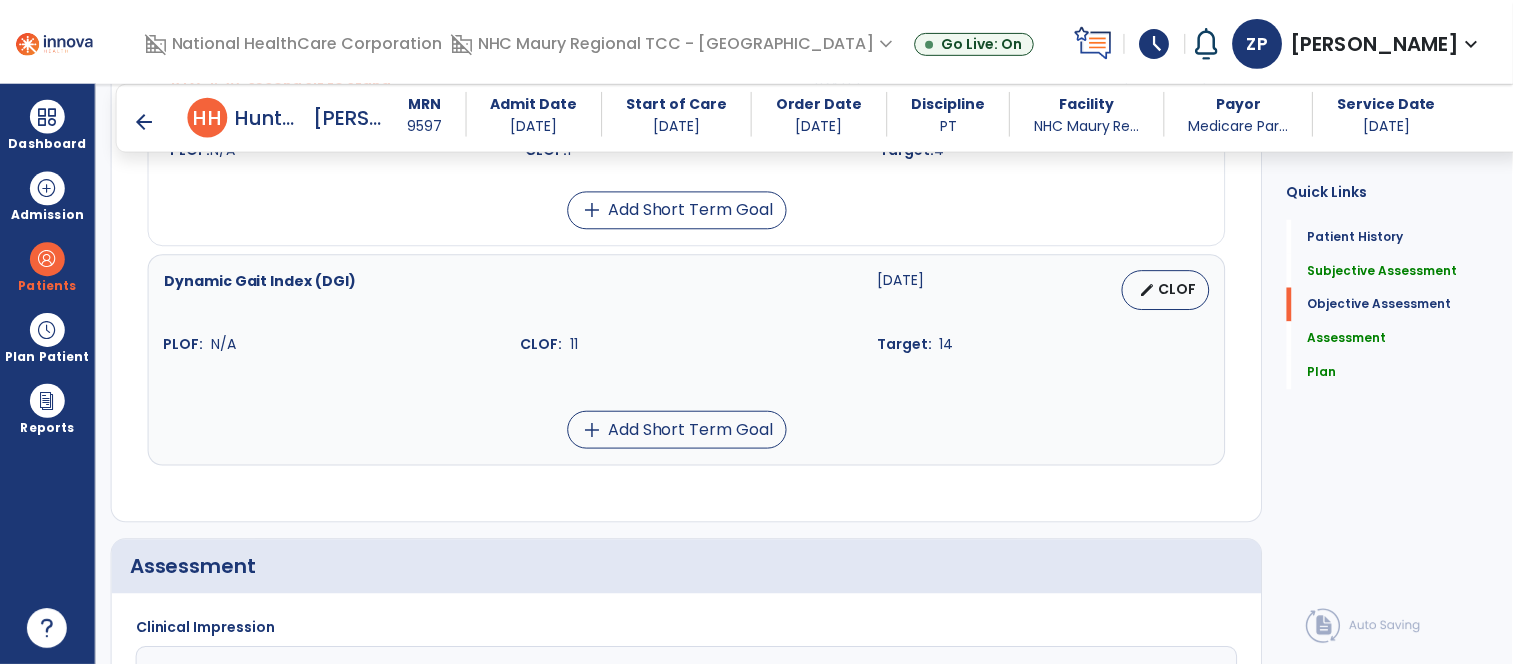 scroll, scrollTop: 1862, scrollLeft: 0, axis: vertical 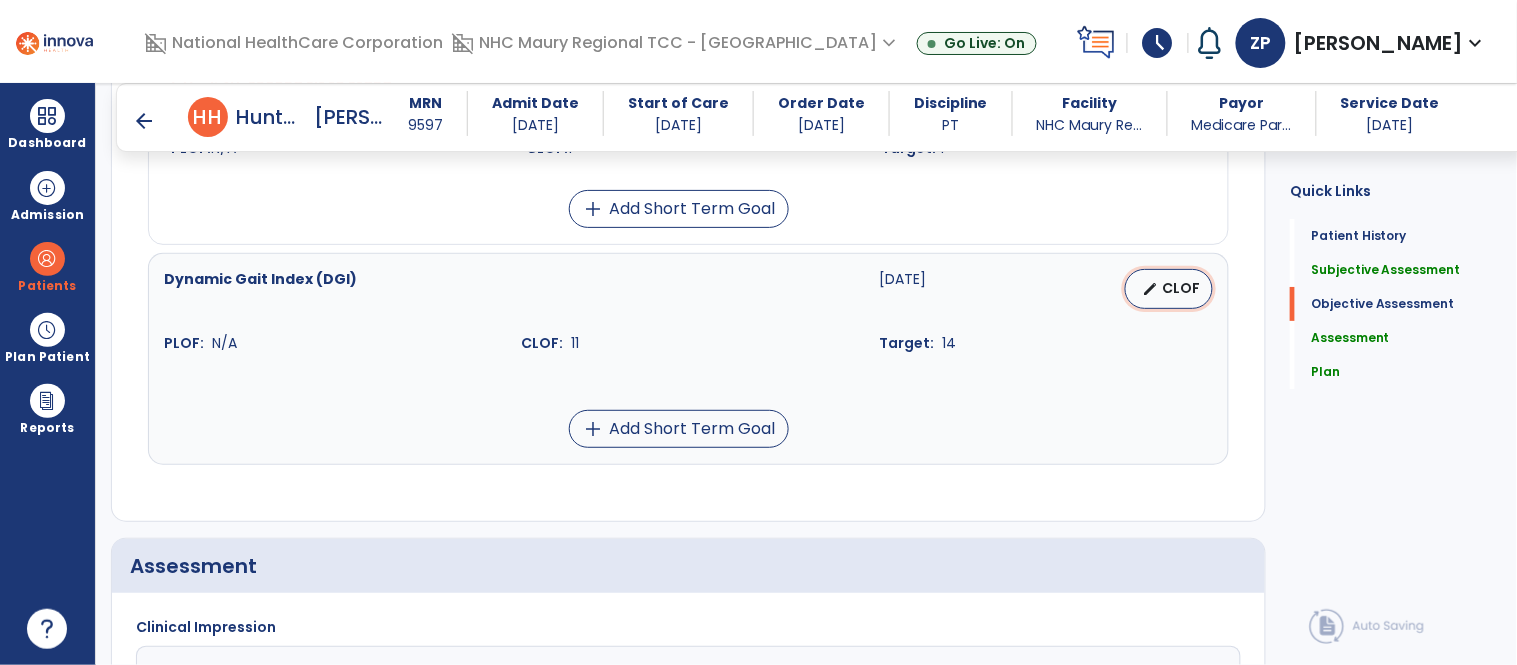 click on "edit   CLOF" at bounding box center [1169, 289] 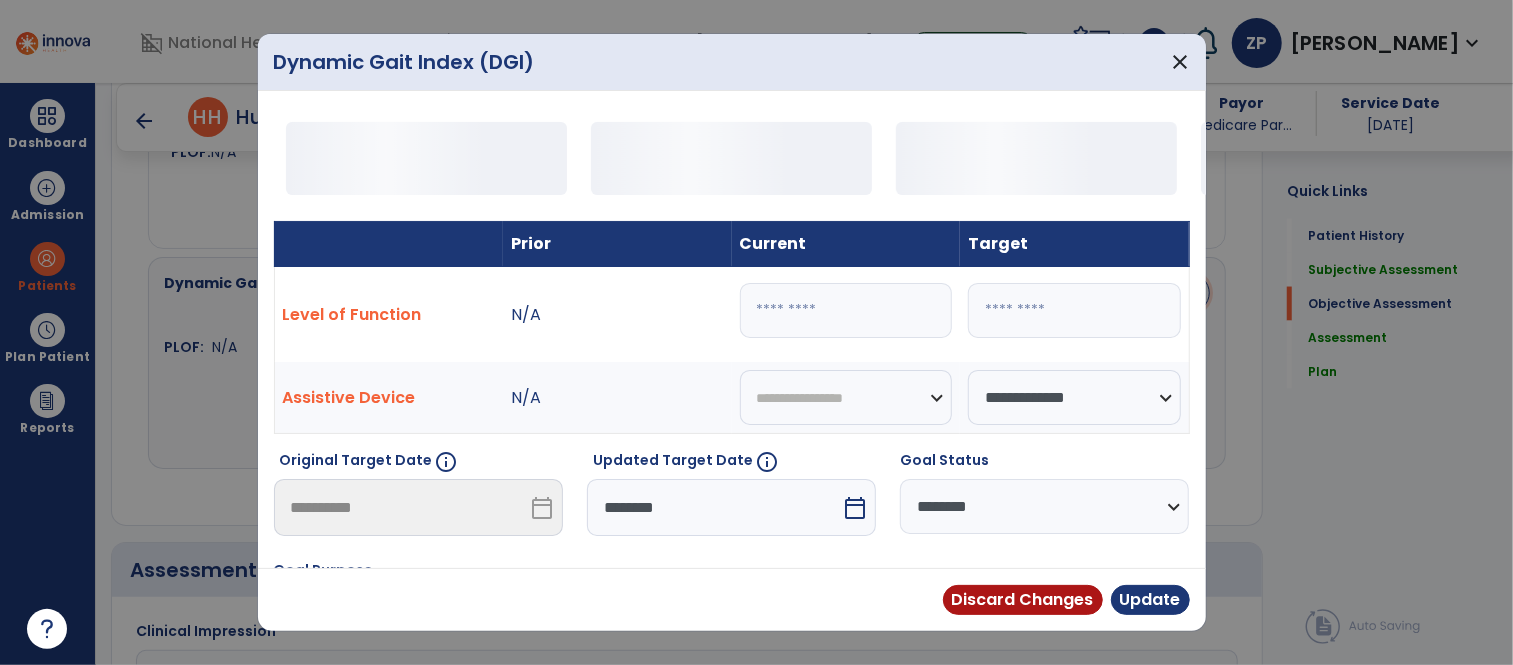 scroll, scrollTop: 1862, scrollLeft: 0, axis: vertical 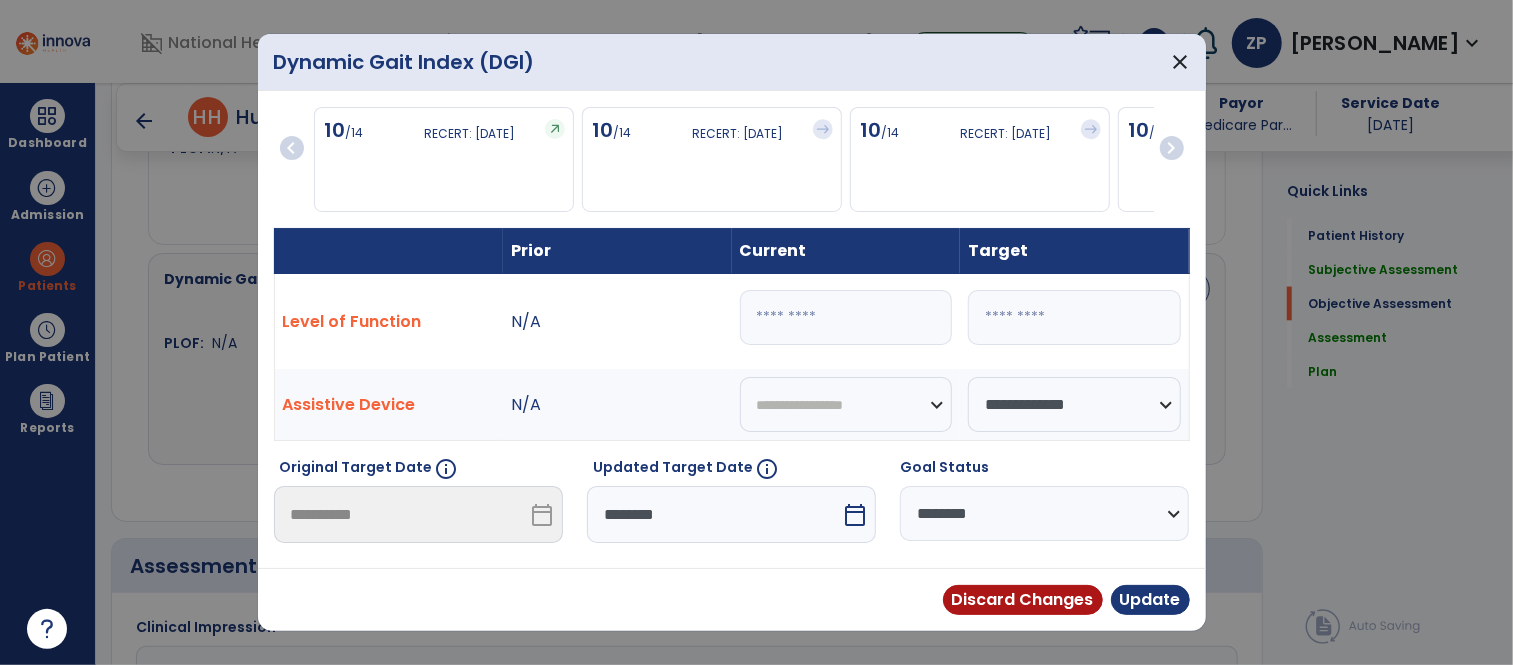 click on "**********" at bounding box center (1044, 513) 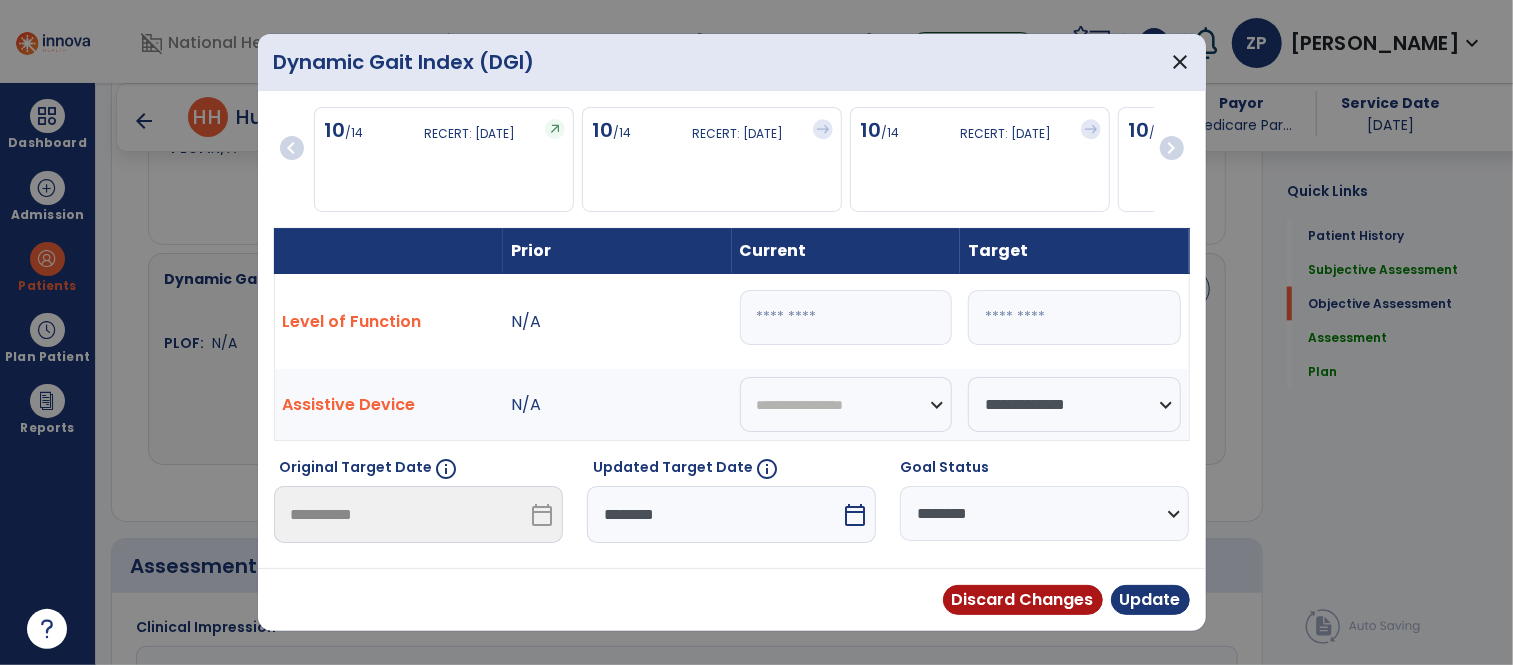 select on "**********" 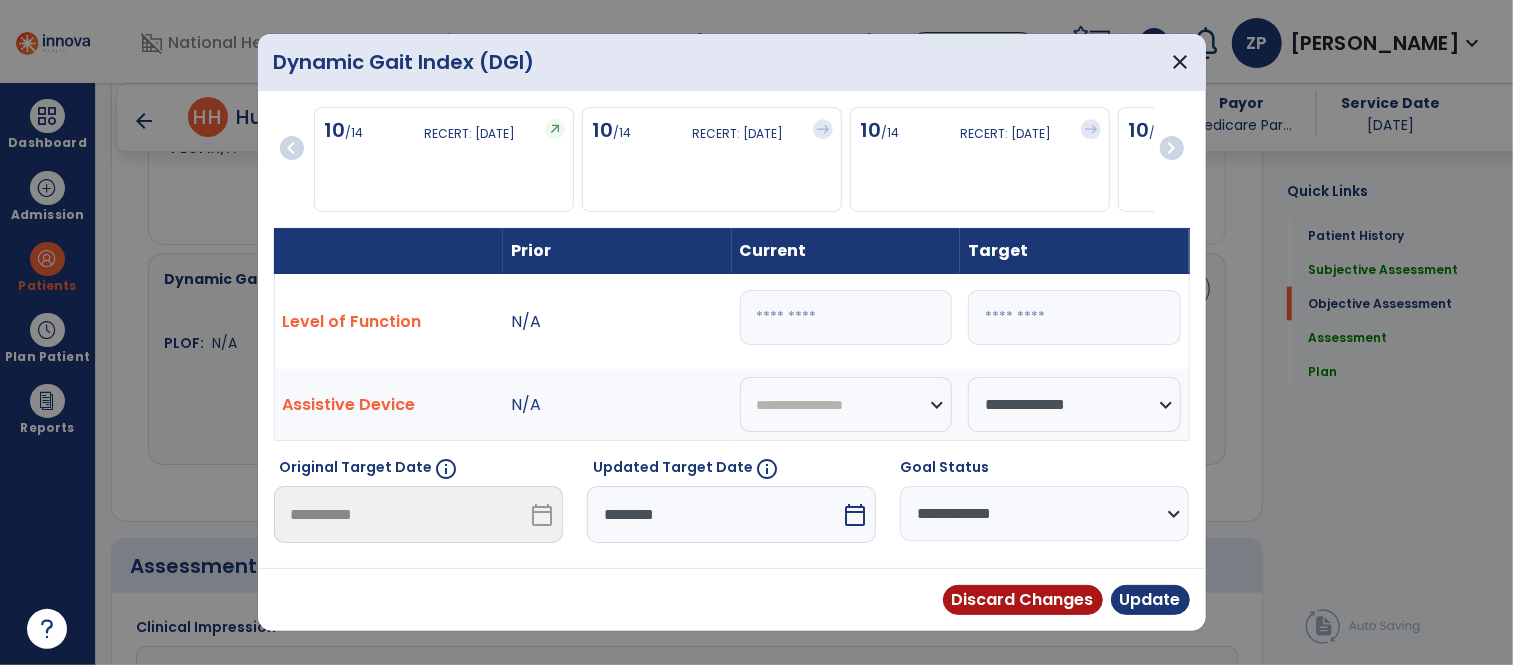 click on "**********" at bounding box center (1044, 513) 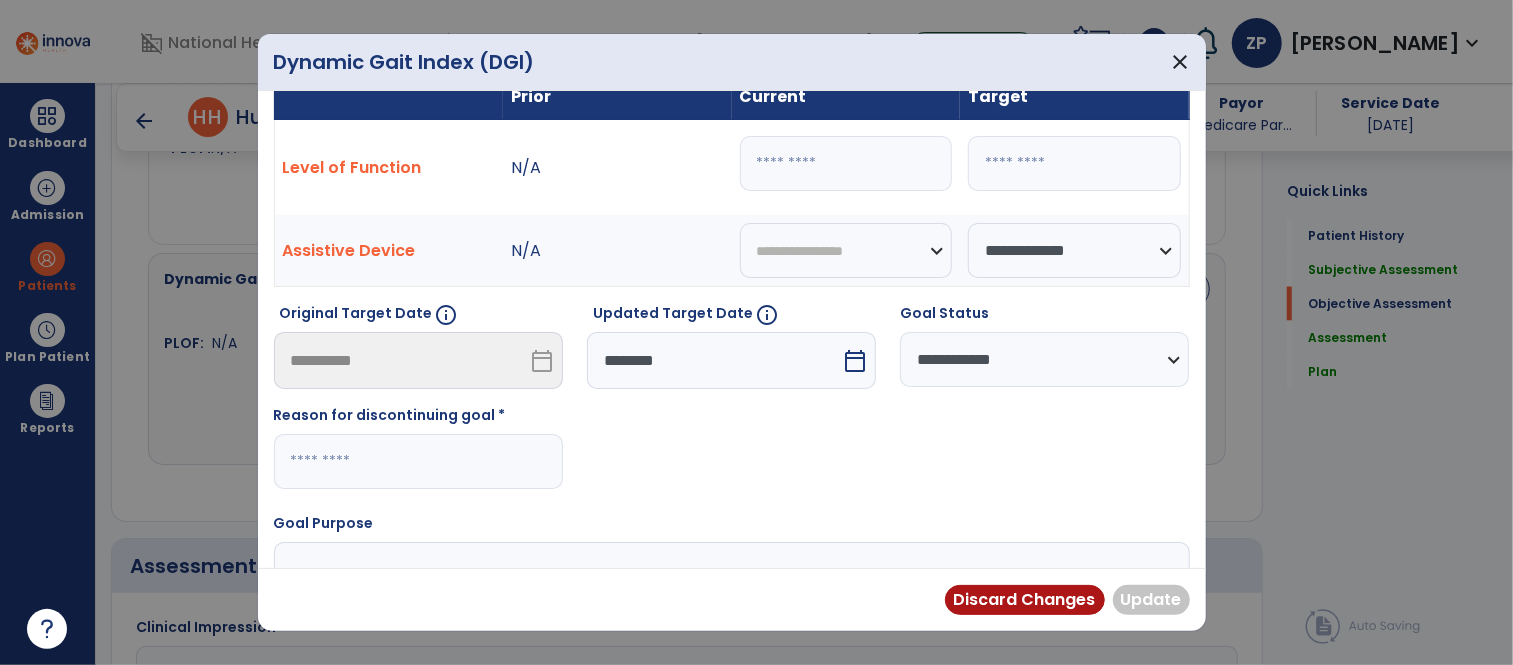 scroll, scrollTop: 155, scrollLeft: 0, axis: vertical 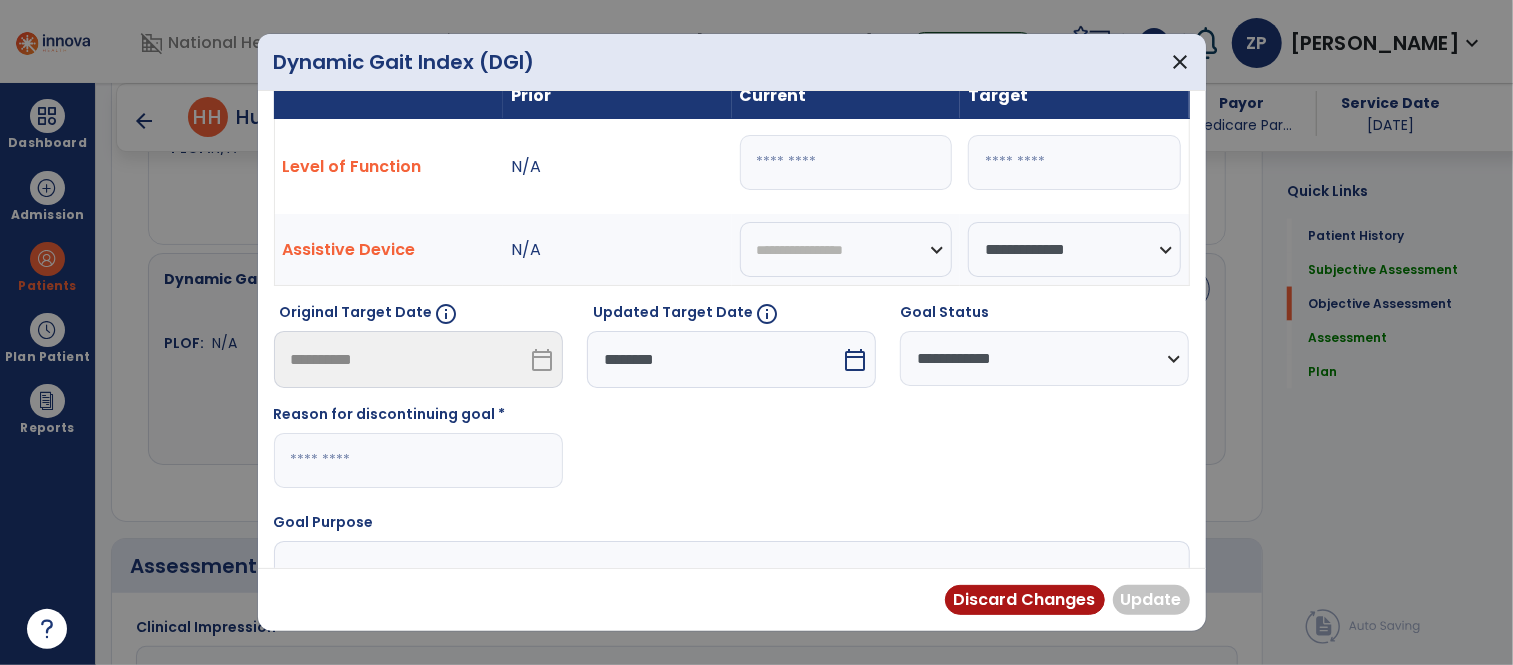click at bounding box center (418, 460) 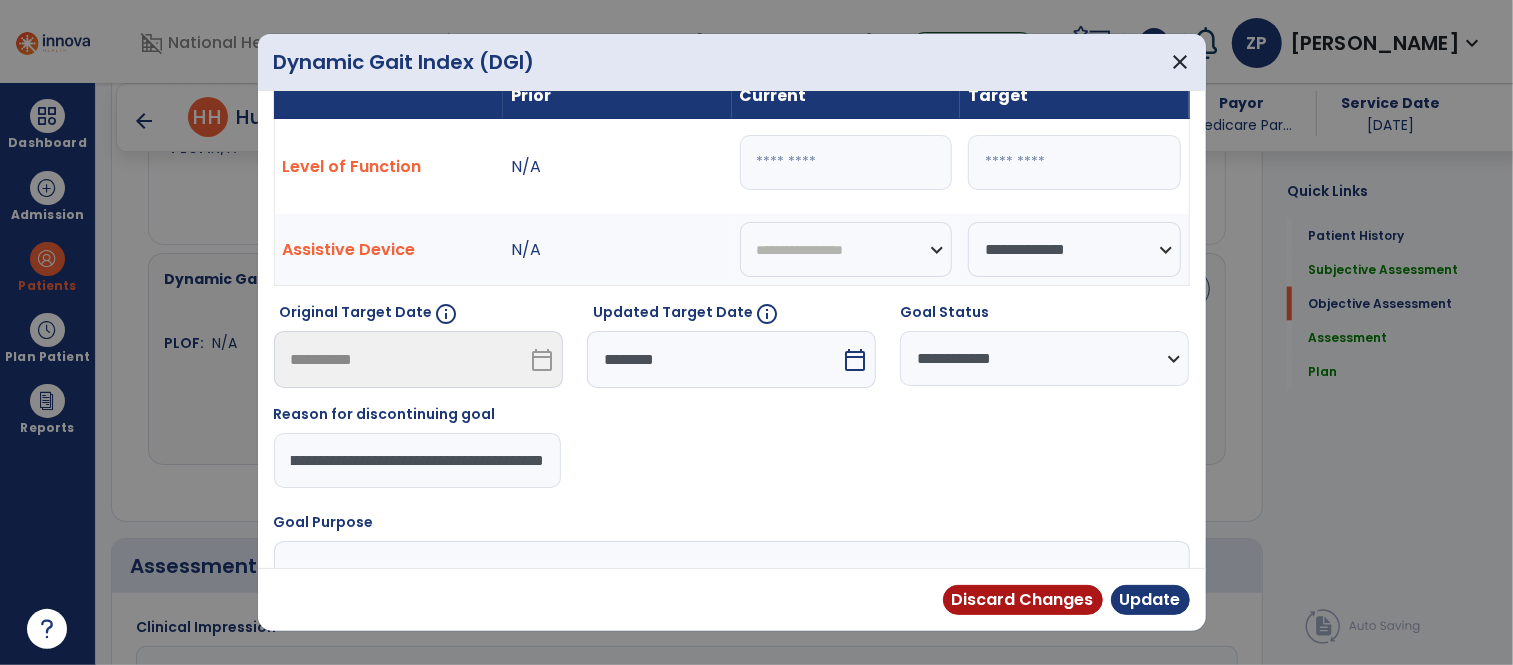 scroll, scrollTop: 0, scrollLeft: 382, axis: horizontal 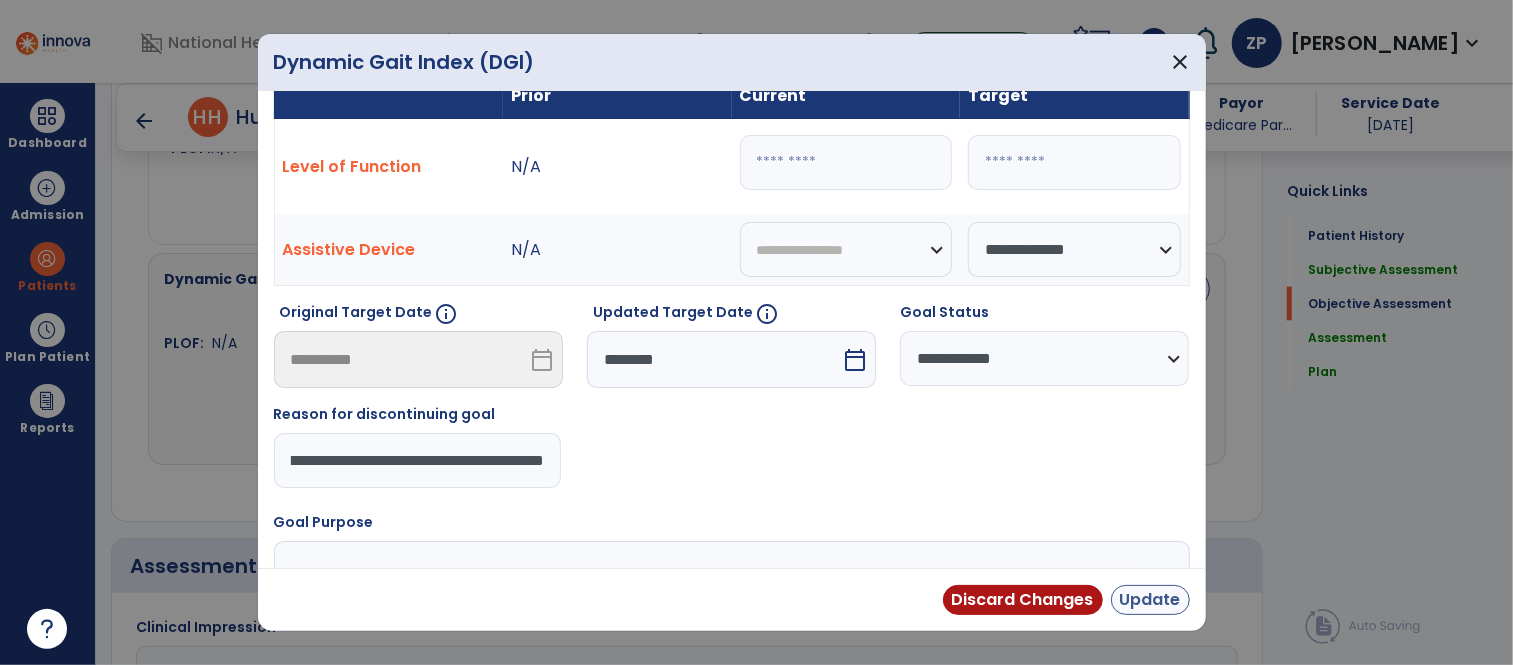 type on "**********" 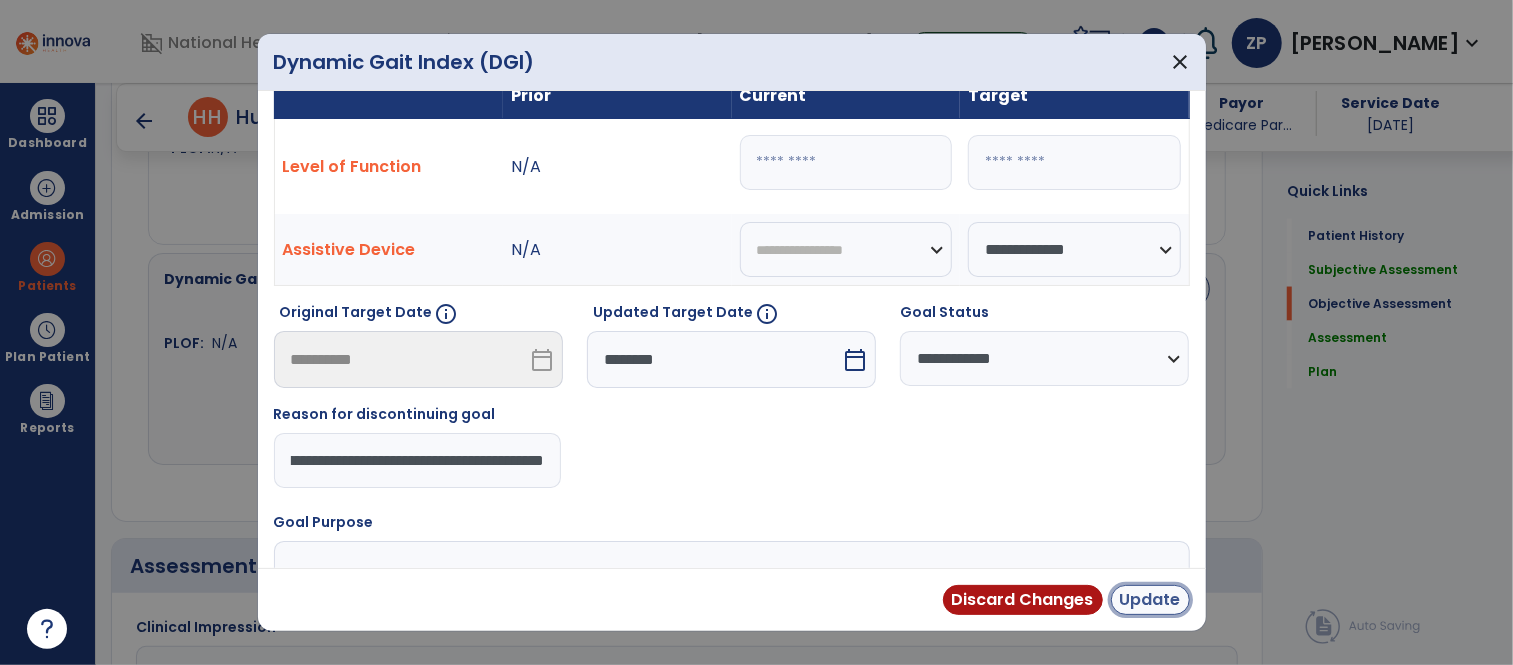 click on "Update" at bounding box center [1150, 600] 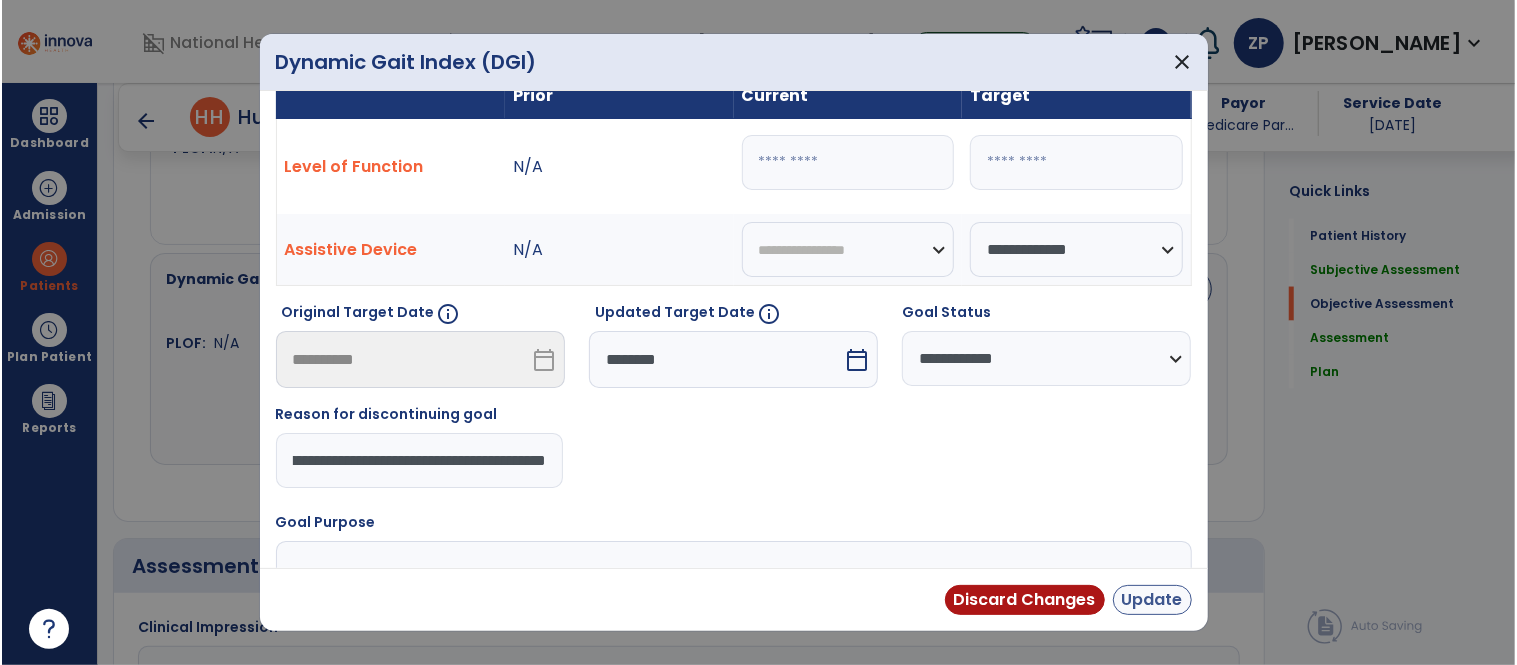 scroll, scrollTop: 0, scrollLeft: 0, axis: both 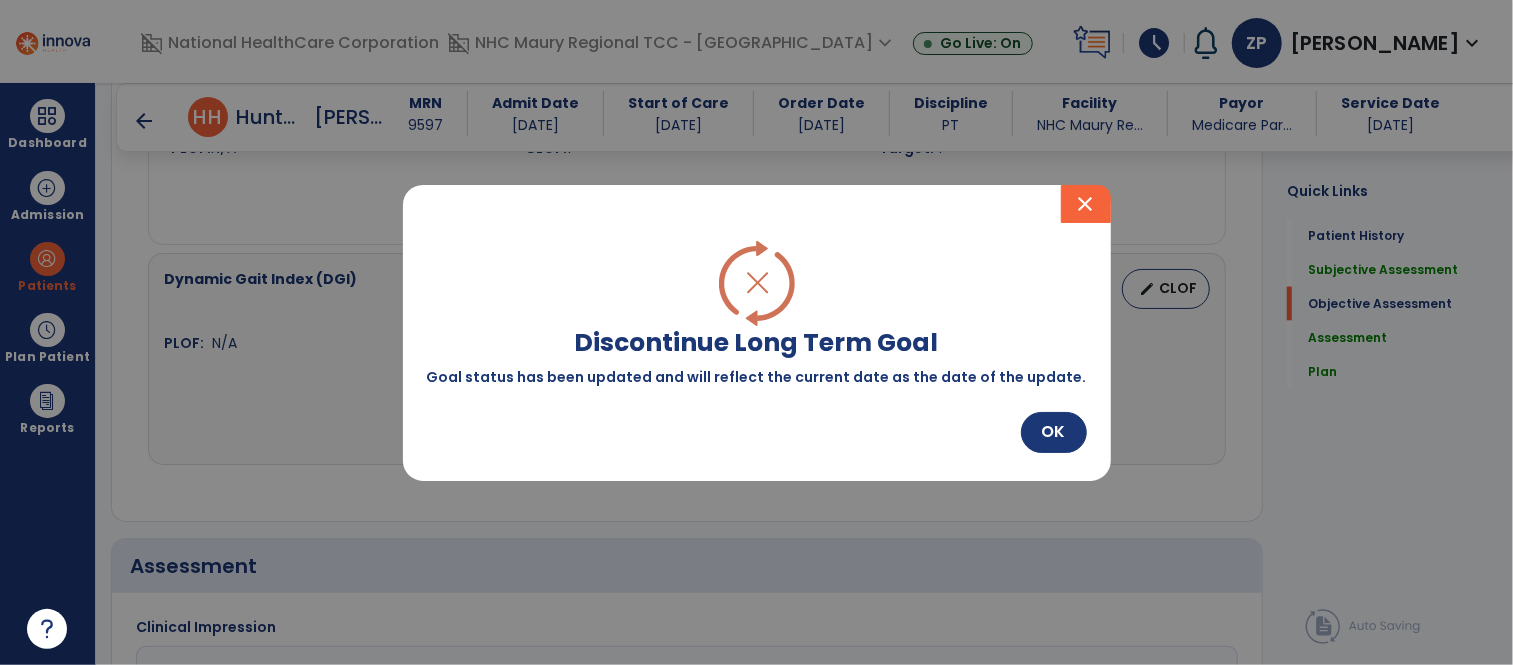 click at bounding box center (756, 332) 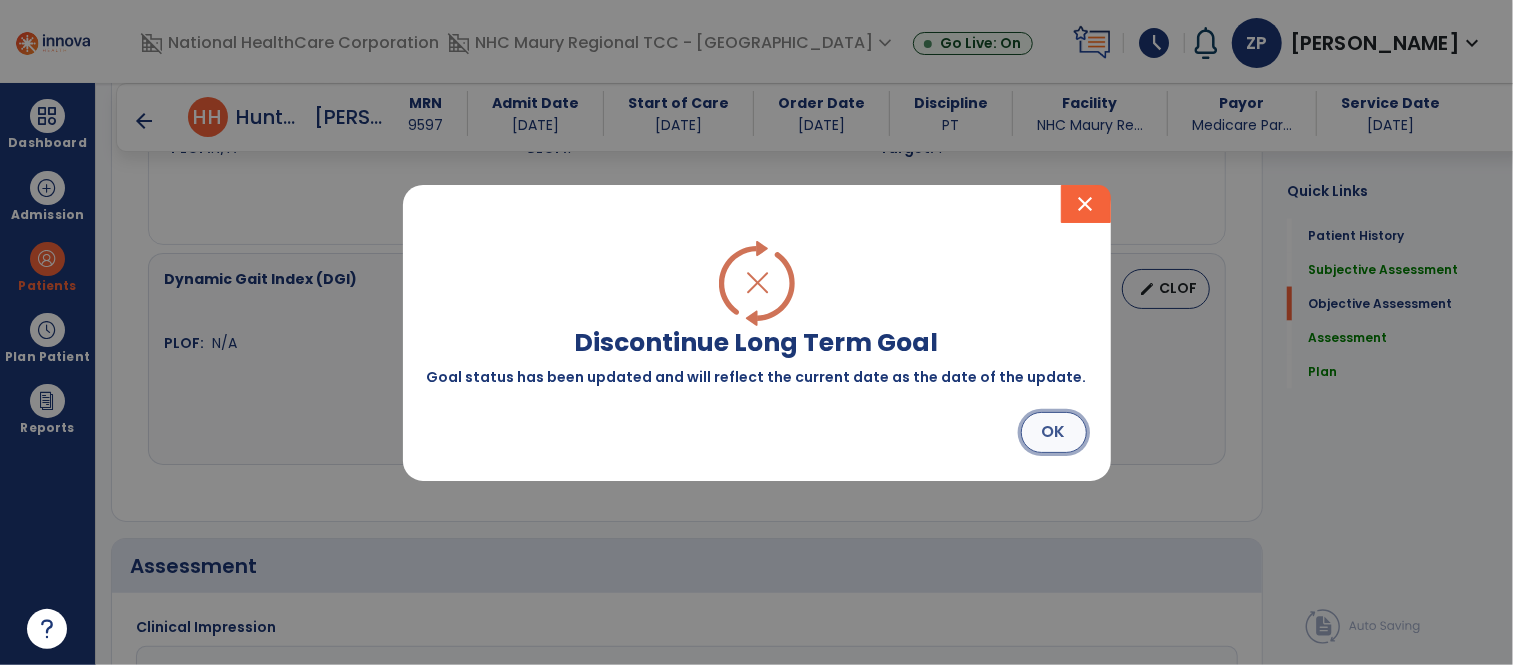 click on "OK" at bounding box center (1054, 432) 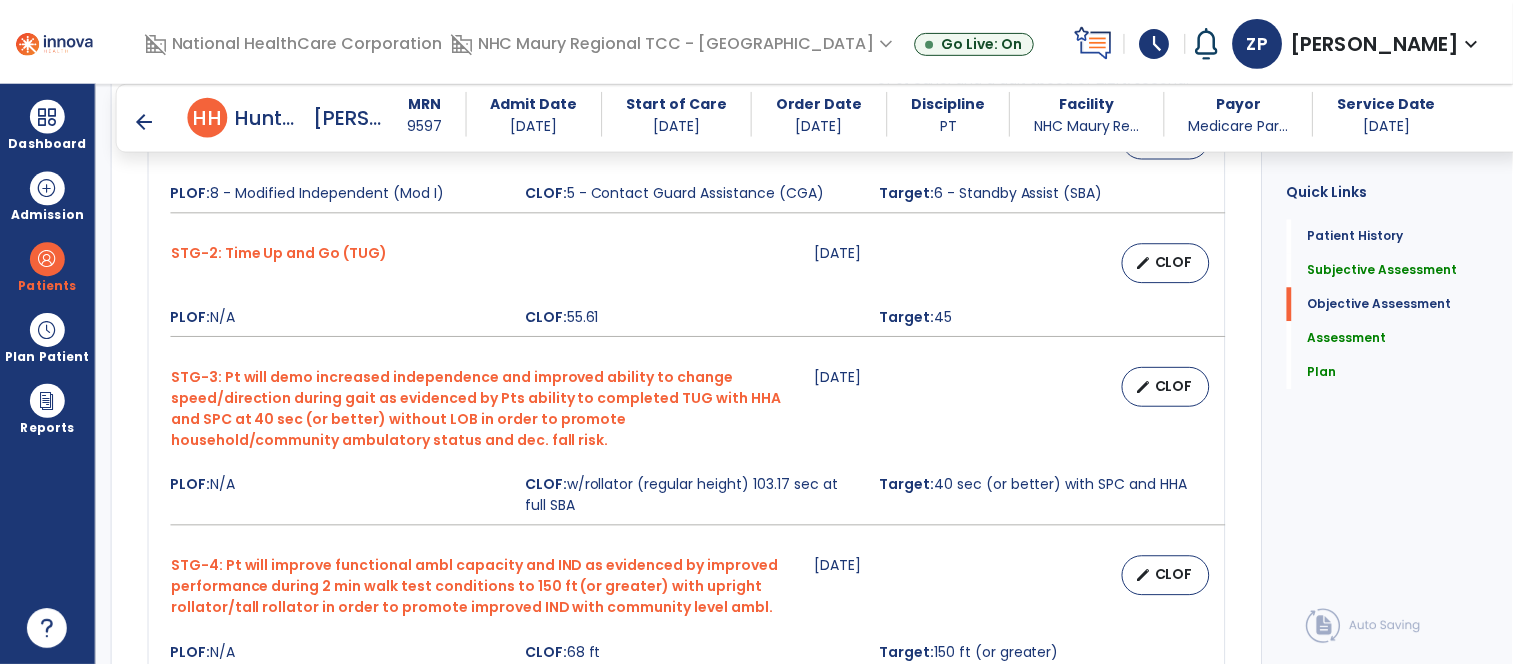 scroll, scrollTop: 983, scrollLeft: 0, axis: vertical 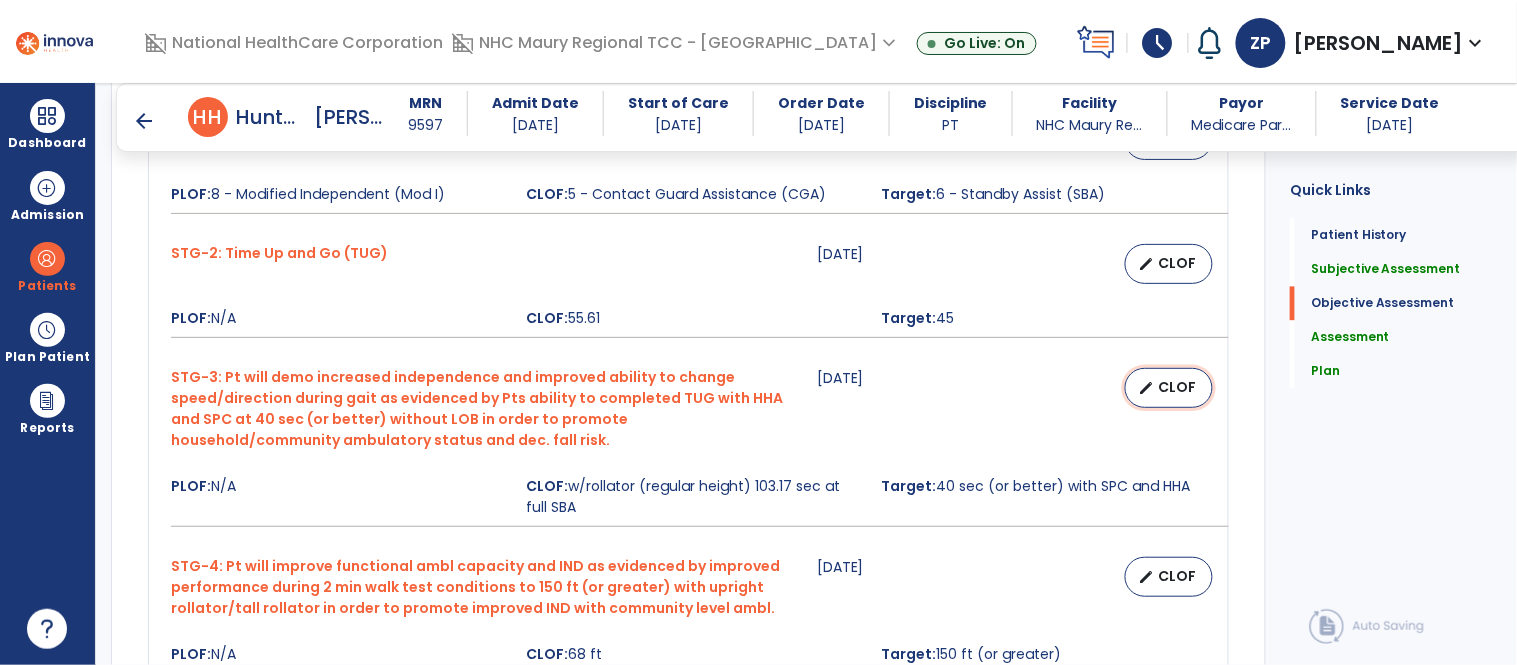 click on "CLOF" at bounding box center (1177, 387) 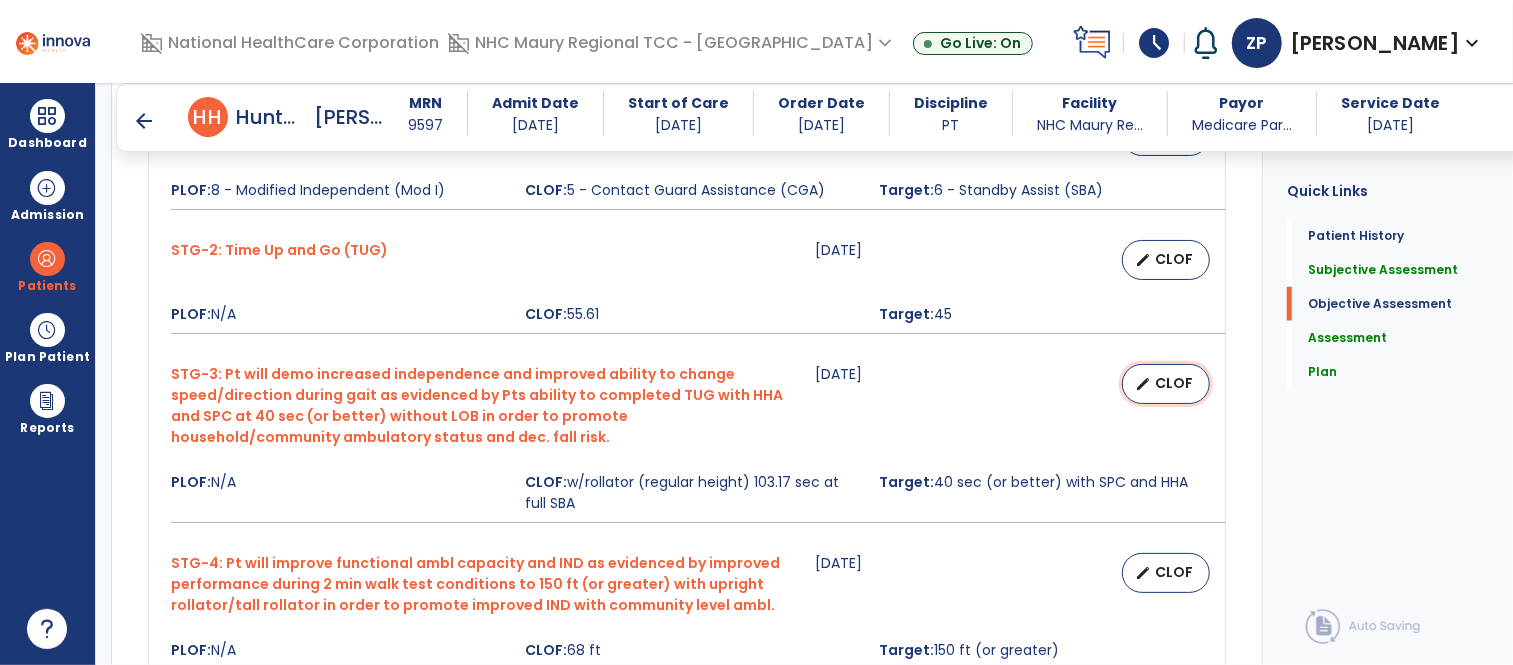 select on "**********" 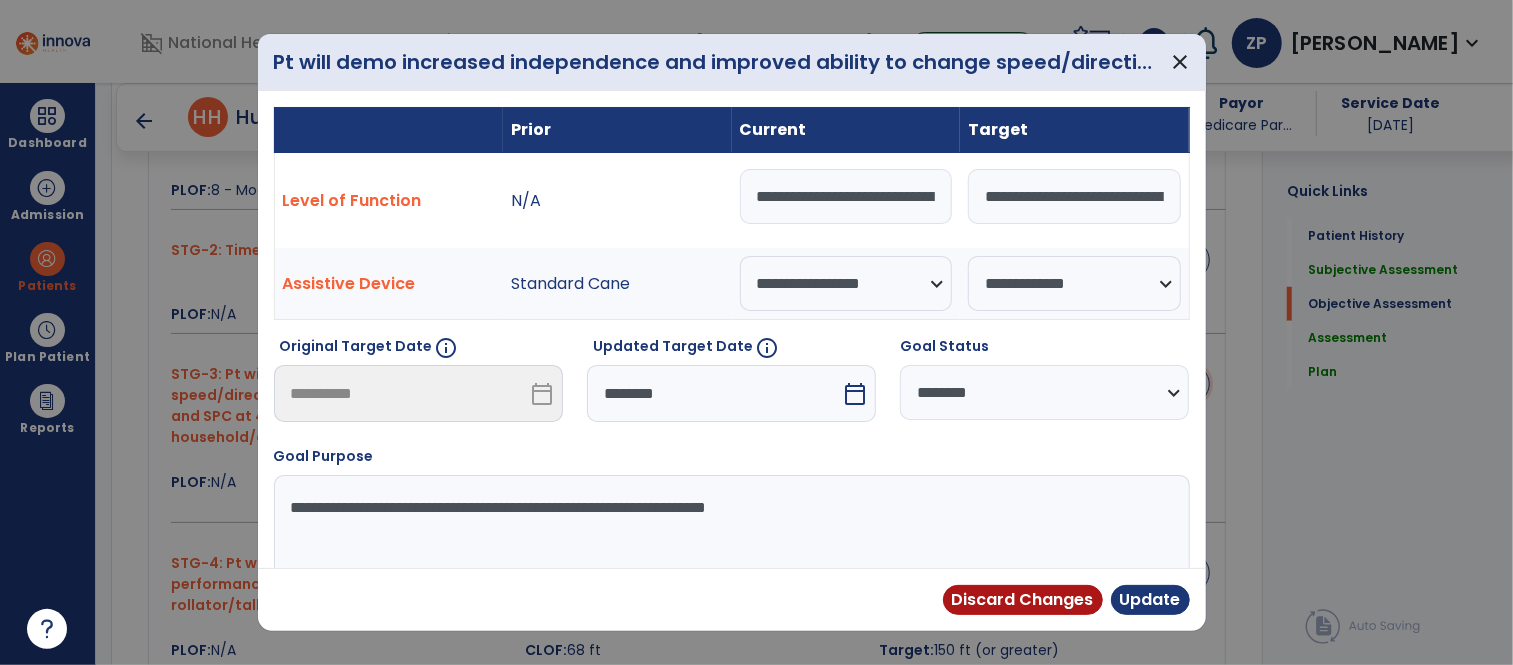 scroll, scrollTop: 983, scrollLeft: 0, axis: vertical 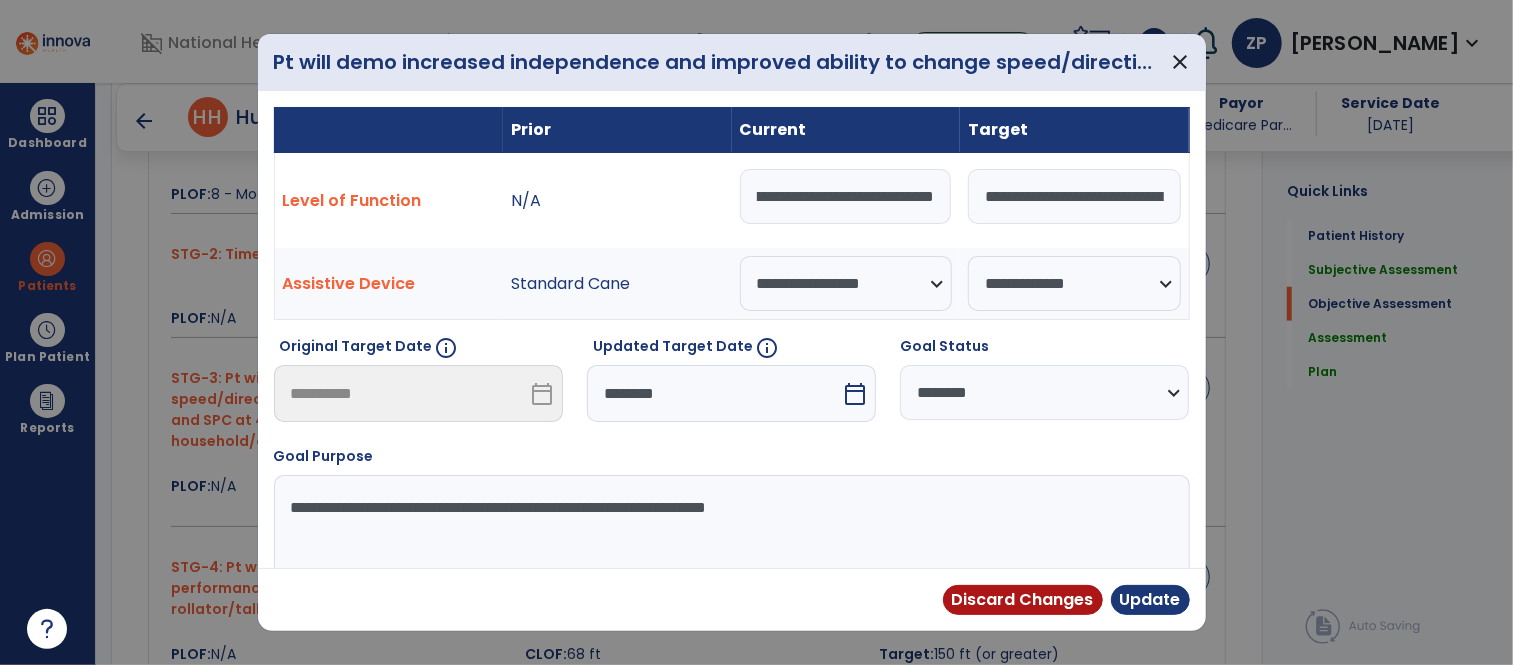 drag, startPoint x: 755, startPoint y: 188, endPoint x: 963, endPoint y: 222, distance: 210.76053 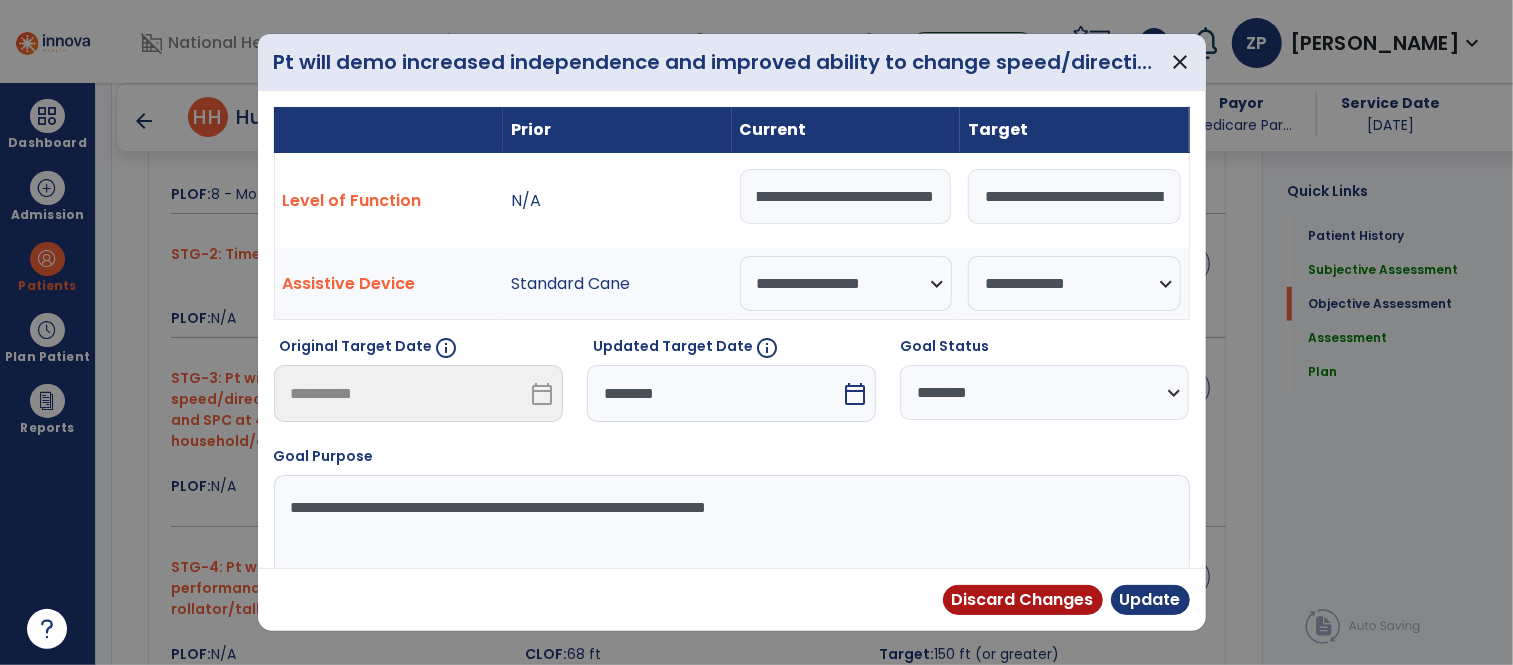 type on "**********" 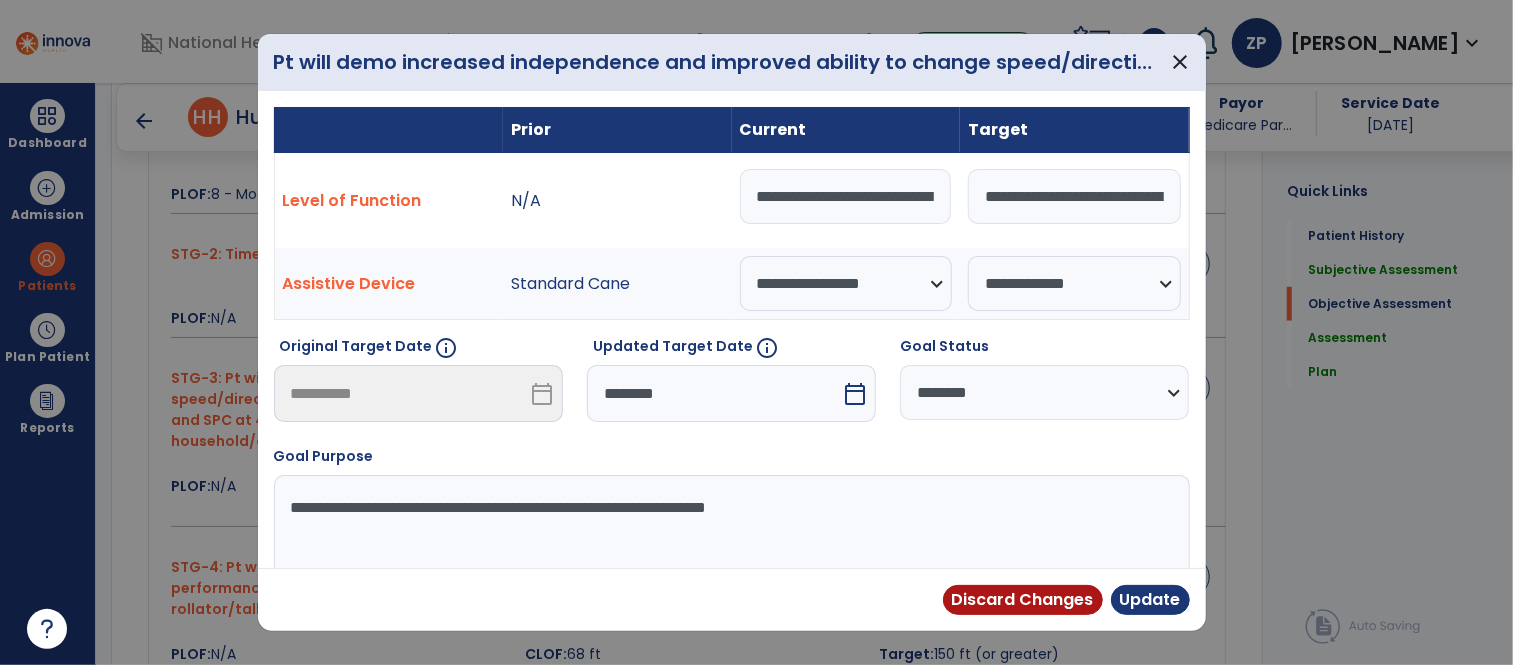 click on "**********" at bounding box center [1044, 392] 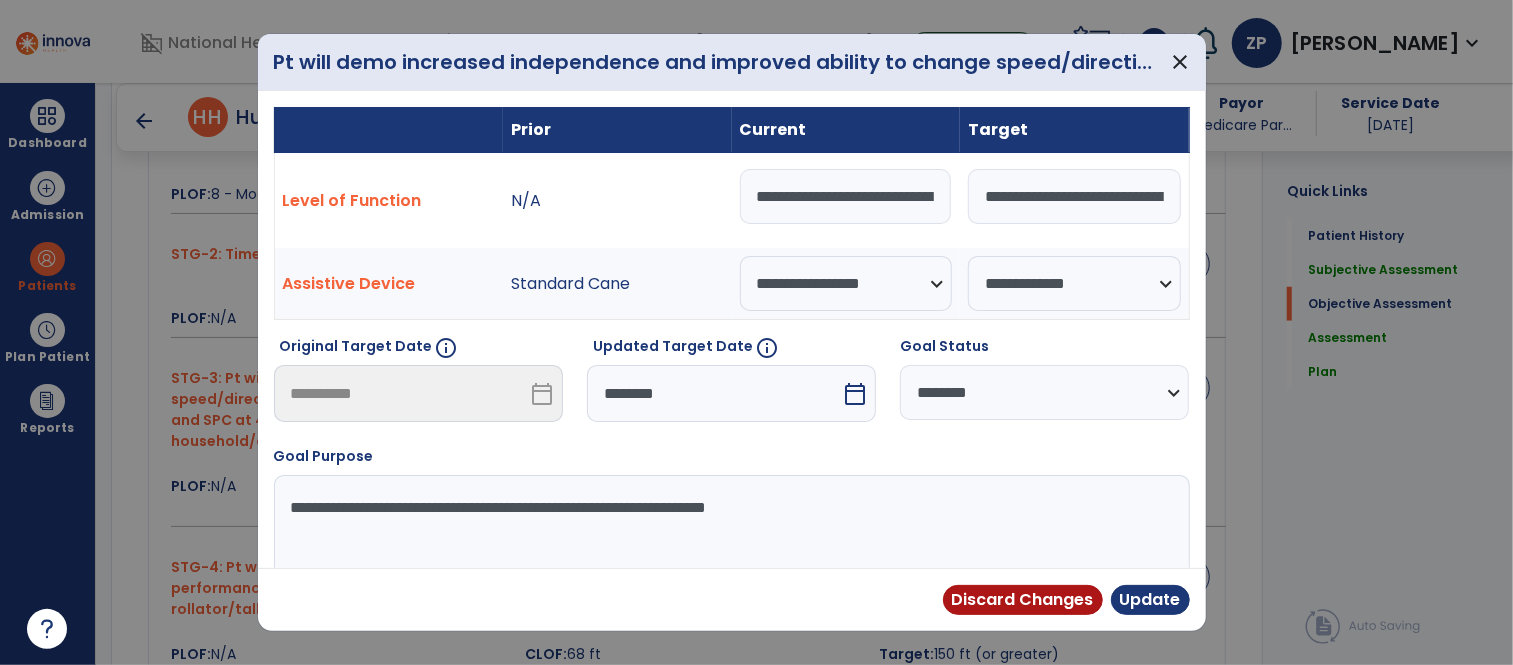 select on "*" 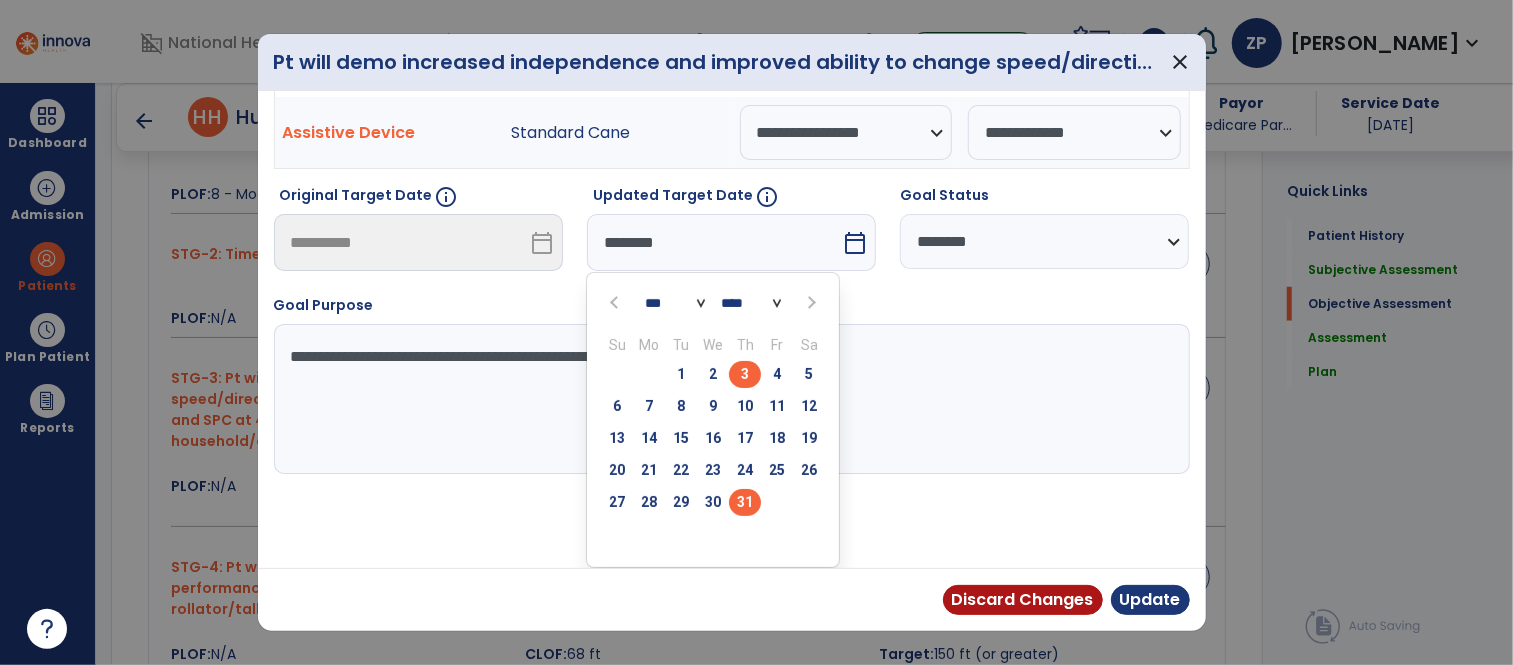click on "31" at bounding box center (745, 502) 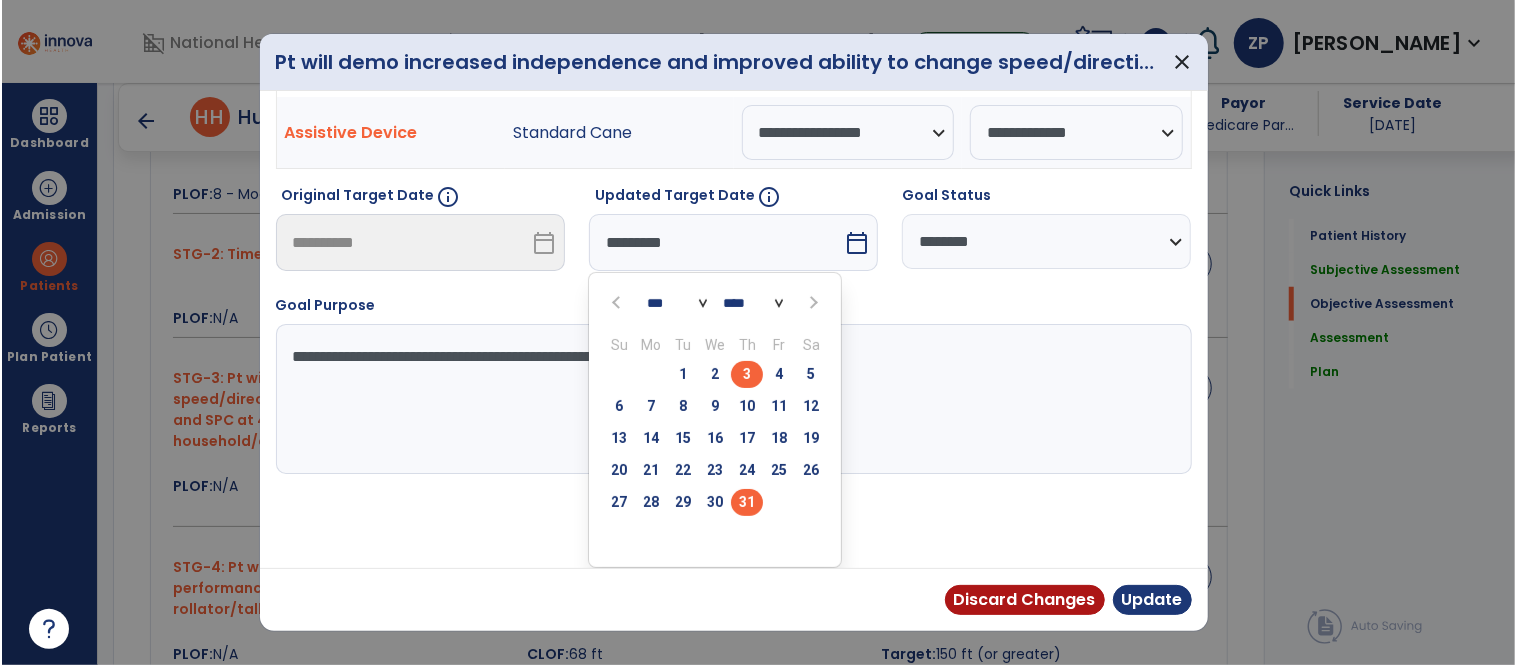 scroll, scrollTop: 73, scrollLeft: 0, axis: vertical 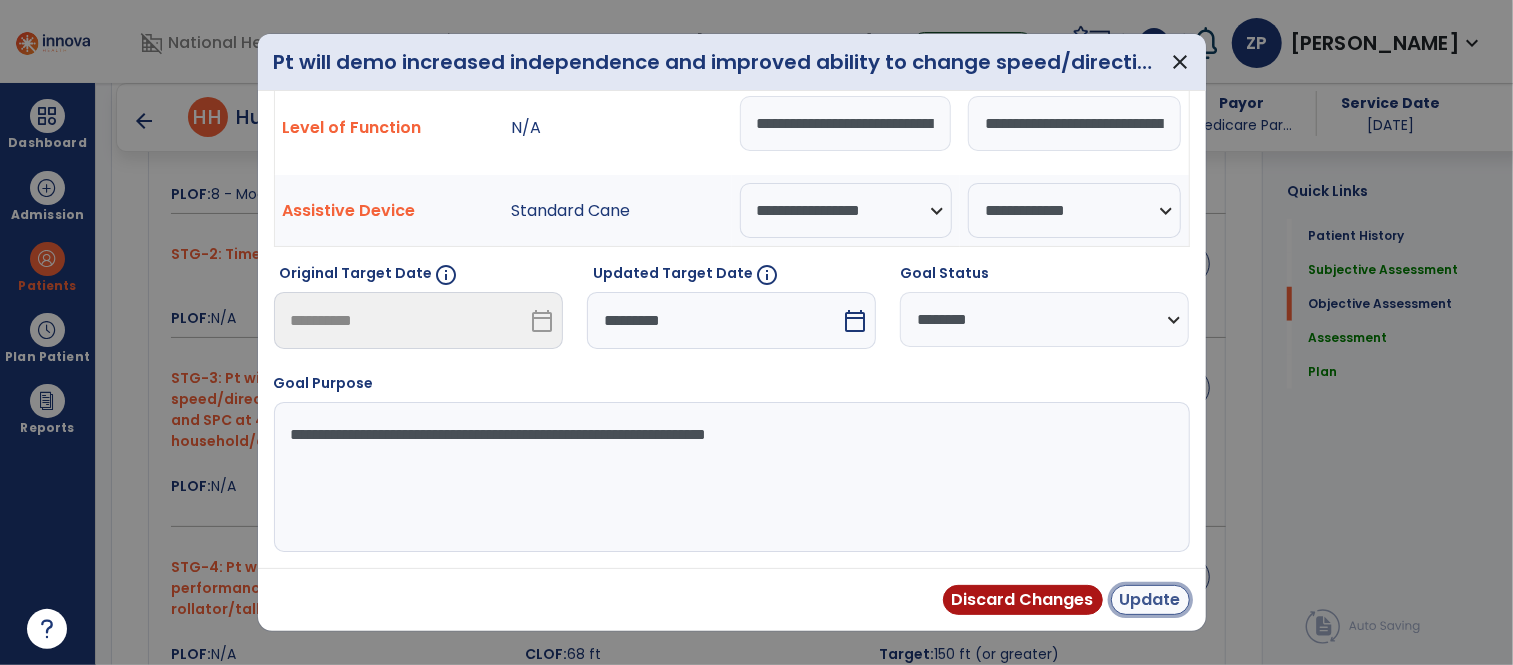 click on "Update" at bounding box center [1150, 600] 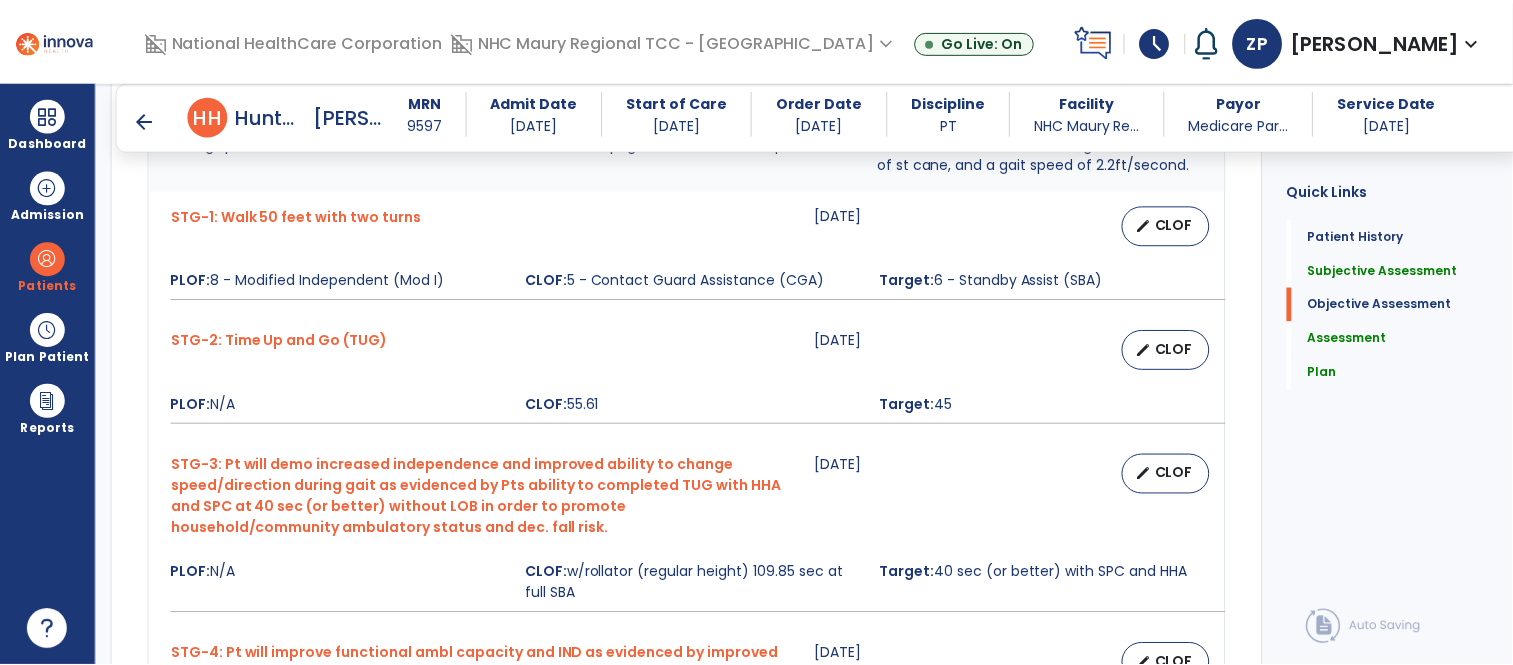 scroll, scrollTop: 898, scrollLeft: 0, axis: vertical 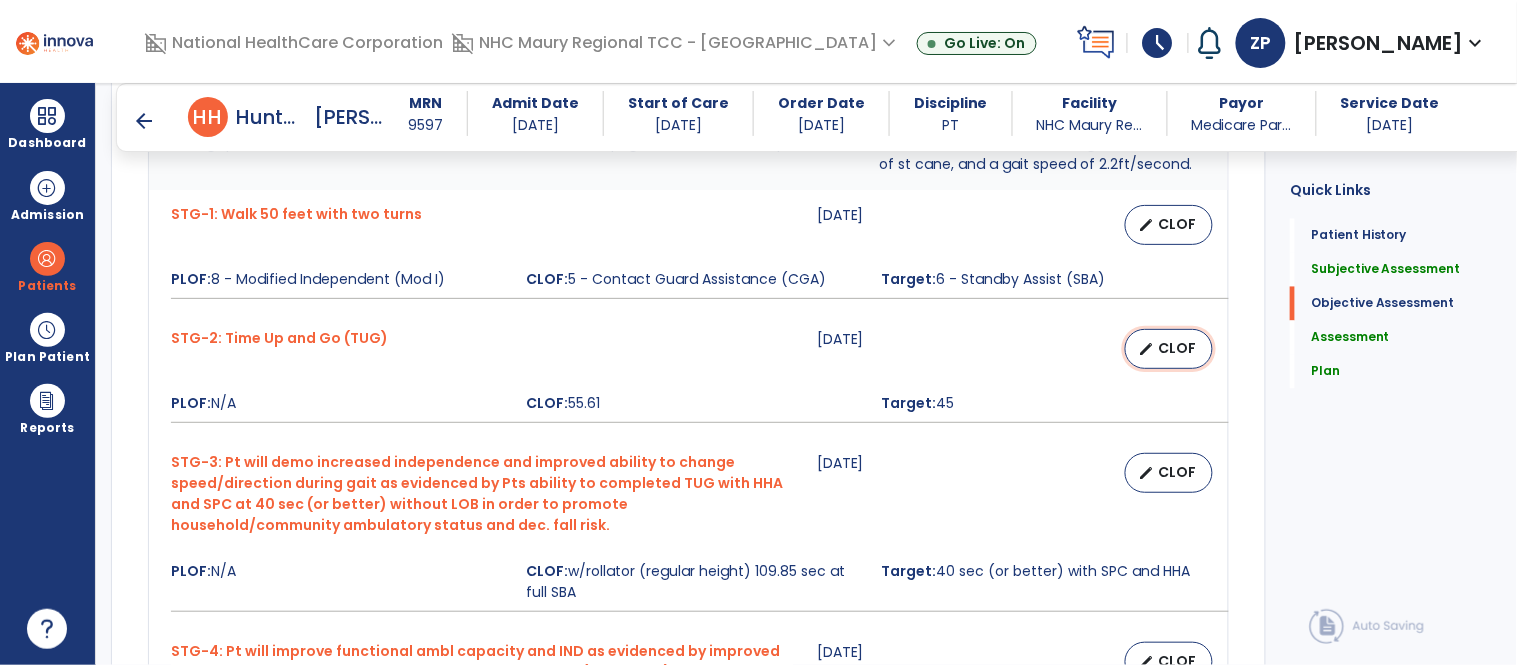 click on "edit" at bounding box center [1146, 349] 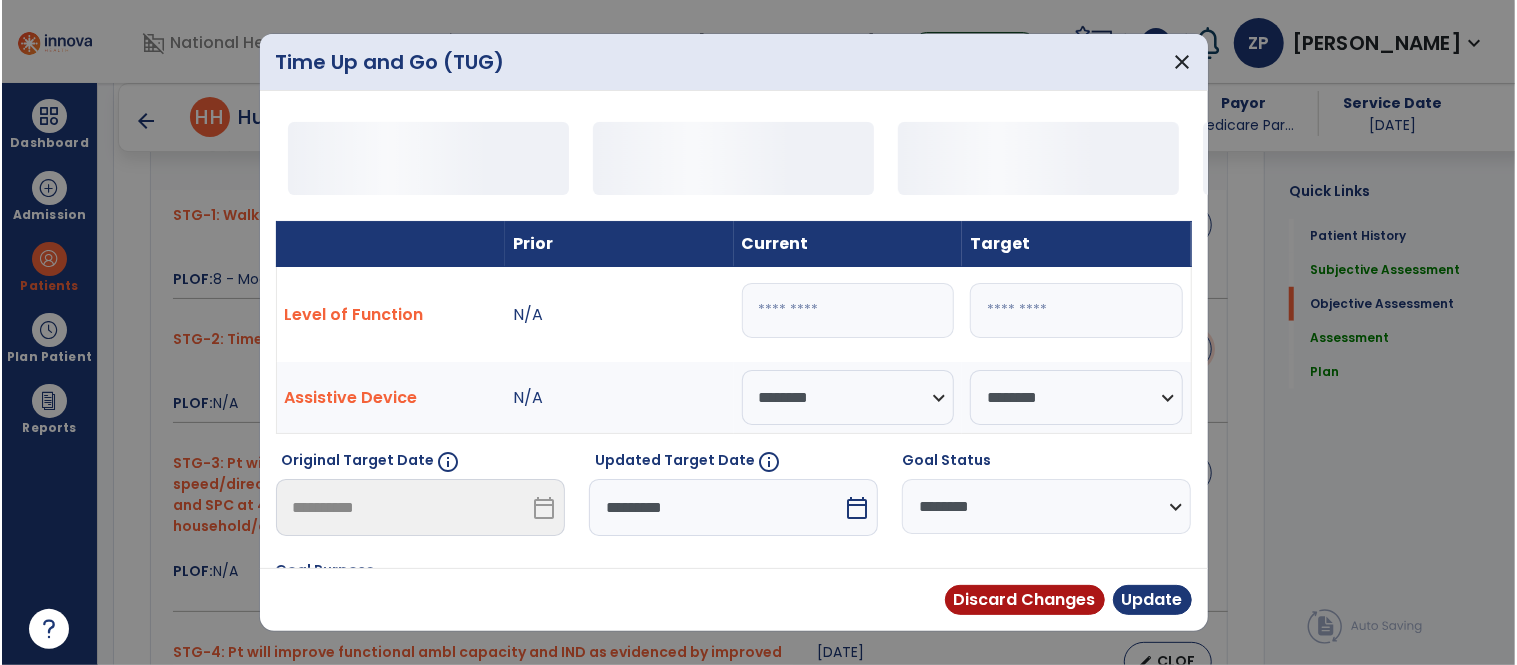 scroll, scrollTop: 898, scrollLeft: 0, axis: vertical 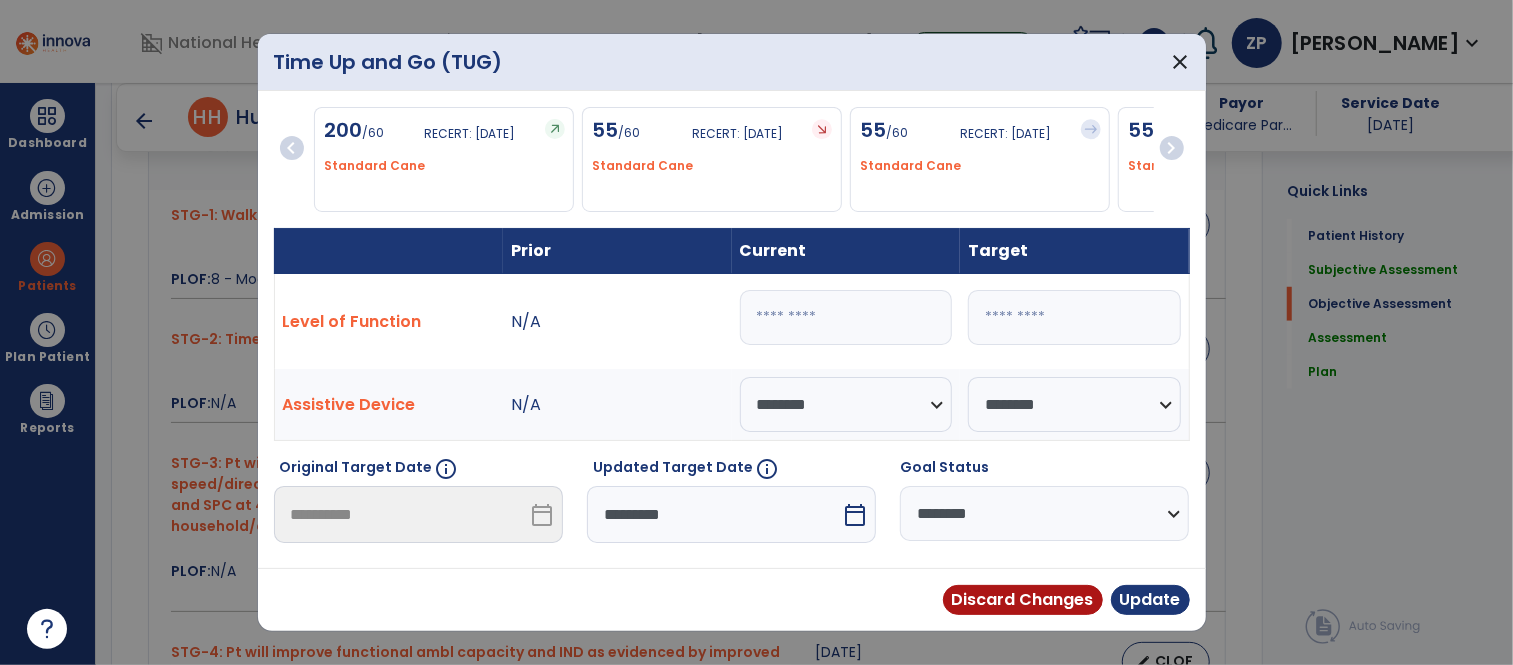 drag, startPoint x: 1043, startPoint y: 320, endPoint x: 943, endPoint y: 320, distance: 100 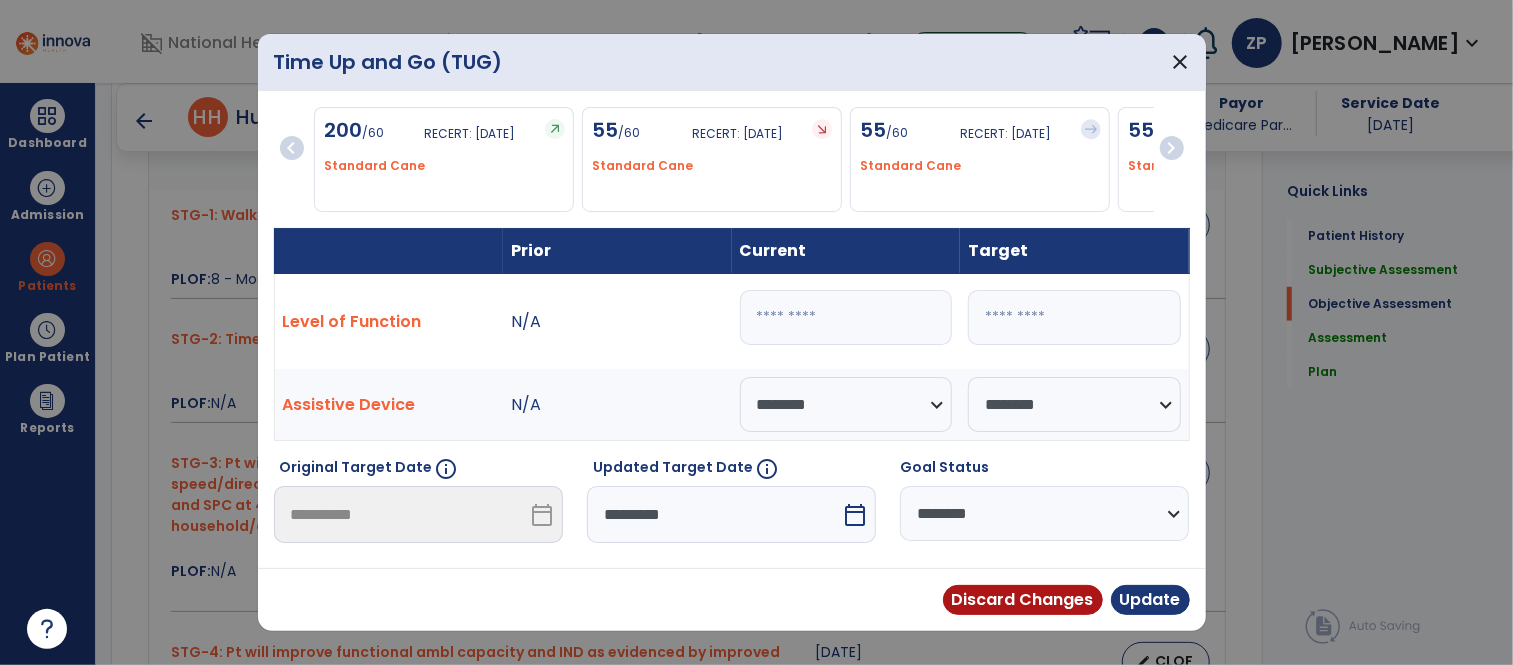 click on "**********" at bounding box center [1044, 513] 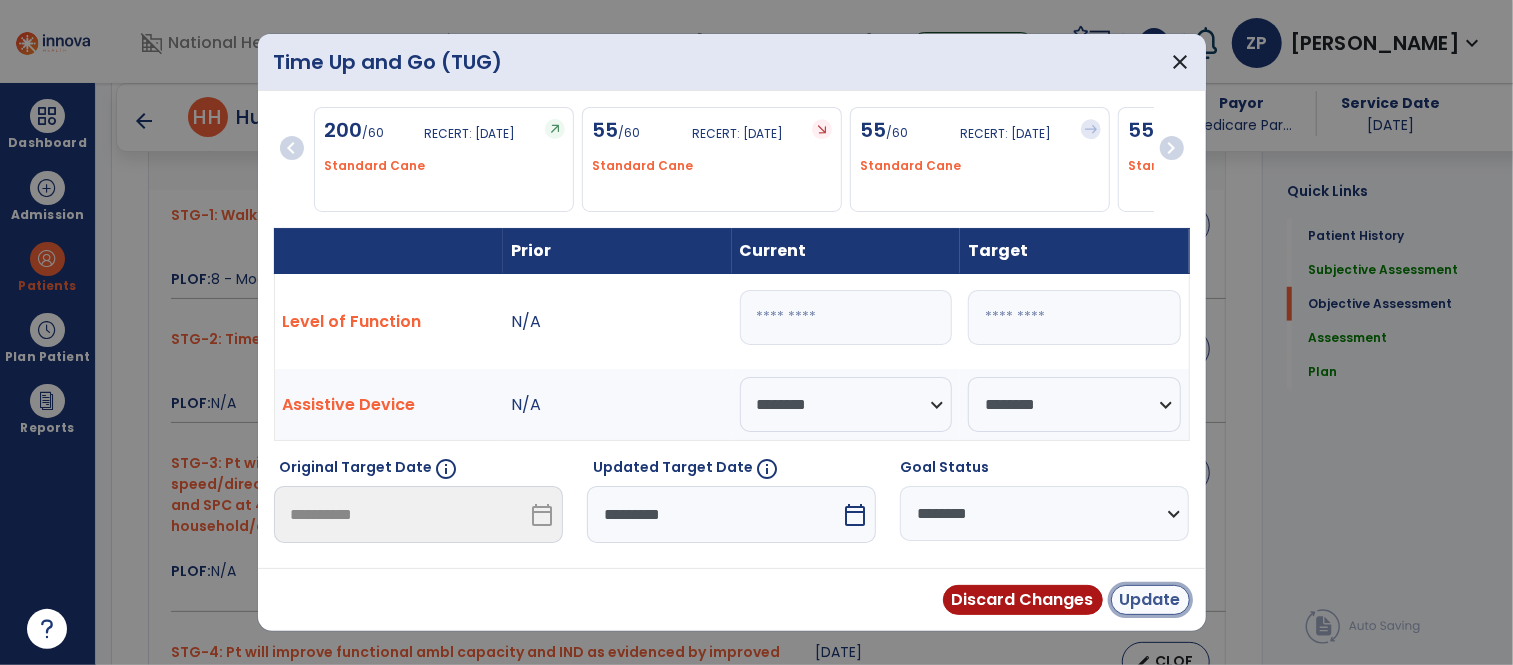 click on "Update" at bounding box center (1150, 600) 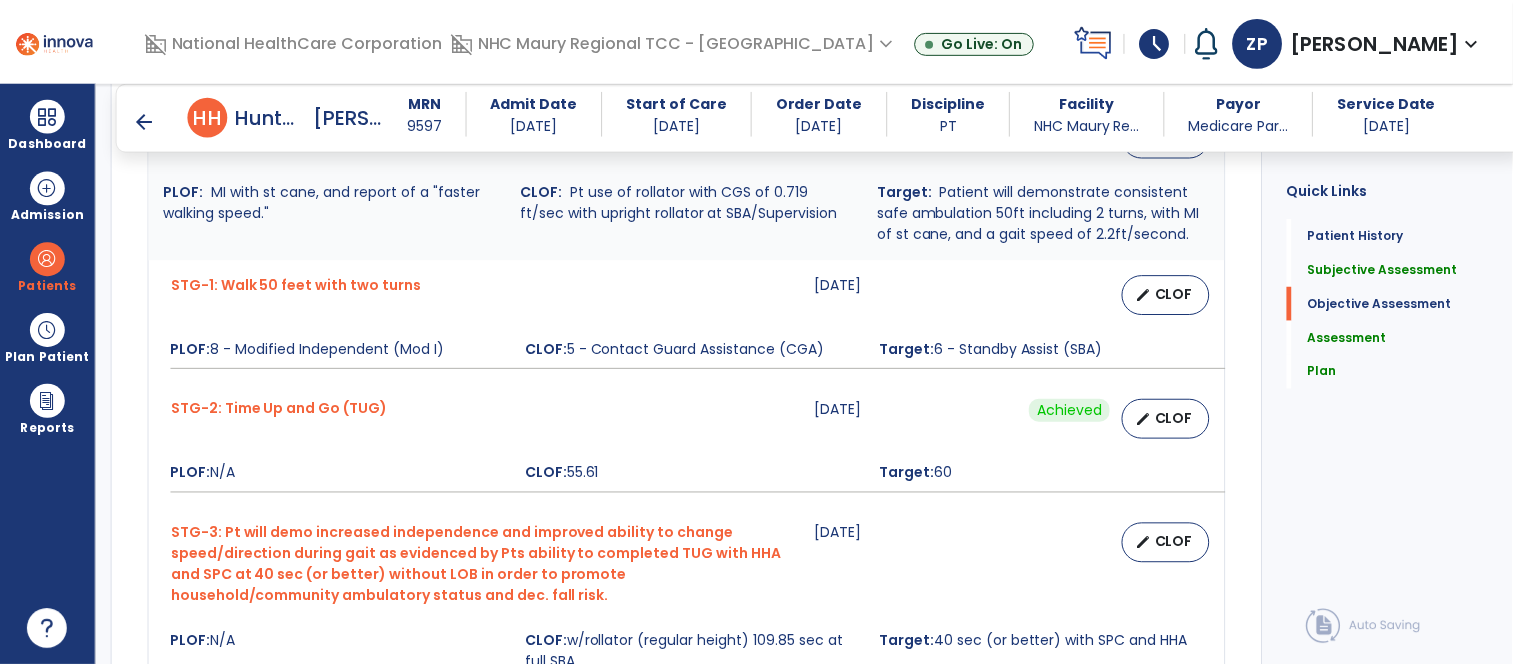 scroll, scrollTop: 827, scrollLeft: 0, axis: vertical 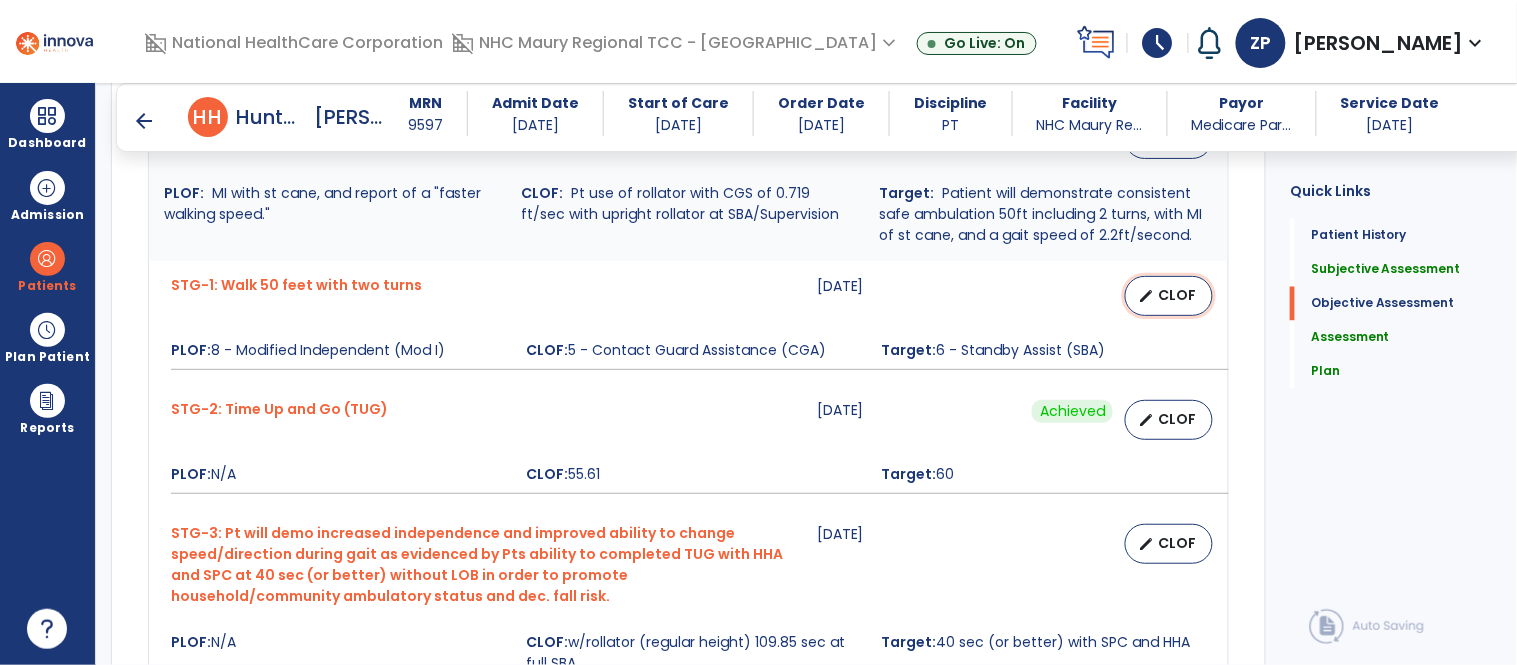 click on "CLOF" at bounding box center [1177, 295] 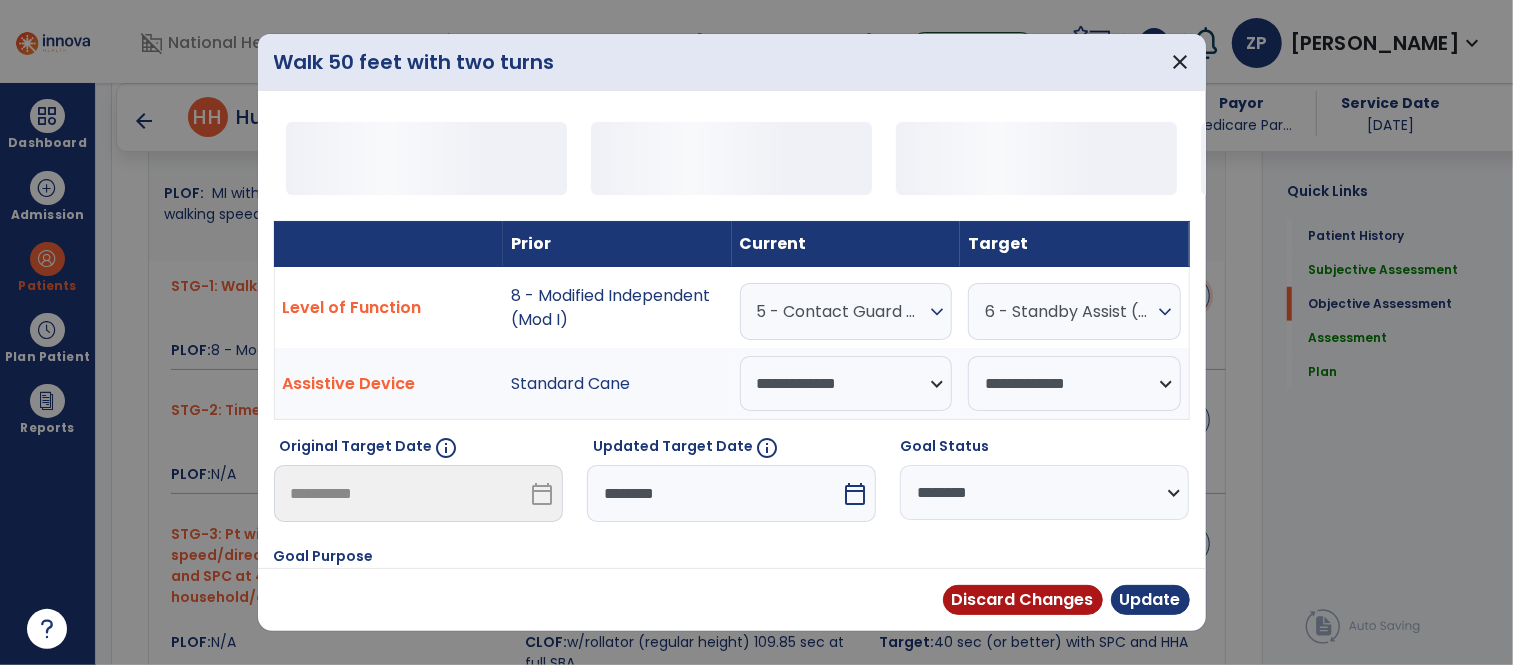 scroll, scrollTop: 827, scrollLeft: 0, axis: vertical 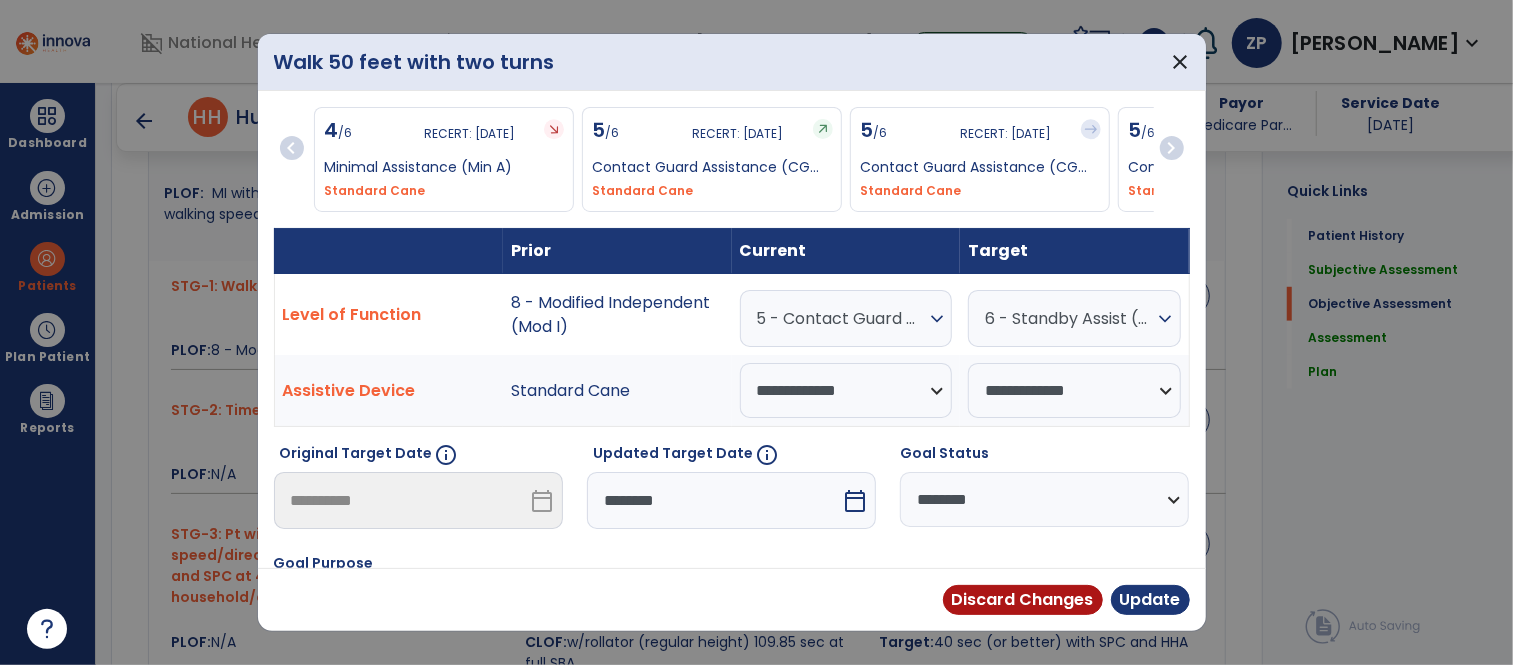click on "5 - Contact Guard Assistance (CGA)" at bounding box center (841, 318) 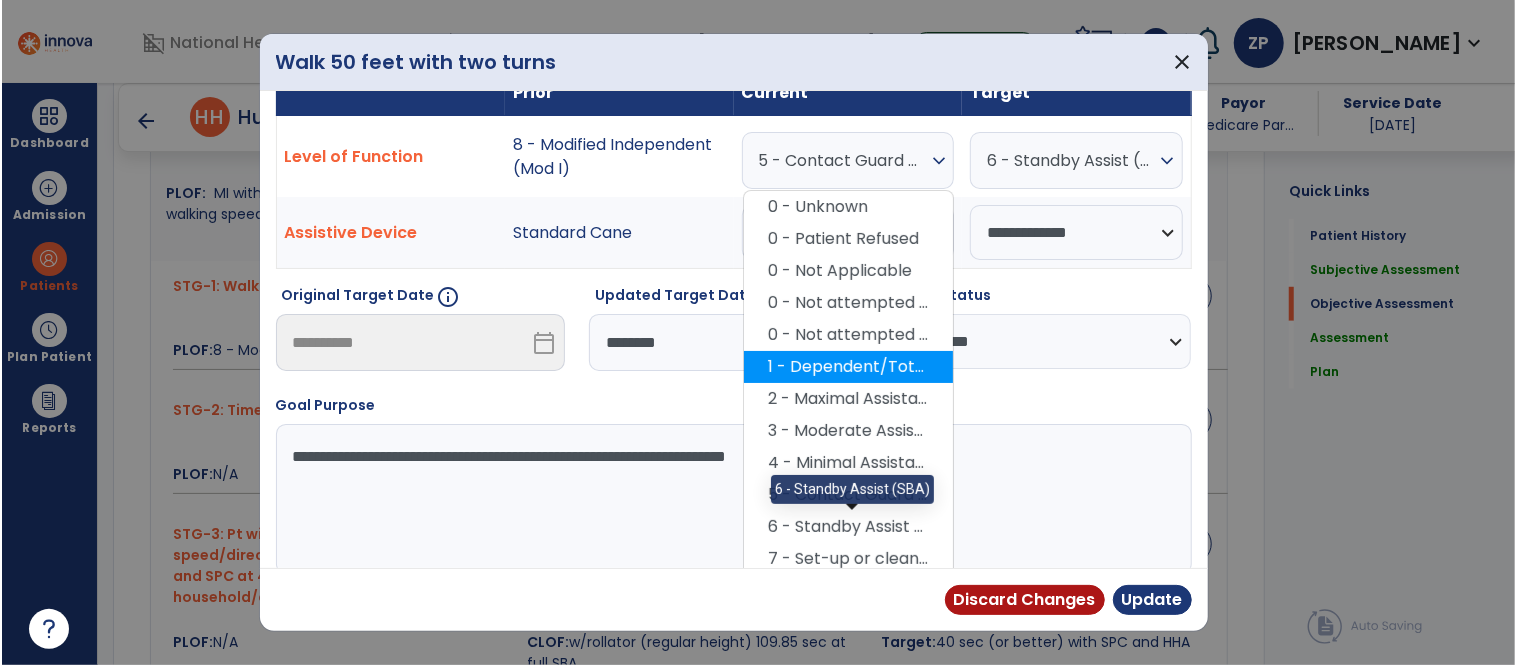 scroll, scrollTop: 160, scrollLeft: 0, axis: vertical 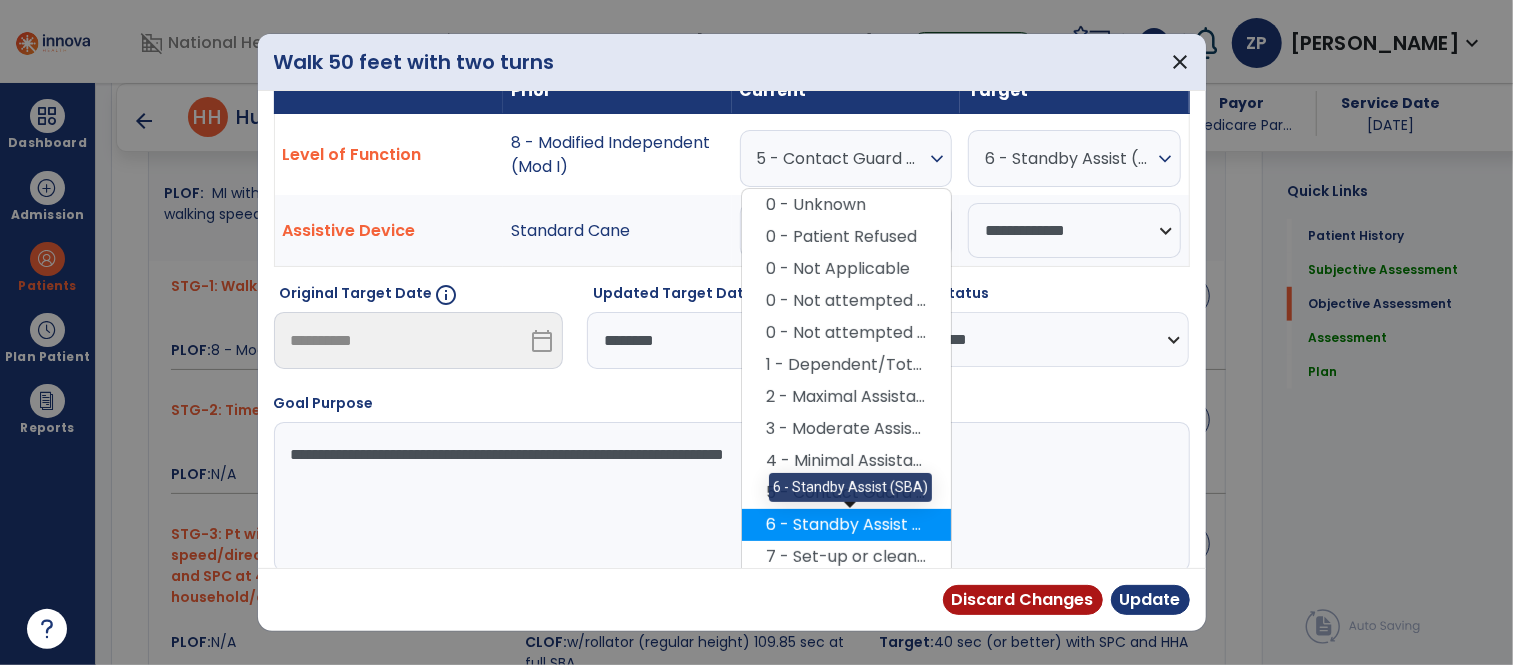 click on "6 - Standby Assist (SBA)" at bounding box center (846, 525) 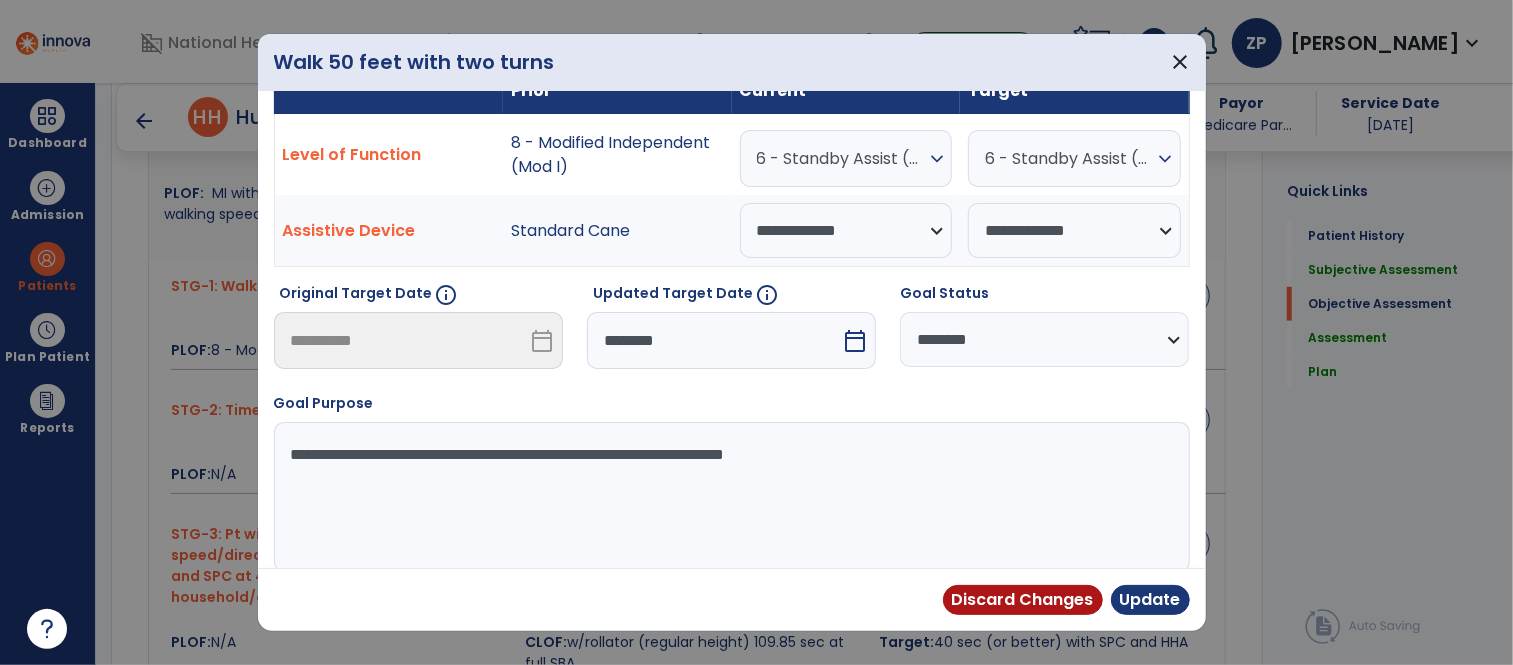 click on "********" at bounding box center (714, 340) 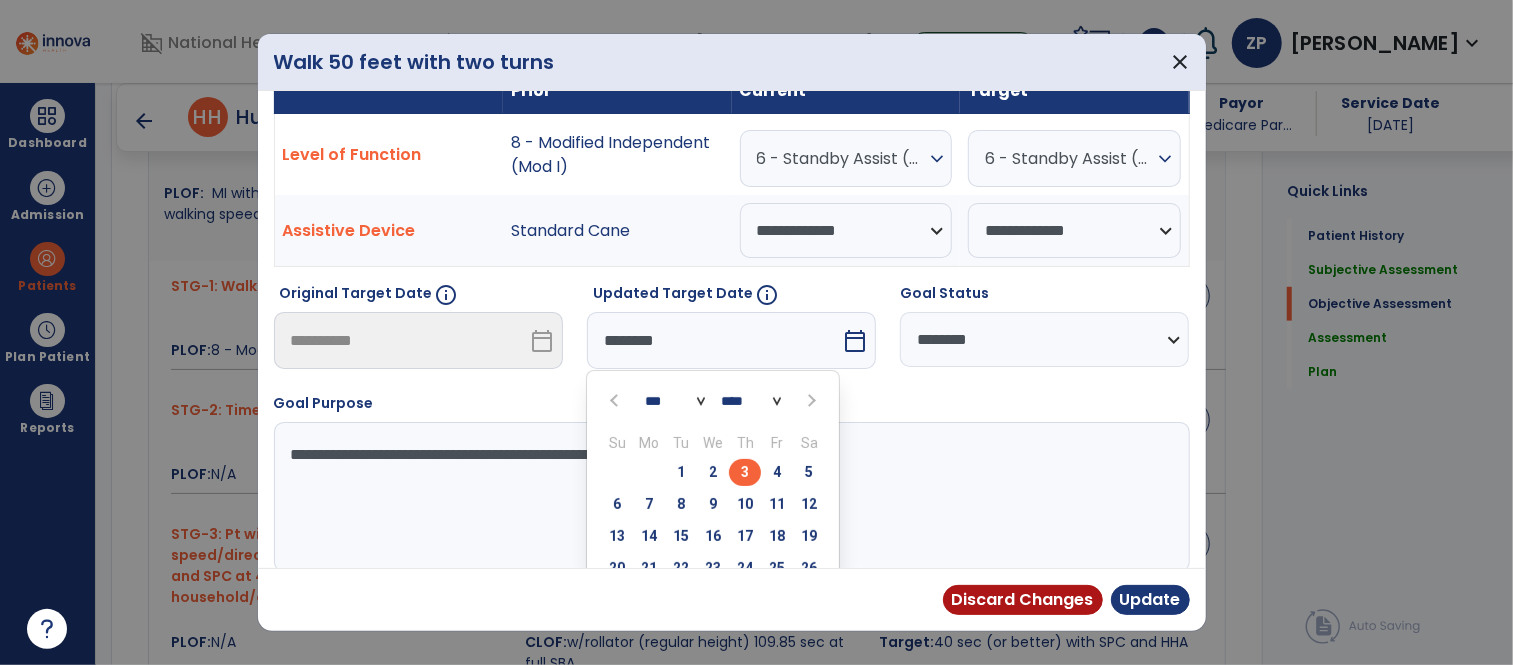 click on "**********" at bounding box center (729, 497) 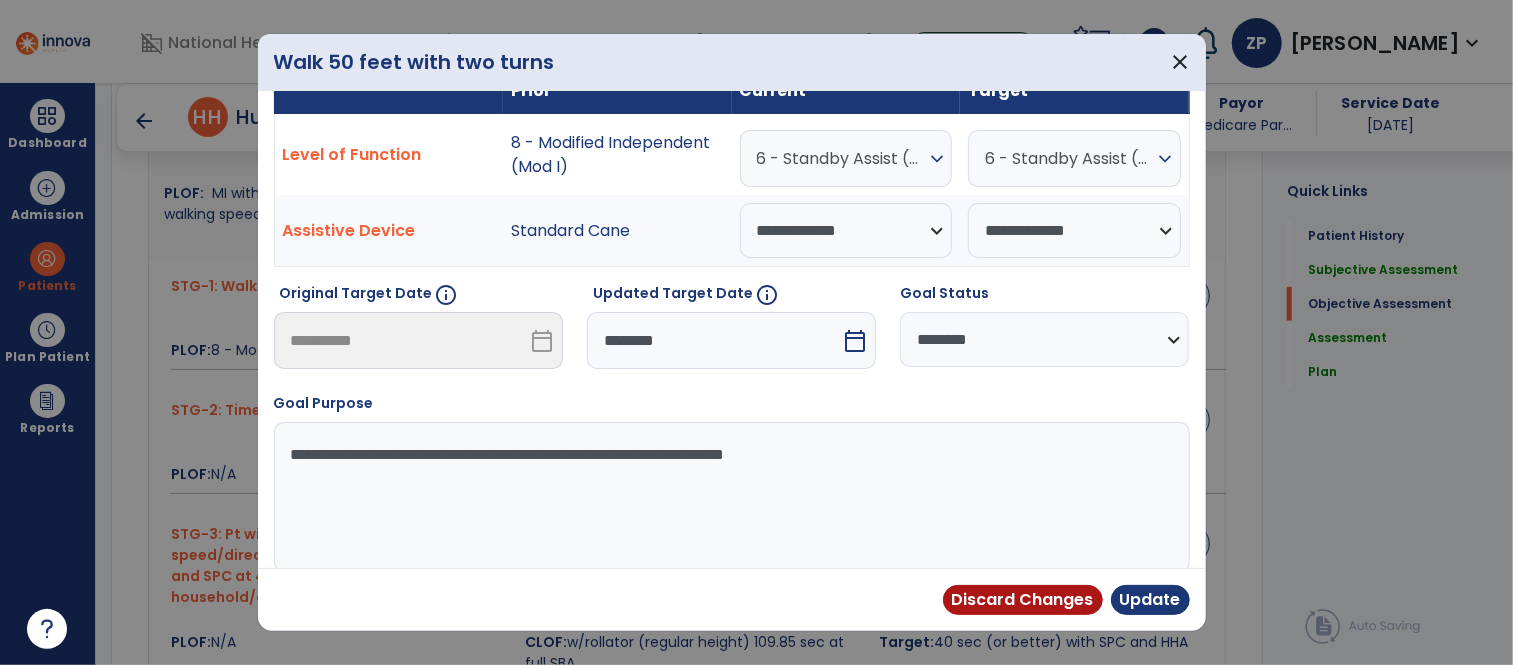 click on "**********" at bounding box center [732, 482] 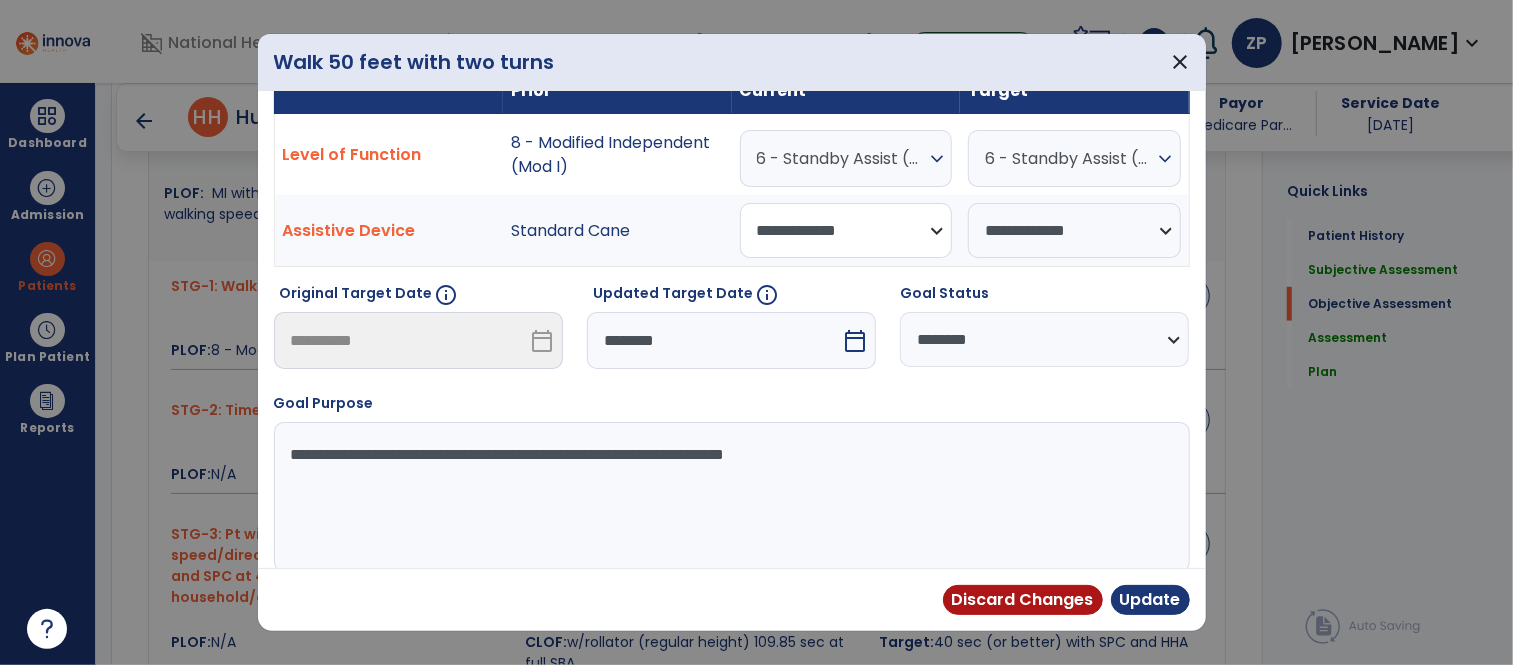 click on "**********" at bounding box center (846, 230) 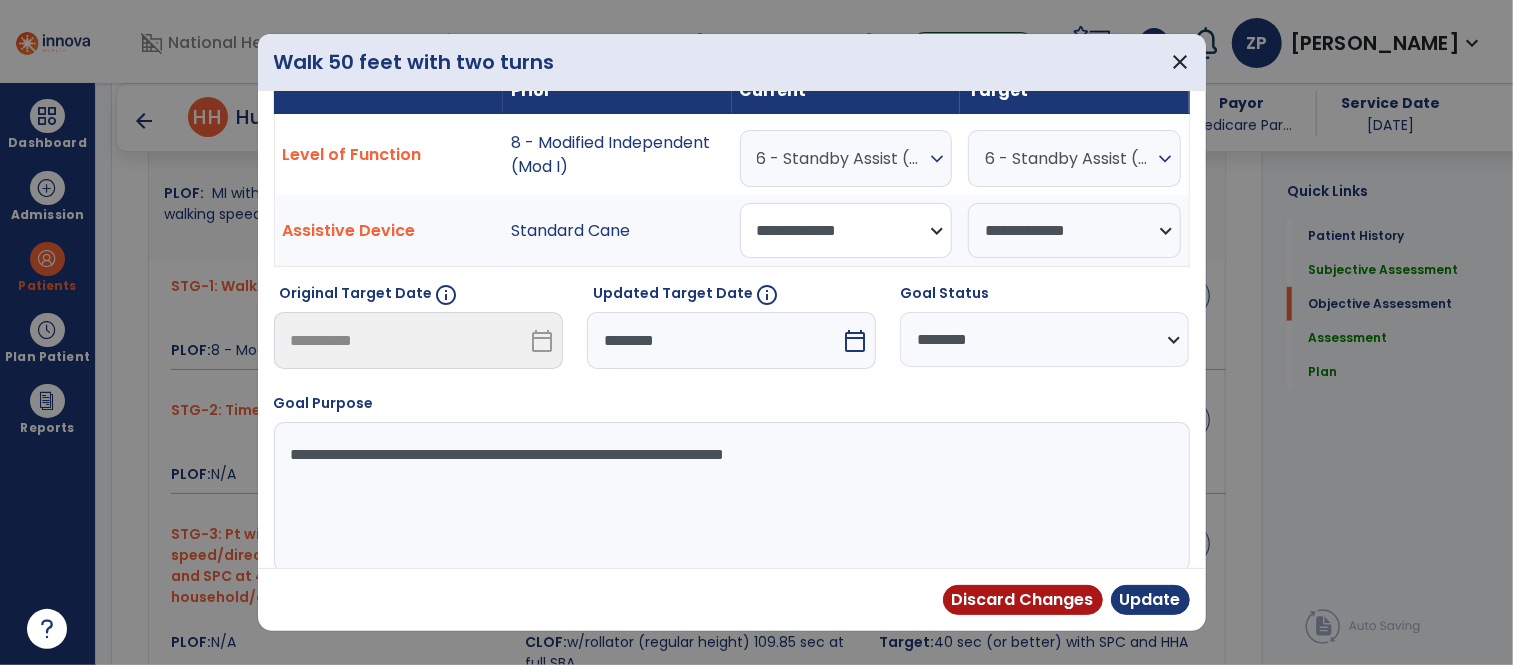 select on "********" 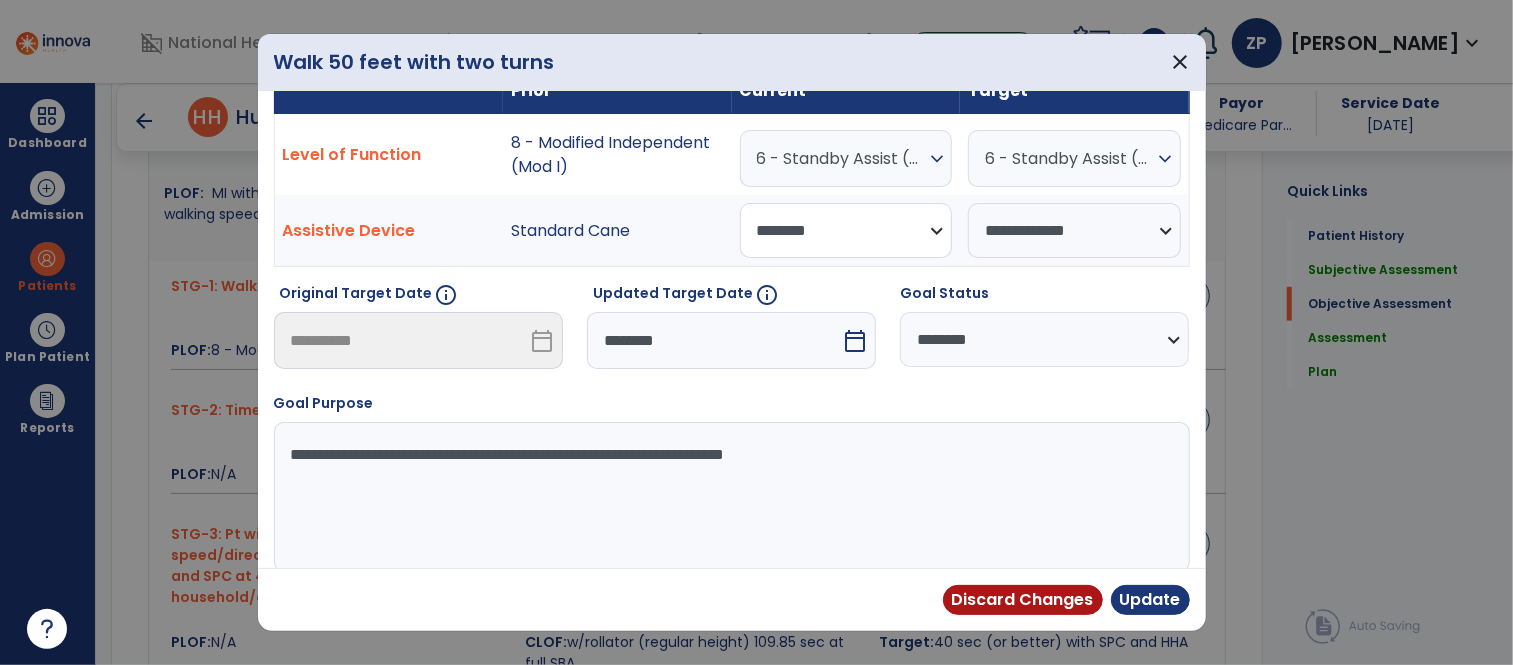 click on "**********" at bounding box center (846, 230) 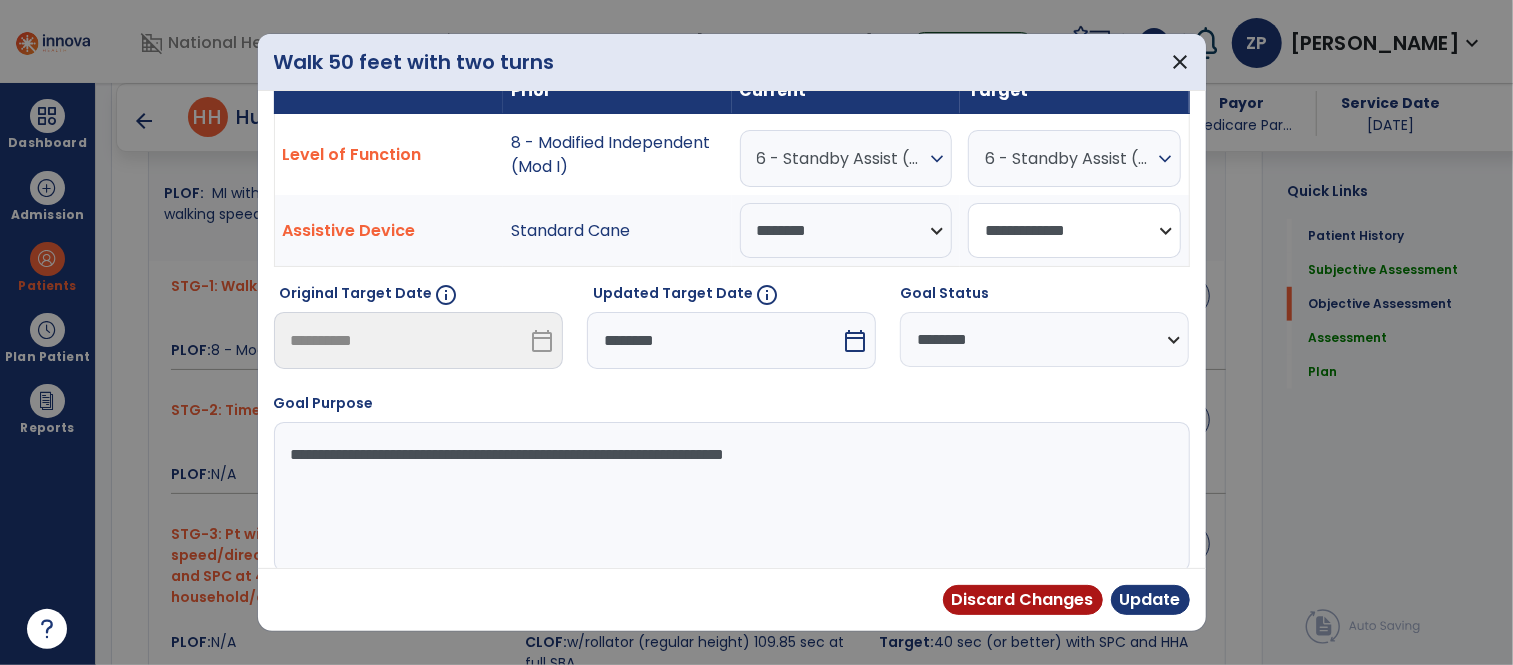 click on "**********" at bounding box center (1074, 230) 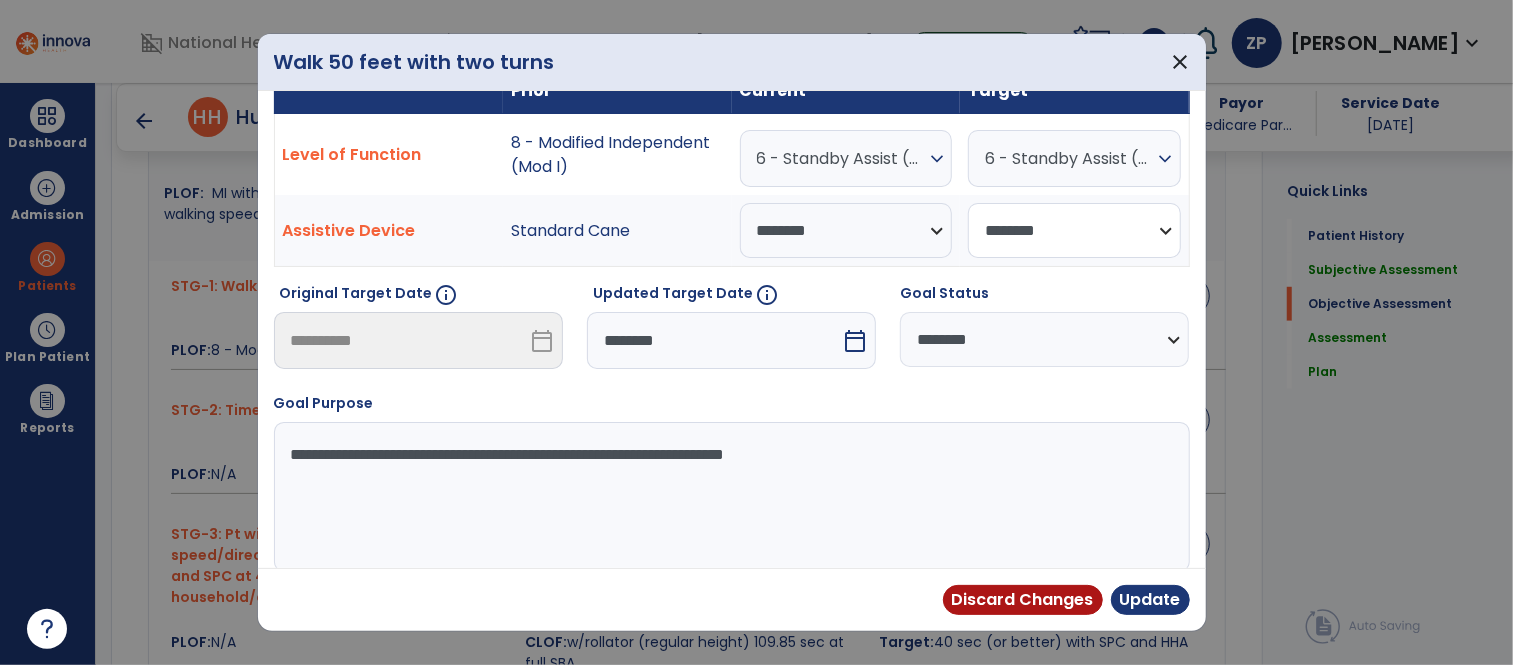 click on "**********" at bounding box center [1074, 230] 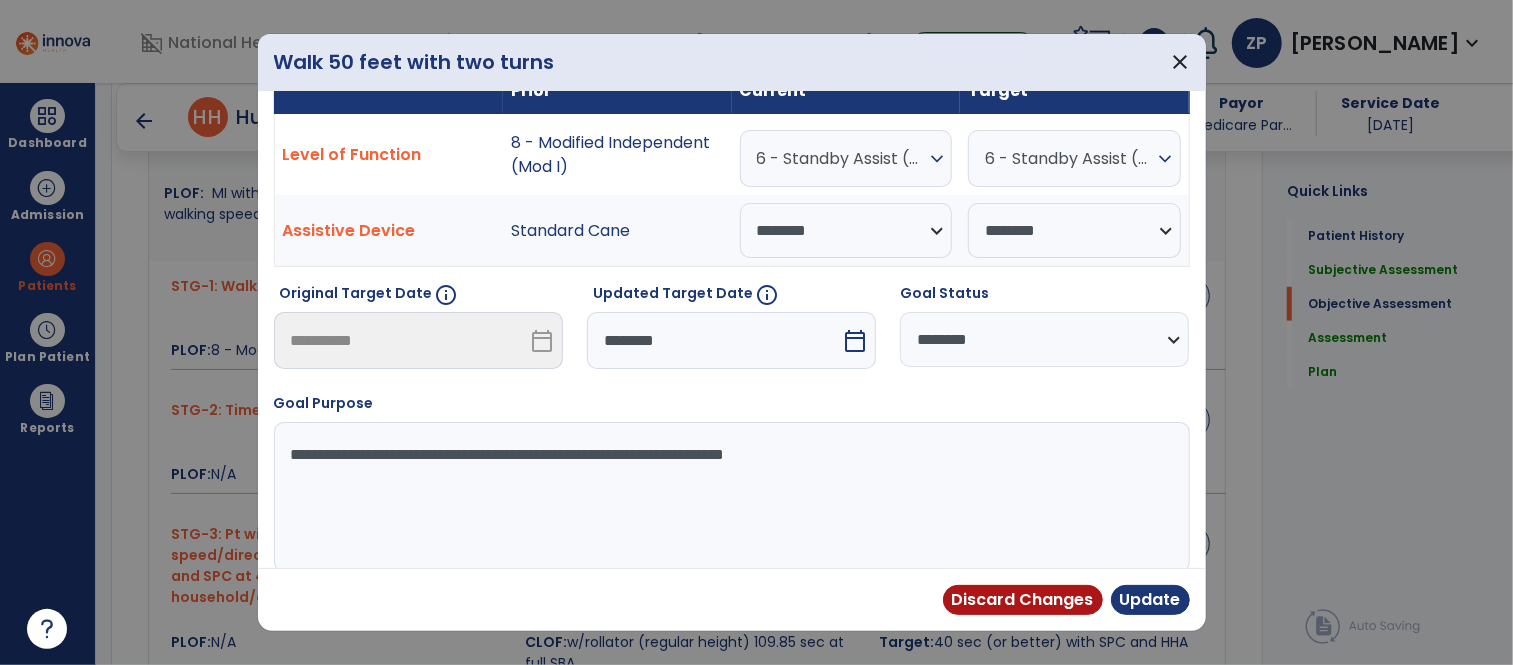 click on "**********" at bounding box center [1044, 339] 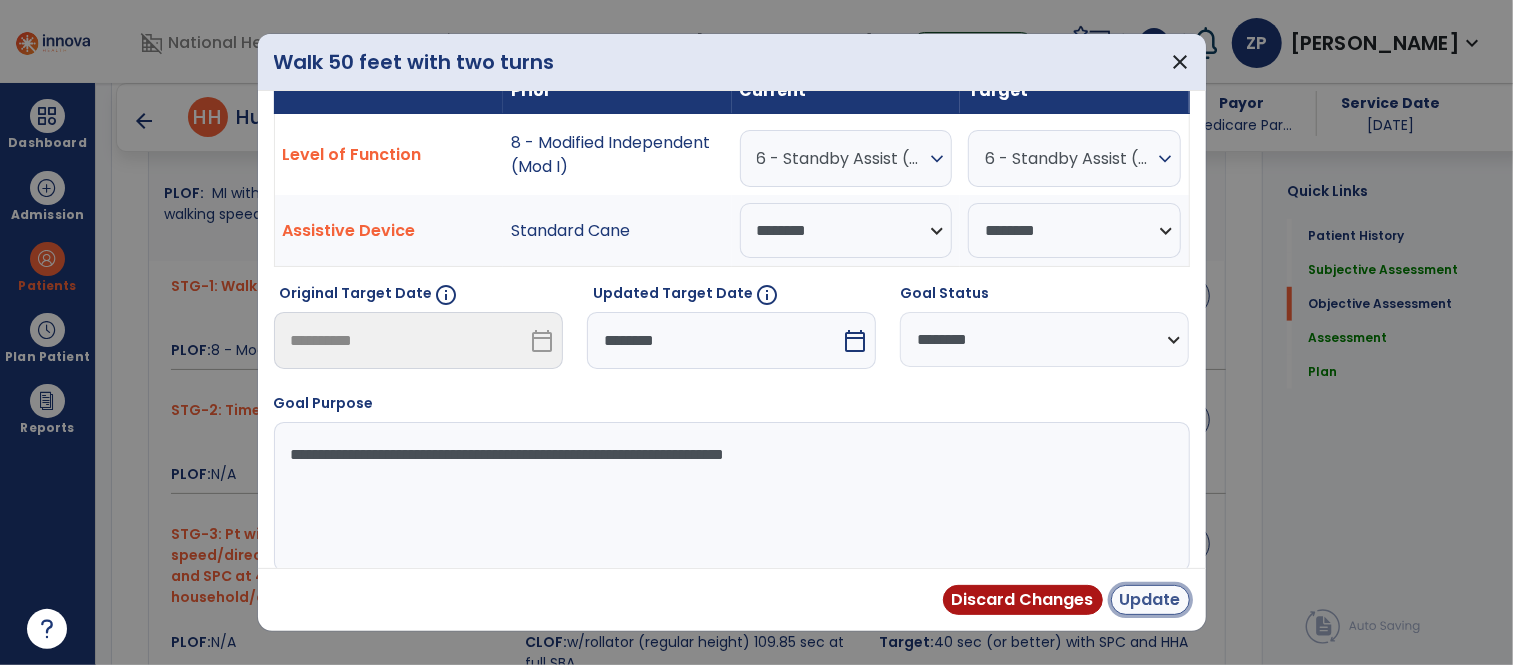 click on "Update" at bounding box center (1150, 600) 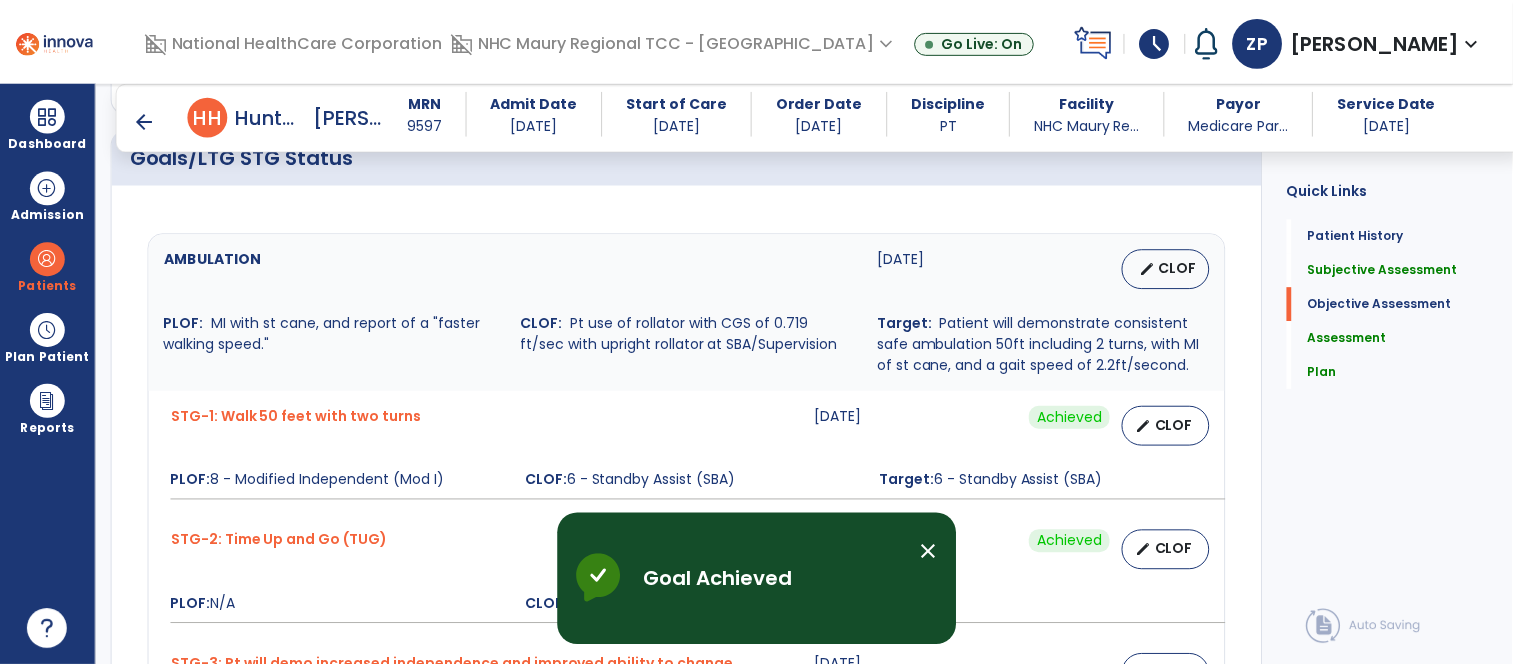 scroll, scrollTop: 698, scrollLeft: 0, axis: vertical 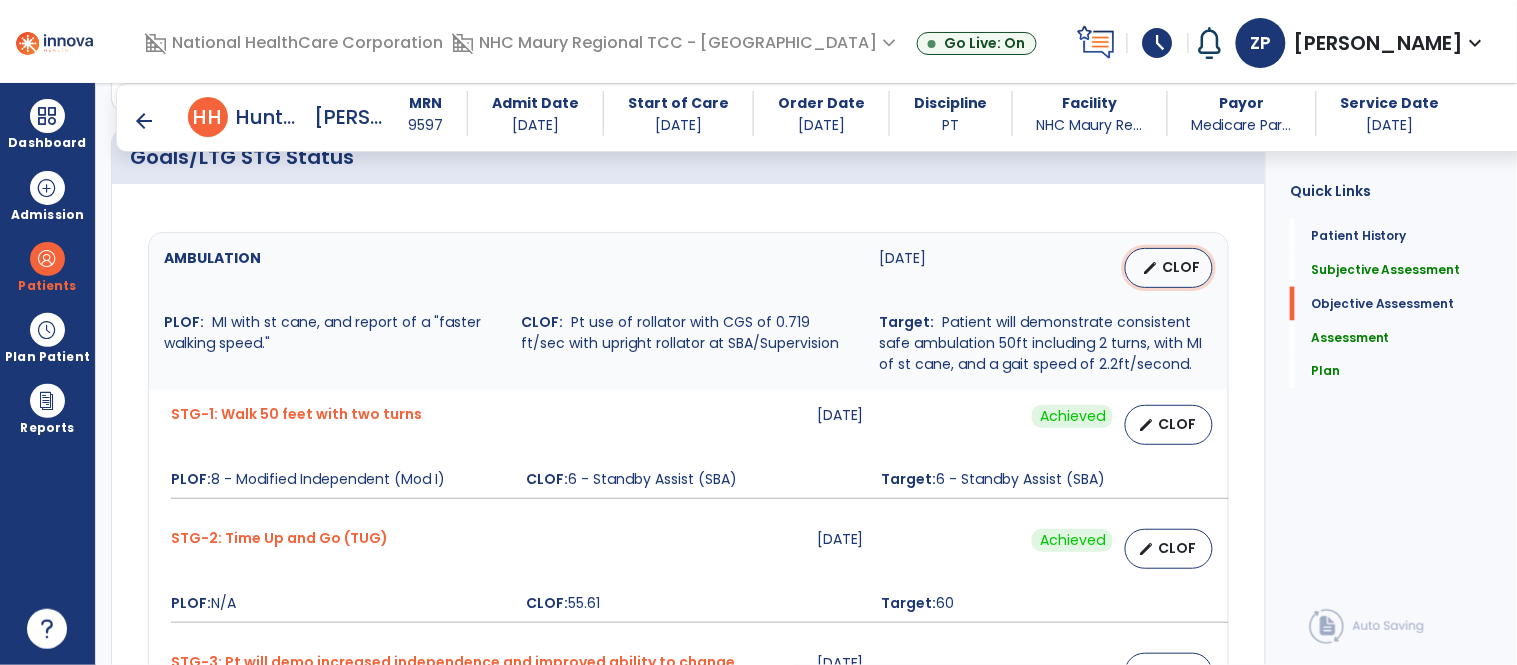 click on "edit" at bounding box center (1150, 268) 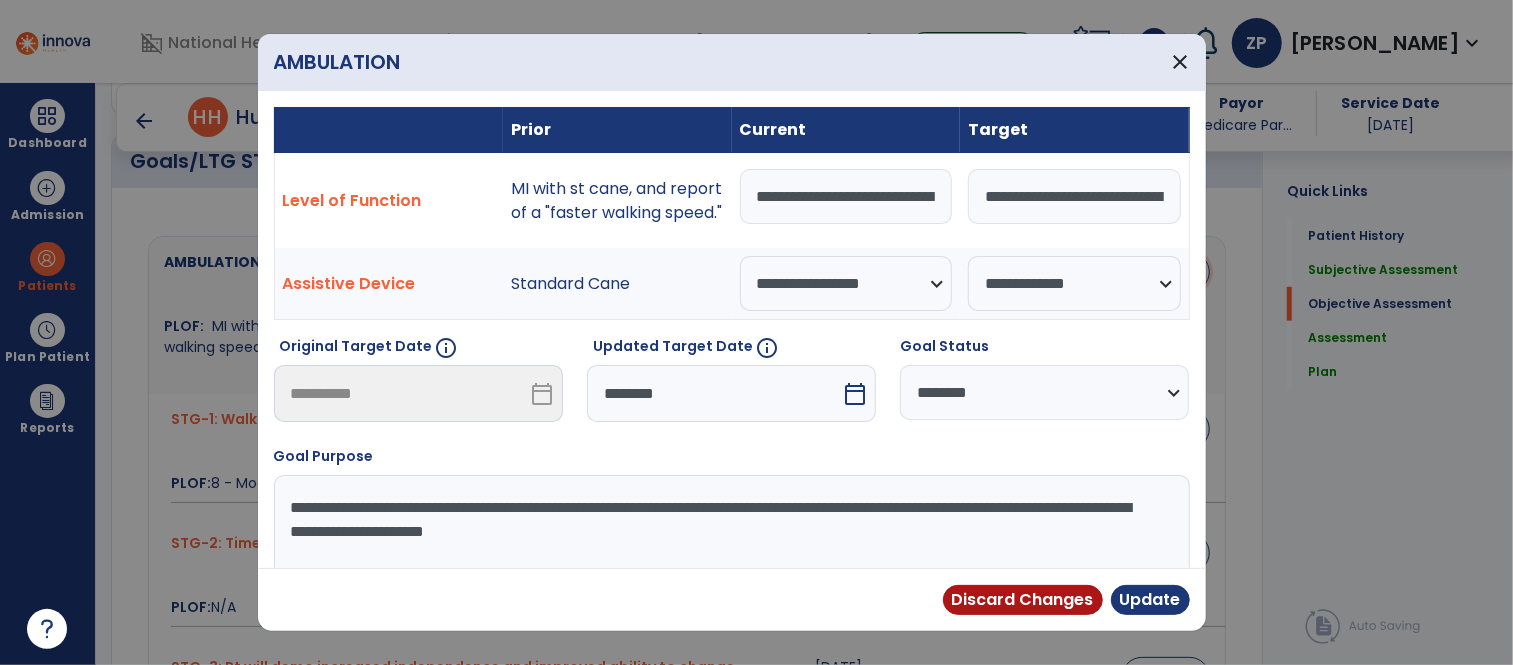 scroll, scrollTop: 698, scrollLeft: 0, axis: vertical 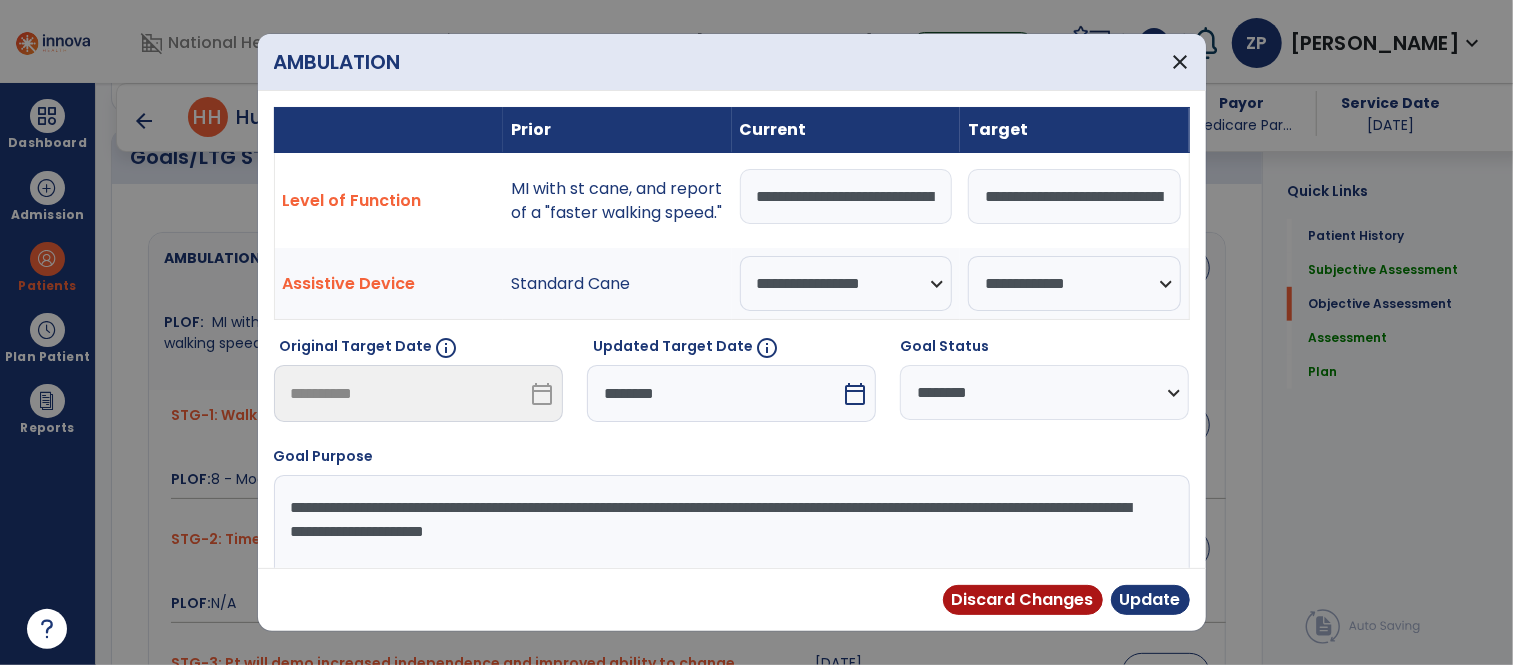 click on "**********" at bounding box center (846, 196) 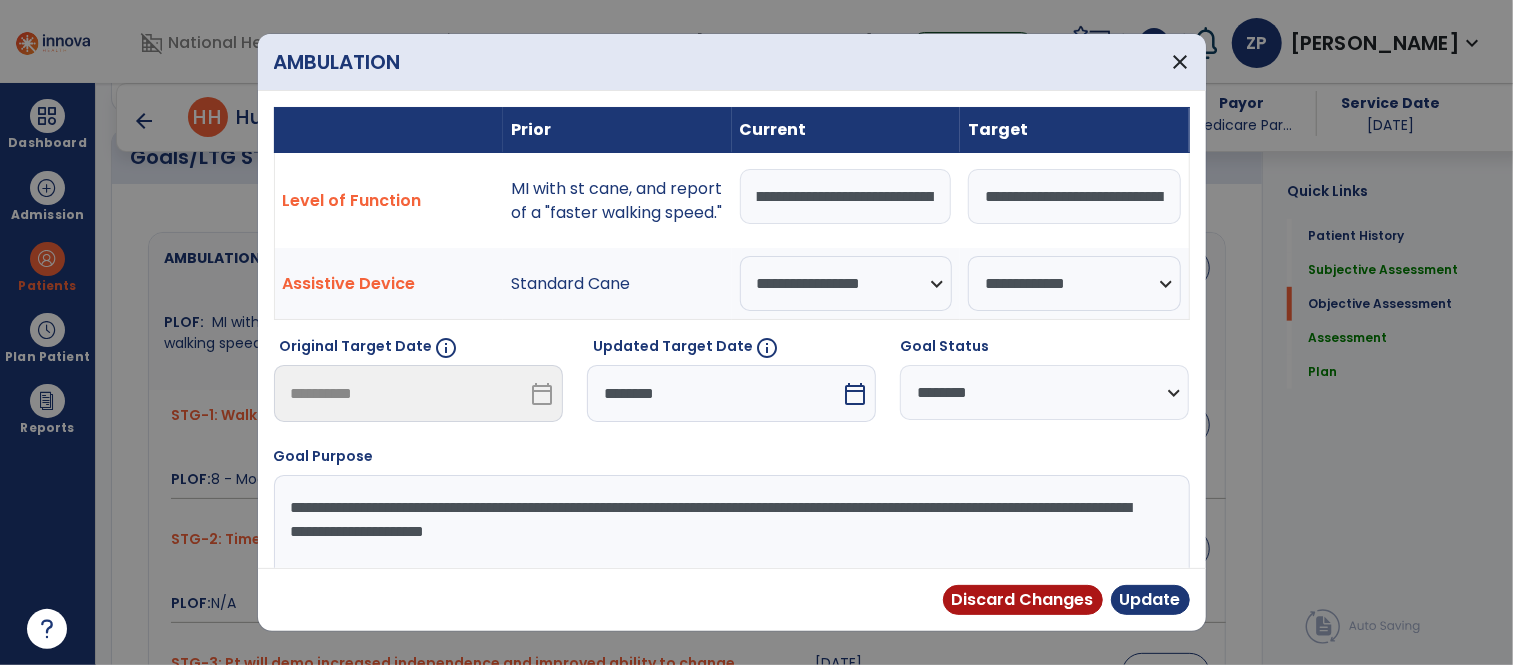 scroll, scrollTop: 0, scrollLeft: 203, axis: horizontal 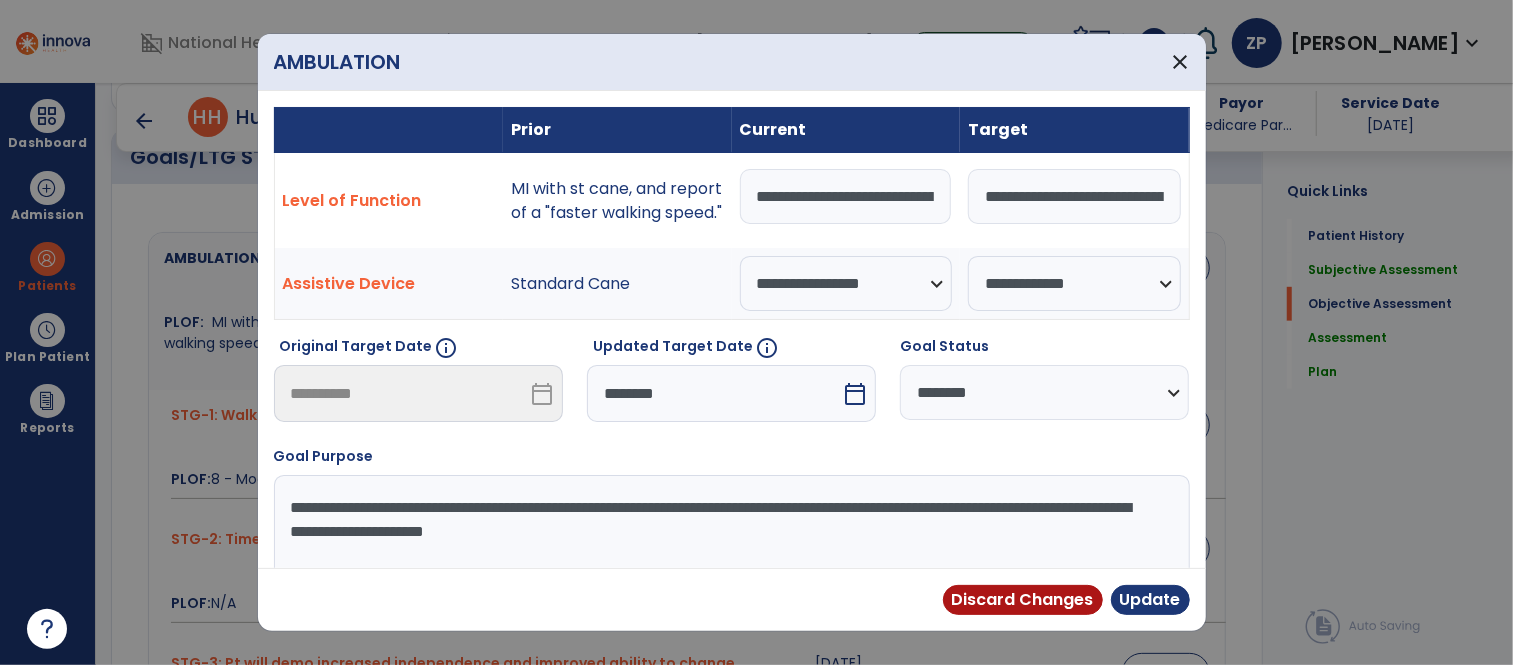 click on "**********" at bounding box center (846, 196) 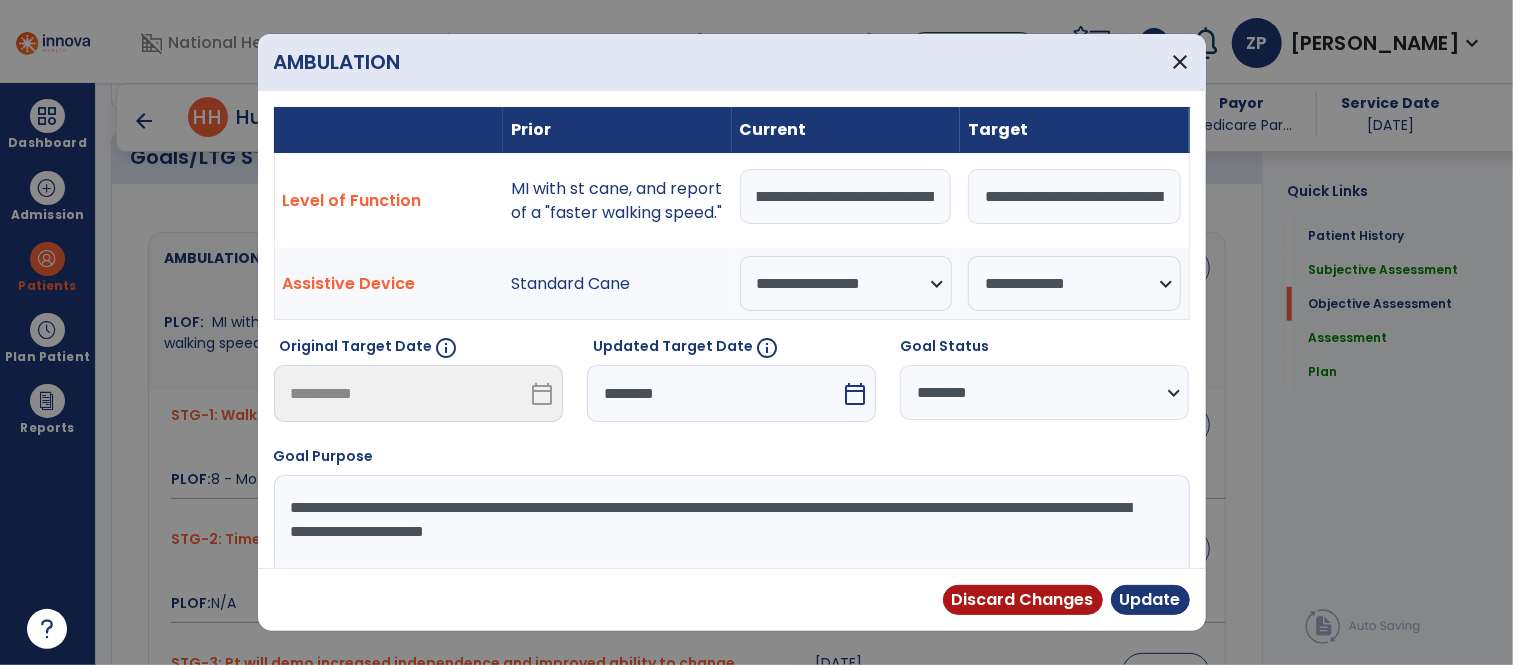 scroll, scrollTop: 0, scrollLeft: 121, axis: horizontal 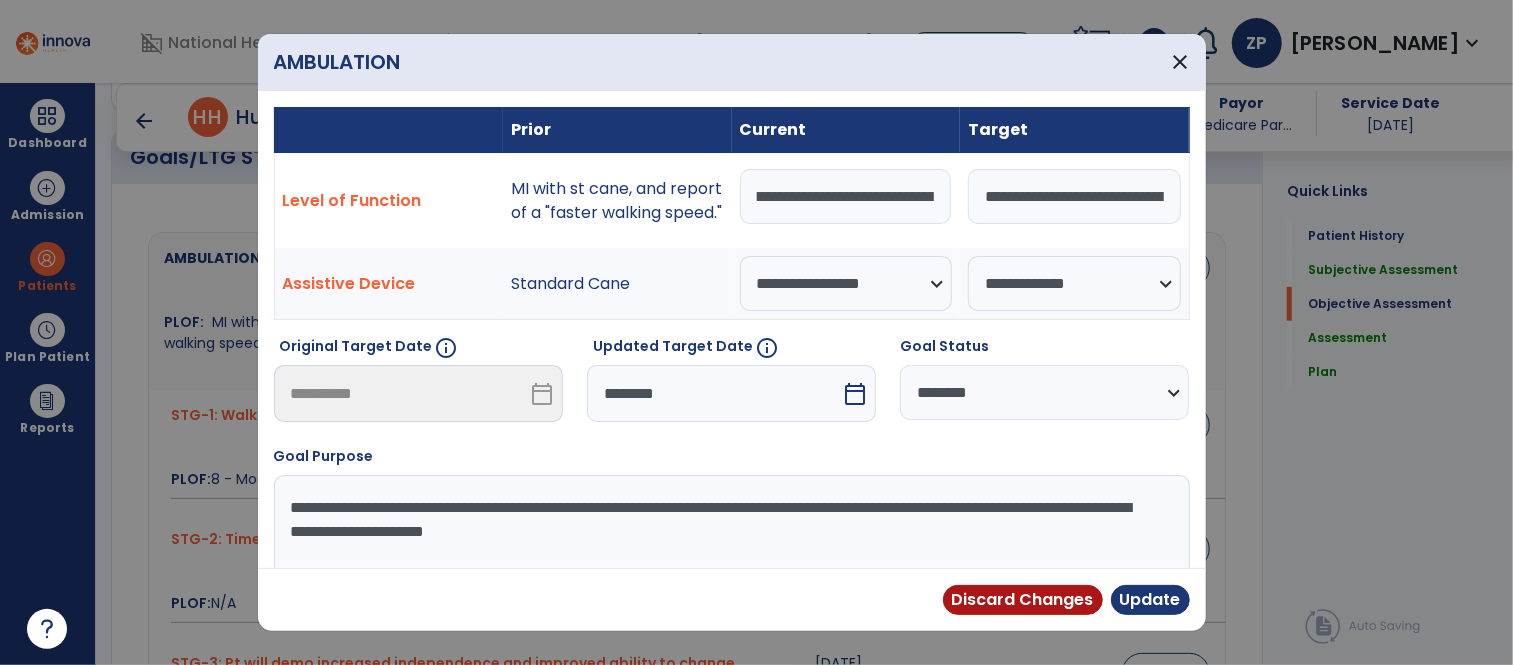 drag, startPoint x: 901, startPoint y: 195, endPoint x: 873, endPoint y: 195, distance: 28 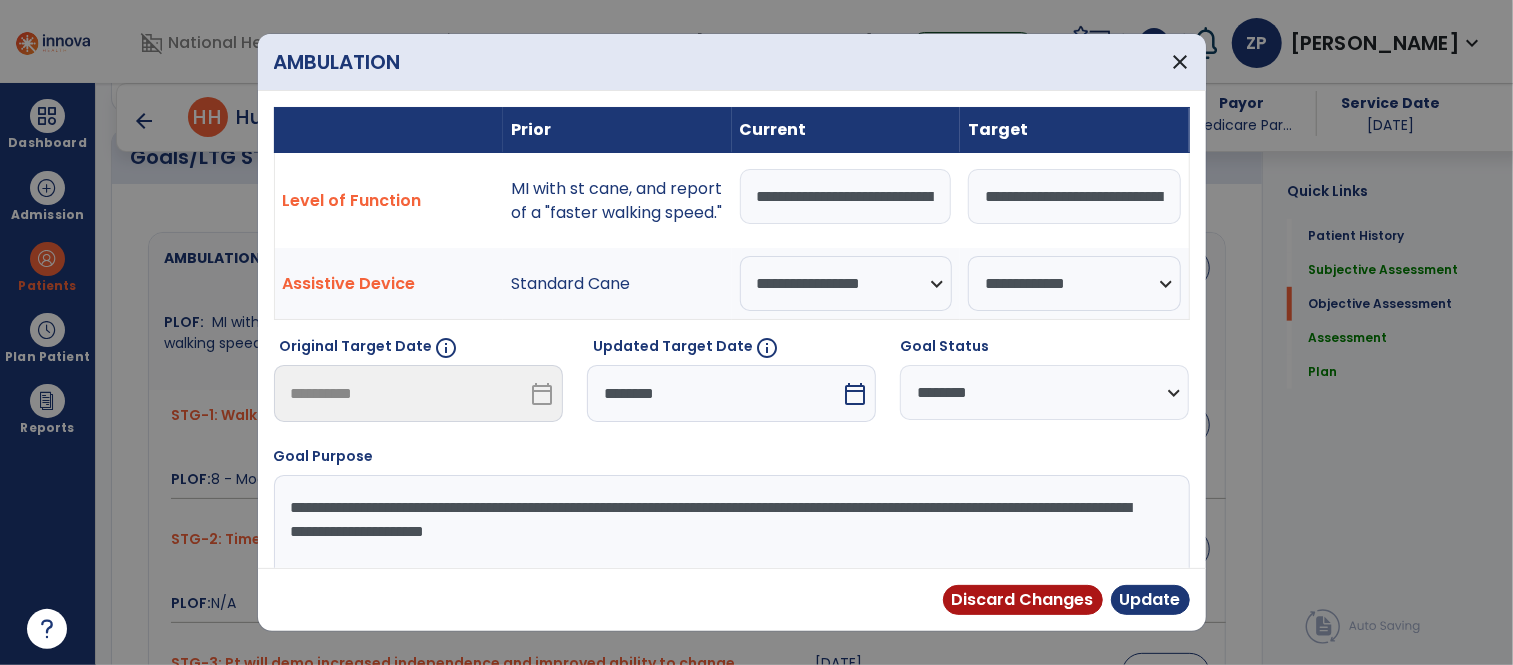 click on "**********" at bounding box center [846, 196] 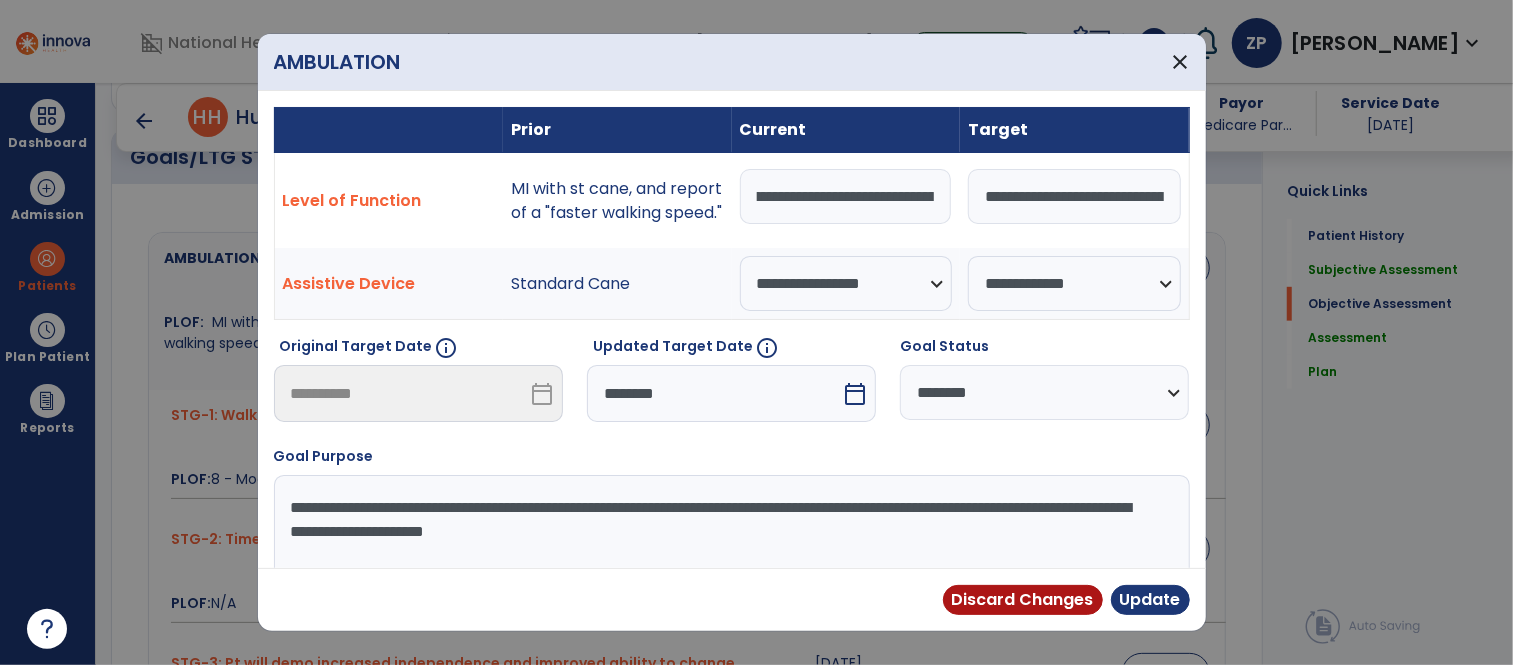 scroll, scrollTop: 0, scrollLeft: 267, axis: horizontal 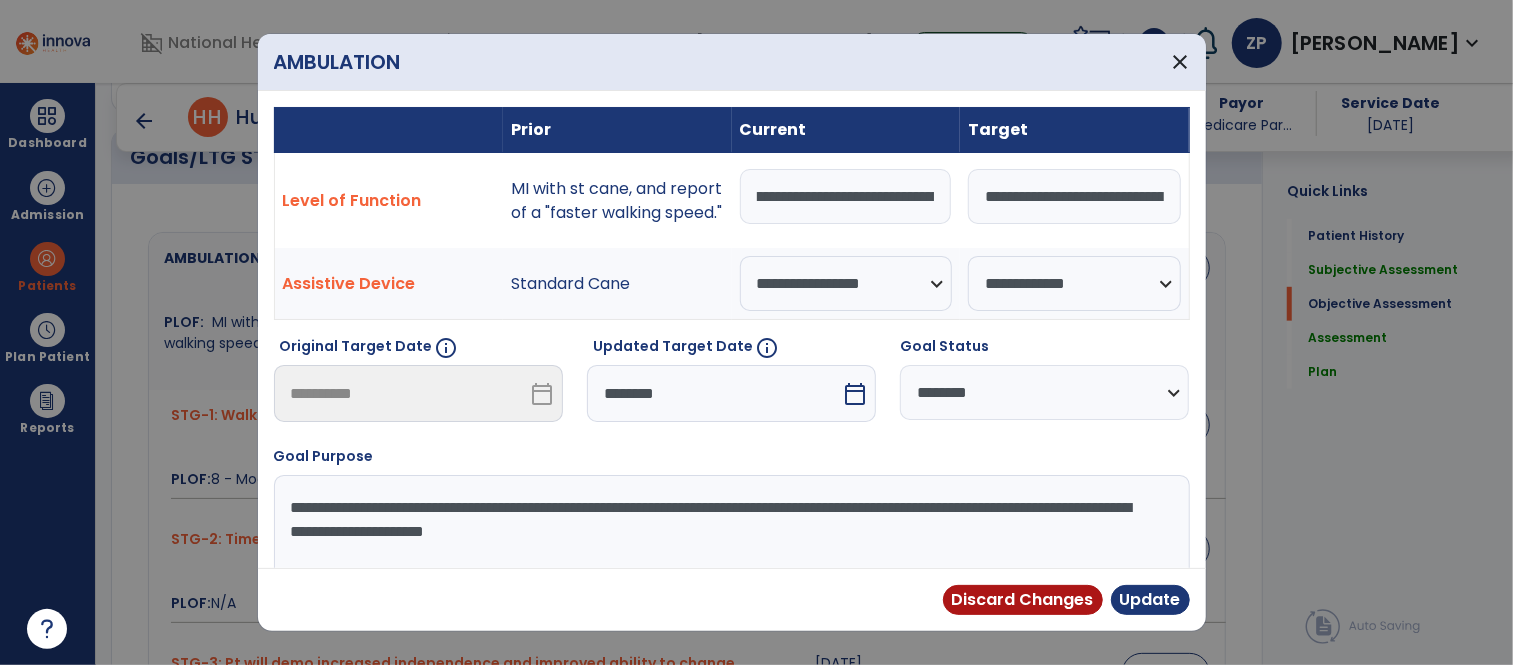 drag, startPoint x: 857, startPoint y: 200, endPoint x: 910, endPoint y: 200, distance: 53 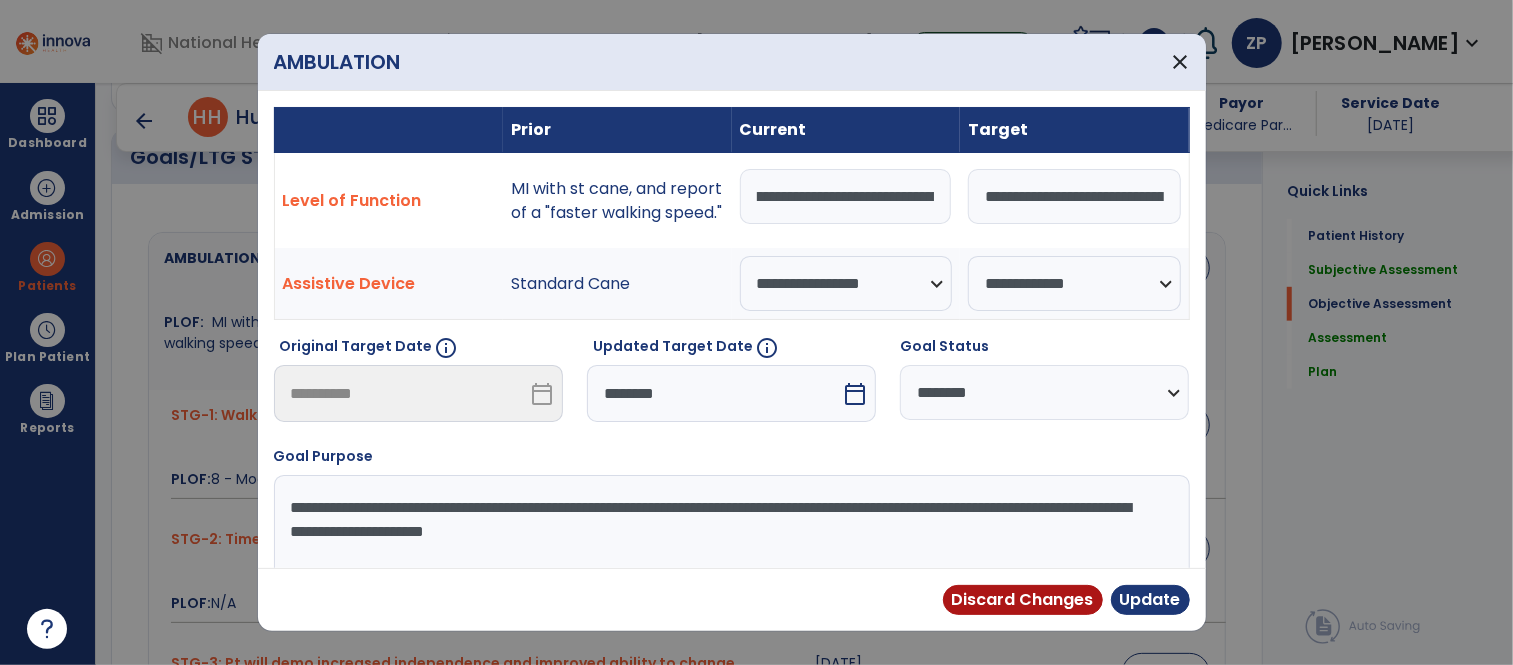 click on "**********" at bounding box center [846, 196] 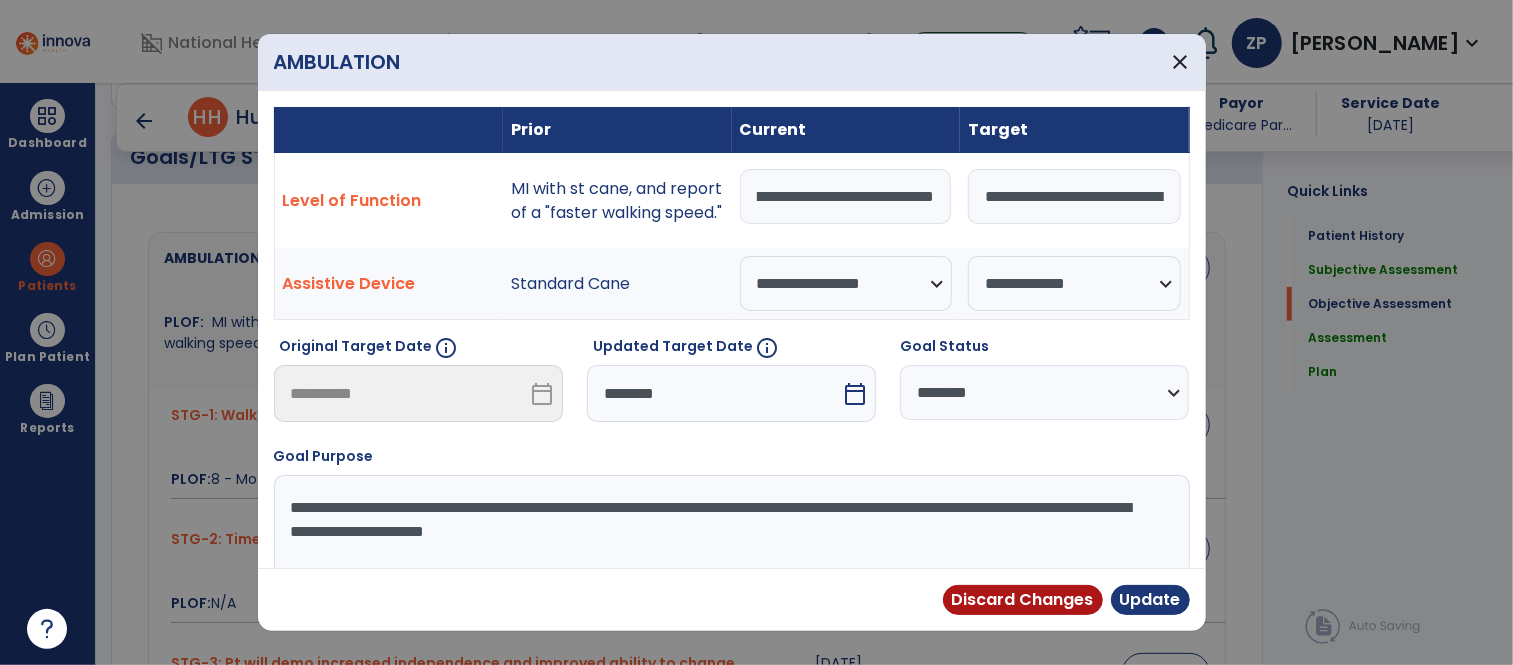 scroll, scrollTop: 0, scrollLeft: 398, axis: horizontal 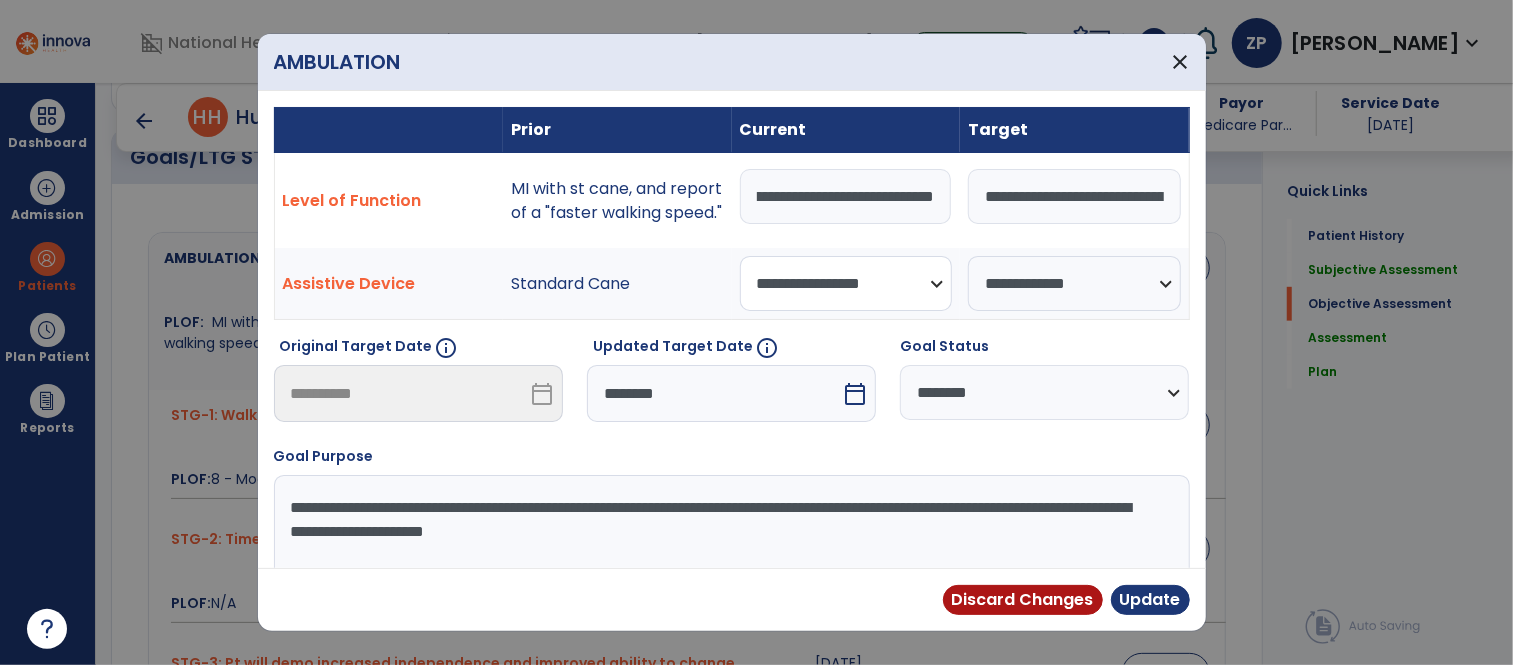 click on "**********" at bounding box center [846, 283] 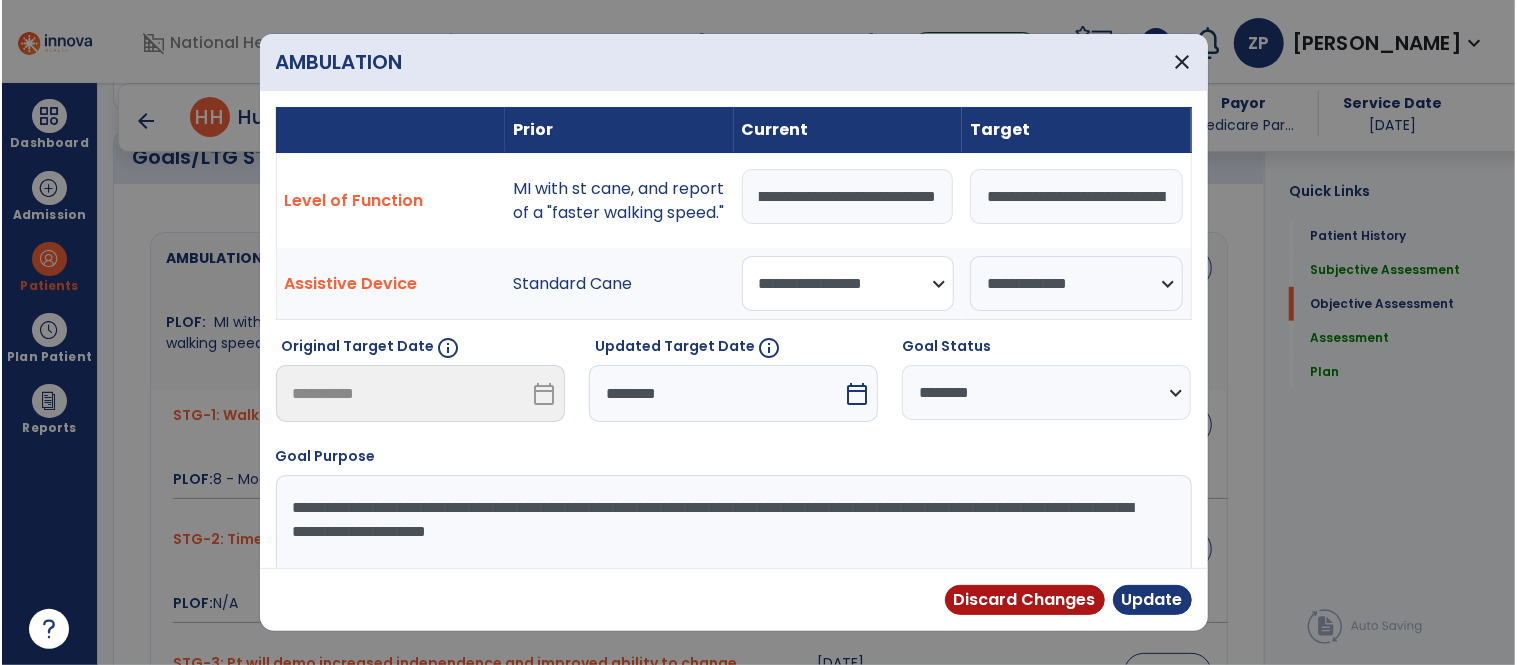 scroll, scrollTop: 0, scrollLeft: 0, axis: both 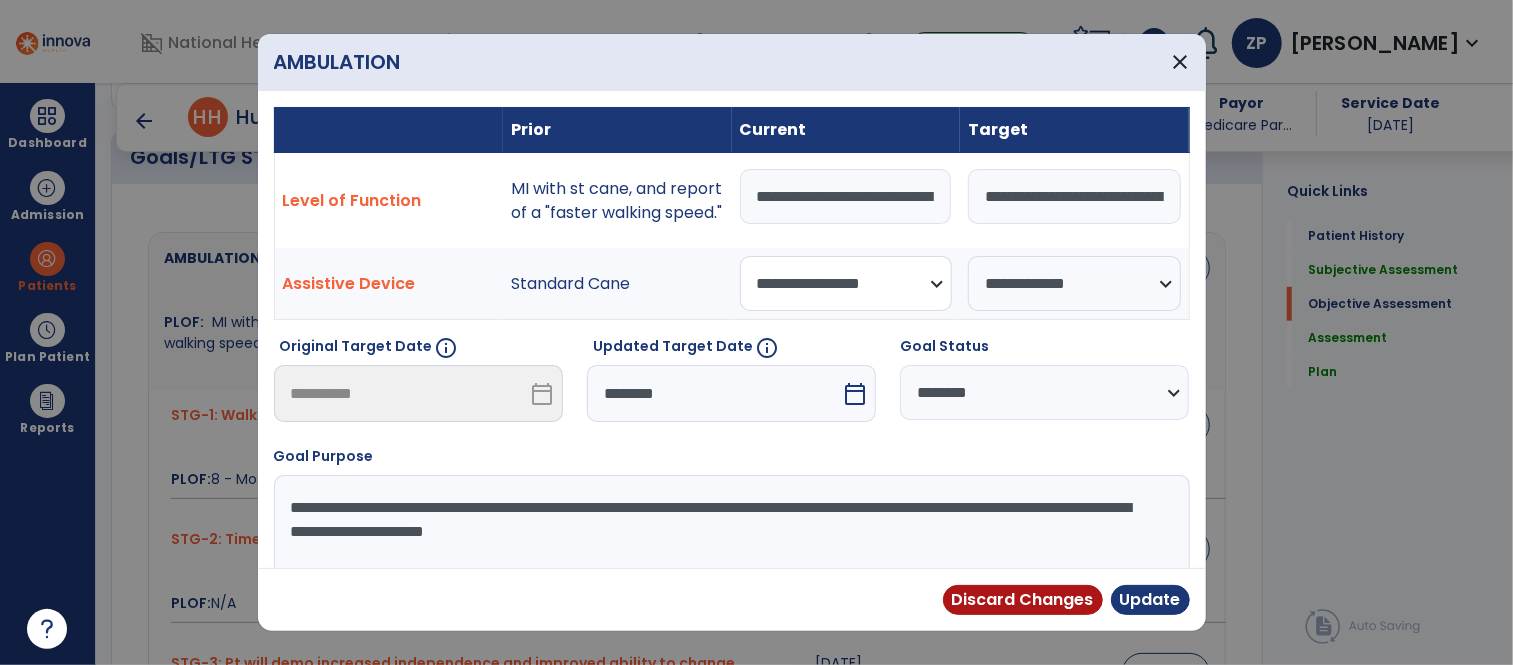 select on "********" 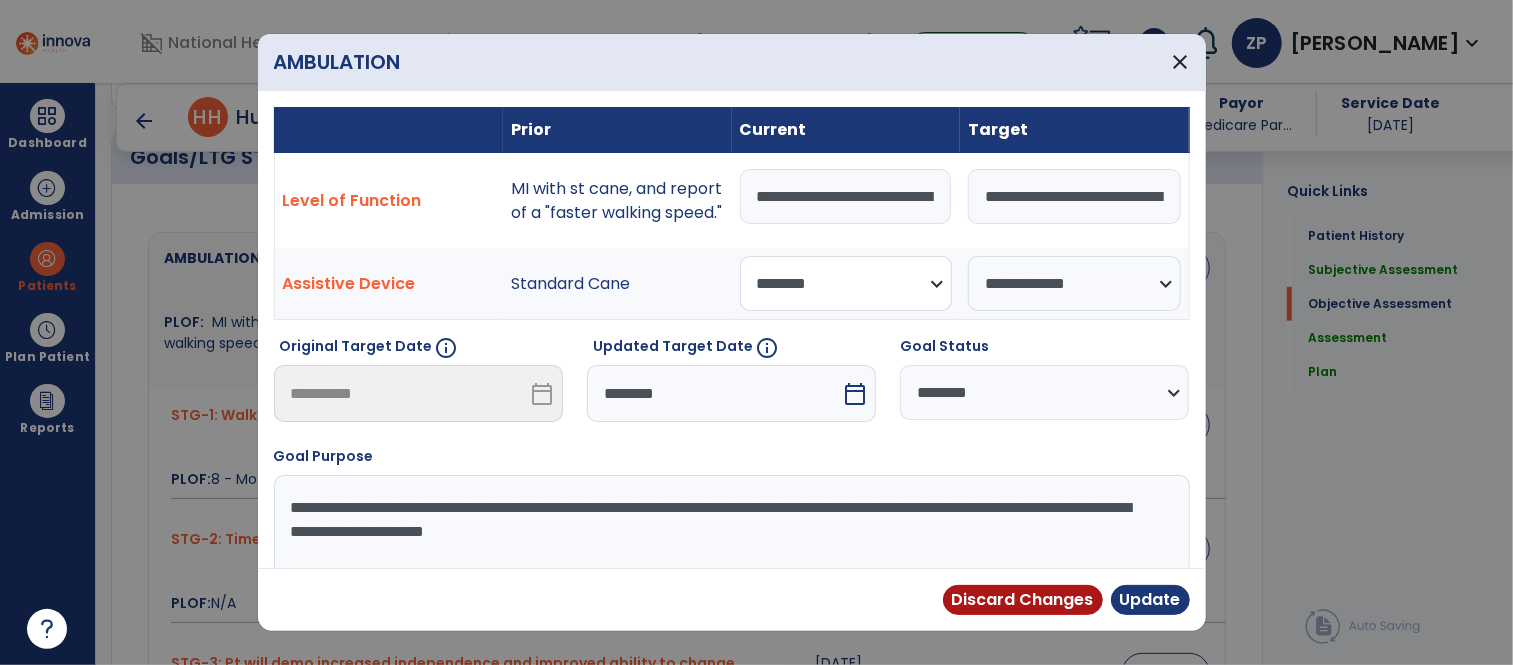 click on "**********" at bounding box center (846, 283) 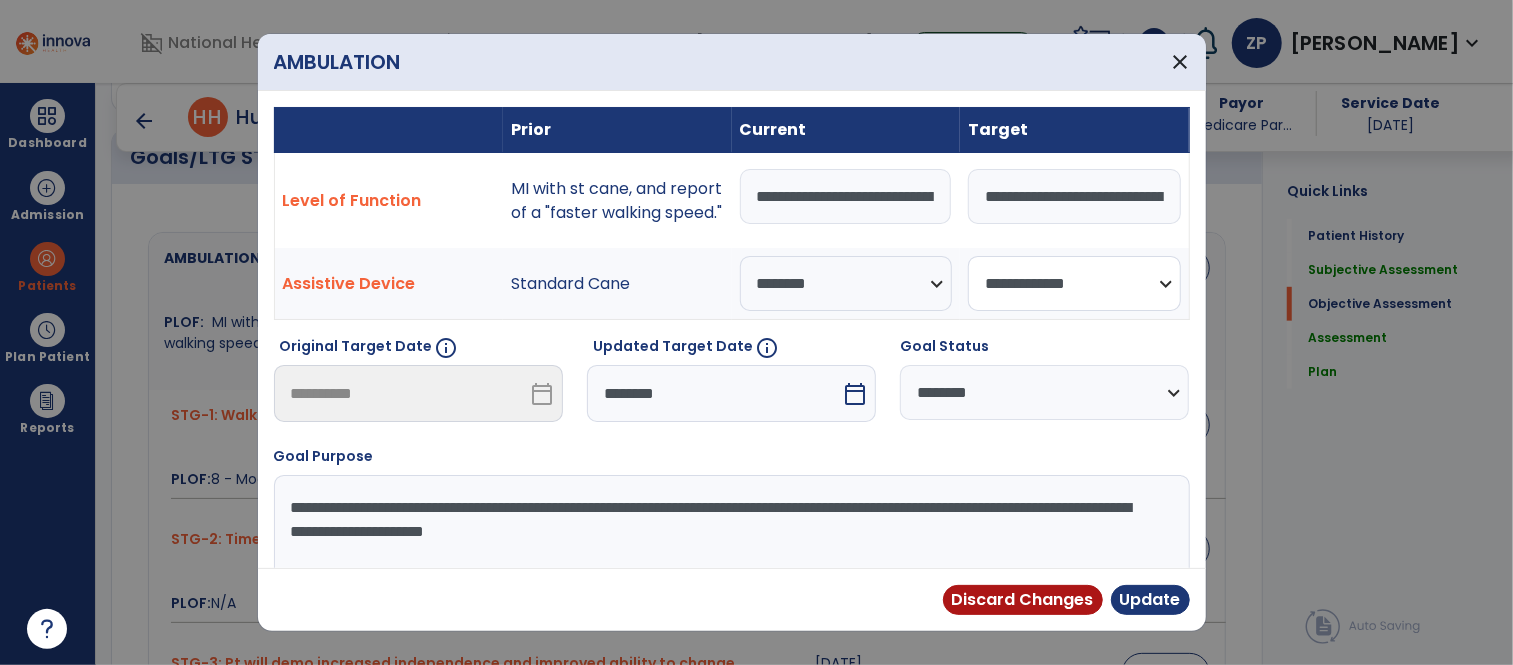 click on "**********" at bounding box center (1074, 283) 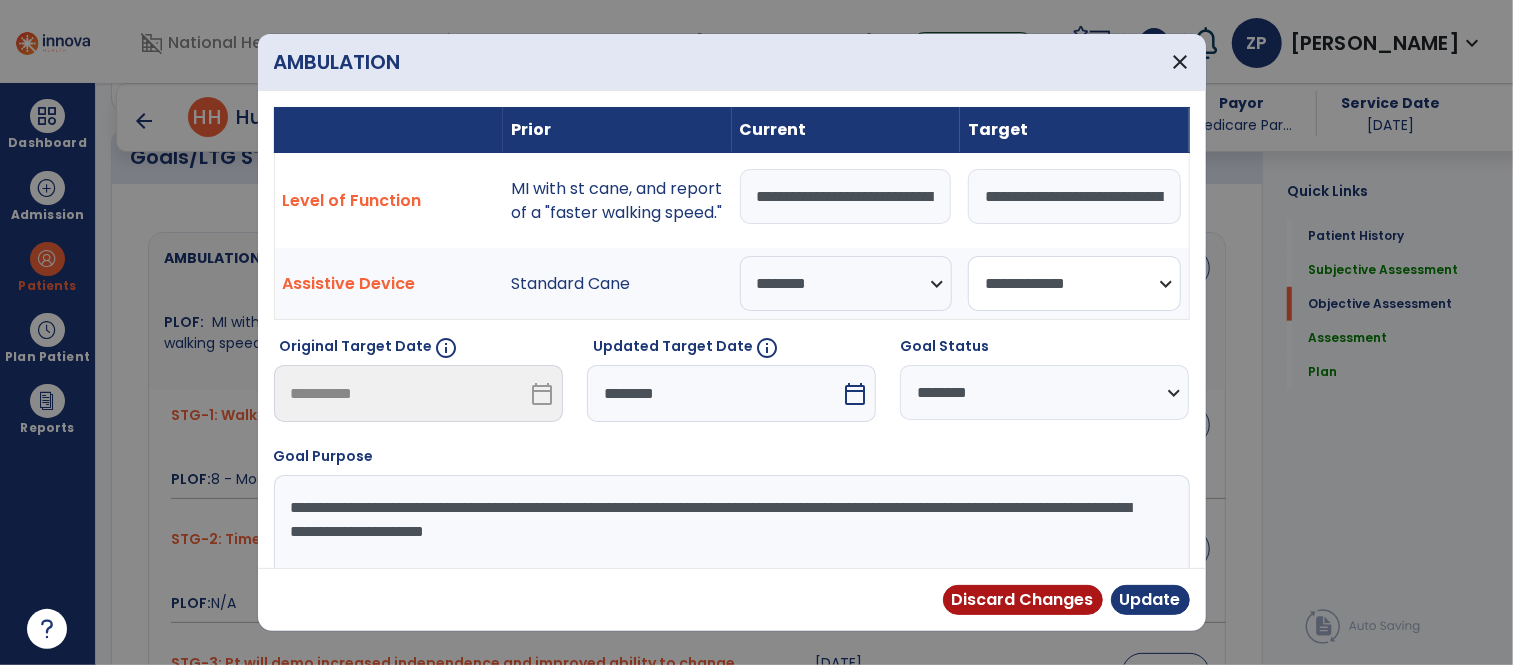 select on "********" 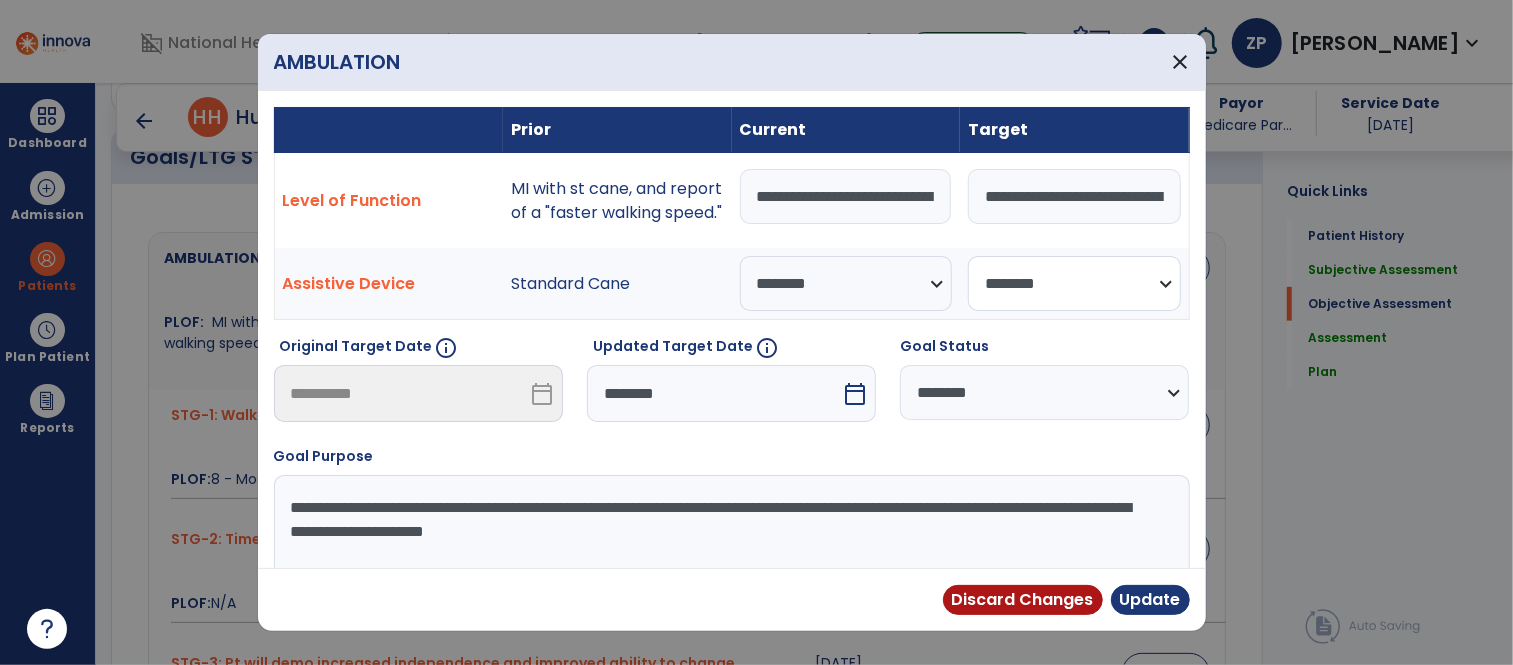 click on "**********" at bounding box center (1074, 283) 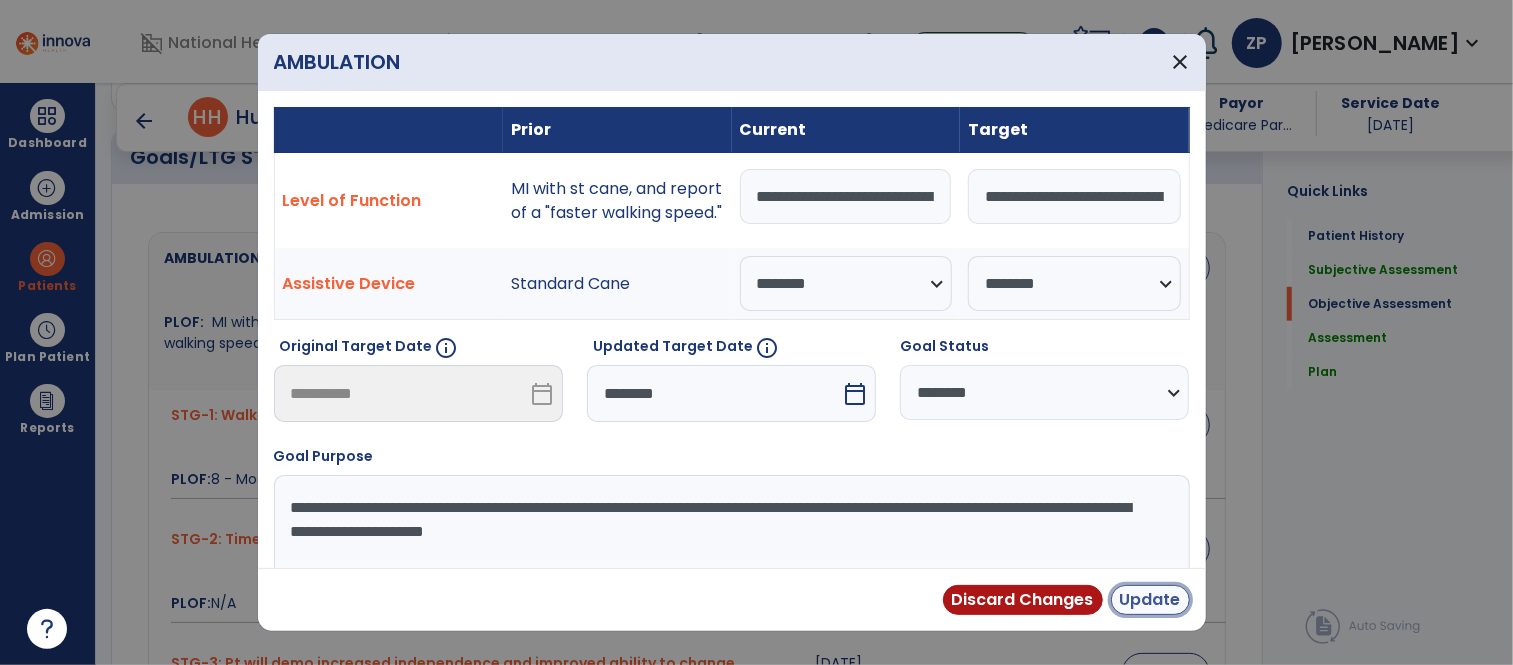 click on "Update" at bounding box center [1150, 600] 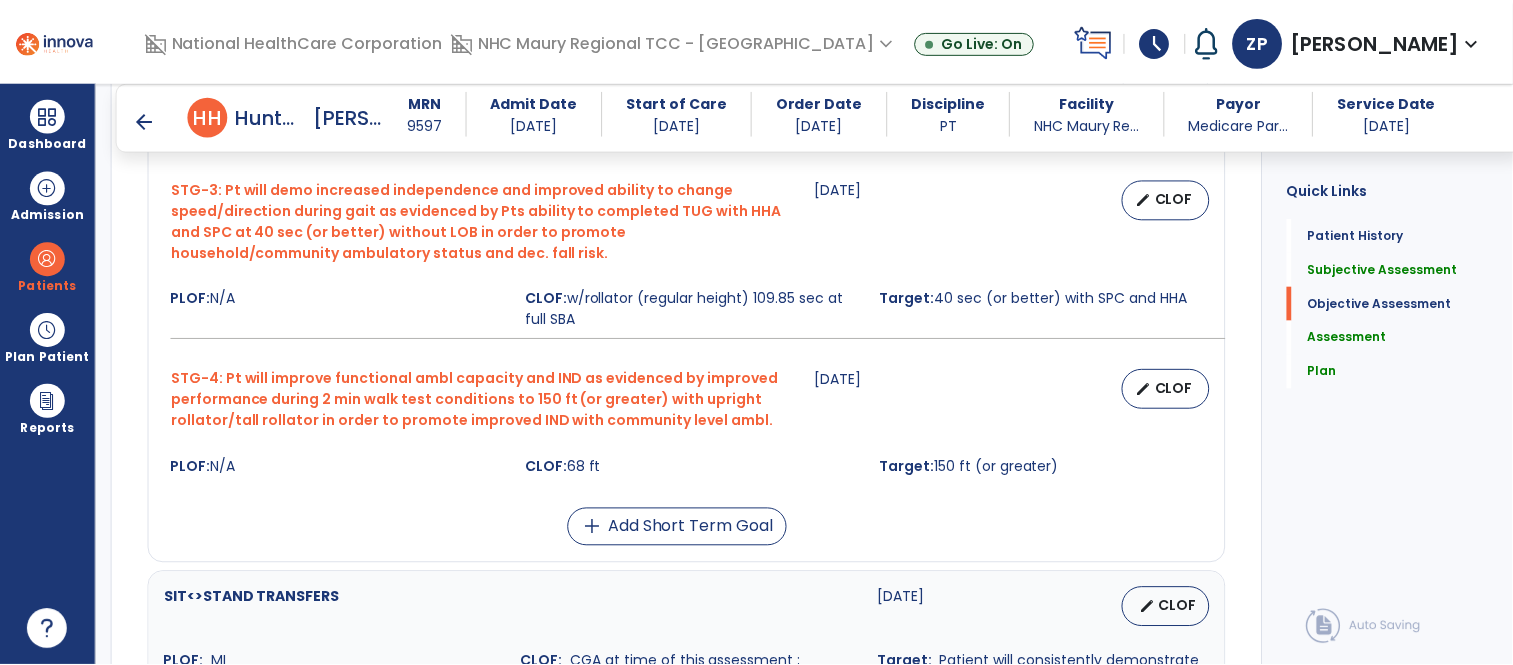 scroll, scrollTop: 1172, scrollLeft: 0, axis: vertical 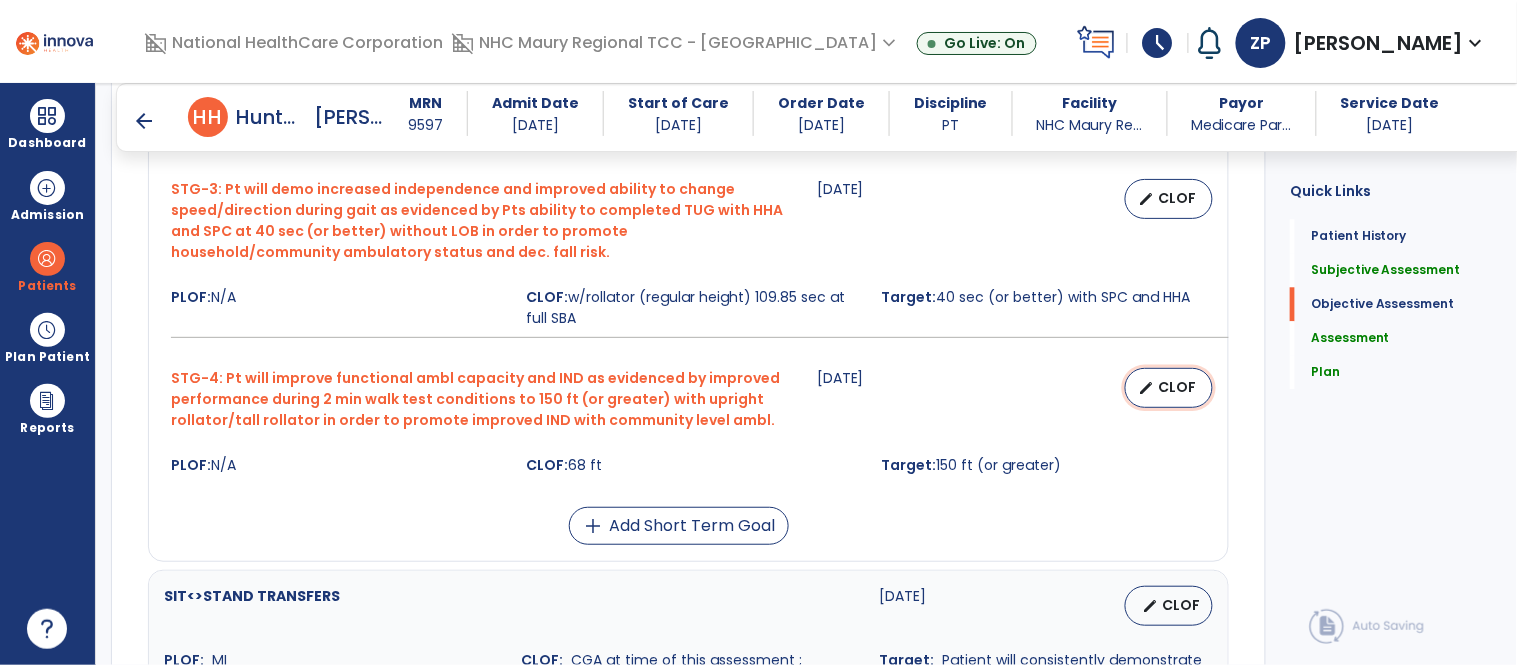 click on "edit" at bounding box center [1146, 388] 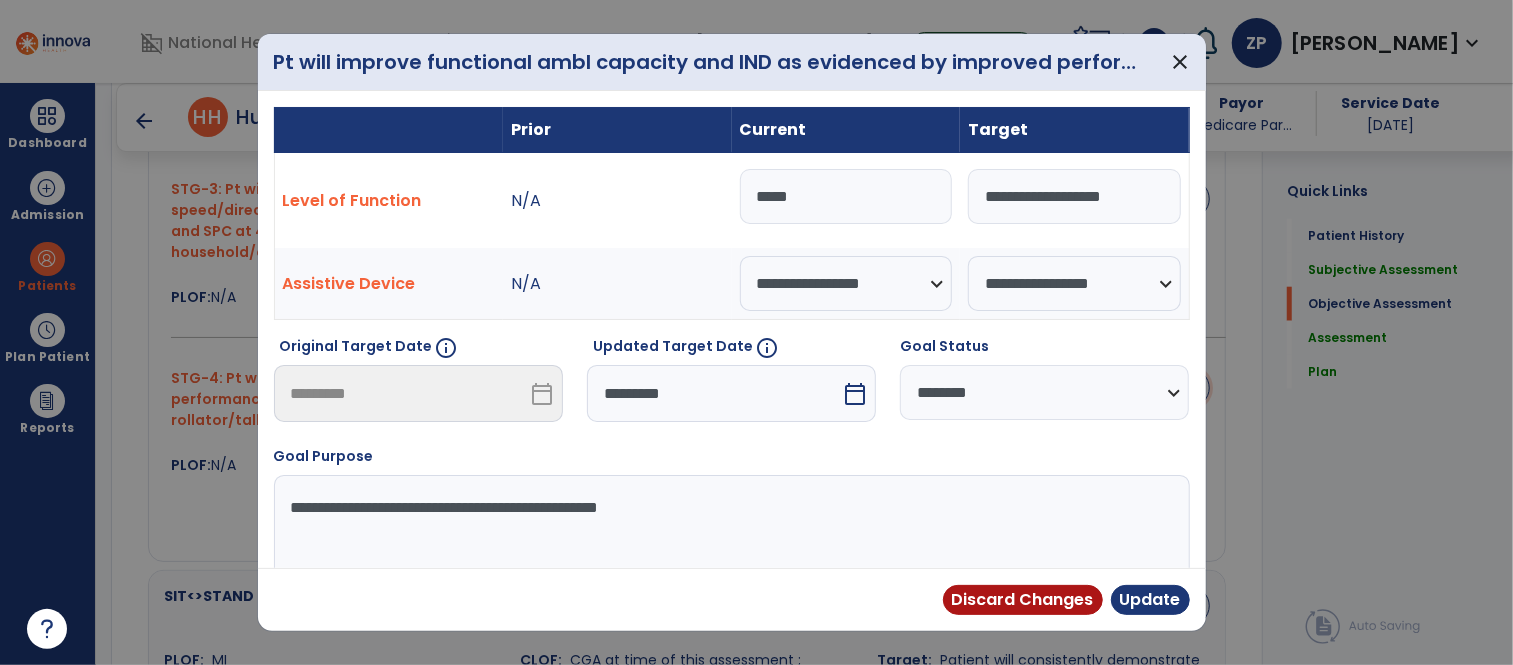 scroll, scrollTop: 1172, scrollLeft: 0, axis: vertical 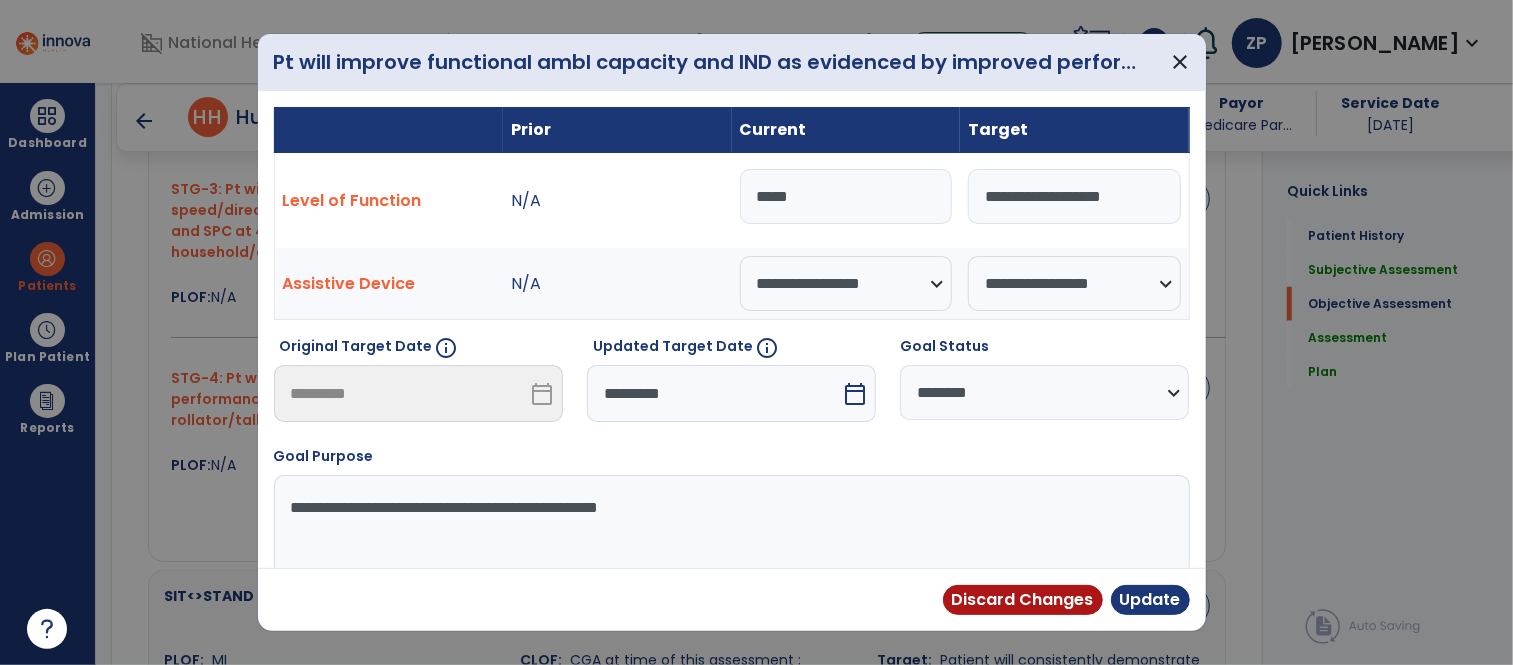 click on "*****" at bounding box center (846, 196) 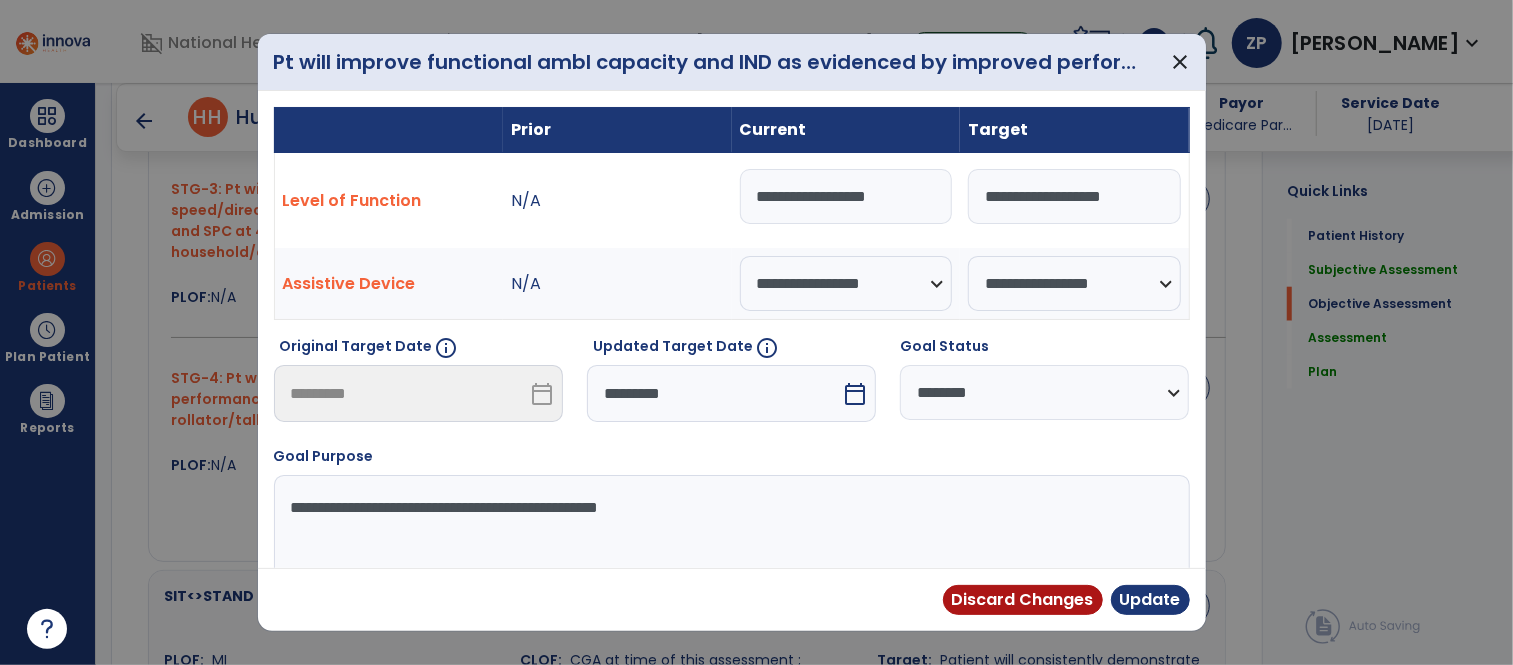 type on "**********" 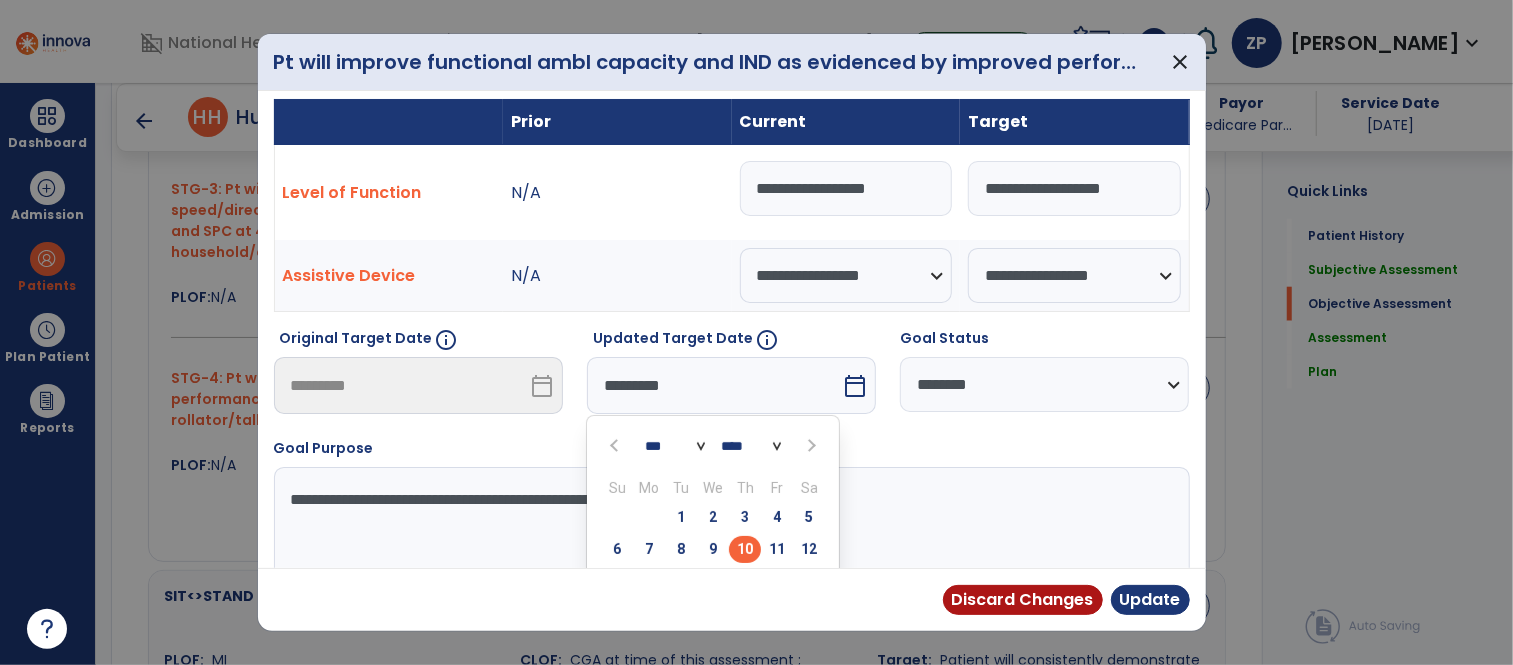 scroll, scrollTop: 152, scrollLeft: 0, axis: vertical 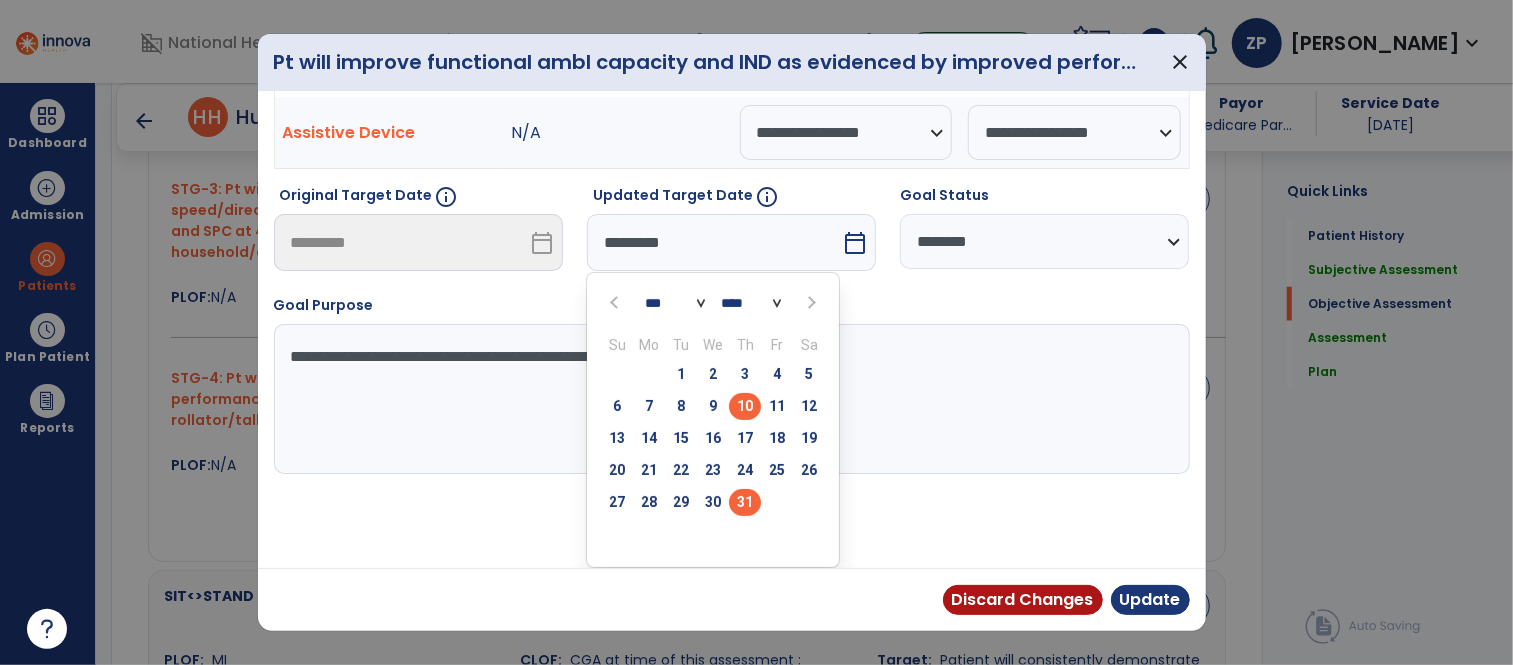 click on "31" at bounding box center [745, 502] 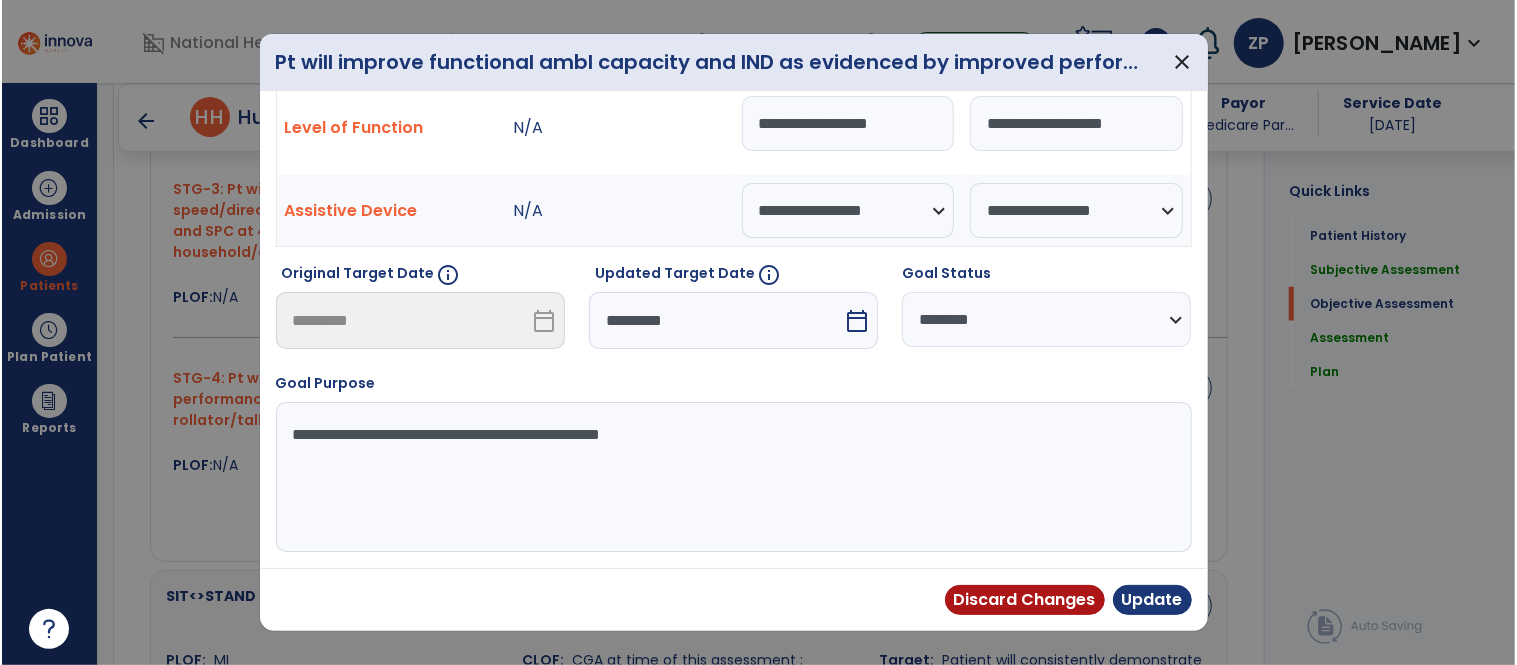 scroll, scrollTop: 73, scrollLeft: 0, axis: vertical 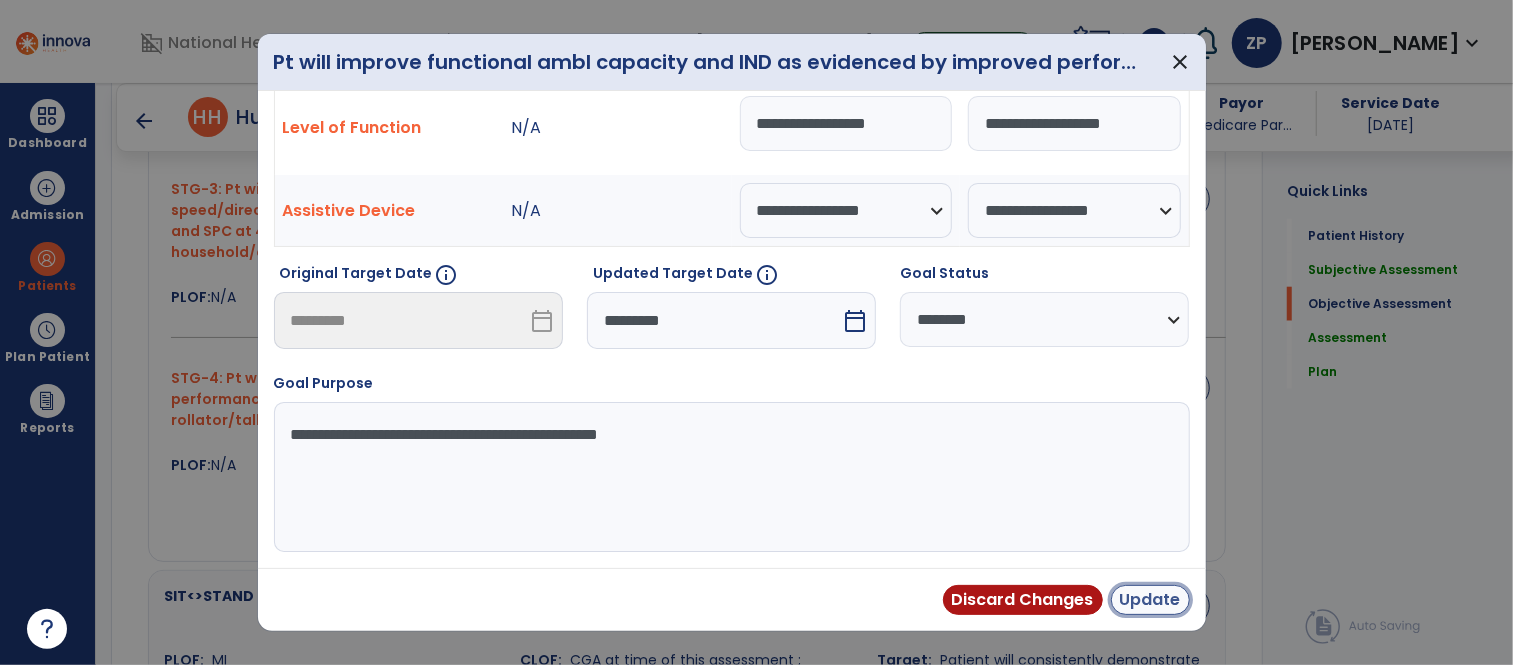 click on "Update" at bounding box center [1150, 600] 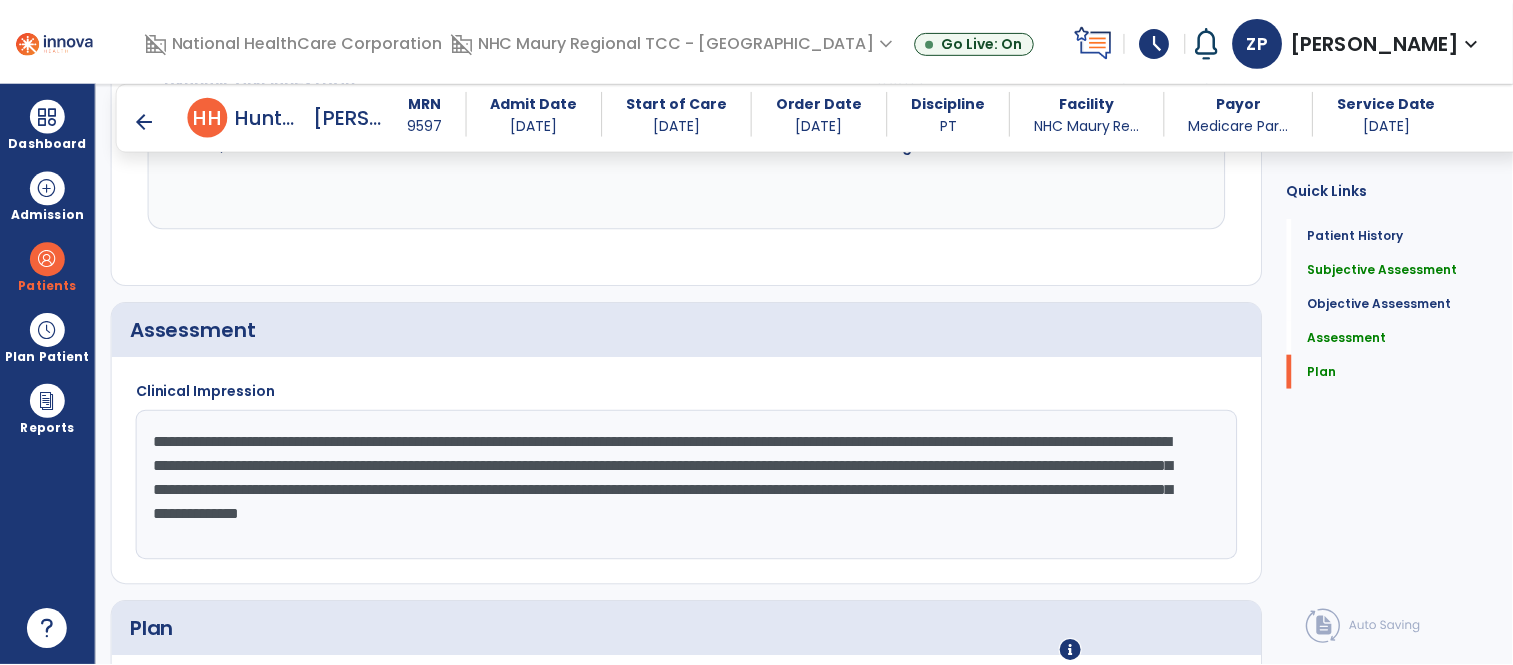 scroll, scrollTop: 2355, scrollLeft: 0, axis: vertical 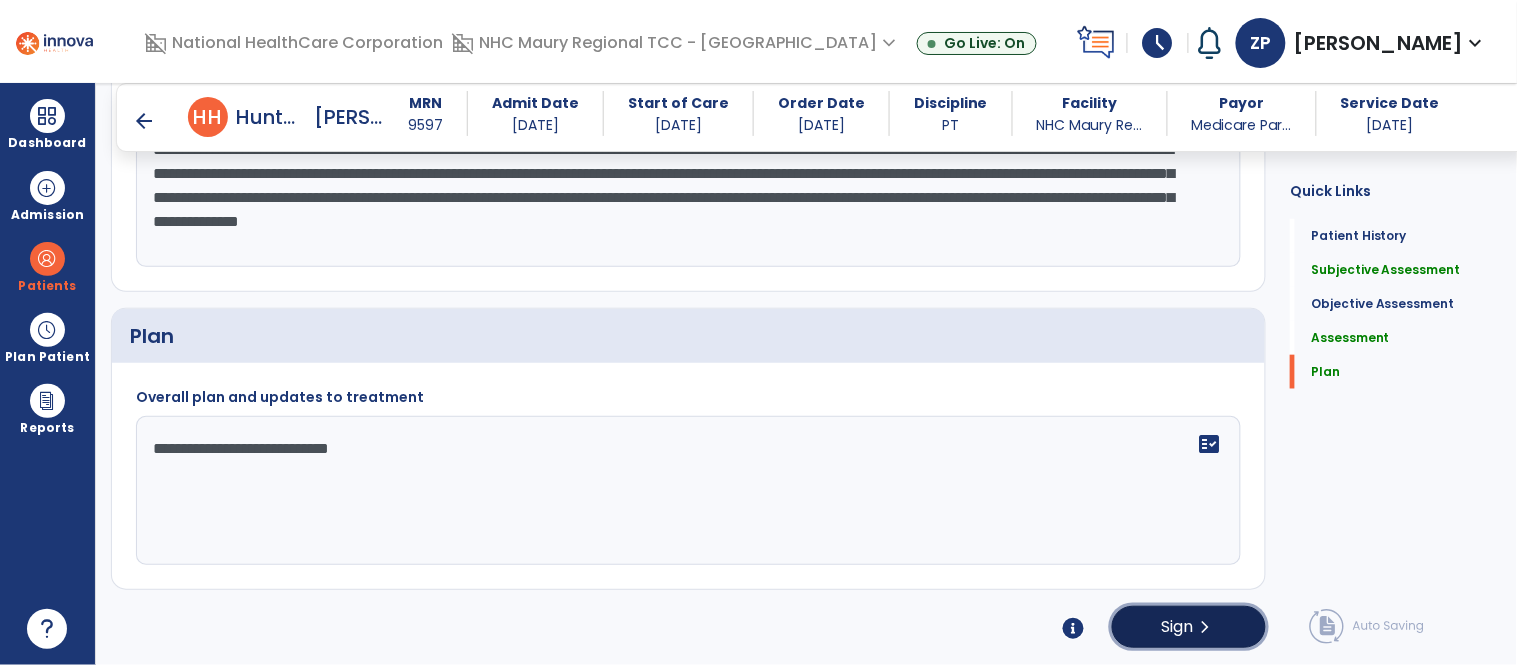 click on "chevron_right" 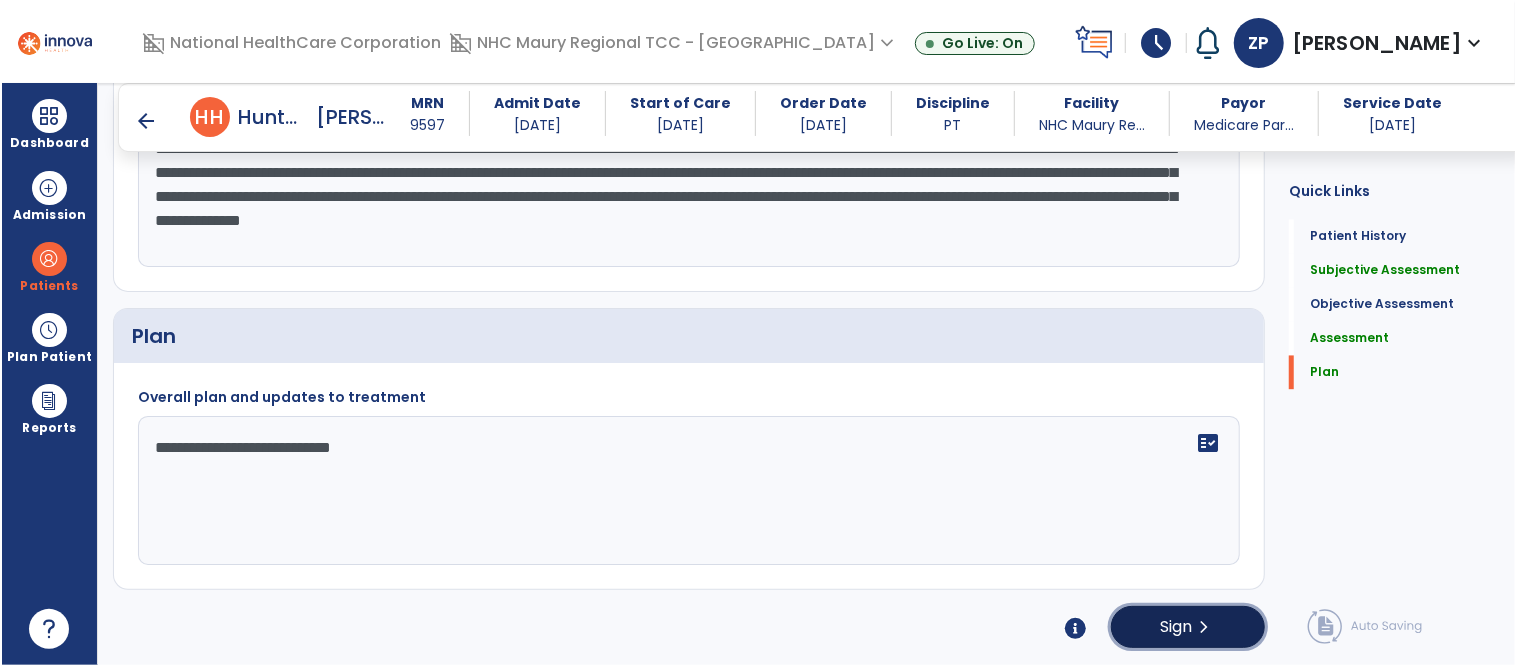scroll, scrollTop: 2355, scrollLeft: 0, axis: vertical 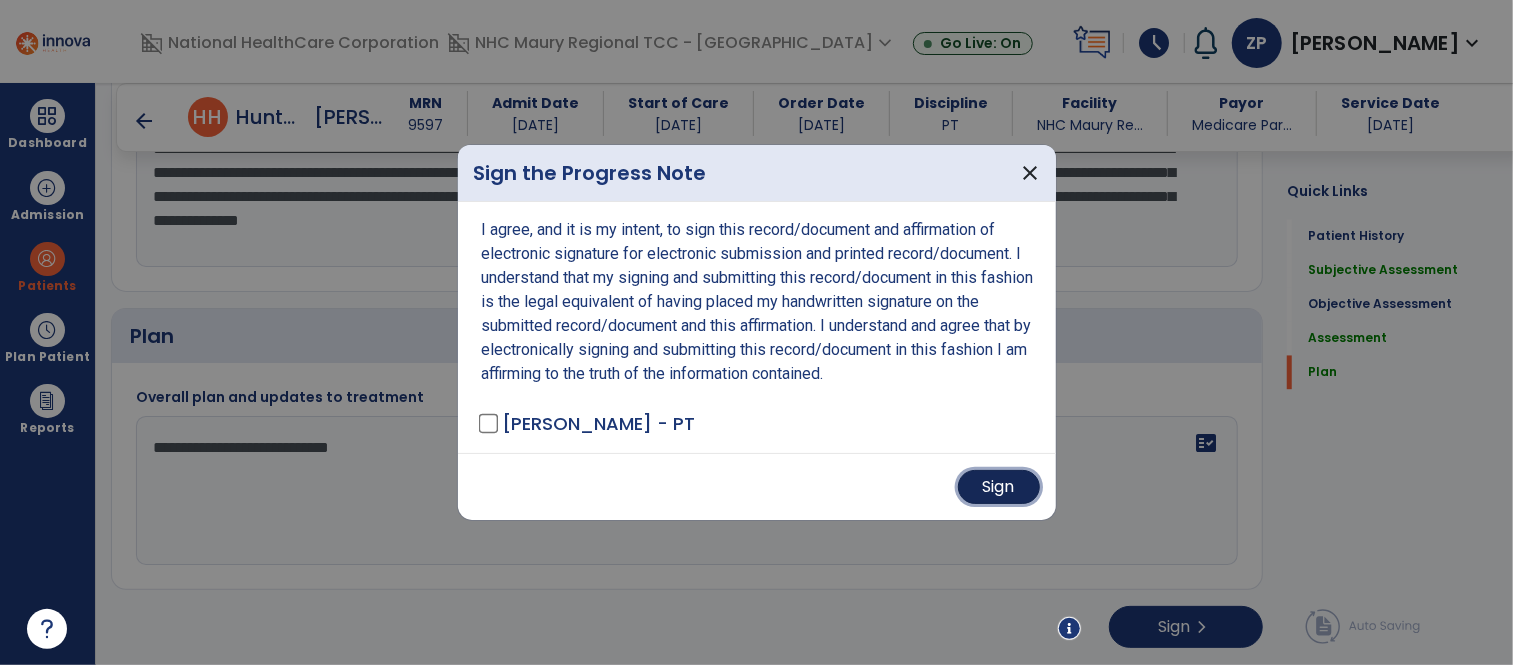 click on "Sign" at bounding box center [999, 487] 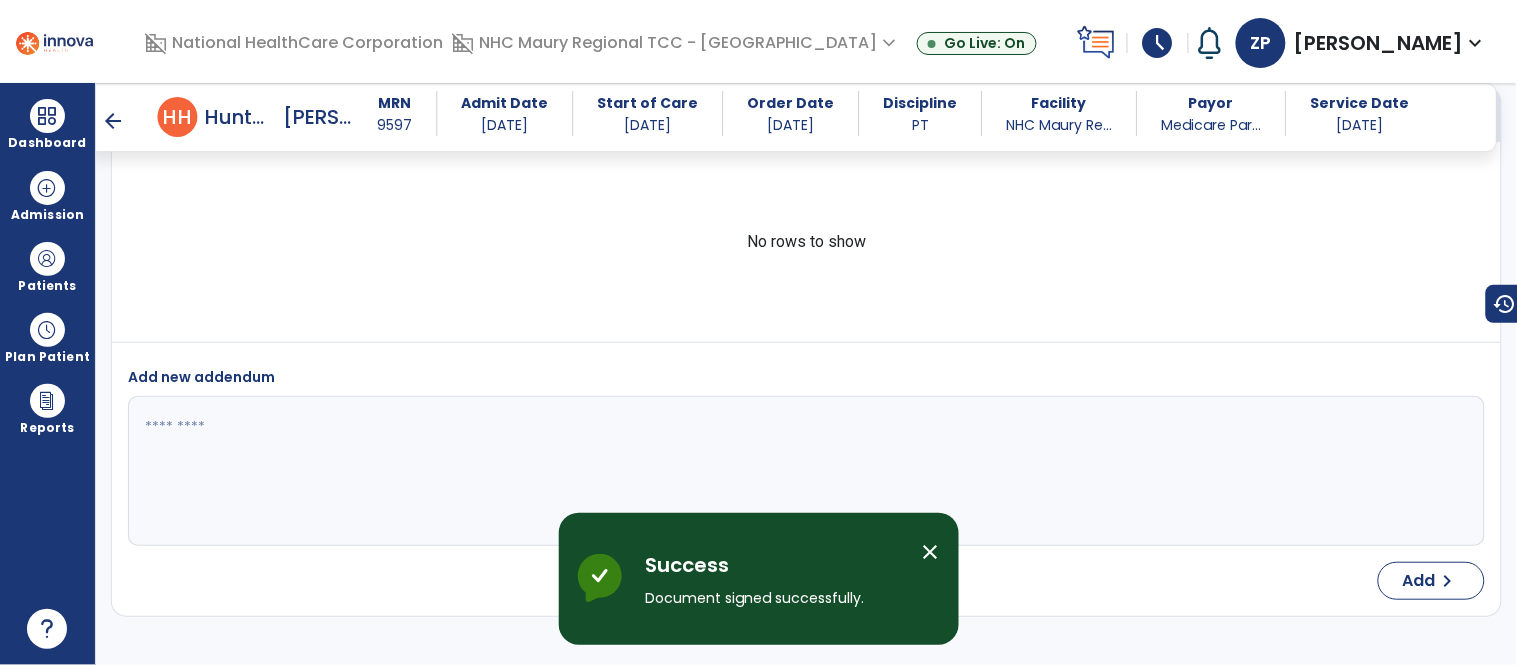 scroll, scrollTop: 3215, scrollLeft: 0, axis: vertical 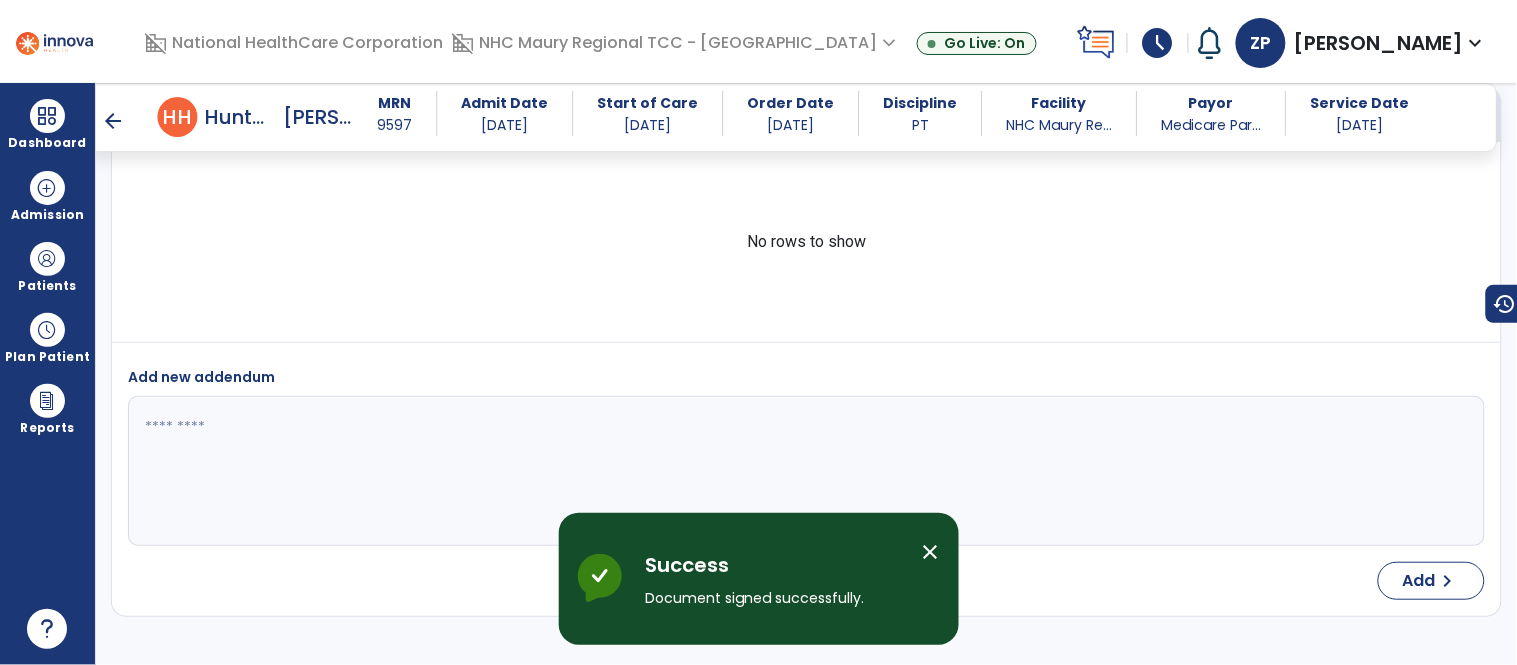 click on "close" at bounding box center [931, 552] 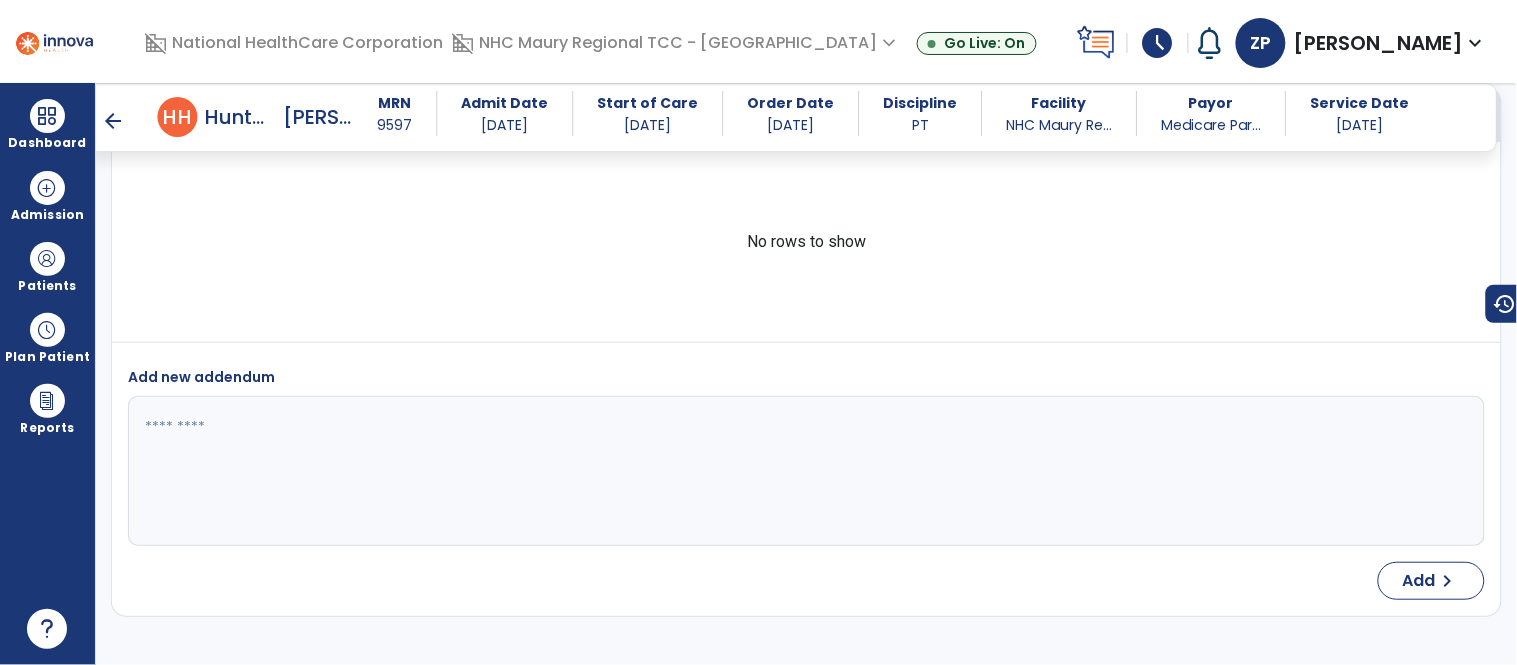 click on "arrow_back" at bounding box center [114, 121] 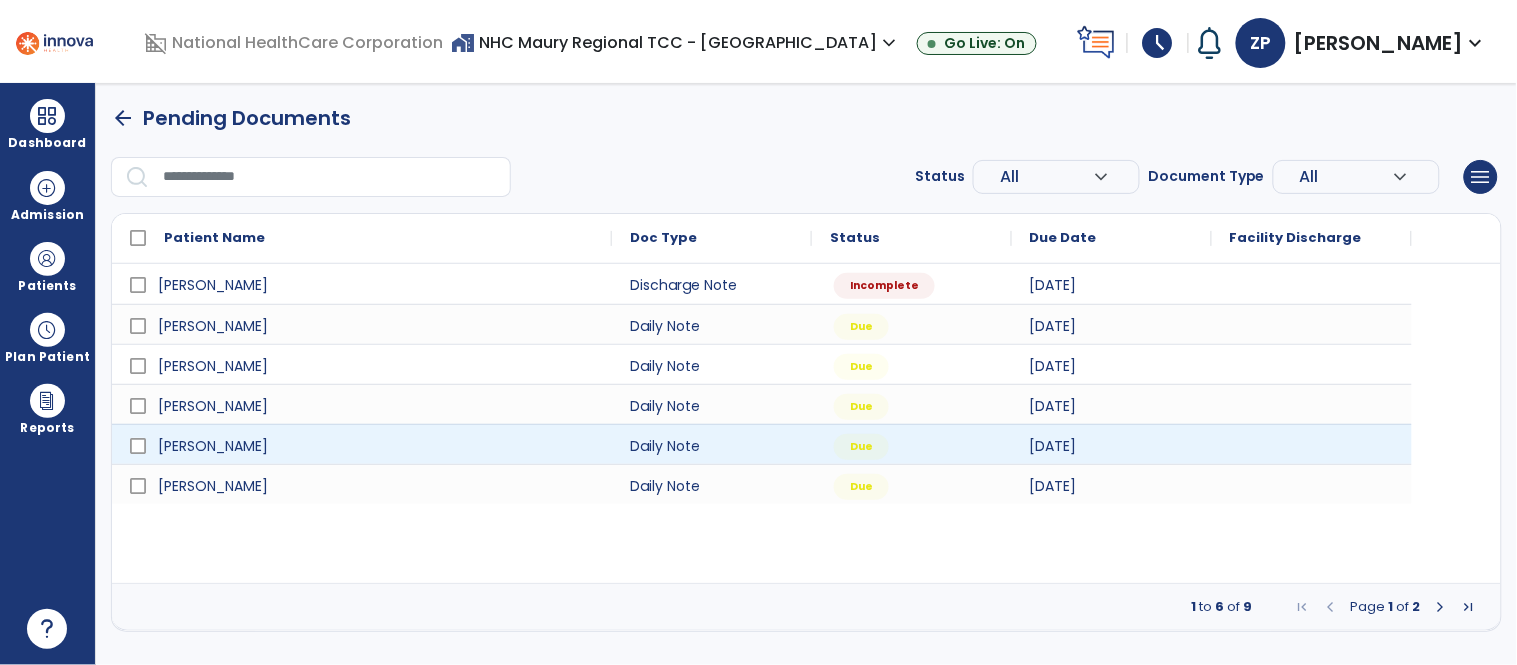 scroll, scrollTop: 0, scrollLeft: 0, axis: both 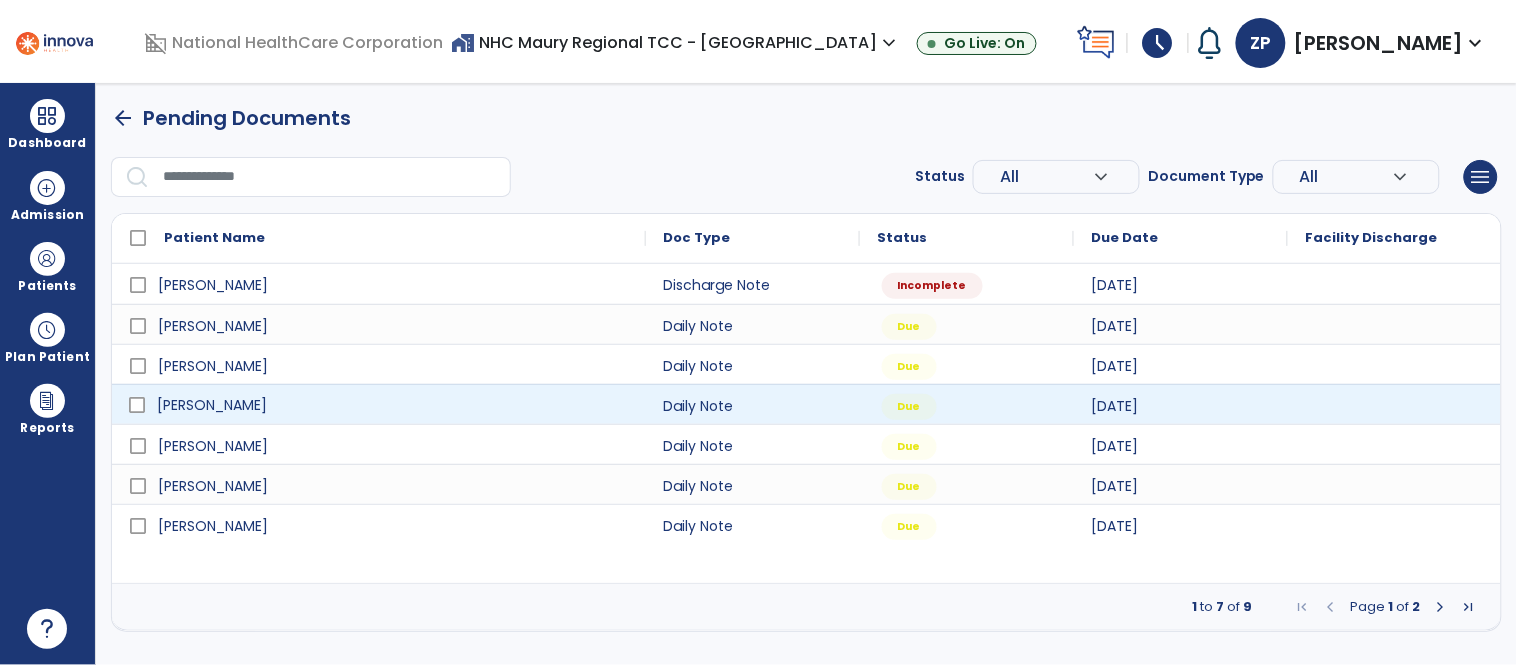 click on "[PERSON_NAME]" at bounding box center [393, 405] 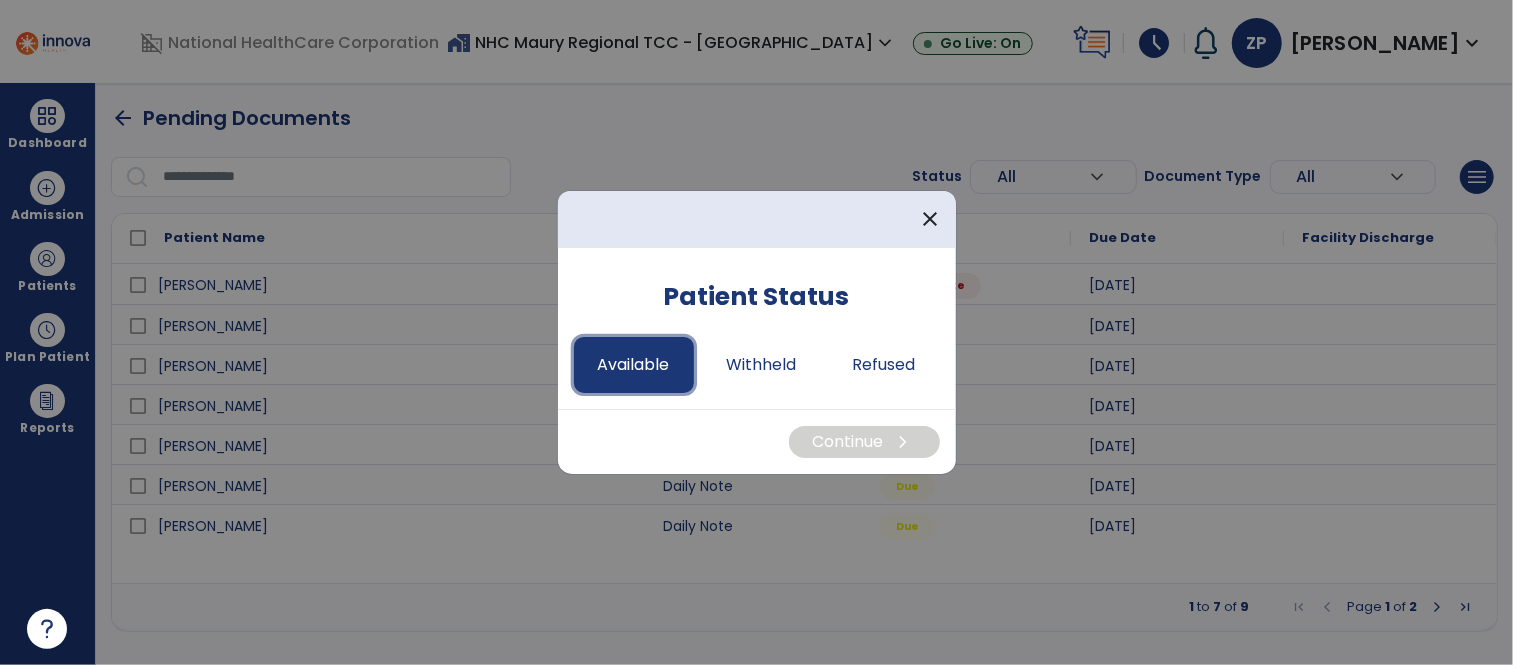 click on "Available" at bounding box center [634, 365] 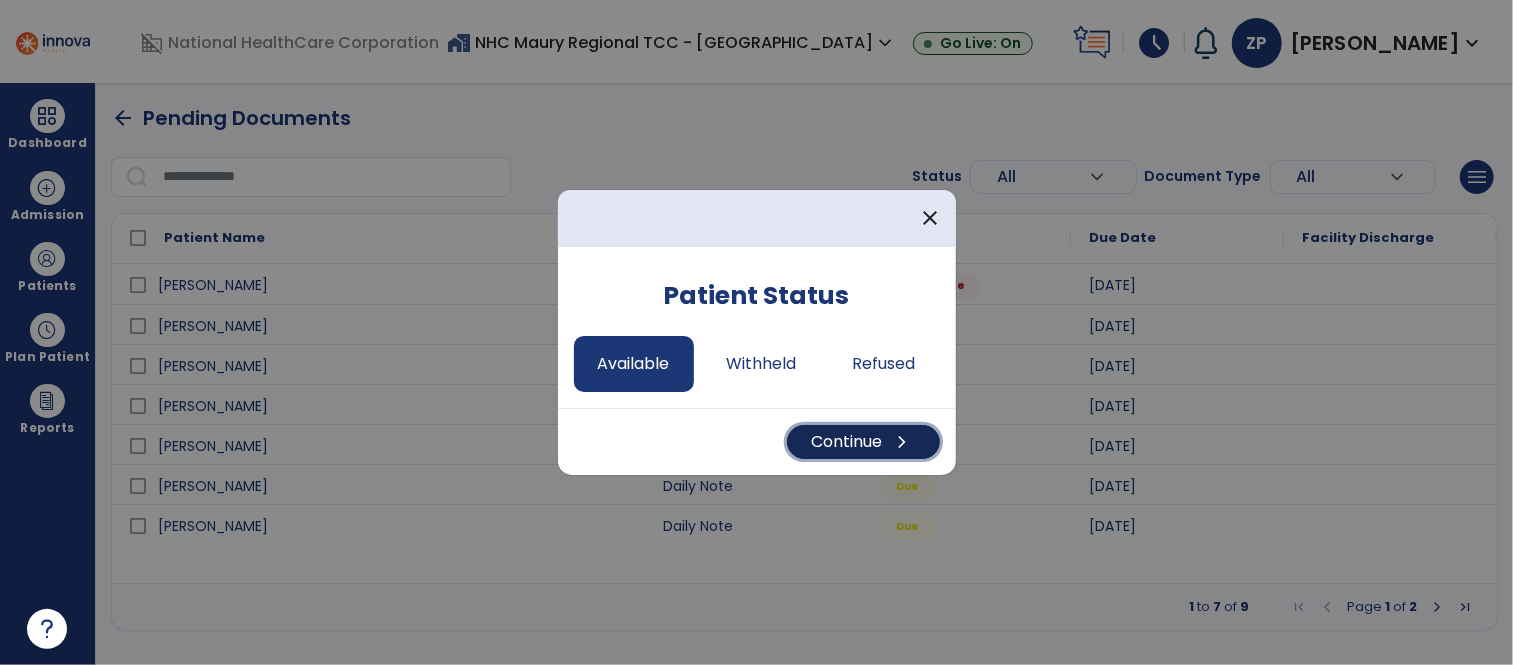 click on "Continue   chevron_right" at bounding box center (863, 442) 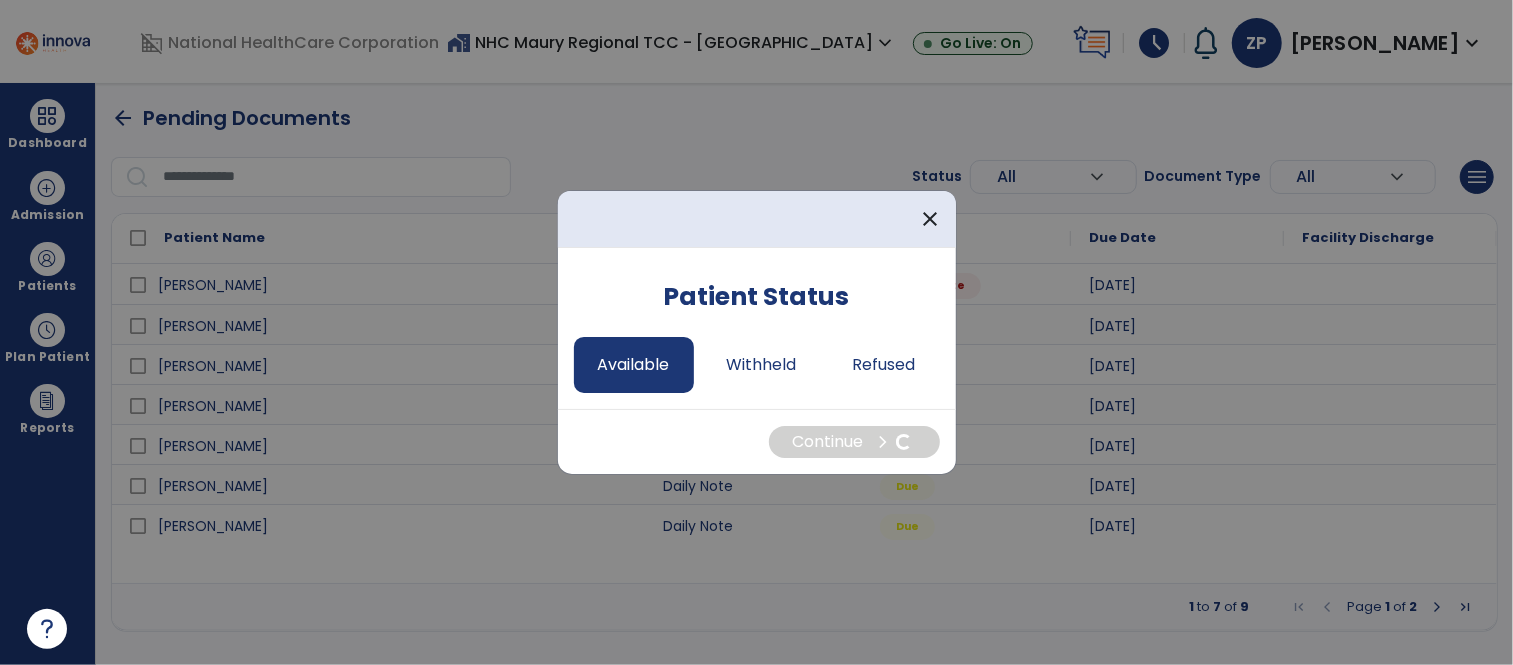 select on "*" 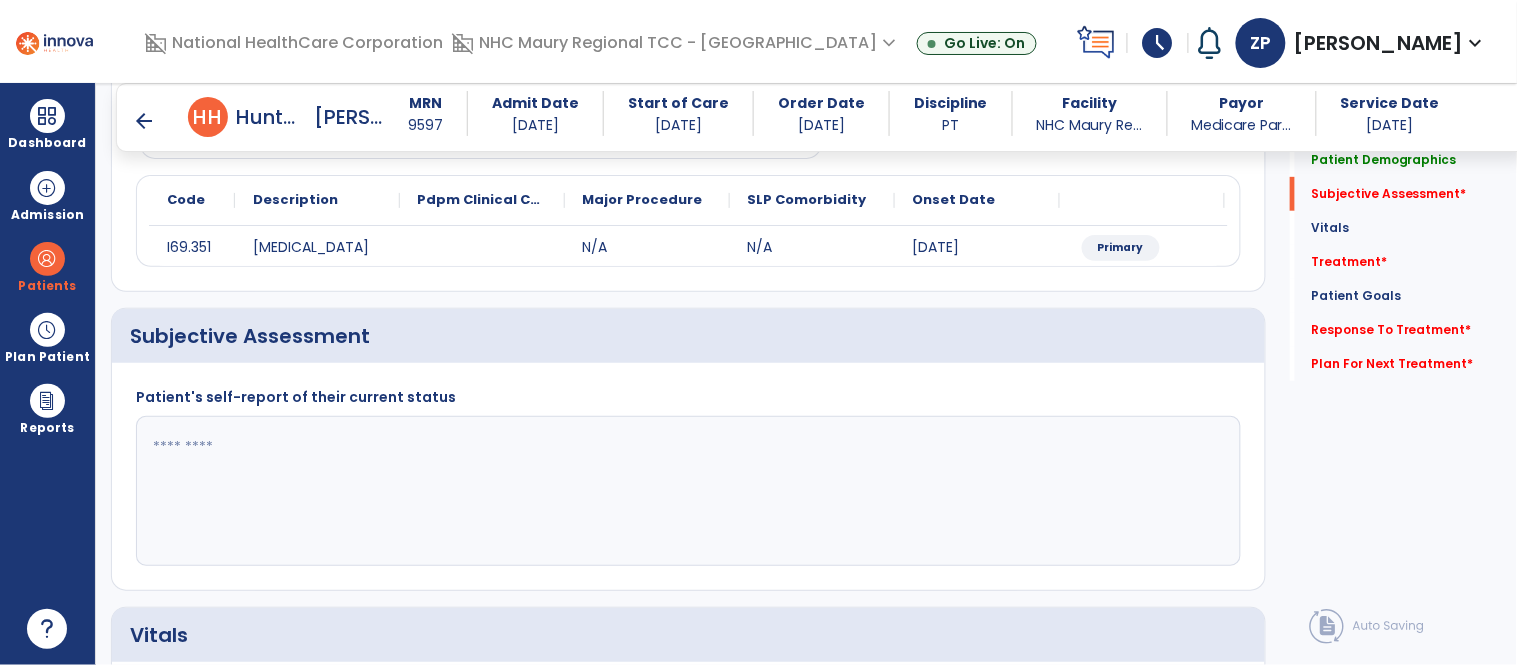 scroll, scrollTop: 230, scrollLeft: 0, axis: vertical 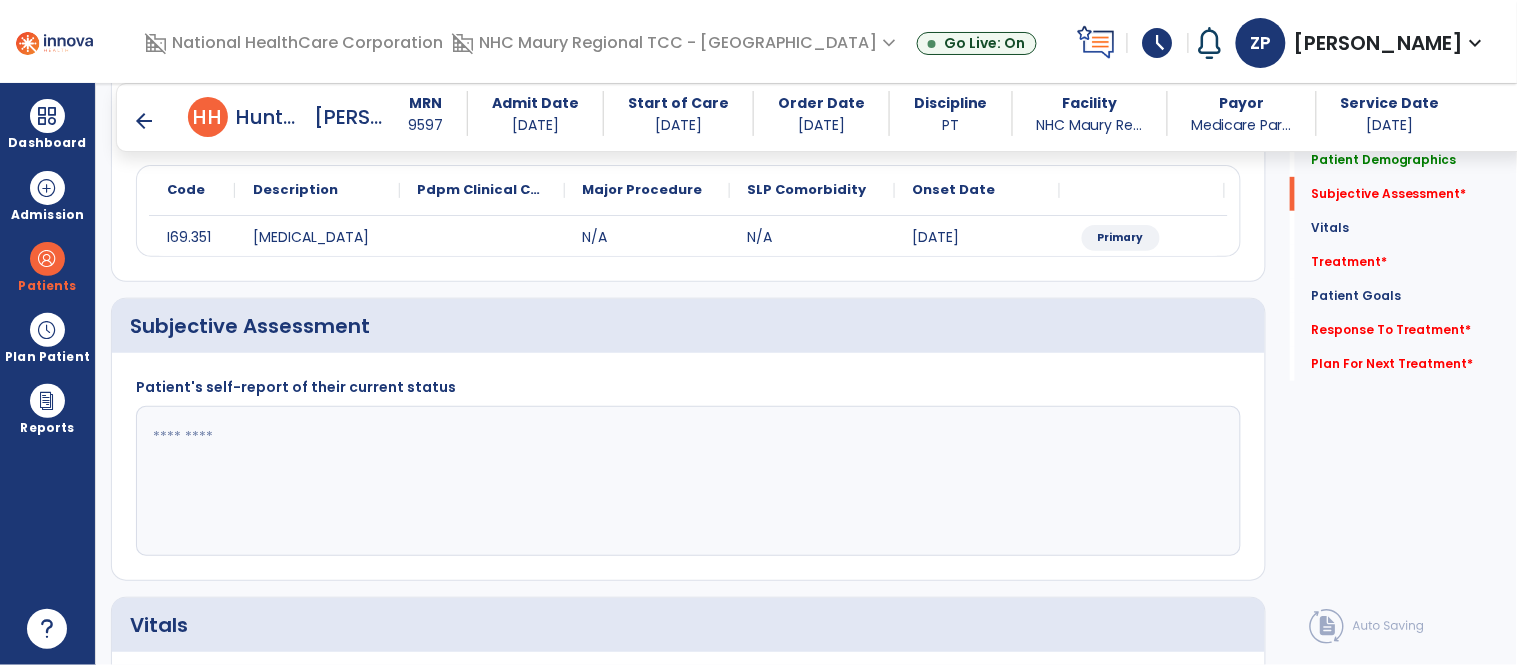 click 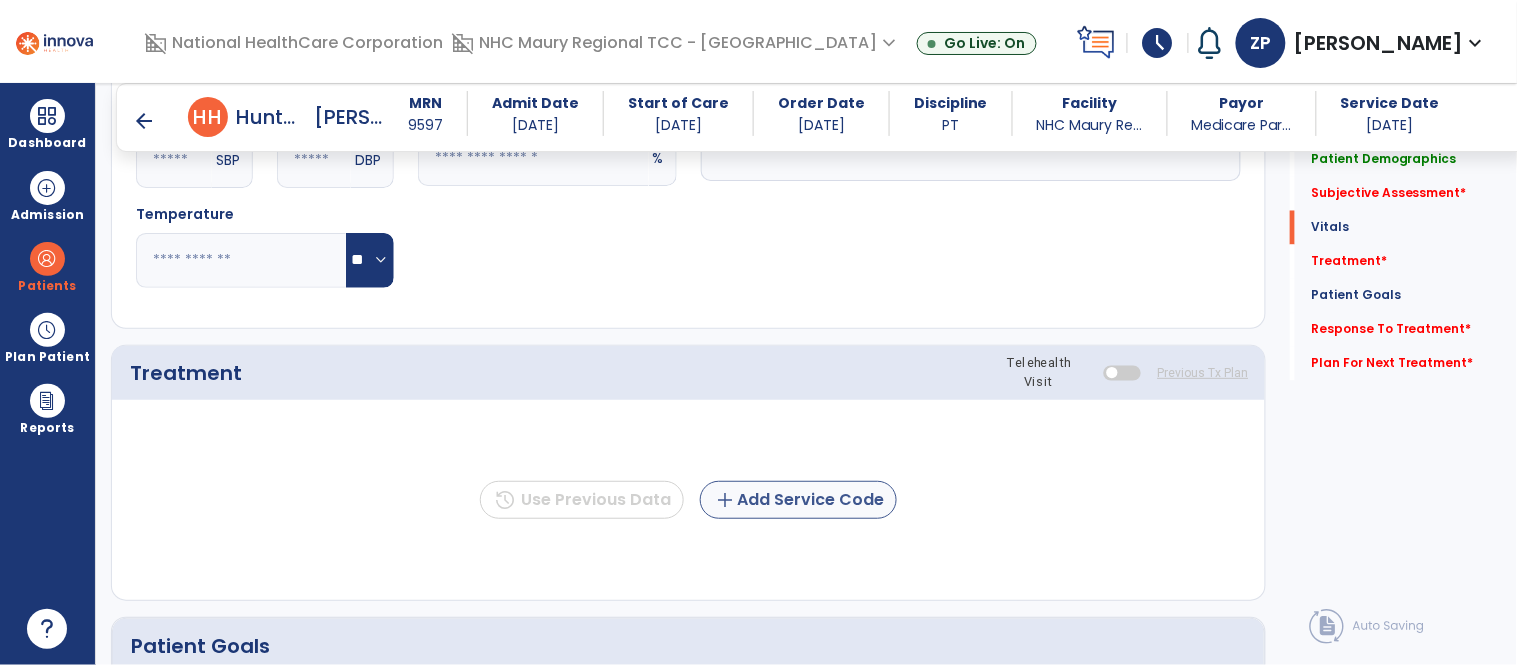 type on "**********" 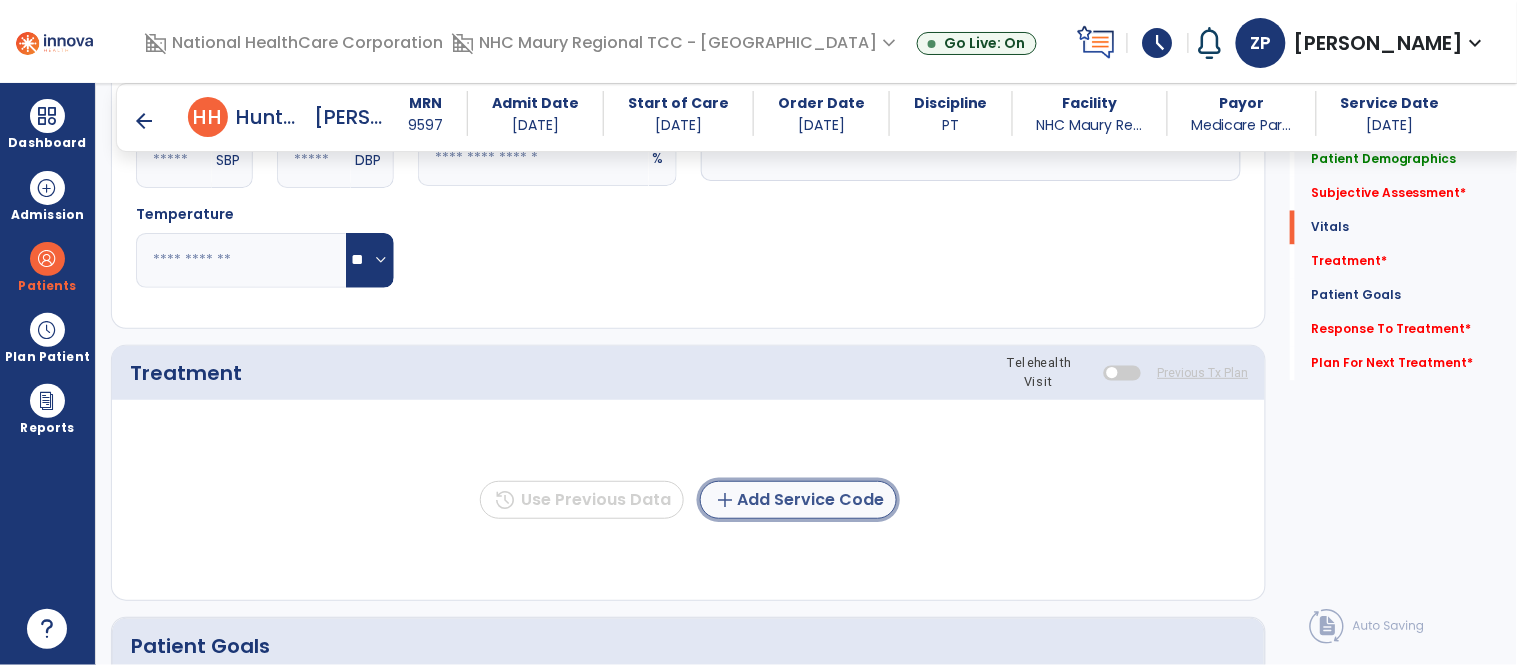 click on "add  Add Service Code" 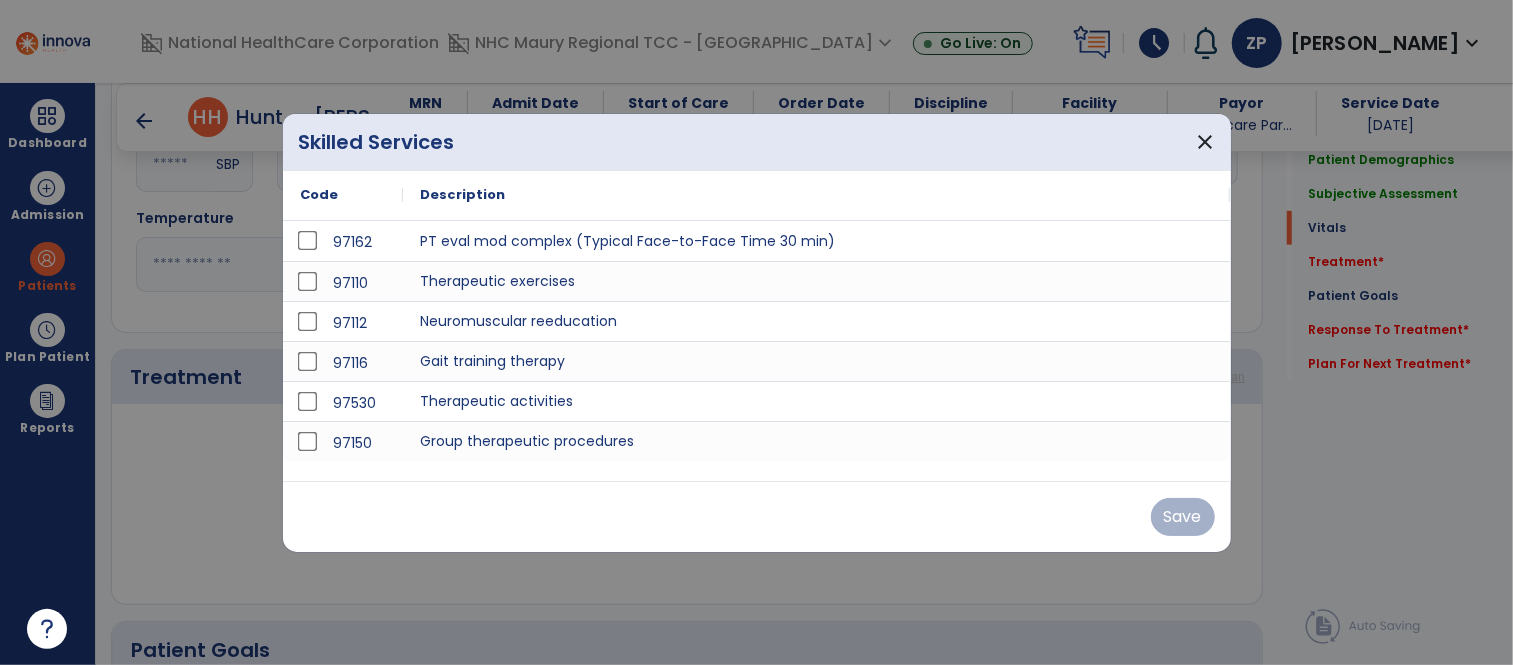 scroll, scrollTop: 904, scrollLeft: 0, axis: vertical 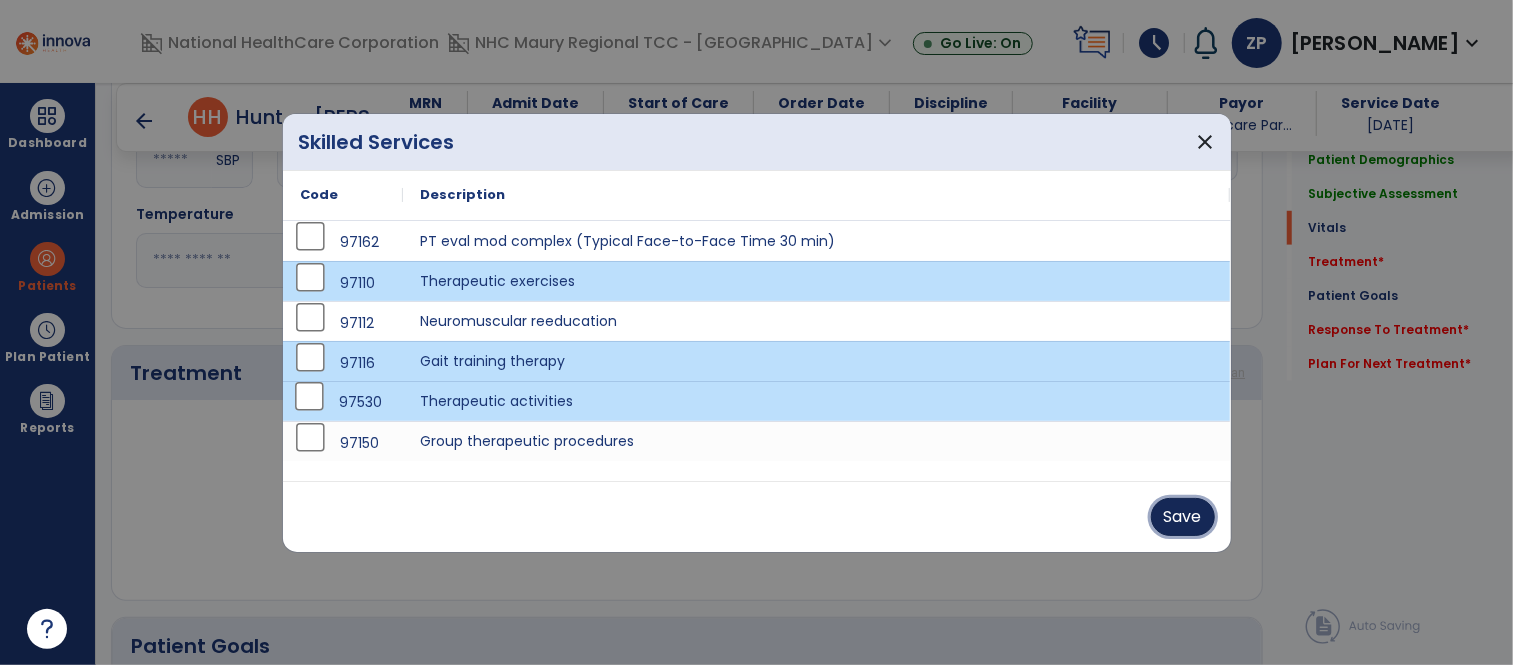 click on "Save" at bounding box center (1183, 517) 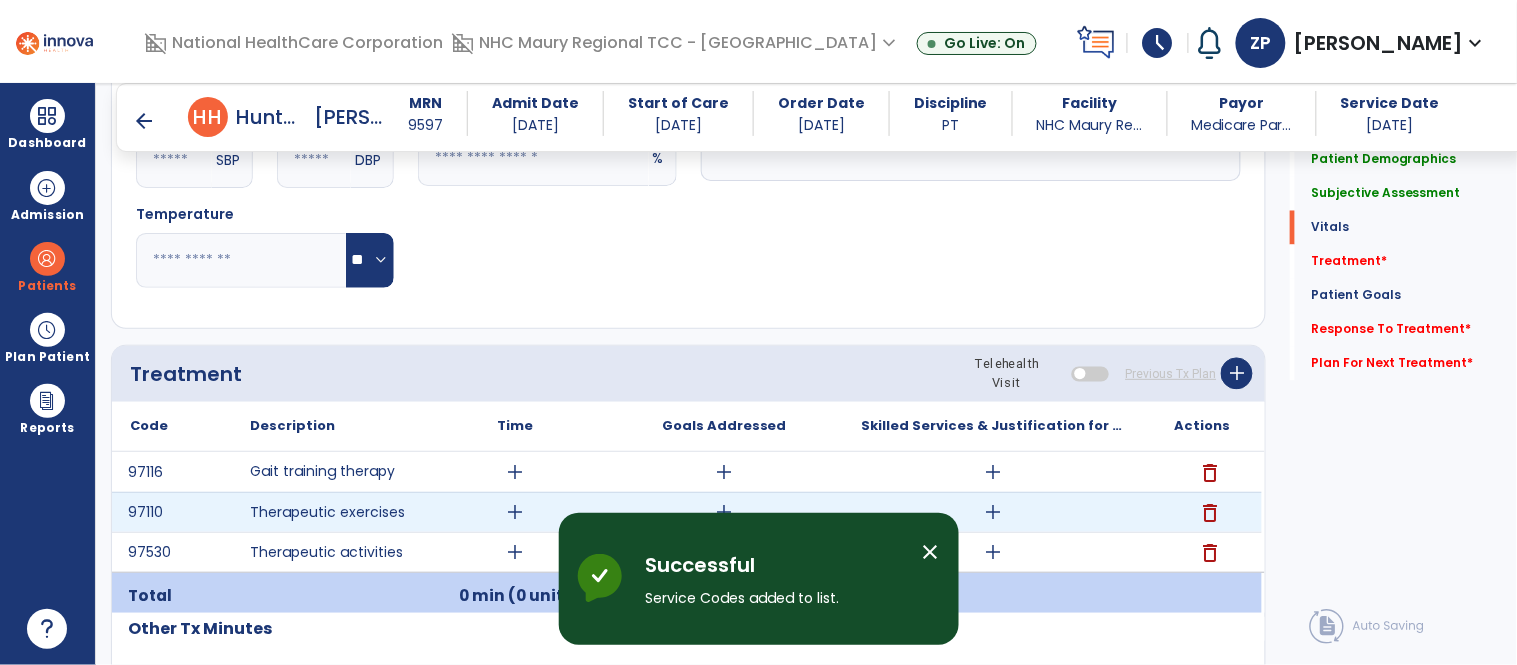 click on "add" at bounding box center [515, 512] 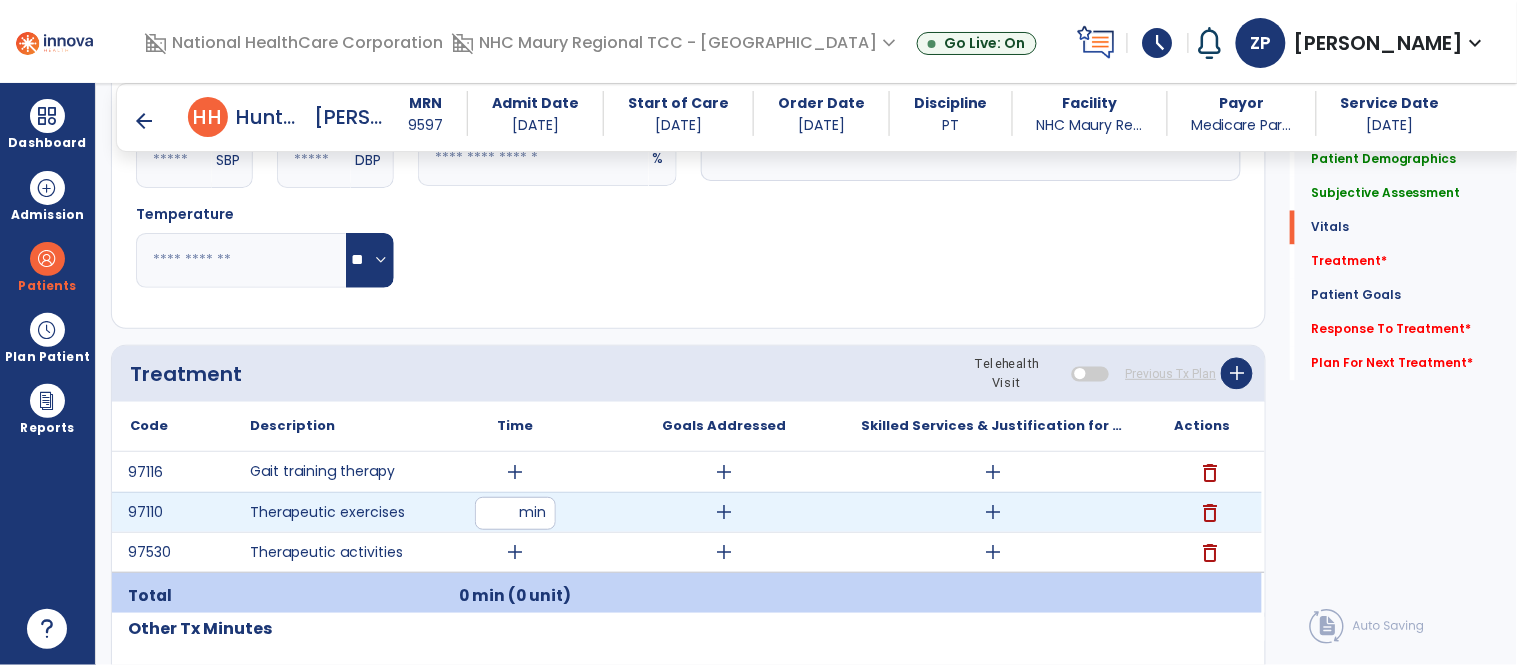type on "**" 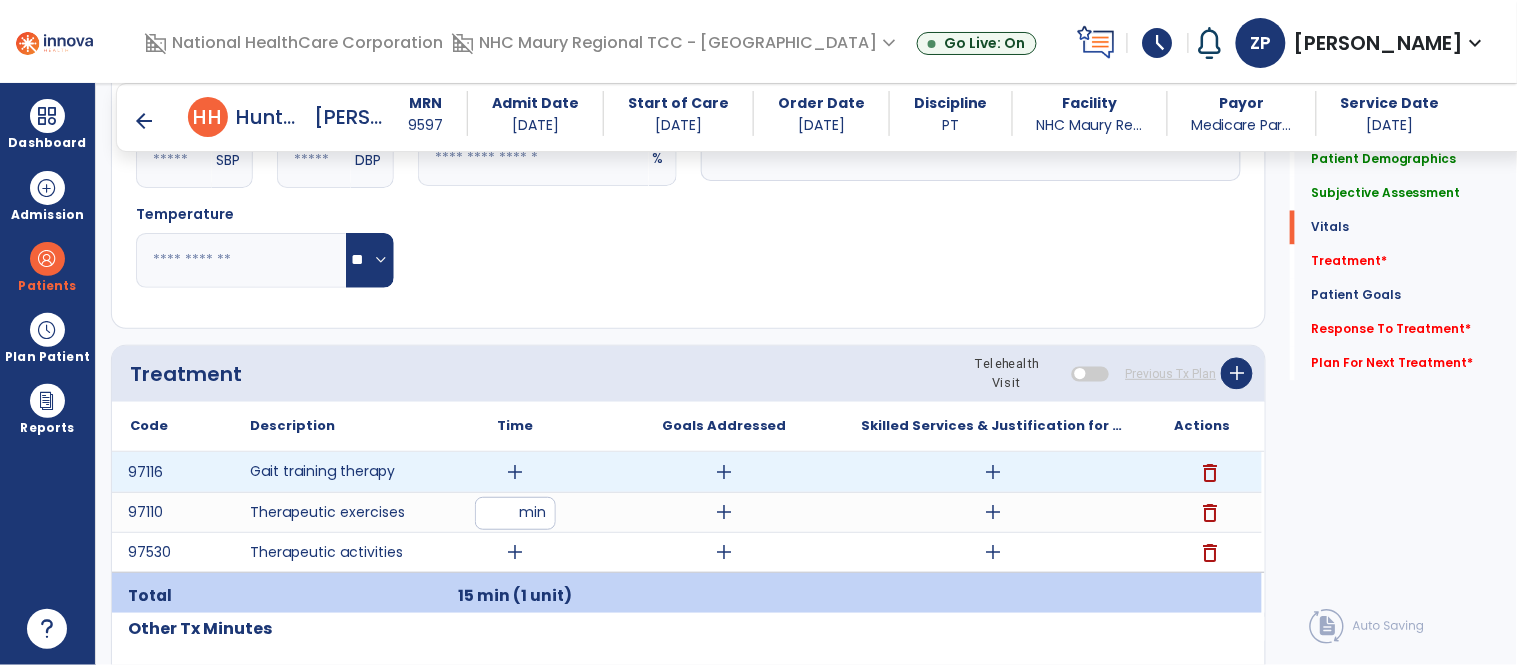 click on "add" at bounding box center [515, 472] 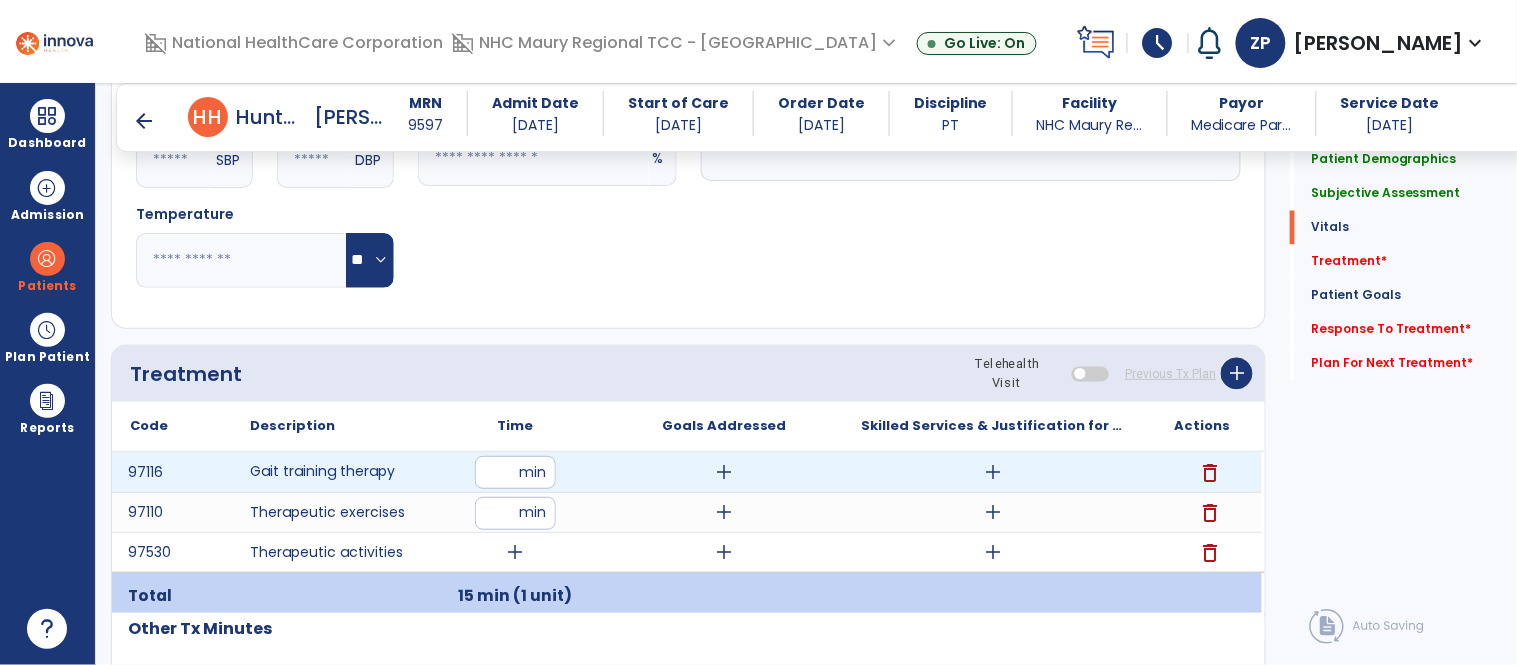 type on "**" 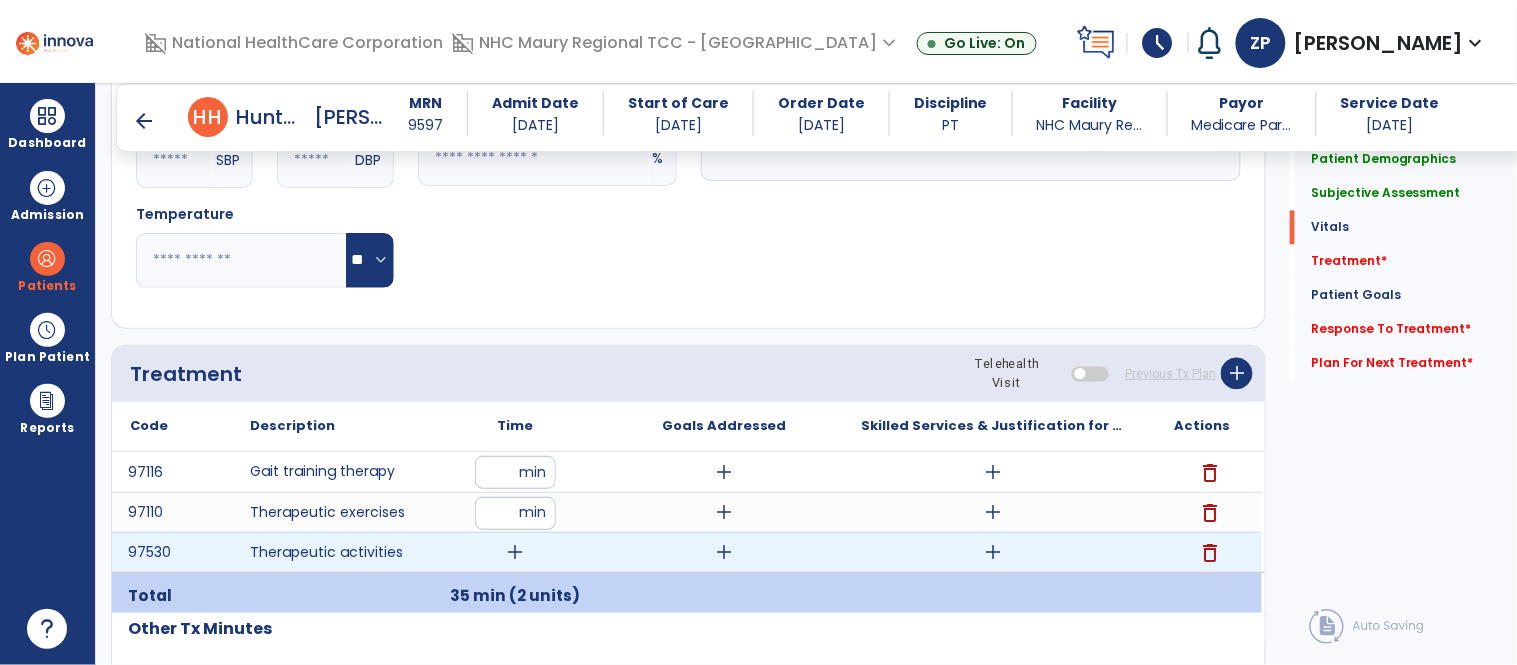 click on "add" at bounding box center [515, 552] 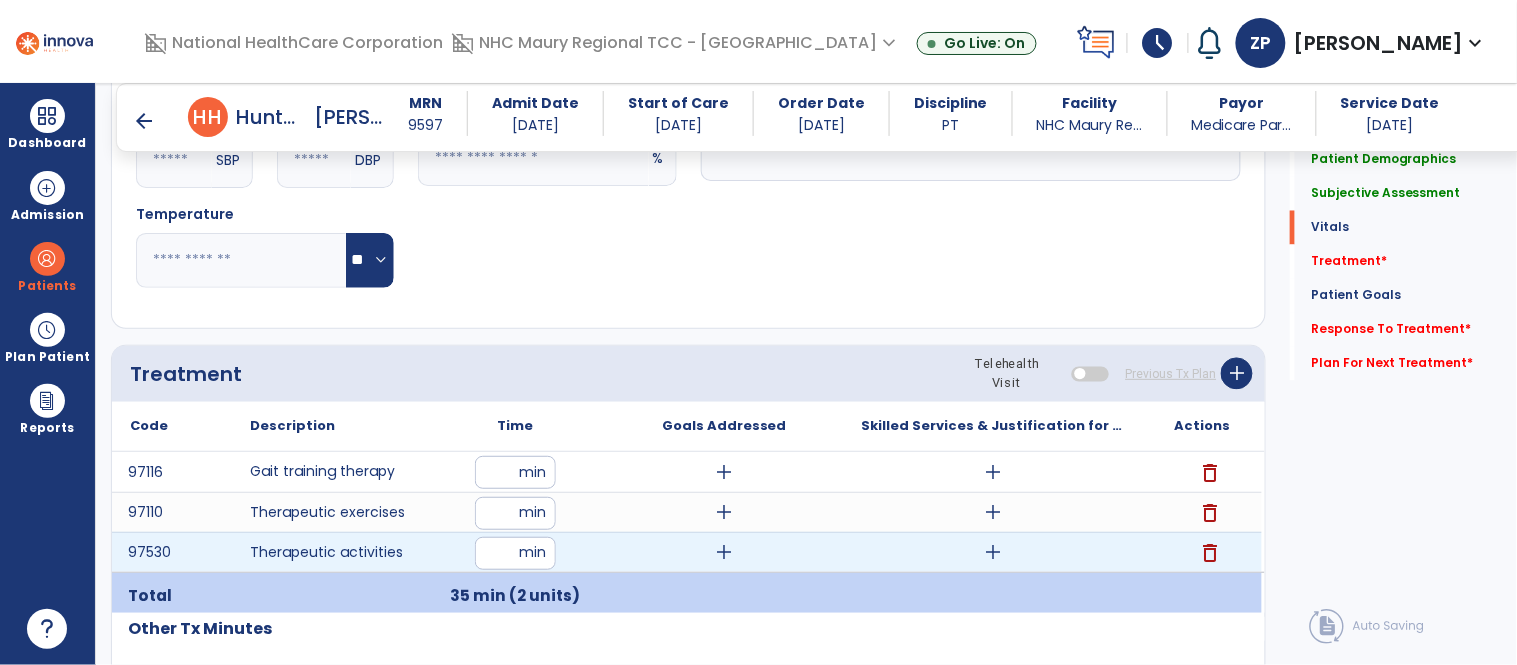type on "**" 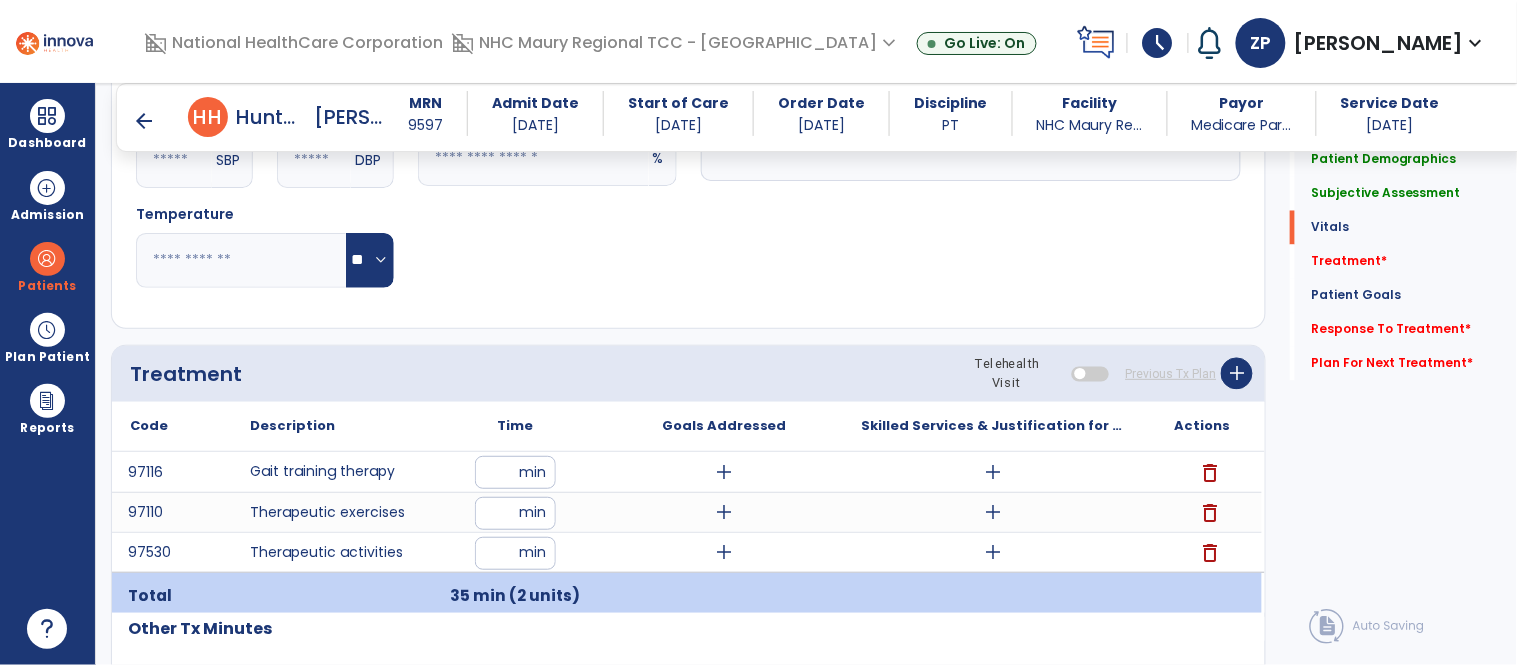 click on "Other Tx Minutes" 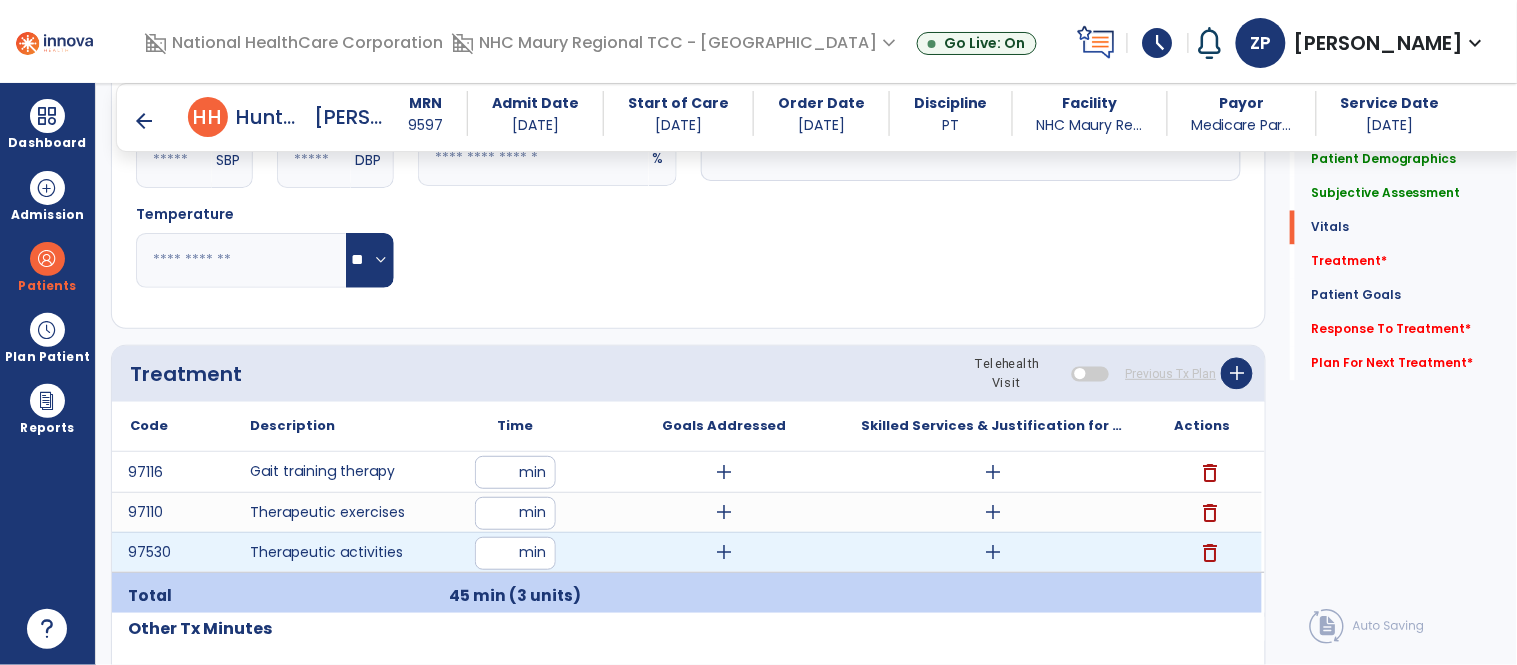 click on "add" at bounding box center [993, 552] 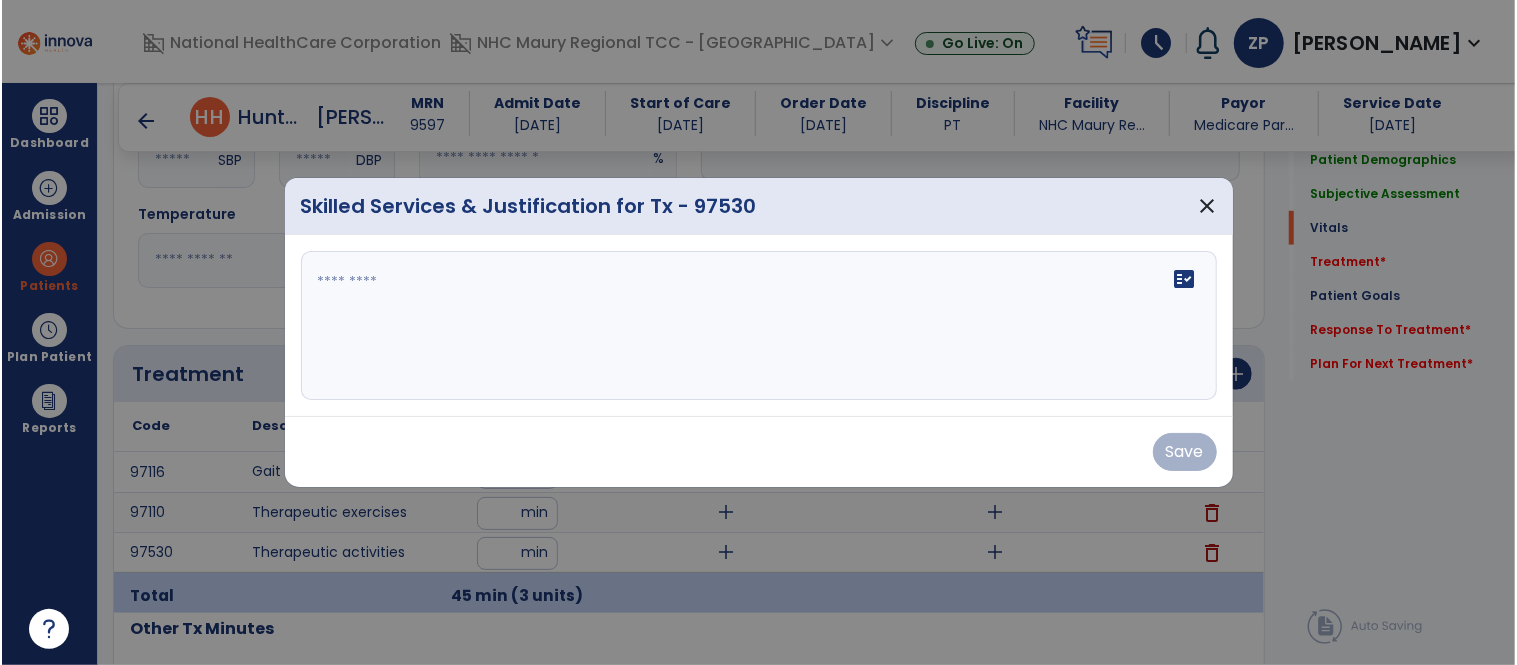 scroll, scrollTop: 904, scrollLeft: 0, axis: vertical 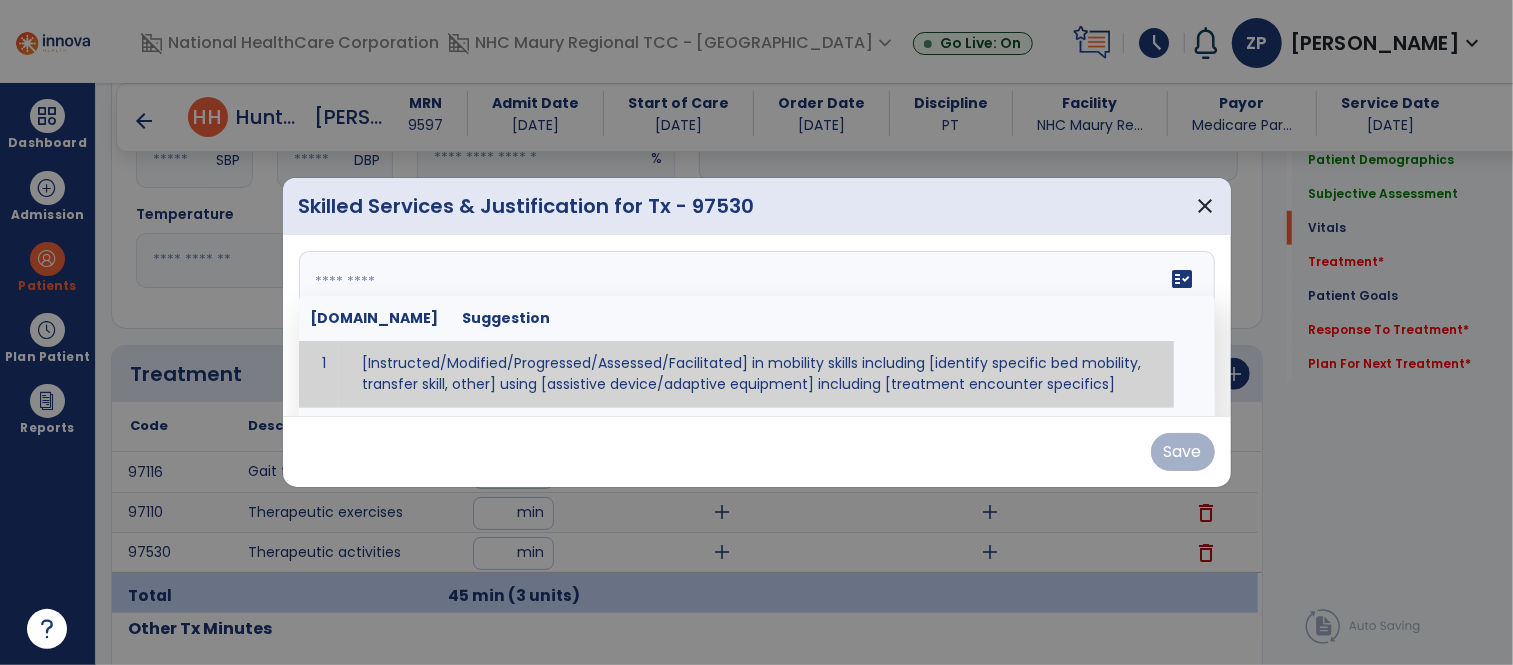 click on "fact_check  [DOMAIN_NAME] Suggestion 1 [Instructed/Modified/Progressed/Assessed/Facilitated] in mobility skills including [identify specific bed mobility, transfer skill, other] using [assistive device/adaptive equipment] including [treatment encounter specifics]" at bounding box center (757, 326) 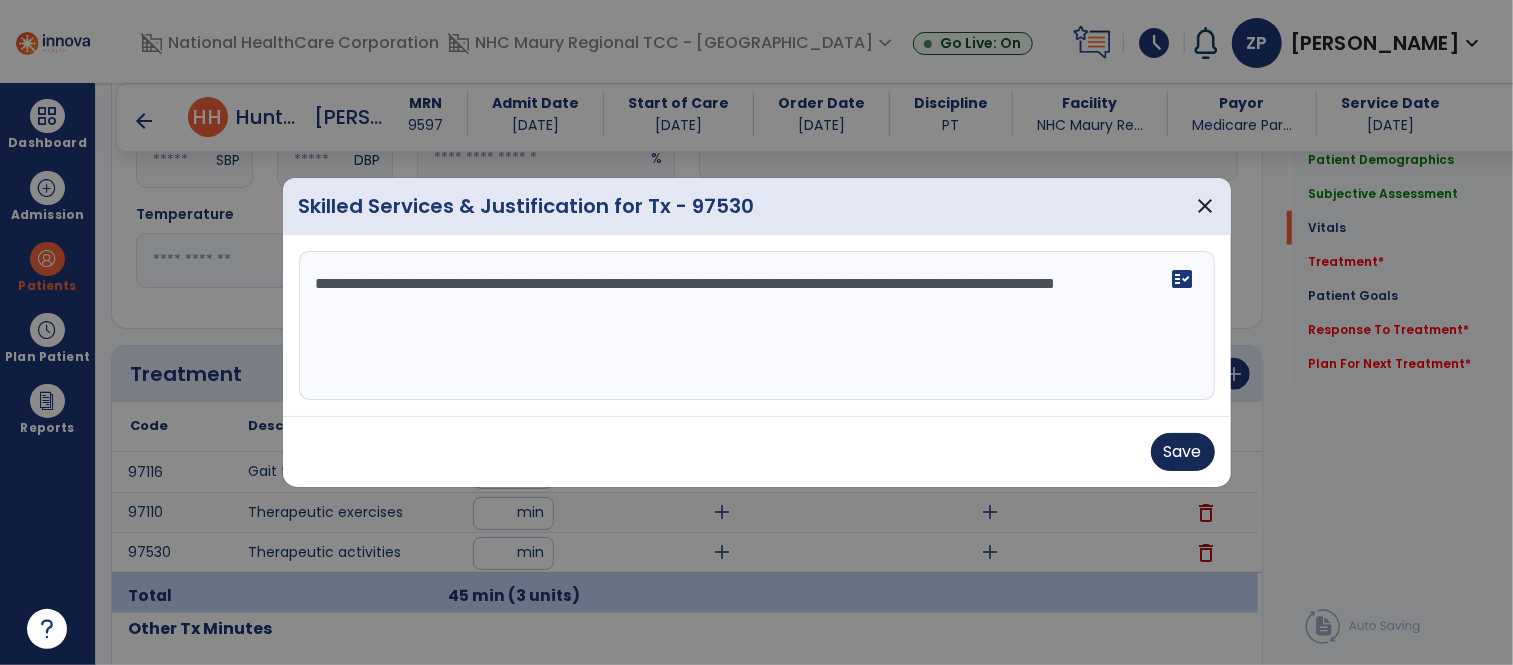 type on "**********" 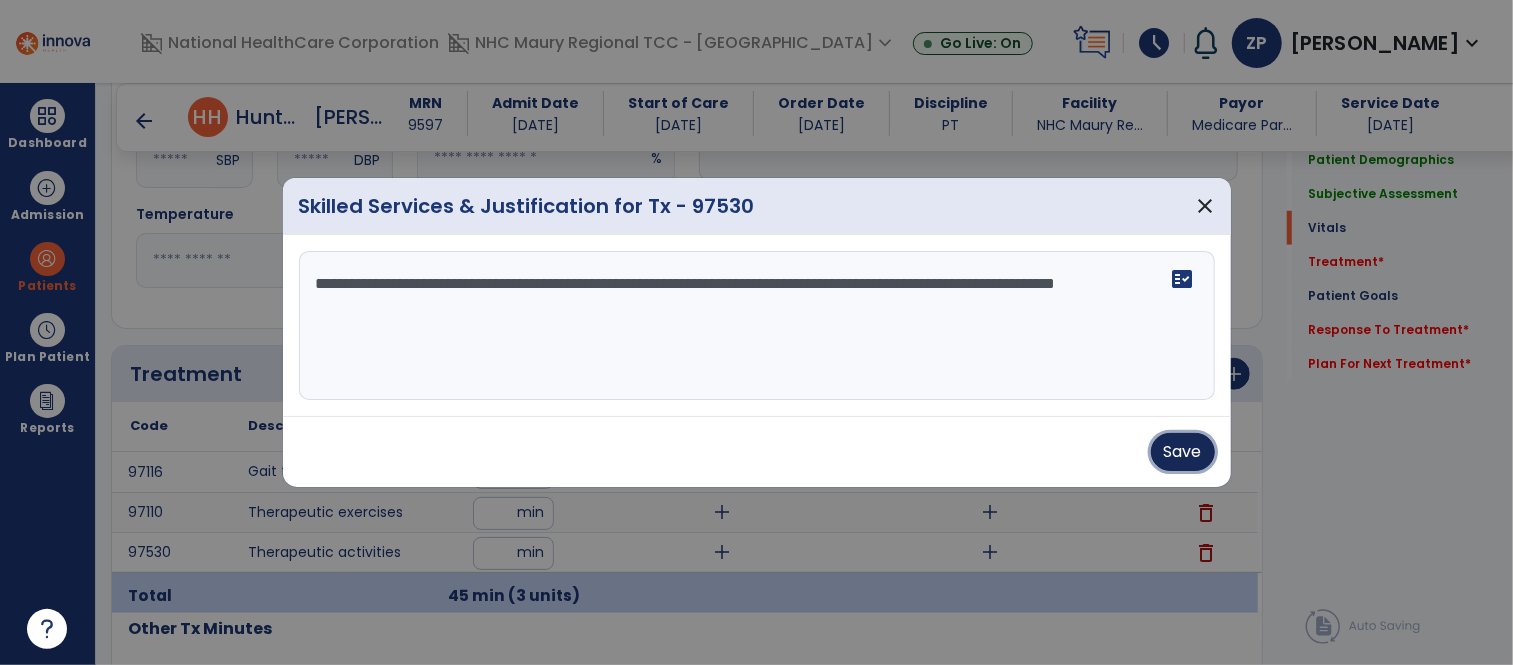 click on "Save" at bounding box center (1183, 452) 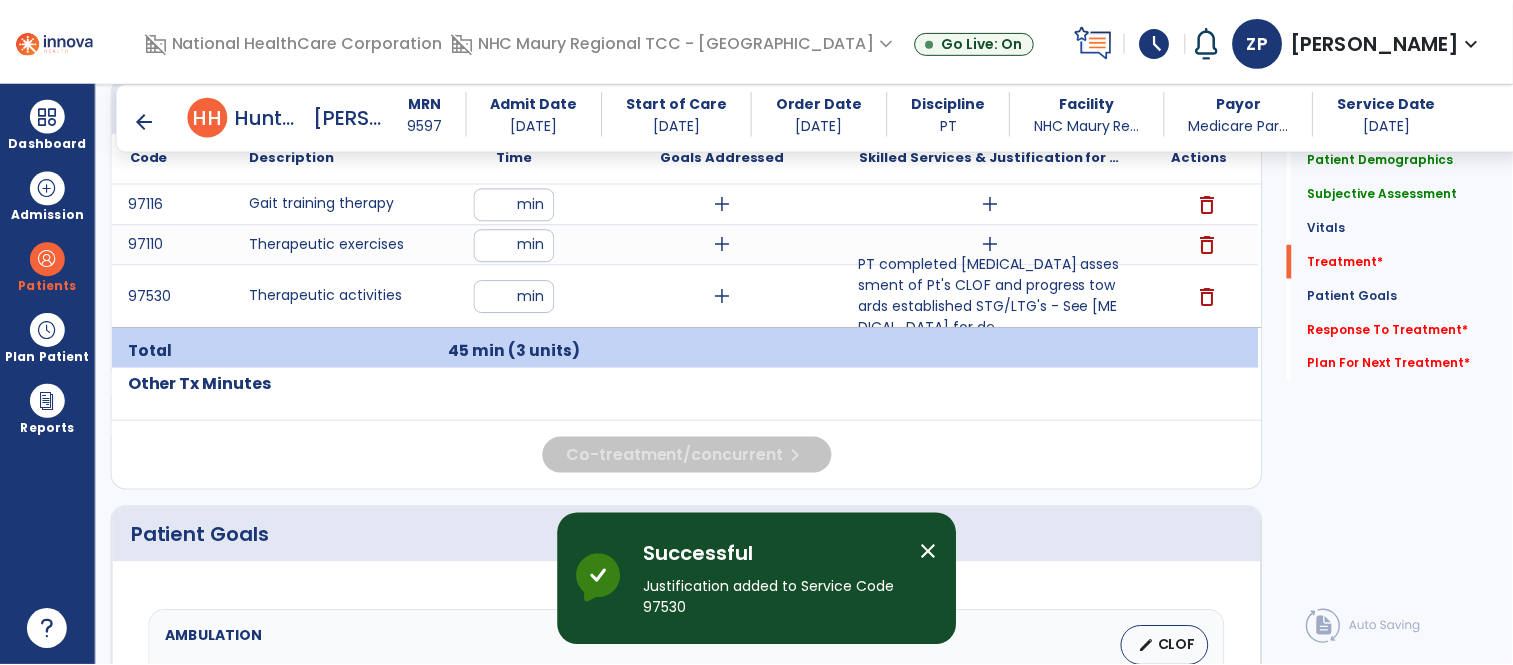 scroll, scrollTop: 1182, scrollLeft: 0, axis: vertical 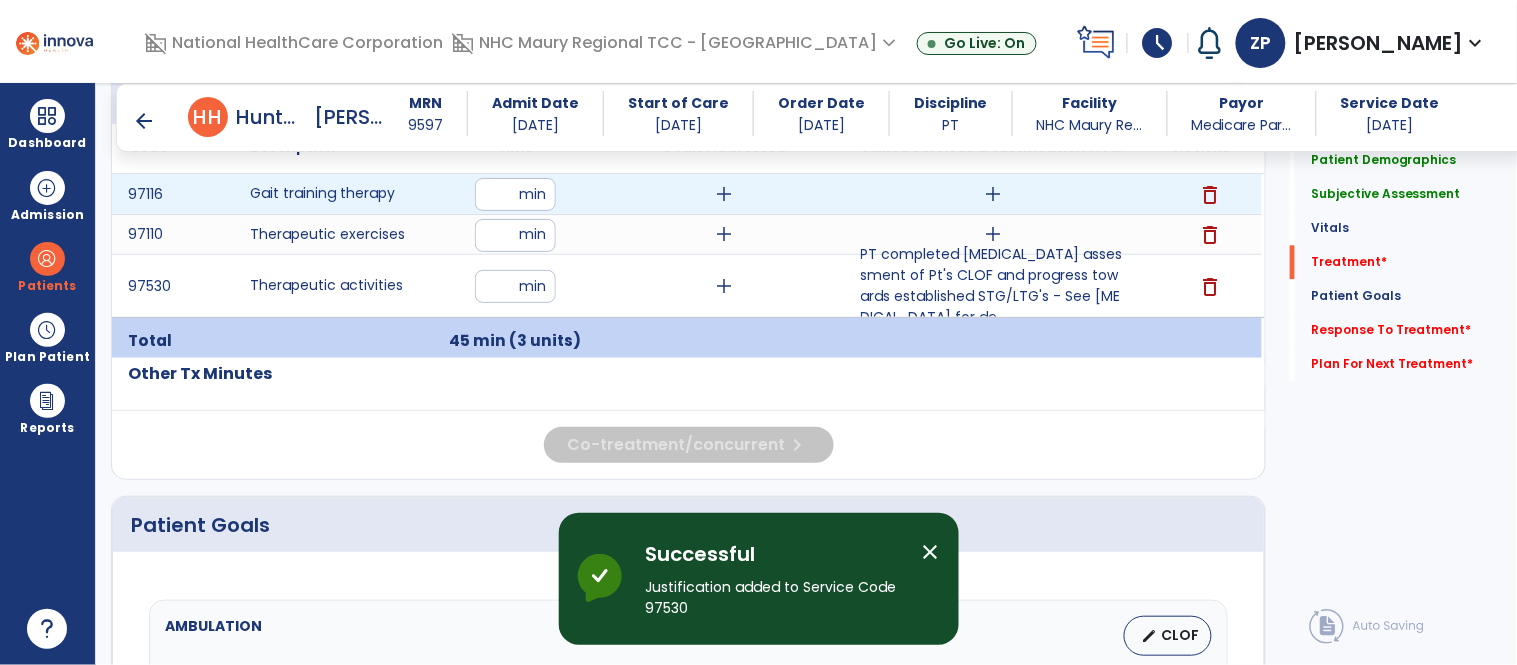 click on "add" at bounding box center [993, 194] 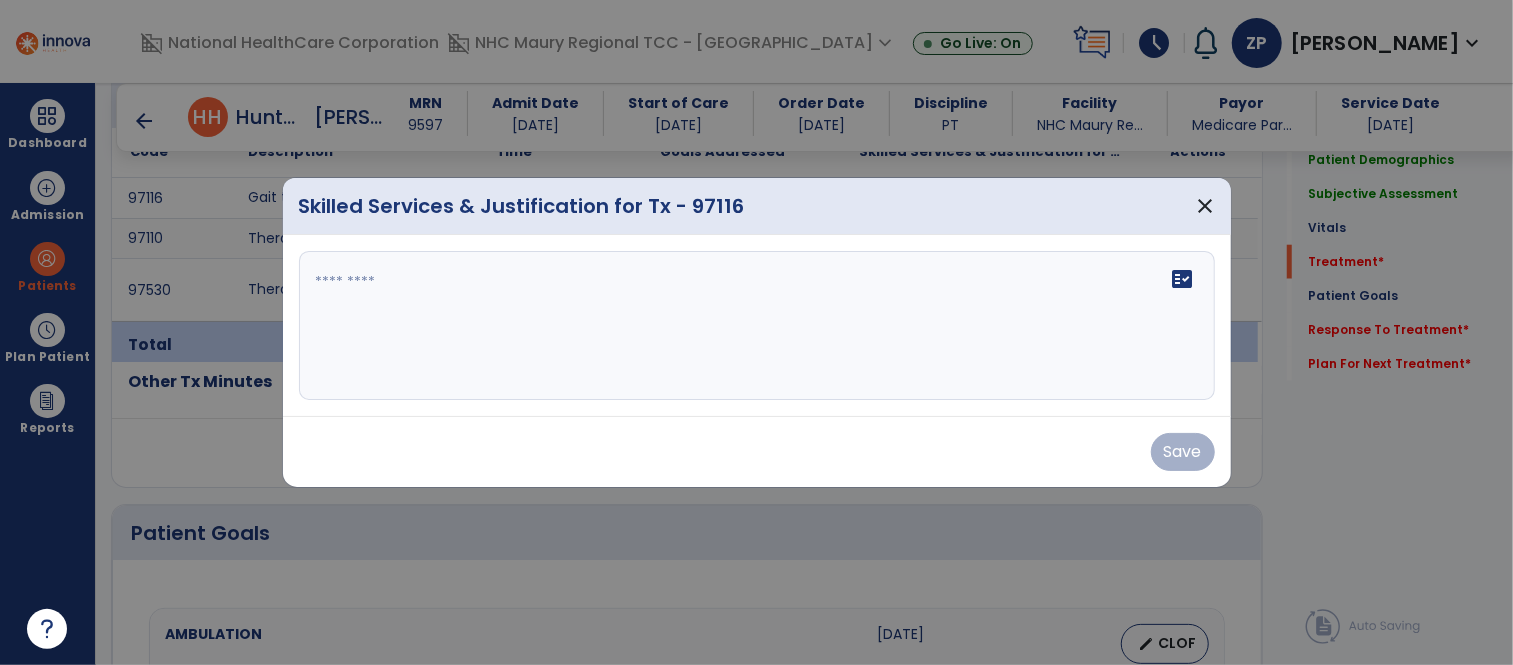 scroll, scrollTop: 1182, scrollLeft: 0, axis: vertical 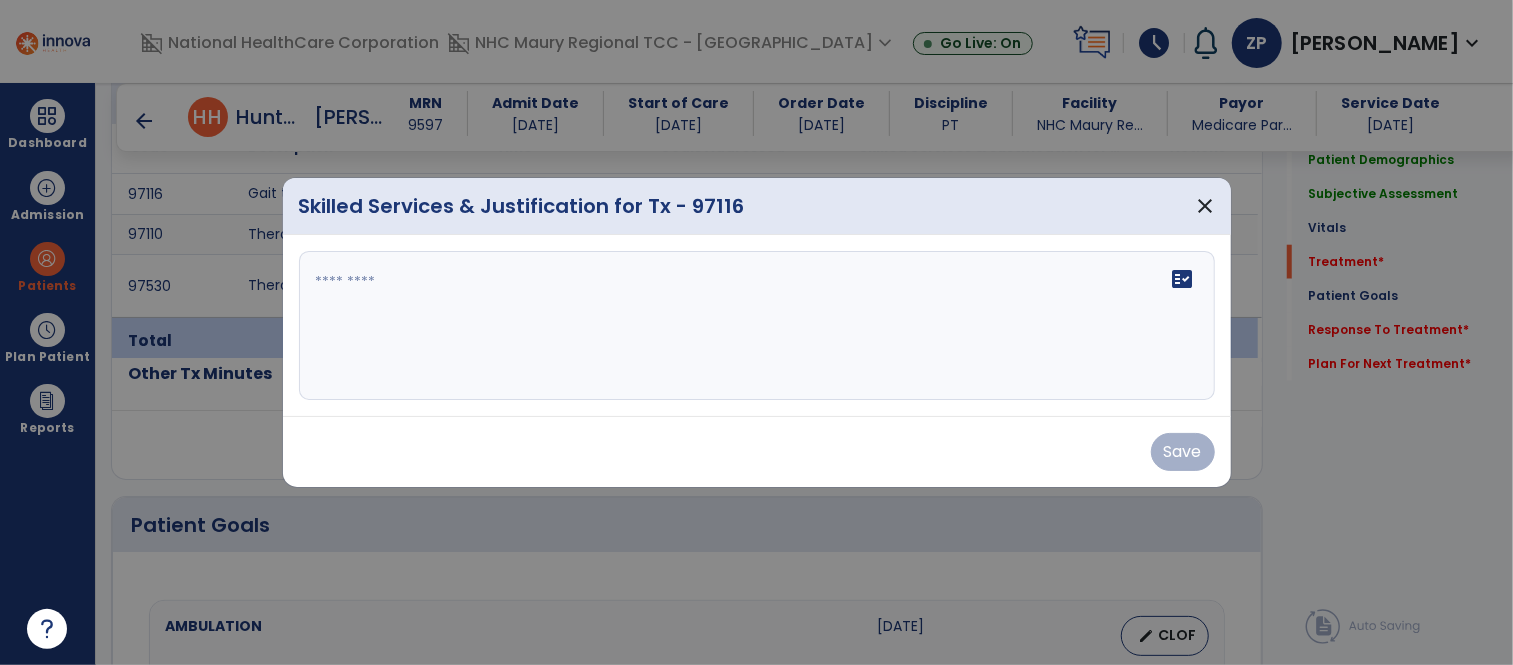 click at bounding box center (757, 326) 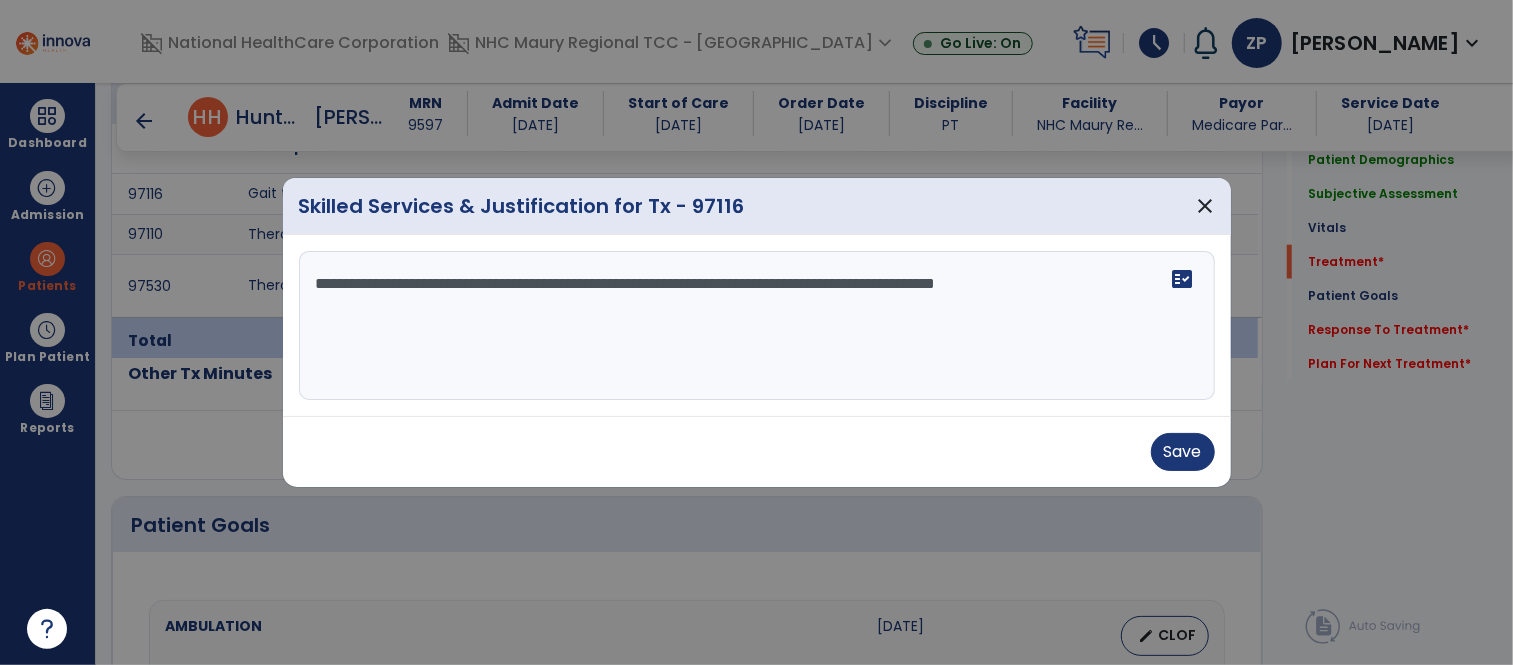 click on "**********" at bounding box center [757, 326] 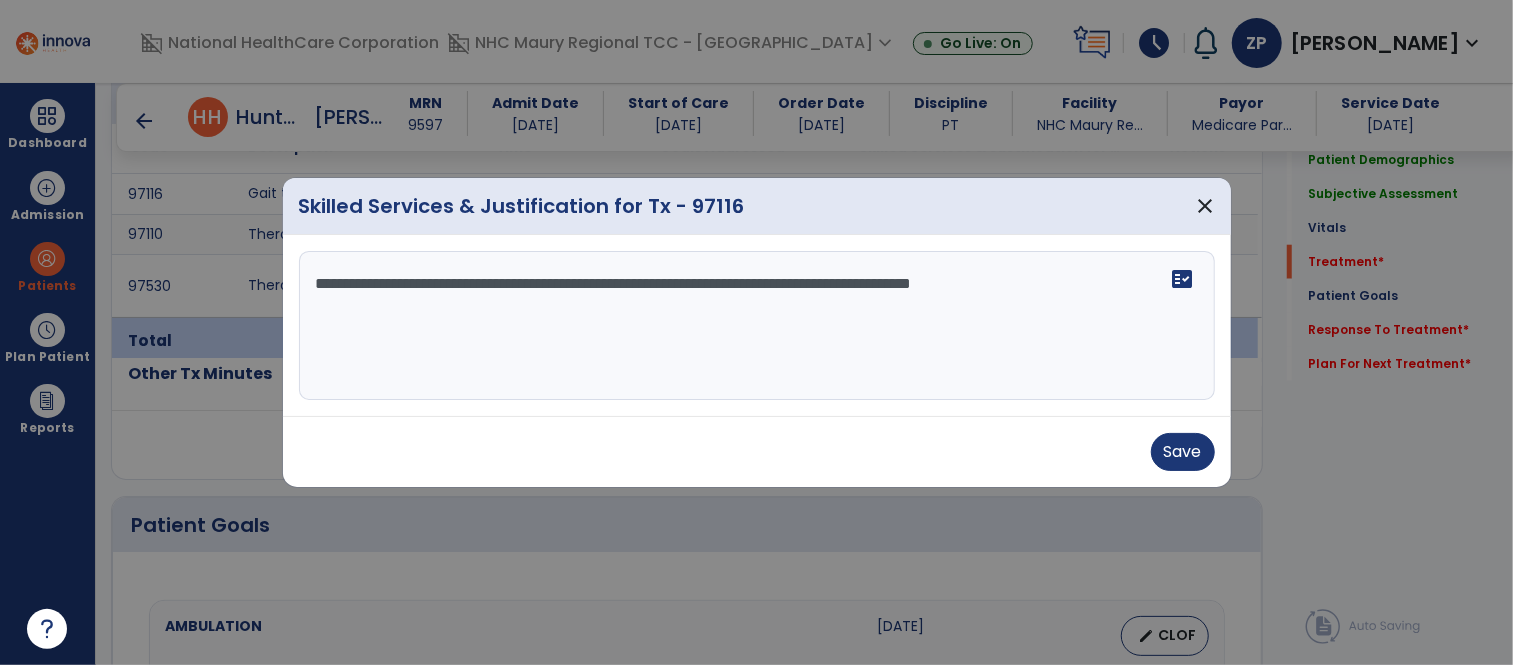 click on "**********" at bounding box center [757, 326] 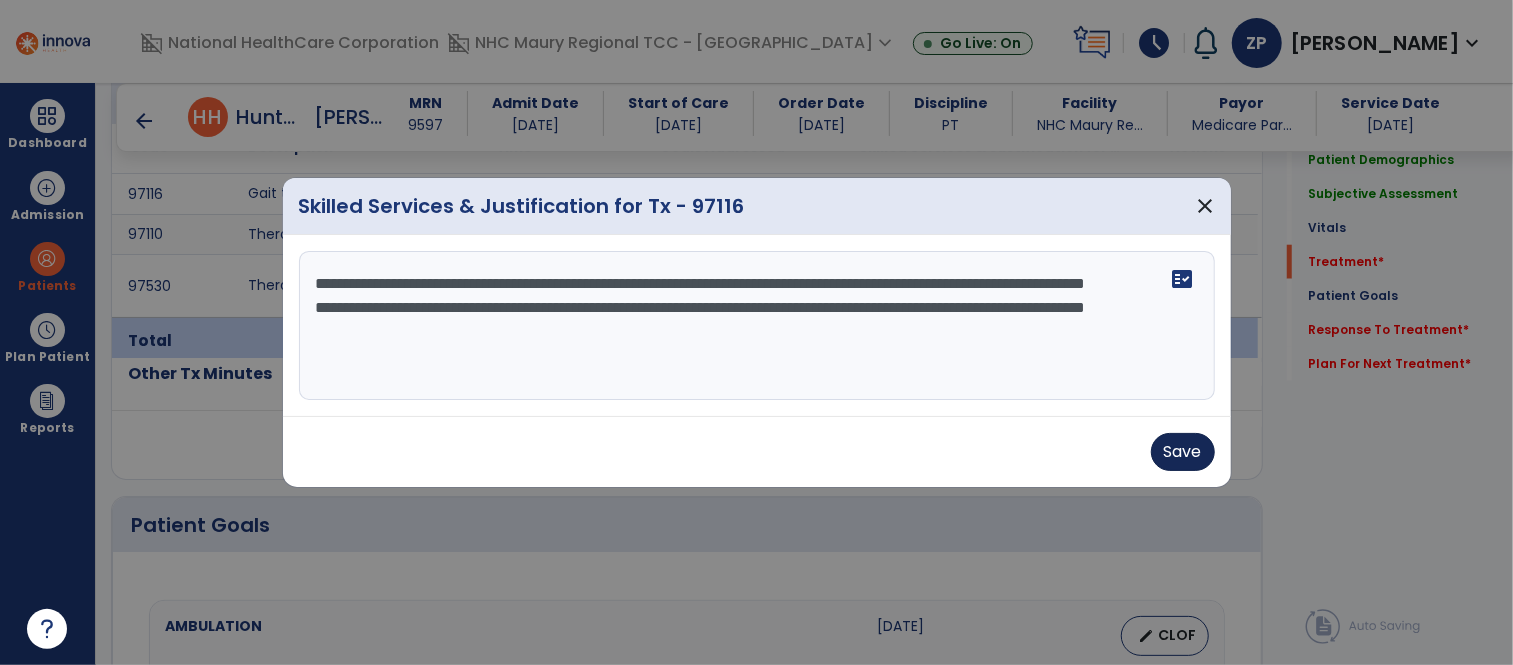 type on "**********" 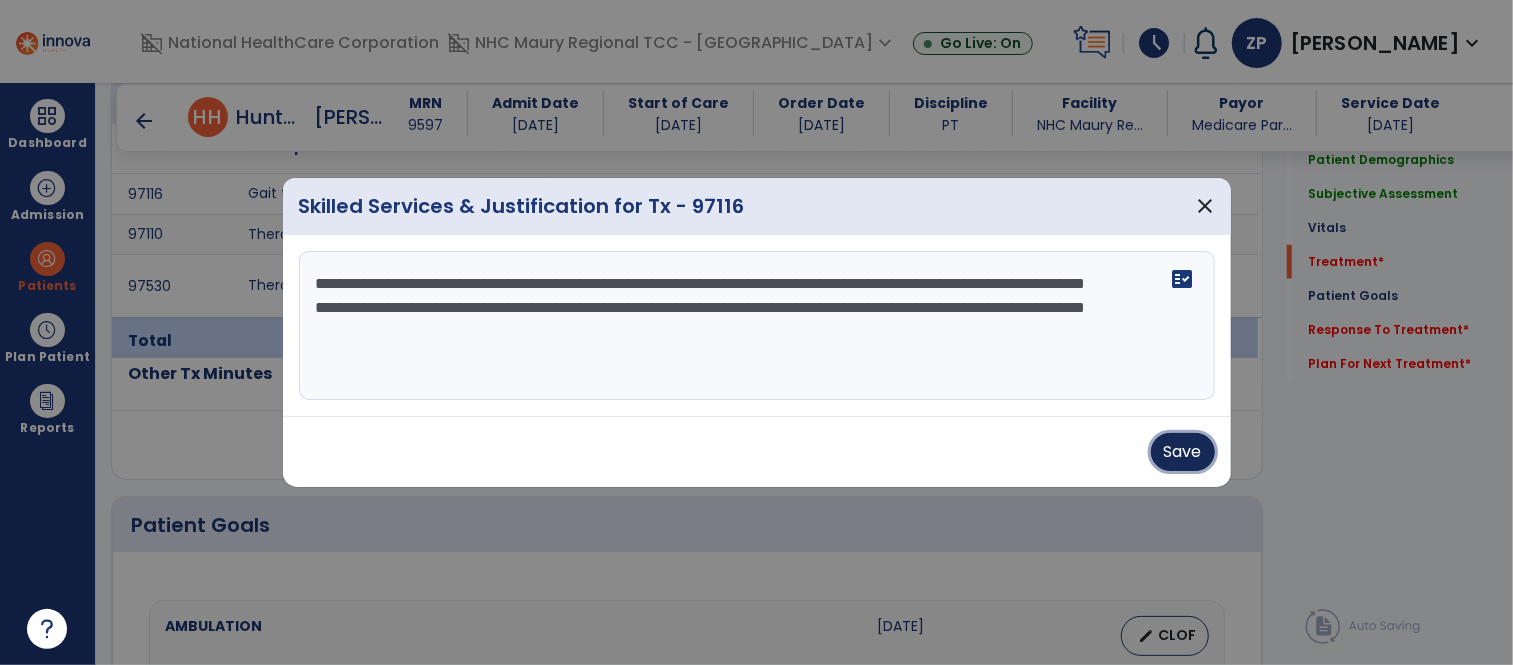 click on "Save" at bounding box center [1183, 452] 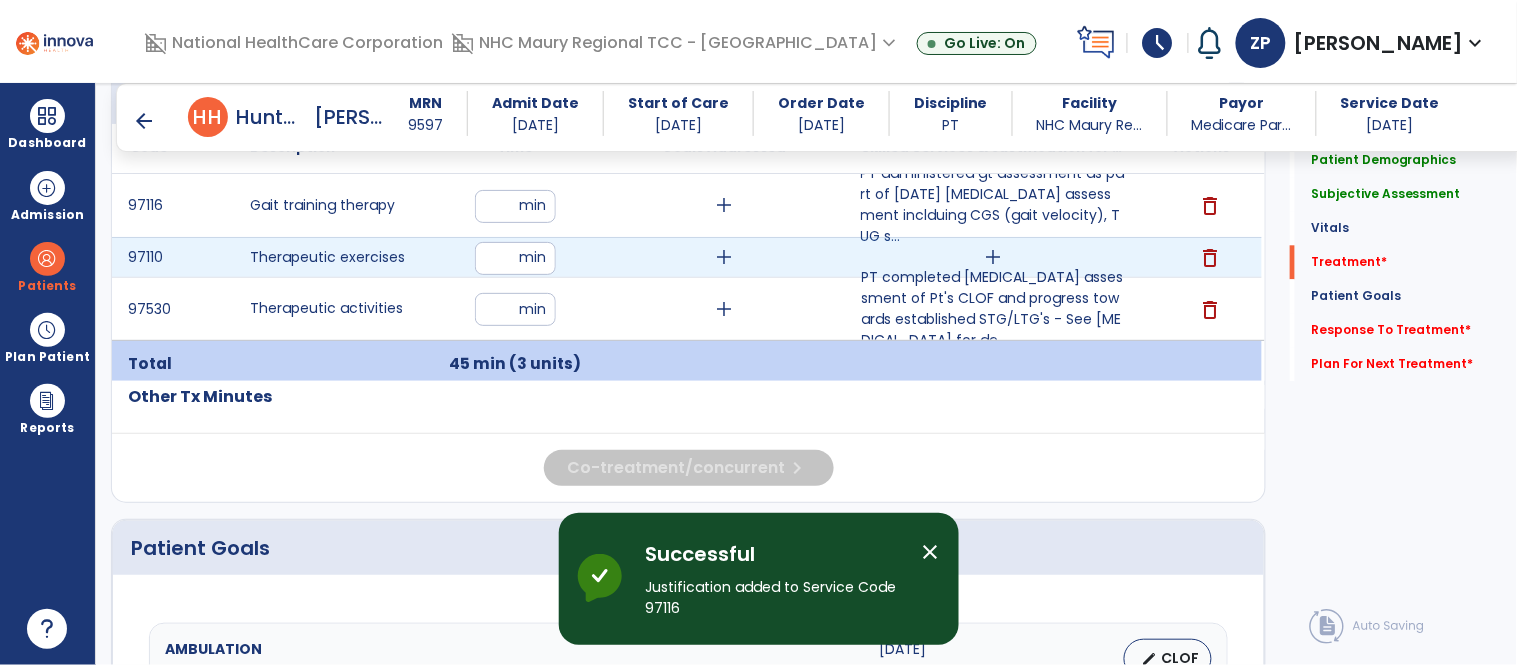 click on "add" at bounding box center [993, 257] 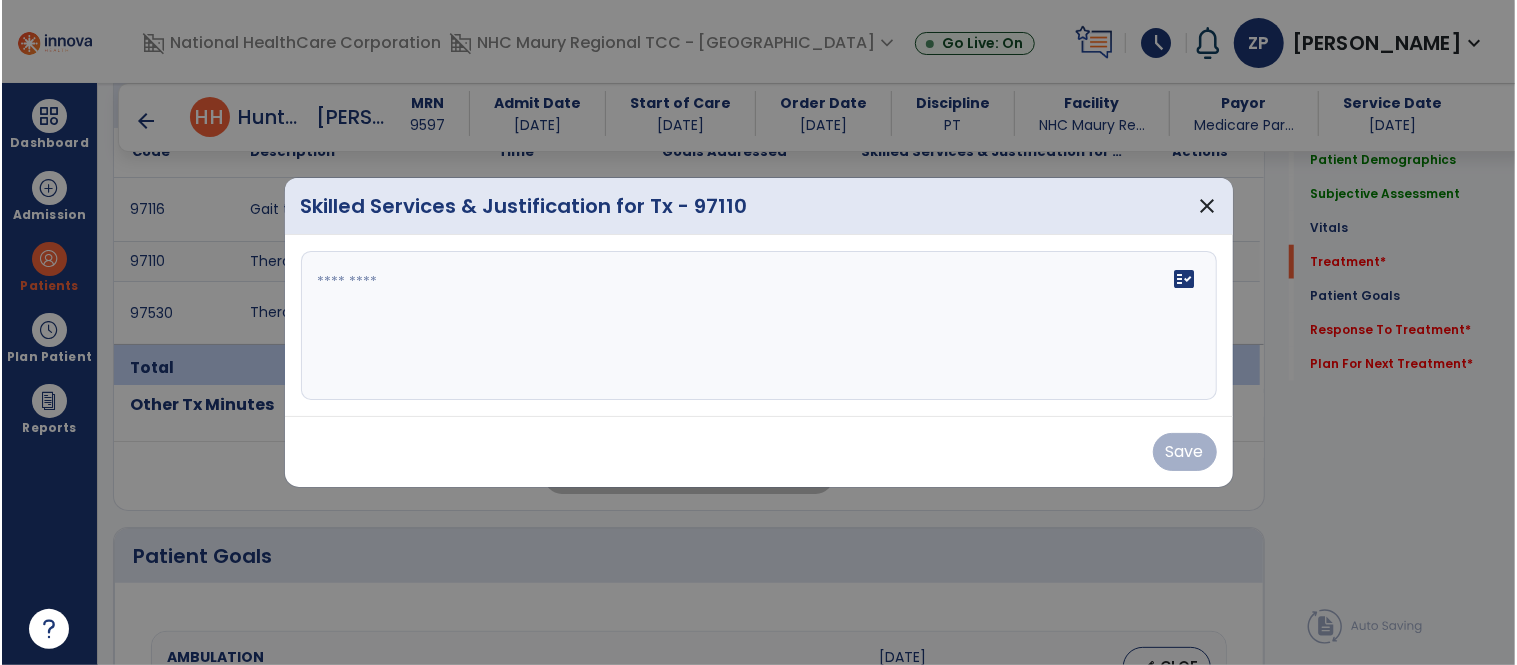 scroll, scrollTop: 1182, scrollLeft: 0, axis: vertical 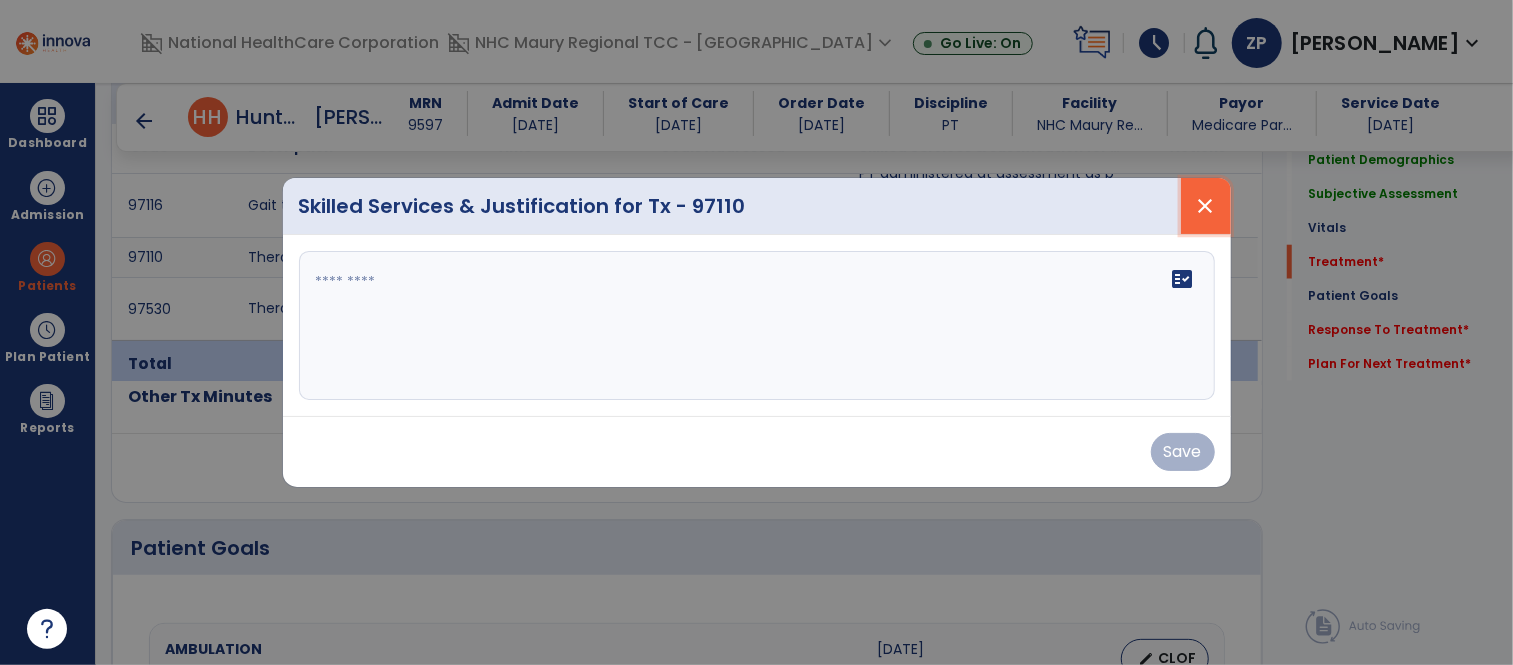 click on "close" at bounding box center [1206, 206] 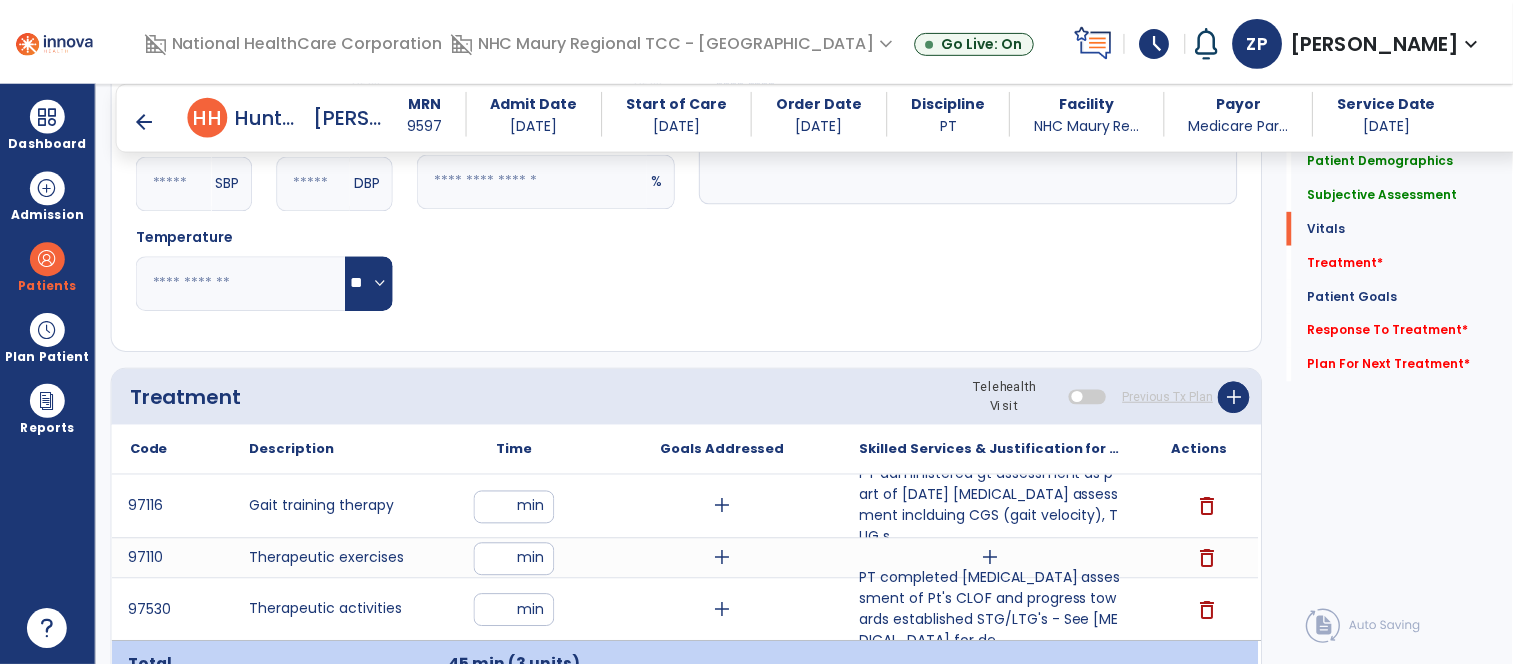 scroll, scrollTop: 862, scrollLeft: 0, axis: vertical 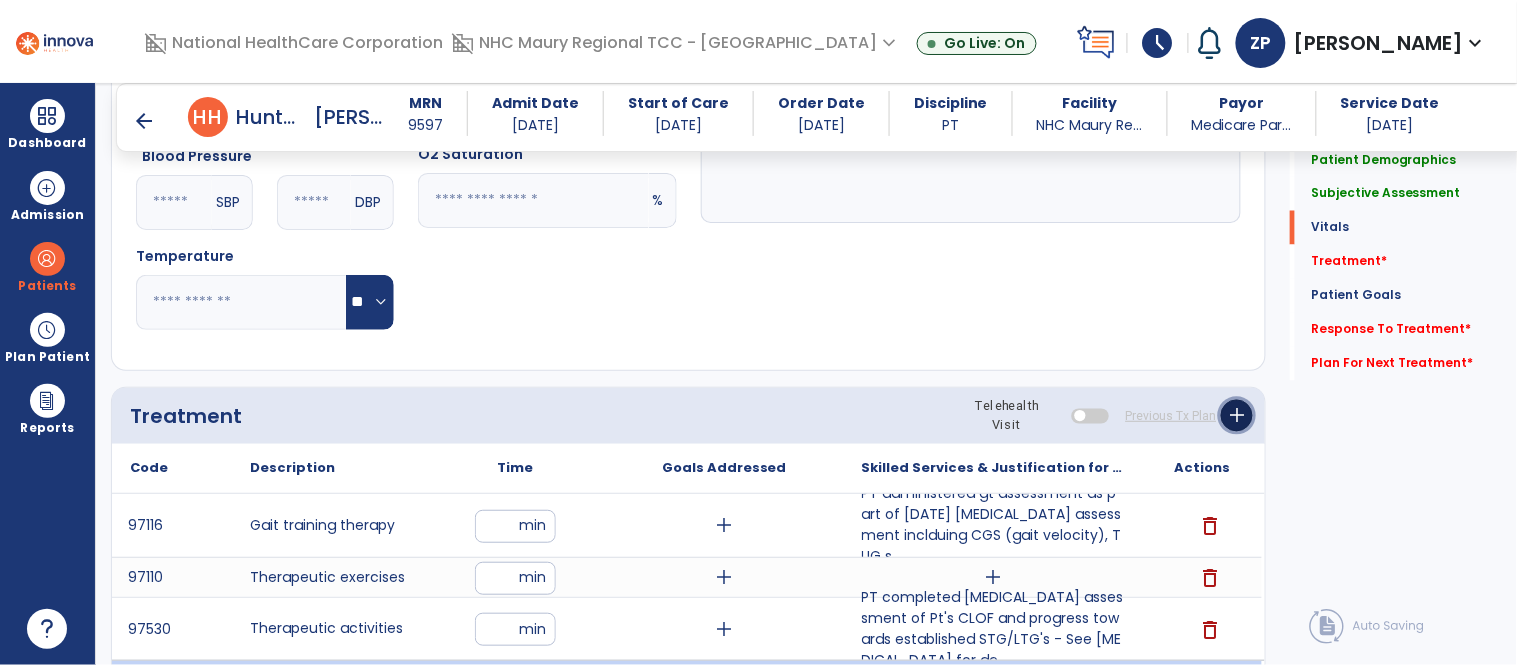 click on "add" 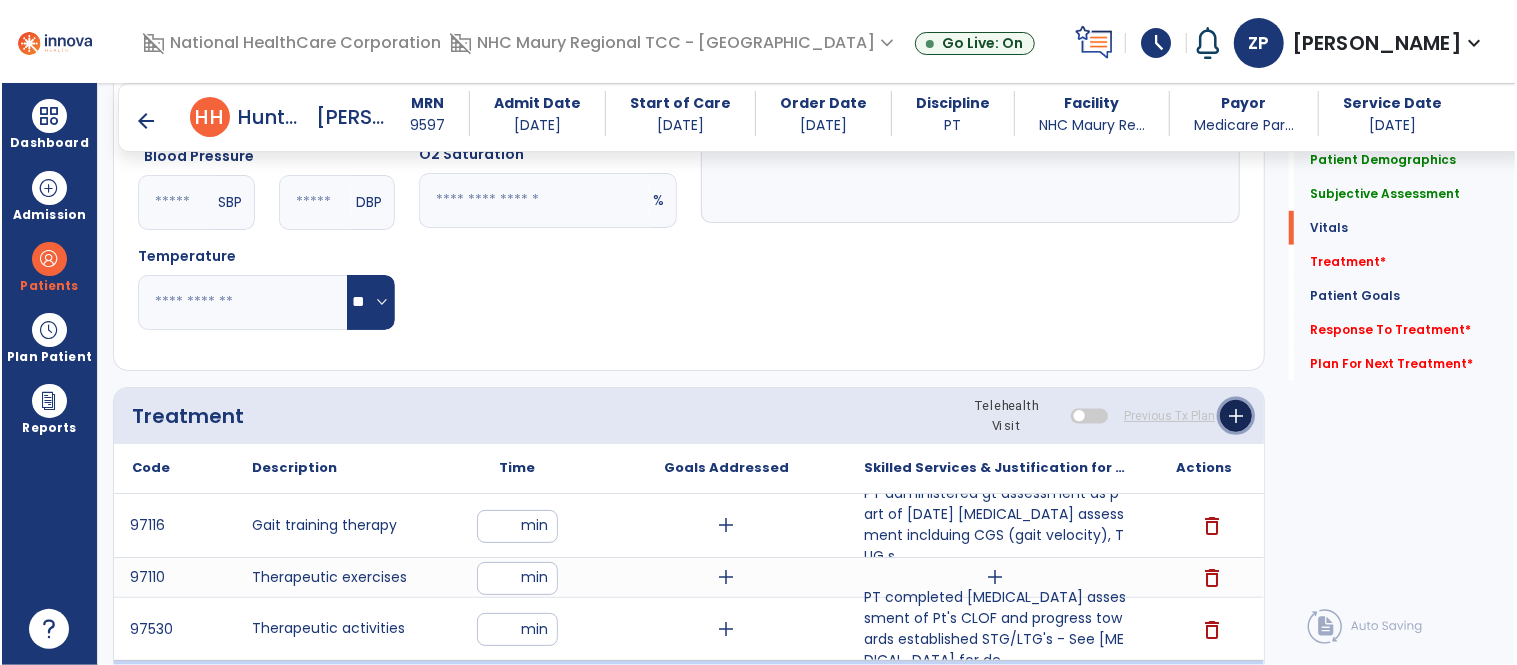 scroll, scrollTop: 862, scrollLeft: 0, axis: vertical 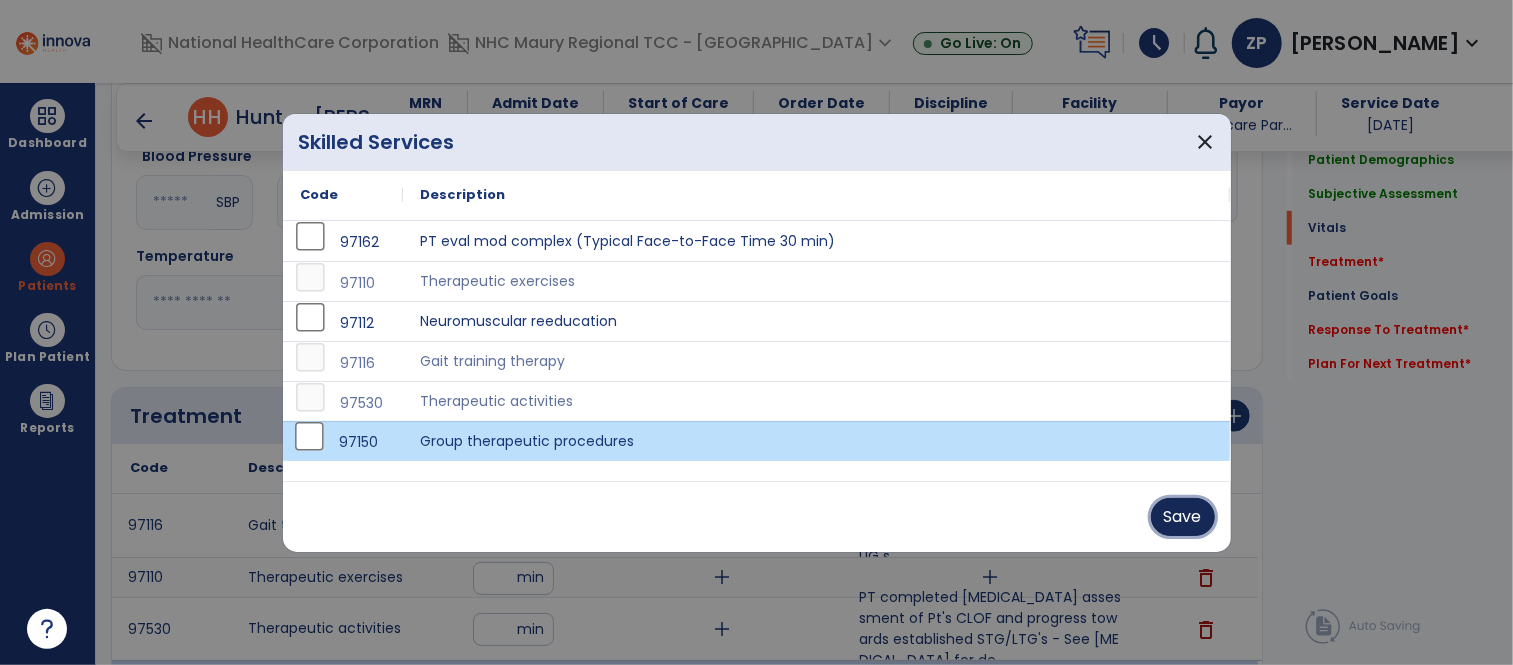 click on "Save" at bounding box center (1183, 517) 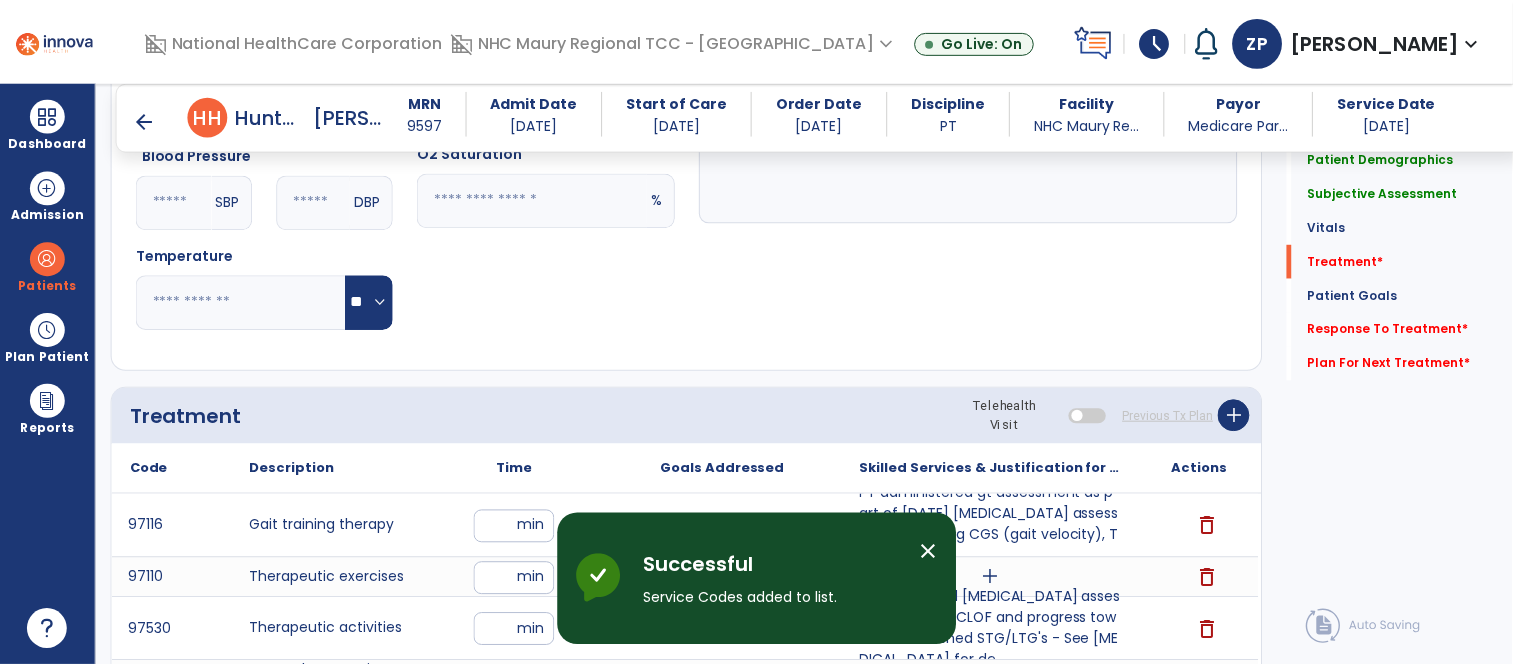 scroll, scrollTop: 1006, scrollLeft: 0, axis: vertical 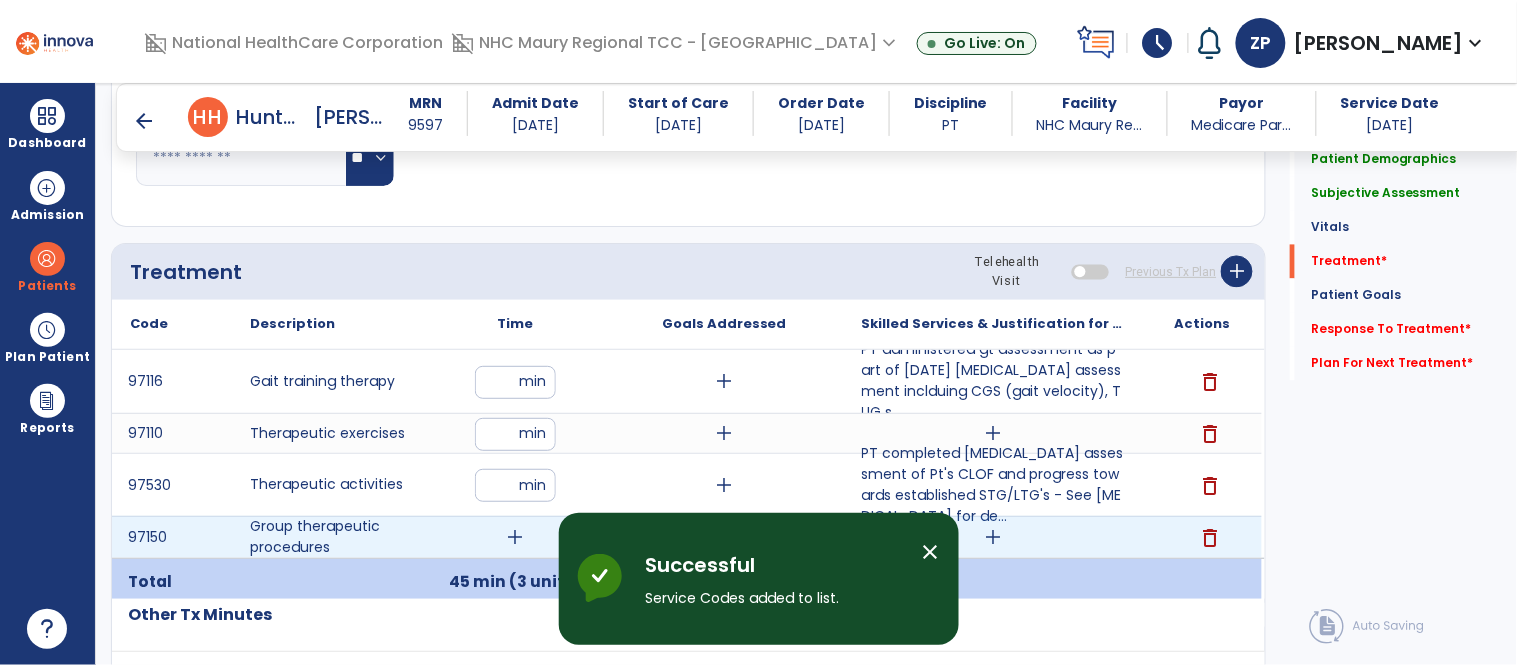 click on "add" at bounding box center [993, 537] 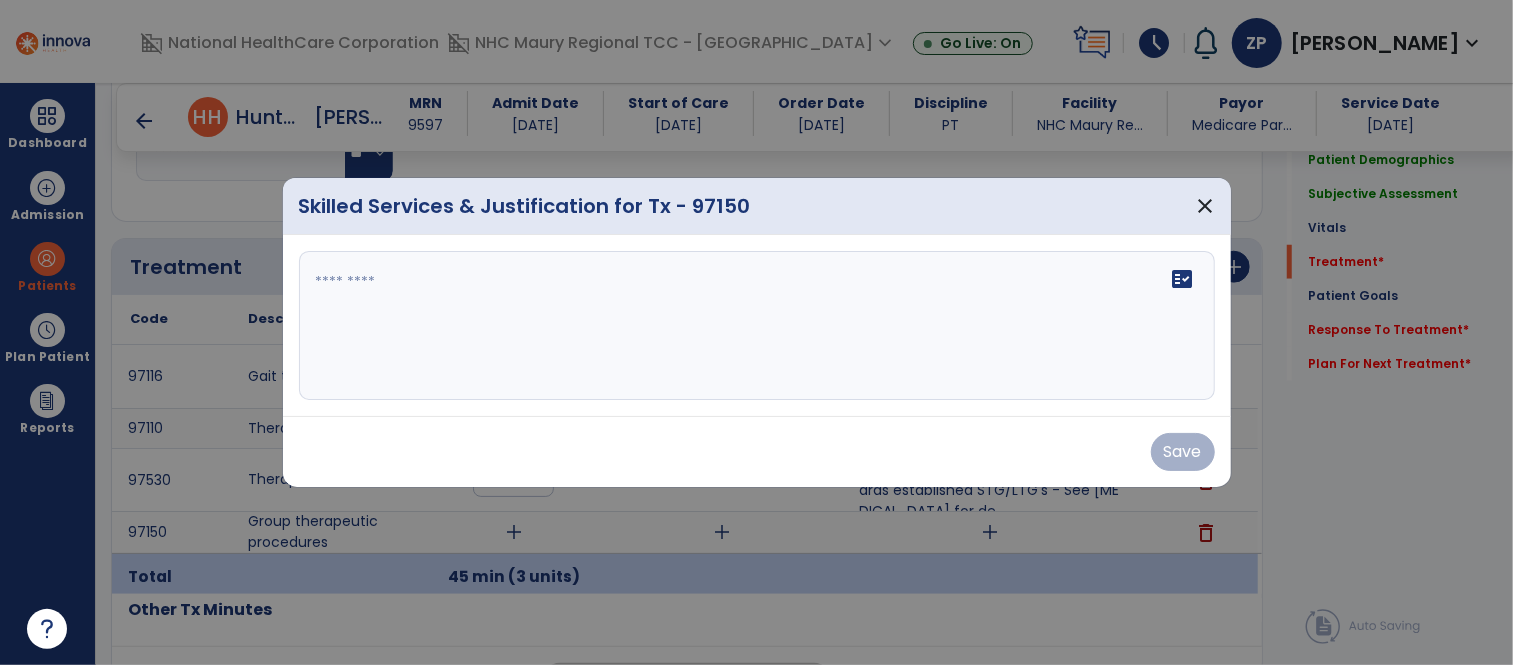scroll, scrollTop: 1006, scrollLeft: 0, axis: vertical 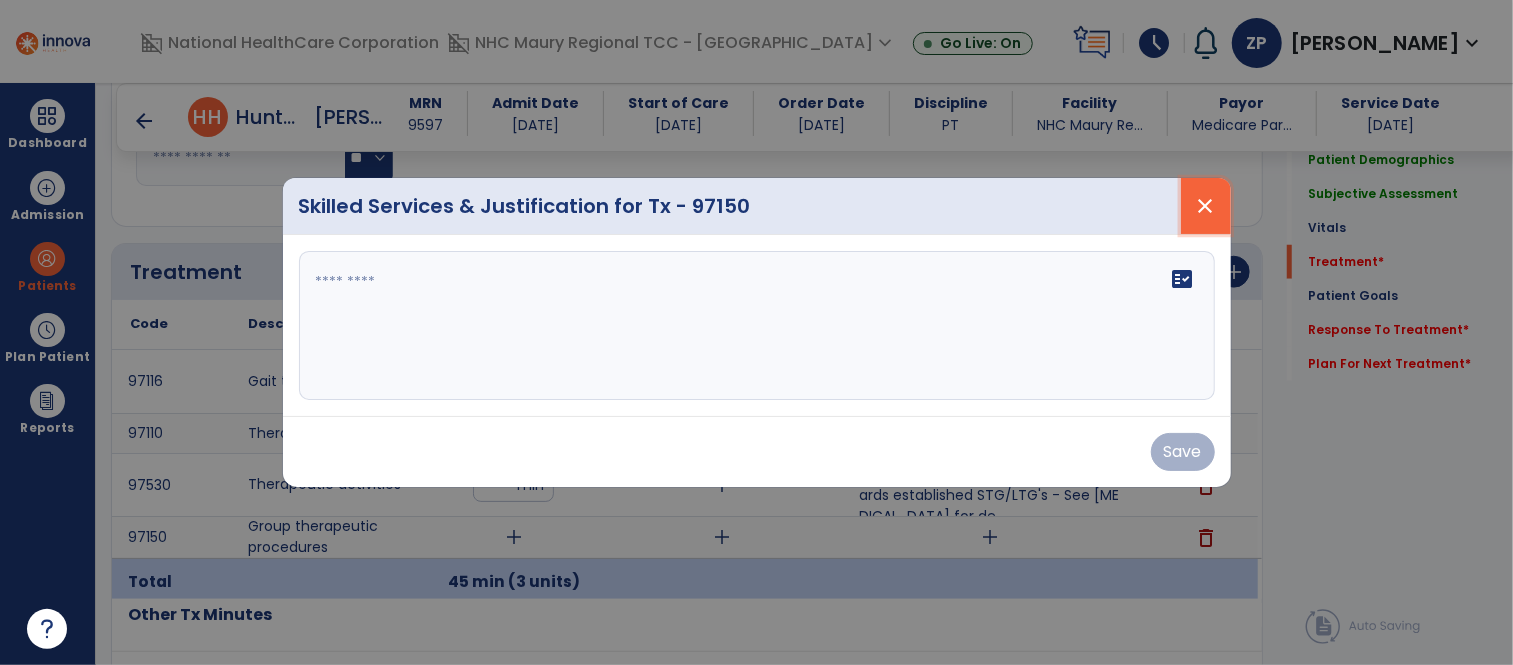 click on "close" at bounding box center (1206, 206) 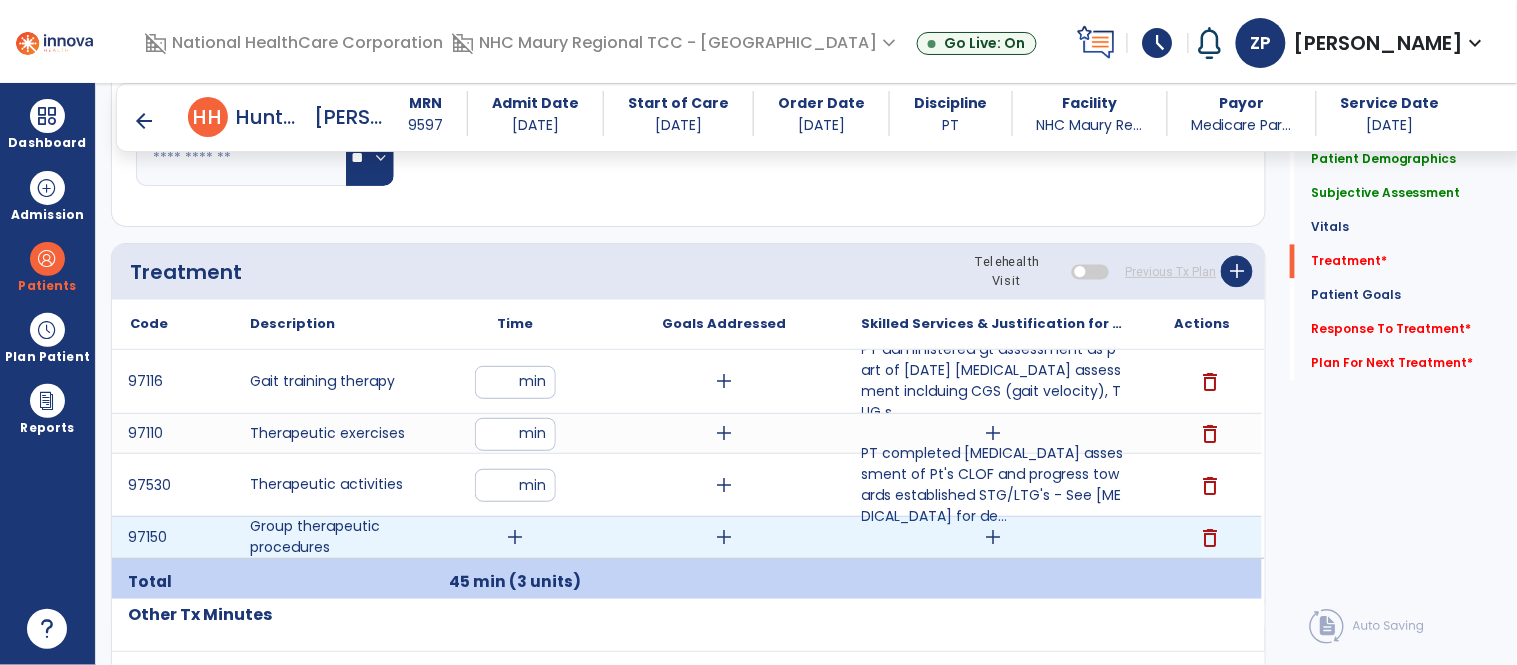 click on "delete" at bounding box center (1210, 538) 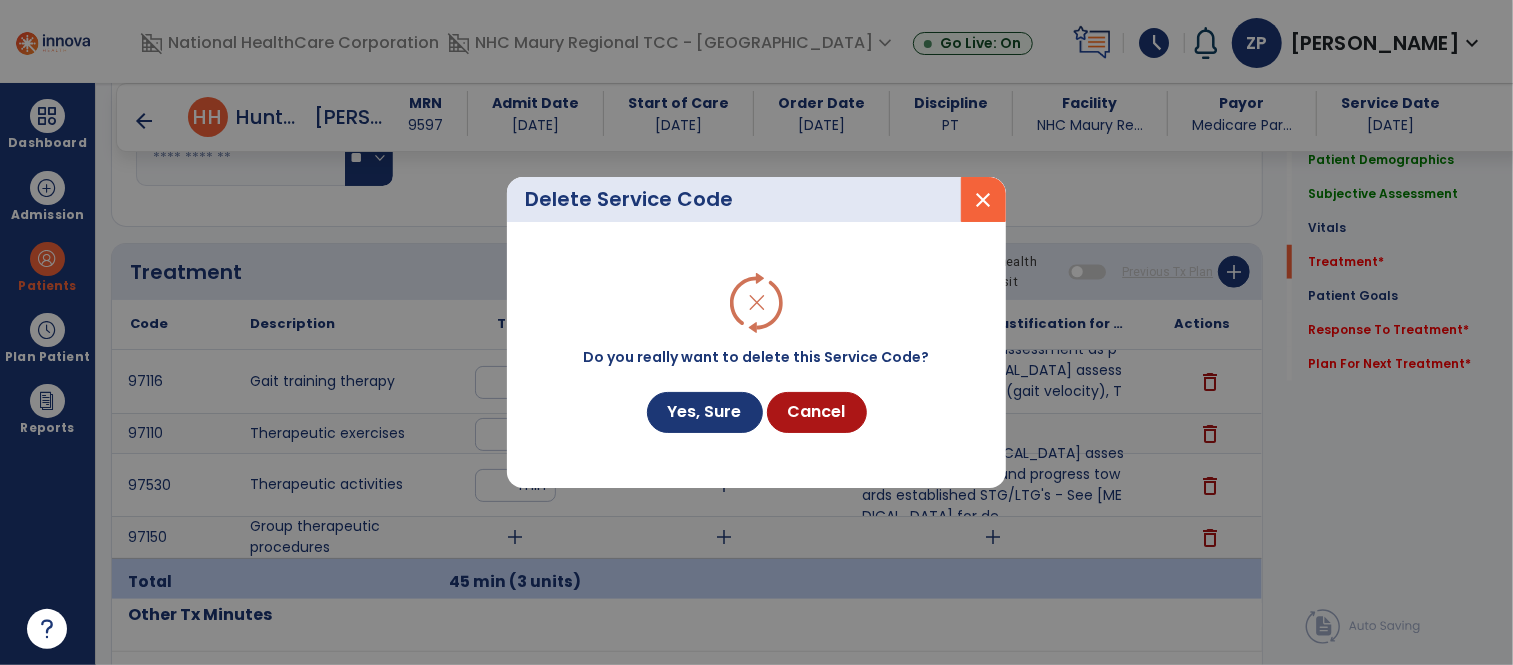 scroll, scrollTop: 1006, scrollLeft: 0, axis: vertical 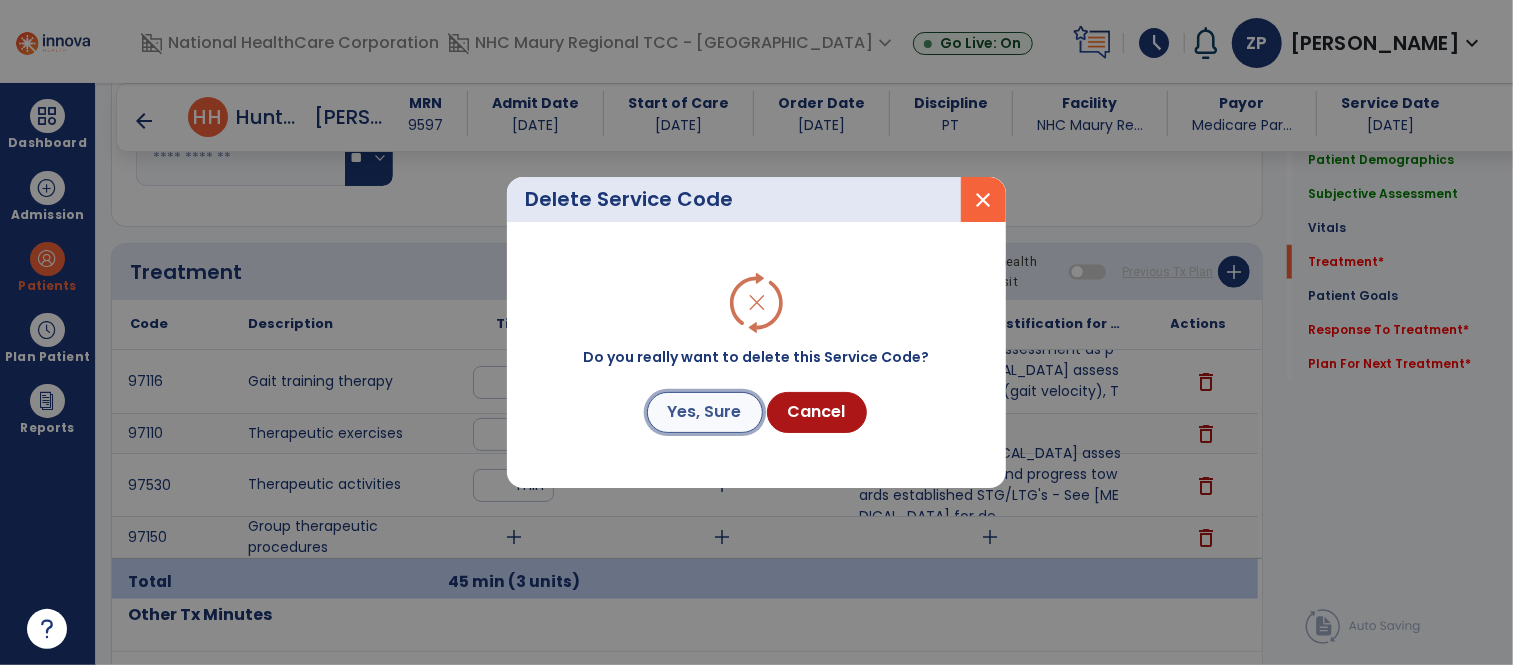 click on "Yes, Sure" at bounding box center (705, 412) 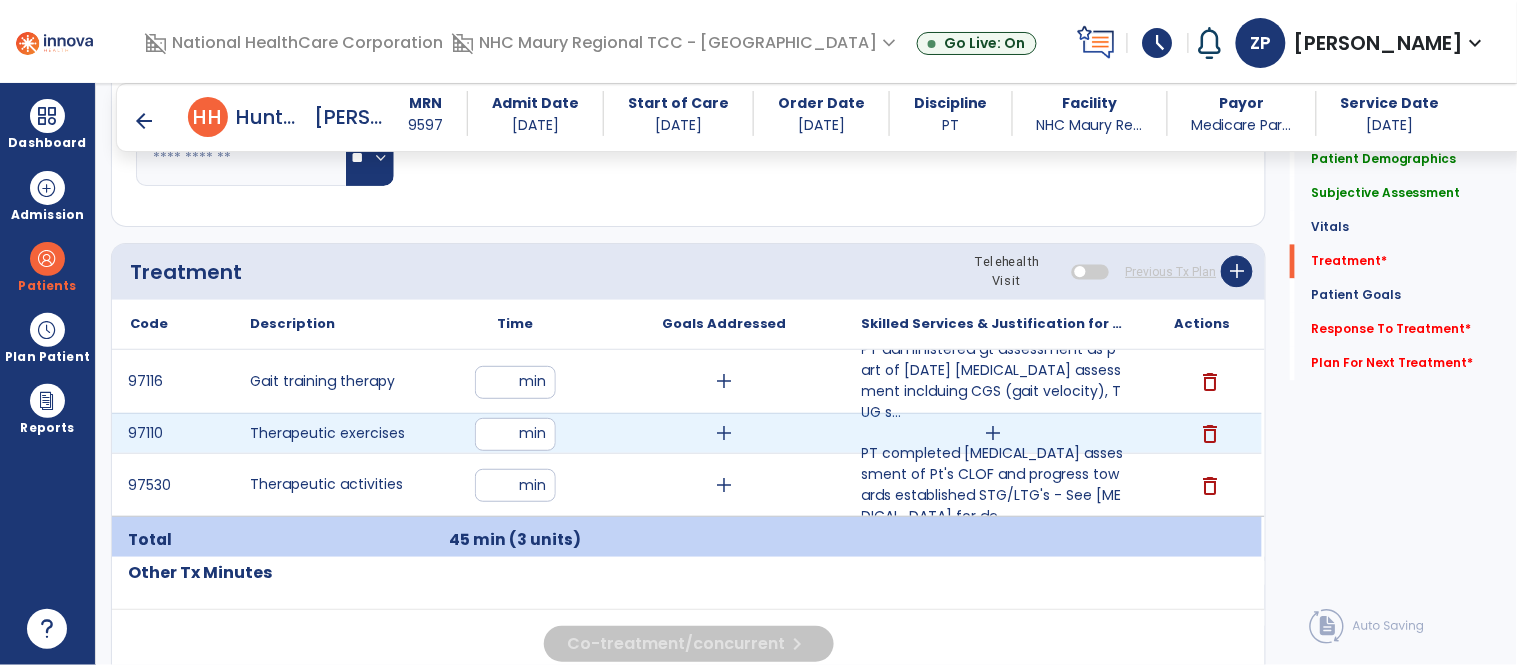 click on "add" at bounding box center [993, 433] 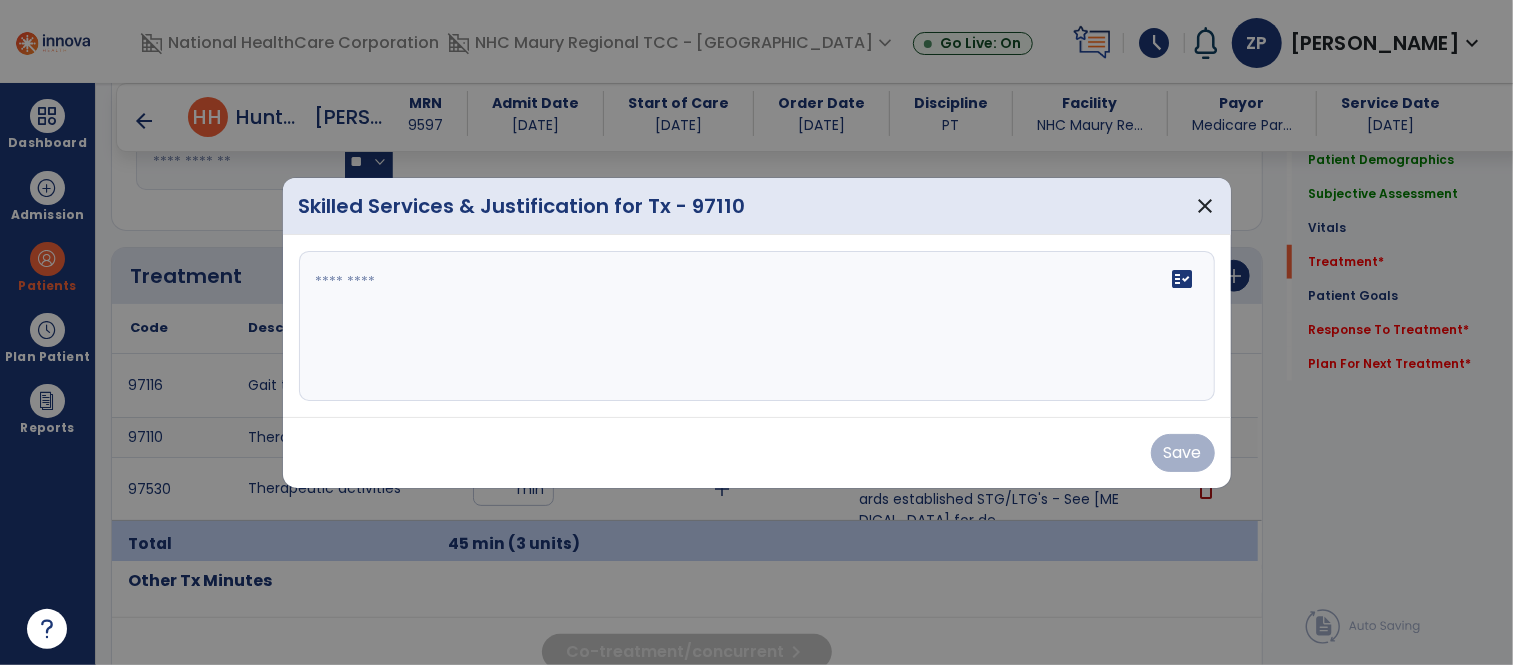 scroll, scrollTop: 1006, scrollLeft: 0, axis: vertical 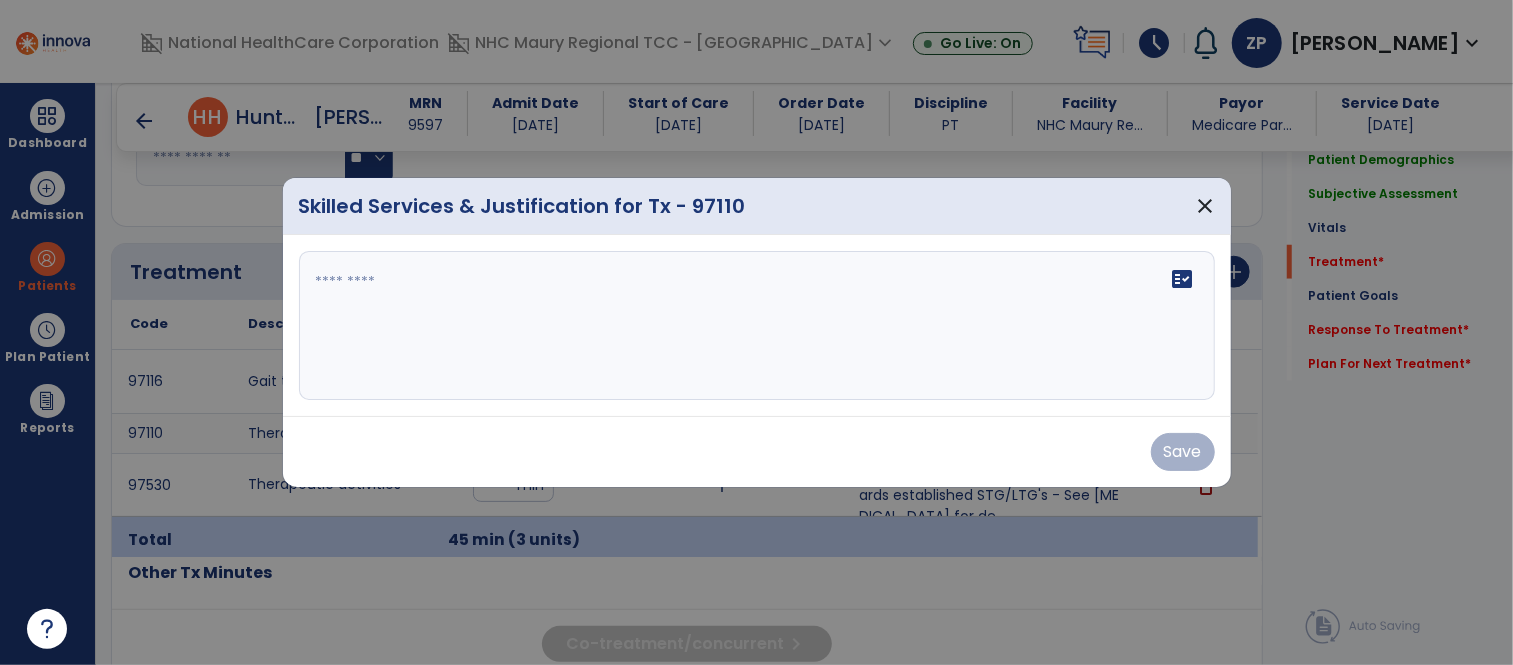 click at bounding box center (757, 326) 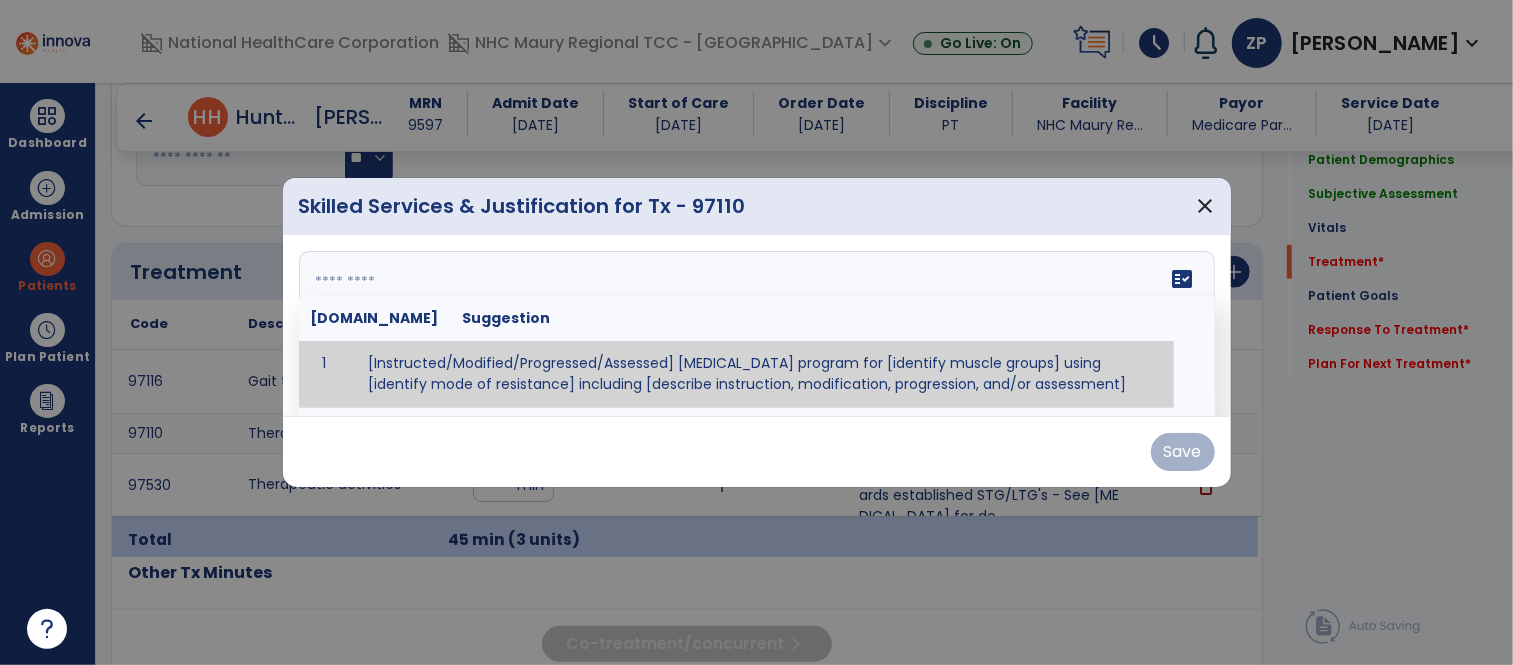 paste on "**********" 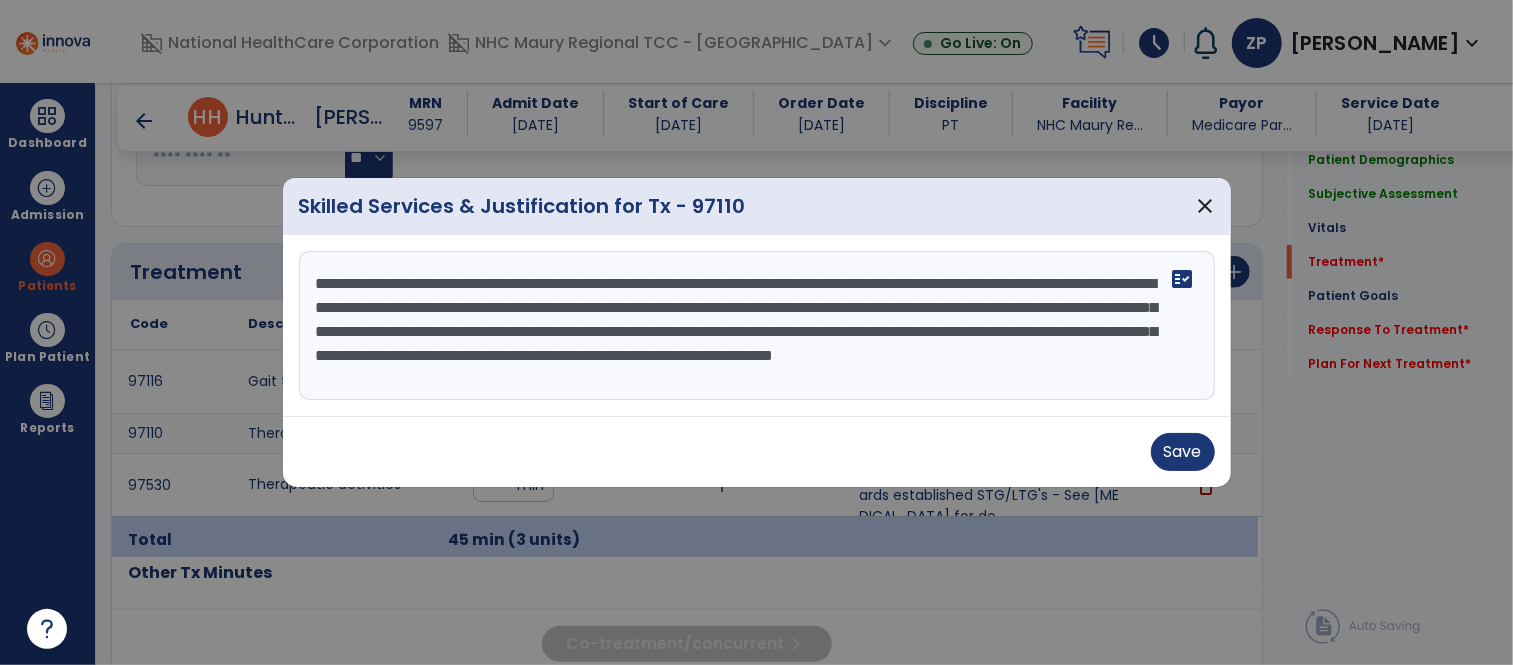scroll, scrollTop: 14, scrollLeft: 0, axis: vertical 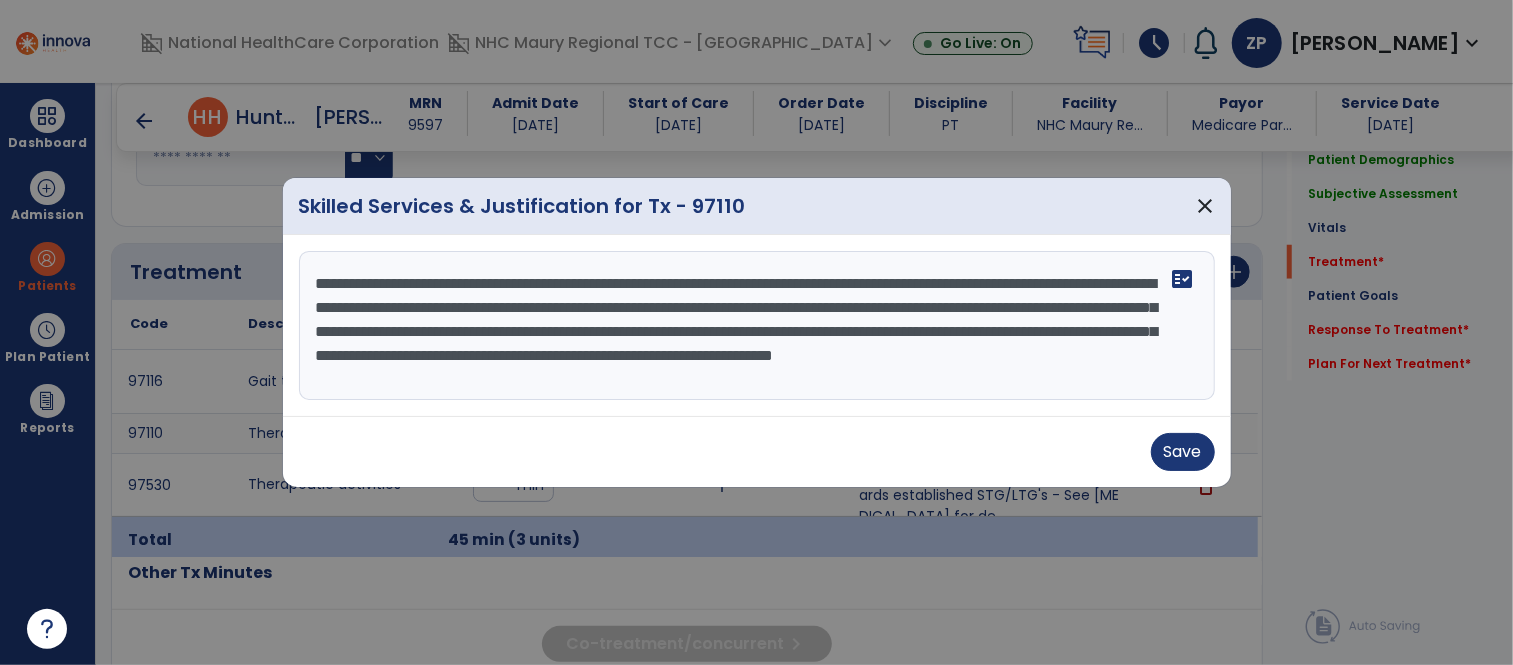 click on "**********" at bounding box center (757, 326) 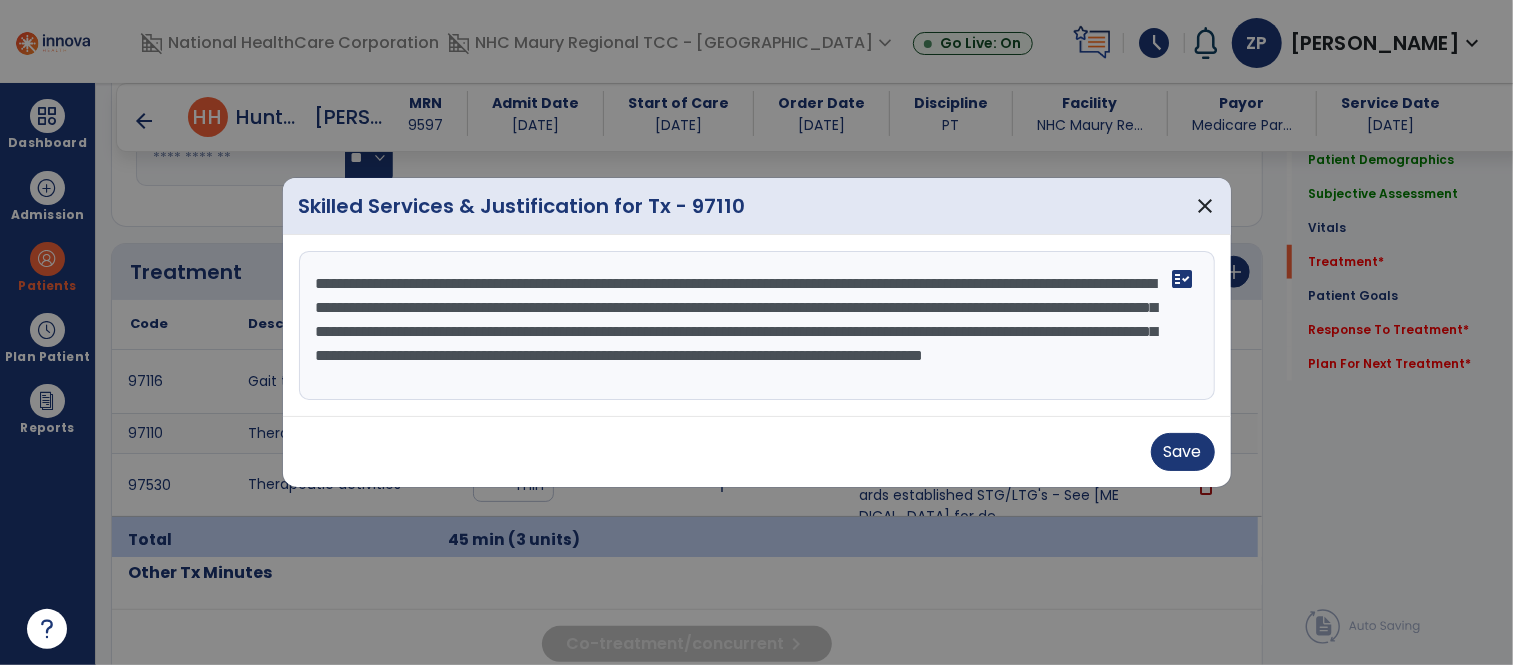 drag, startPoint x: 412, startPoint y: 287, endPoint x: 608, endPoint y: 290, distance: 196.02296 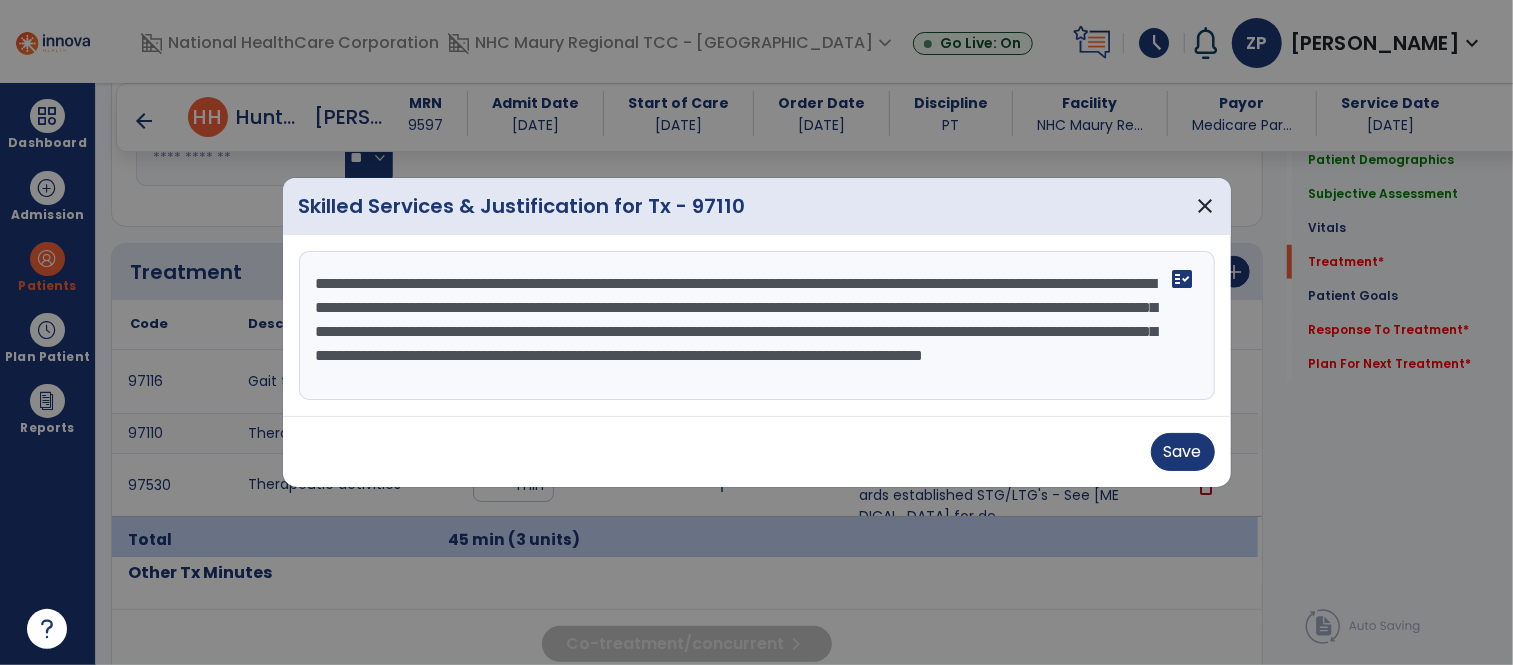 click on "**********" at bounding box center [757, 326] 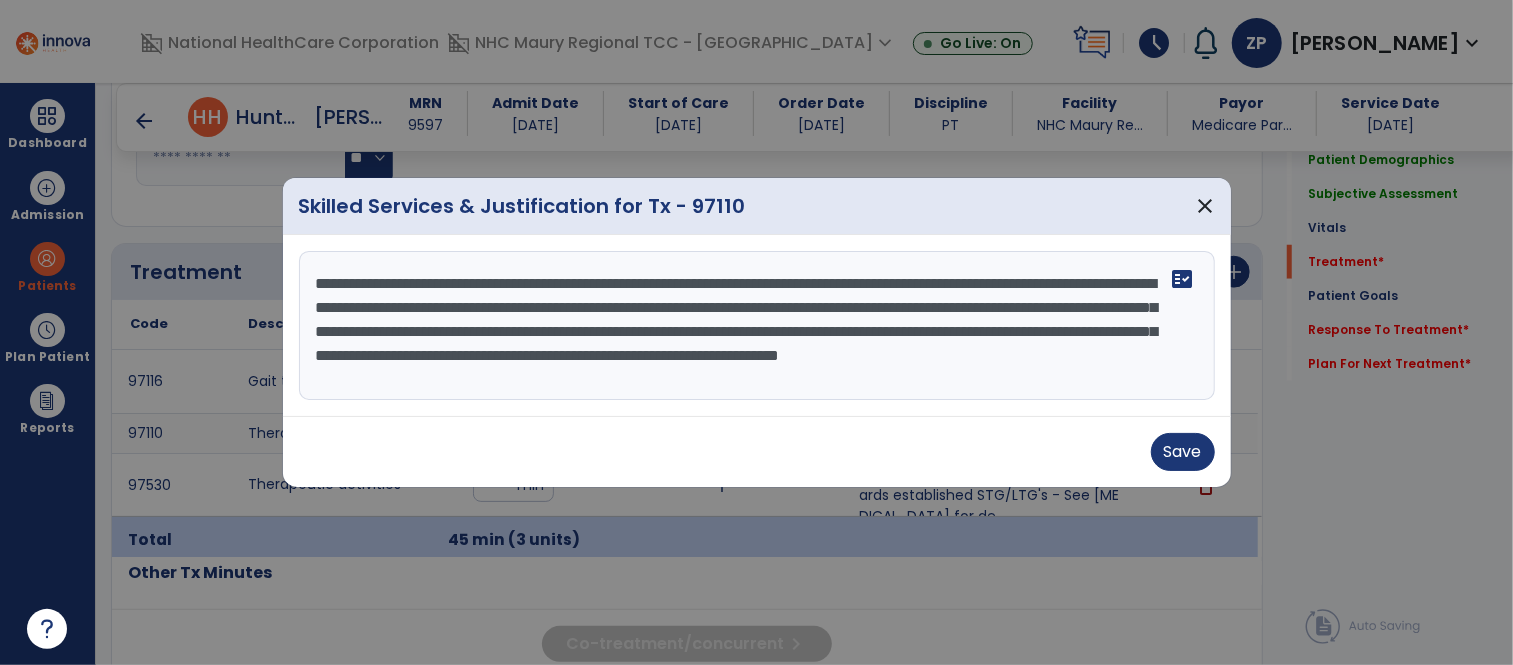 click on "**********" at bounding box center (757, 326) 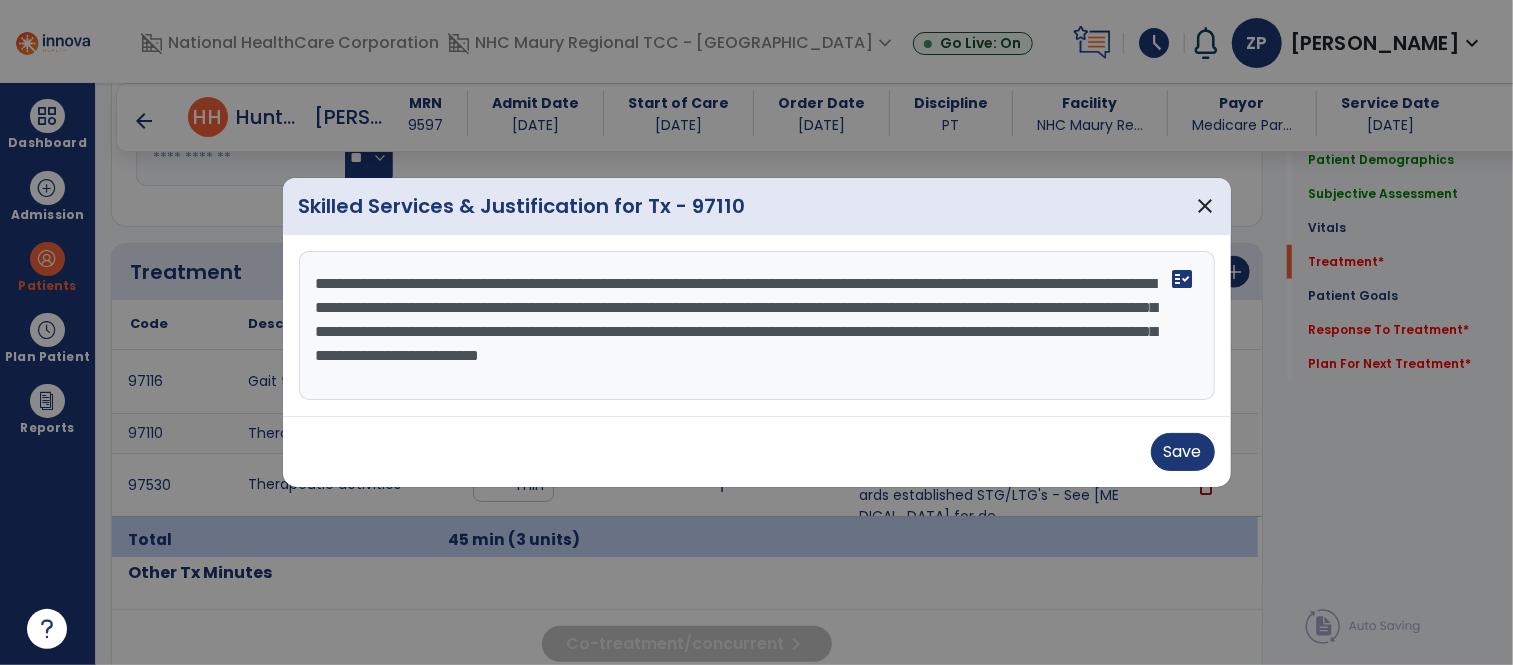 scroll, scrollTop: 0, scrollLeft: 0, axis: both 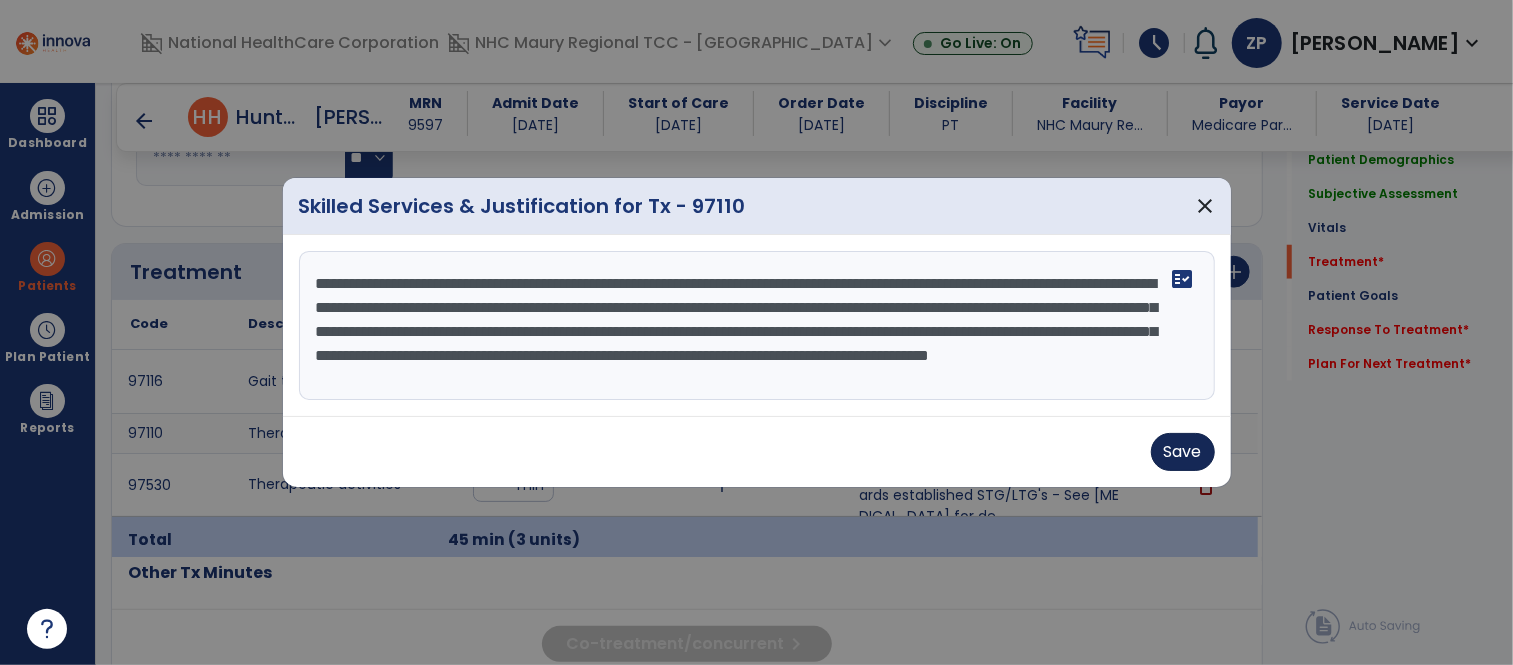 type on "**********" 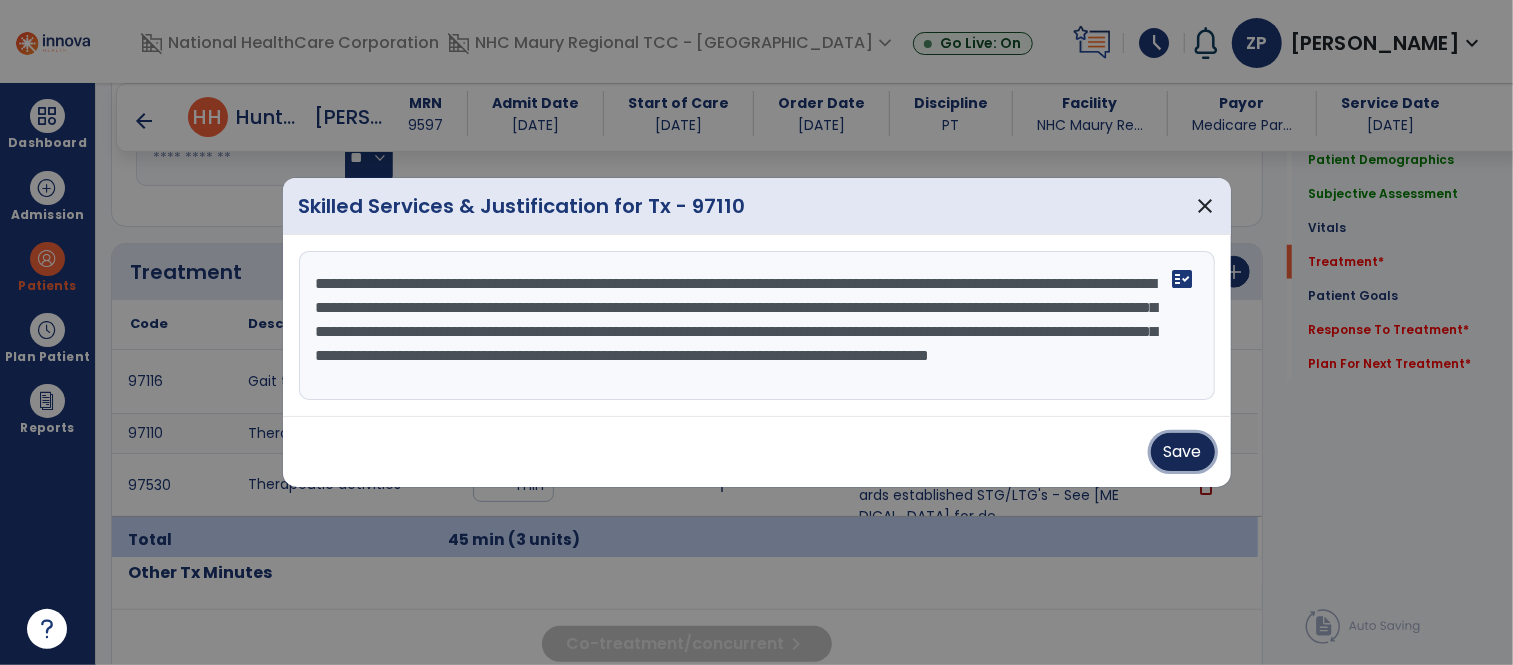 click on "Save" at bounding box center [1183, 452] 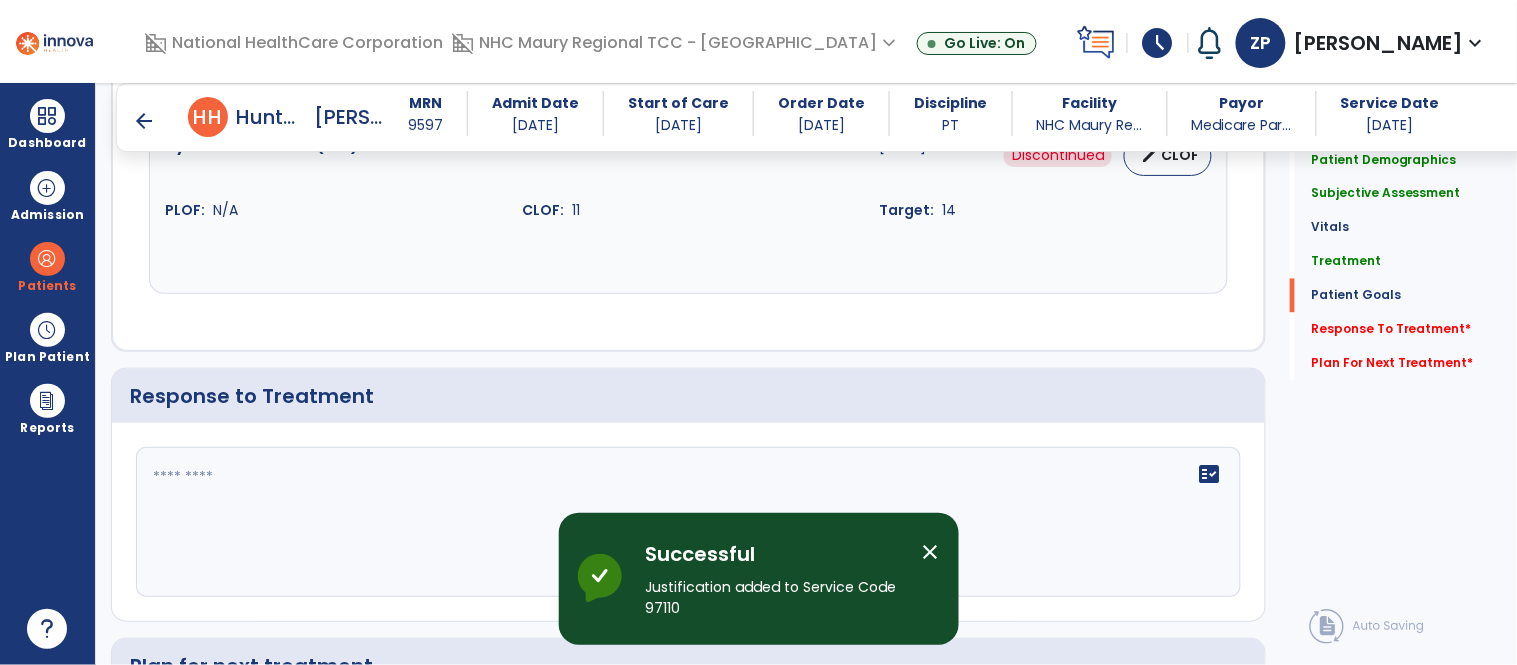 scroll, scrollTop: 2818, scrollLeft: 0, axis: vertical 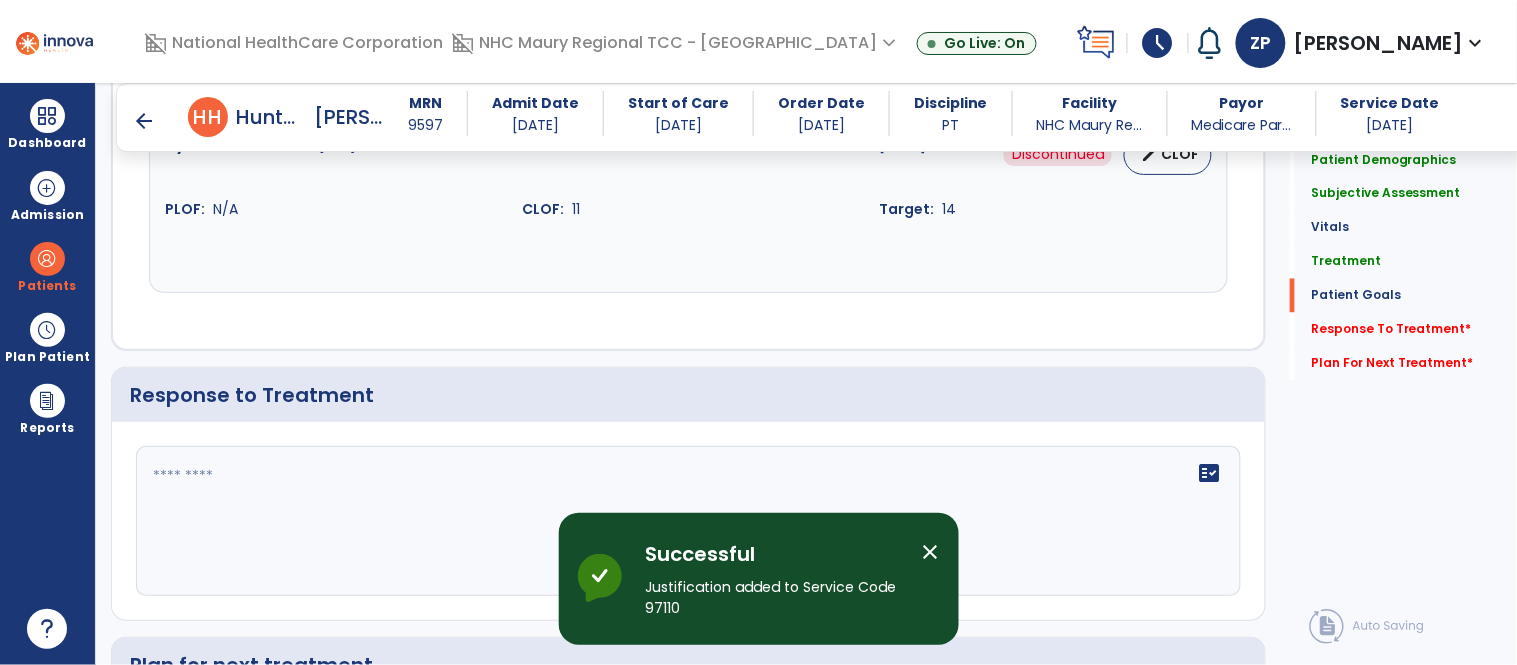 click on "fact_check" 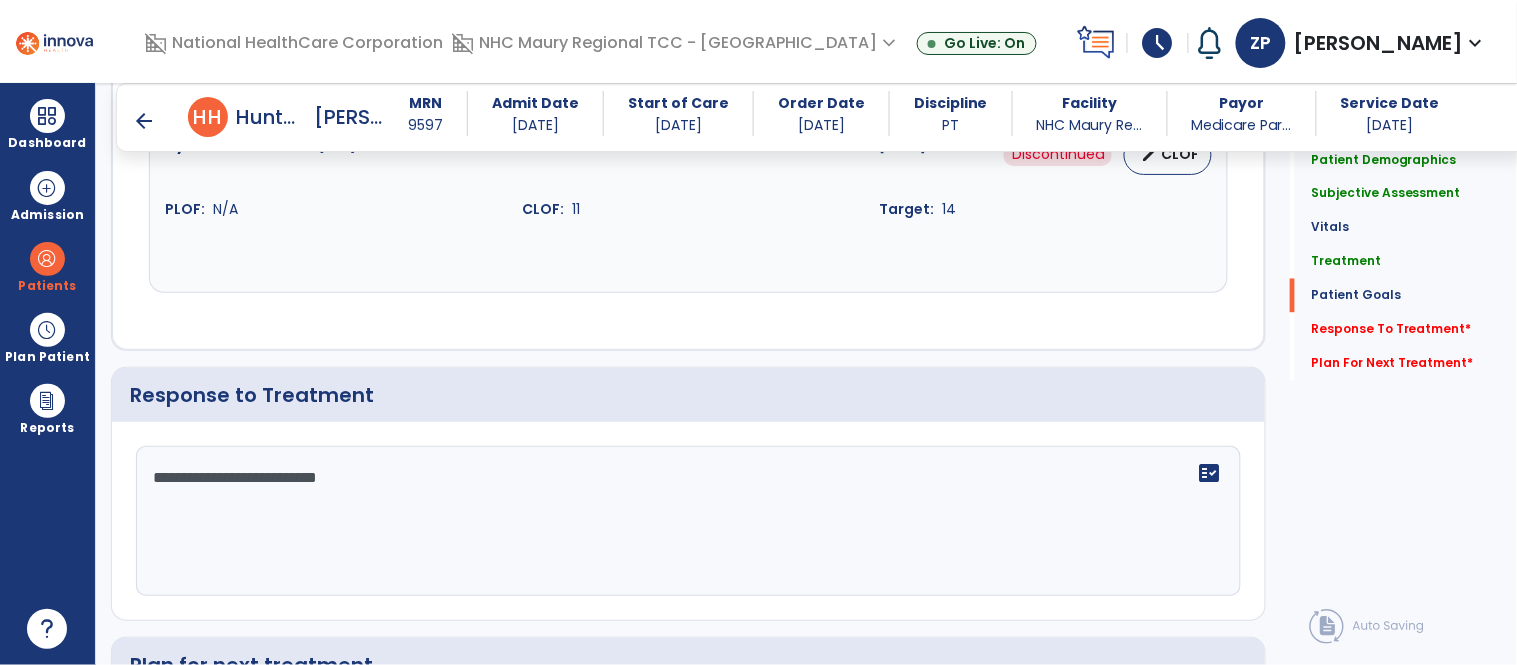 type on "**********" 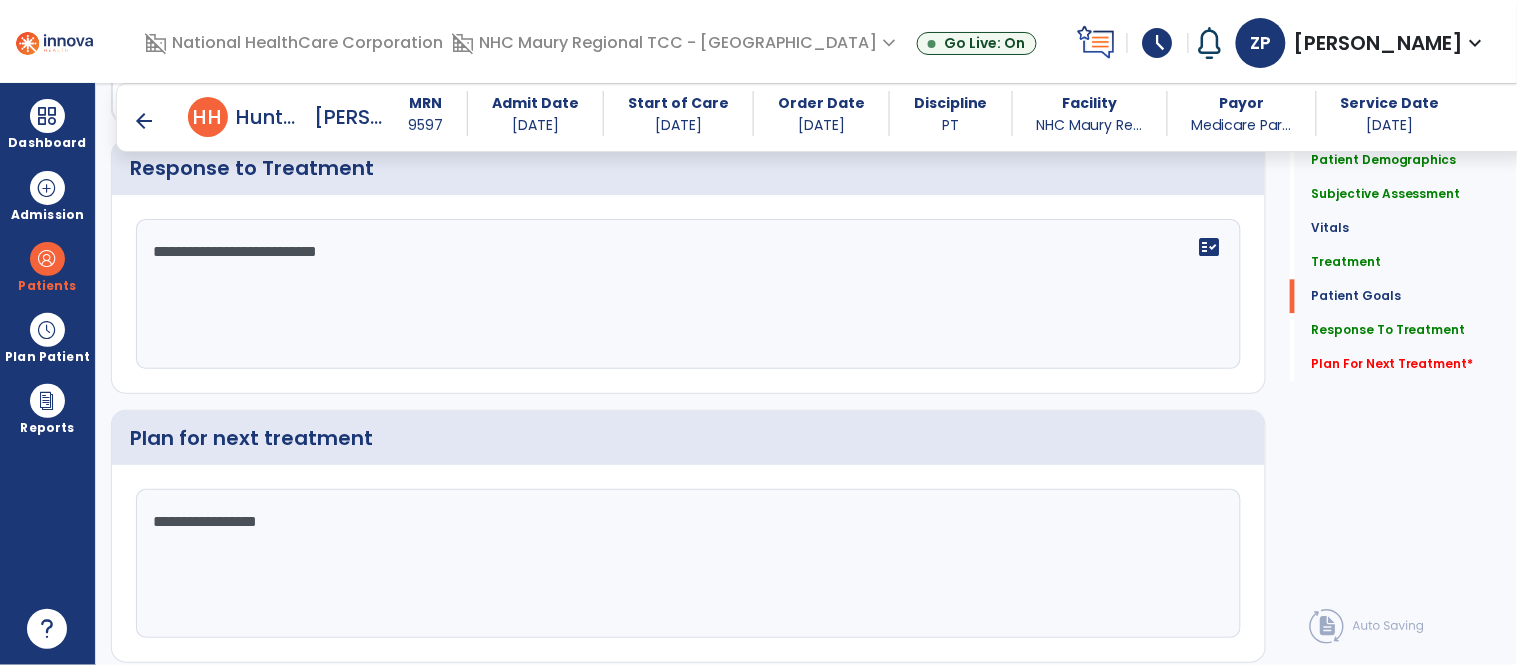 scroll, scrollTop: 3114, scrollLeft: 0, axis: vertical 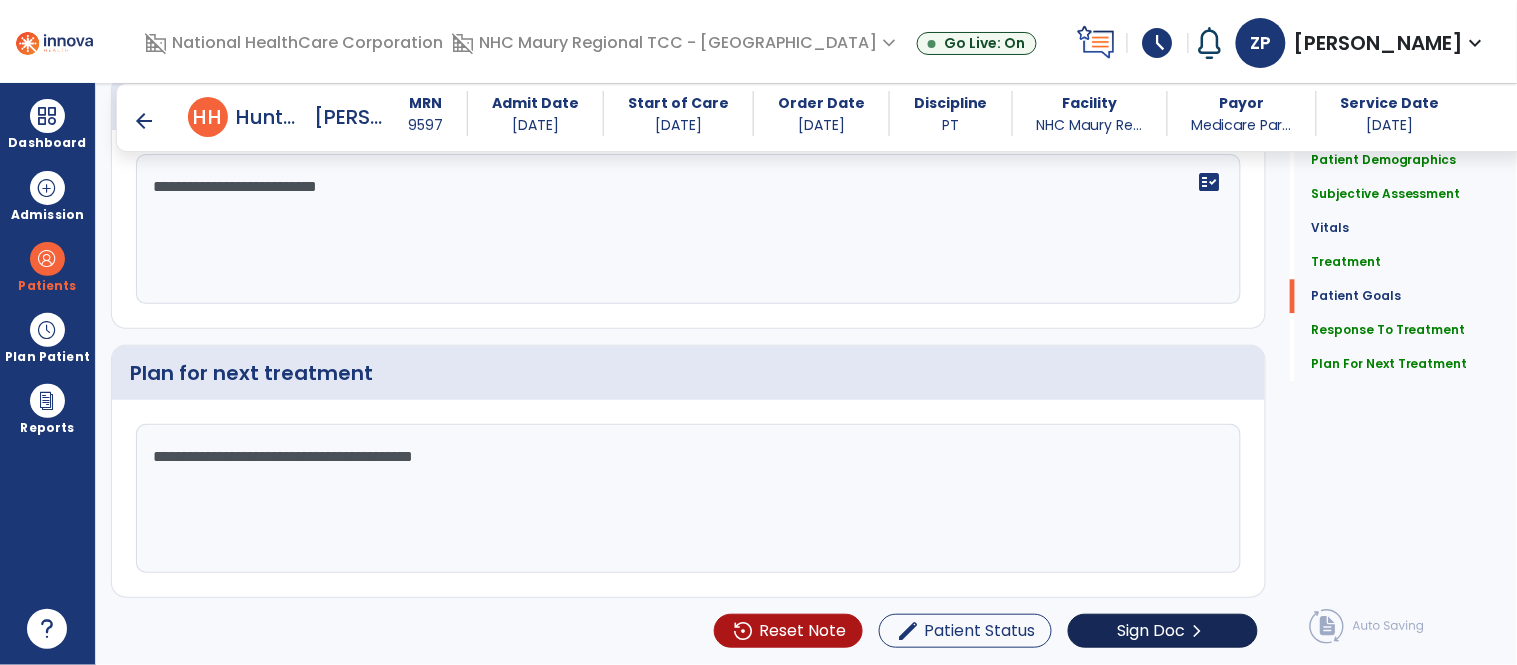 type on "**********" 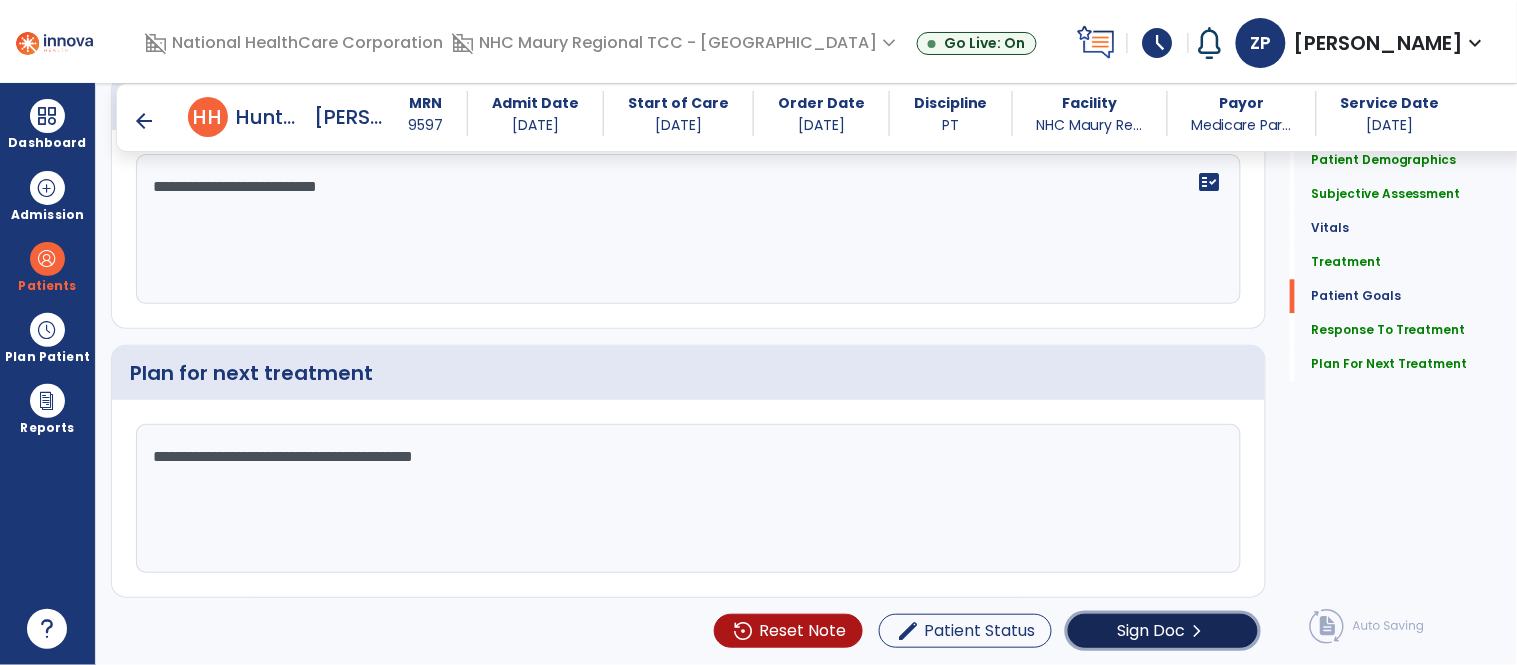 click on "Sign Doc" 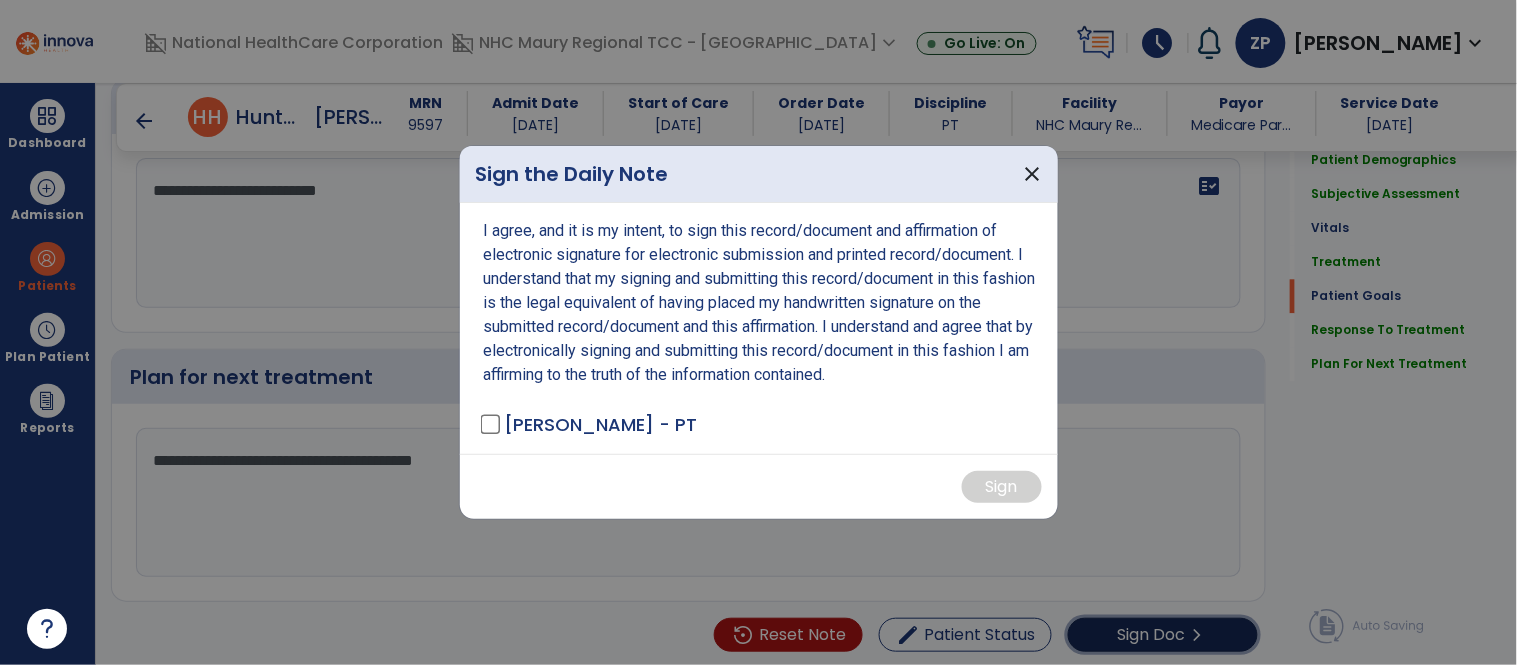 scroll, scrollTop: 3114, scrollLeft: 0, axis: vertical 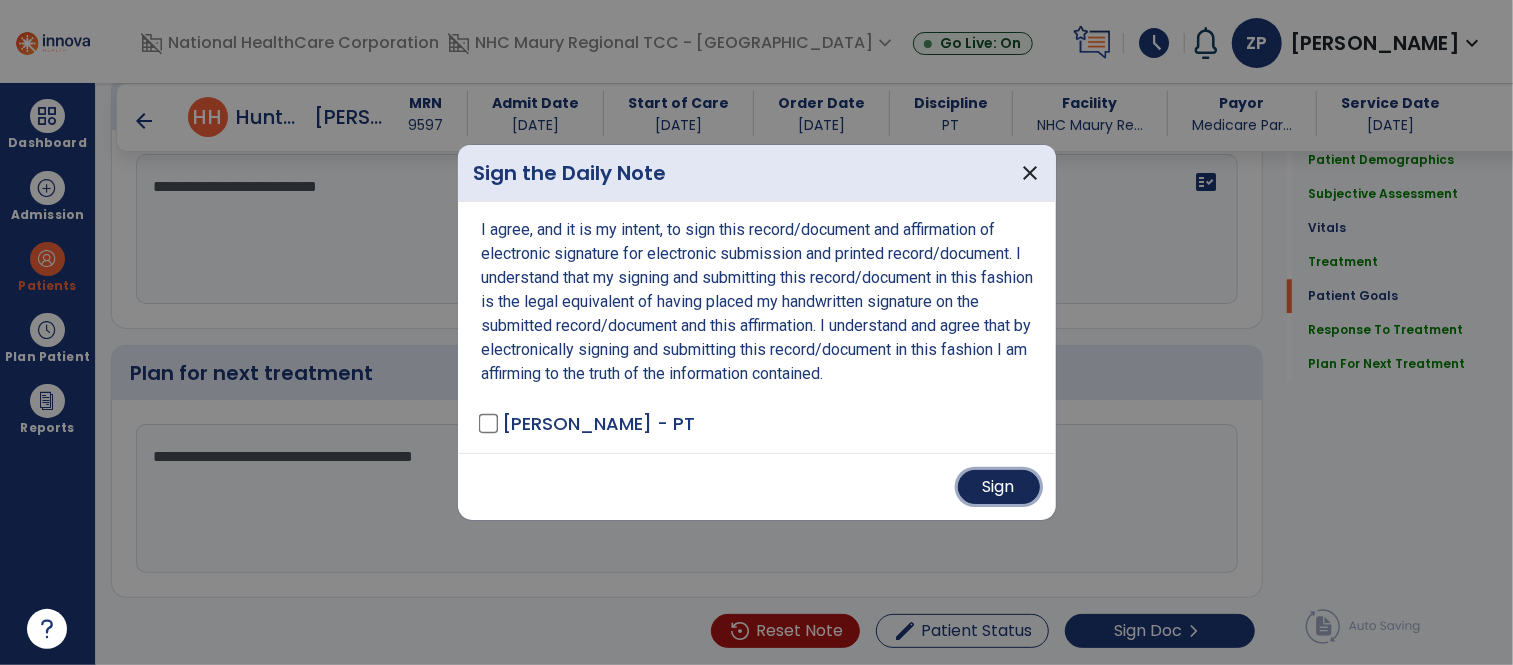 click on "Sign" at bounding box center [999, 487] 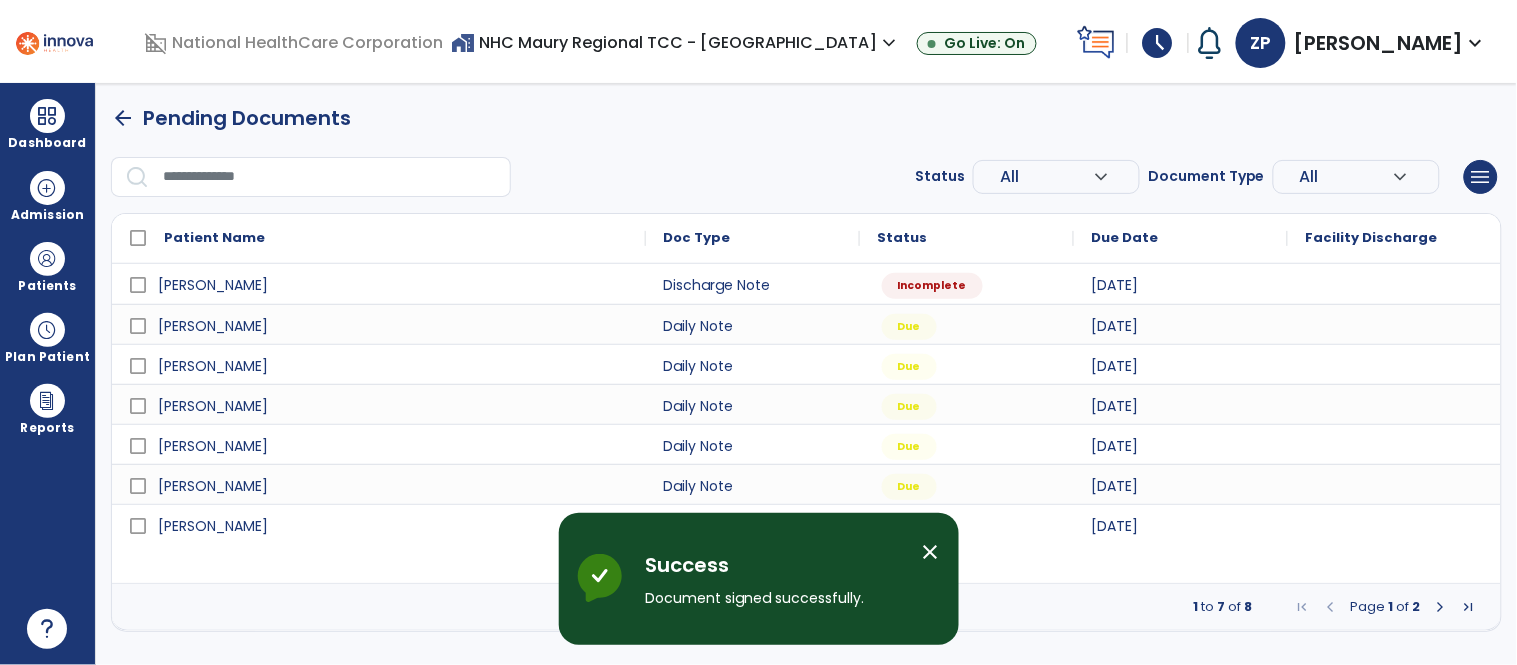 scroll, scrollTop: 0, scrollLeft: 0, axis: both 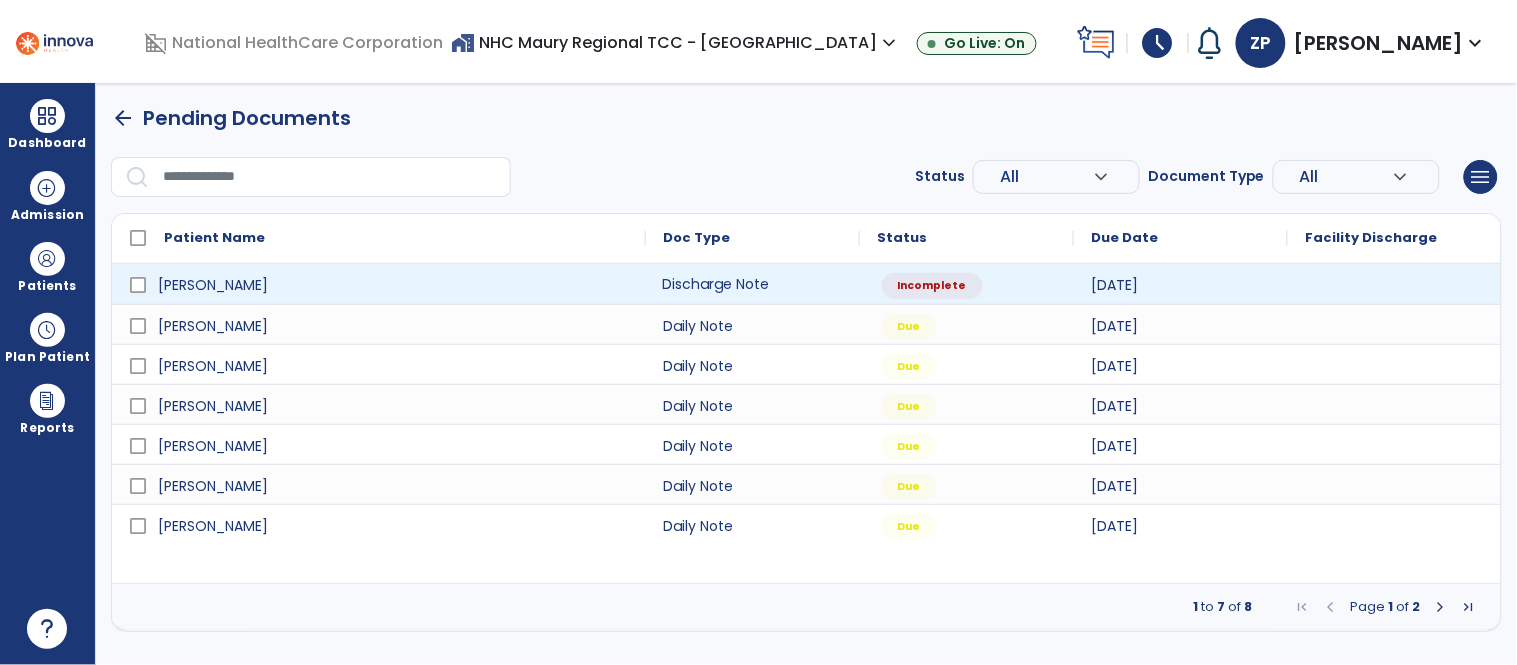 click on "Discharge Note" at bounding box center [753, 284] 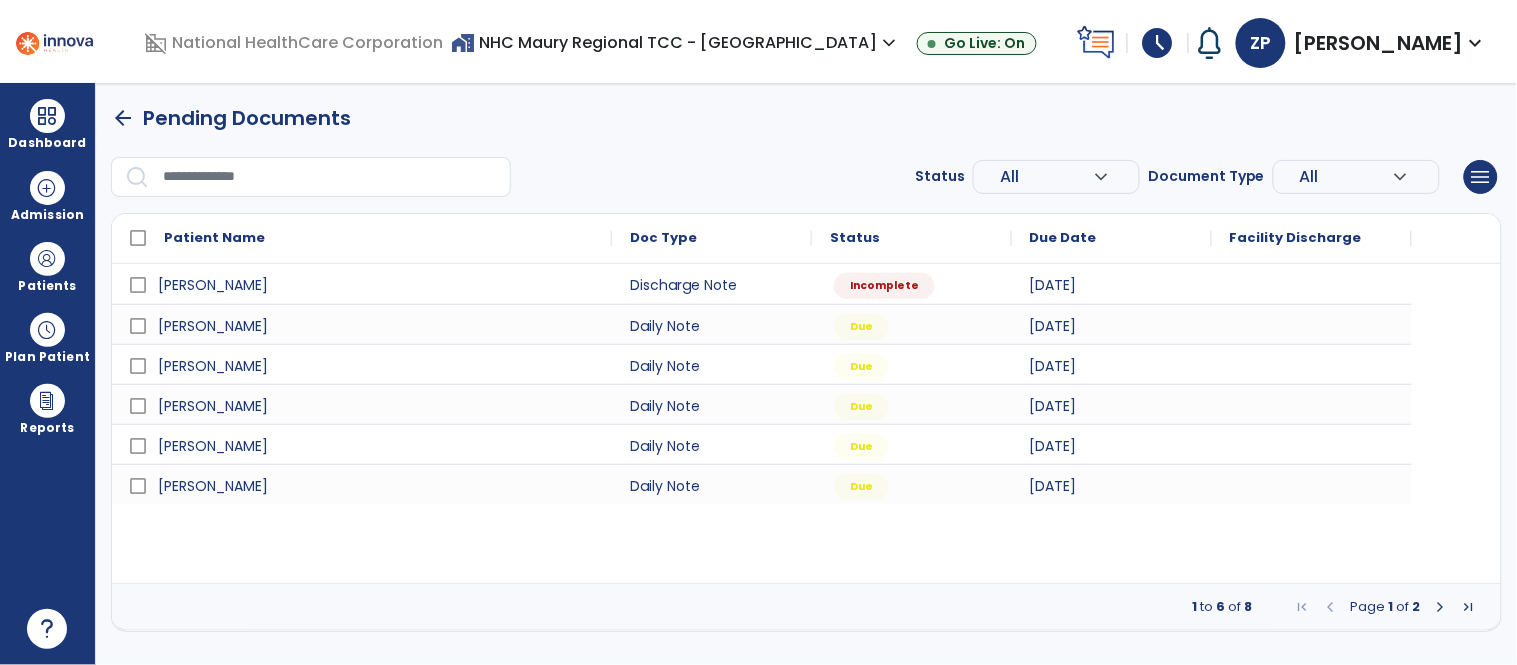 select on "****" 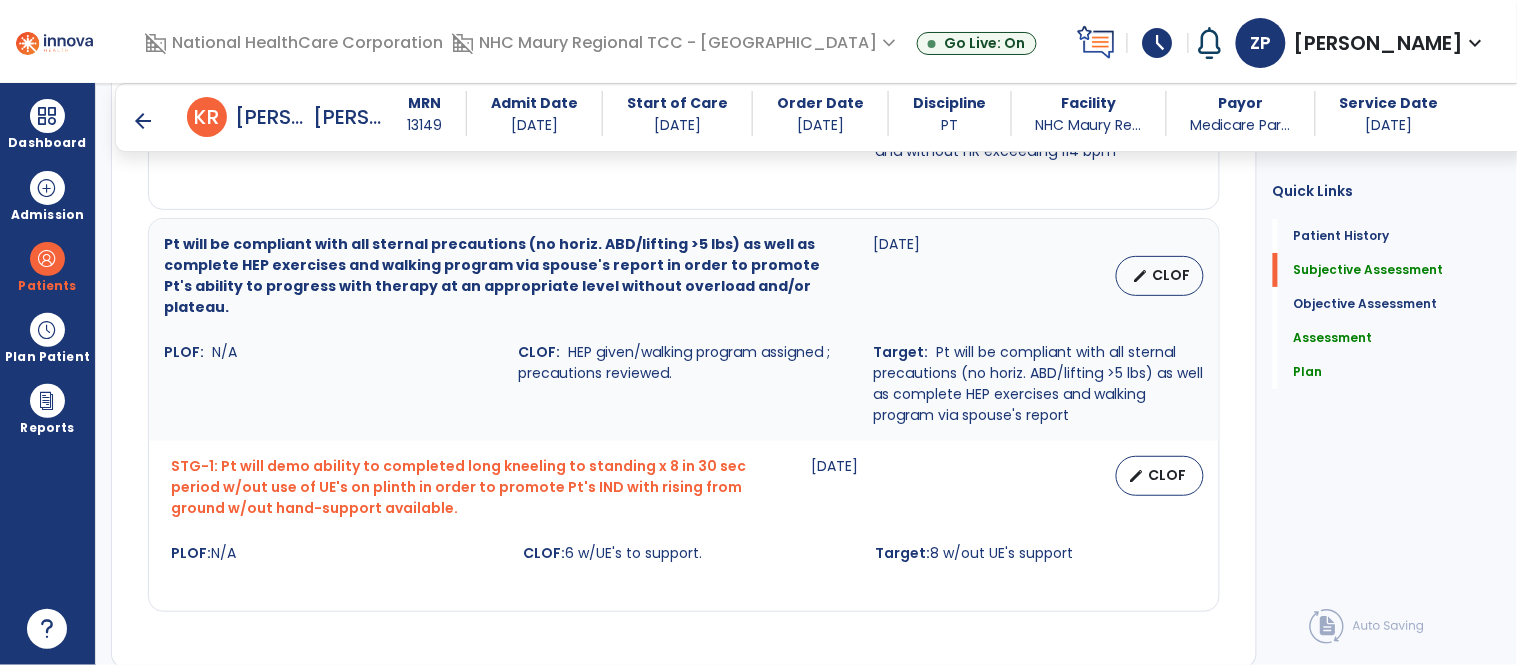 scroll, scrollTop: 1853, scrollLeft: 0, axis: vertical 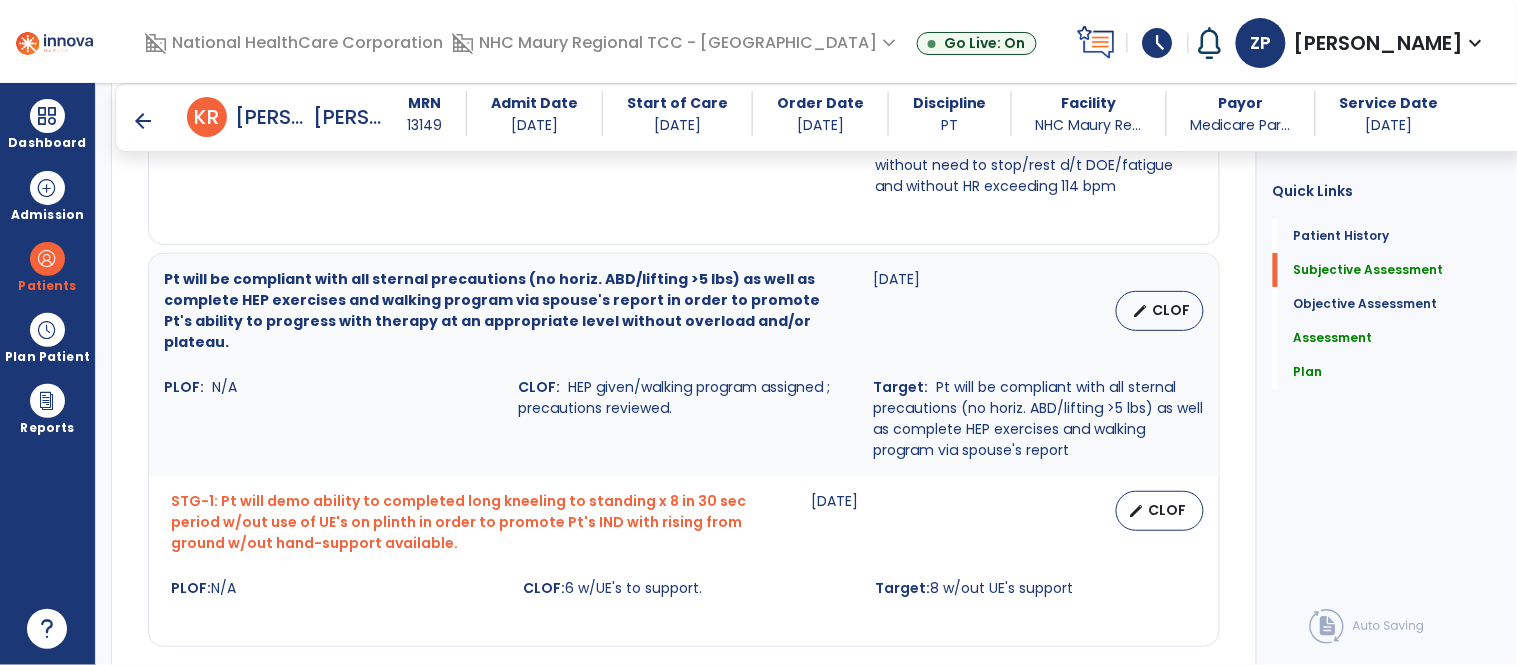 click on "Pt will be compliant with all sternal precautions (no horiz. ABD/lifting >5 lbs) as well as complete HEP exercises and walking program via spouse's report in order to promote Pt's ability to progress with therapy at an appropriate level without overload and/or plateau.   [DATE]   edit   CLOF PLOF:    N/A CLOF:    HEP given/walking program assigned ; precautions reviewed.  Target:    Pt will be compliant with all sternal precautions (no horiz. ABD/lifting >5 lbs) as well as complete HEP exercises and walking program via spouse's report" at bounding box center [684, 365] 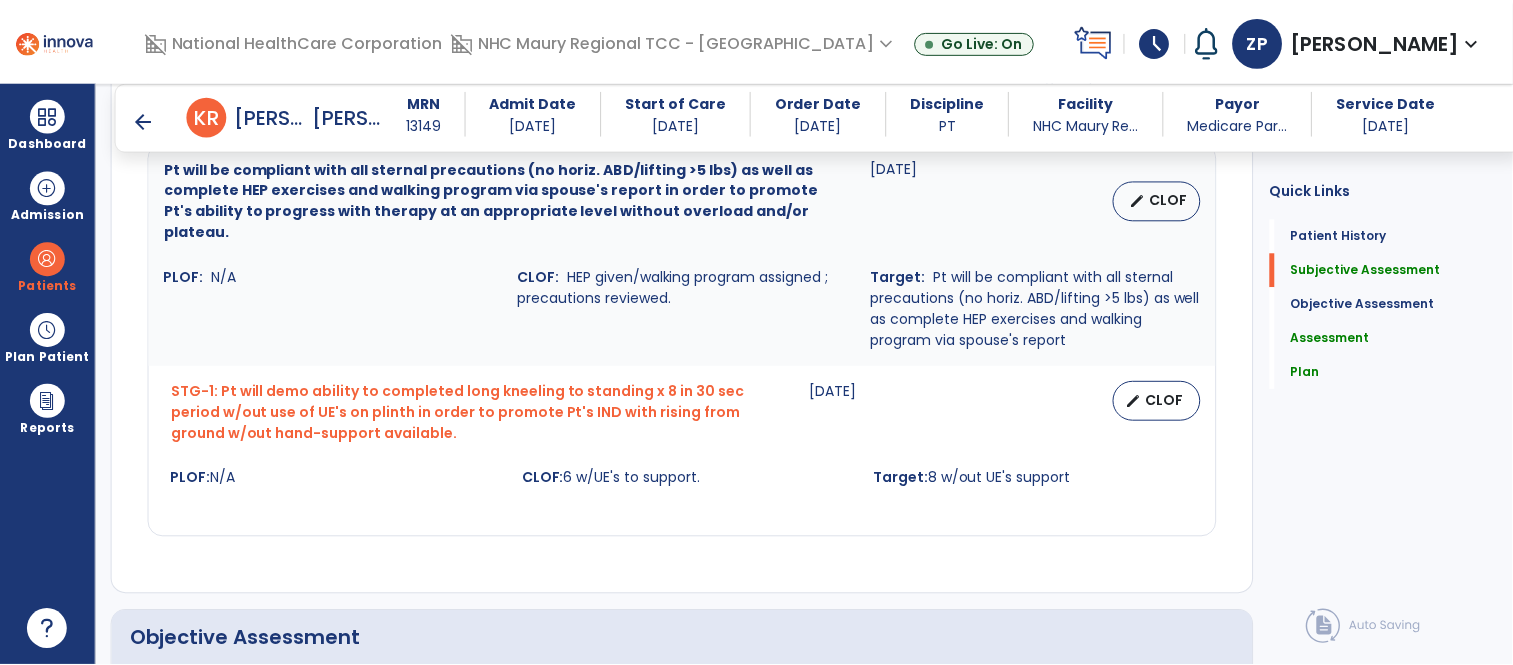 scroll, scrollTop: 1964, scrollLeft: 0, axis: vertical 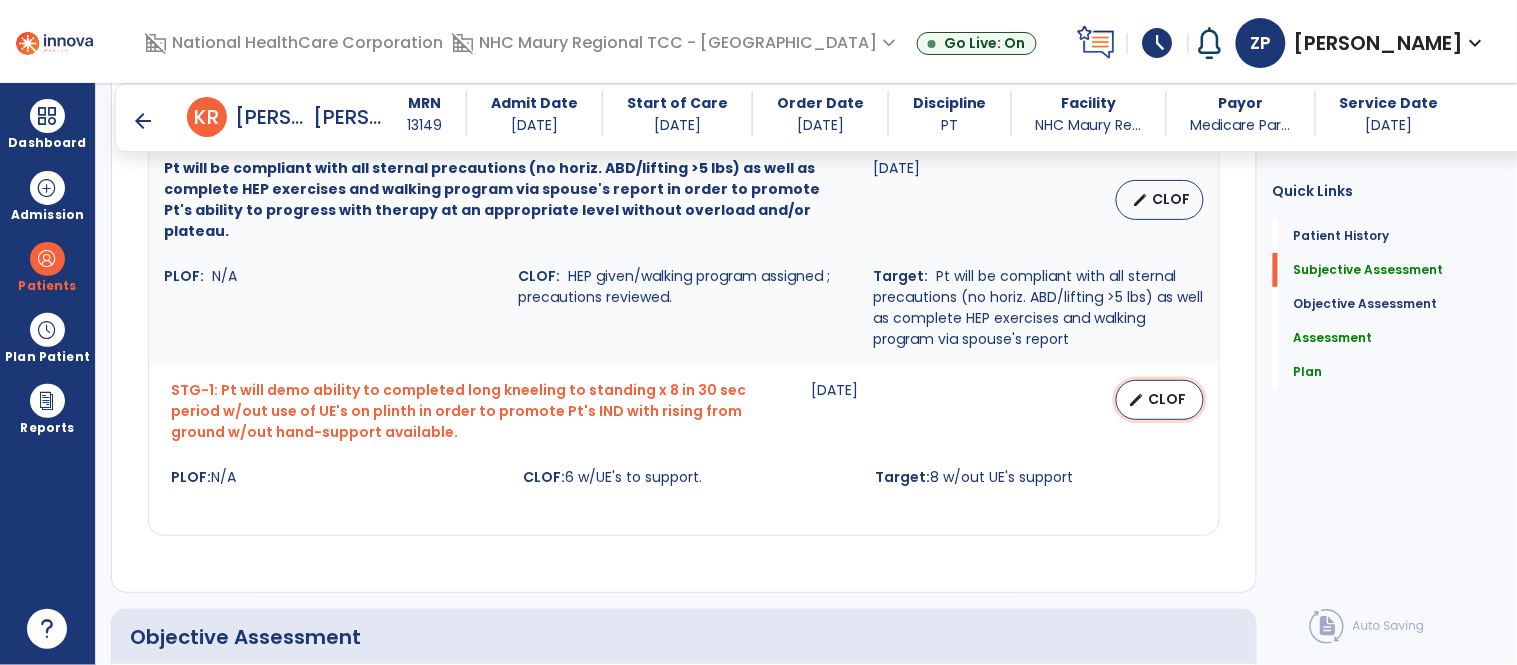 click on "edit" at bounding box center [1137, 400] 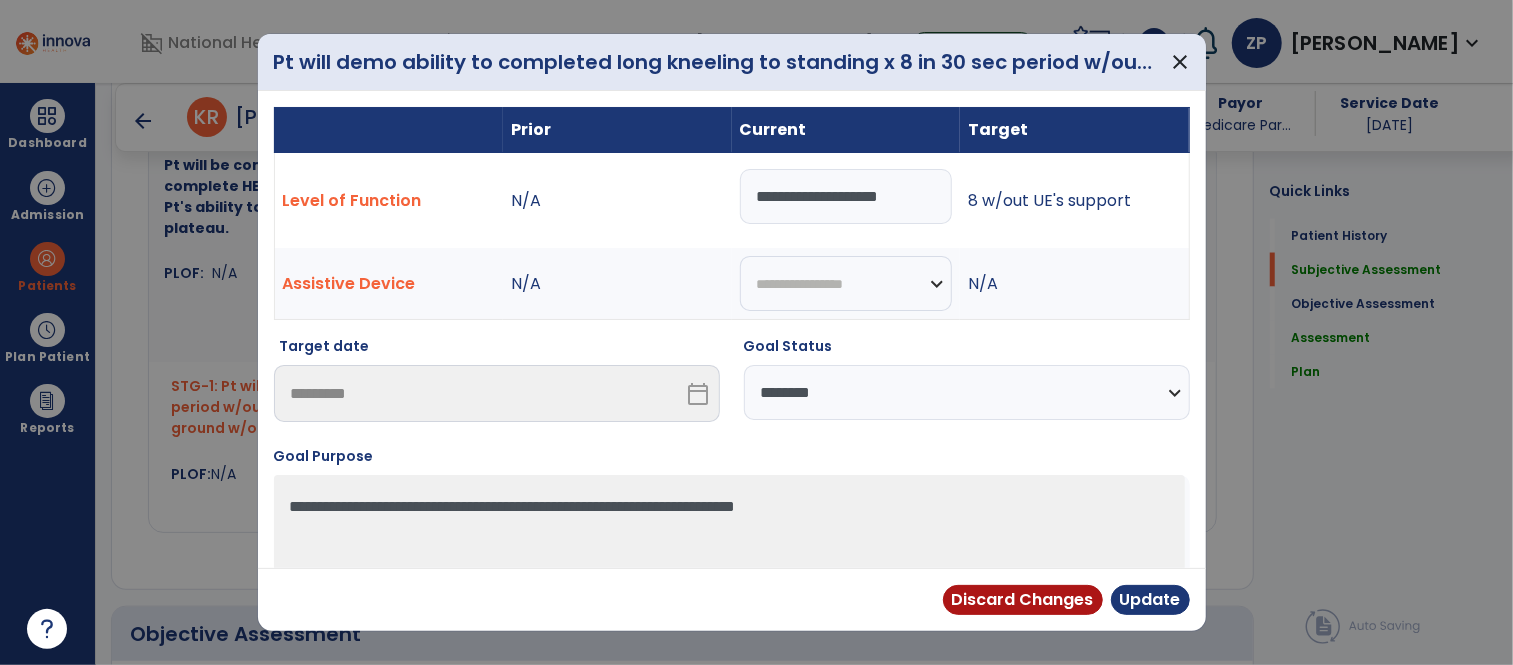 scroll, scrollTop: 1964, scrollLeft: 0, axis: vertical 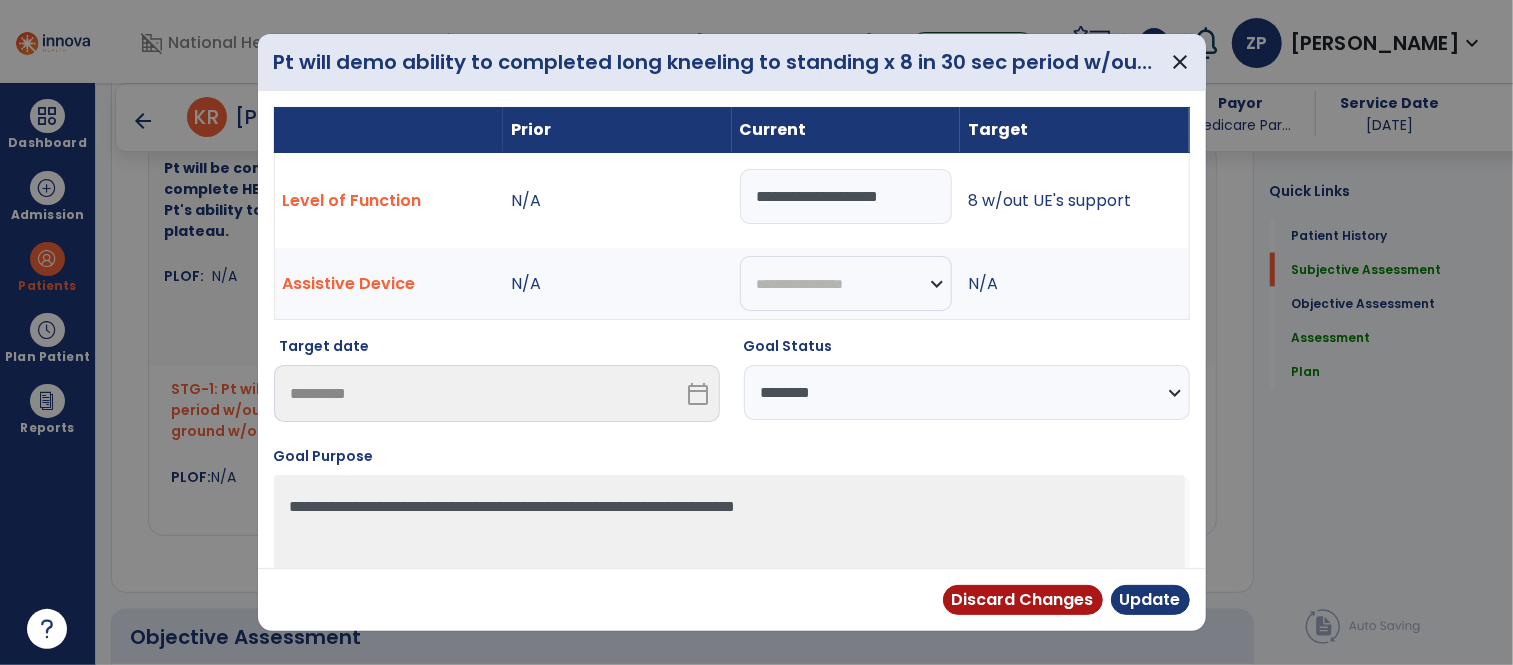 click on "**********" at bounding box center (967, 392) 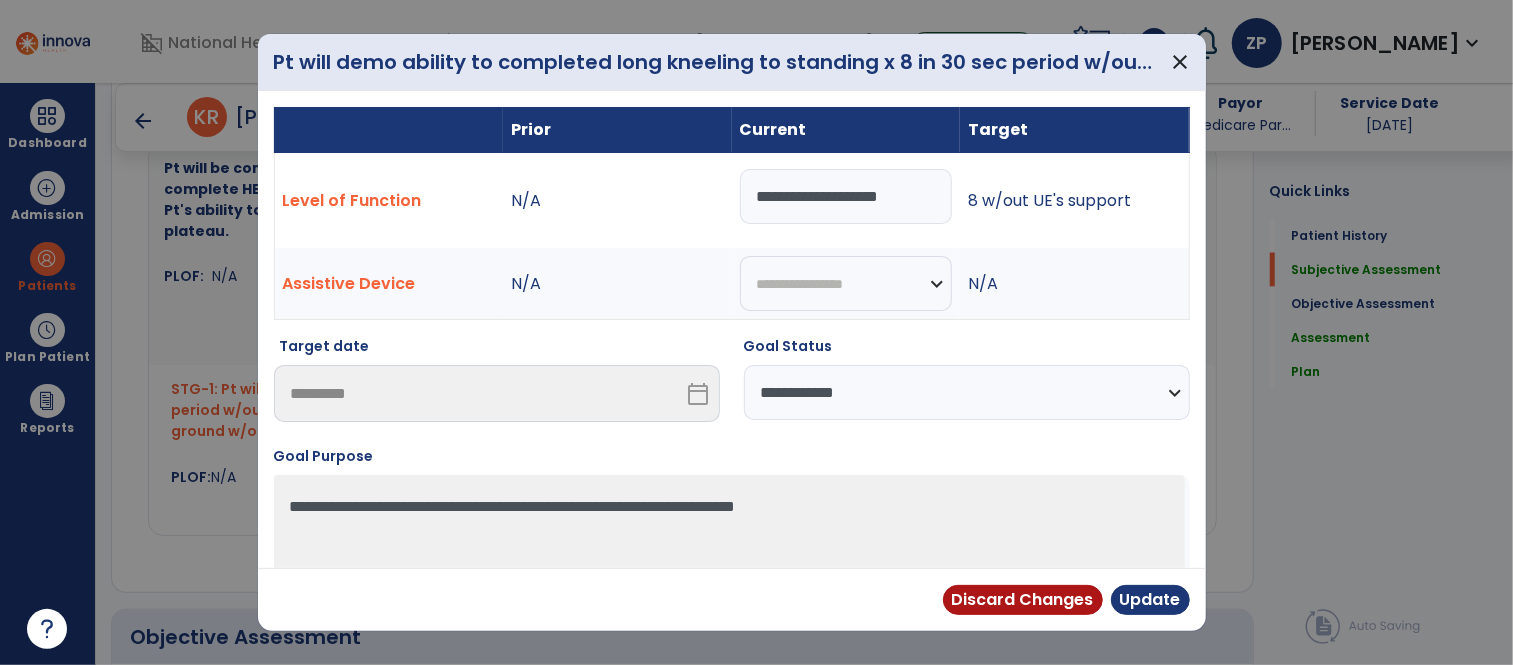 click on "**********" at bounding box center [967, 392] 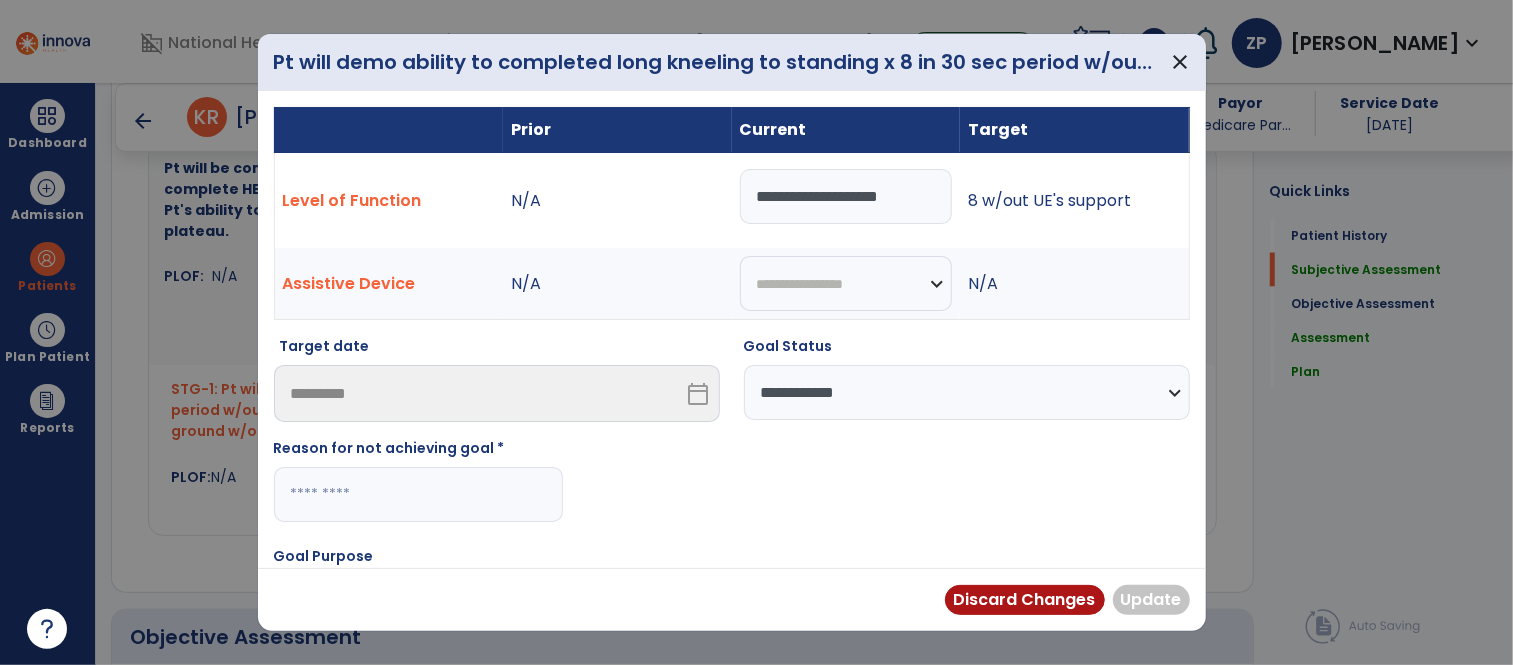 click at bounding box center (418, 494) 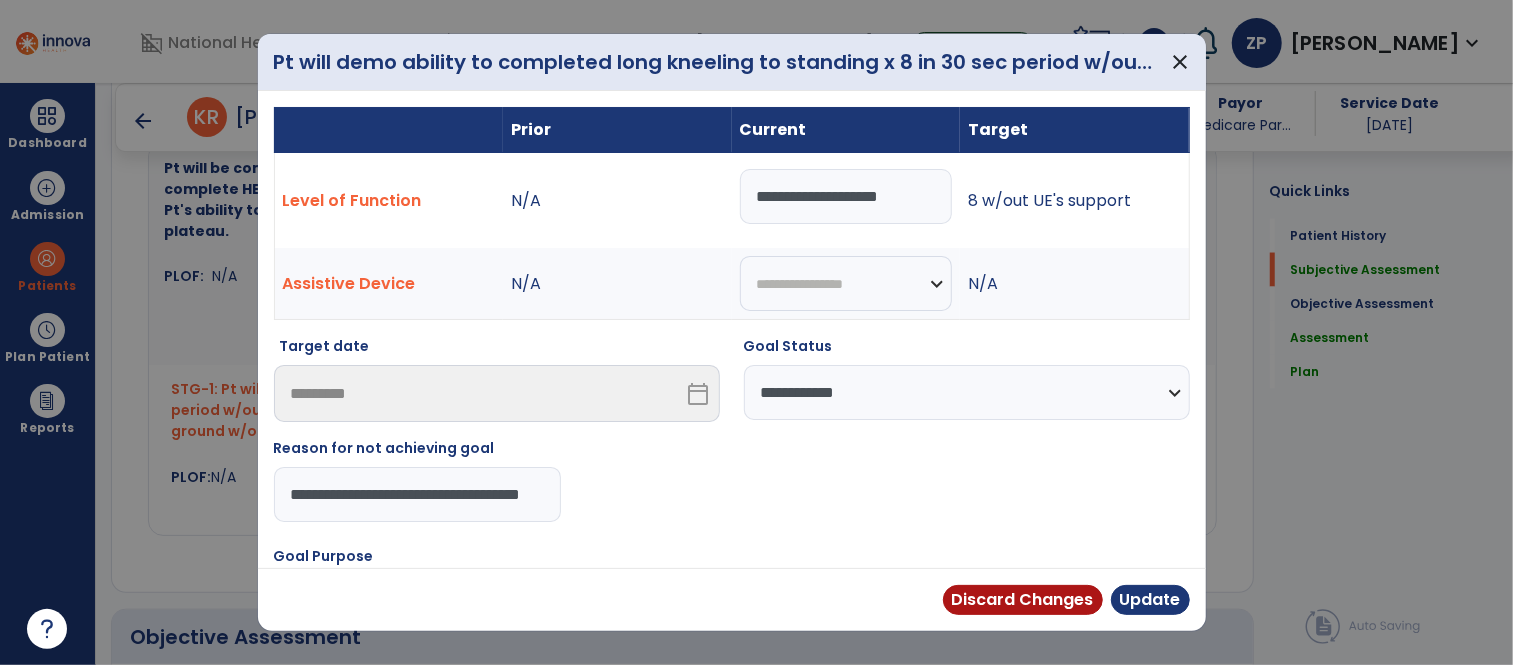 scroll, scrollTop: 0, scrollLeft: 54, axis: horizontal 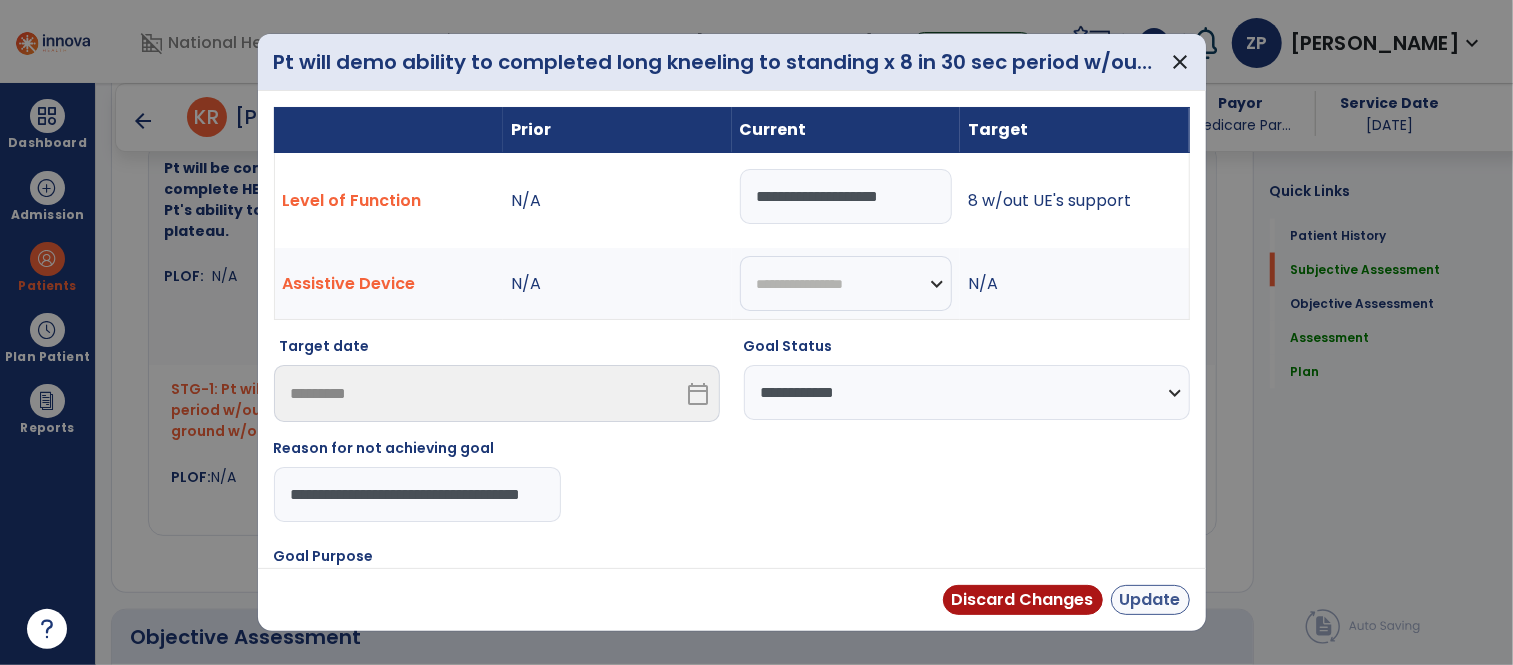 type on "**********" 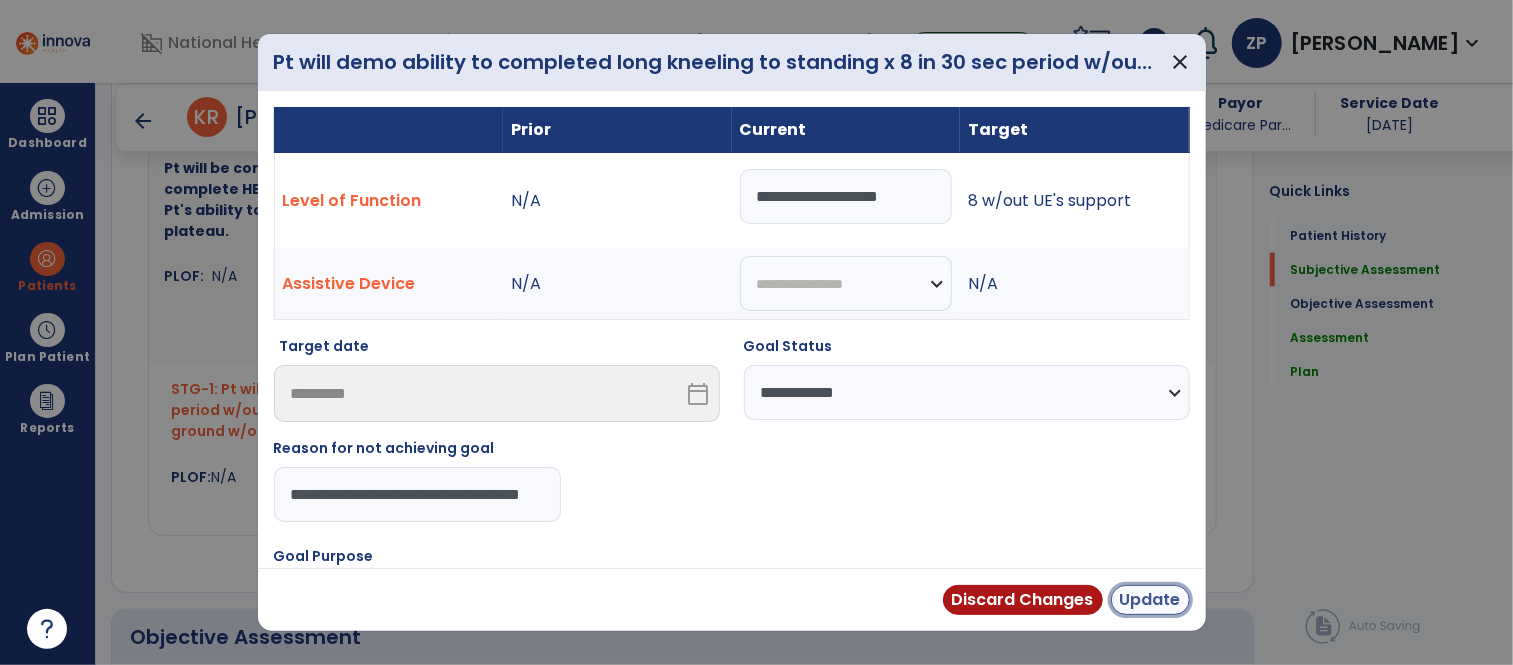 click on "Update" at bounding box center (1150, 600) 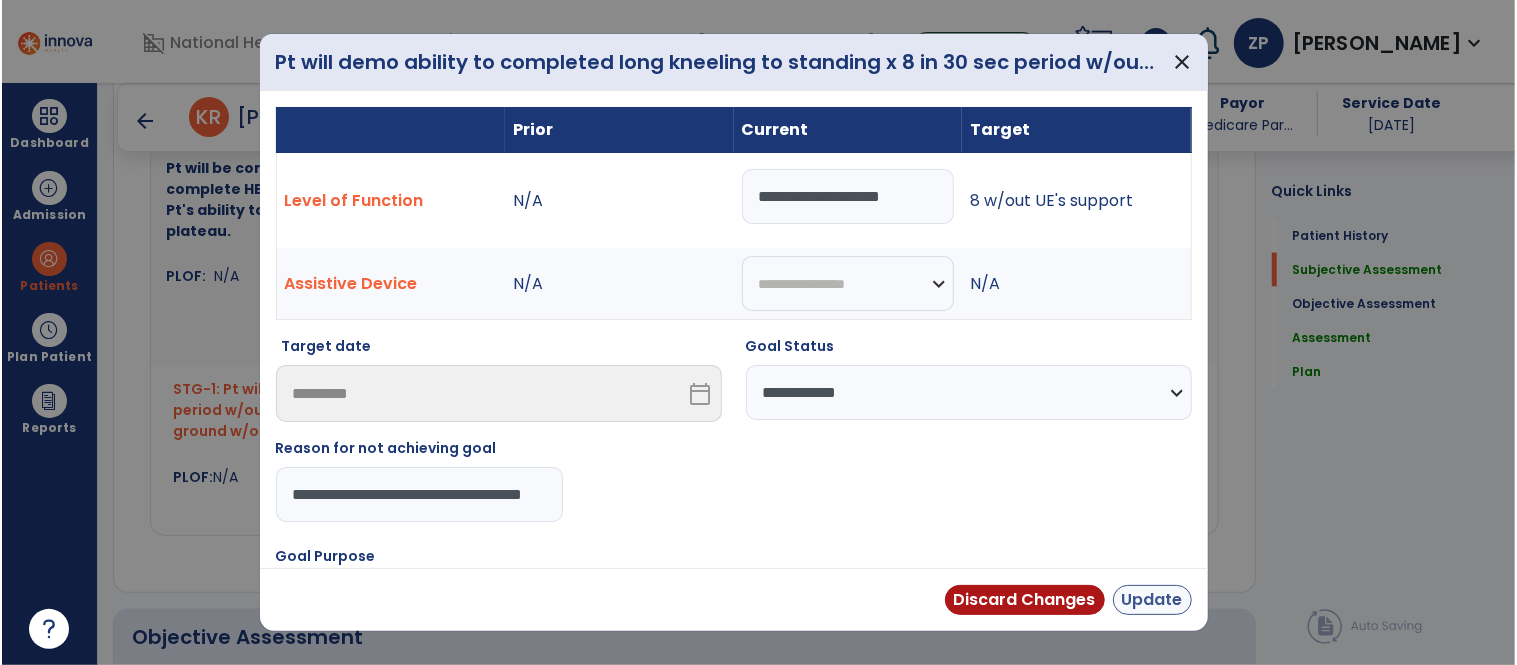 scroll, scrollTop: 0, scrollLeft: 0, axis: both 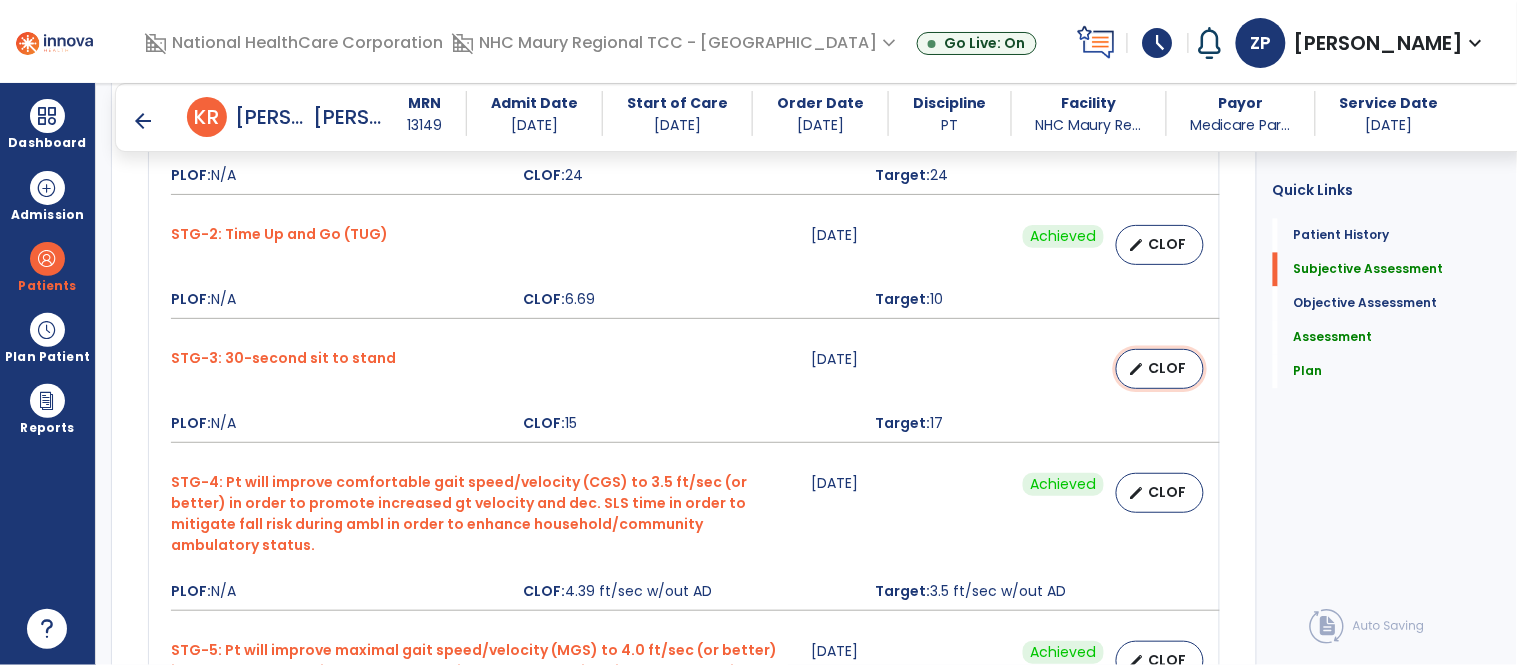 click on "CLOF" at bounding box center (1168, 368) 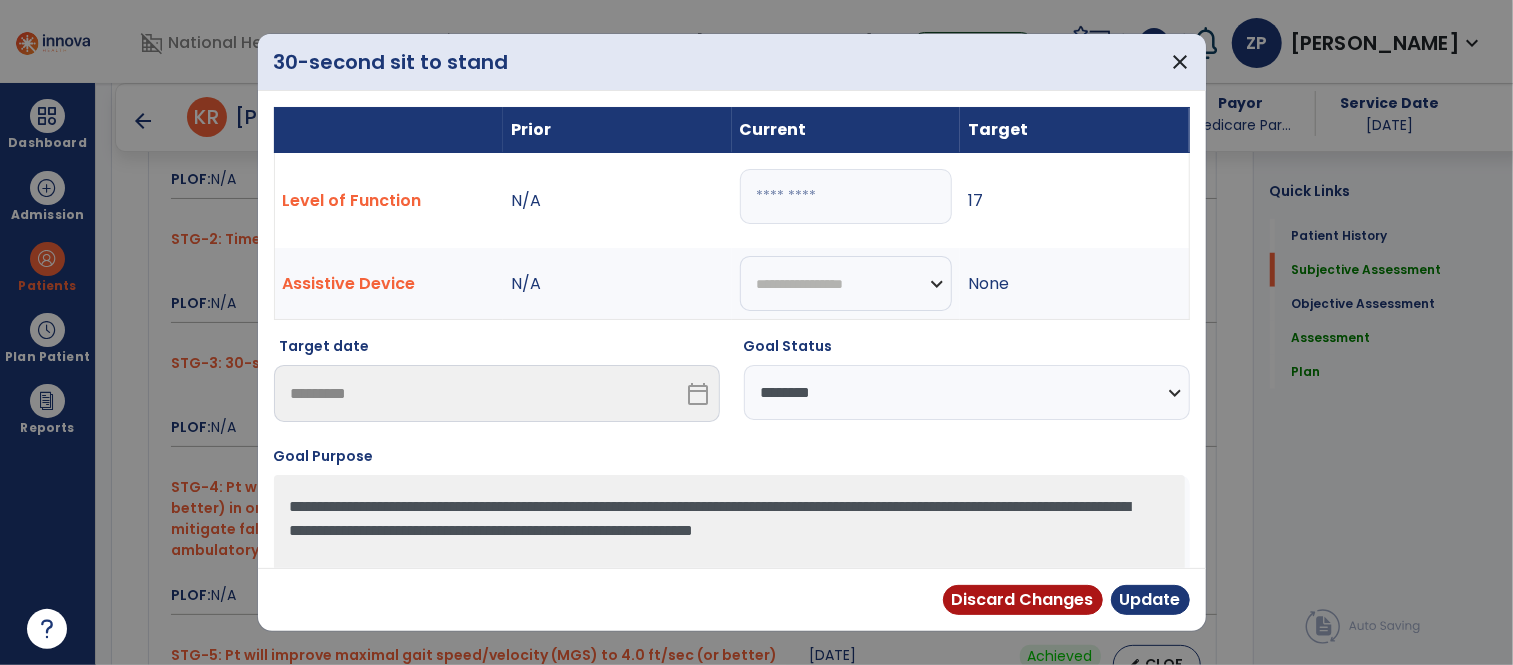 scroll, scrollTop: 1028, scrollLeft: 0, axis: vertical 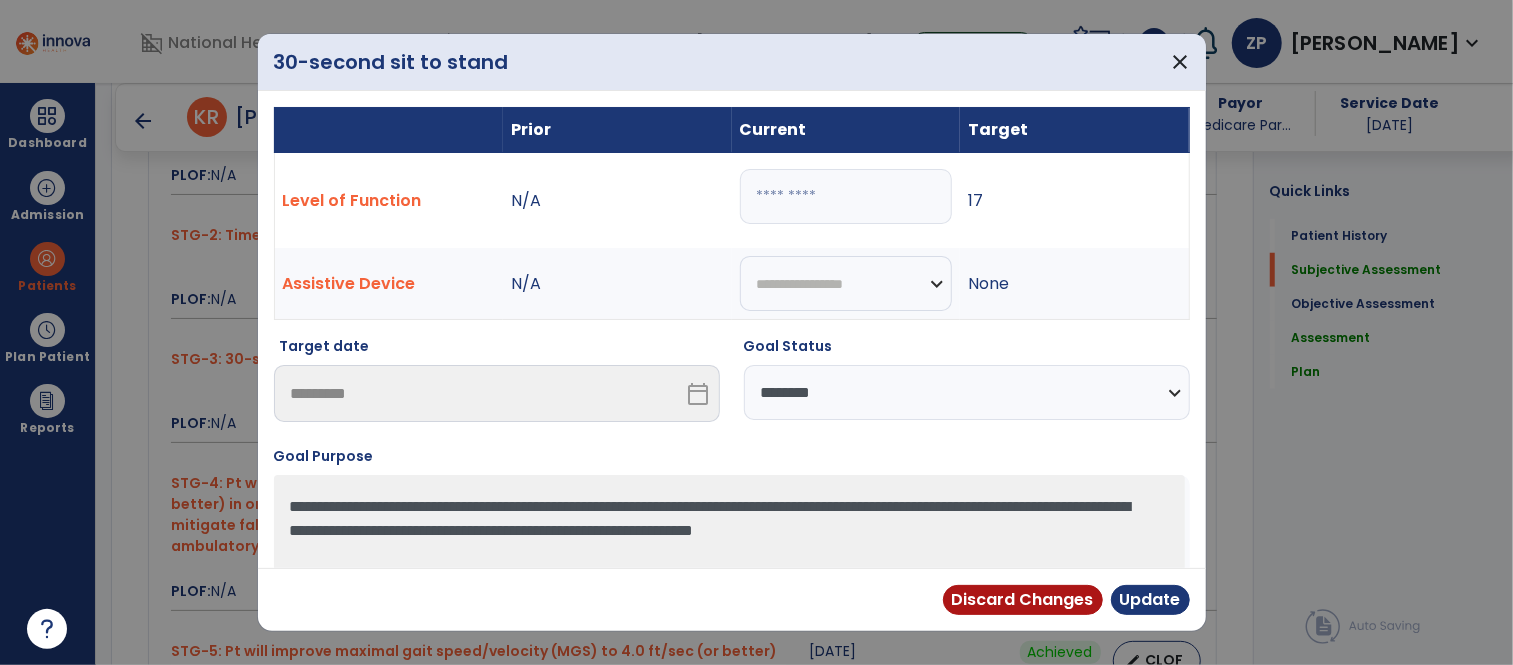 click on "**" at bounding box center [846, 196] 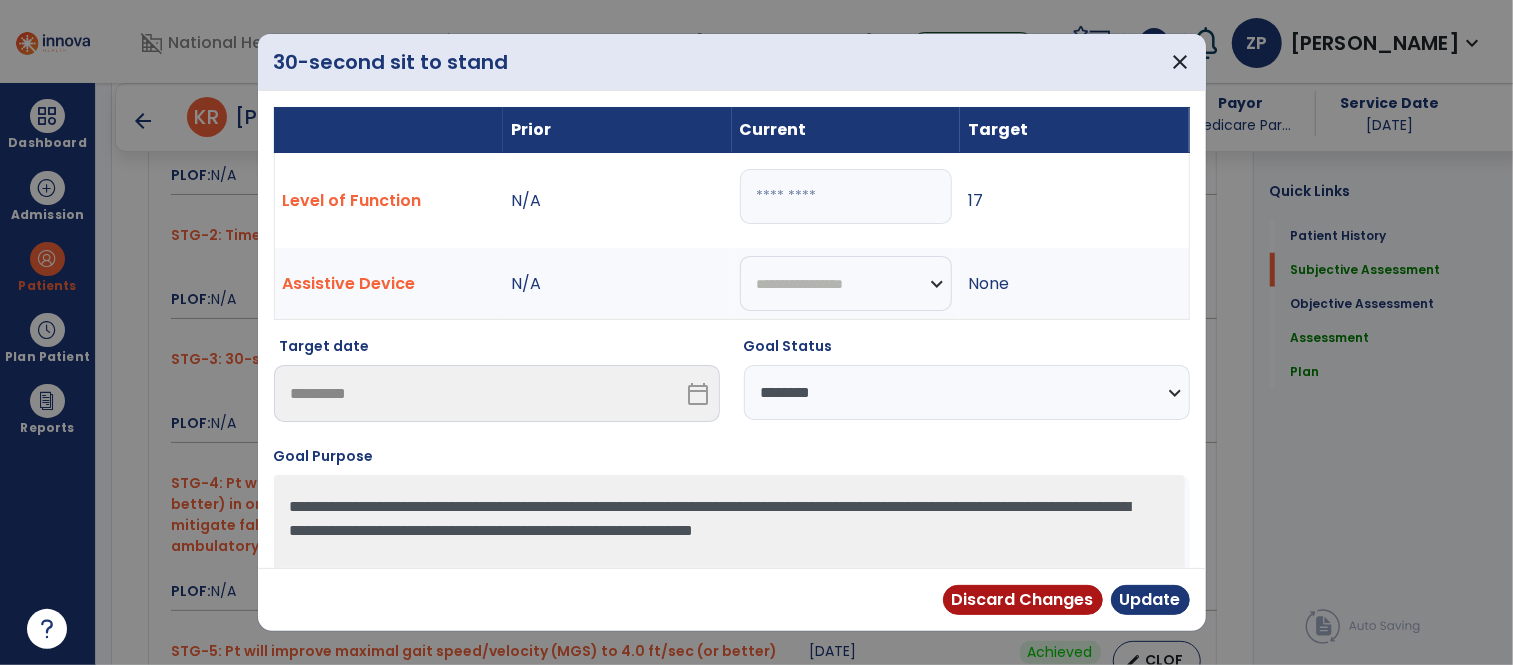type on "**" 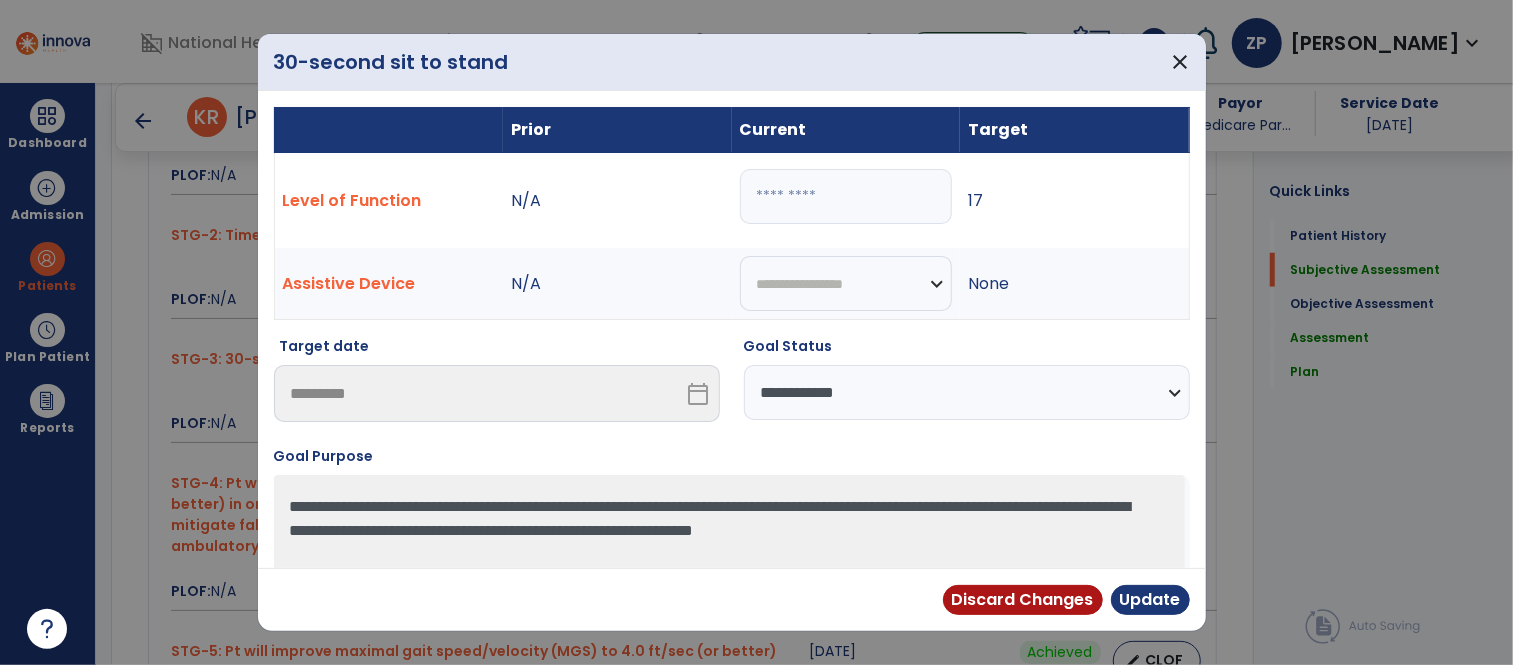 click on "**********" at bounding box center (967, 392) 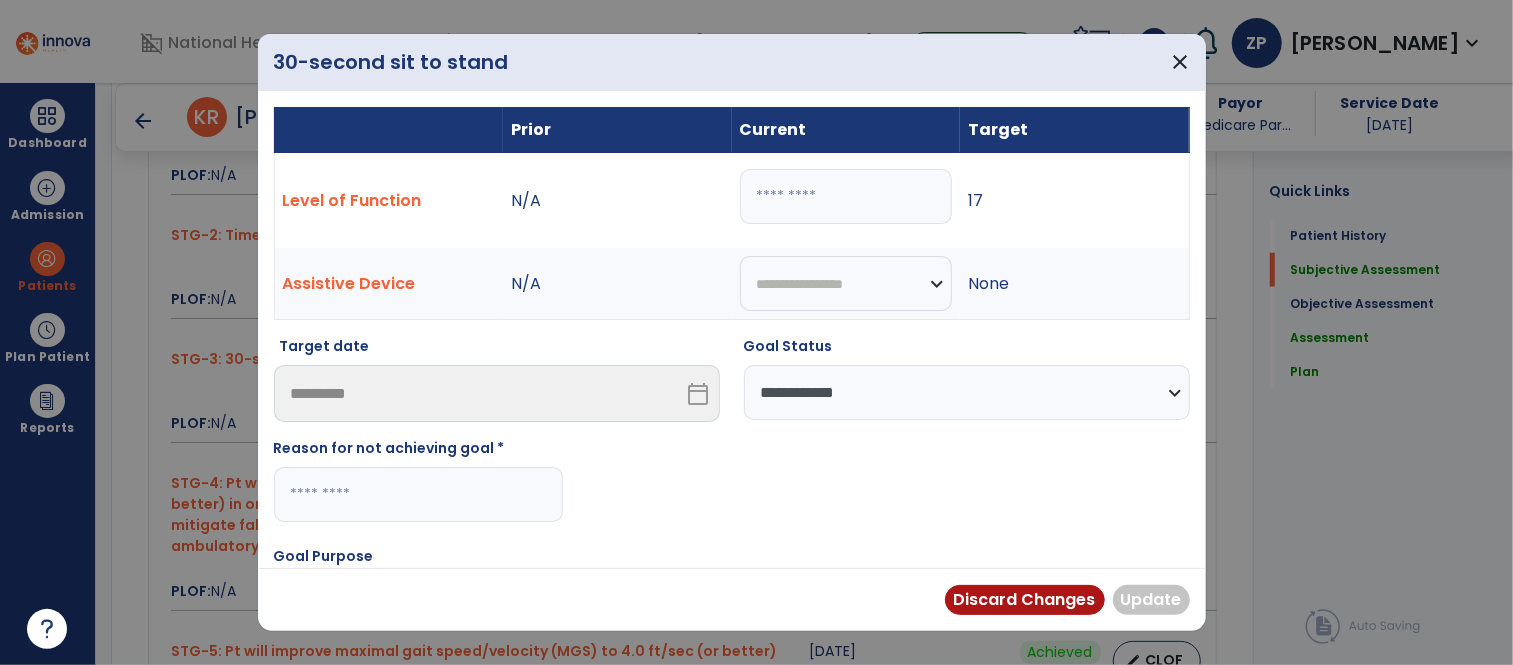 click at bounding box center (418, 494) 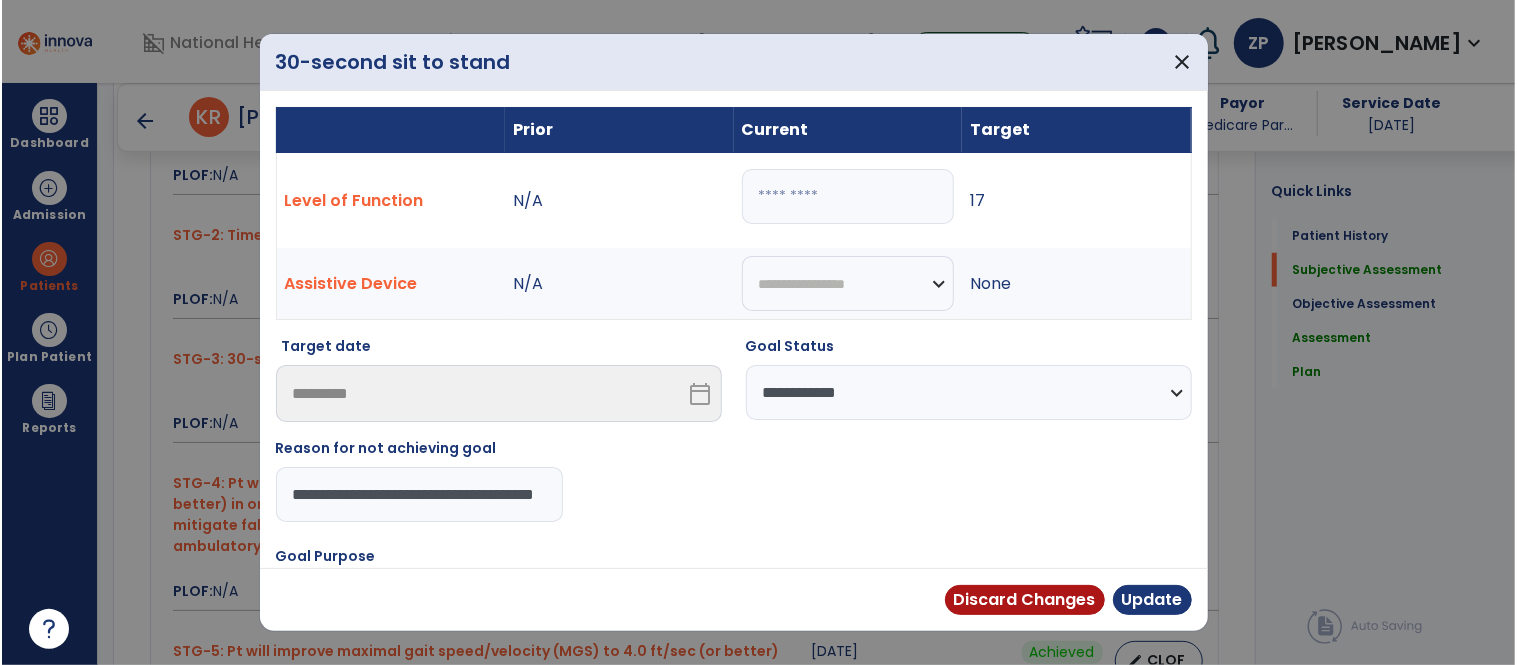 scroll, scrollTop: 0, scrollLeft: 64, axis: horizontal 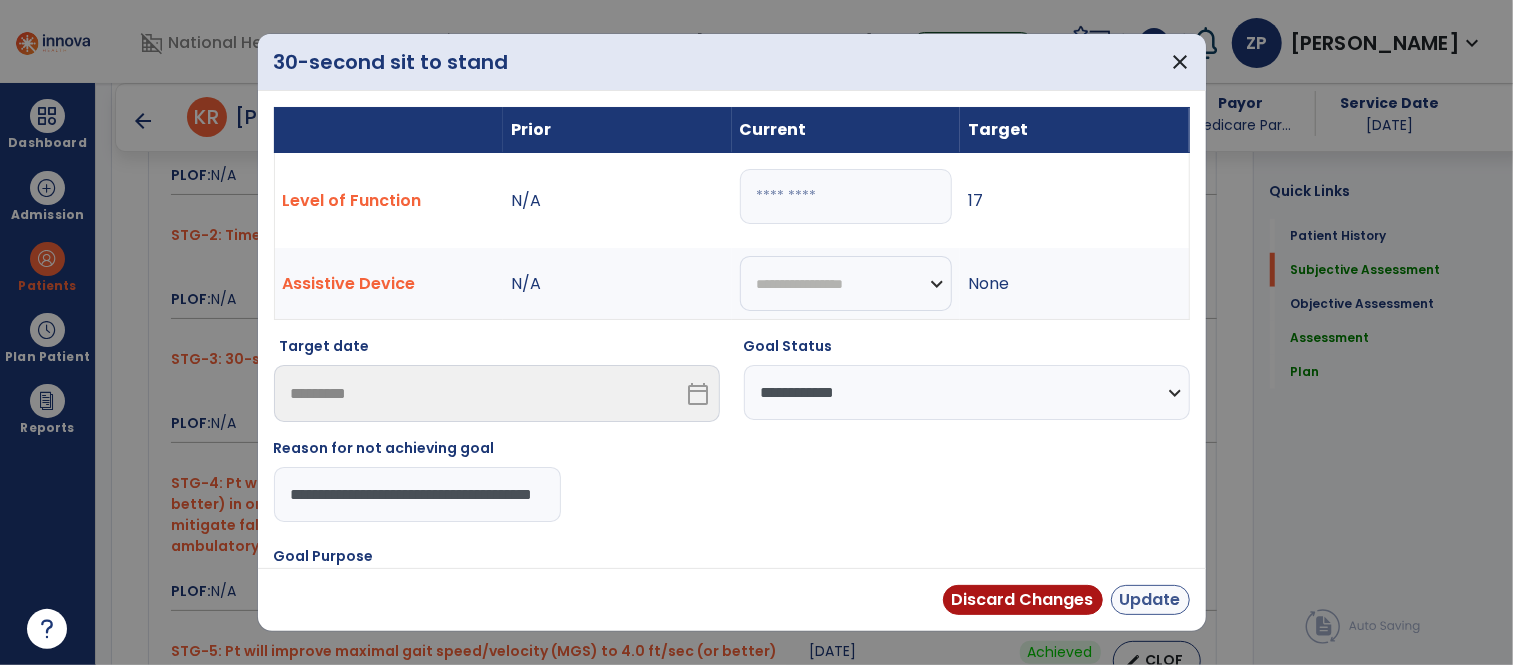 type on "**********" 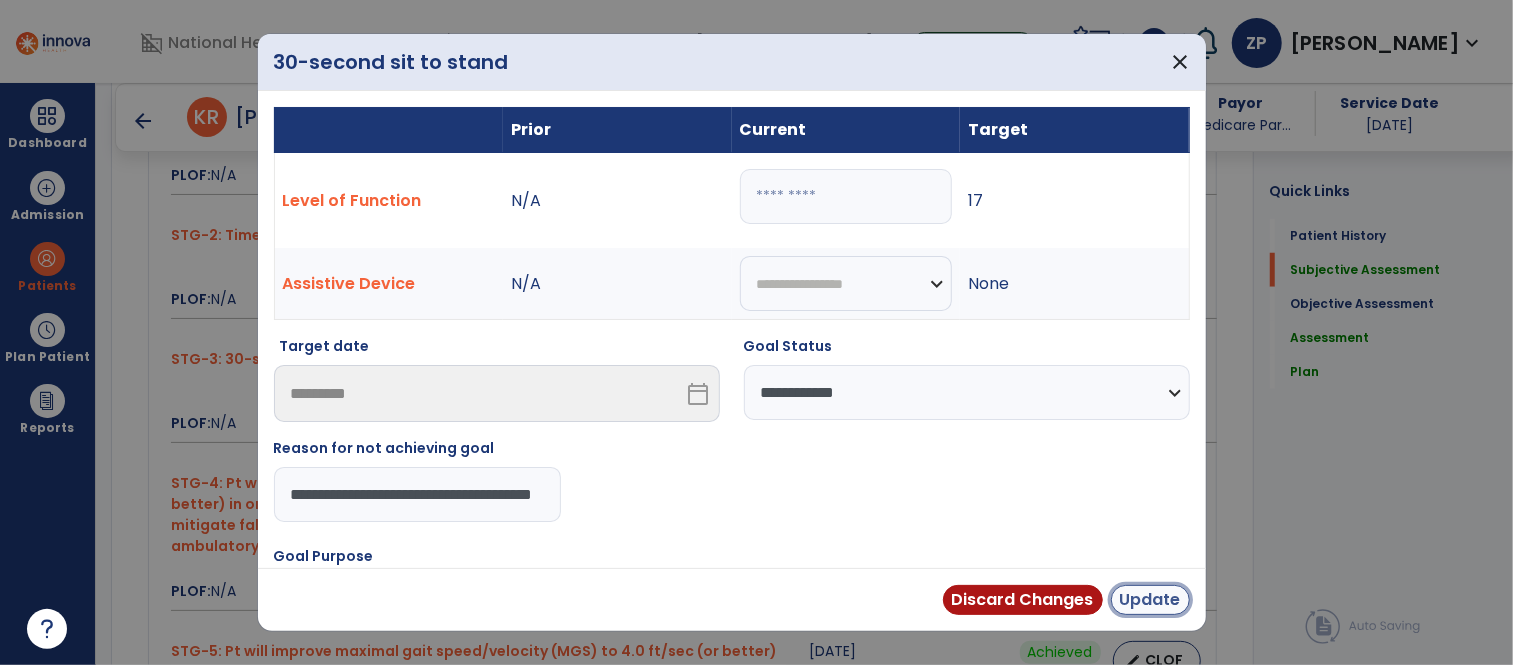 click on "Update" at bounding box center (1150, 600) 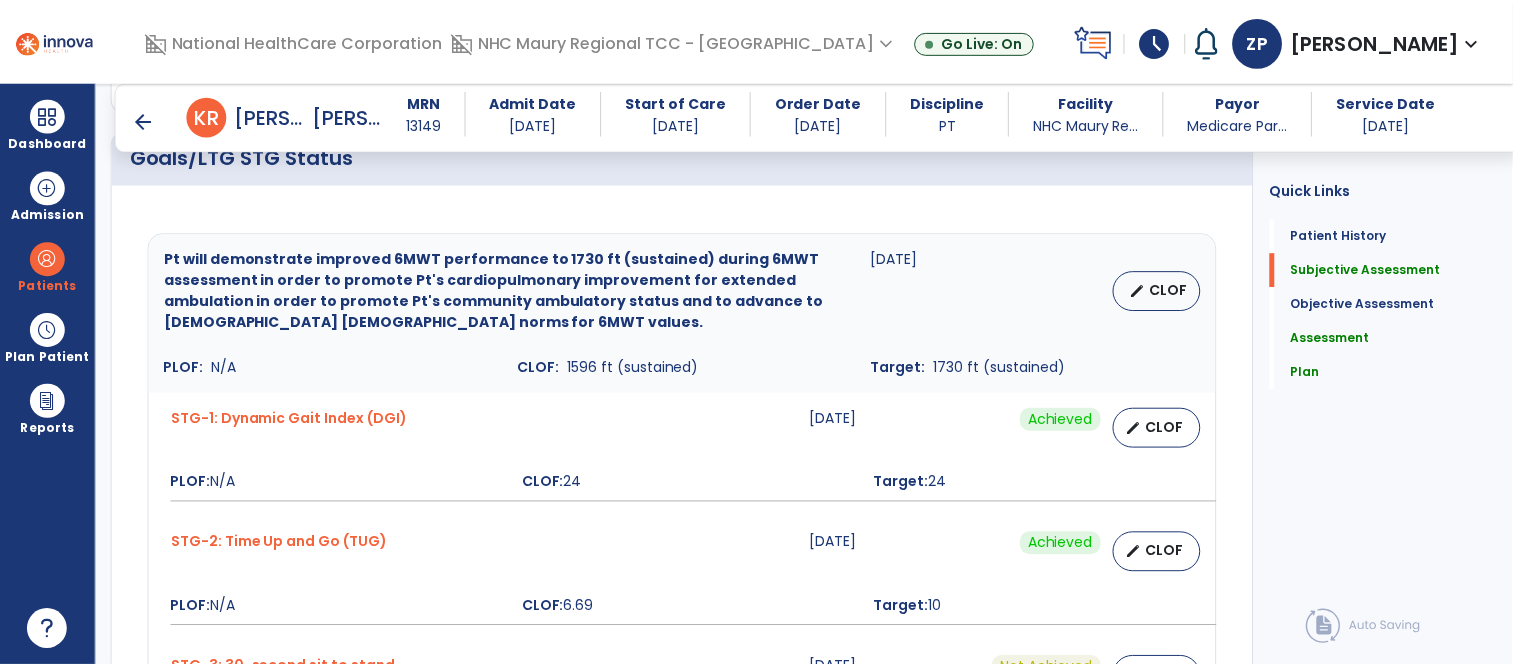 scroll, scrollTop: 720, scrollLeft: 0, axis: vertical 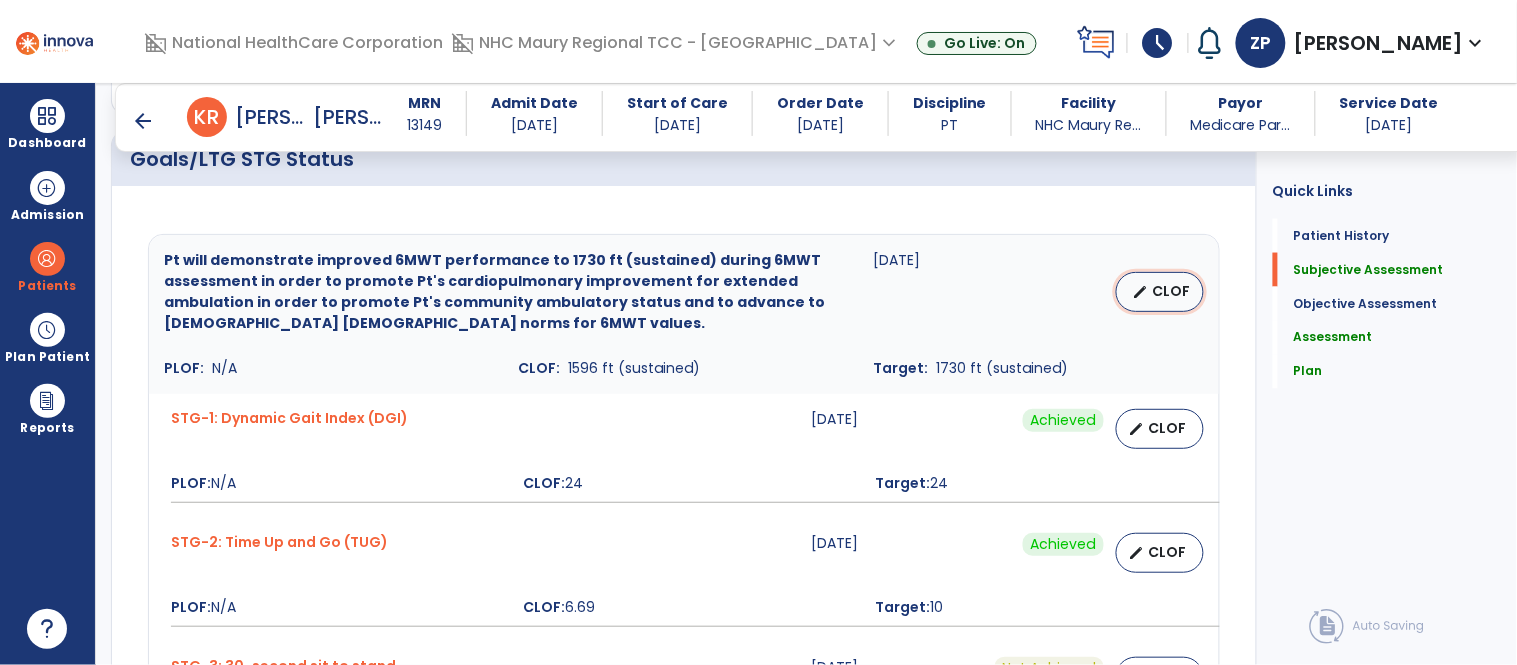 click on "CLOF" at bounding box center [1172, 291] 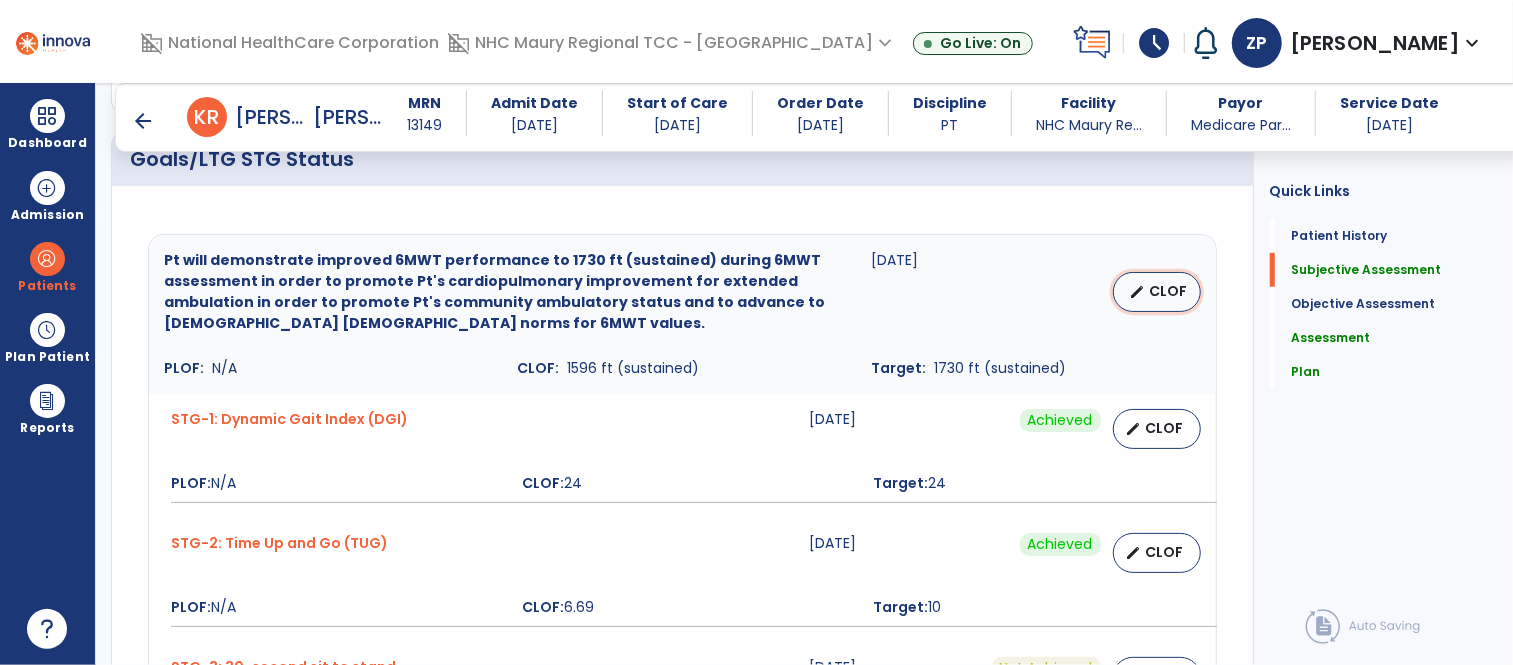 scroll, scrollTop: 720, scrollLeft: 0, axis: vertical 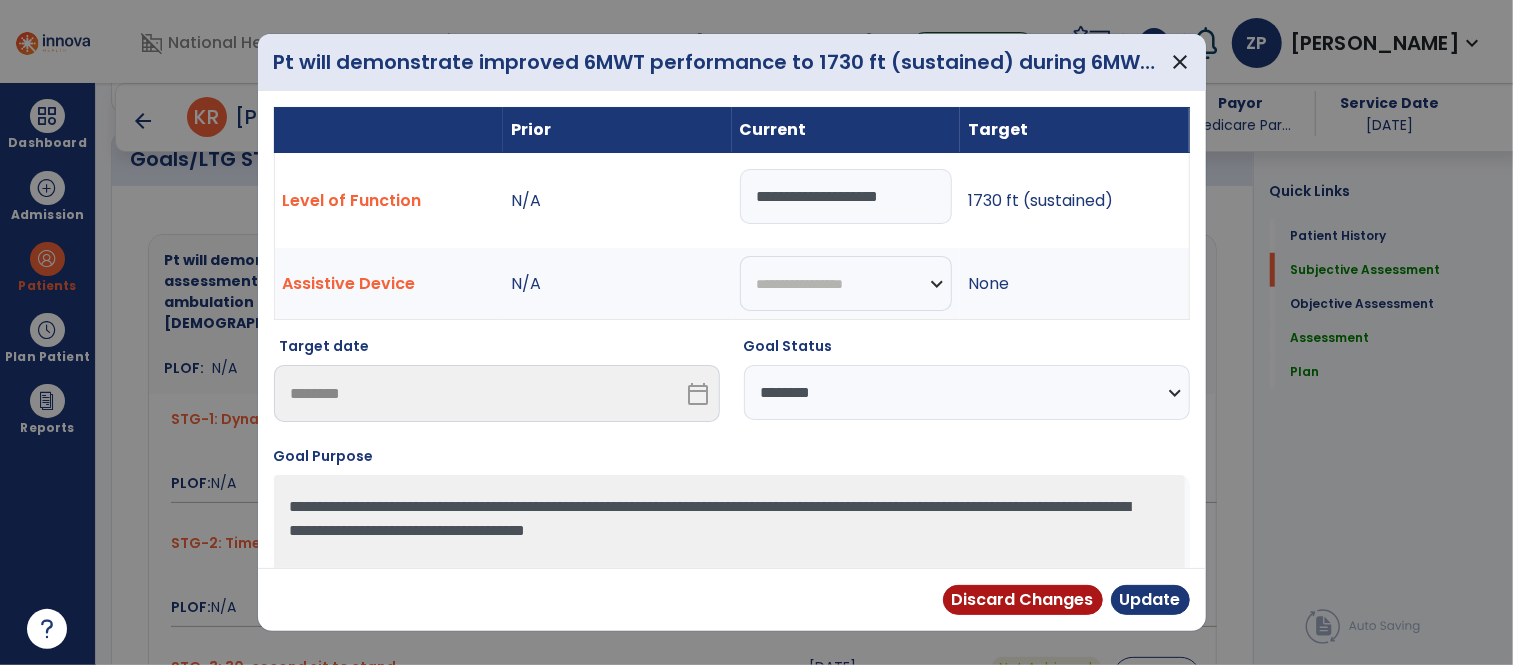 click on "**********" at bounding box center (846, 196) 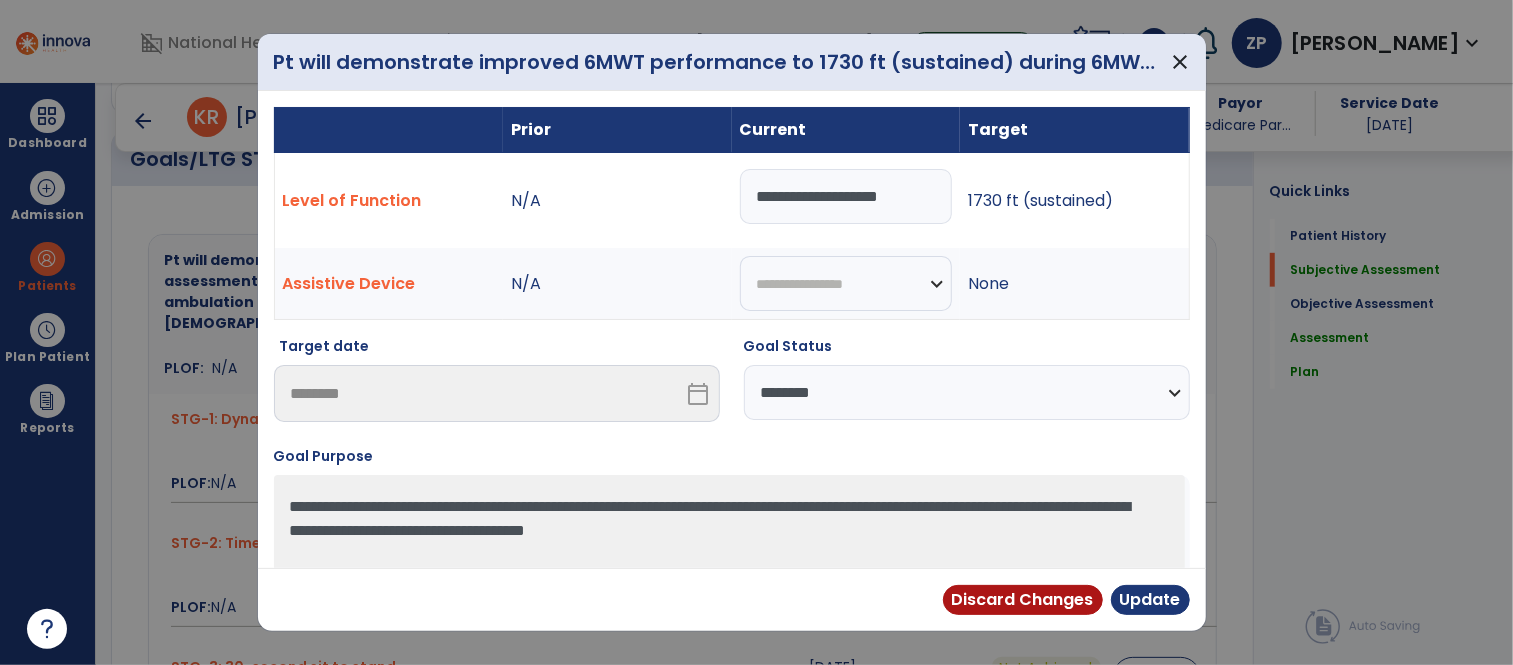 drag, startPoint x: 787, startPoint y: 197, endPoint x: 761, endPoint y: 198, distance: 26.019224 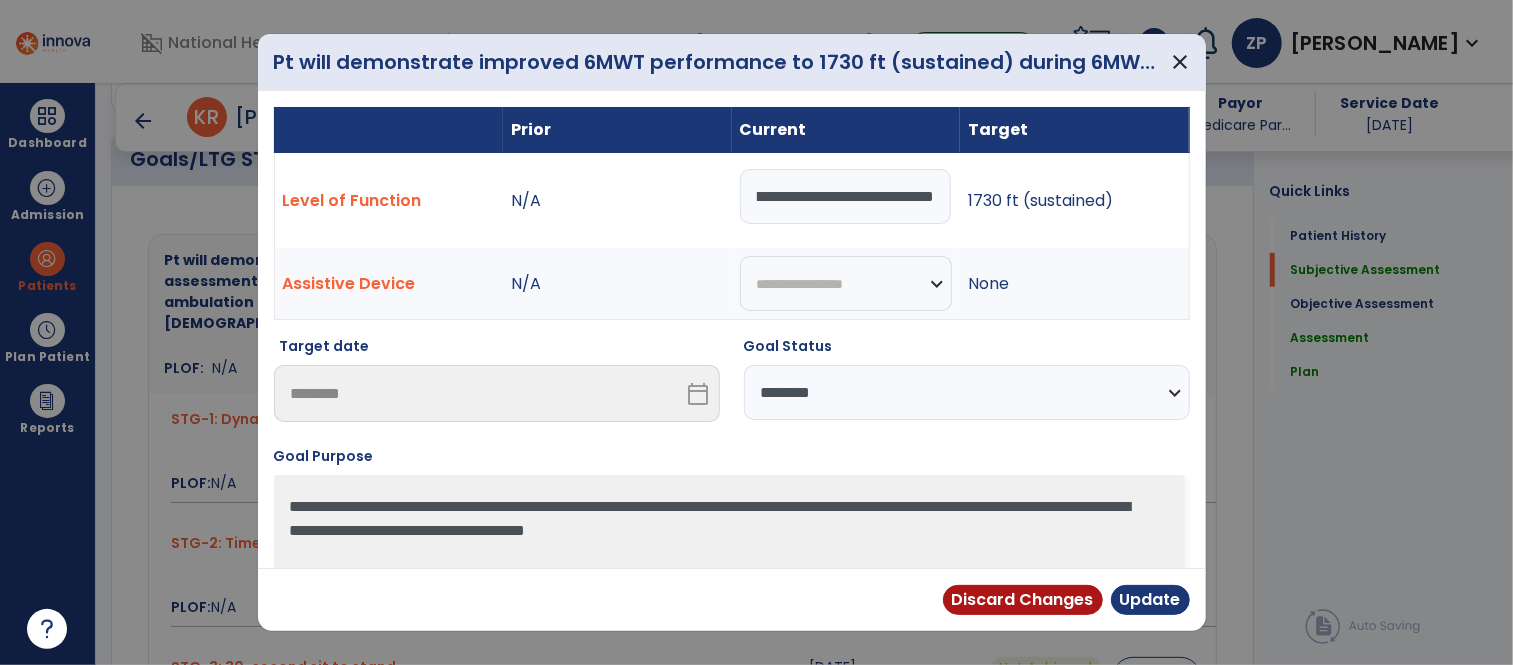 scroll, scrollTop: 0, scrollLeft: 65, axis: horizontal 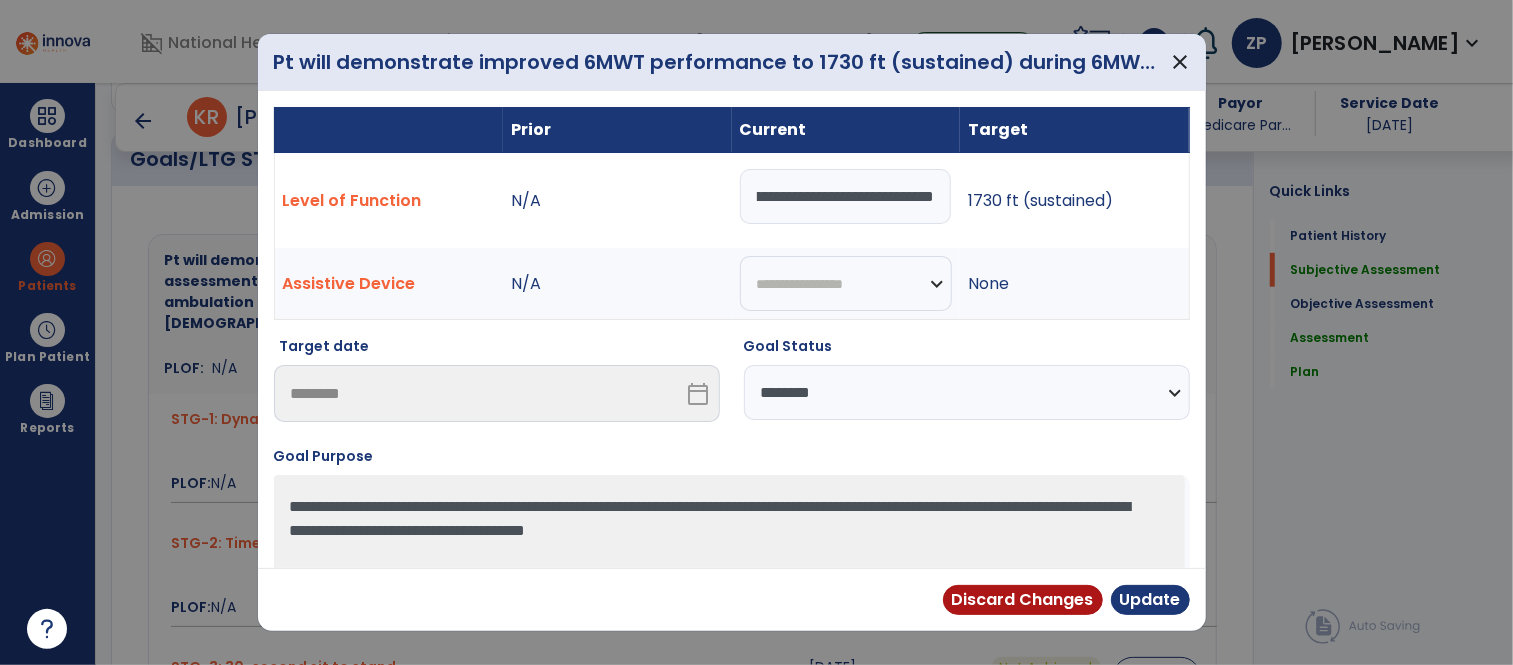 type on "**********" 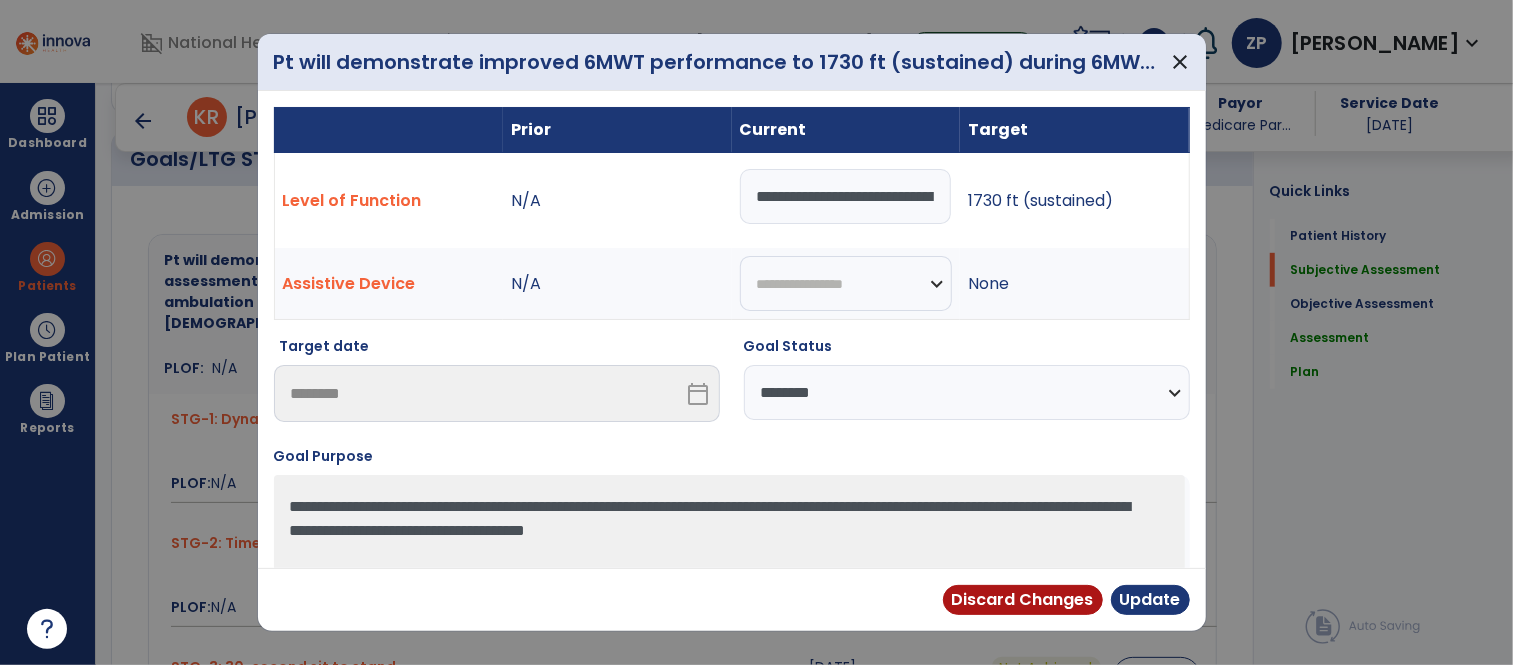 select on "**********" 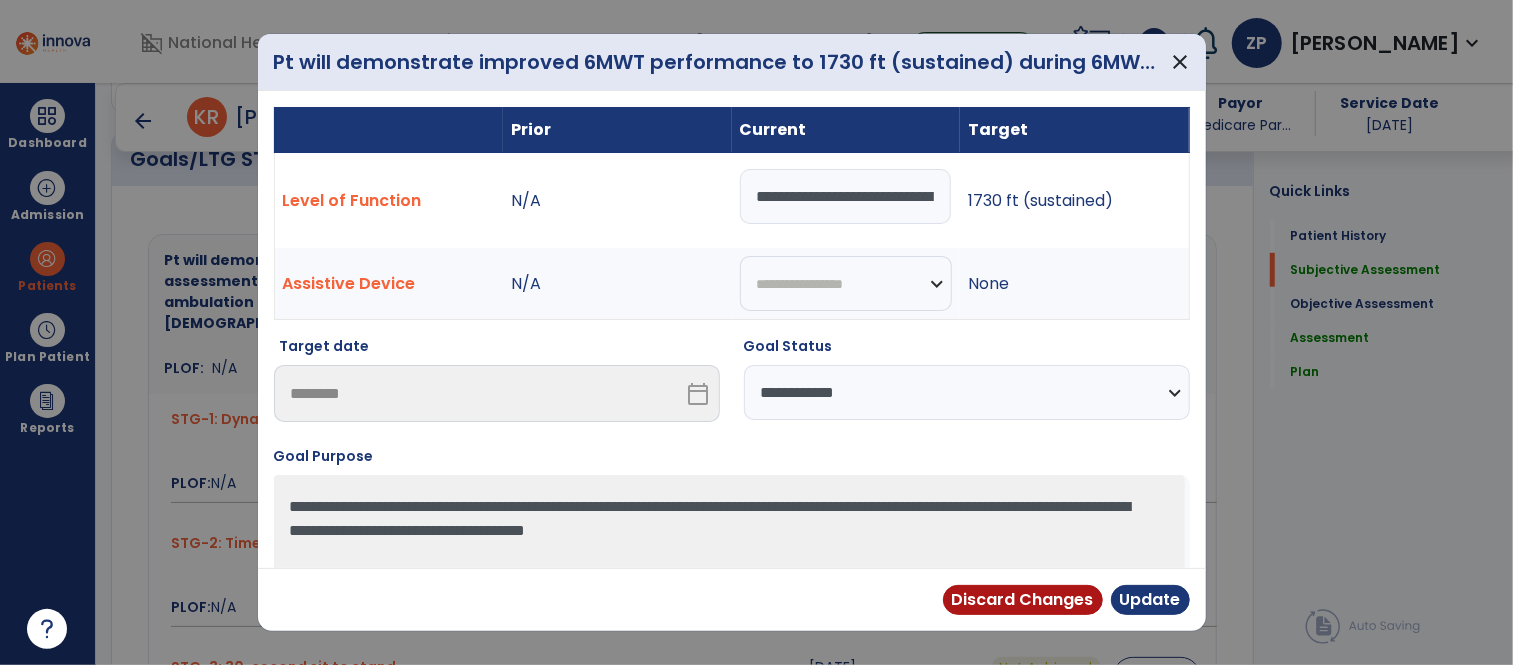 click on "**********" at bounding box center [967, 392] 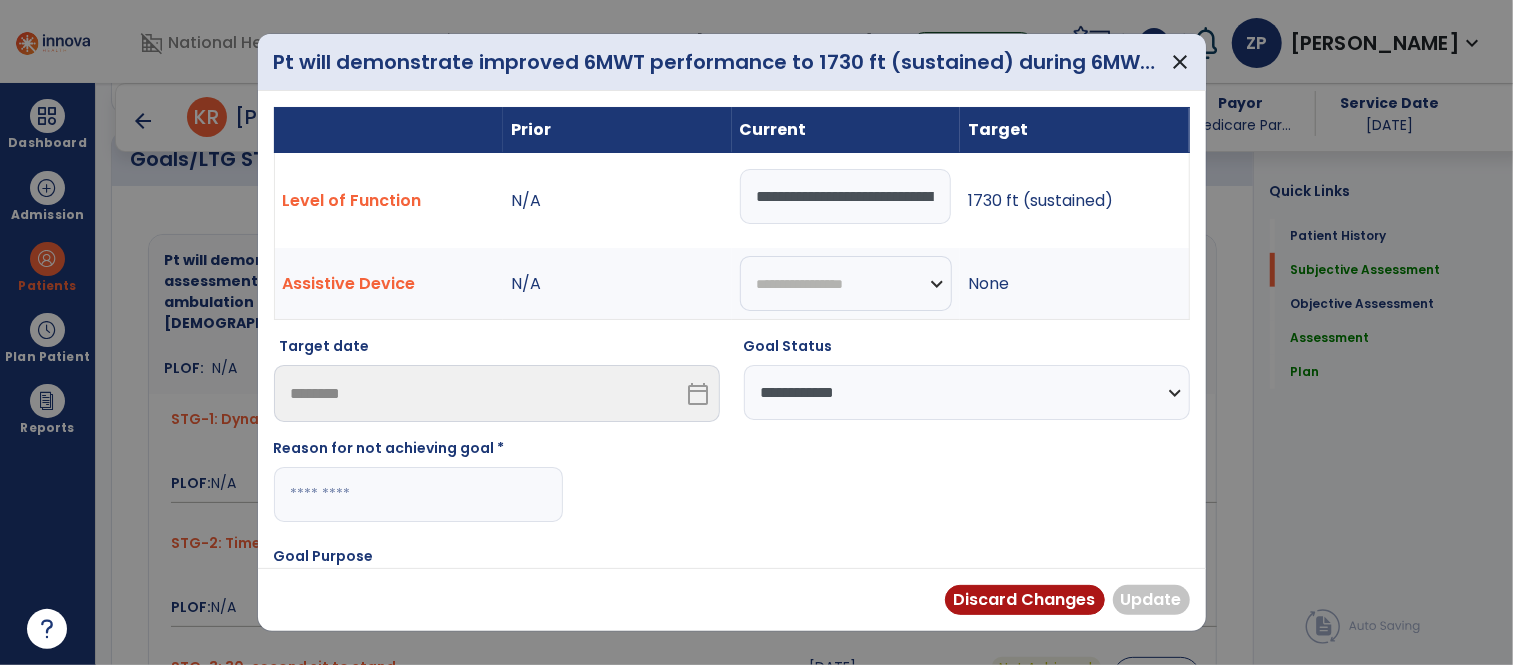 click at bounding box center (418, 494) 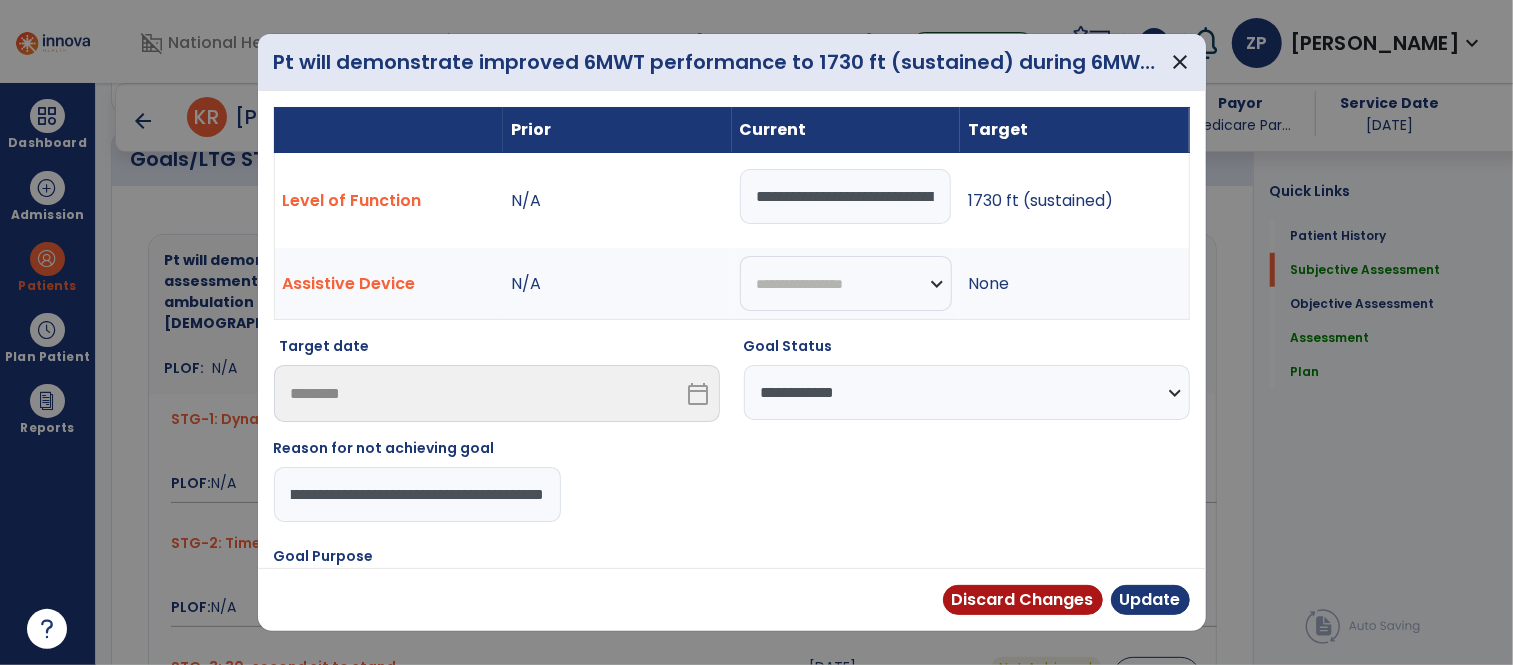 scroll, scrollTop: 0, scrollLeft: 823, axis: horizontal 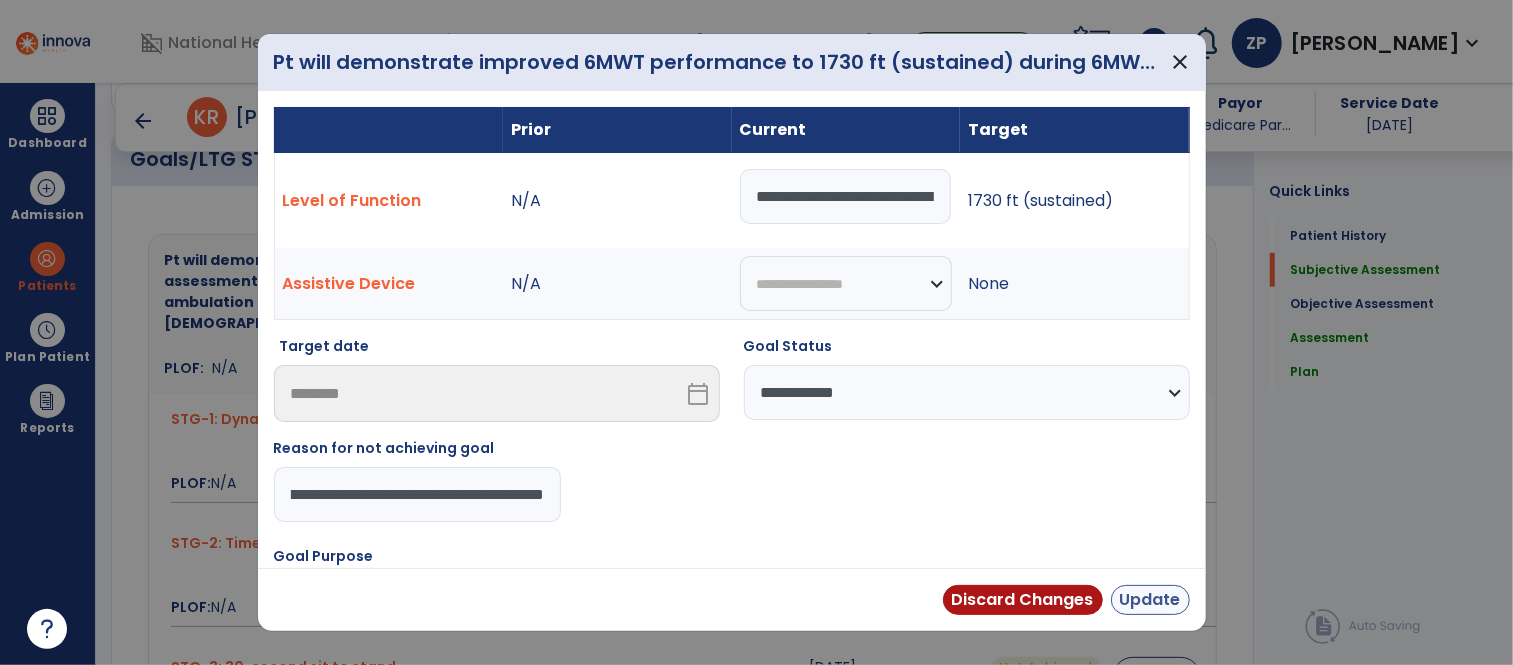 type on "**********" 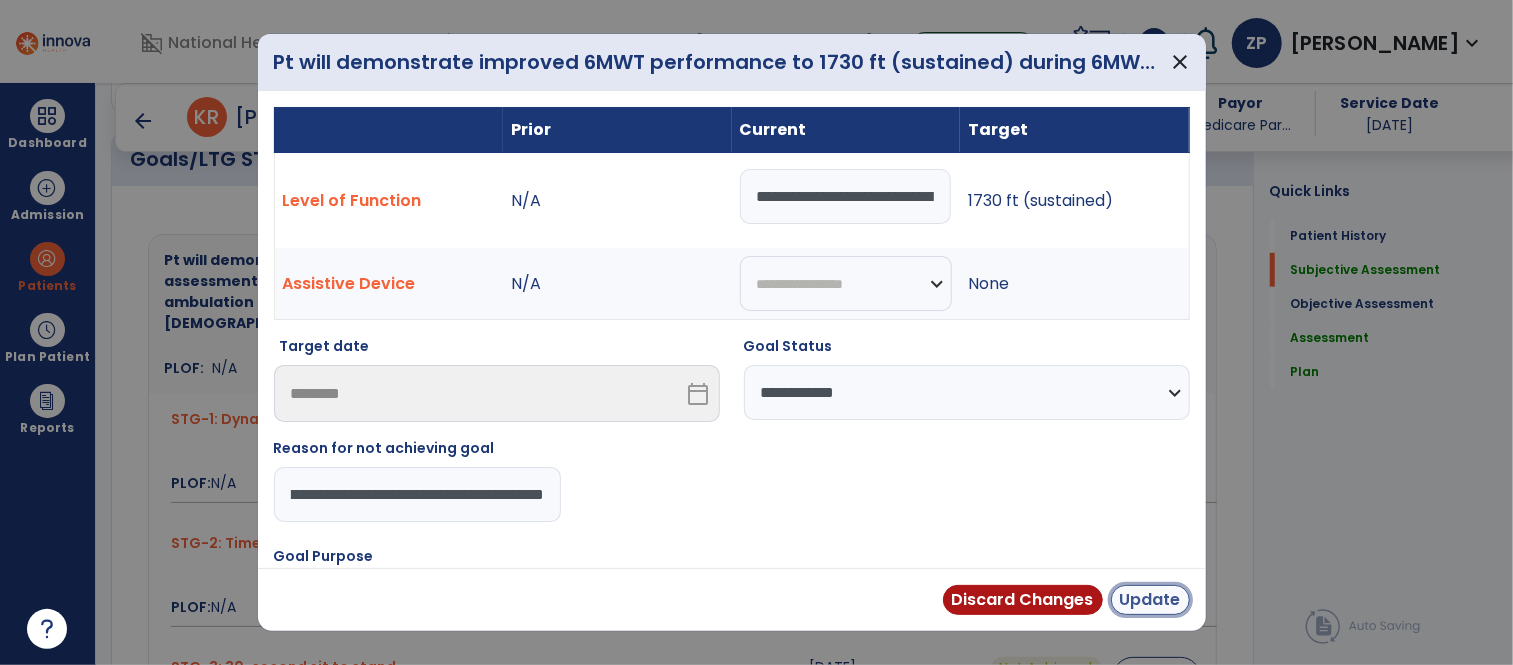 click on "Update" at bounding box center (1150, 600) 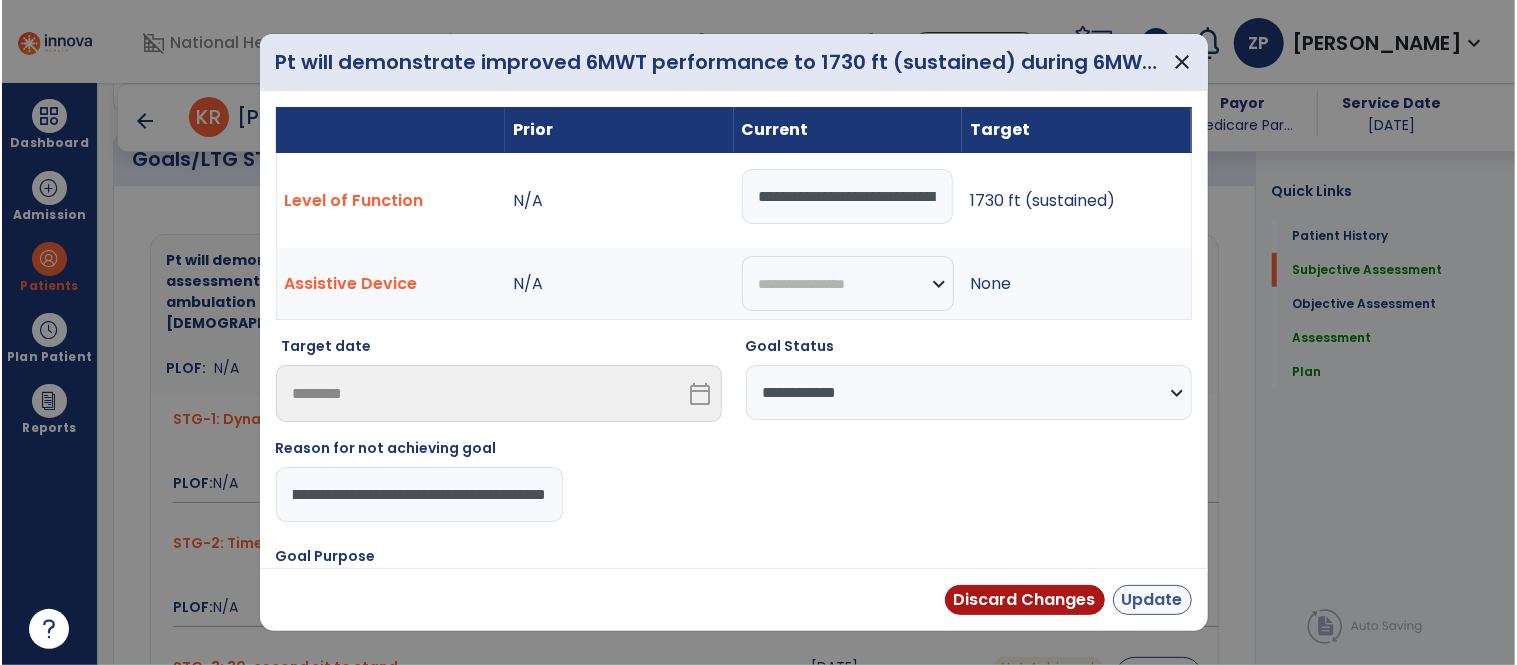 scroll, scrollTop: 0, scrollLeft: 0, axis: both 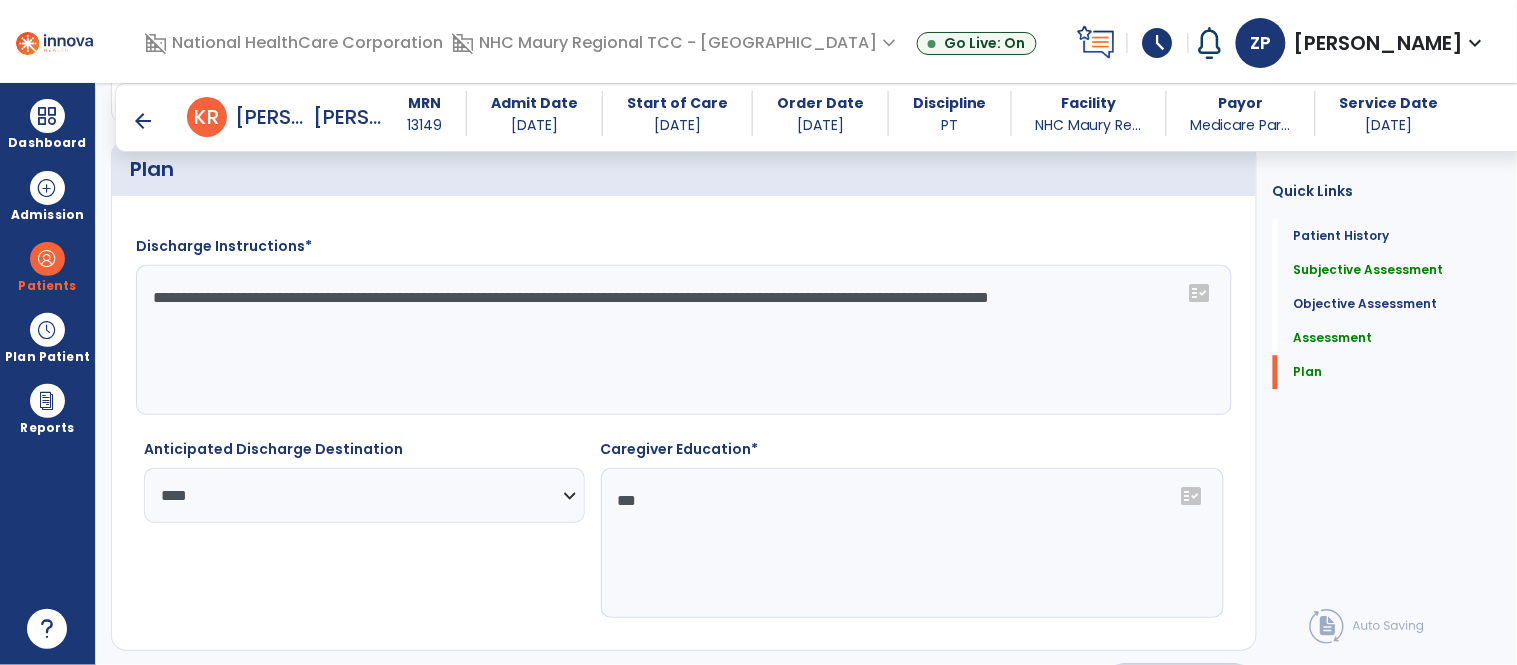 click on "Sign  chevron_right" 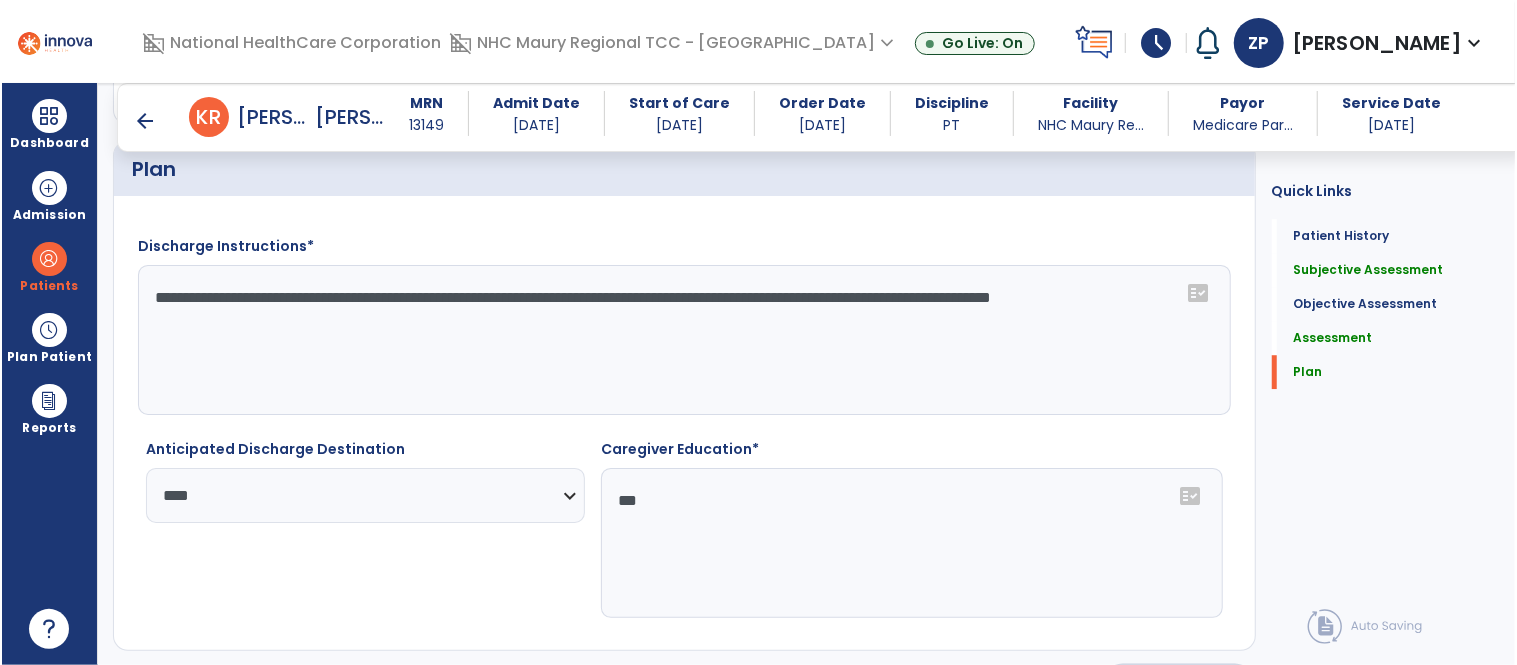 scroll, scrollTop: 3235, scrollLeft: 0, axis: vertical 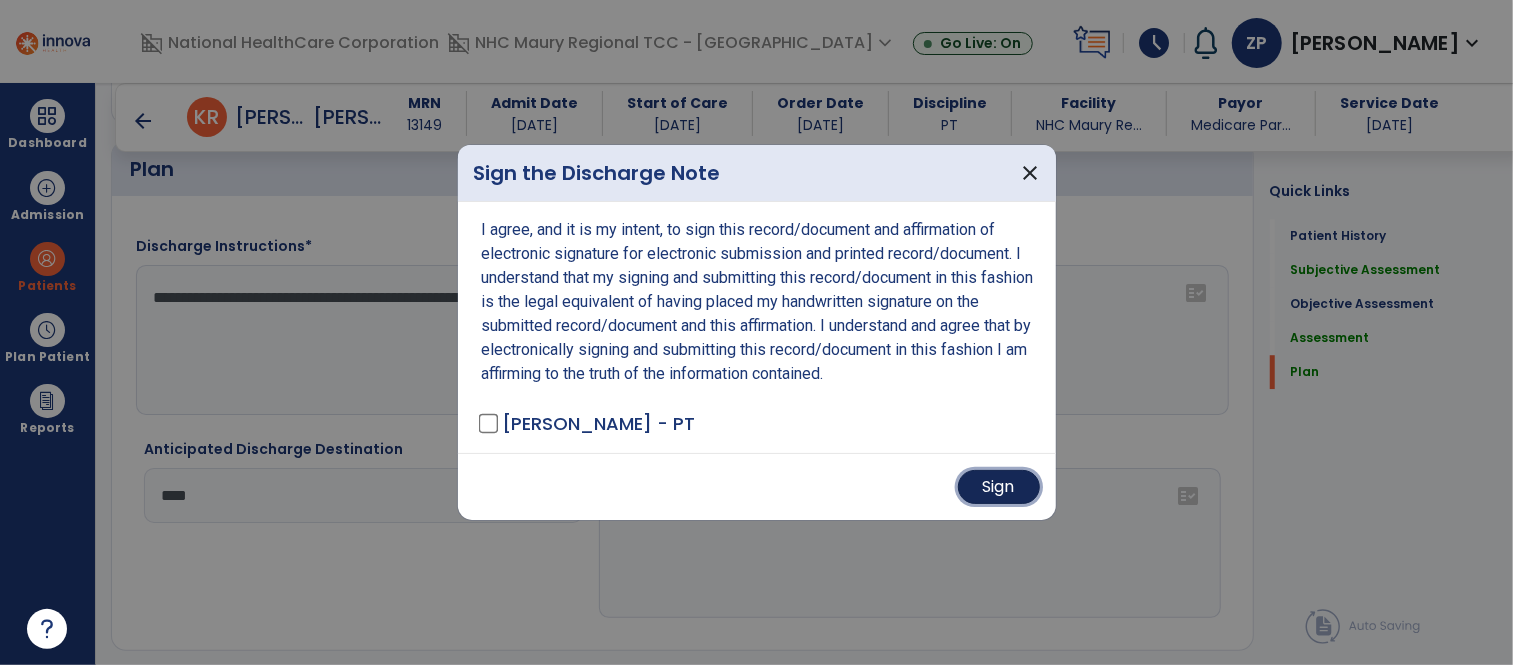 click on "Sign" at bounding box center [999, 487] 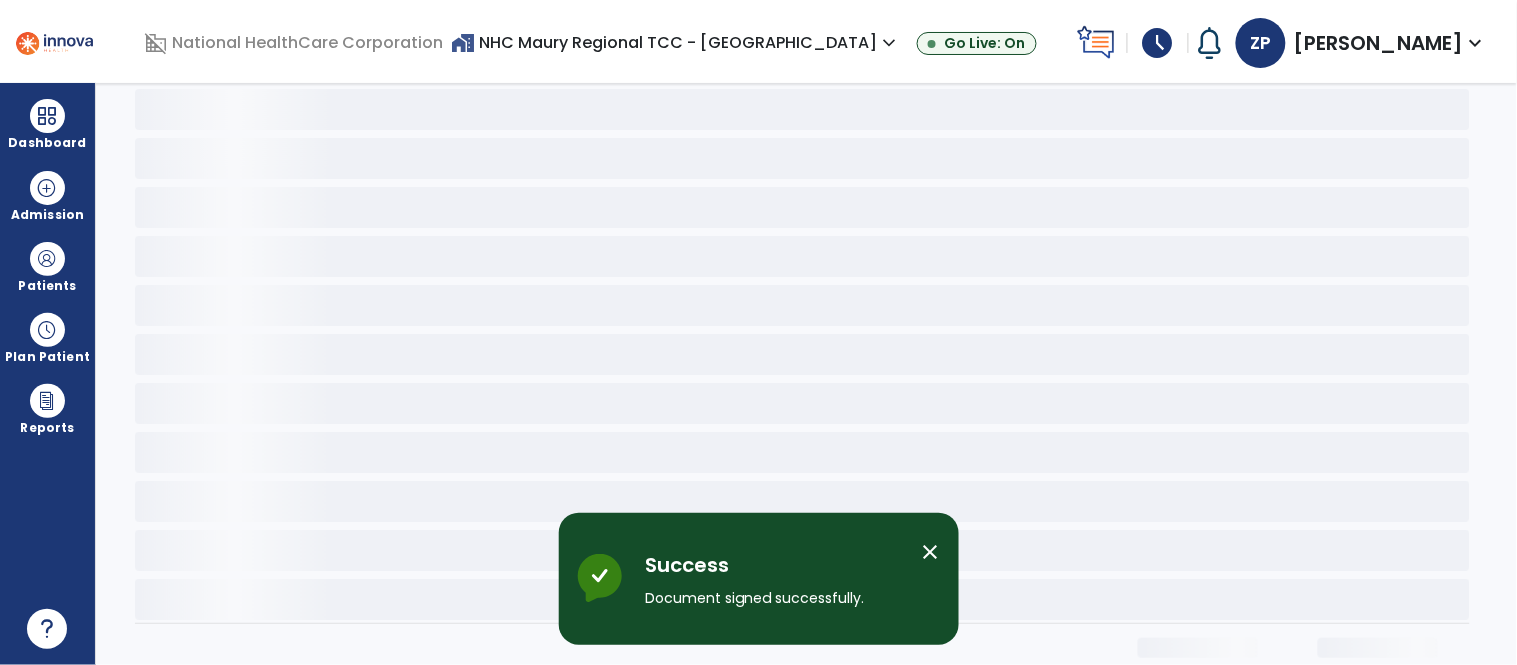 scroll, scrollTop: 0, scrollLeft: 0, axis: both 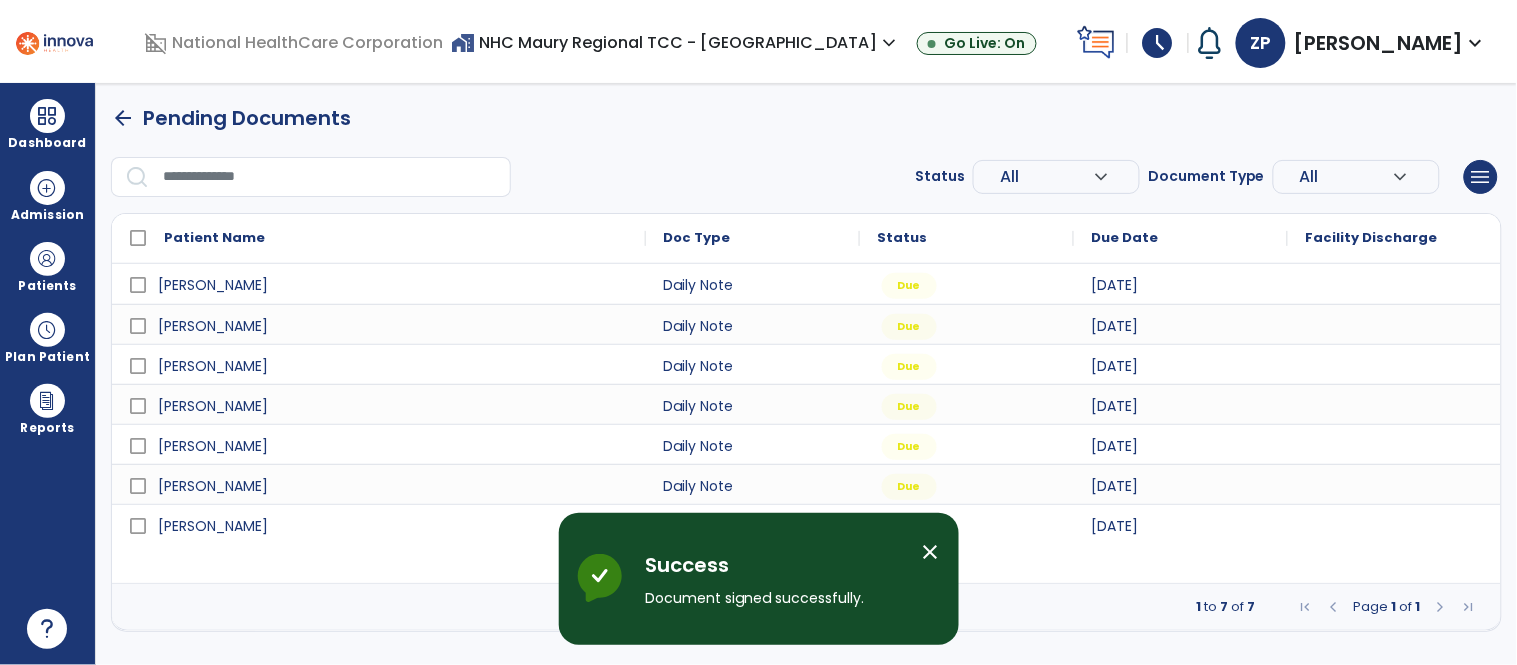 click on "close" at bounding box center (931, 552) 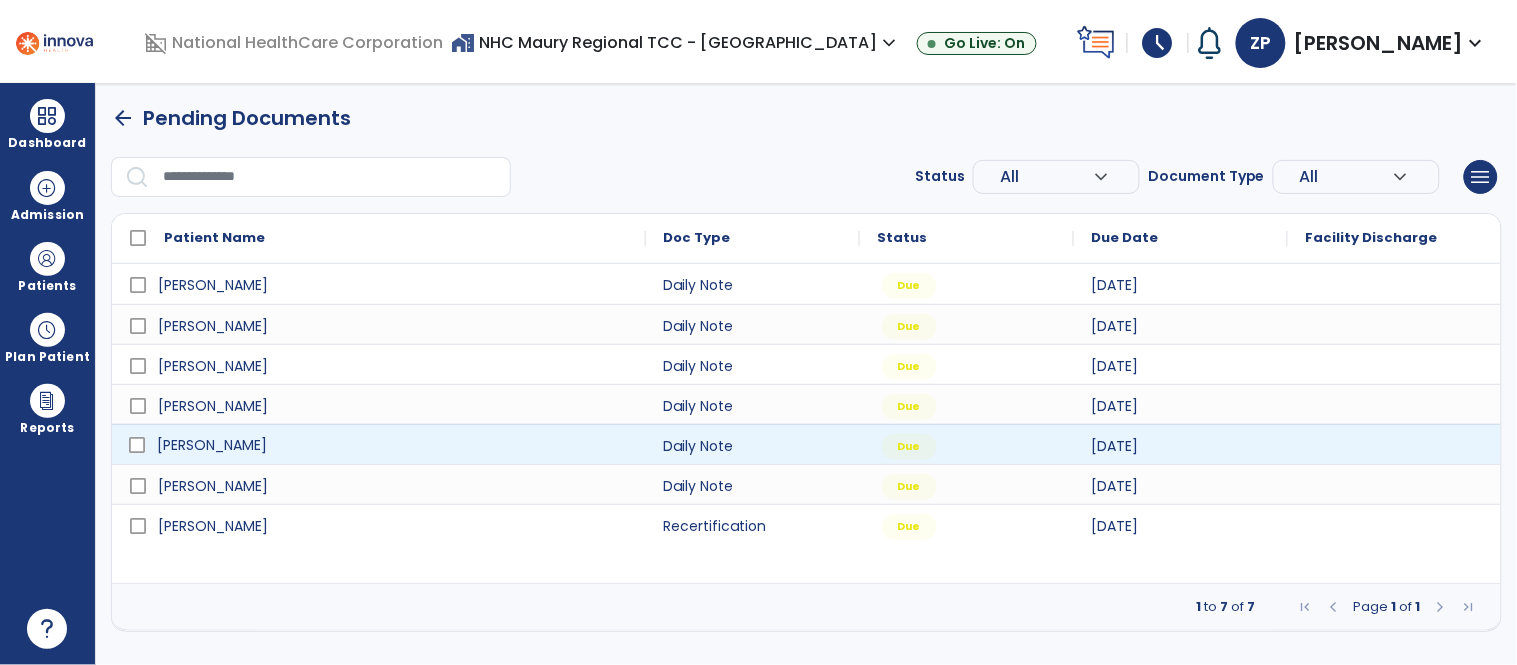 click on "[PERSON_NAME]" at bounding box center [393, 445] 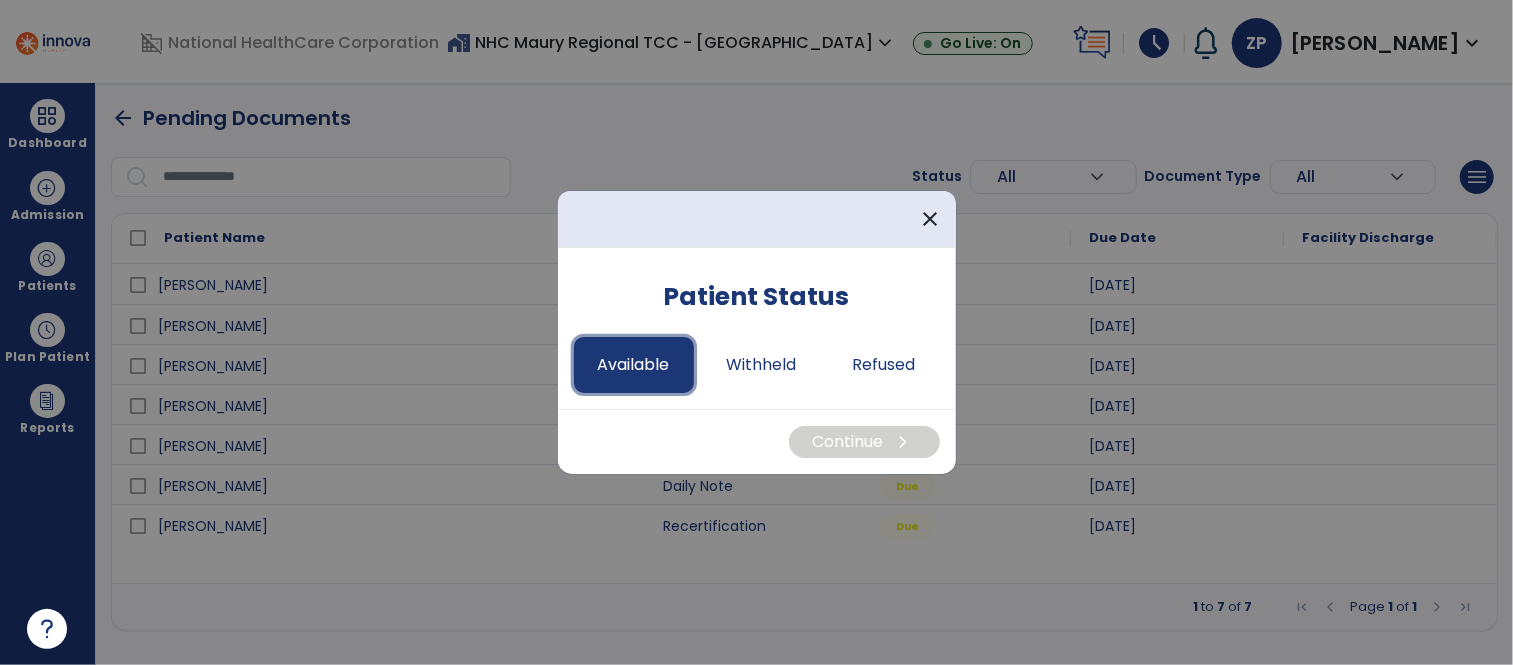 click on "Available" at bounding box center [634, 365] 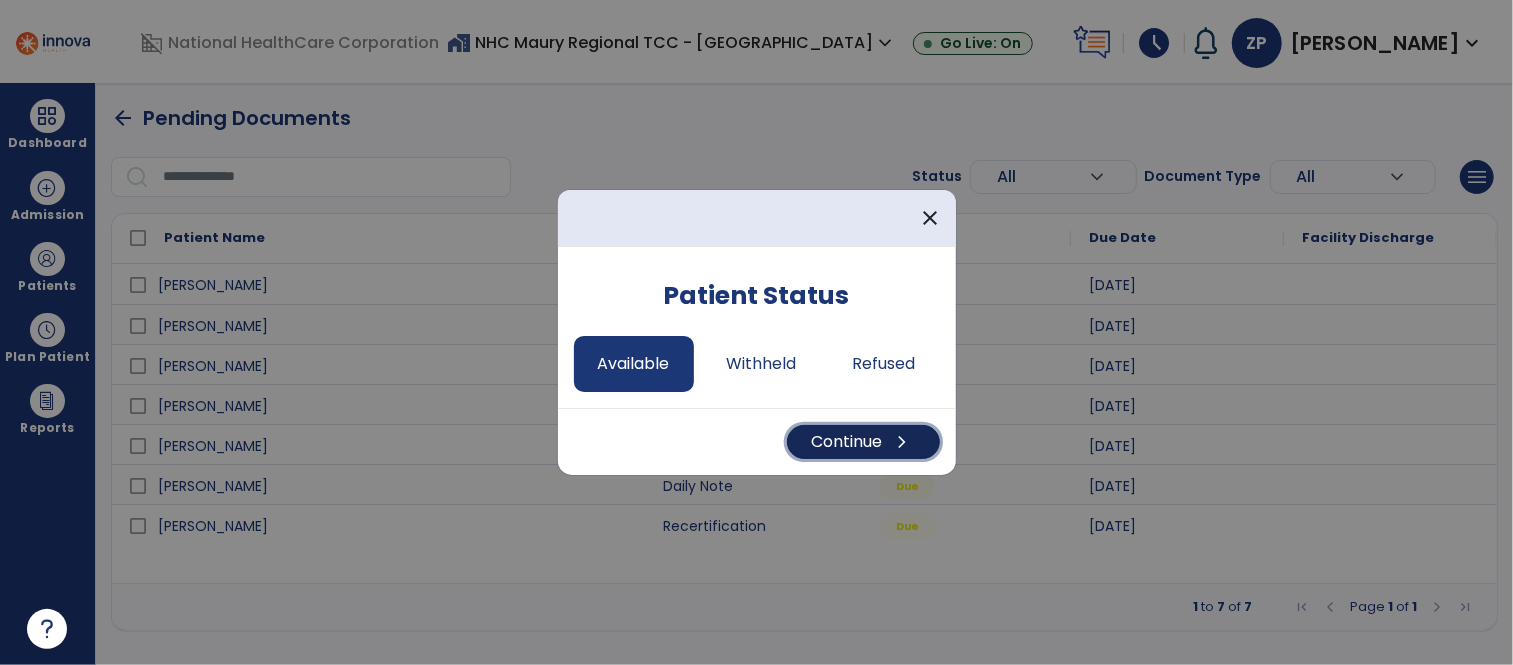 click on "Continue   chevron_right" at bounding box center (863, 442) 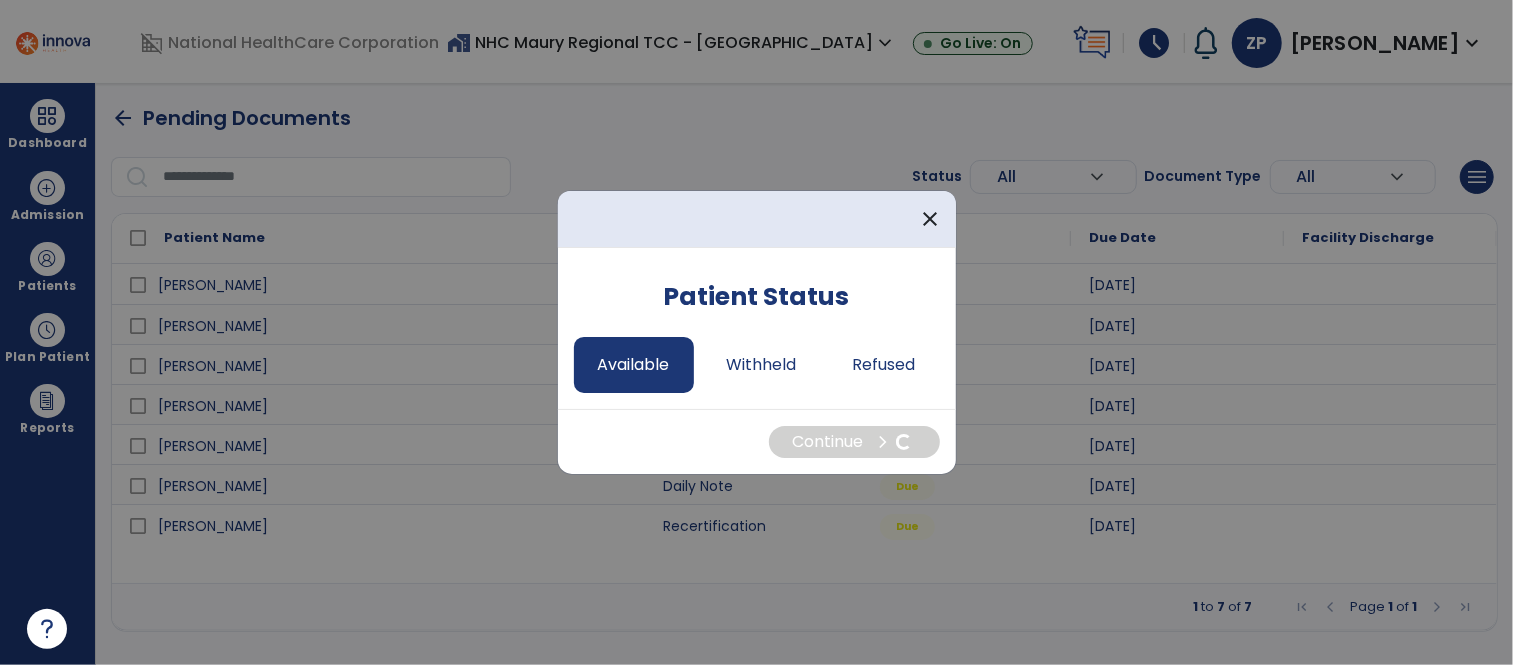 select on "*" 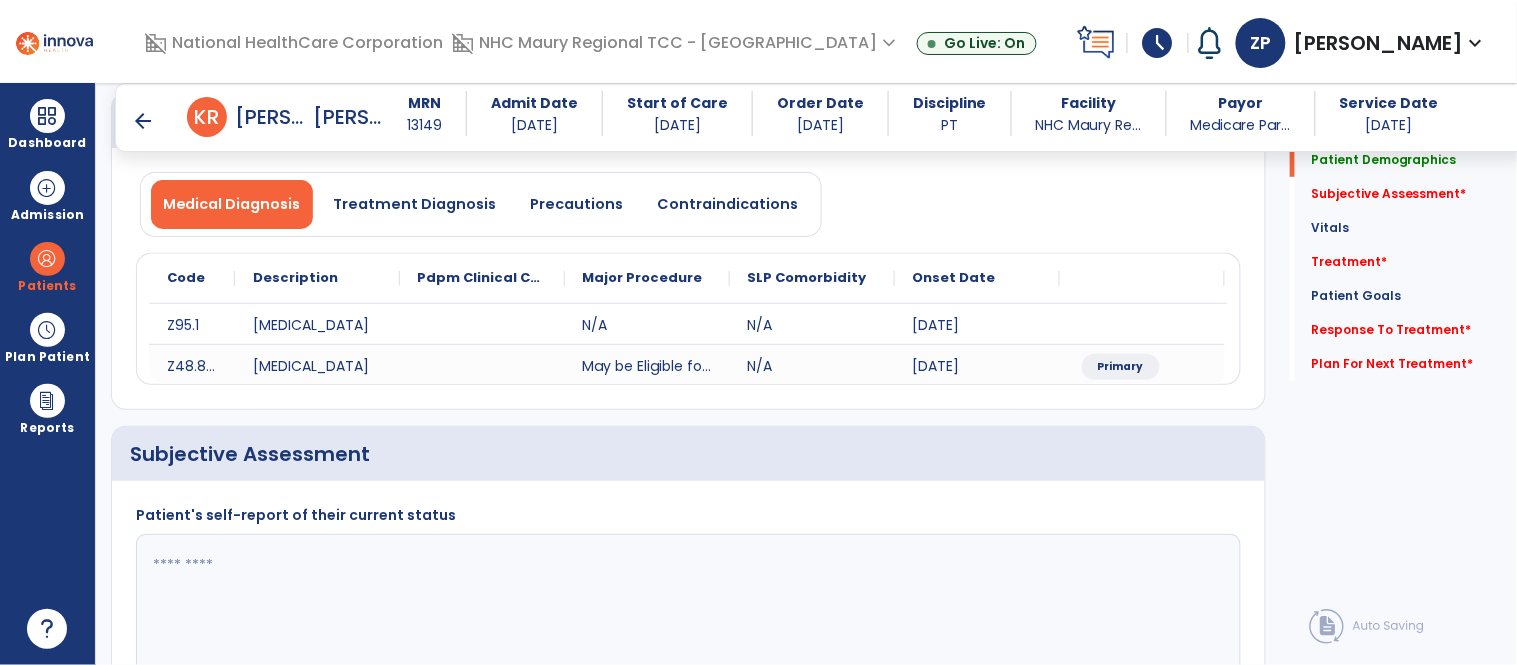 scroll, scrollTop: 145, scrollLeft: 0, axis: vertical 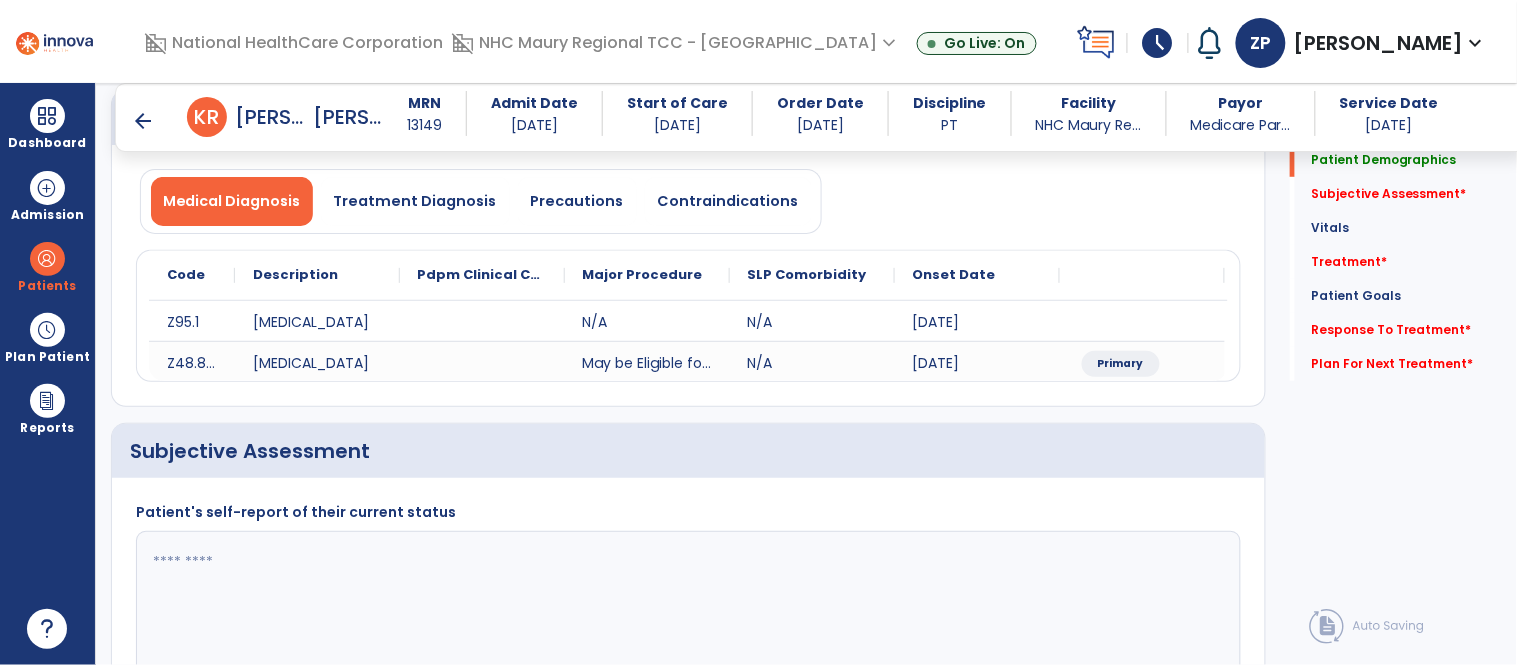 click 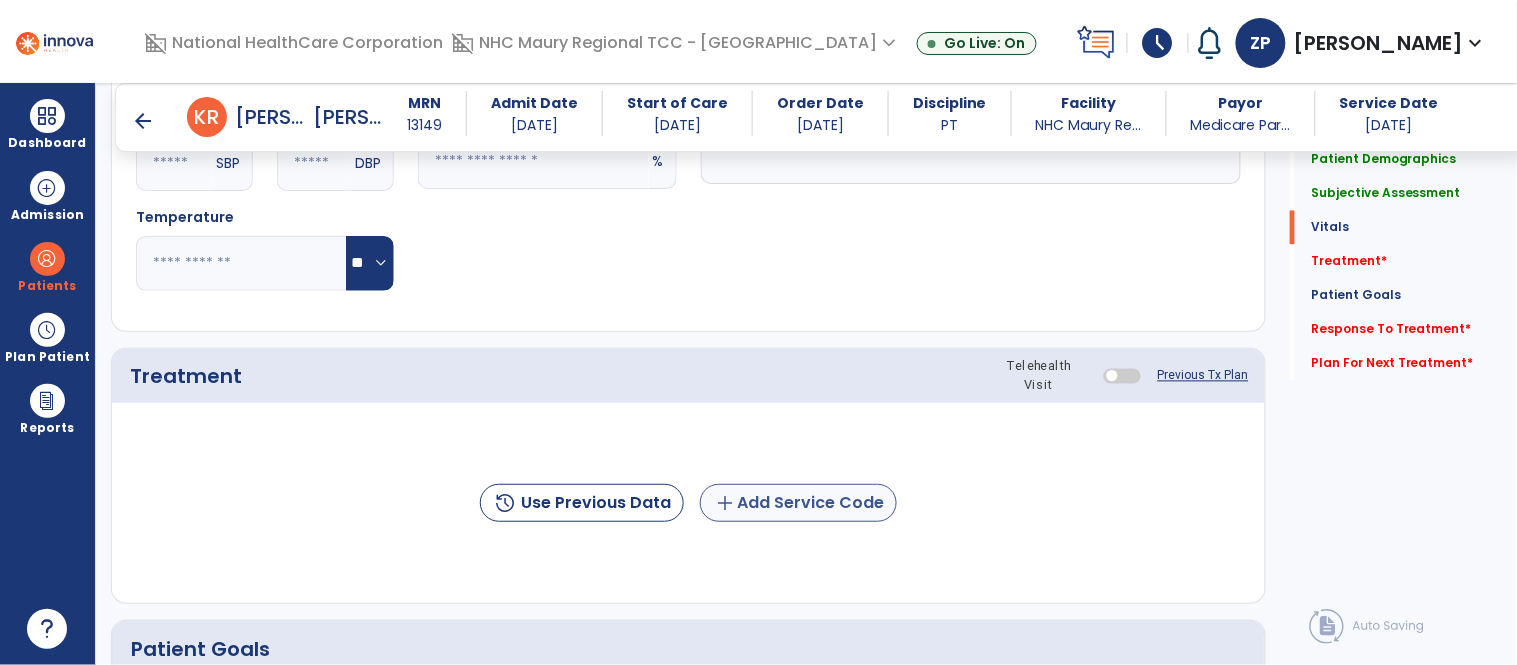 type on "**********" 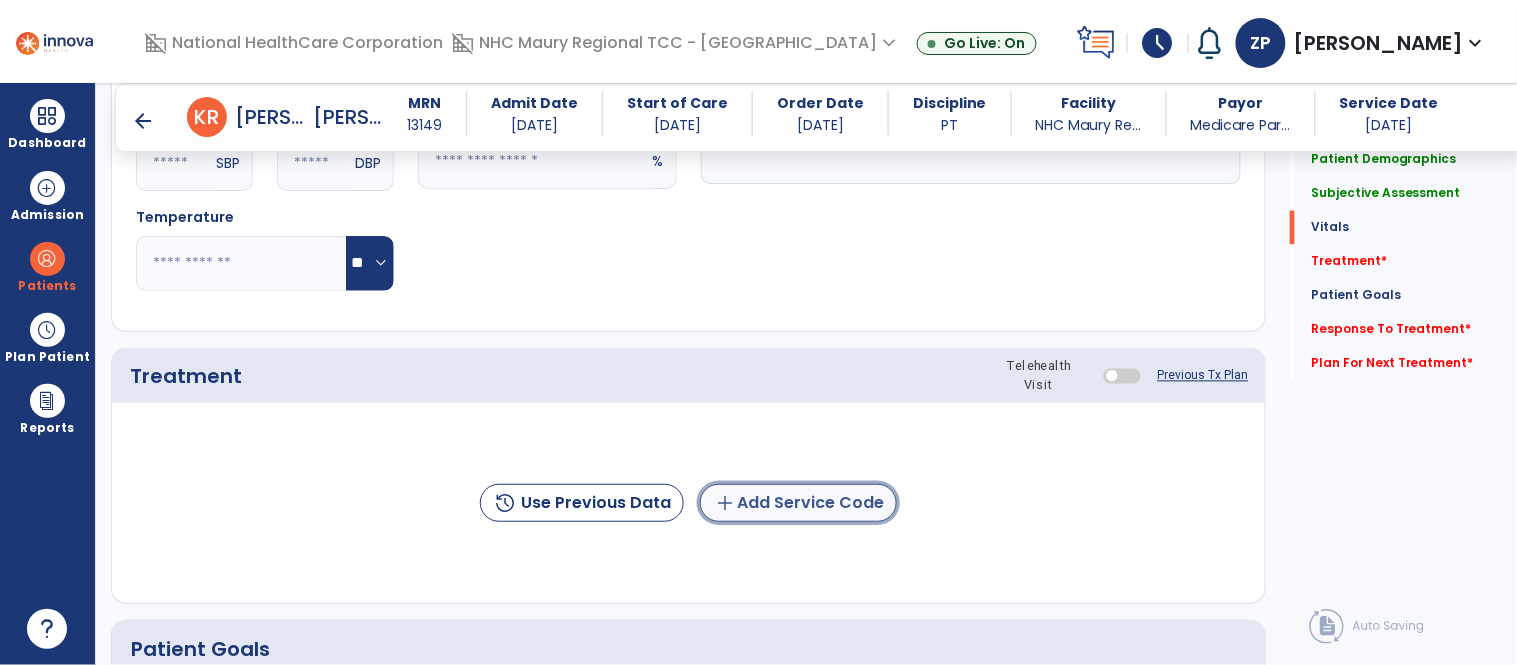 click on "add  Add Service Code" 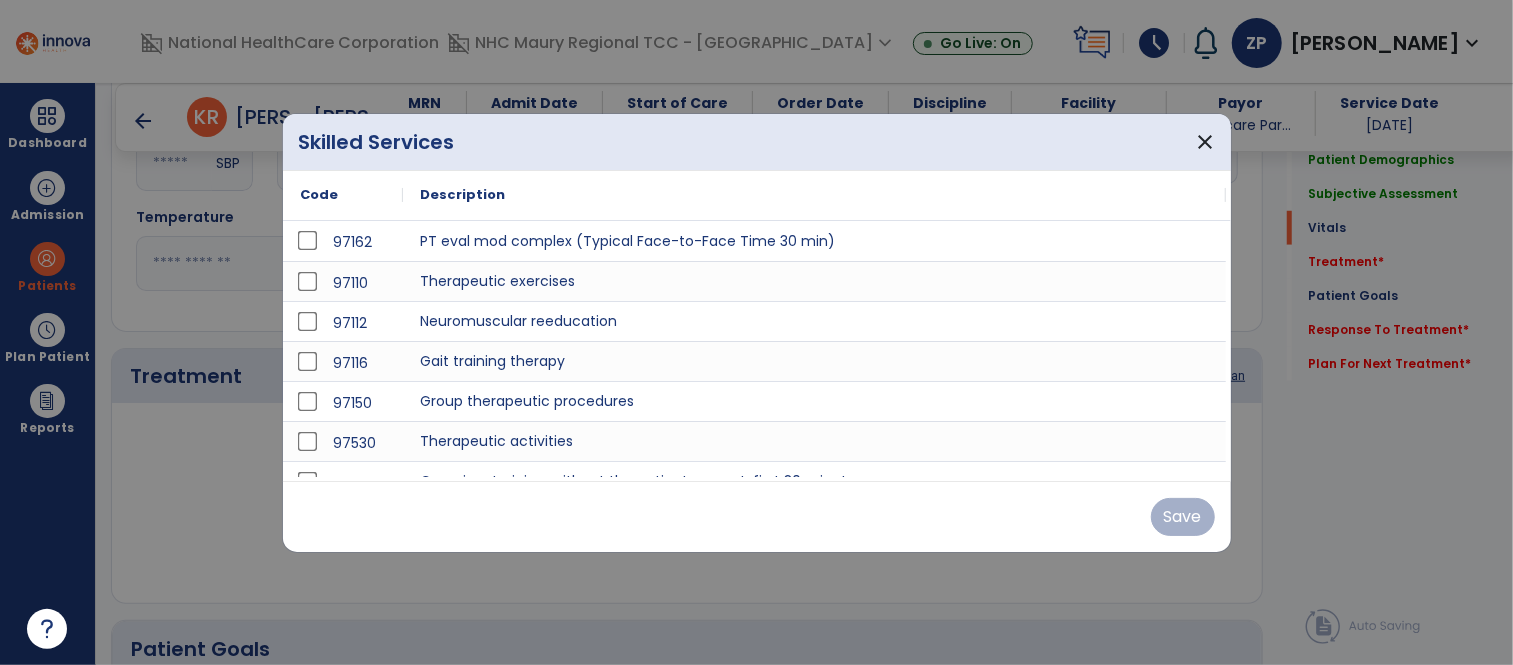 scroll, scrollTop: 941, scrollLeft: 0, axis: vertical 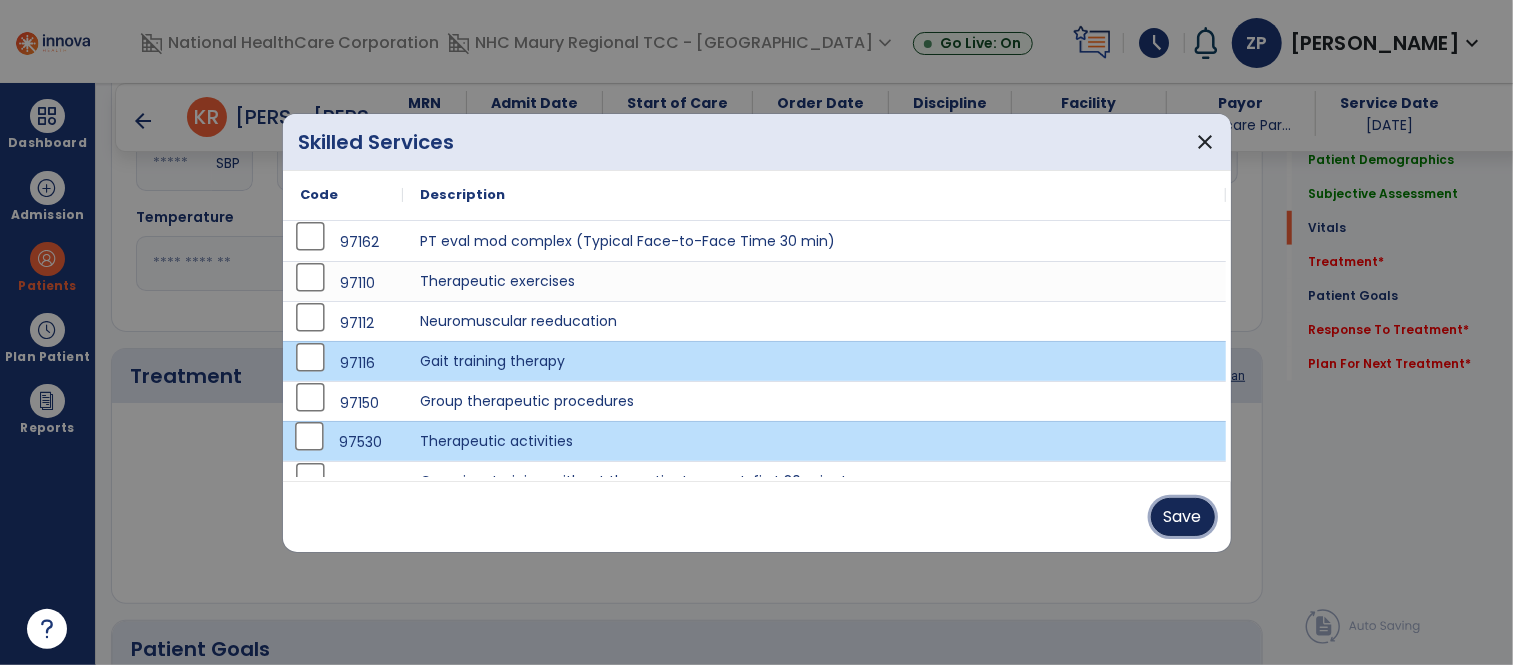 click on "Save" at bounding box center [1183, 517] 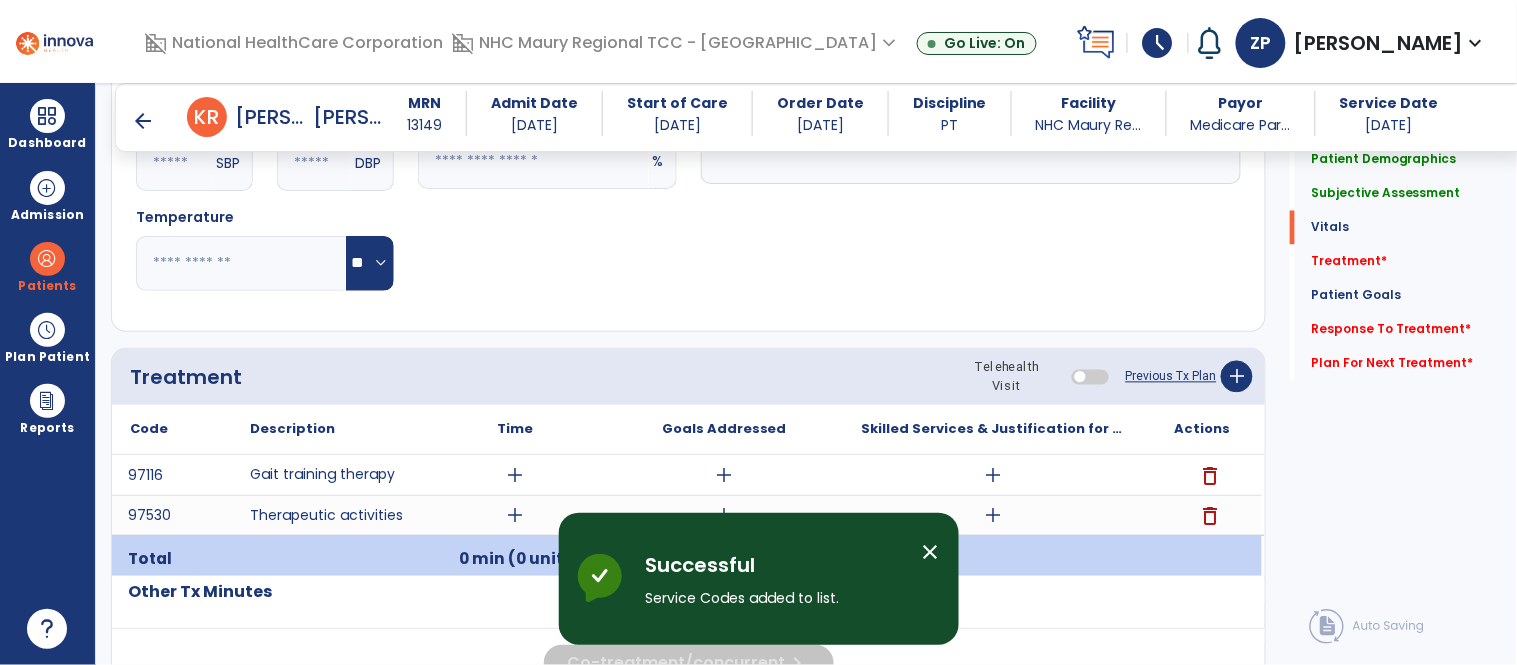 click on "Treatment Telehealth Visit  Previous Tx Plan   add" 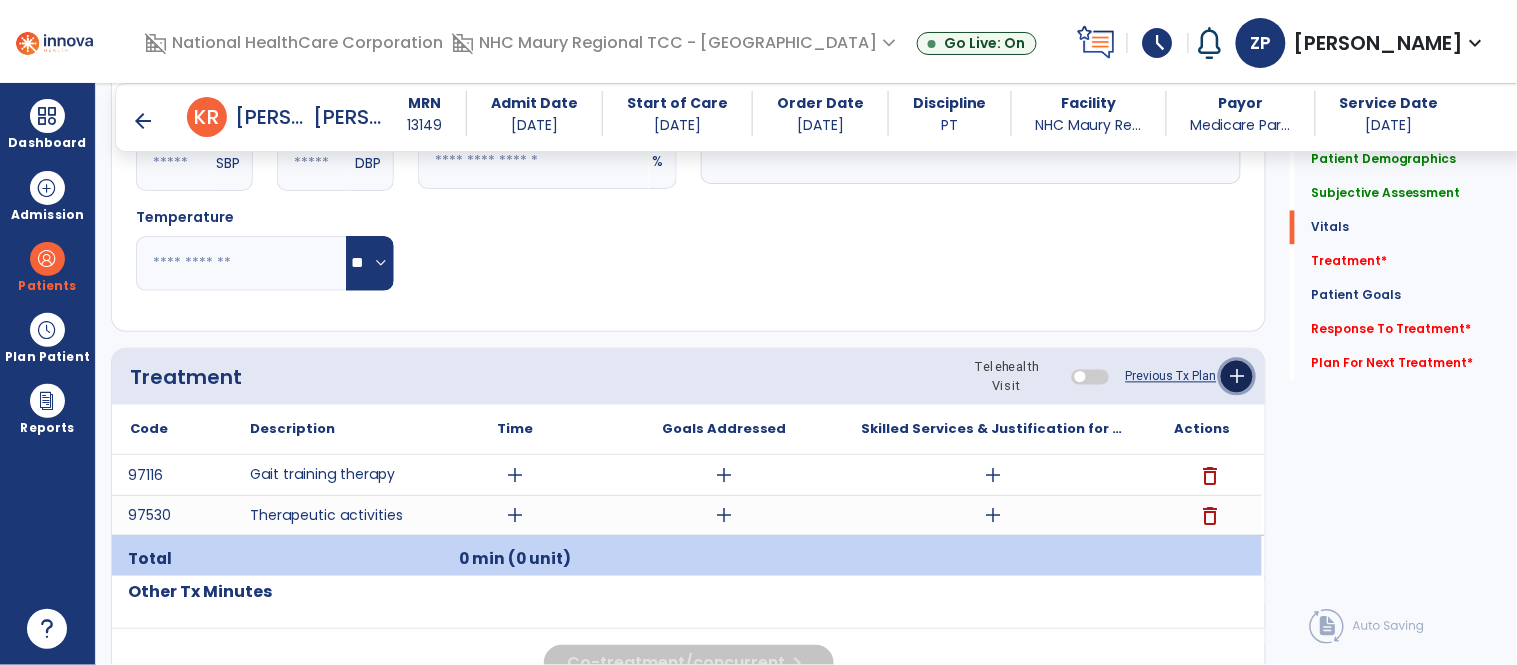 click on "add" 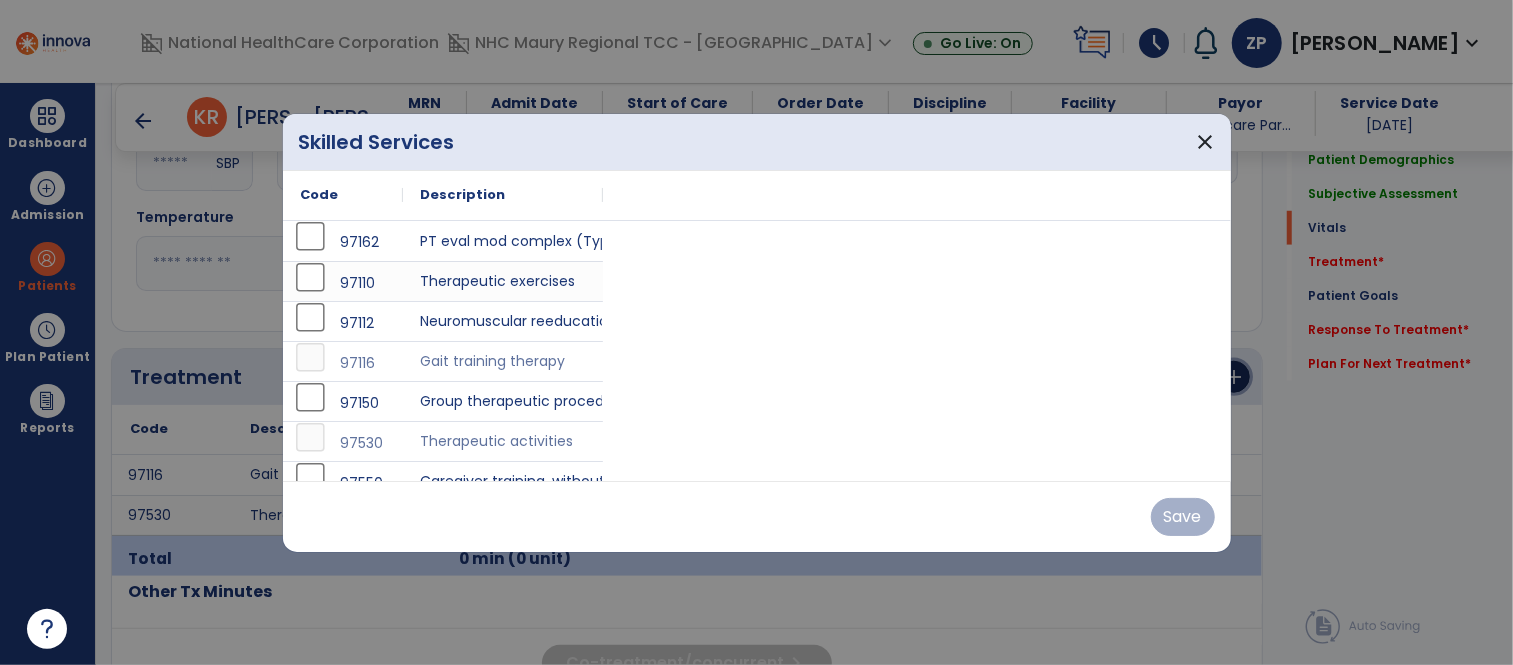 scroll, scrollTop: 941, scrollLeft: 0, axis: vertical 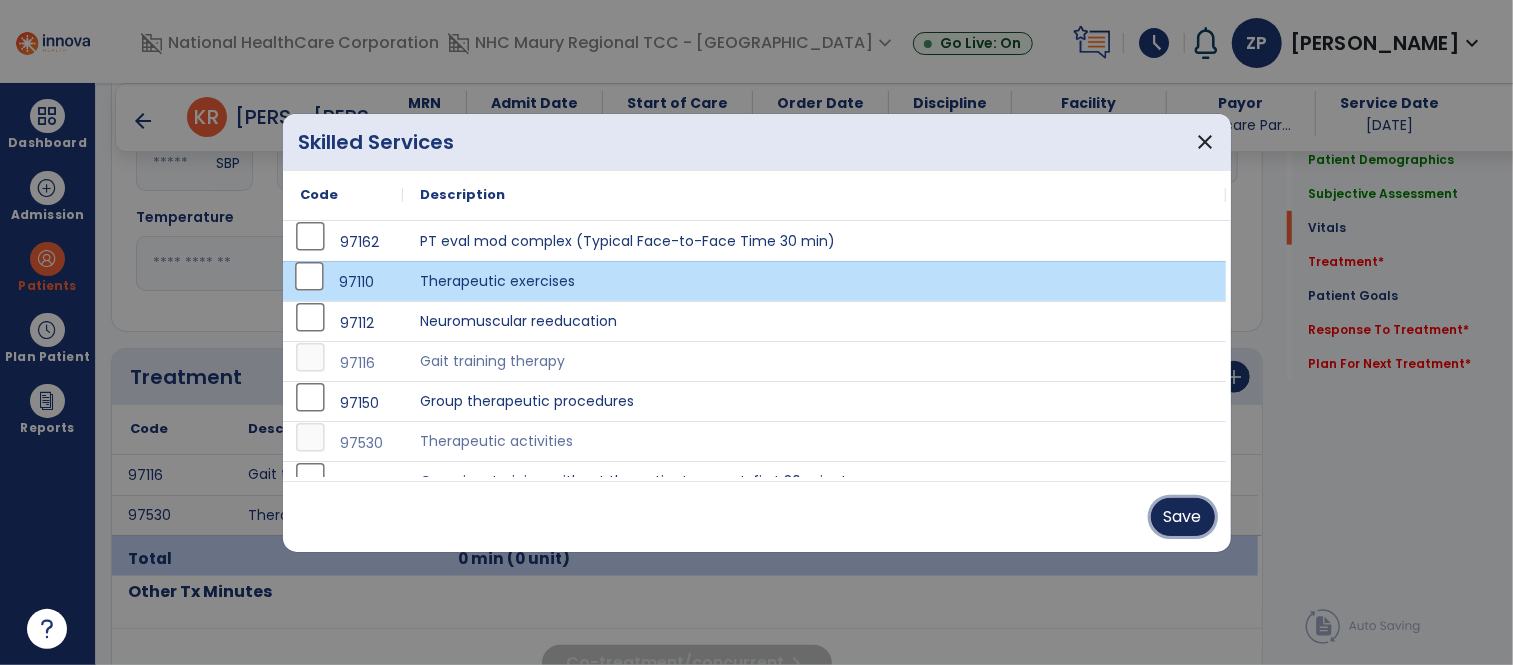click on "Save" at bounding box center (1183, 517) 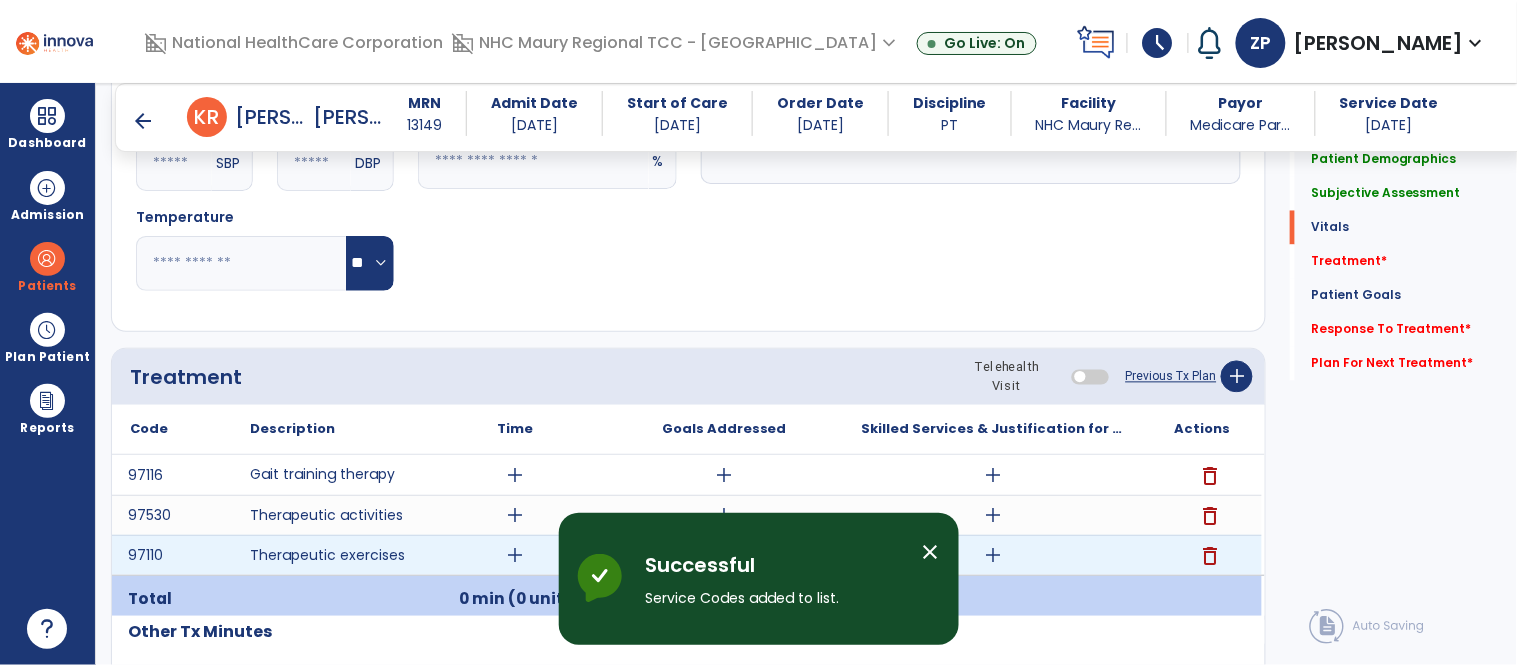 click on "add" at bounding box center (515, 555) 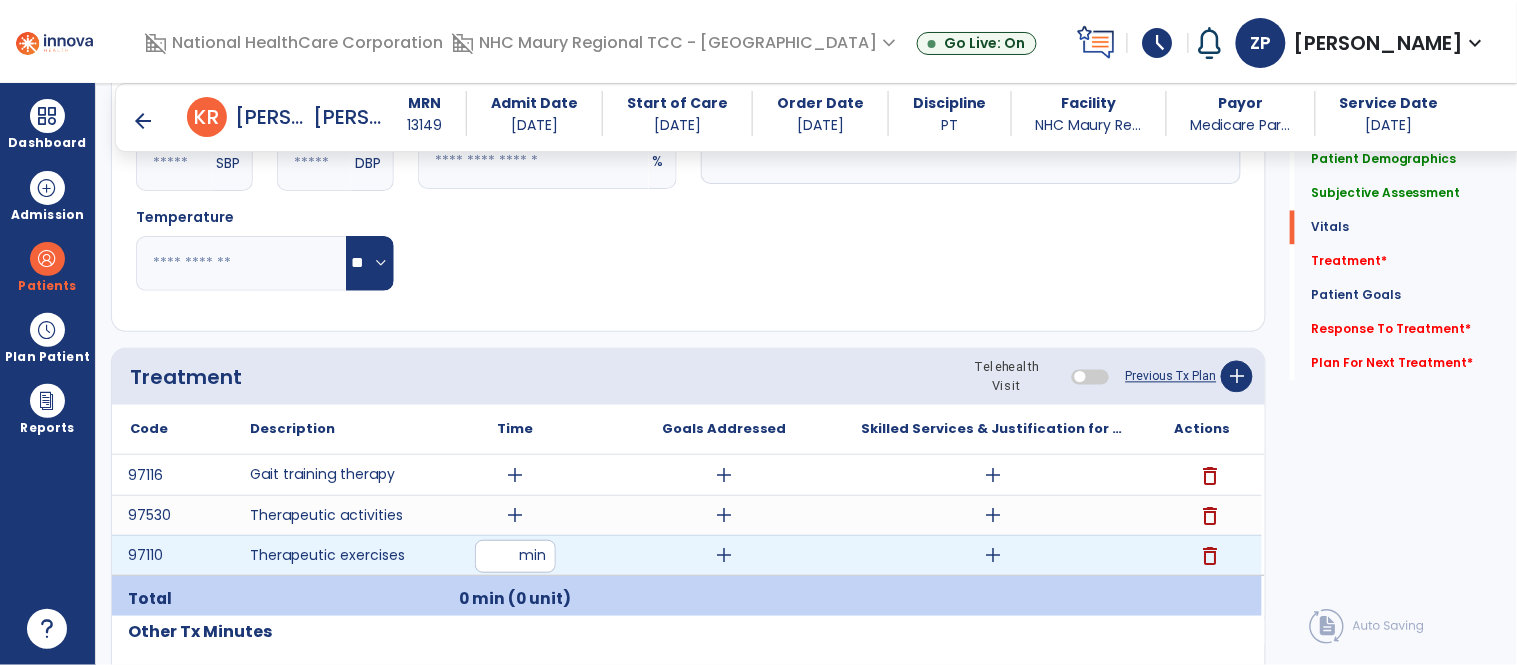 type on "**" 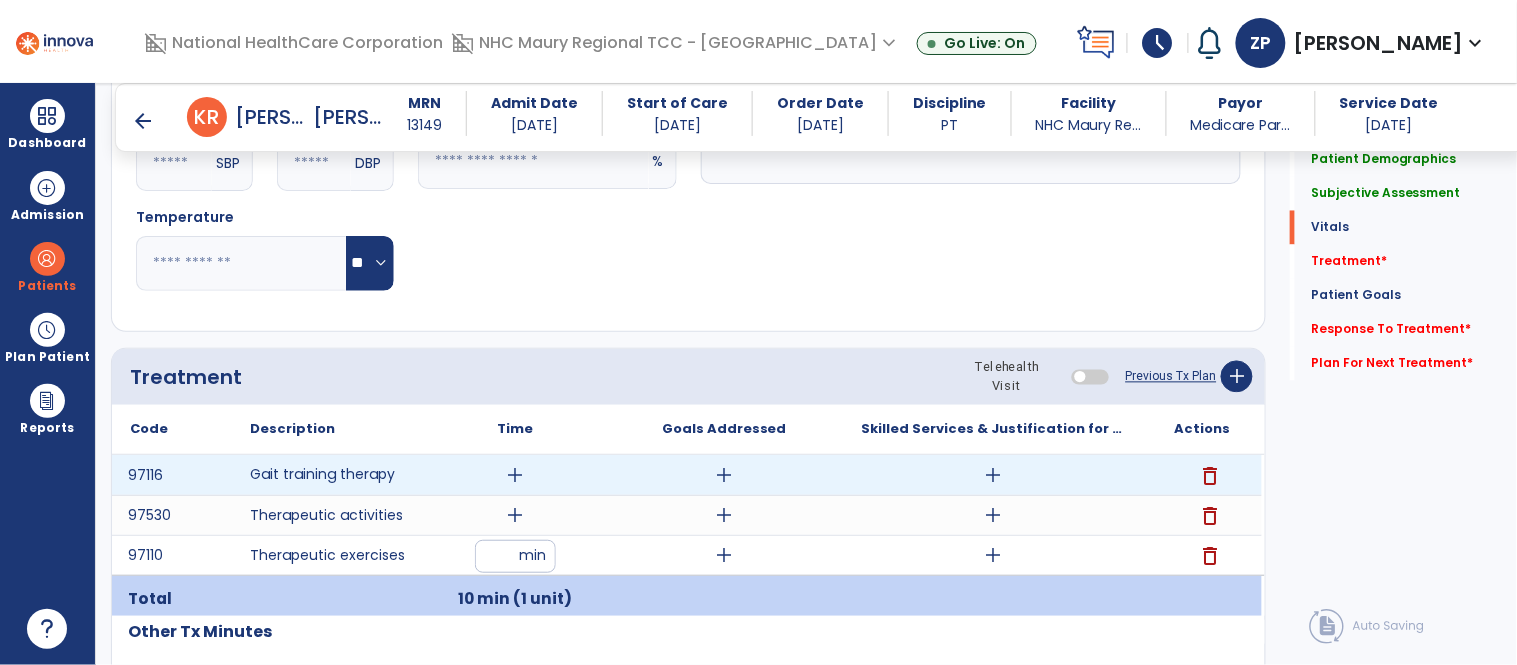 click on "add" at bounding box center [515, 475] 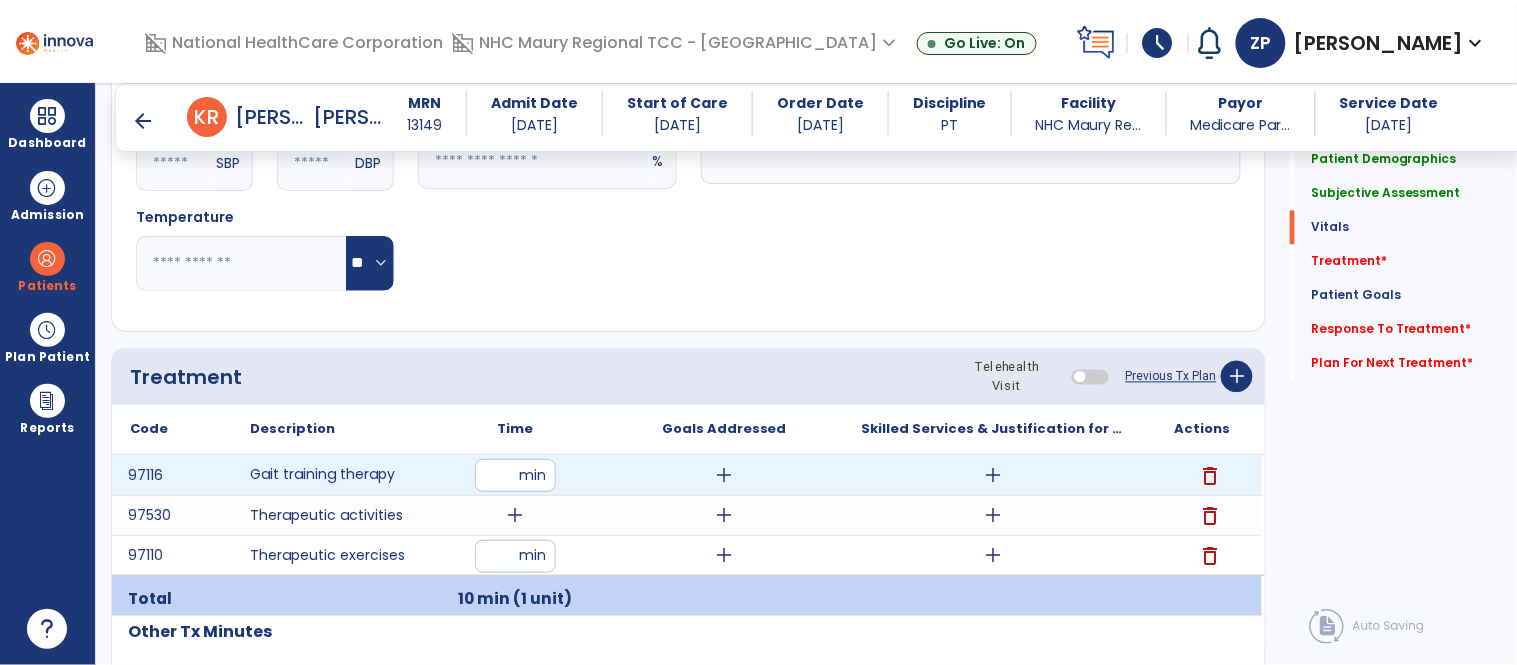 type on "**" 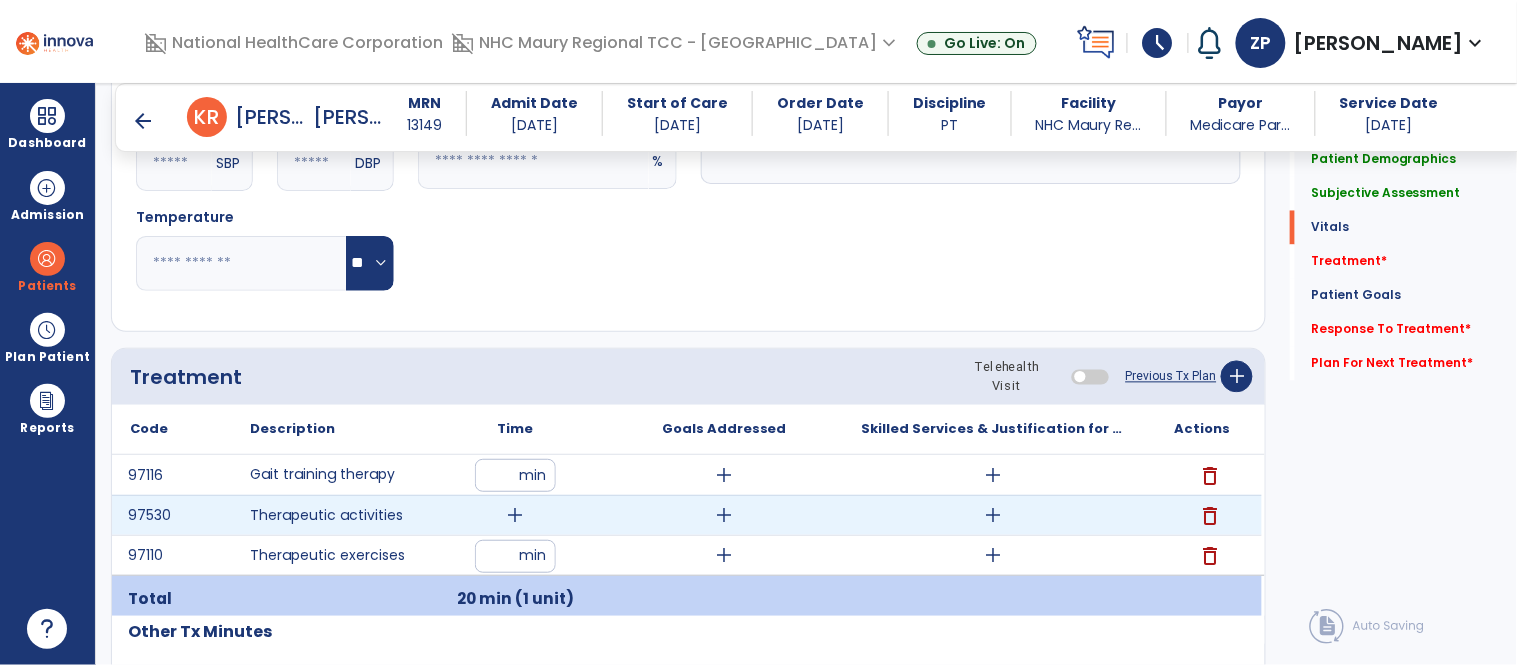 click on "add" at bounding box center [515, 515] 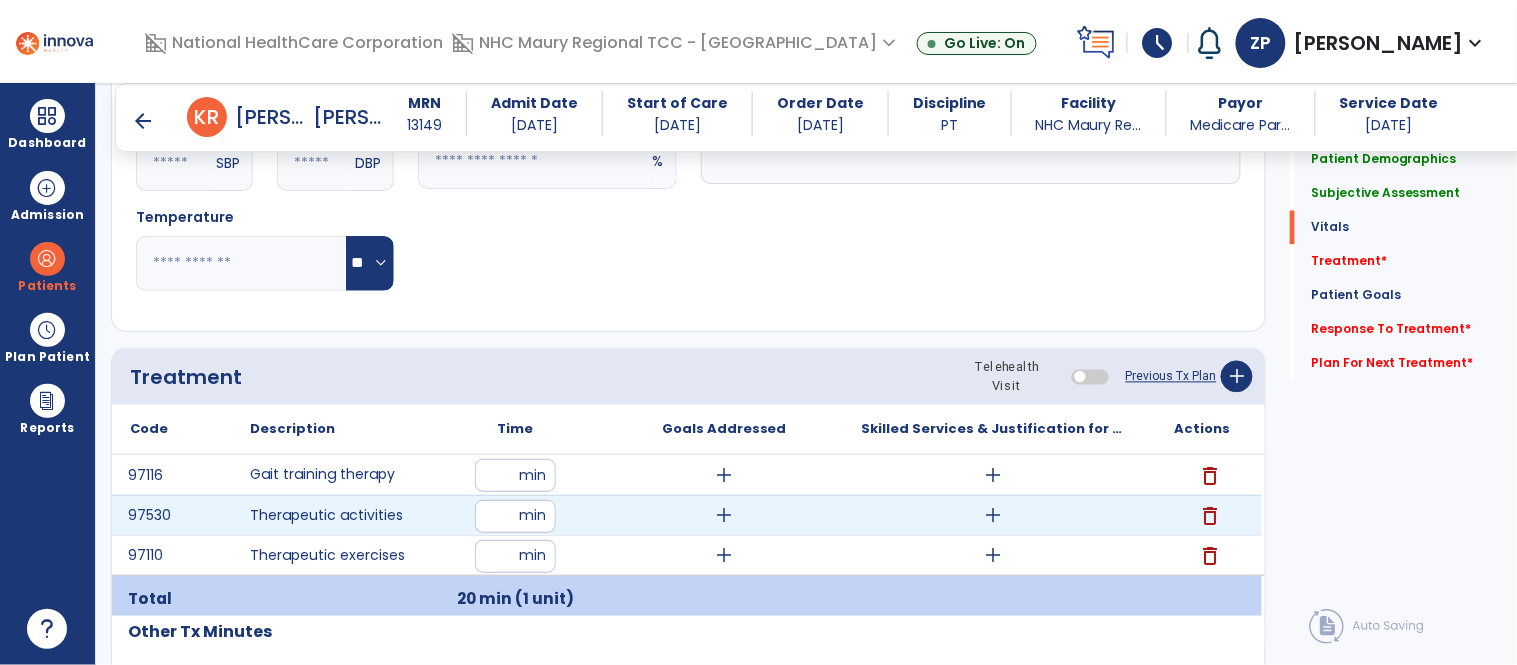 type on "*" 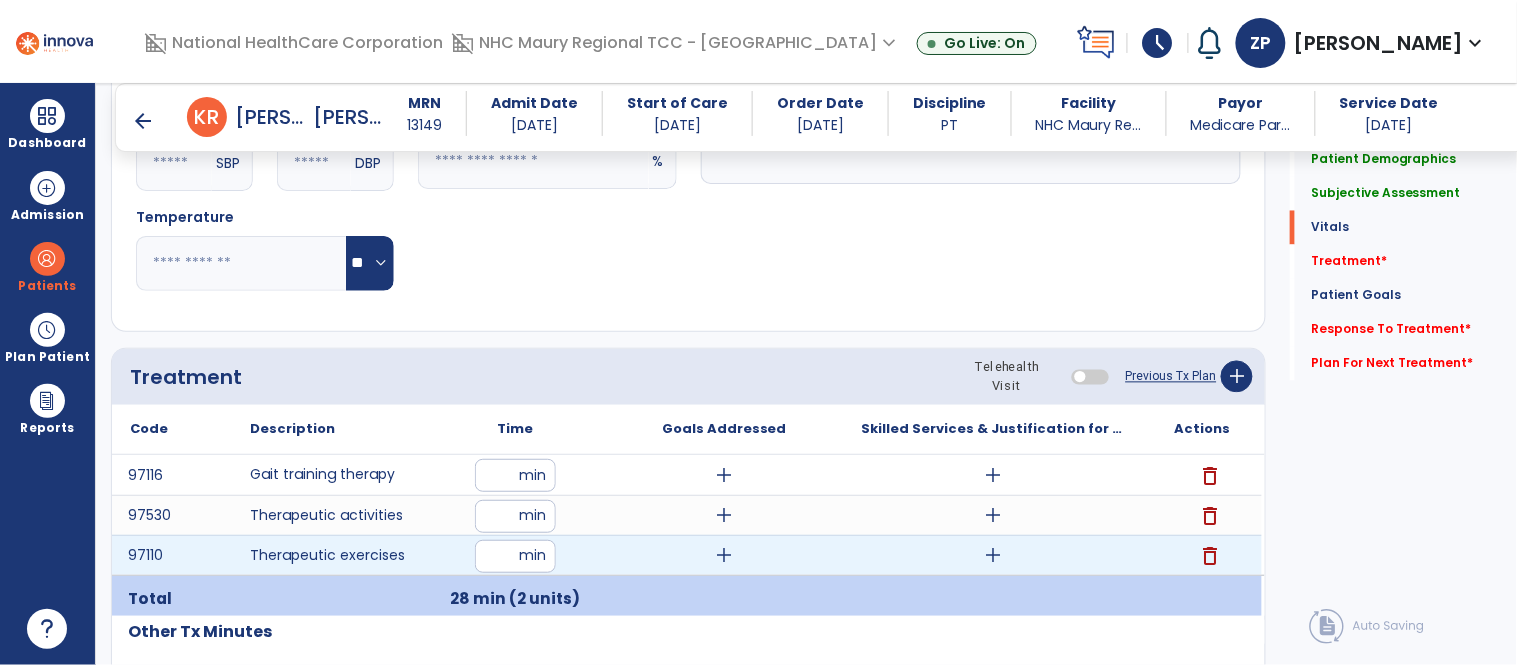 click on "add" at bounding box center [993, 555] 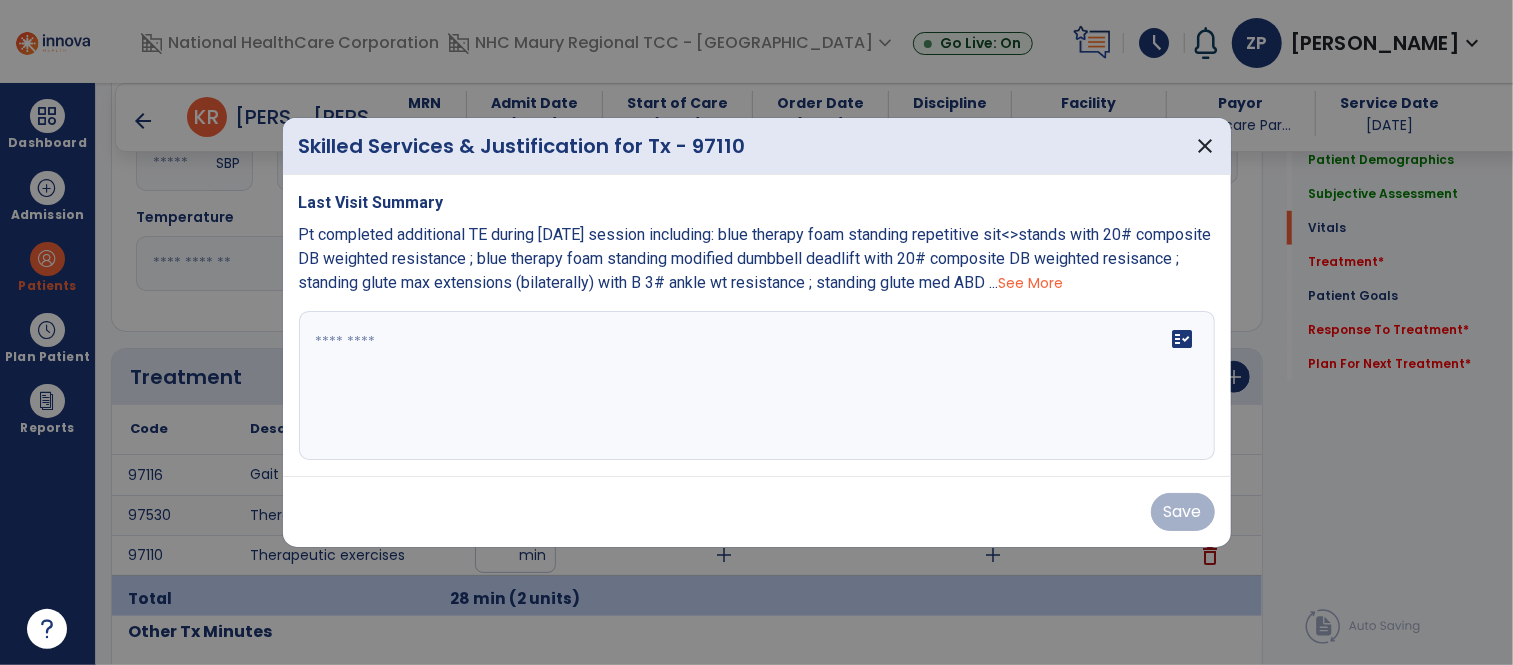 scroll, scrollTop: 941, scrollLeft: 0, axis: vertical 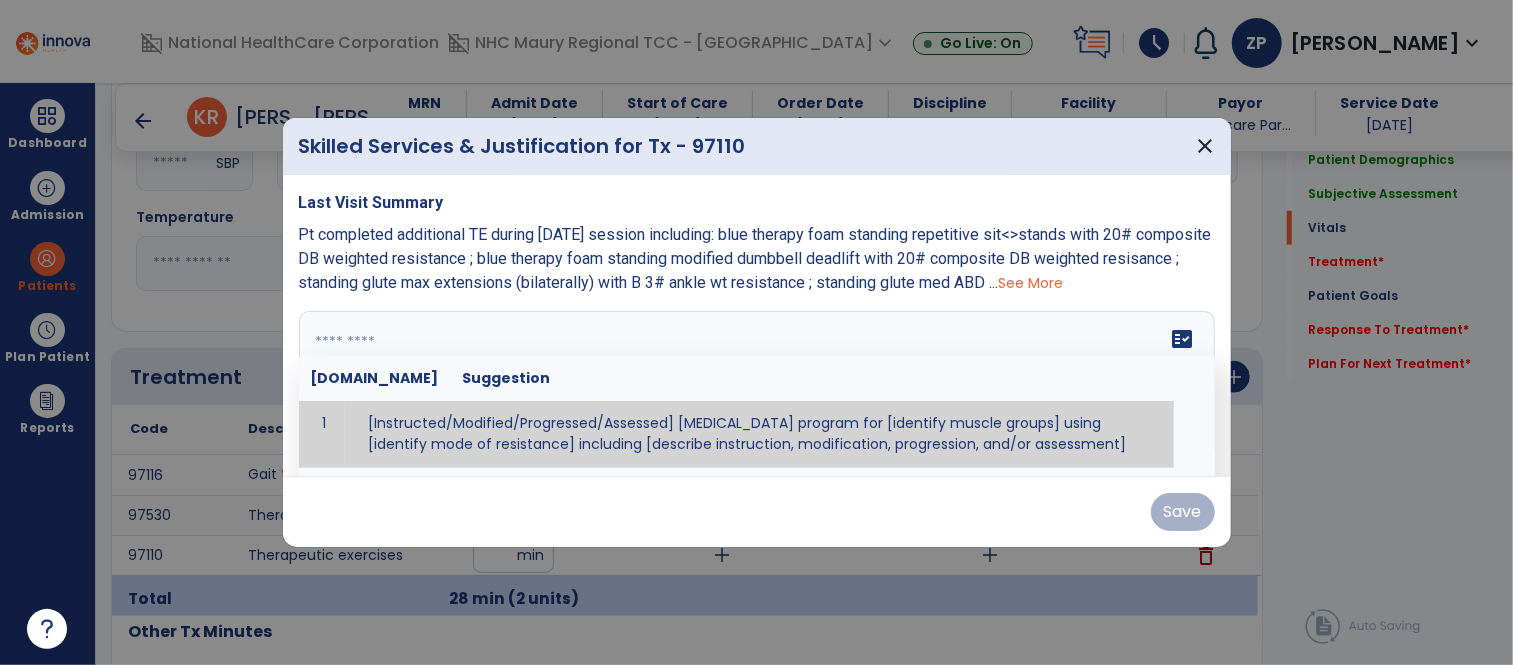 click on "fact_check  [DOMAIN_NAME] Suggestion 1 [Instructed/Modified/Progressed/Assessed] [MEDICAL_DATA] program for [identify muscle groups] using [identify mode of resistance] including [describe instruction, modification, progression, and/or assessment] 2 [Instructed/Modified/Progressed/Assessed] aerobic exercise program using [identify equipment/mode] including [describe instruction, modification,progression, and/or assessment] 3 [Instructed/Modified/Progressed/Assessed] [PROM/A/AROM/AROM] program for [identify joint movements] using [contract-relax, over-pressure, inhibitory techniques, other] 4 [Assessed/Tested] aerobic capacity with administration of [aerobic capacity test]" at bounding box center (757, 386) 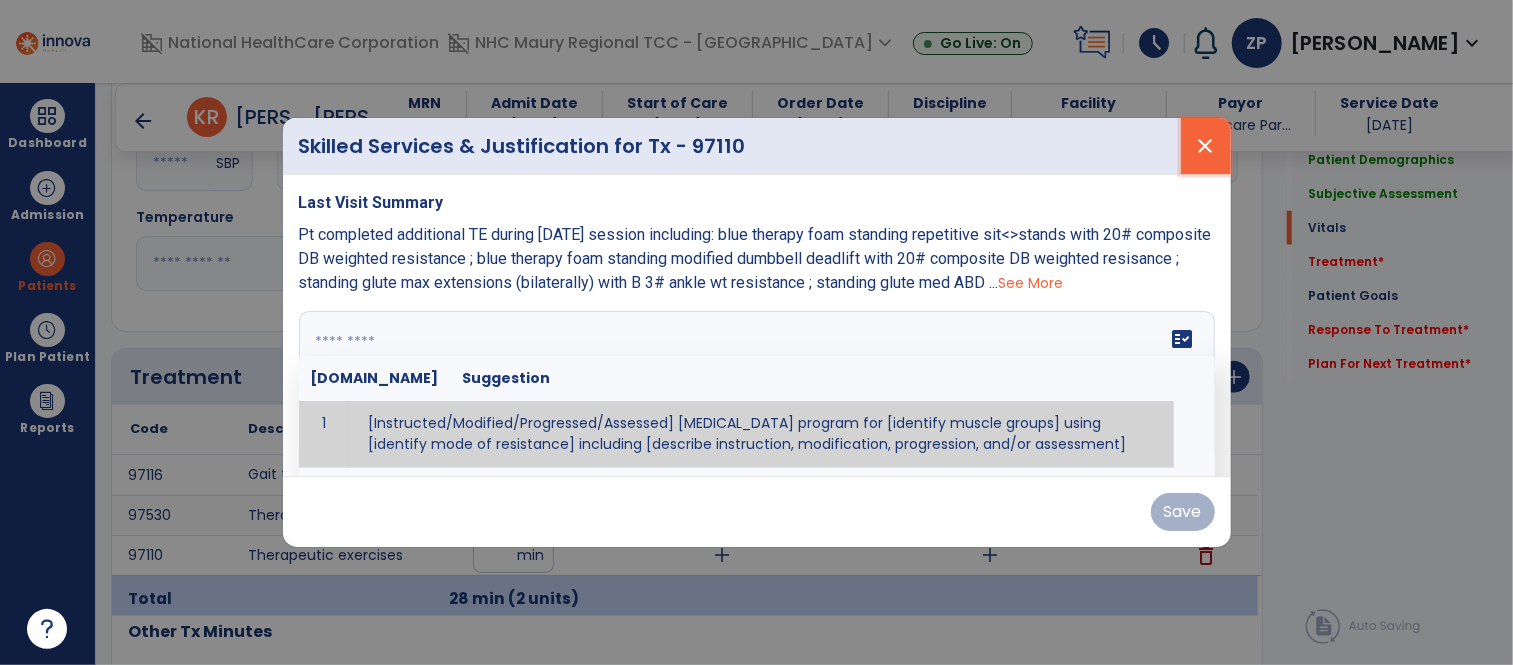 click on "close" at bounding box center [1206, 146] 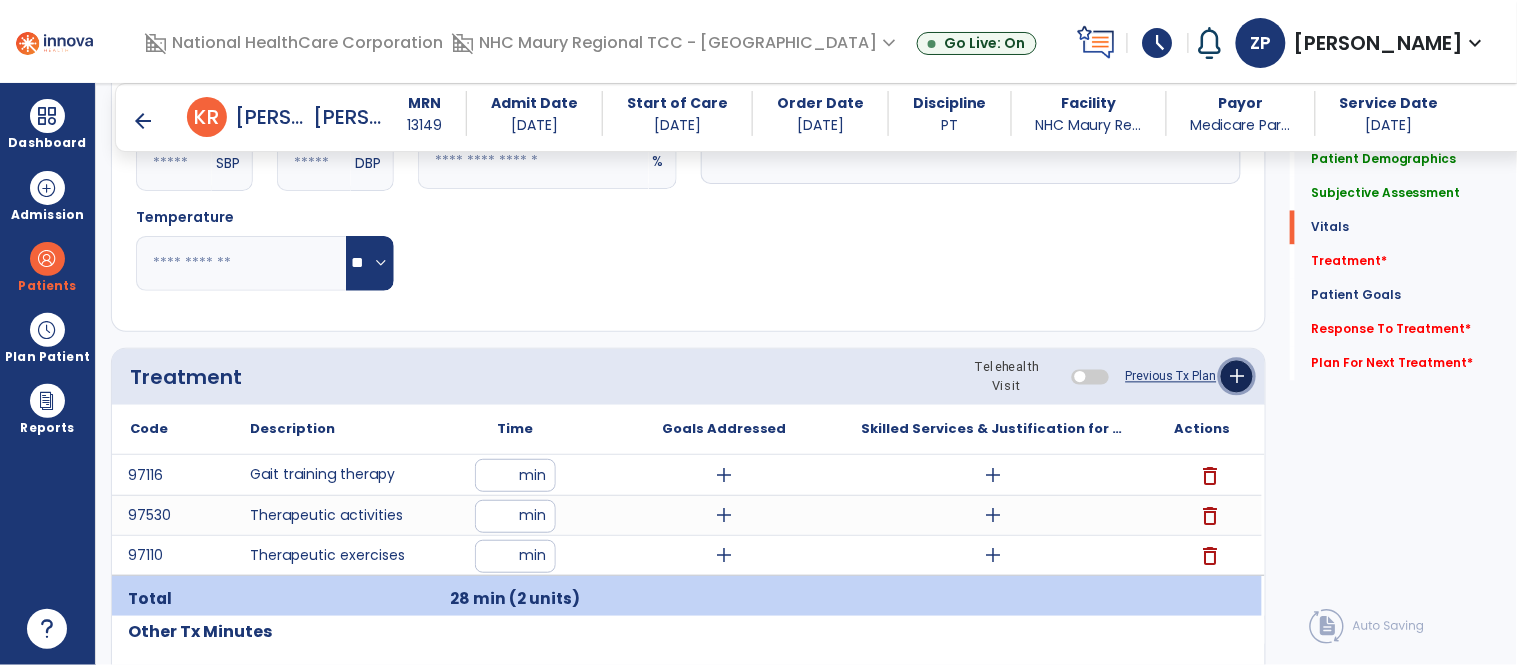 click on "add" 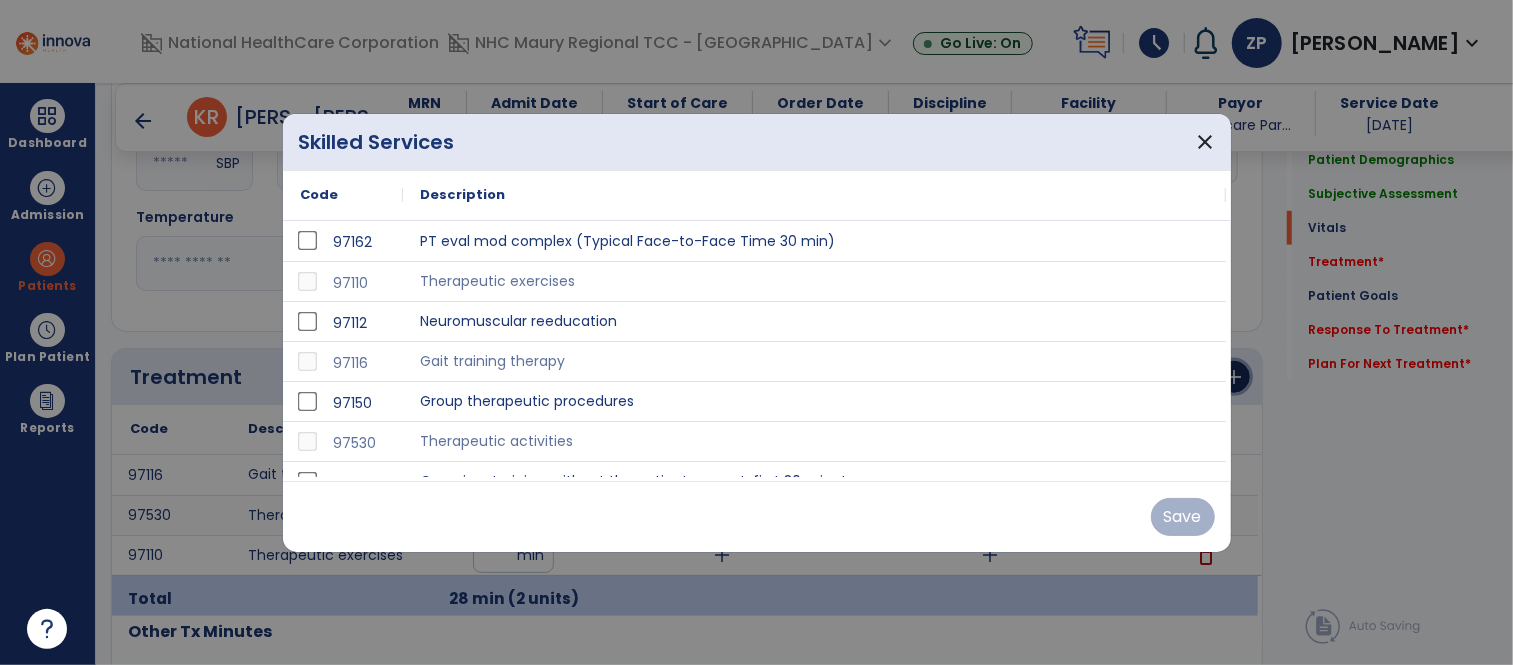 scroll, scrollTop: 941, scrollLeft: 0, axis: vertical 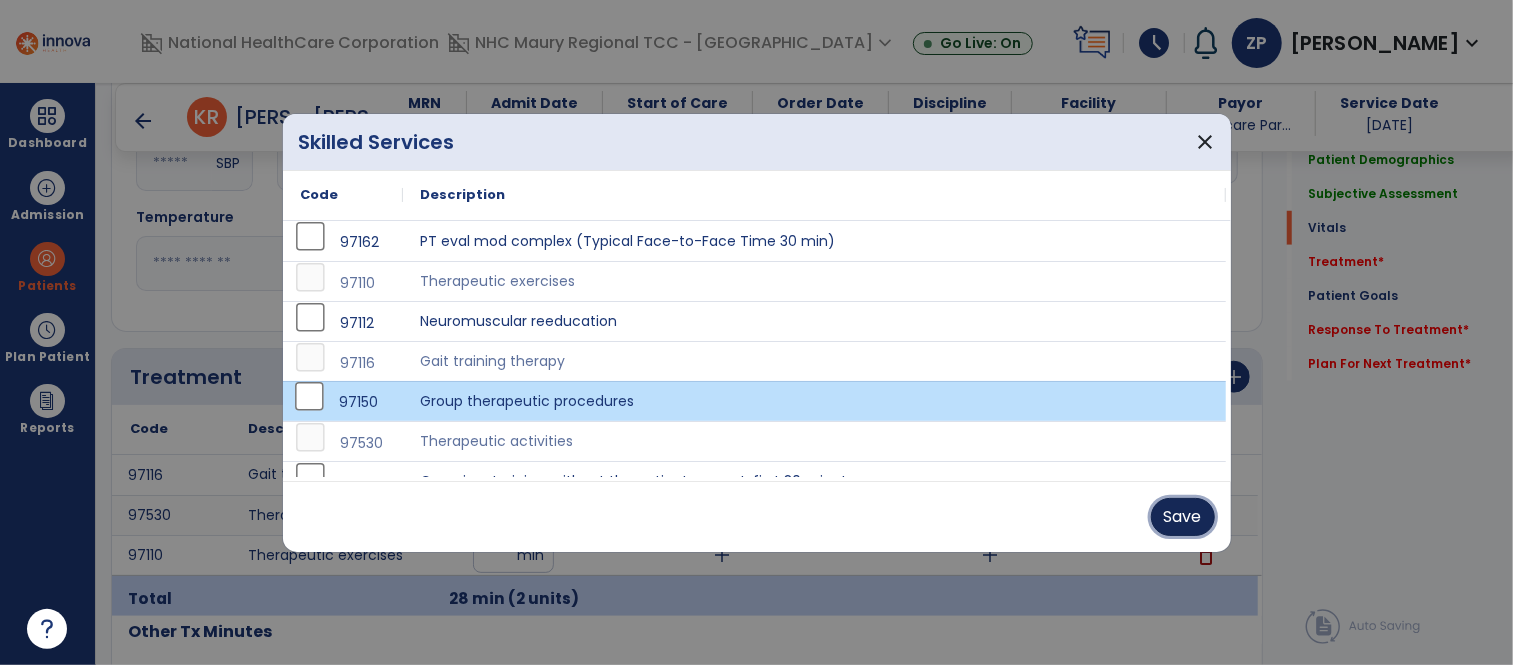 click on "Save" at bounding box center (1183, 517) 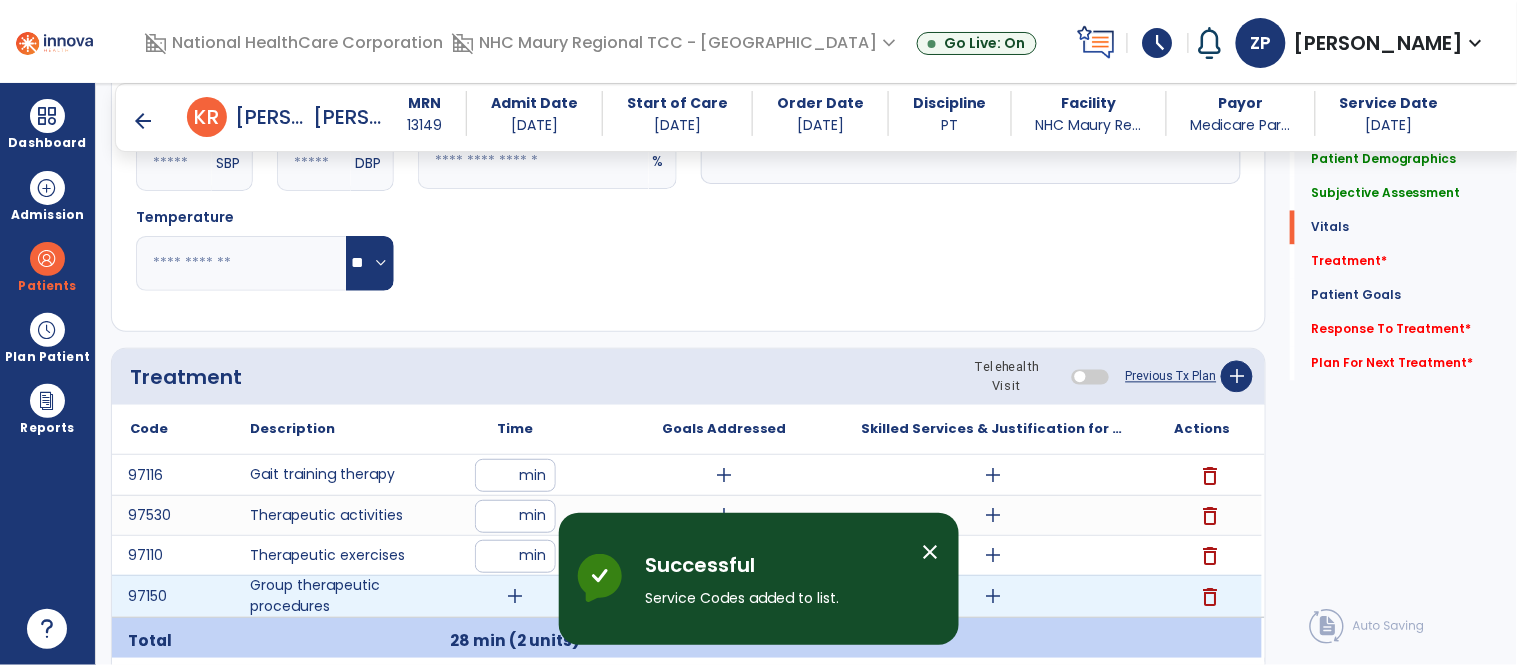 click on "add" at bounding box center (993, 596) 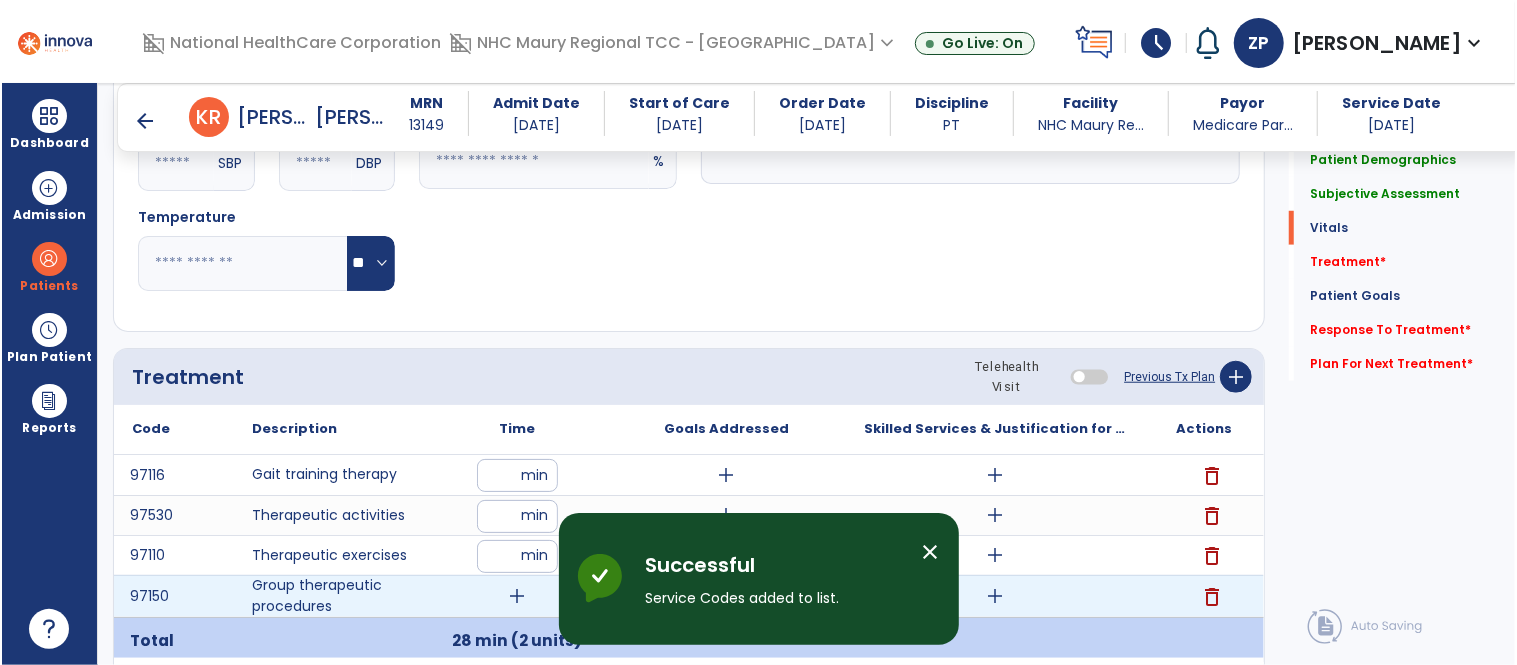 scroll, scrollTop: 941, scrollLeft: 0, axis: vertical 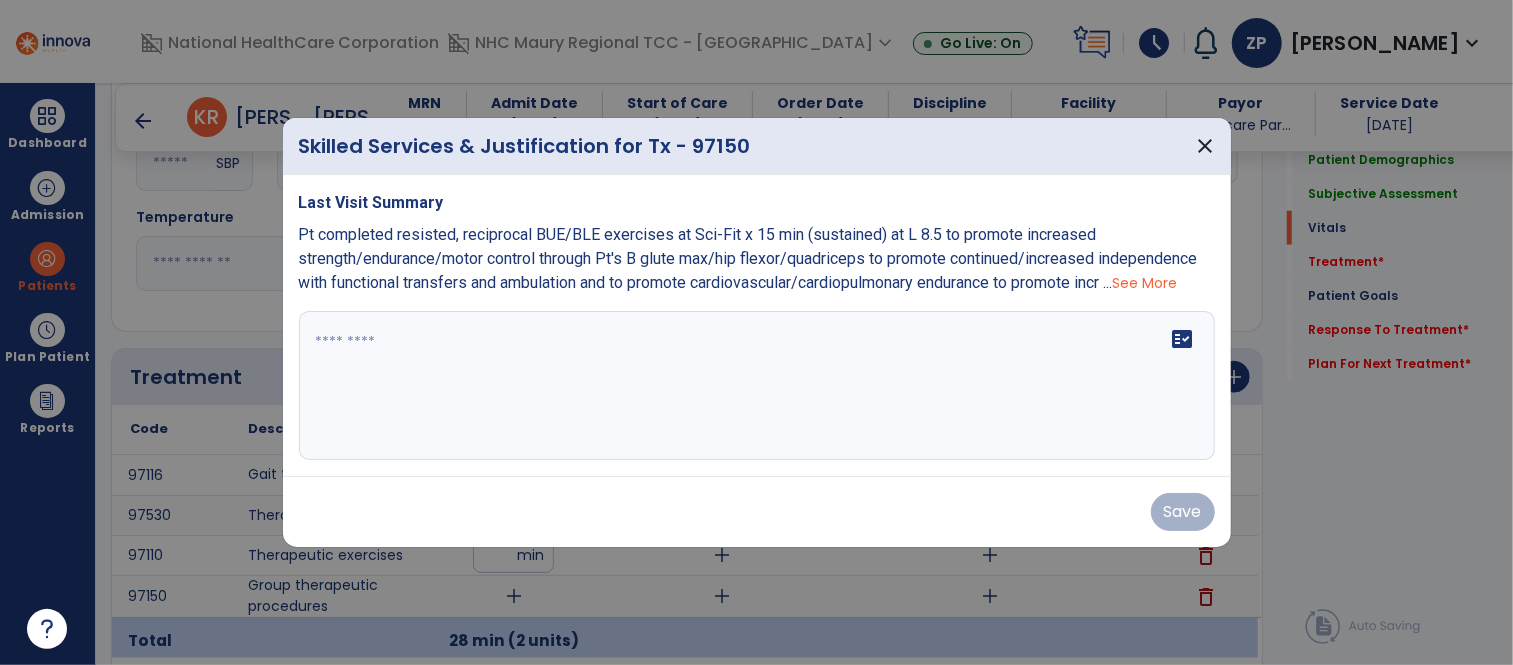 click on "See More" at bounding box center (1145, 283) 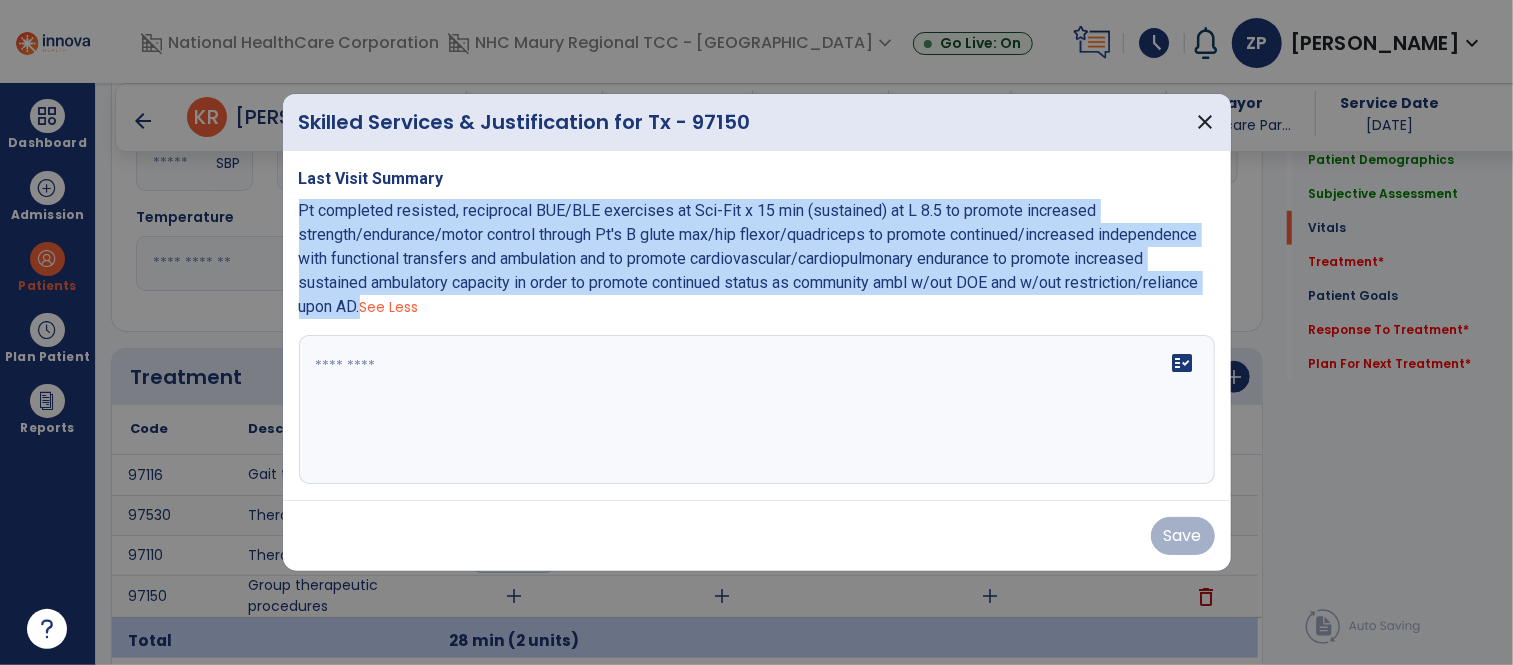 drag, startPoint x: 301, startPoint y: 205, endPoint x: 500, endPoint y: 306, distance: 223.16362 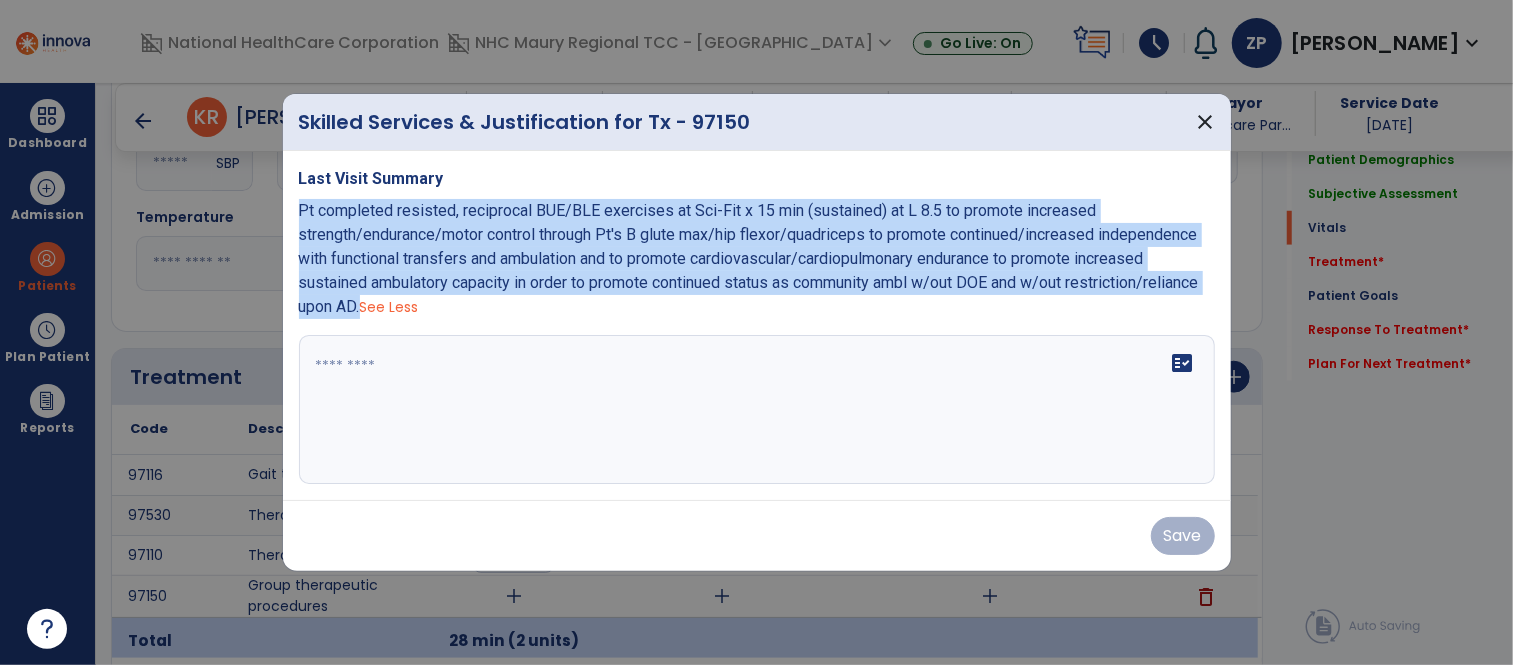 click on "Pt completed resisted, reciprocal BUE/BLE exercises at Sci-Fit x 15 min (sustained) at L 8.5 to promote increased strength/endurance/motor control through Pt's B glute max/hip flexor/quadriceps to promote continued/increased independence with functional transfers and ambulation and to promote cardiovascular/cardiopulmonary endurance to promote increased sustained ambulatory capacity in order to promote continued status as community ambl w/out DOE and w/out restriction/reliance upon AD.  See Less" at bounding box center [757, 259] 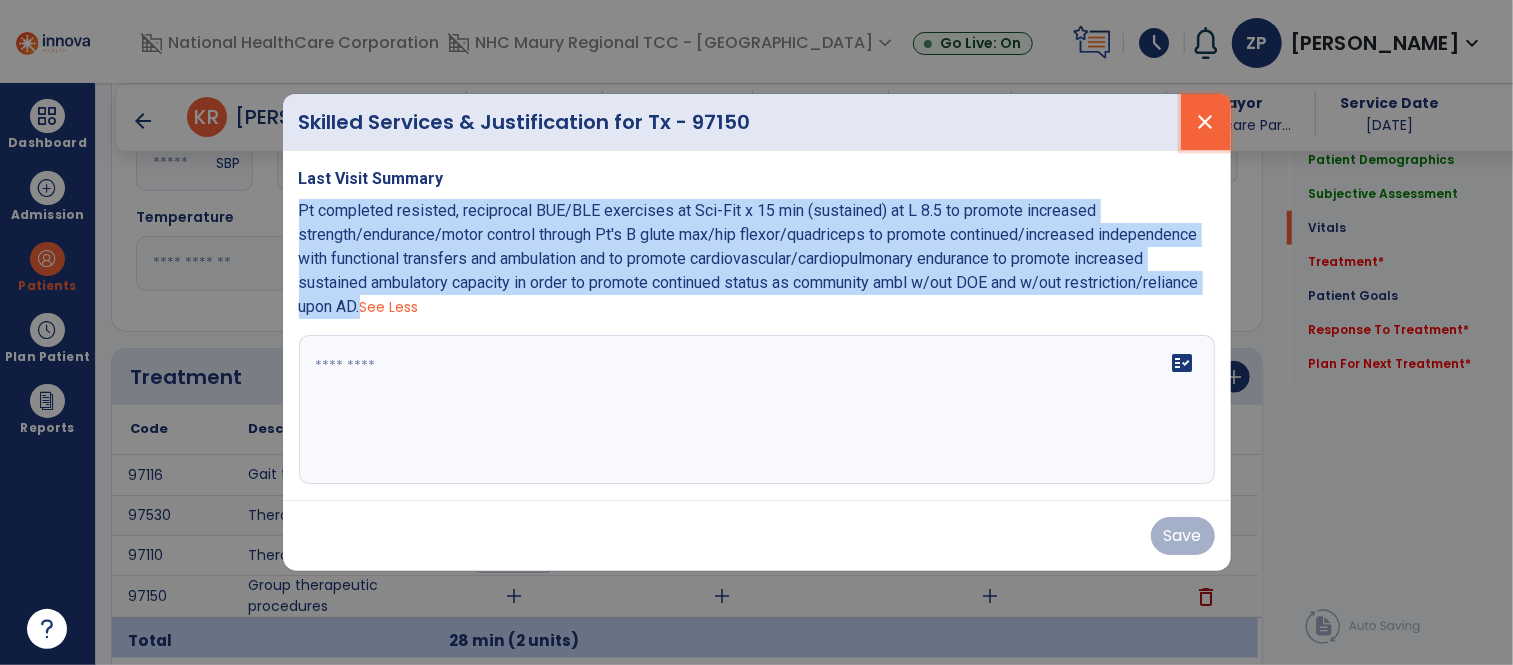 click on "close" at bounding box center (1206, 122) 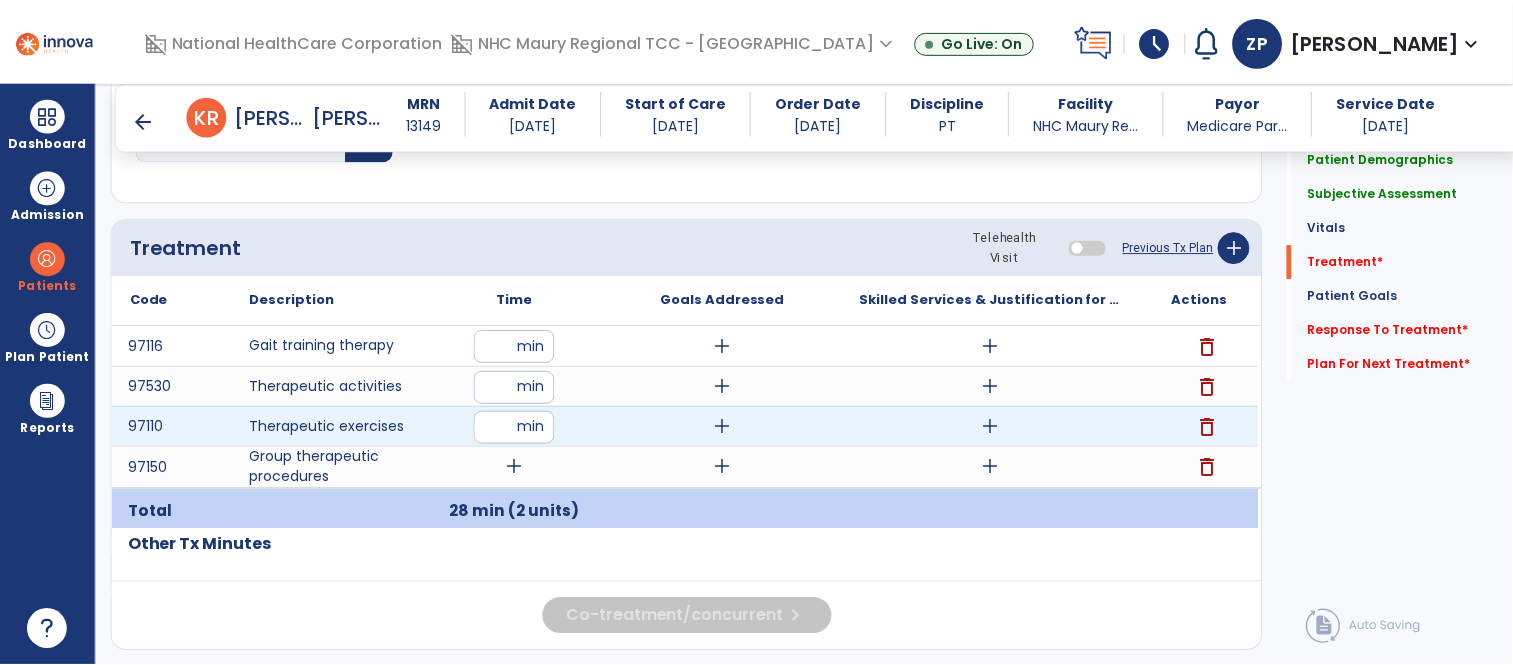 scroll, scrollTop: 1073, scrollLeft: 0, axis: vertical 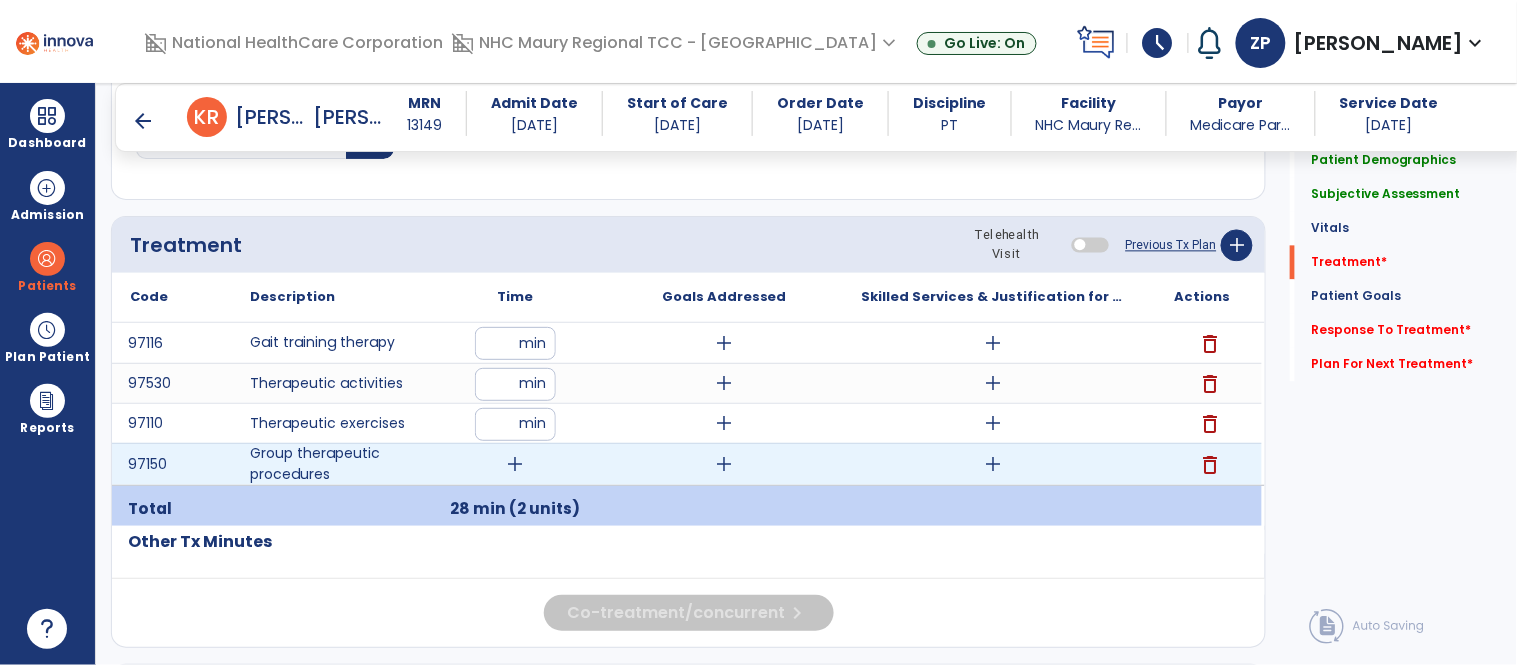click on "delete" at bounding box center (1210, 465) 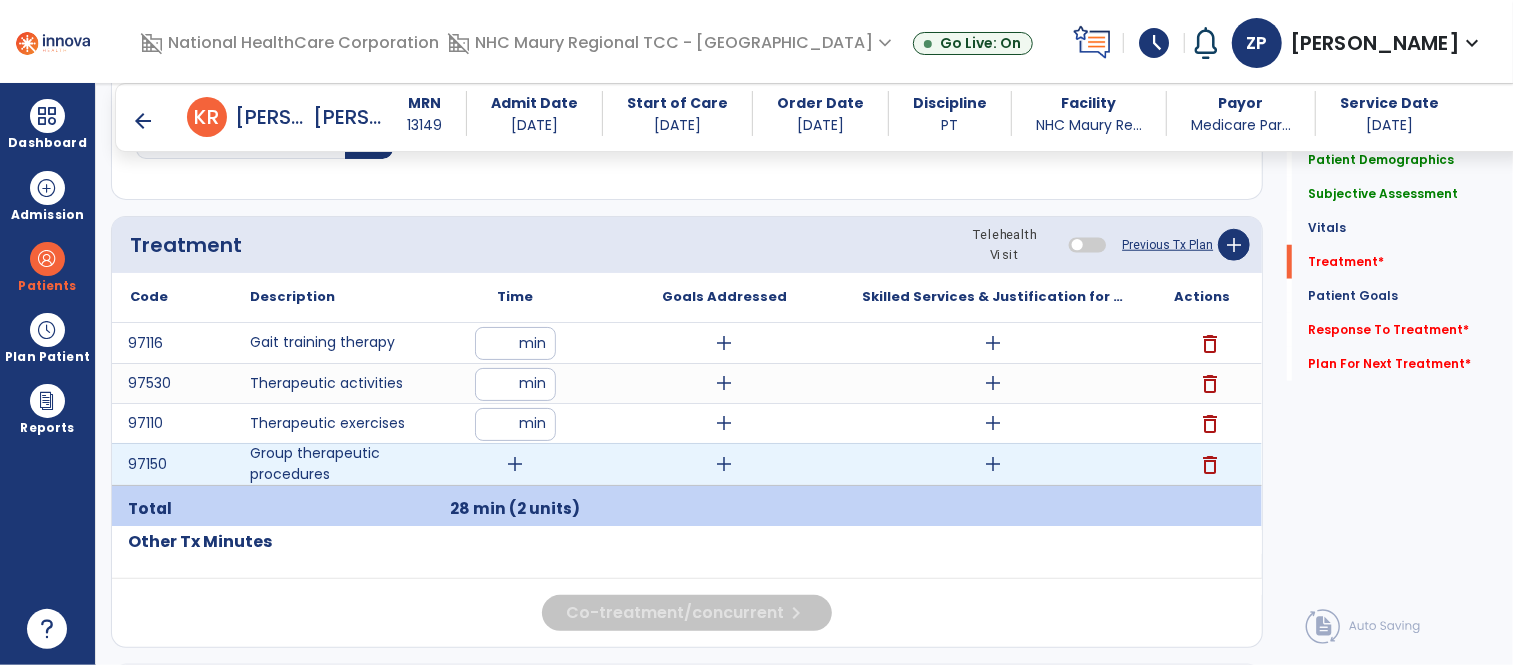 scroll, scrollTop: 1073, scrollLeft: 0, axis: vertical 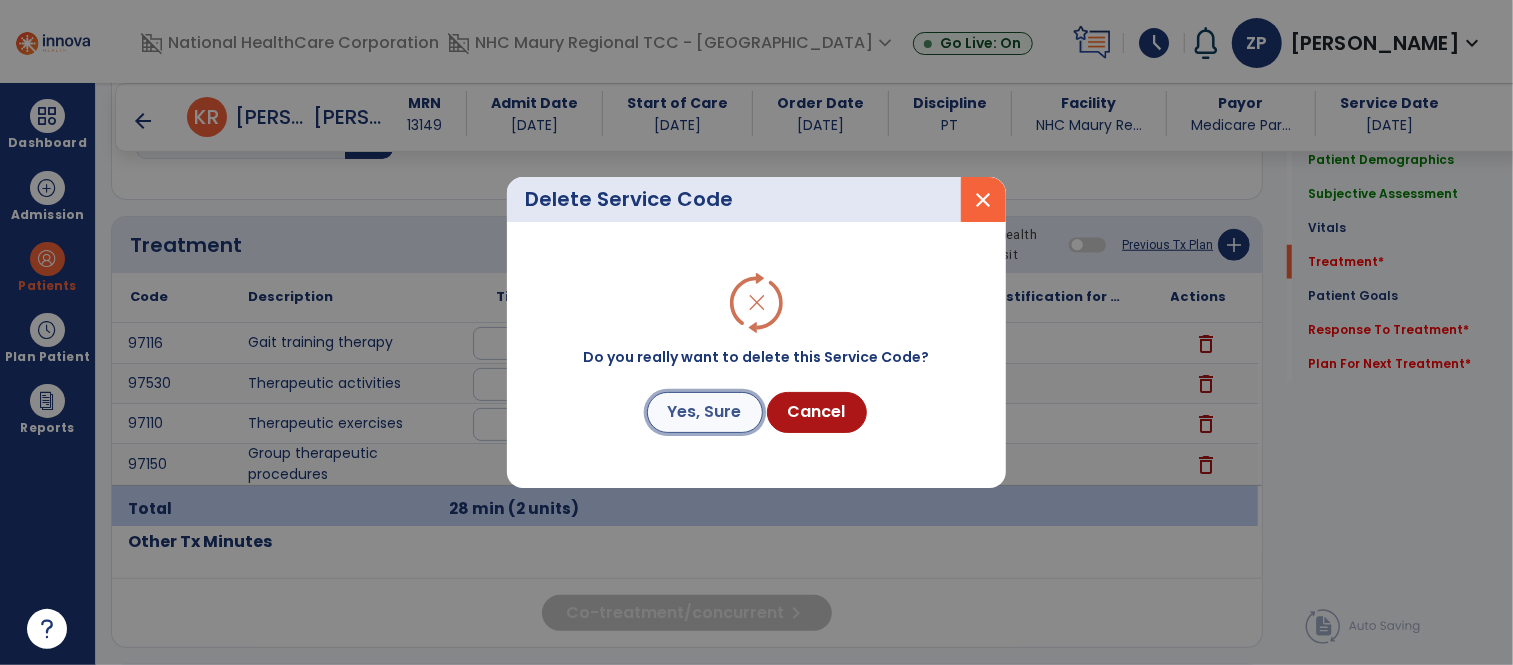 click on "Yes, Sure" at bounding box center (705, 412) 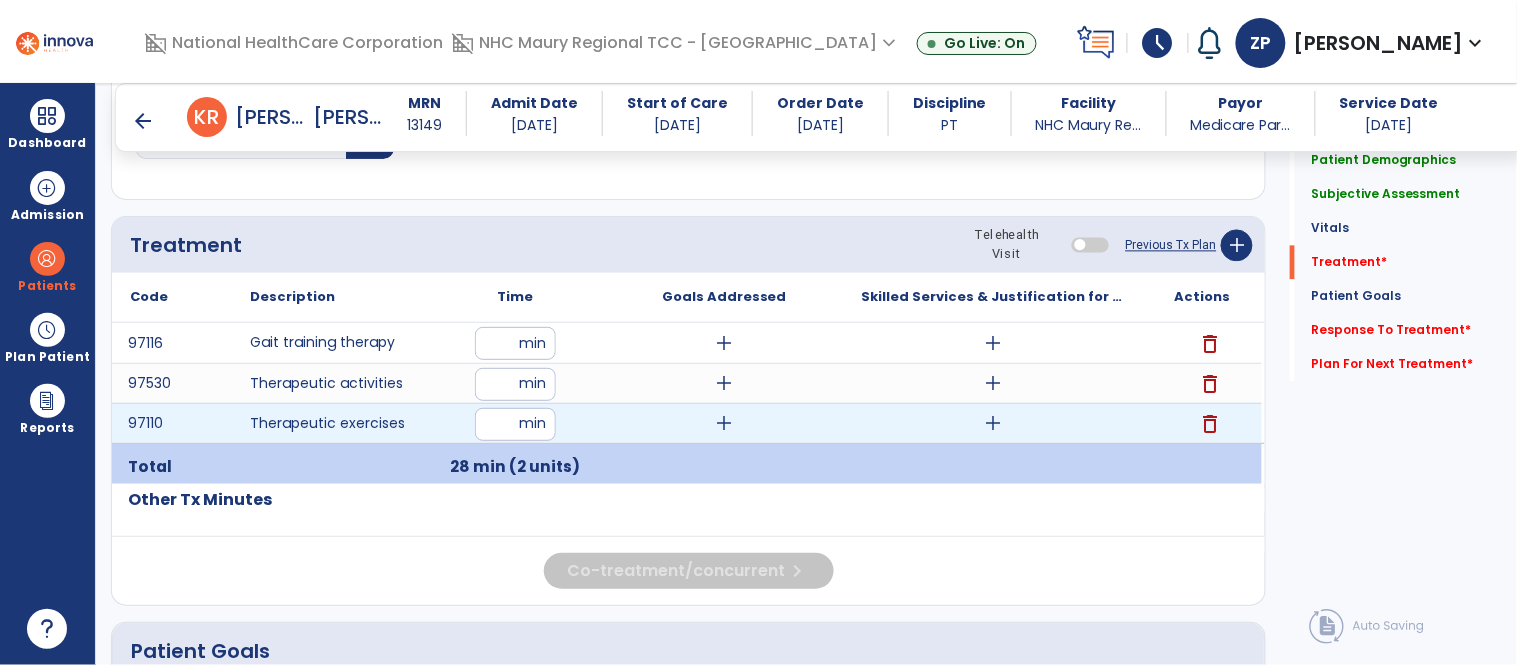click on "add" at bounding box center (993, 423) 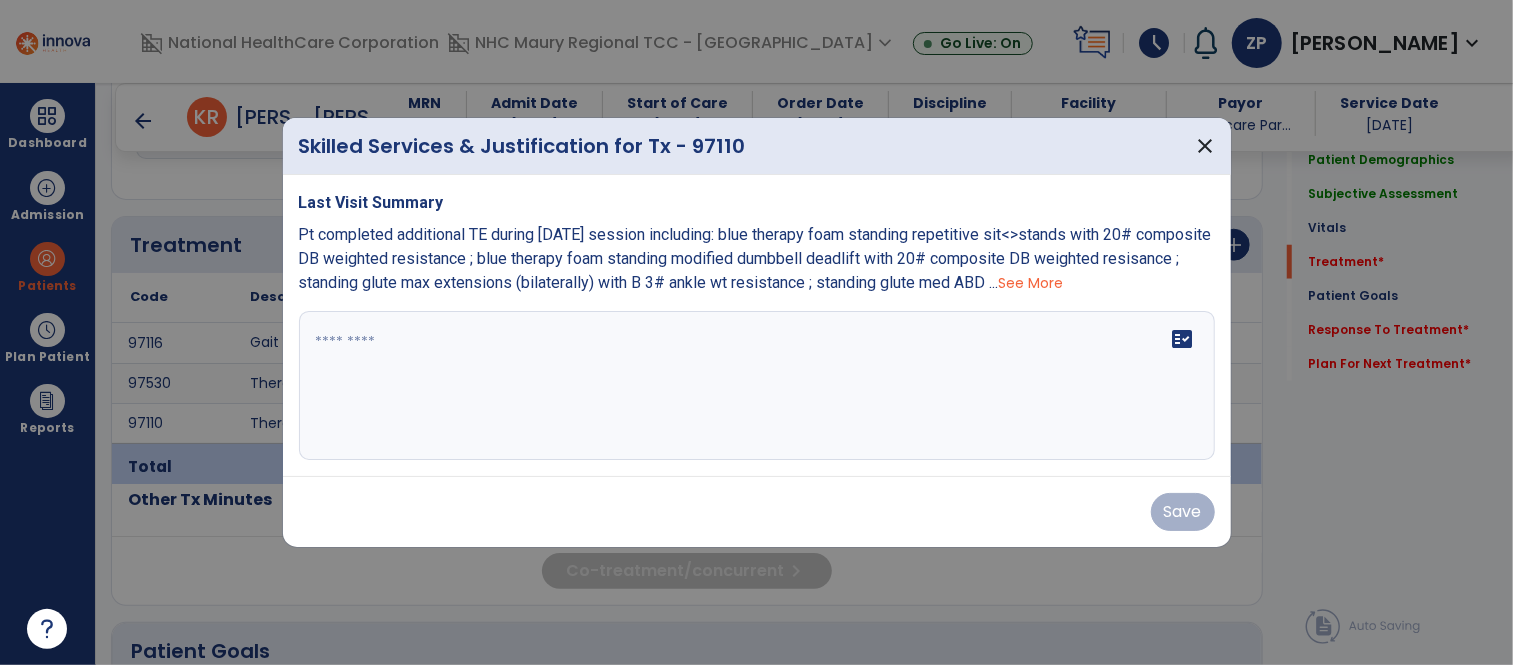 scroll, scrollTop: 1073, scrollLeft: 0, axis: vertical 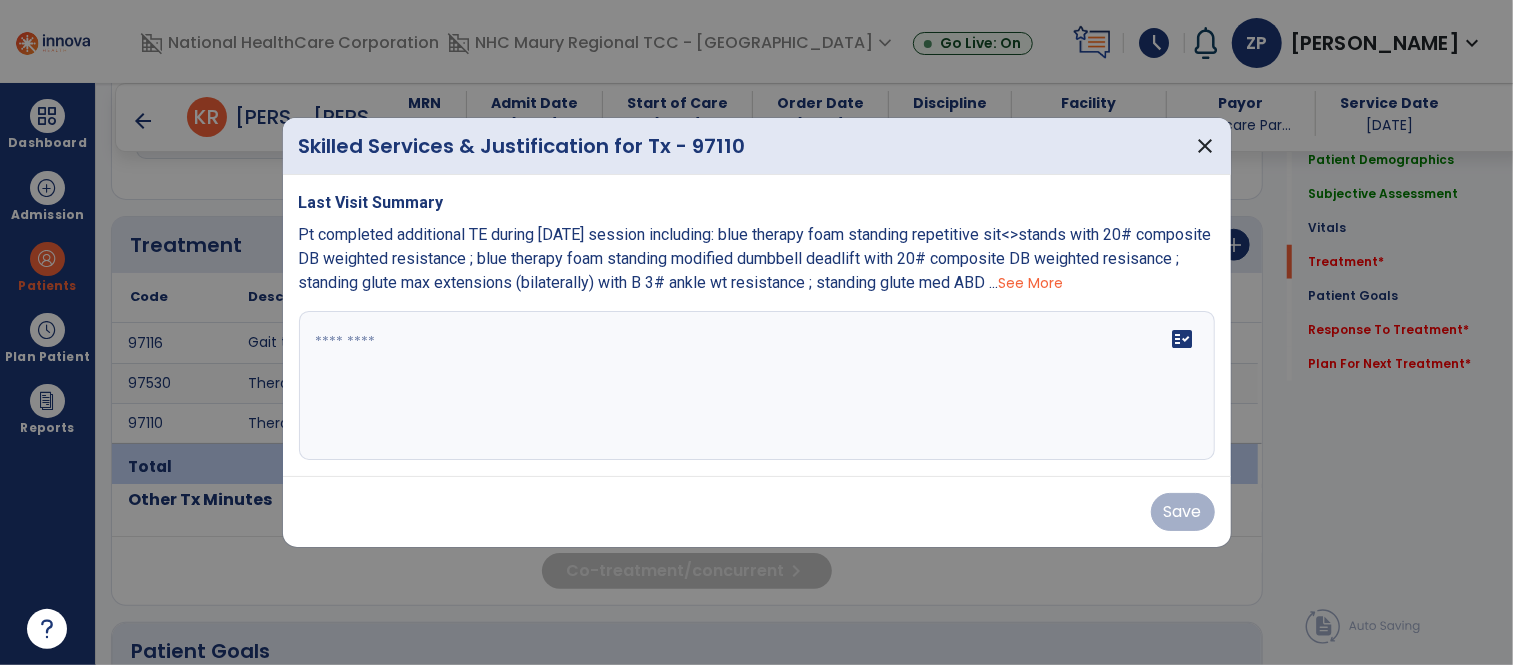 click on "fact_check" at bounding box center [757, 386] 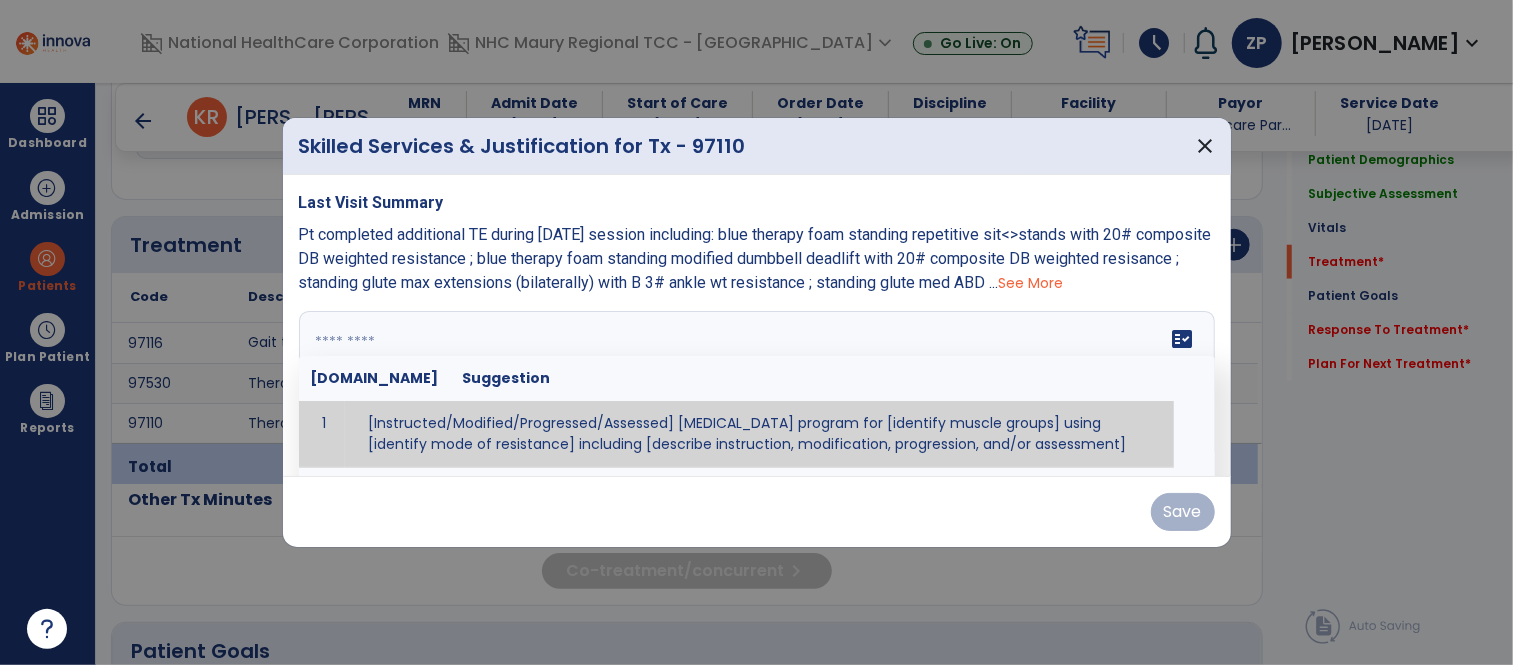paste on "**********" 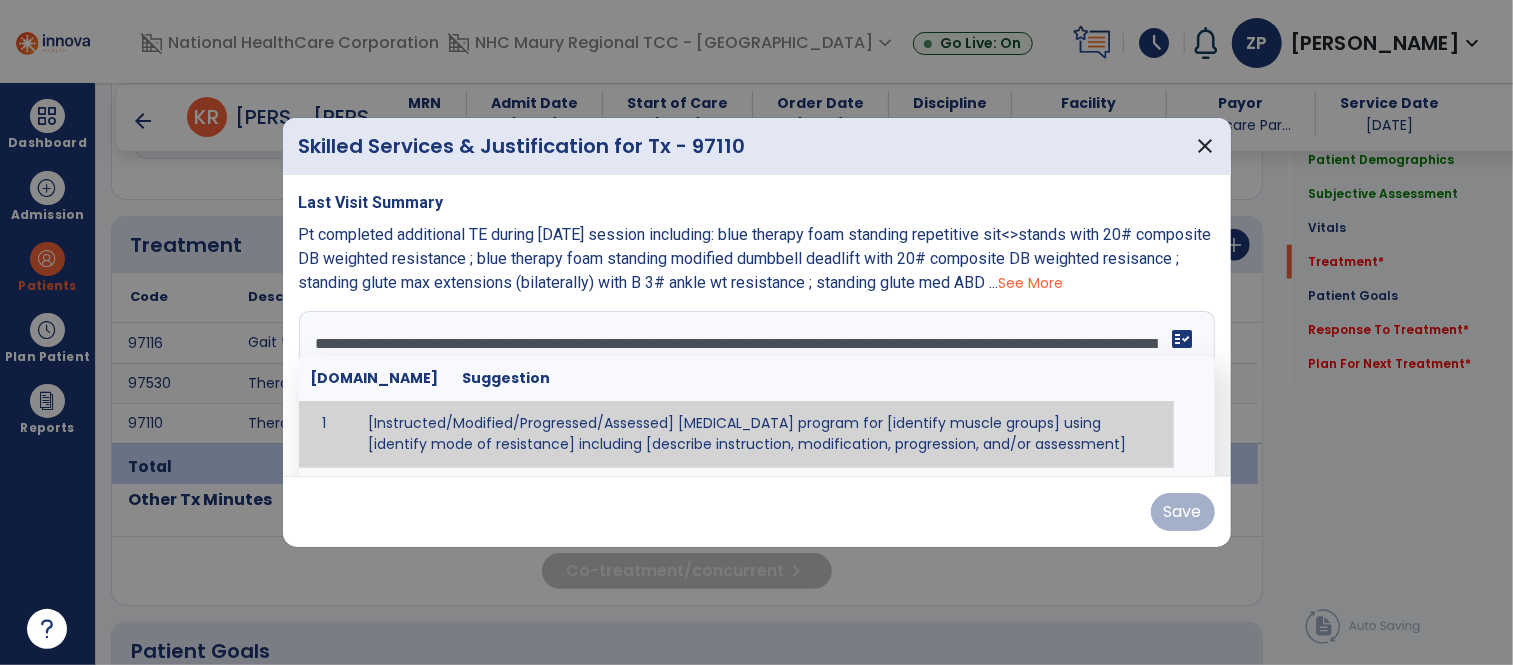 scroll, scrollTop: 14, scrollLeft: 0, axis: vertical 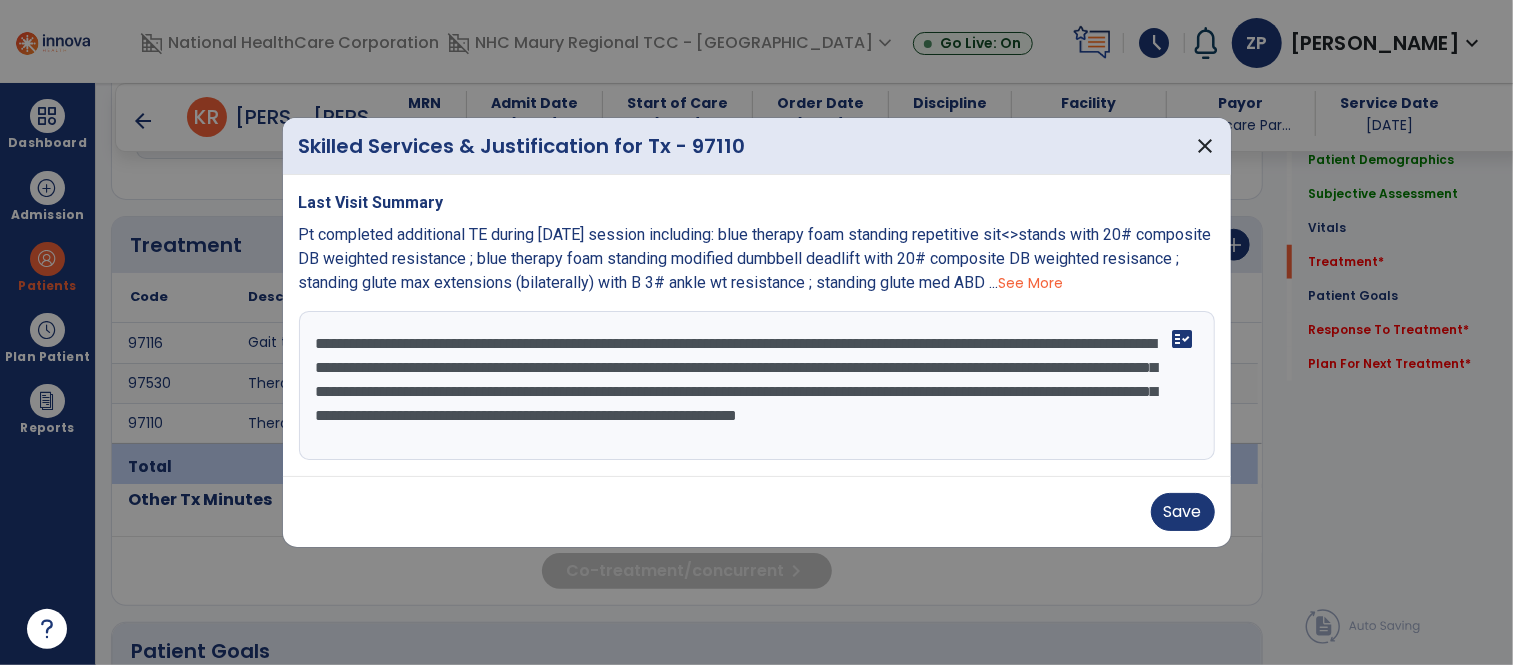 click on "**********" at bounding box center [757, 386] 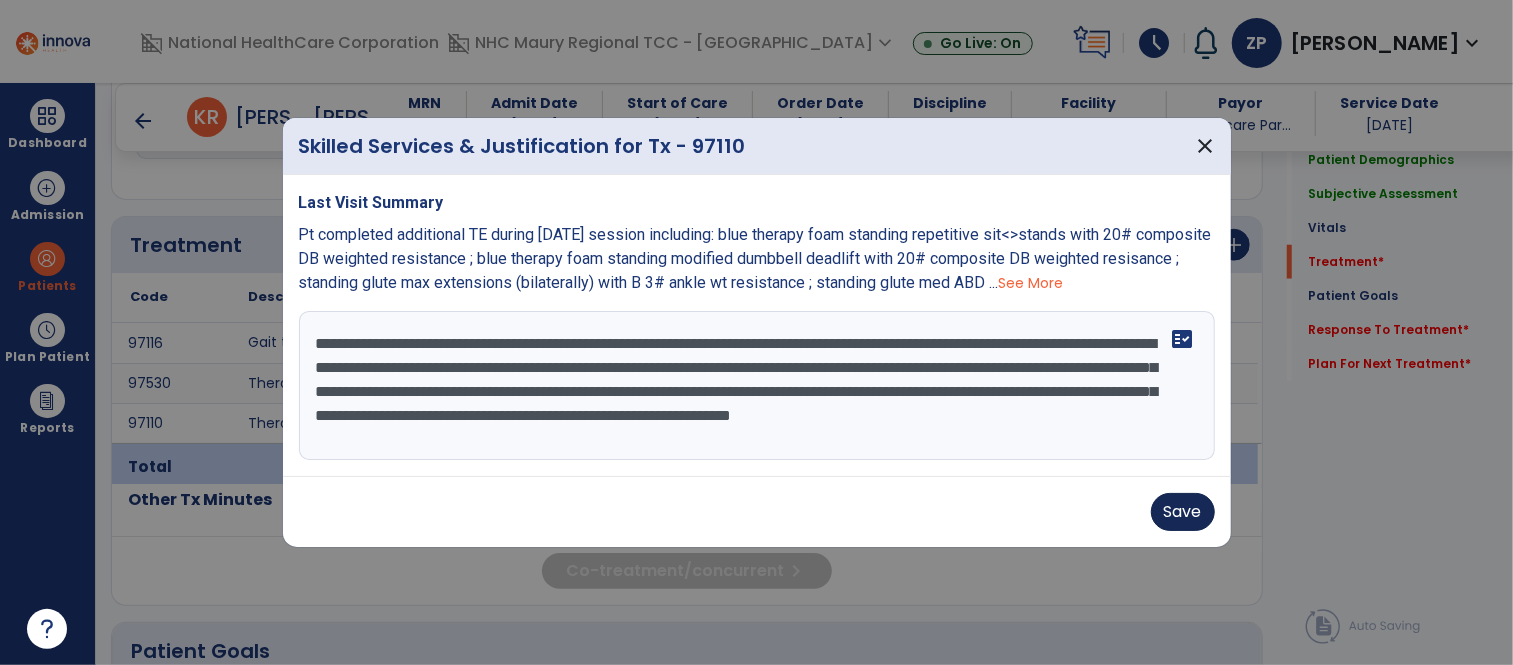 type on "**********" 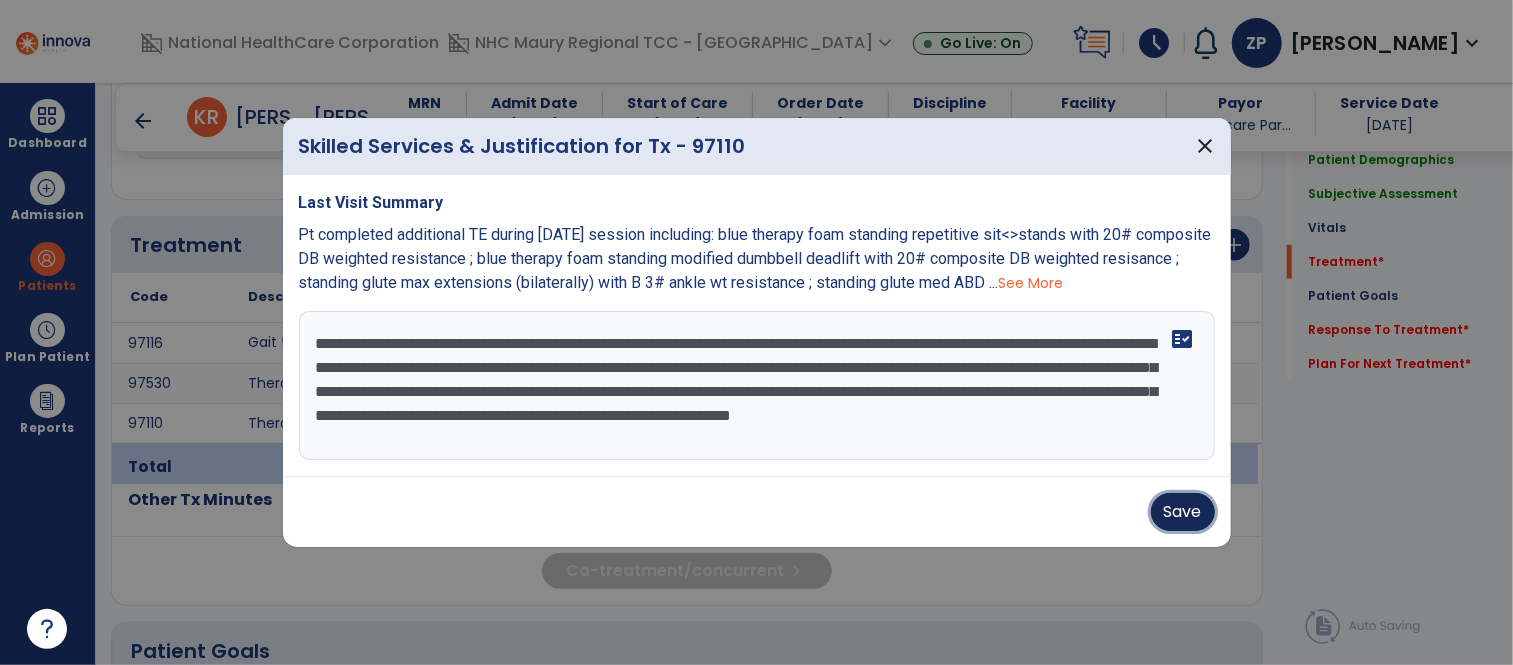 click on "Save" at bounding box center [1183, 512] 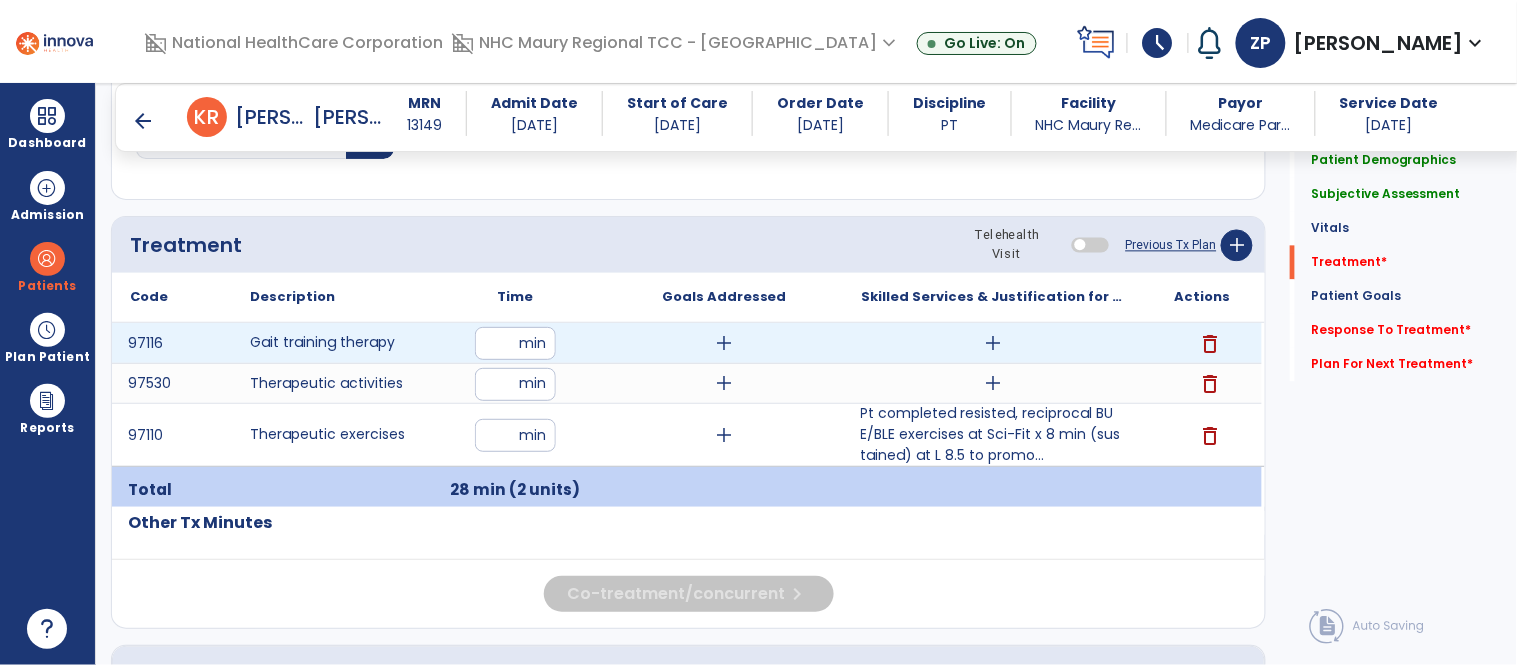 click on "add" at bounding box center [993, 343] 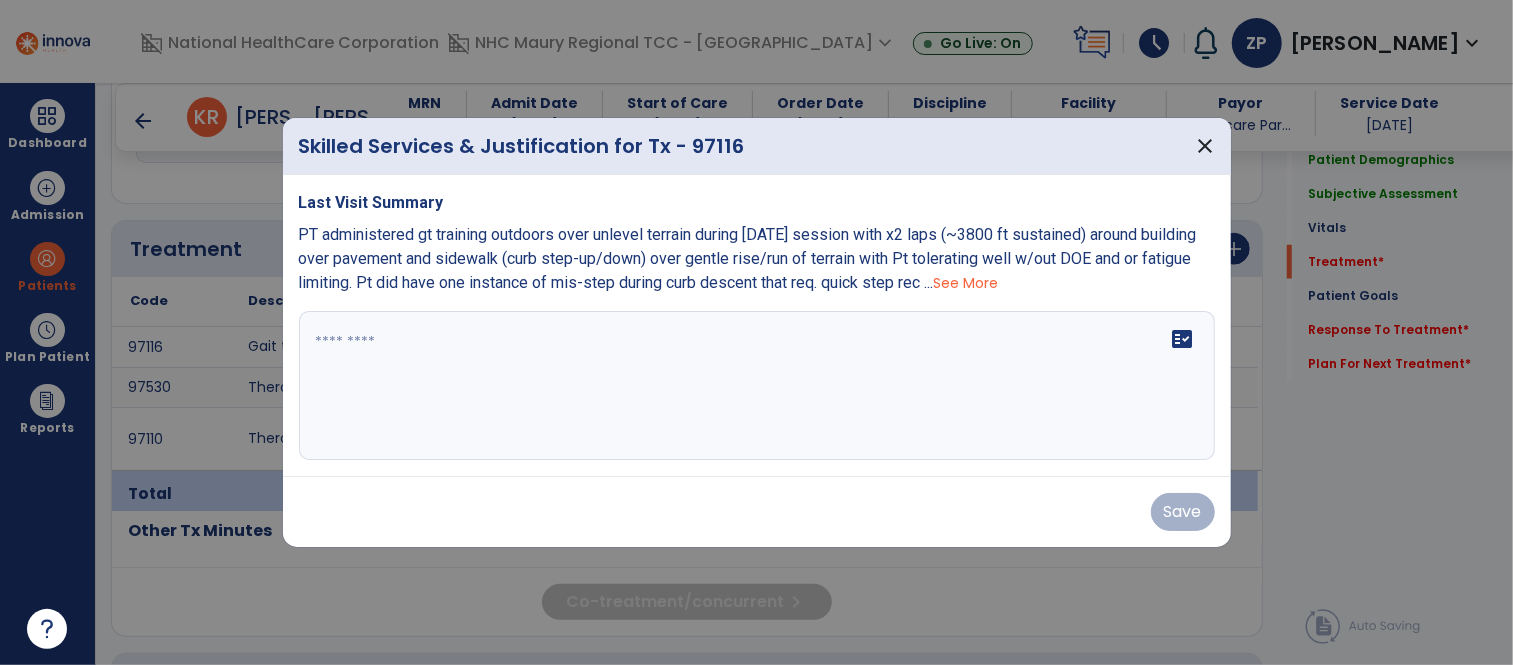 scroll, scrollTop: 1073, scrollLeft: 0, axis: vertical 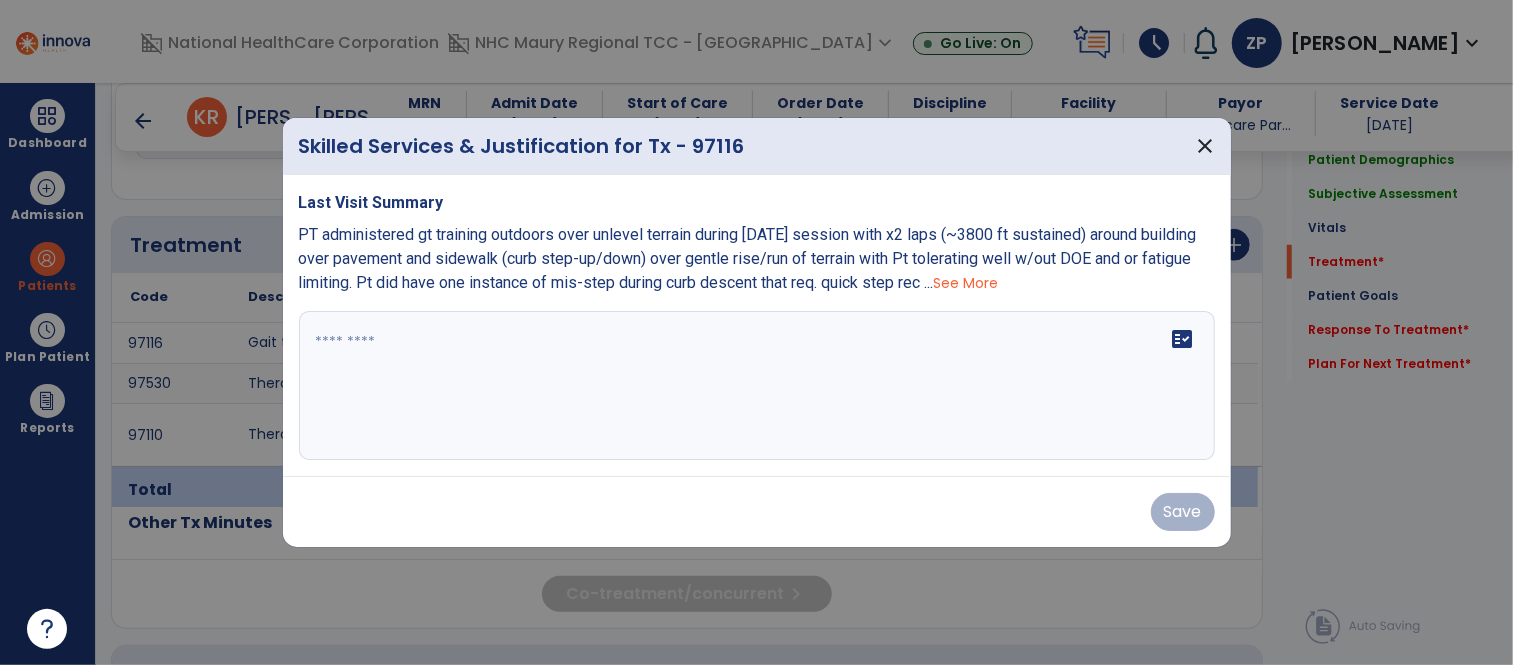 click on "fact_check" at bounding box center (757, 386) 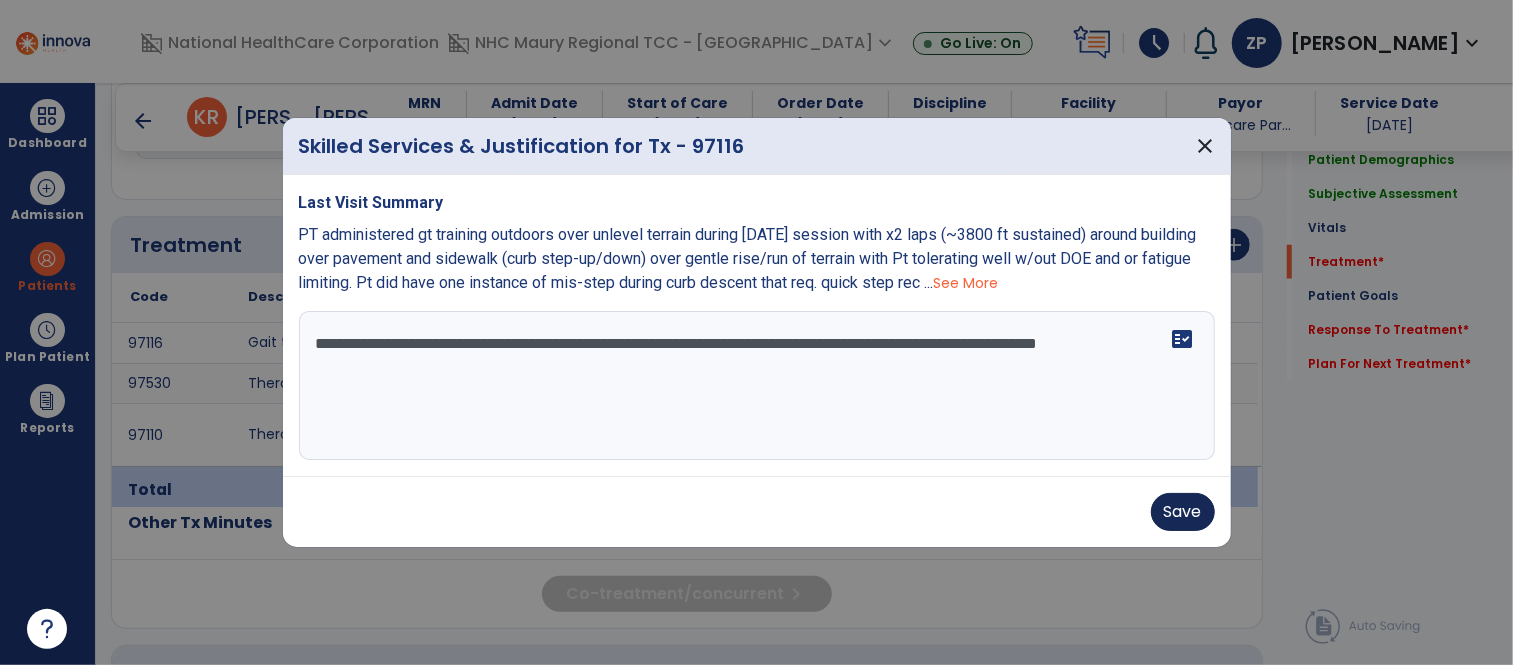 type on "**********" 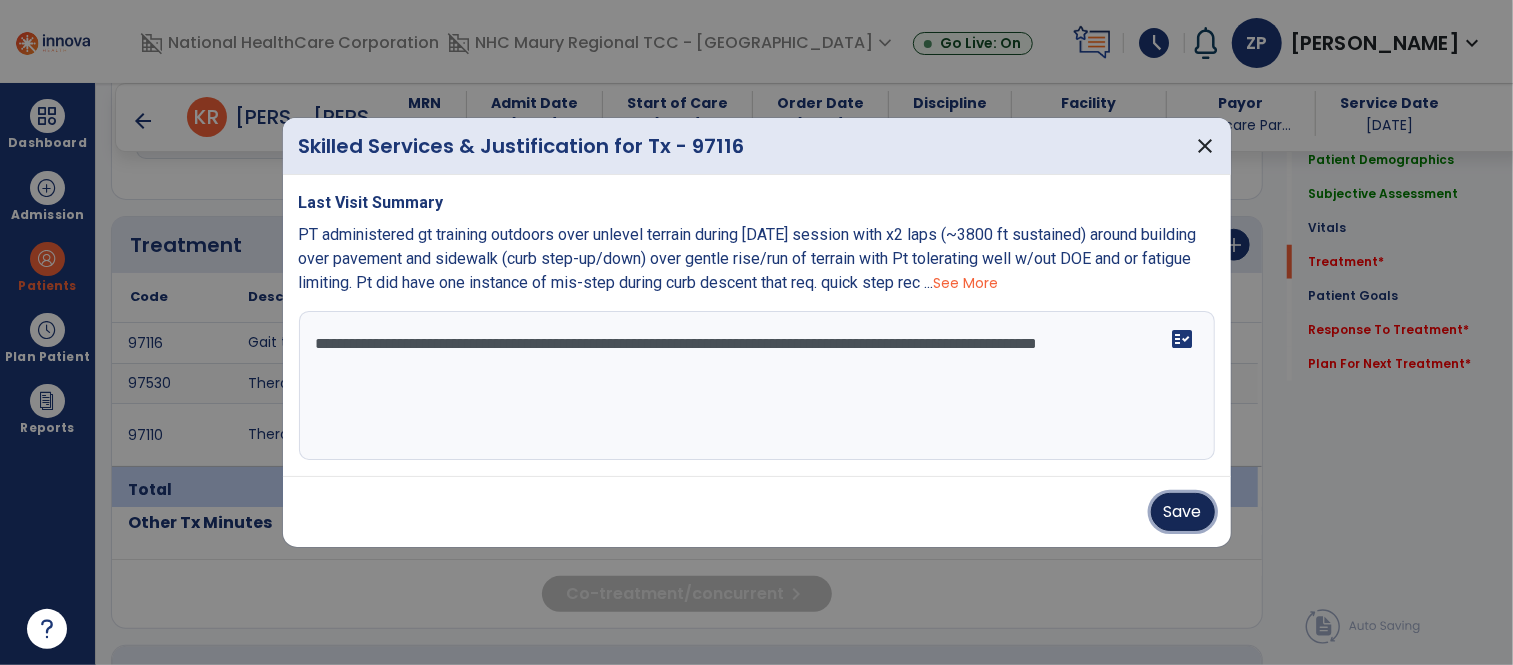 click on "Save" at bounding box center (1183, 512) 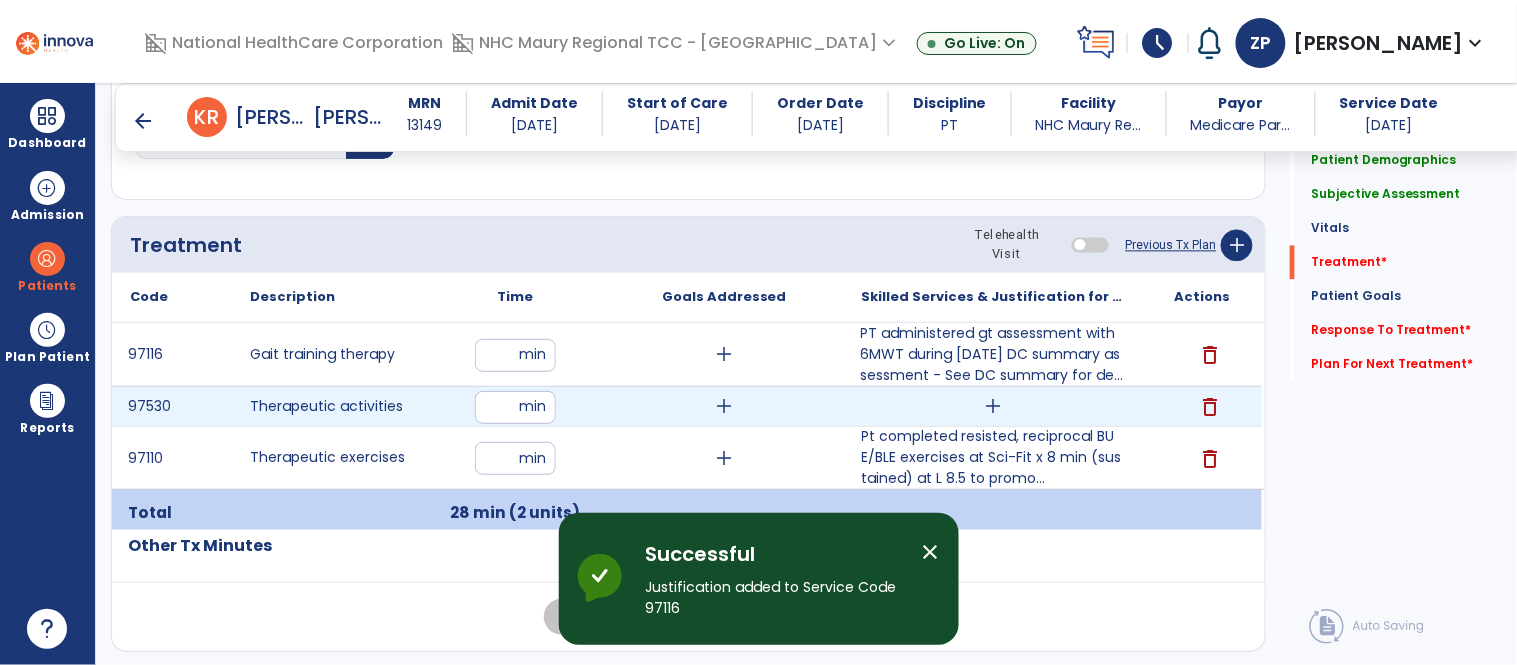 click on "add" at bounding box center [993, 406] 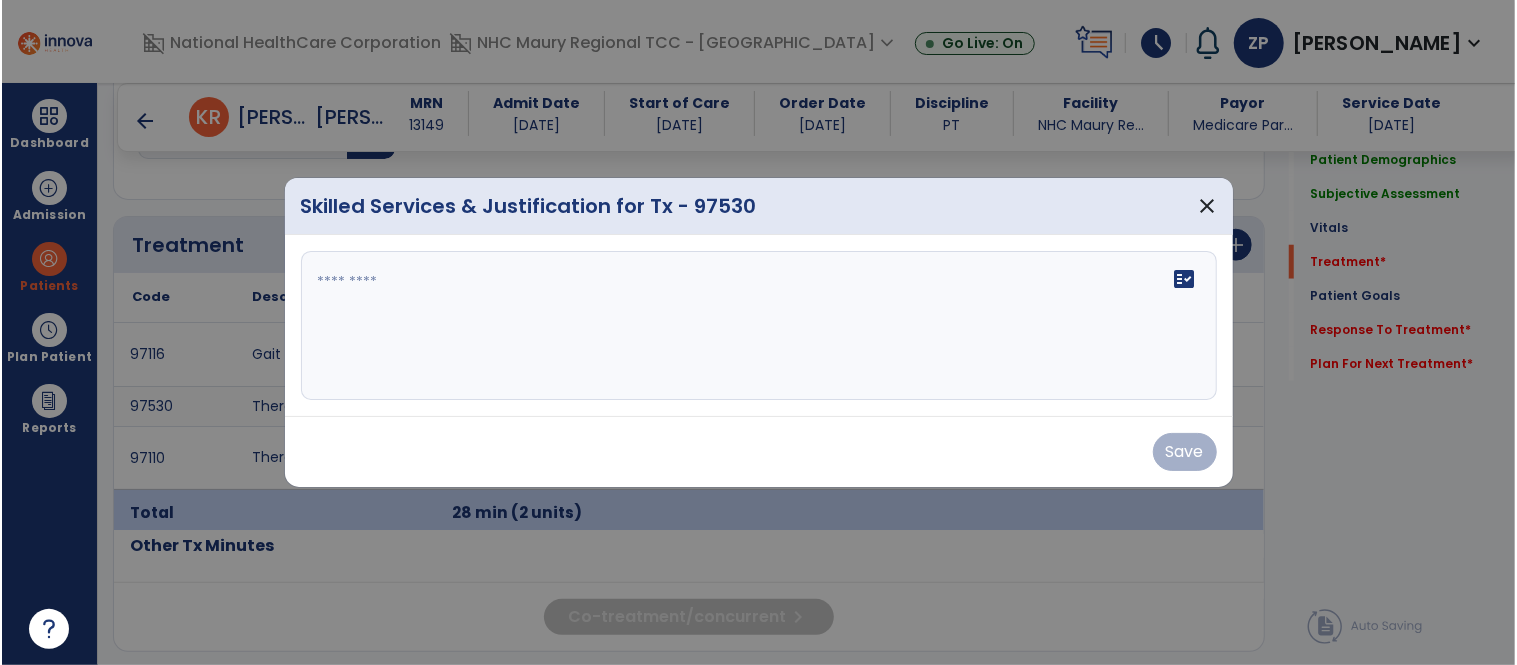 scroll, scrollTop: 1073, scrollLeft: 0, axis: vertical 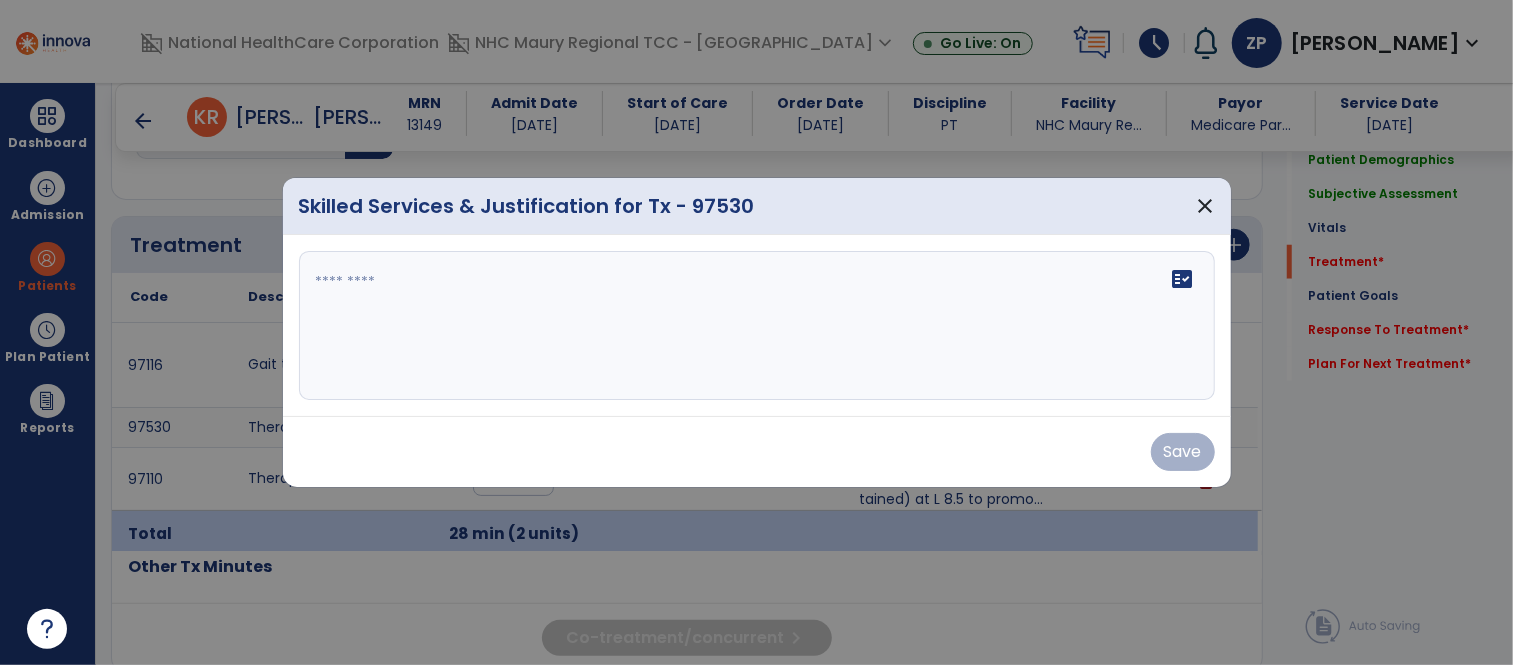 click on "fact_check" at bounding box center [757, 326] 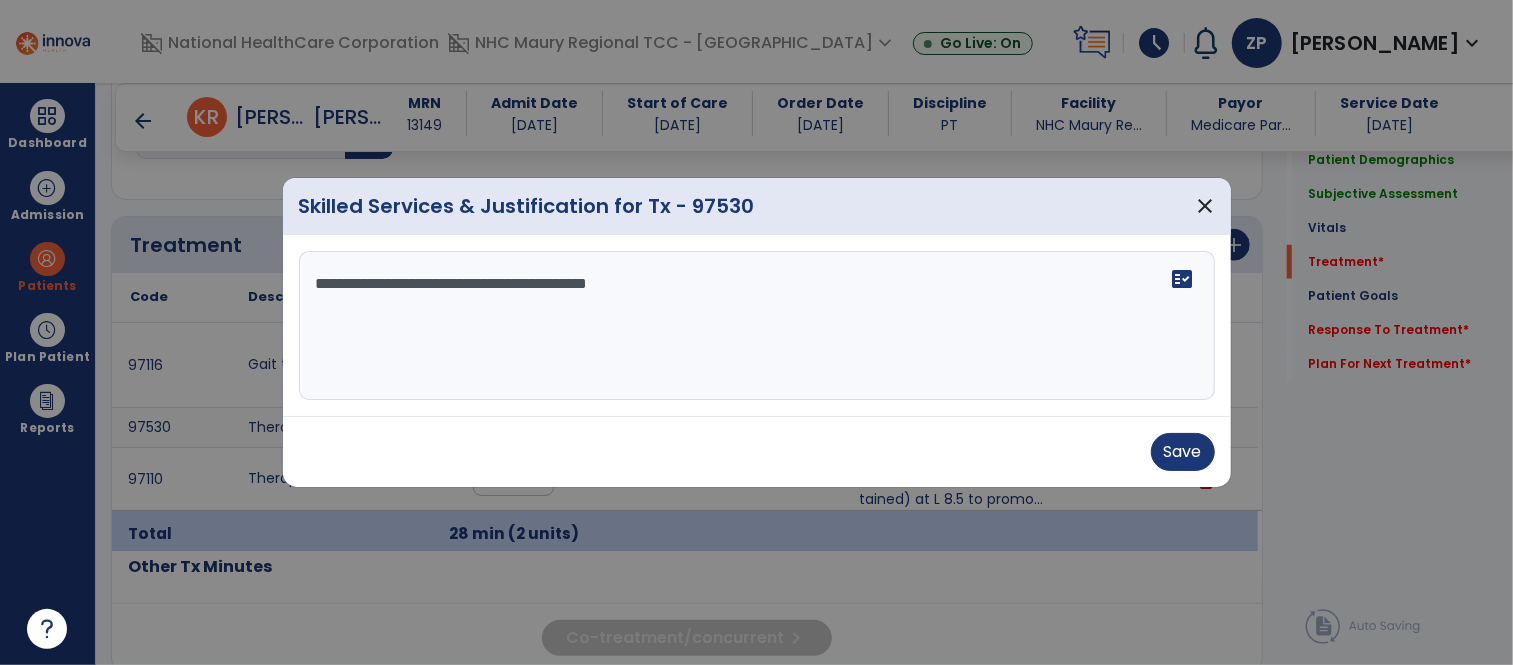 click on "**********" at bounding box center (757, 326) 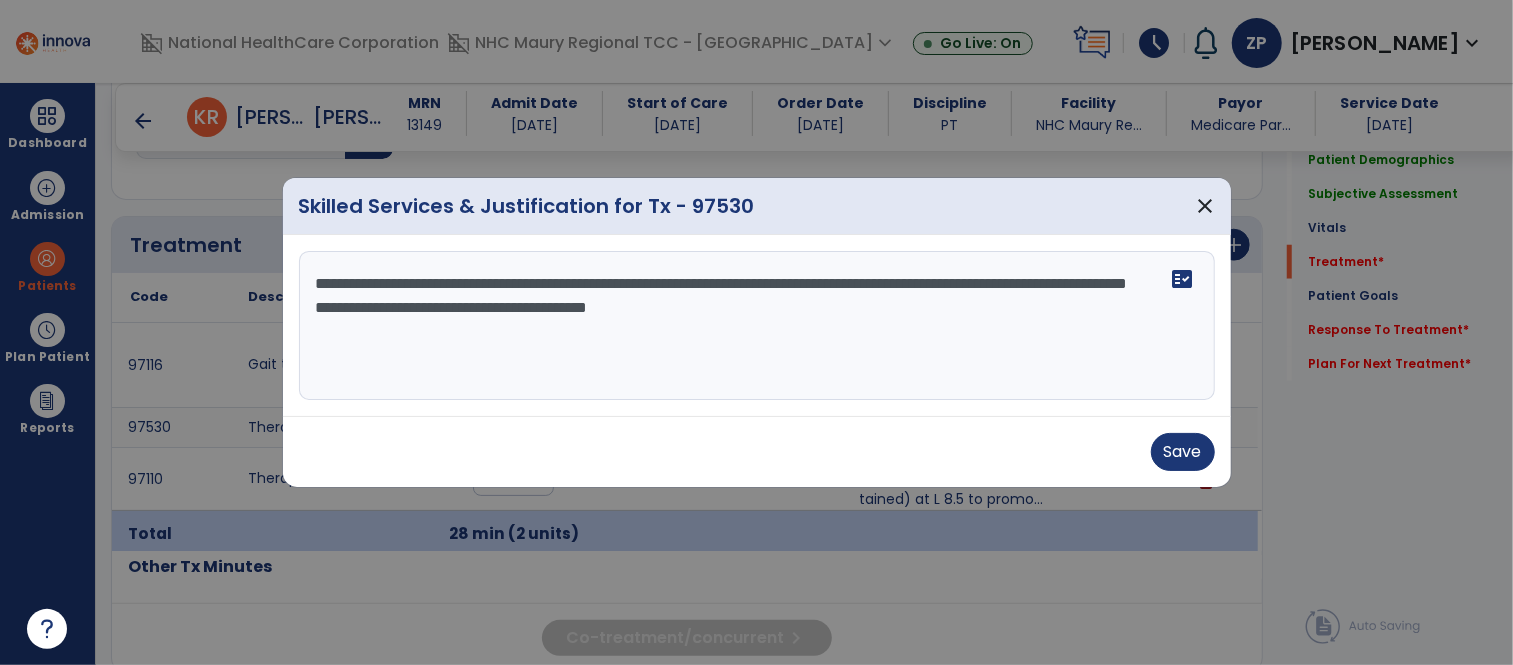 click on "**********" at bounding box center [757, 326] 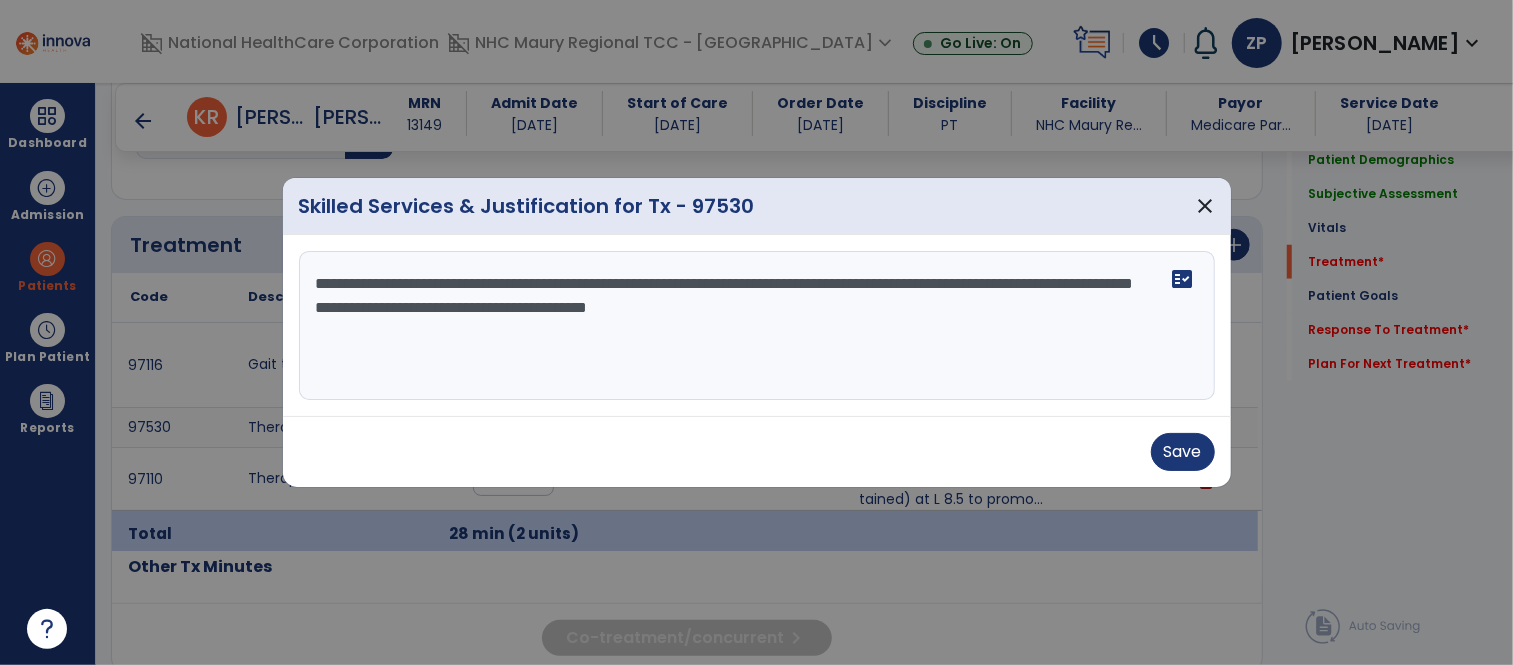 click on "**********" at bounding box center [757, 326] 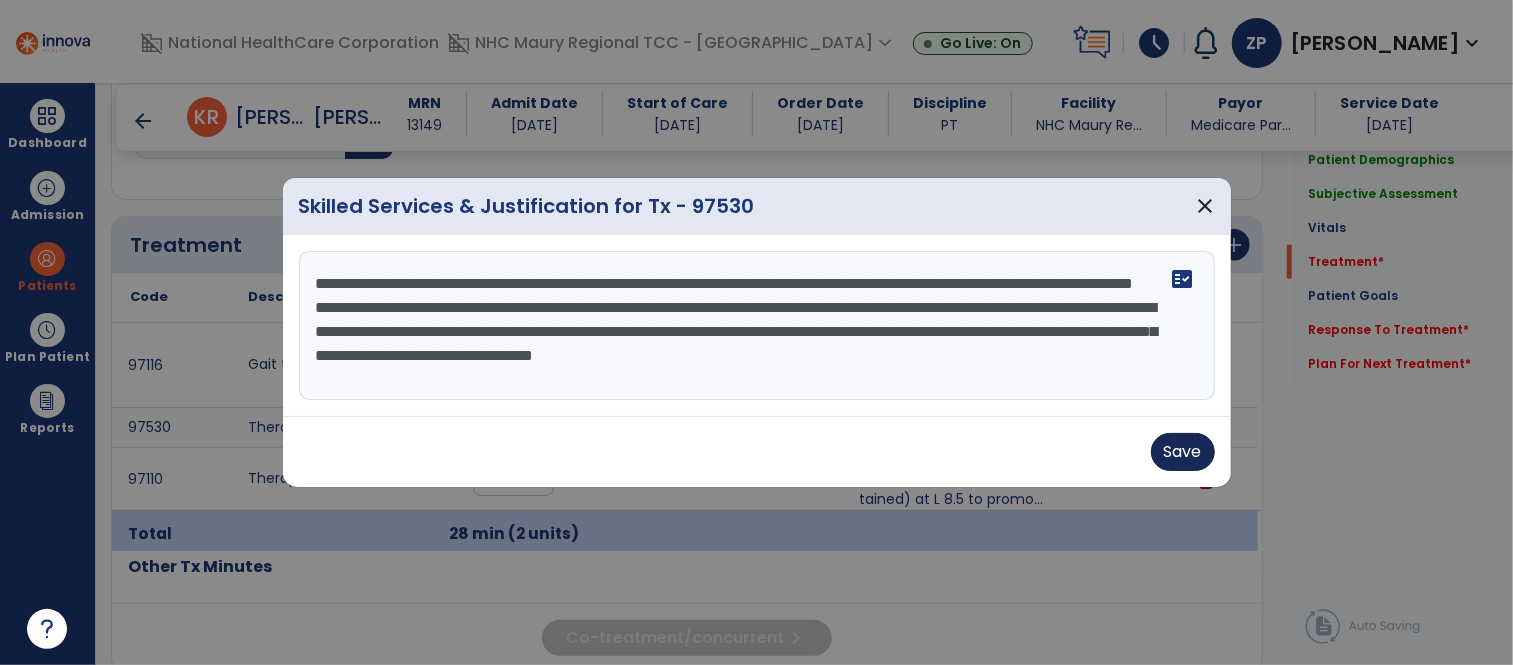 type on "**********" 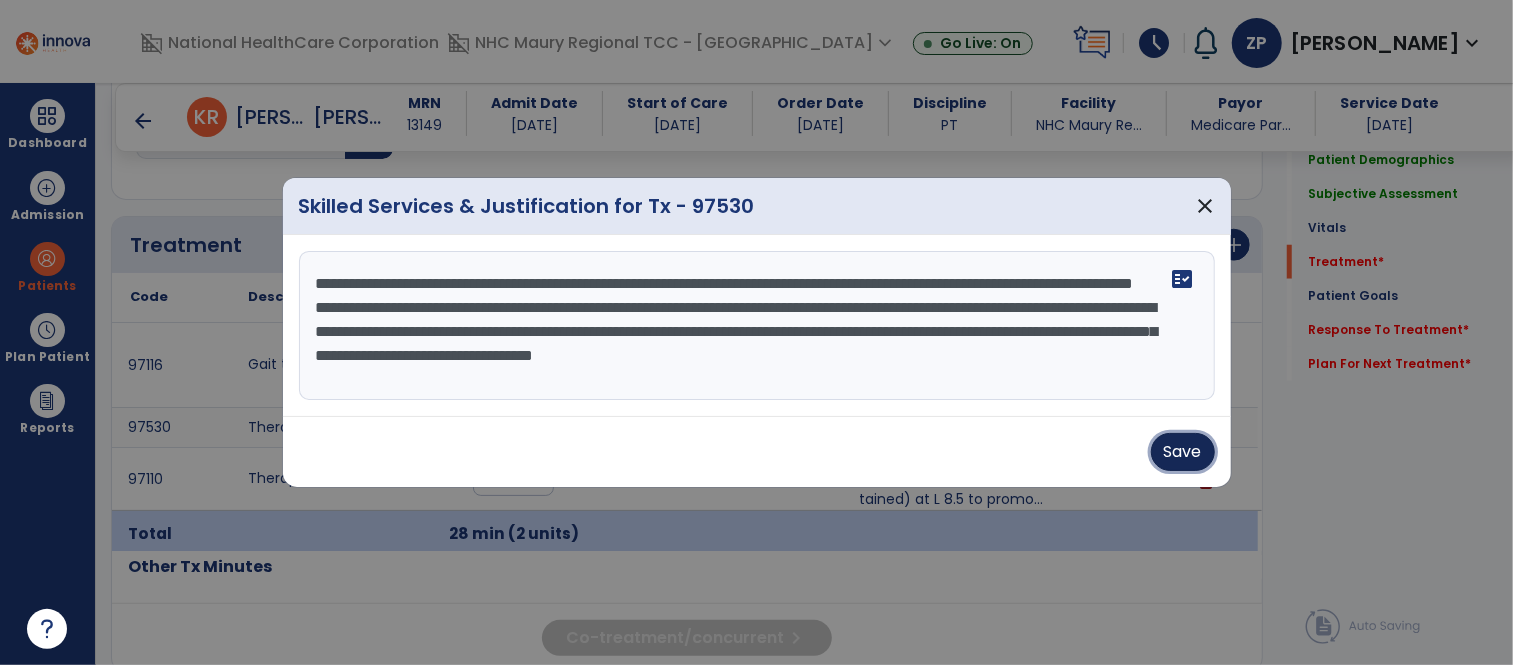 click on "Save" at bounding box center [1183, 452] 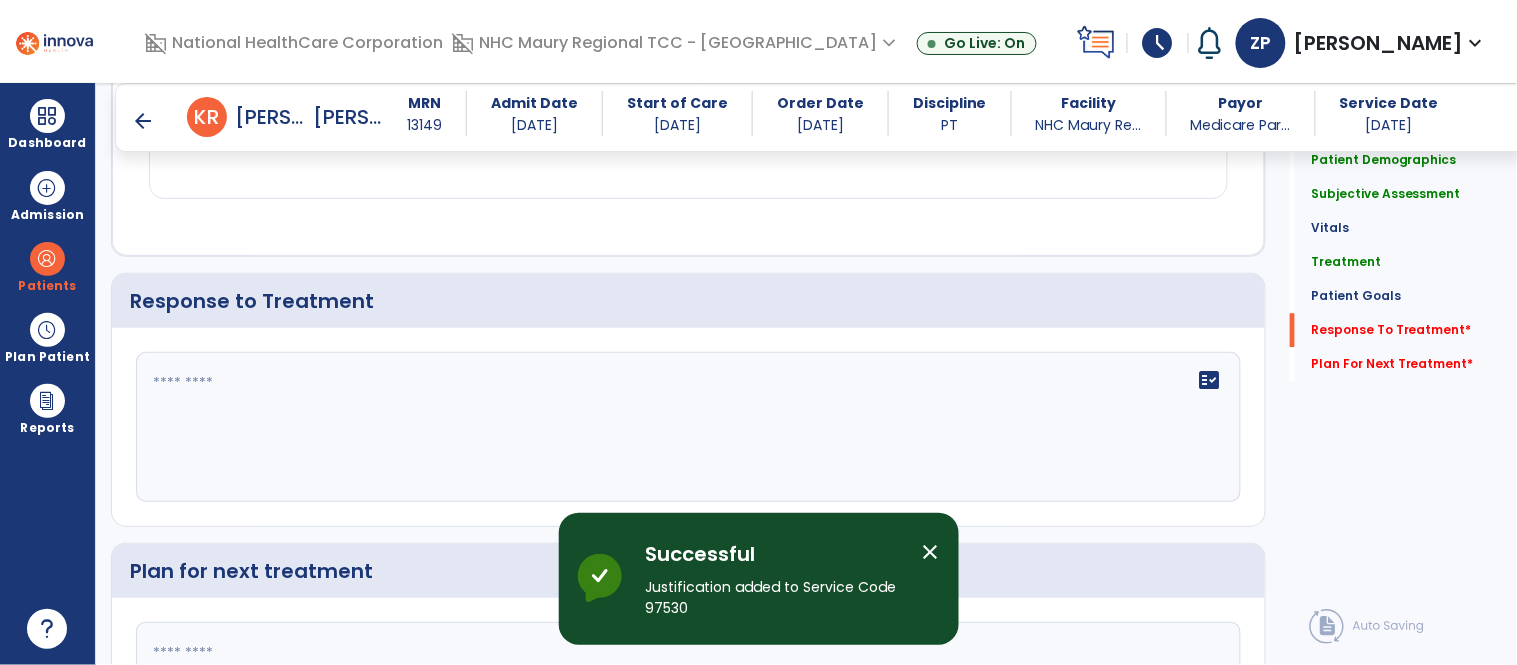 scroll, scrollTop: 3195, scrollLeft: 0, axis: vertical 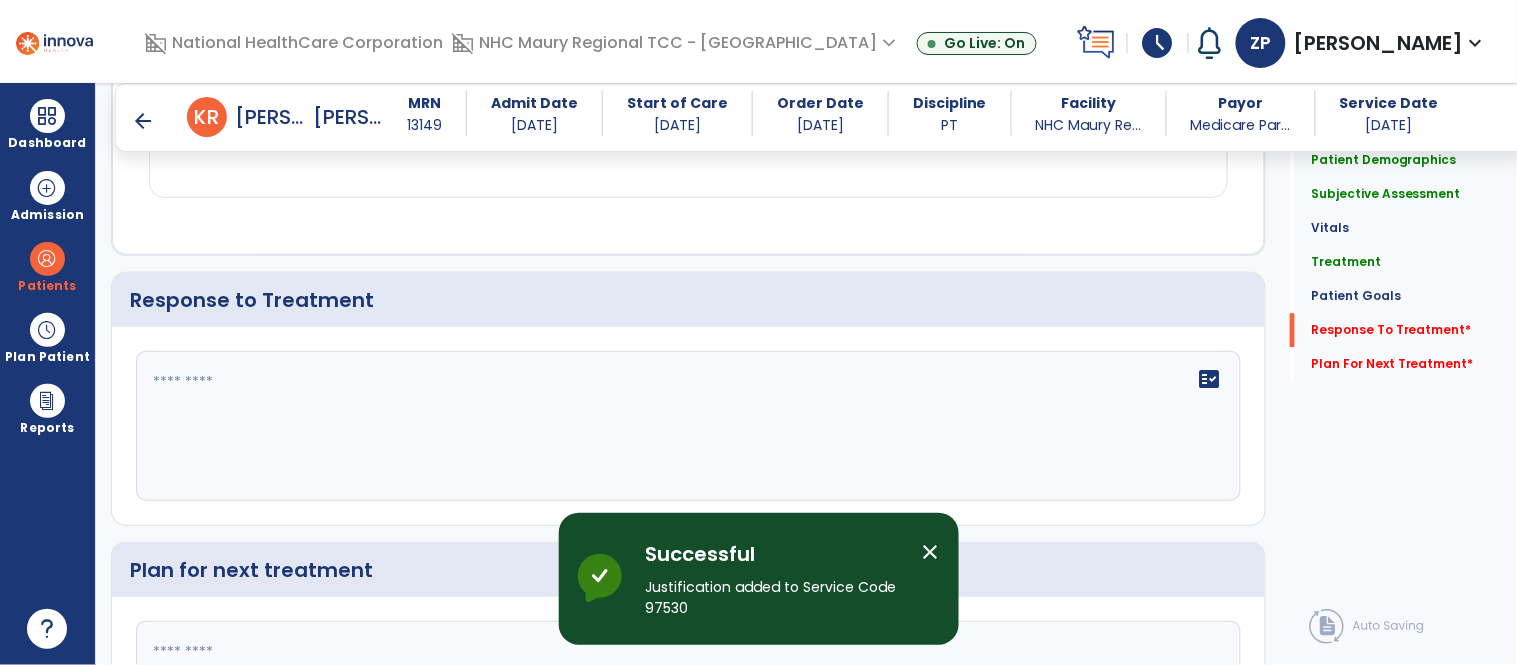 click on "fact_check" 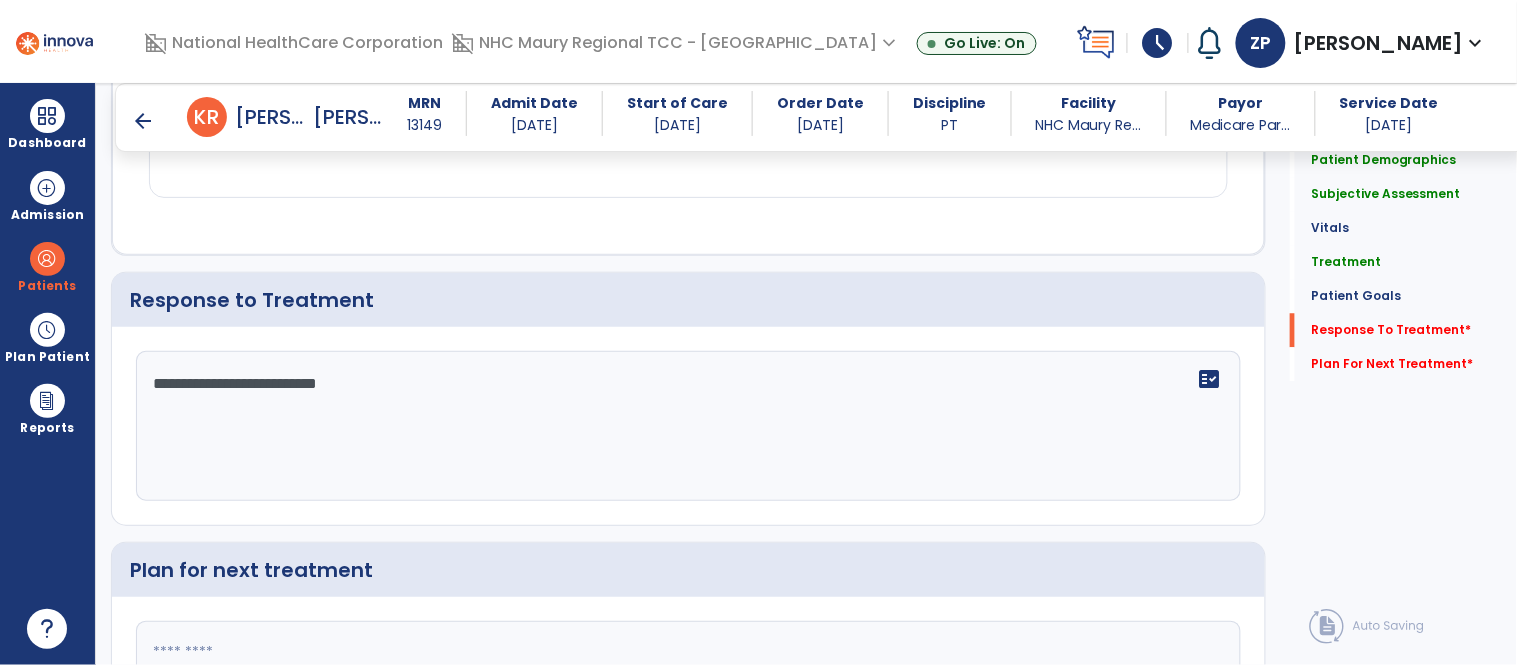 type on "**********" 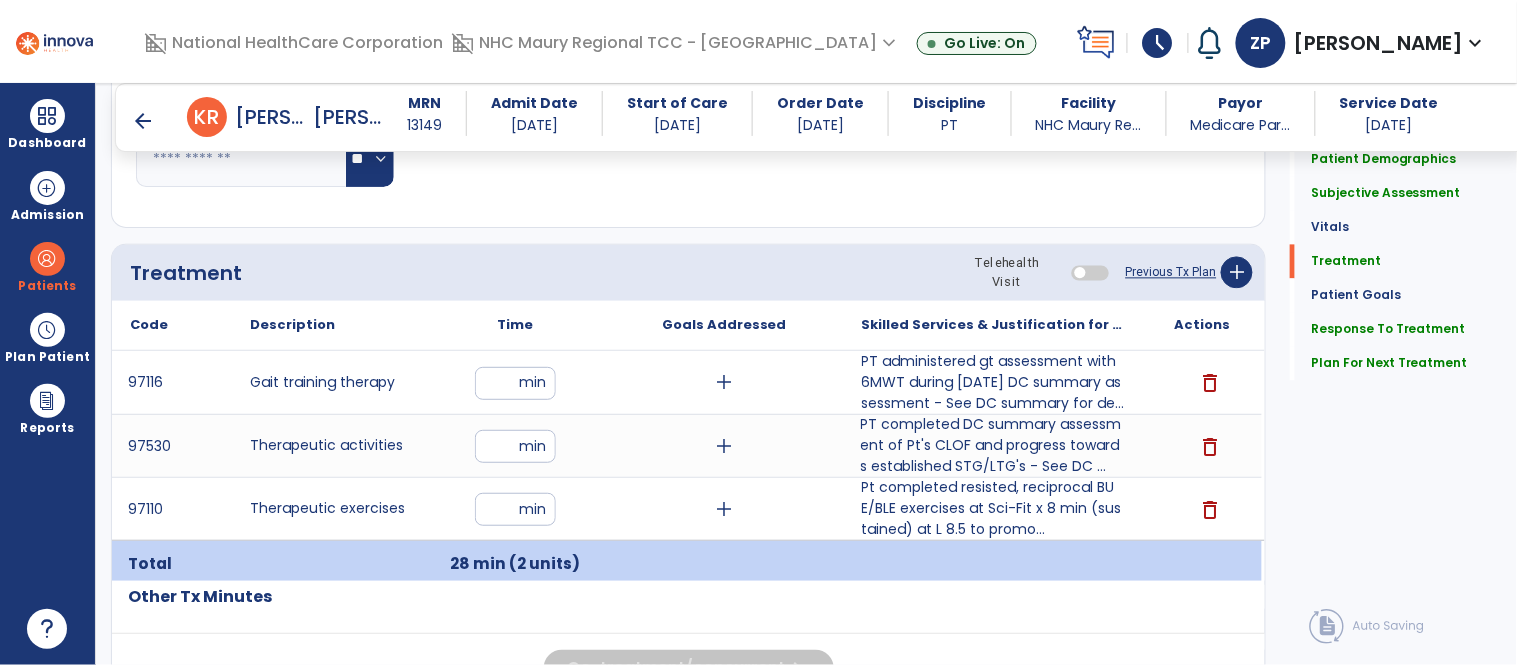 scroll, scrollTop: 1047, scrollLeft: 0, axis: vertical 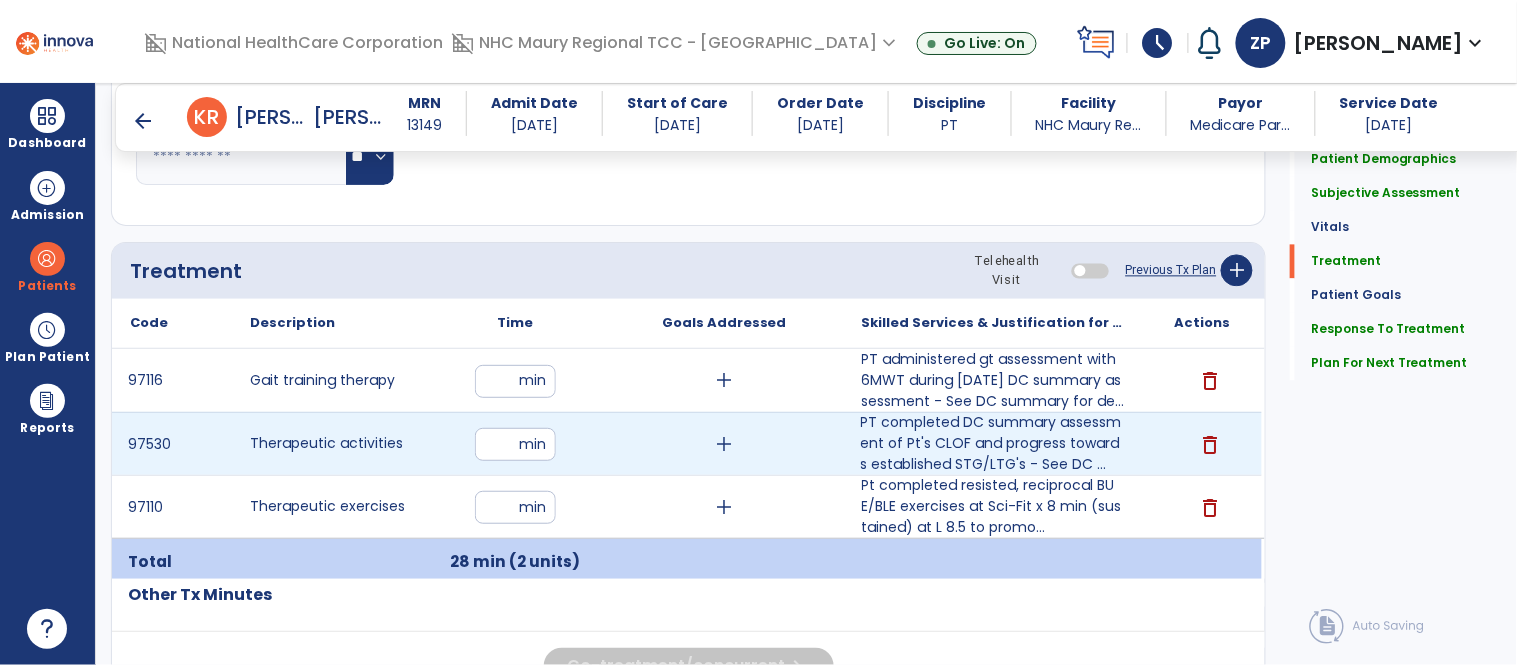 type on "**********" 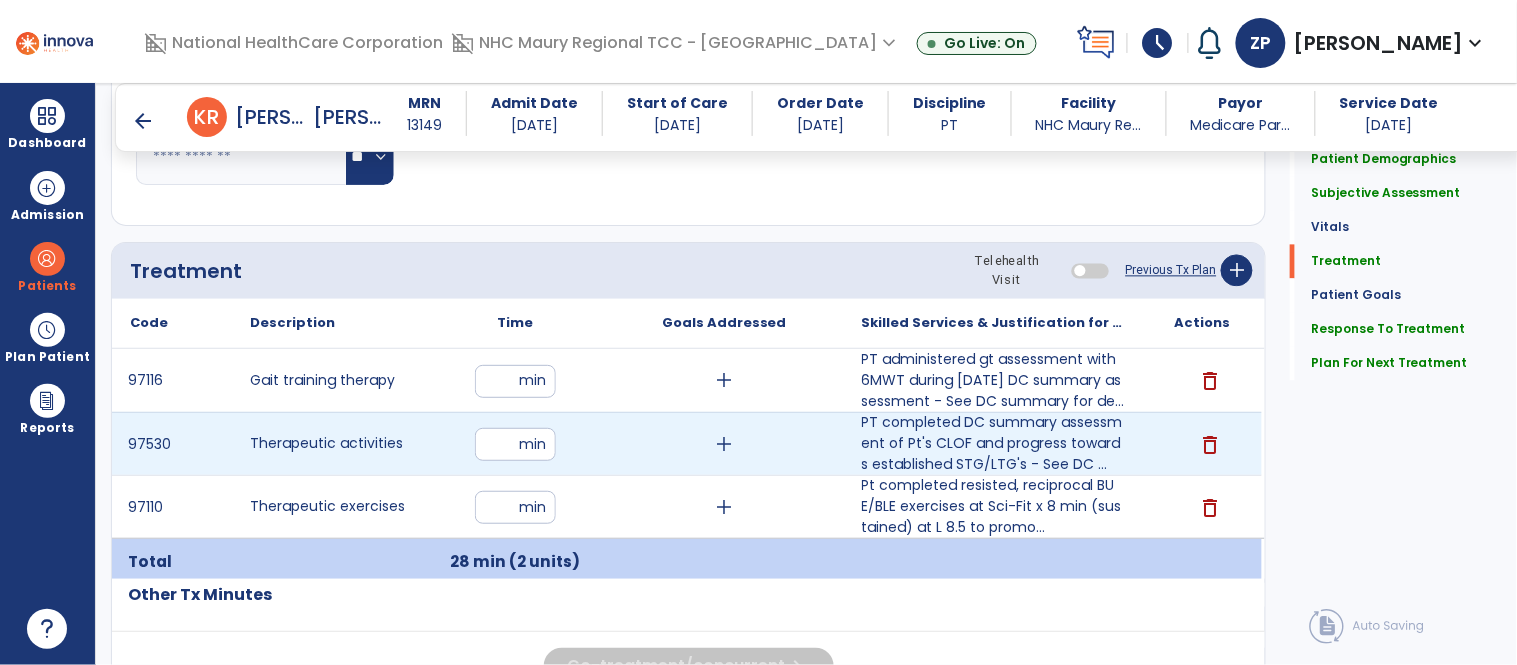 type on "**" 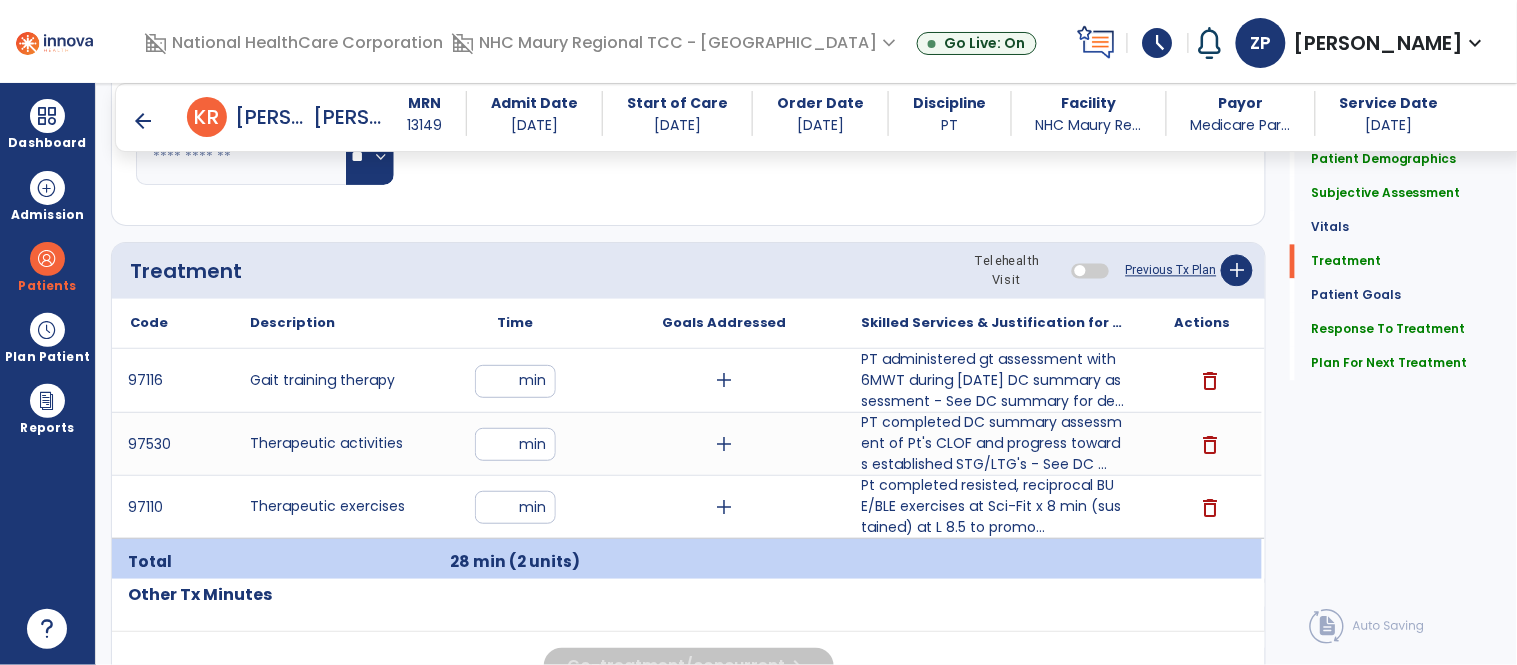 click on "Treatment Telehealth Visit  Previous Tx Plan   add" 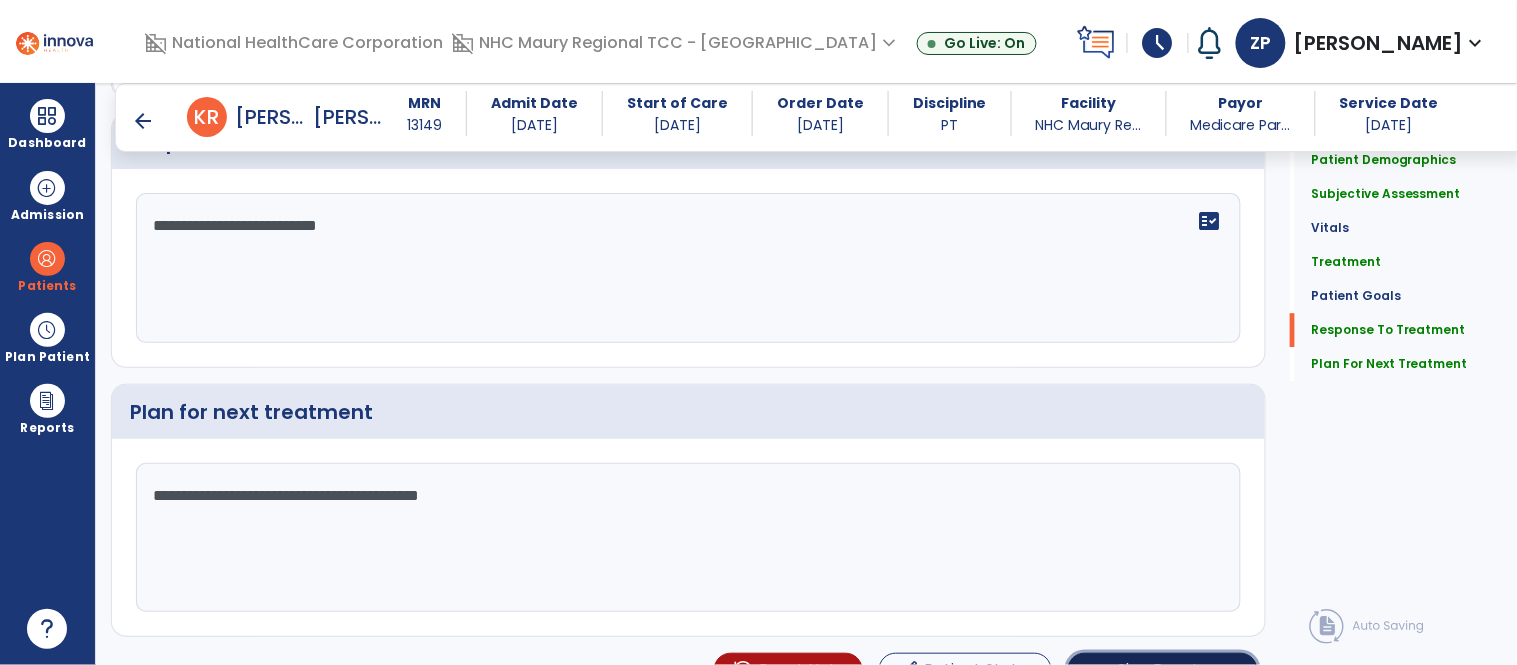 click on "Sign Doc" 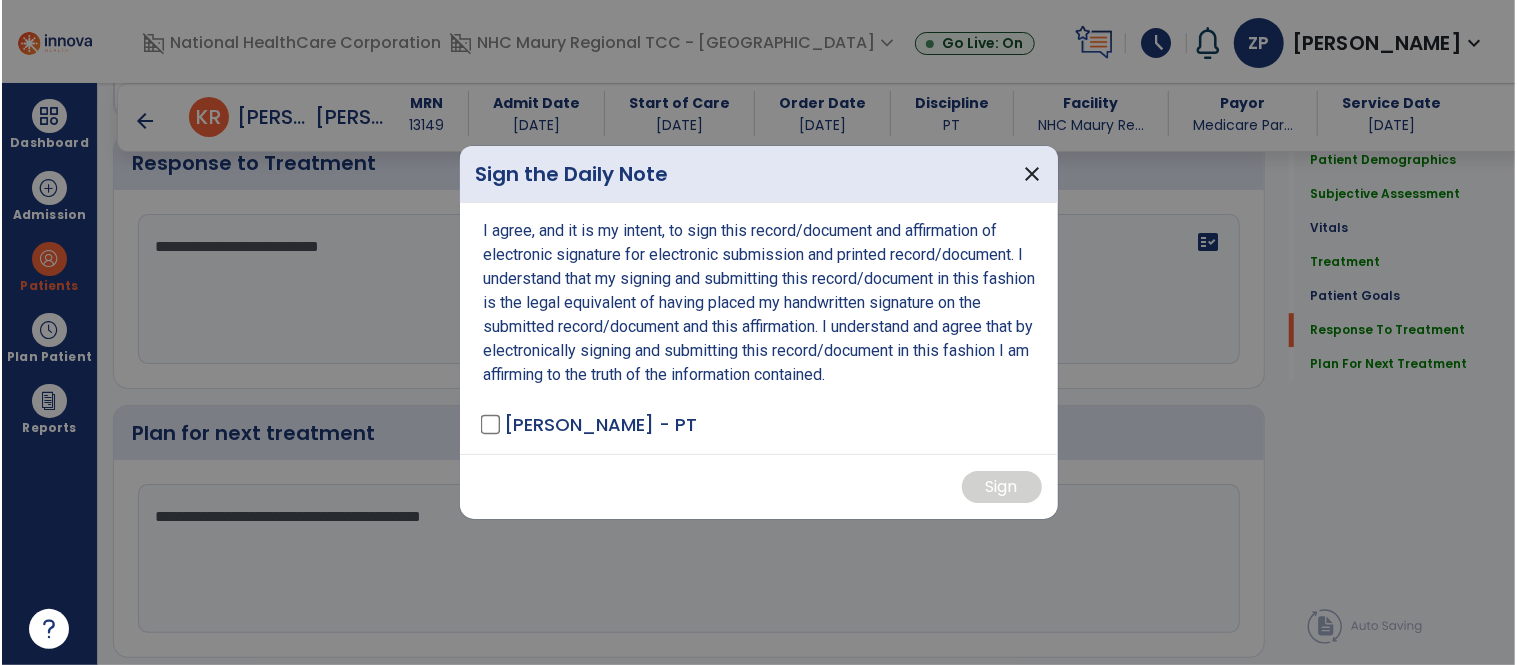 scroll, scrollTop: 3374, scrollLeft: 0, axis: vertical 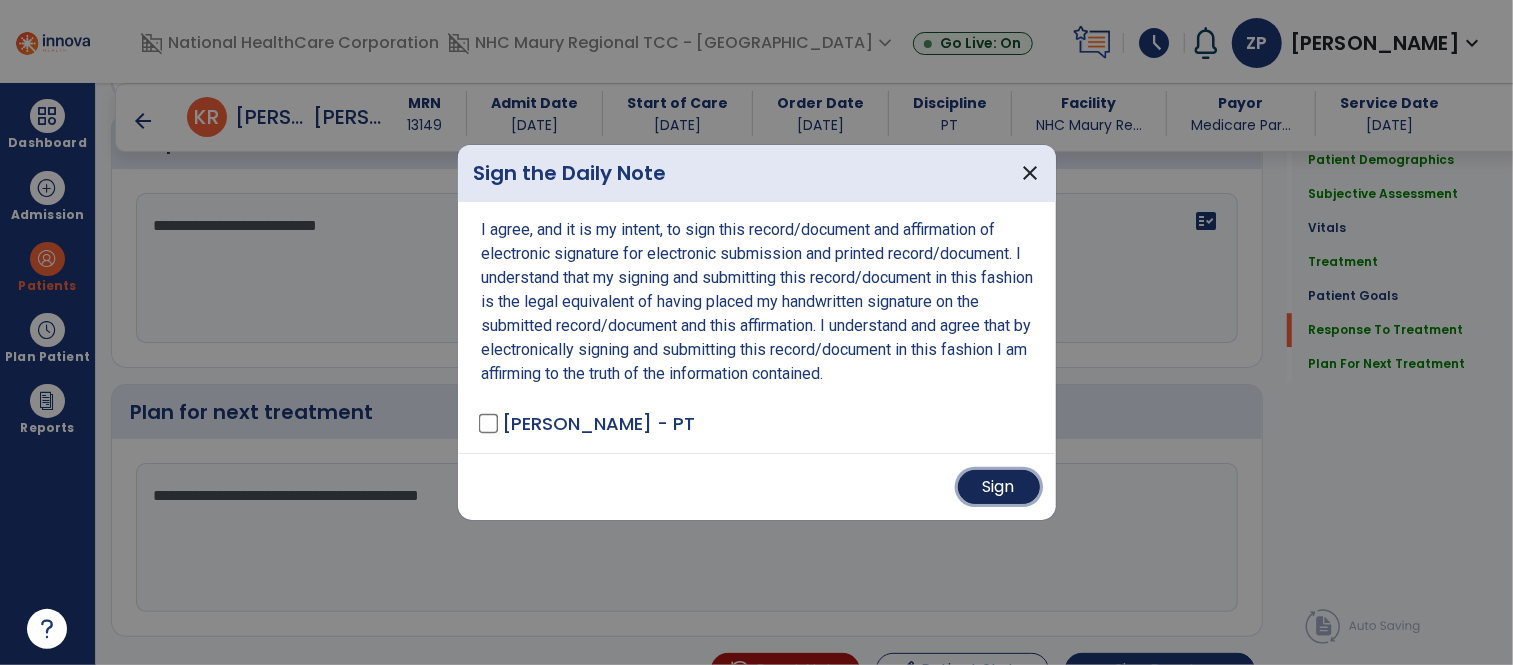 click on "Sign" at bounding box center (999, 487) 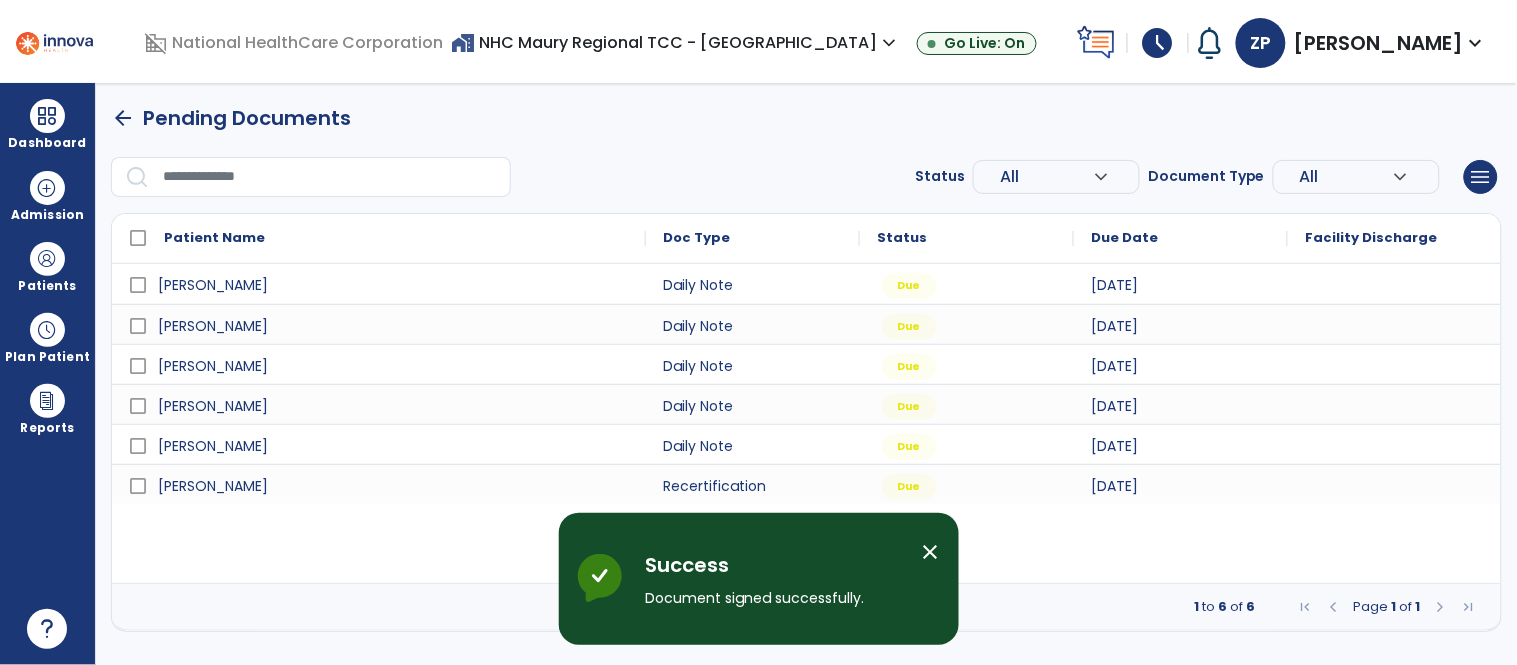 scroll, scrollTop: 0, scrollLeft: 0, axis: both 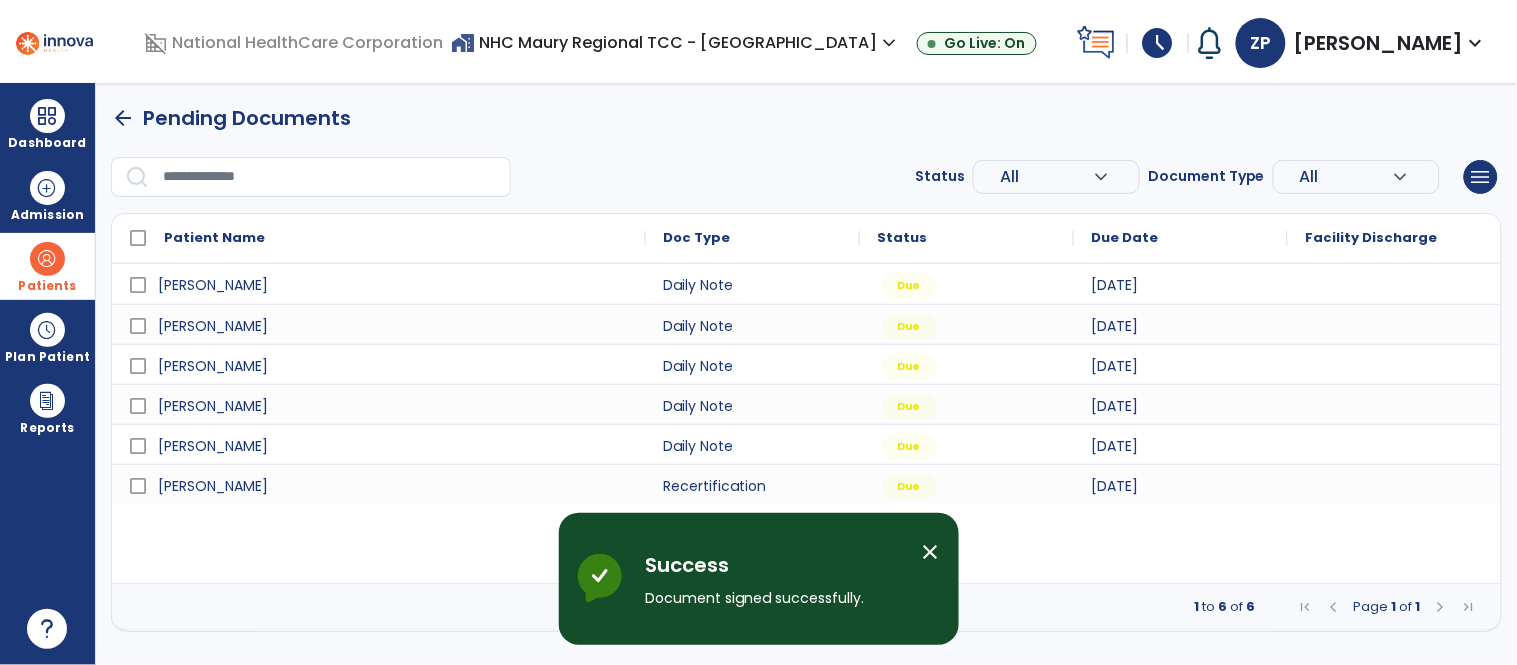 click on "Patients" at bounding box center (47, 286) 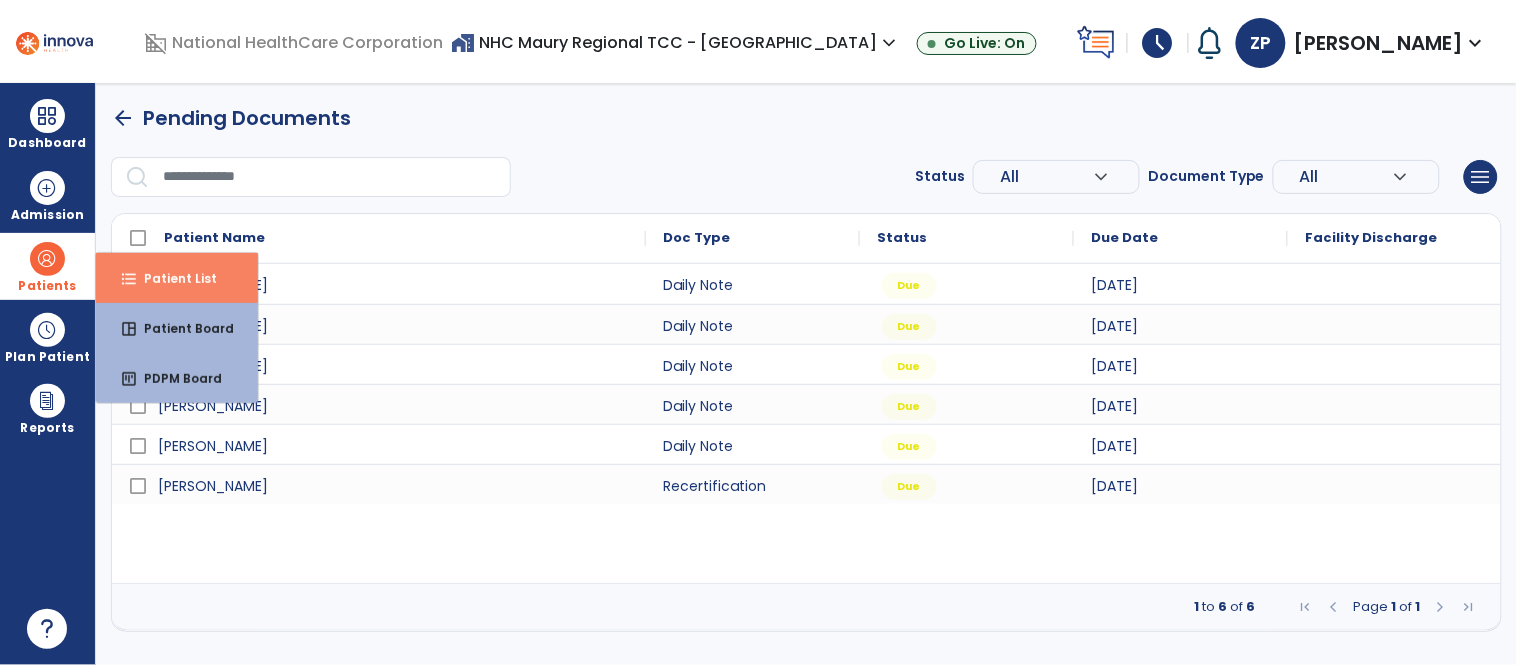 click on "format_list_bulleted  Patient List" at bounding box center [177, 278] 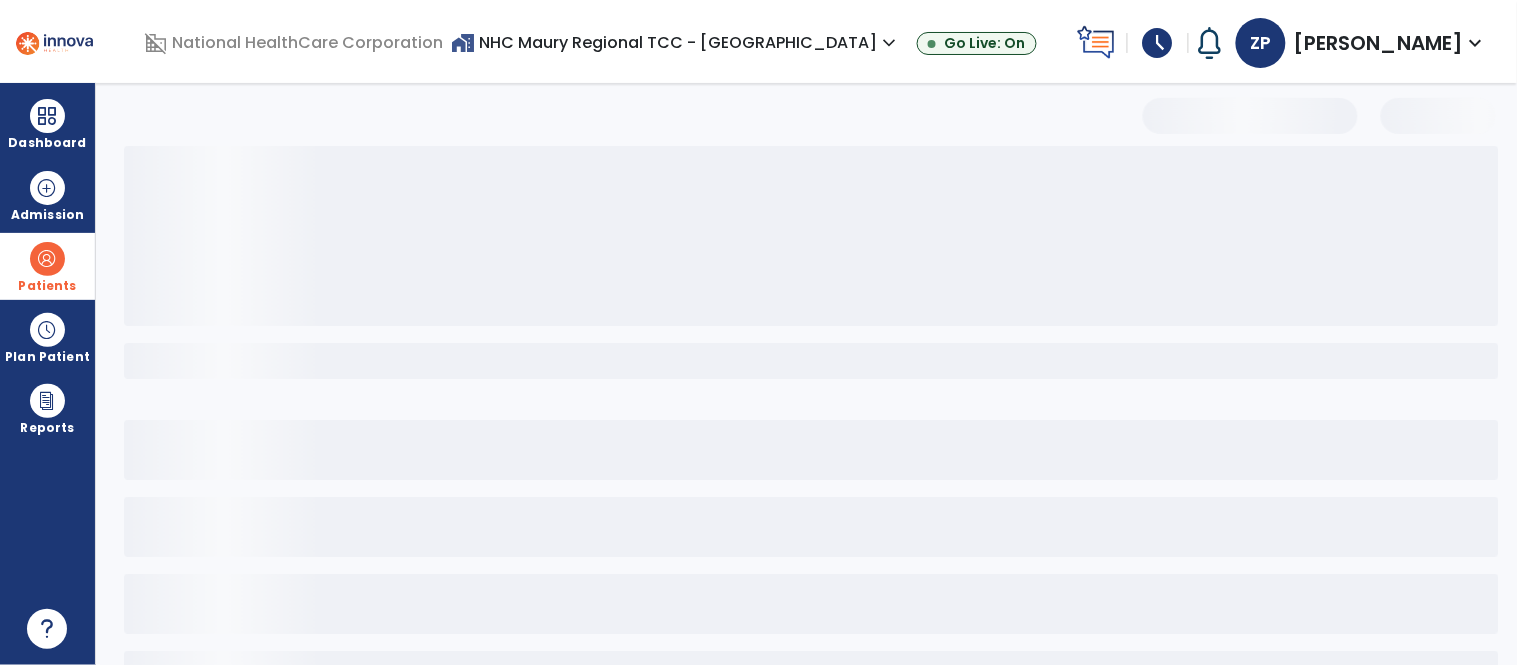 select on "***" 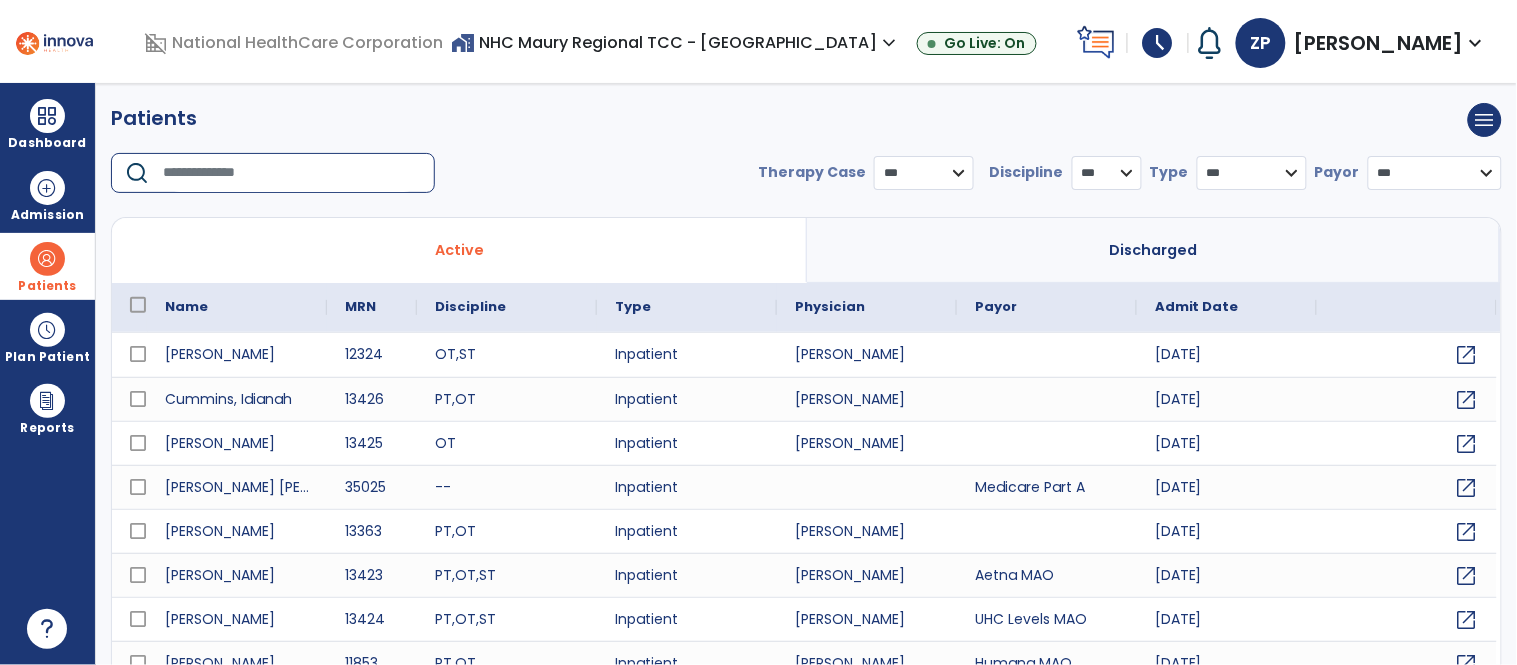 click at bounding box center (292, 173) 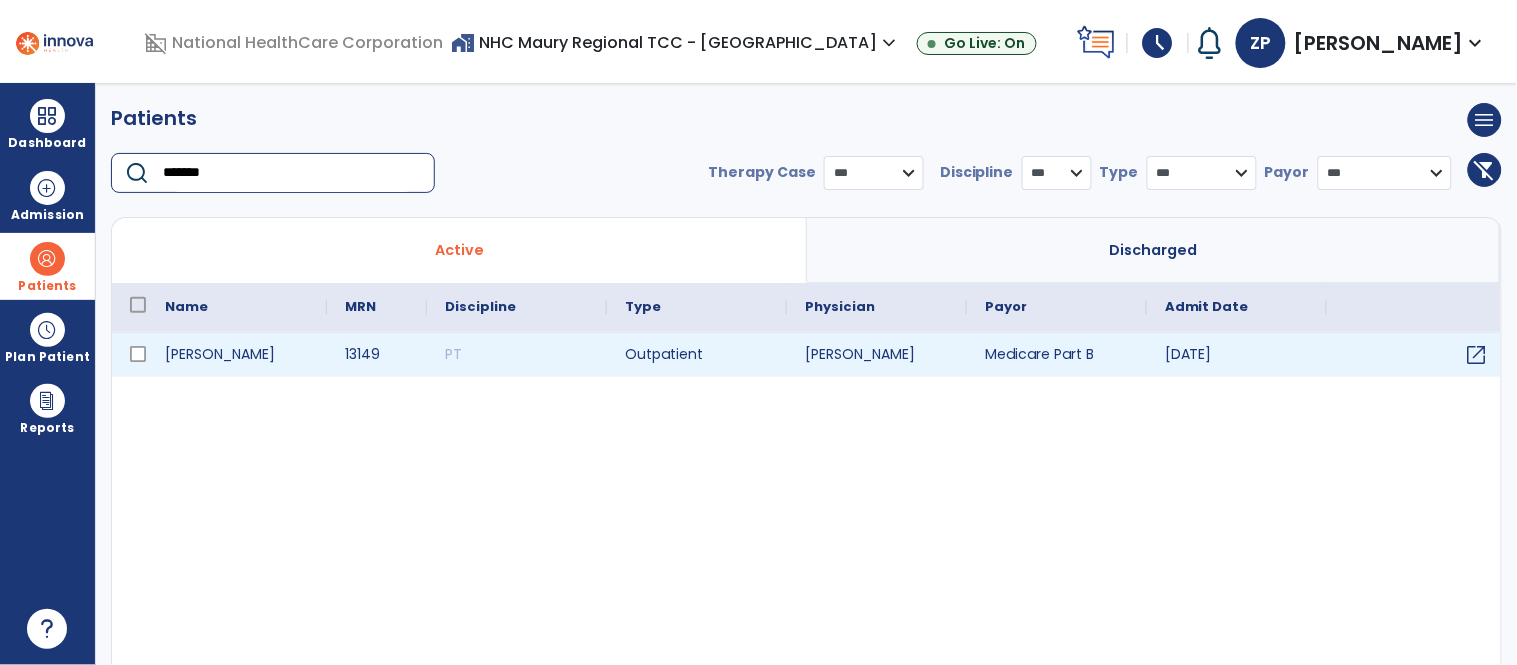 type on "*******" 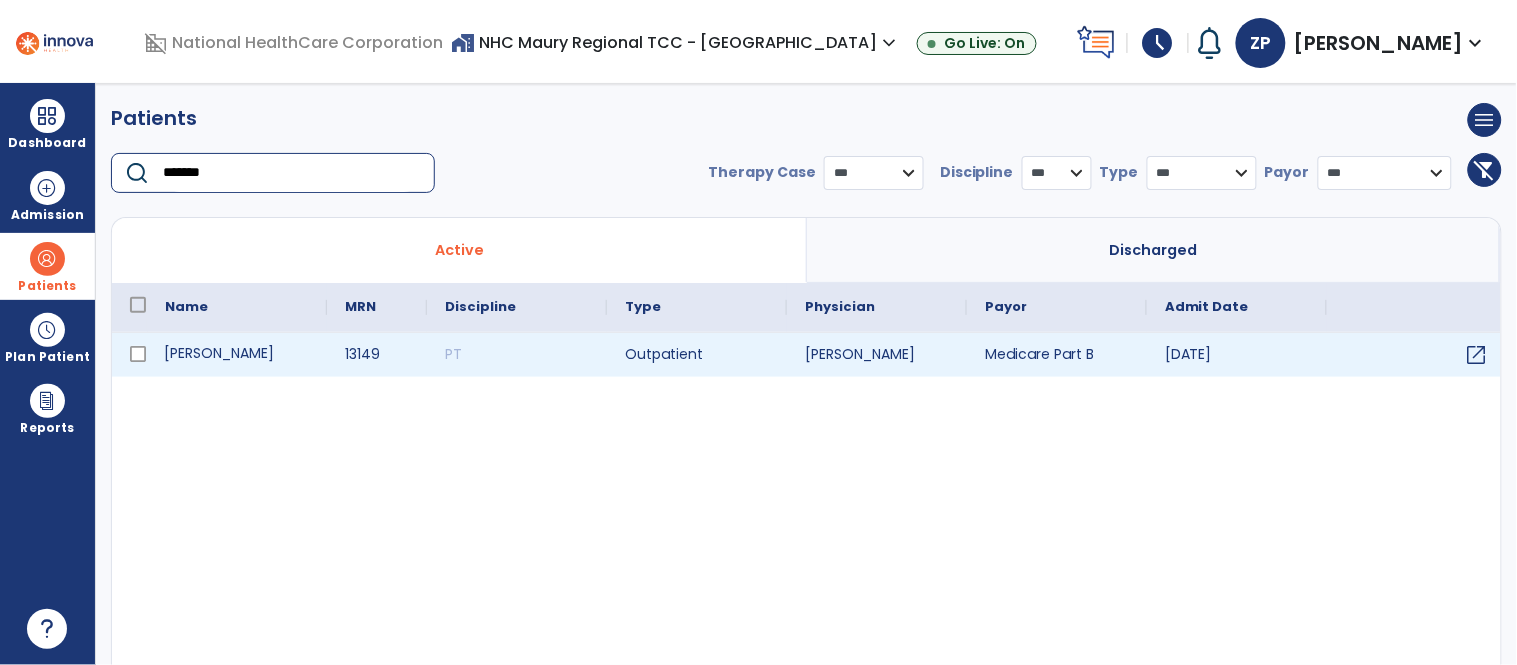 click on "[PERSON_NAME]" at bounding box center [237, 355] 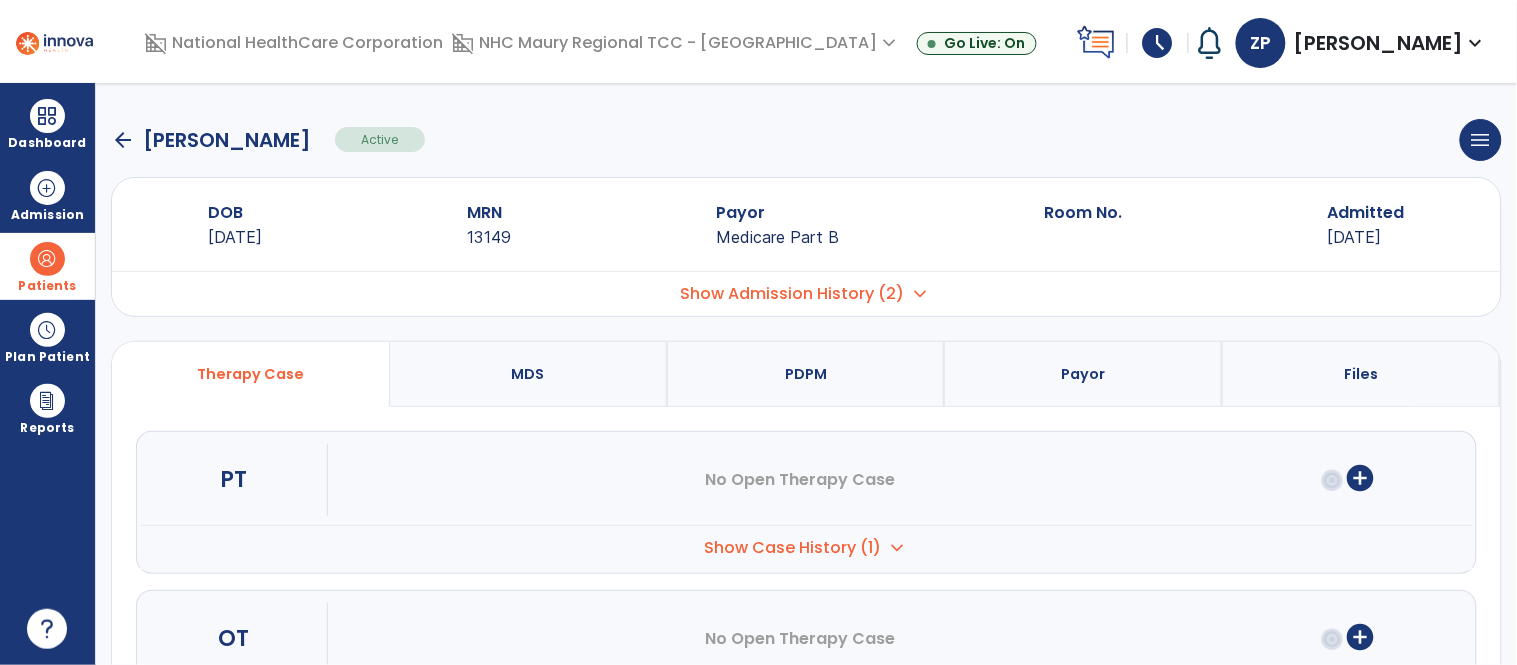 click on "Show Case History (1)     expand_more" at bounding box center [806, 547] 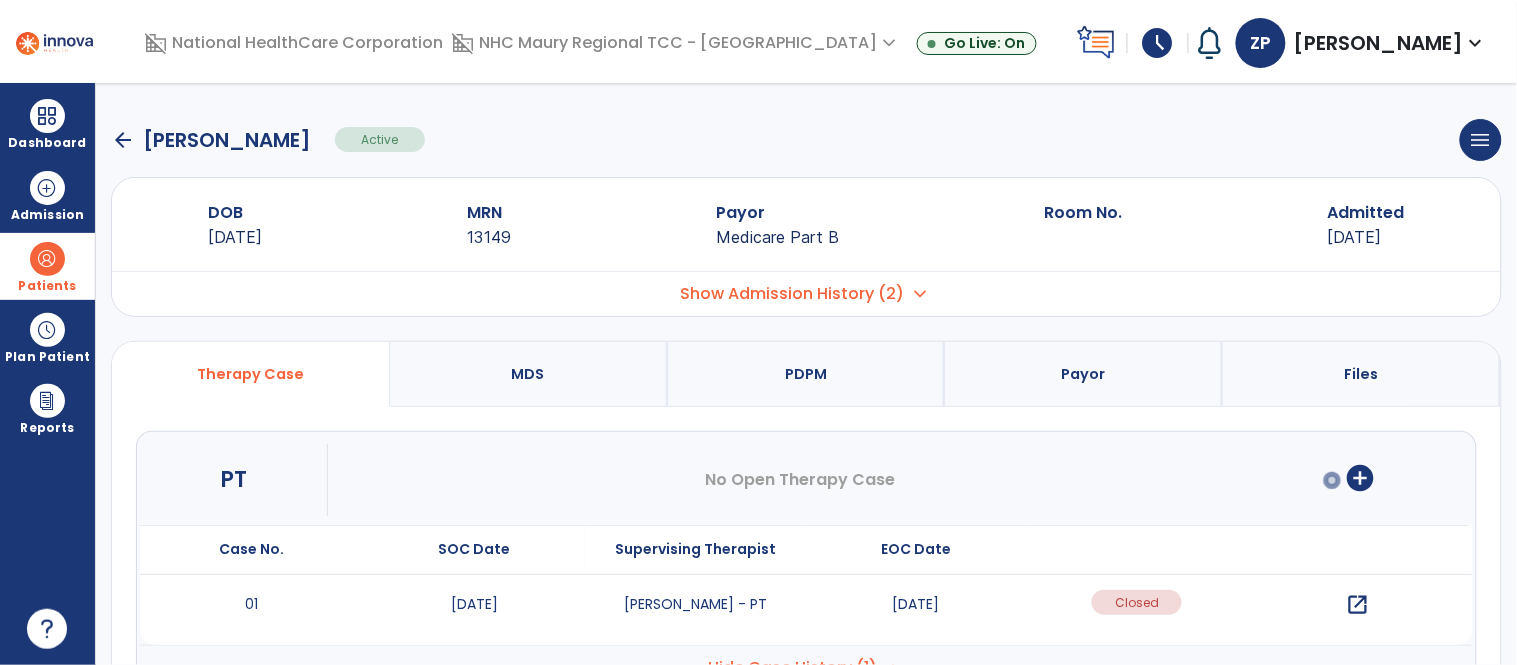 click on "open_in_new" at bounding box center (1358, 605) 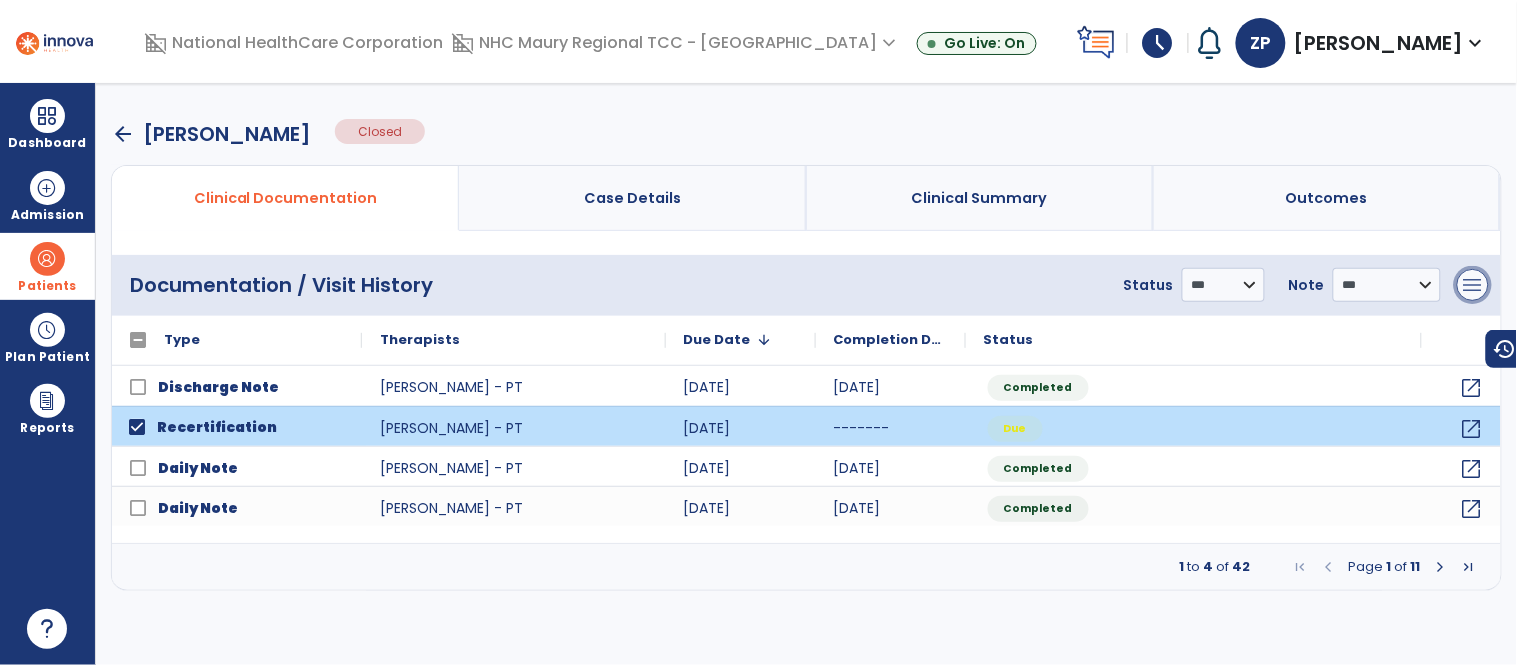 click on "menu" at bounding box center [1473, 285] 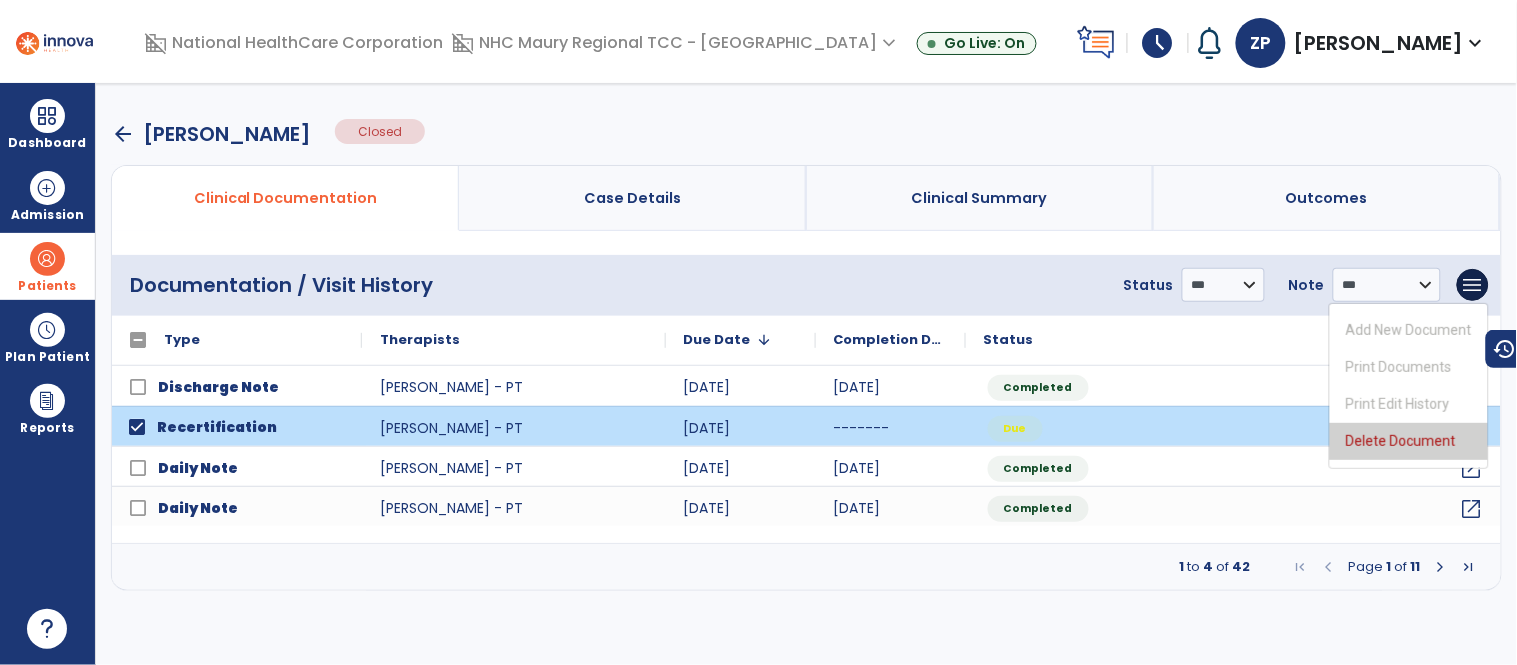click on "Delete Document" at bounding box center [1409, 441] 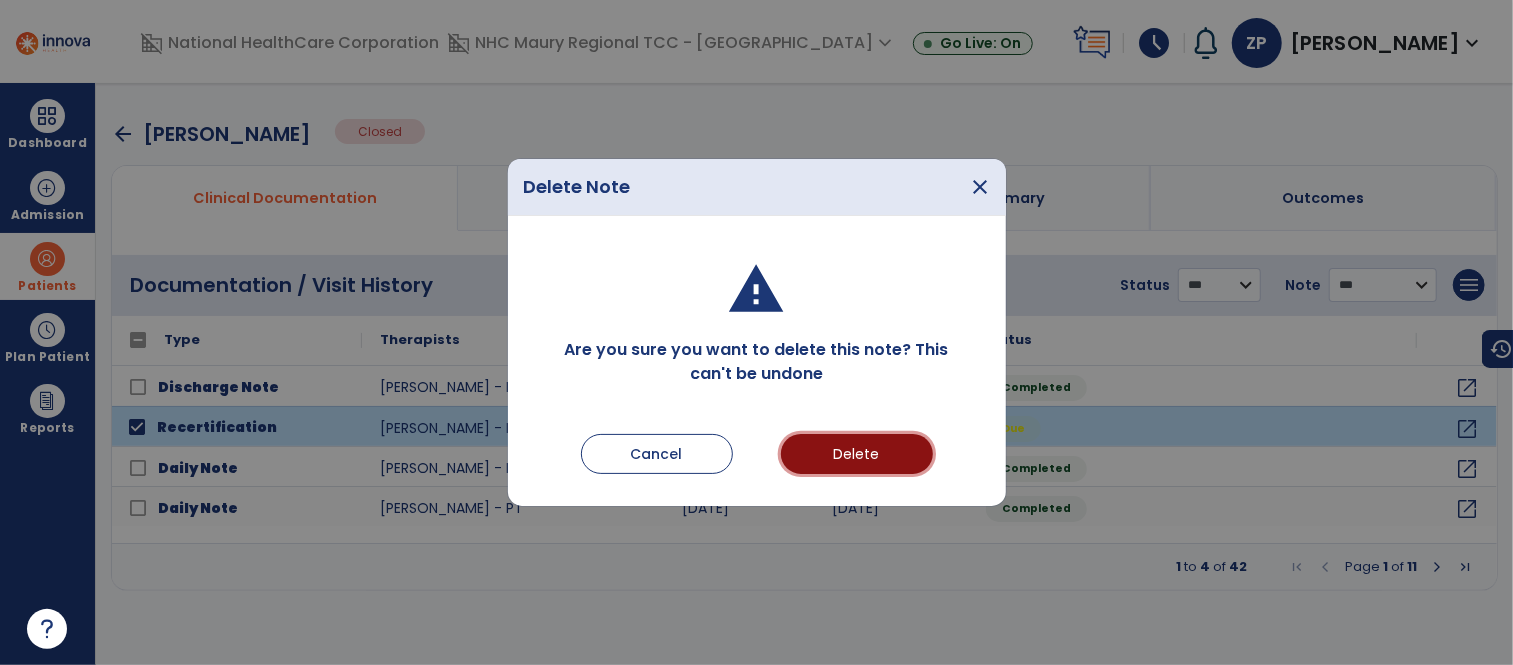 click on "Delete" at bounding box center [857, 454] 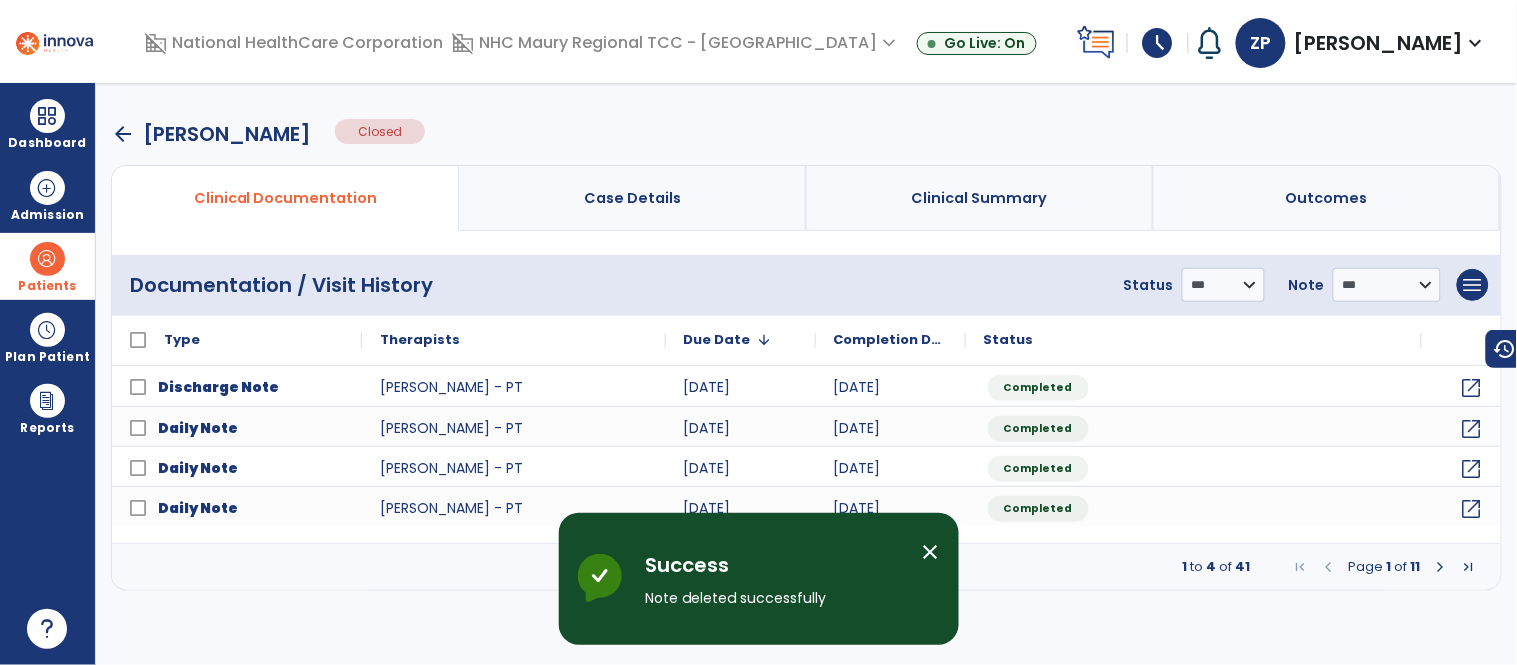 click on "close" at bounding box center (931, 552) 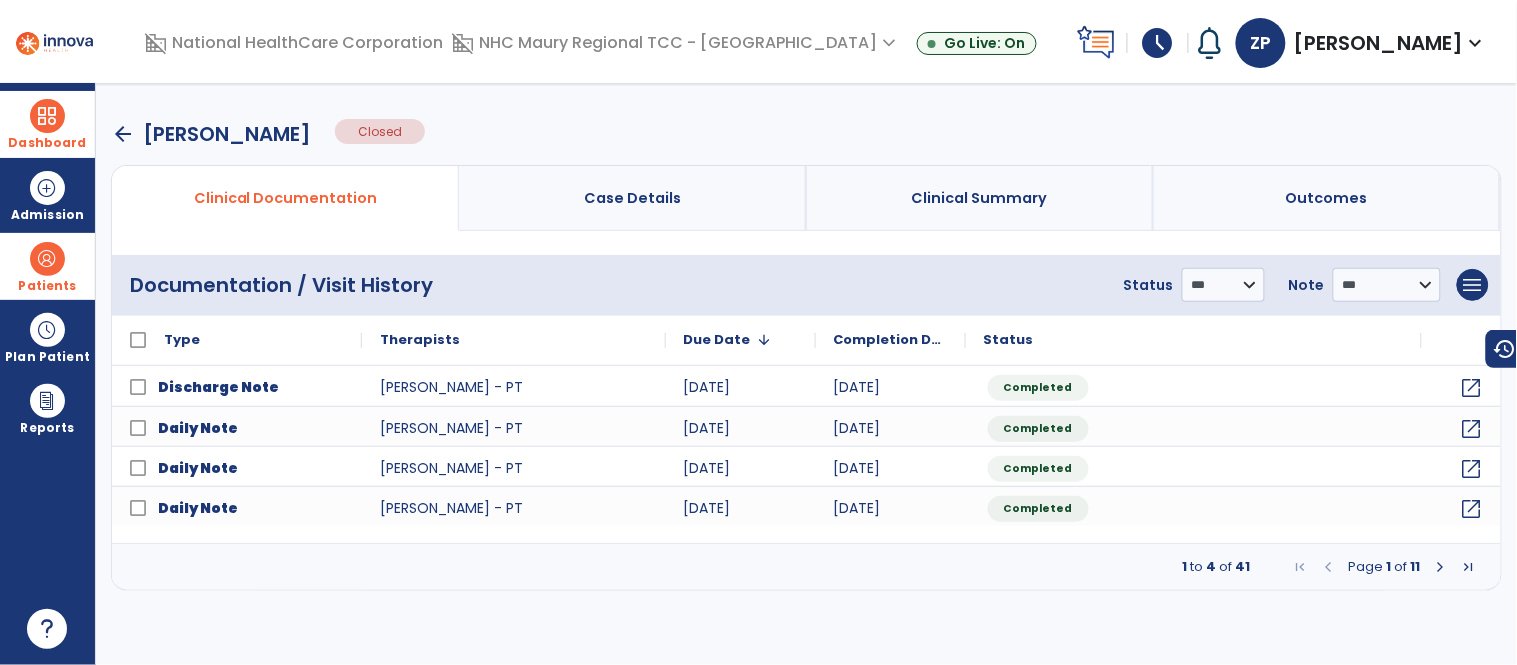 click at bounding box center [47, 116] 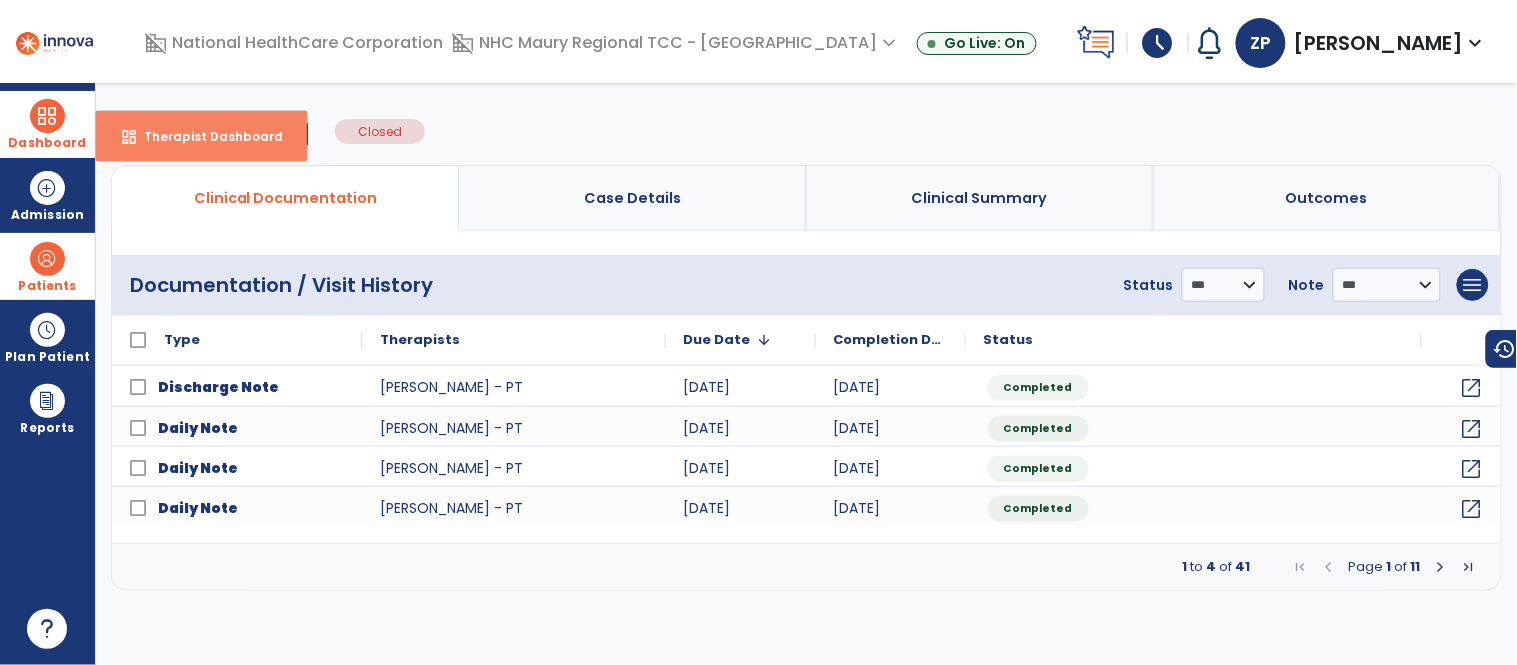 click on "dashboard  Therapist Dashboard" at bounding box center [201, 136] 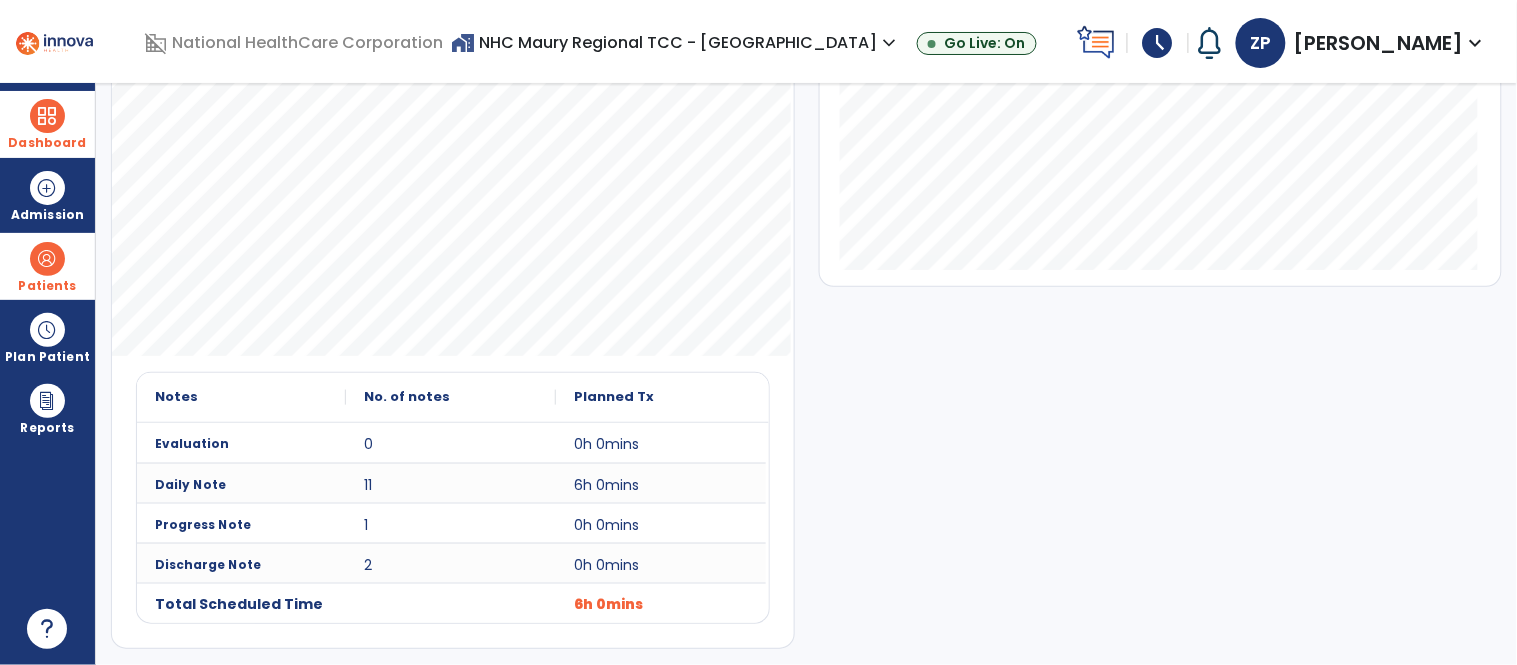 scroll, scrollTop: 0, scrollLeft: 0, axis: both 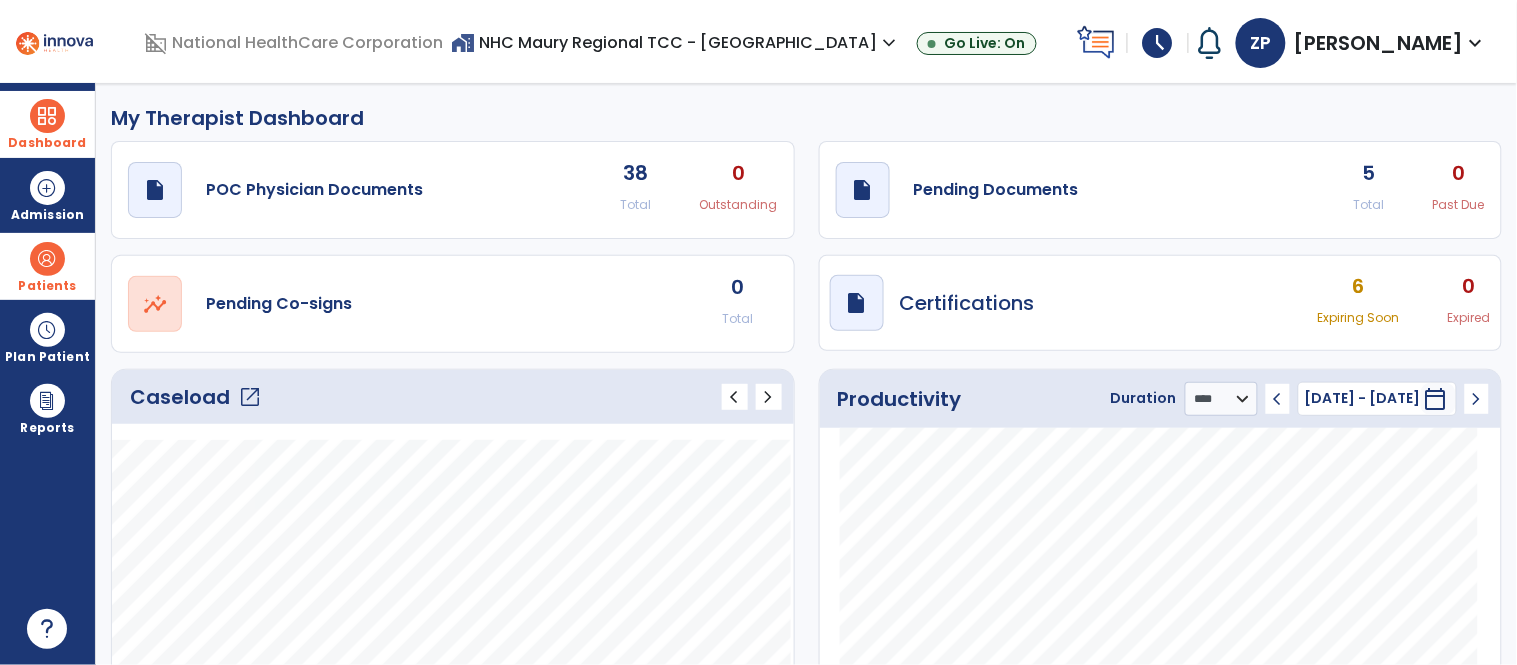 click on "draft   open_in_new  Pending Documents 5 Total 0 Past Due" 